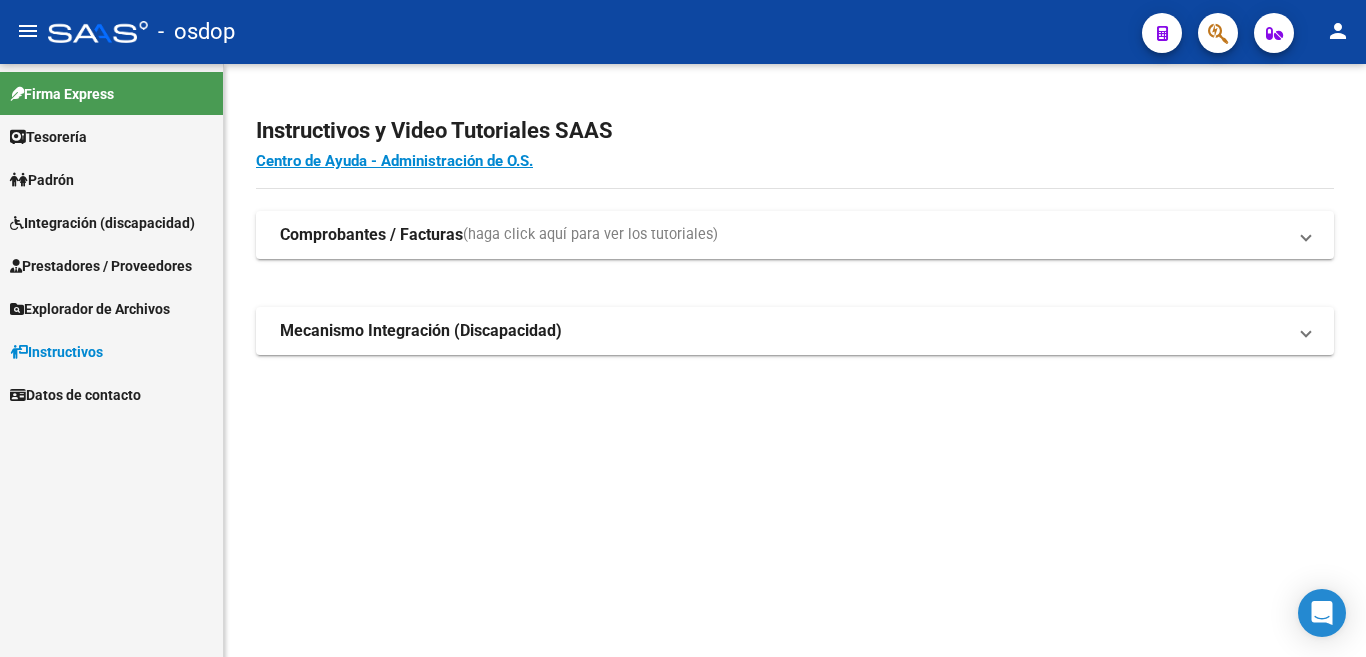 scroll, scrollTop: 0, scrollLeft: 0, axis: both 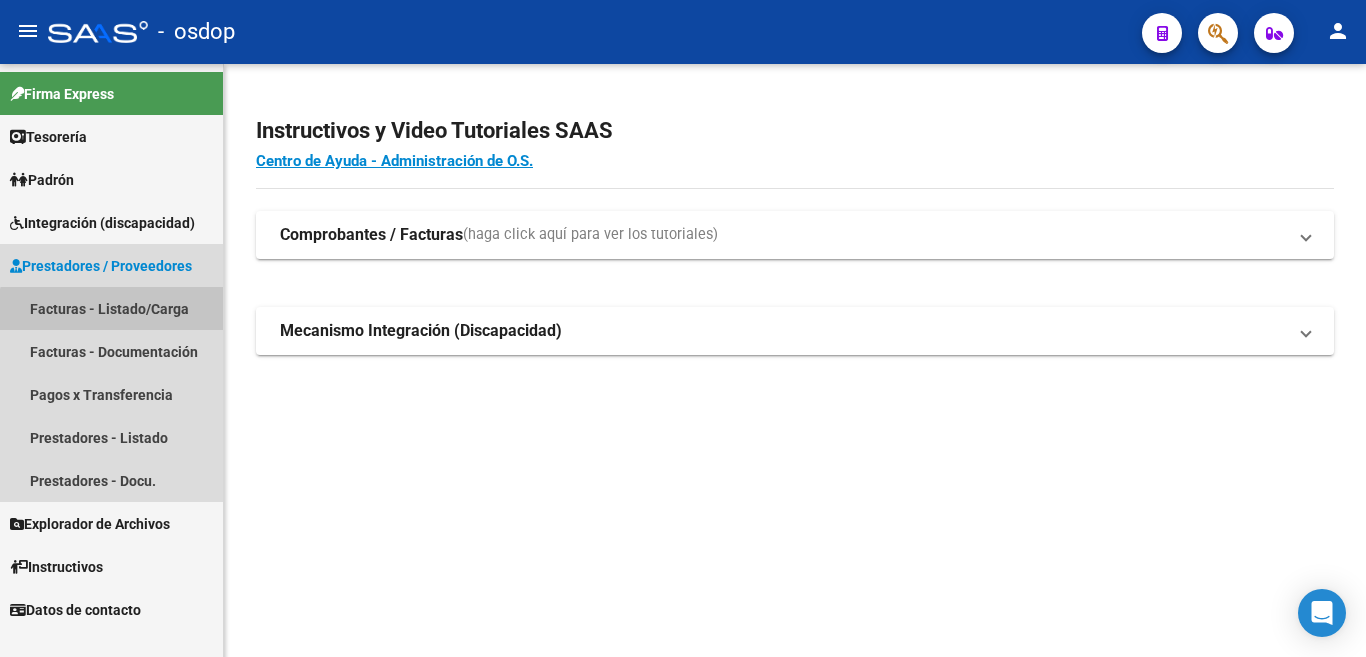 click on "Facturas - Listado/Carga" at bounding box center (111, 308) 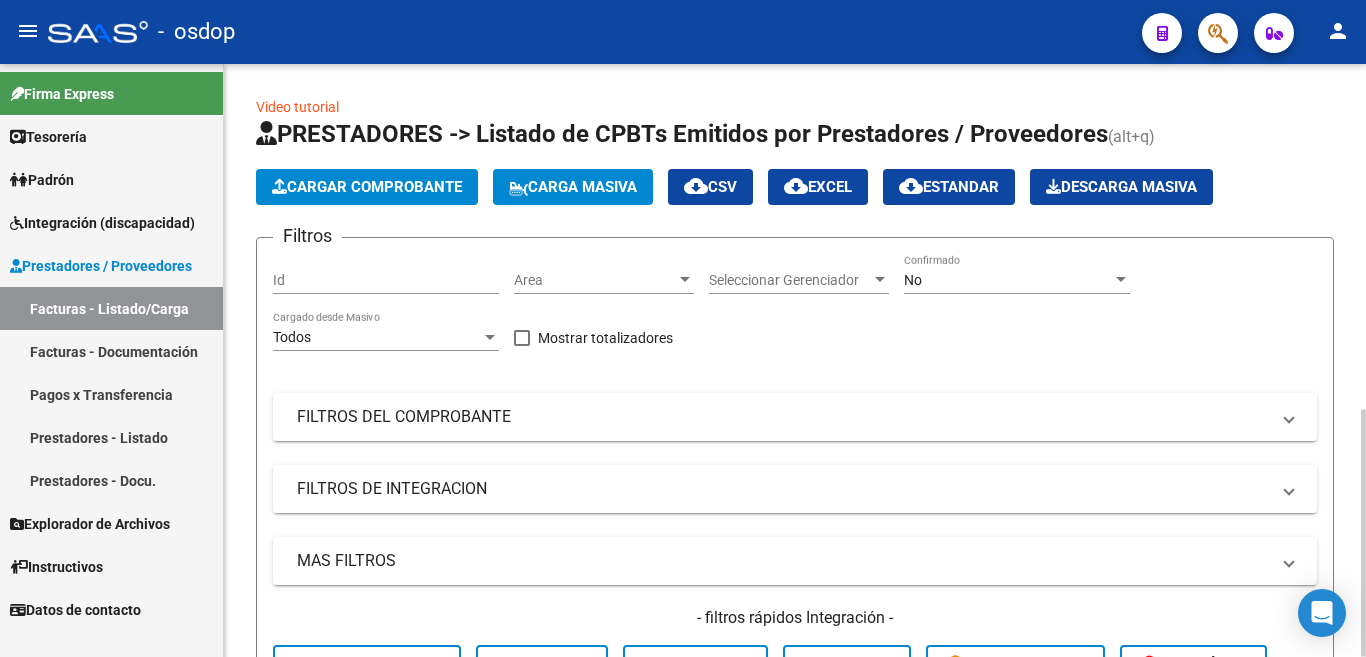 scroll, scrollTop: 100, scrollLeft: 0, axis: vertical 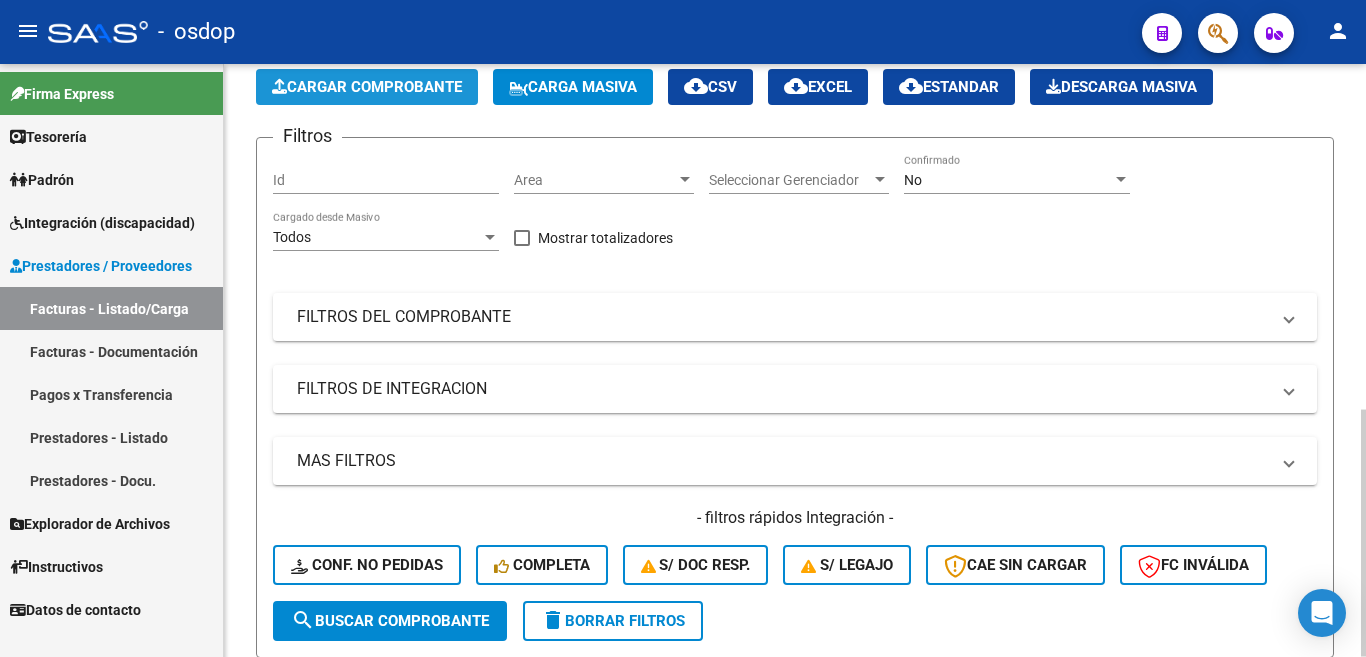 click on "Cargar Comprobante" 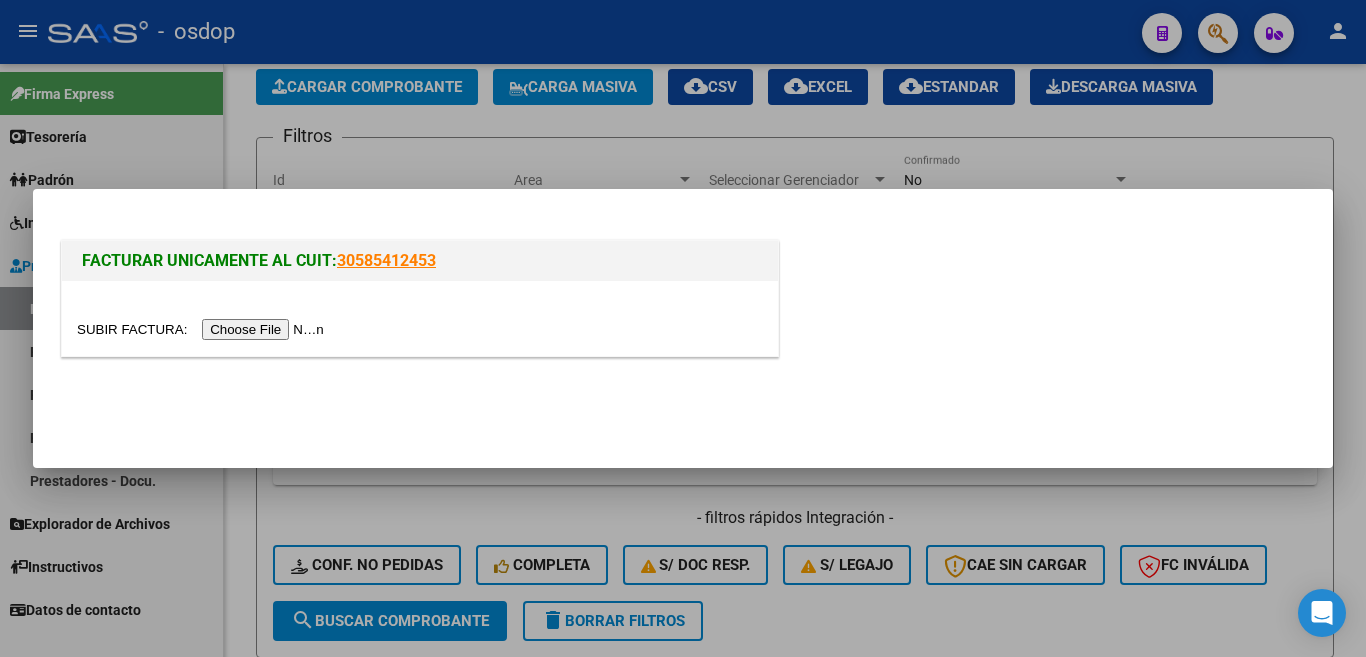 click at bounding box center [203, 329] 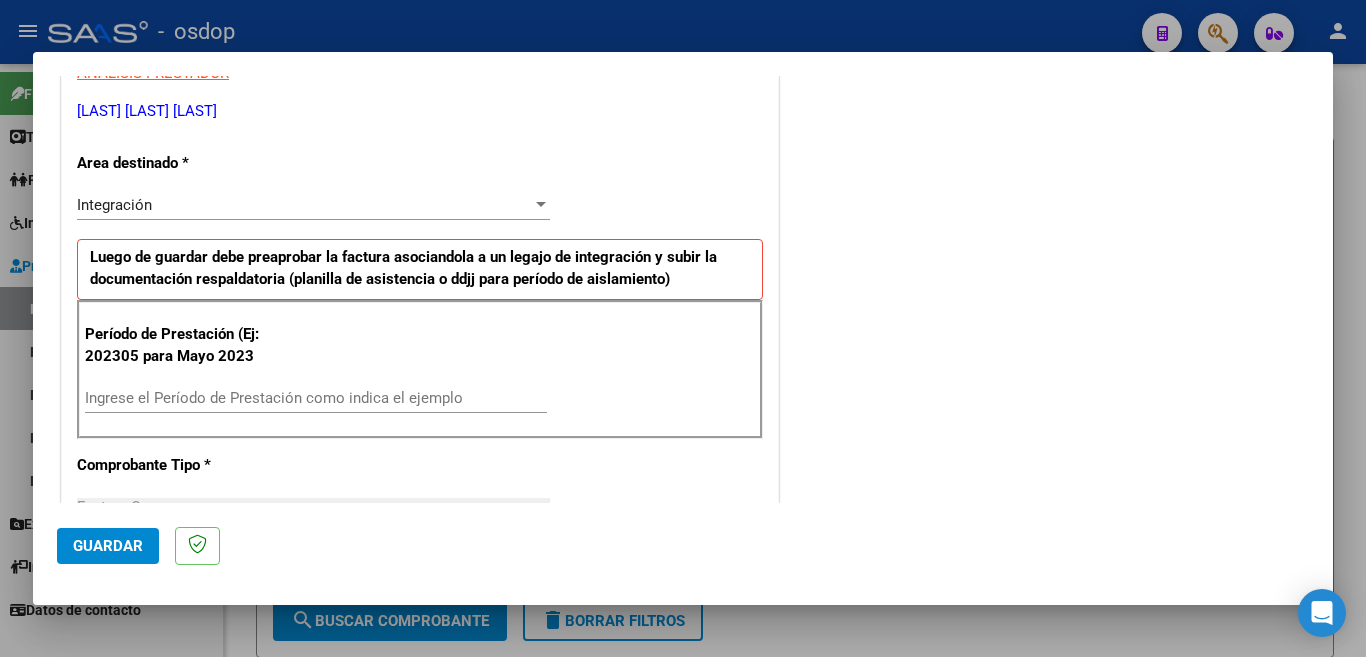 scroll, scrollTop: 500, scrollLeft: 0, axis: vertical 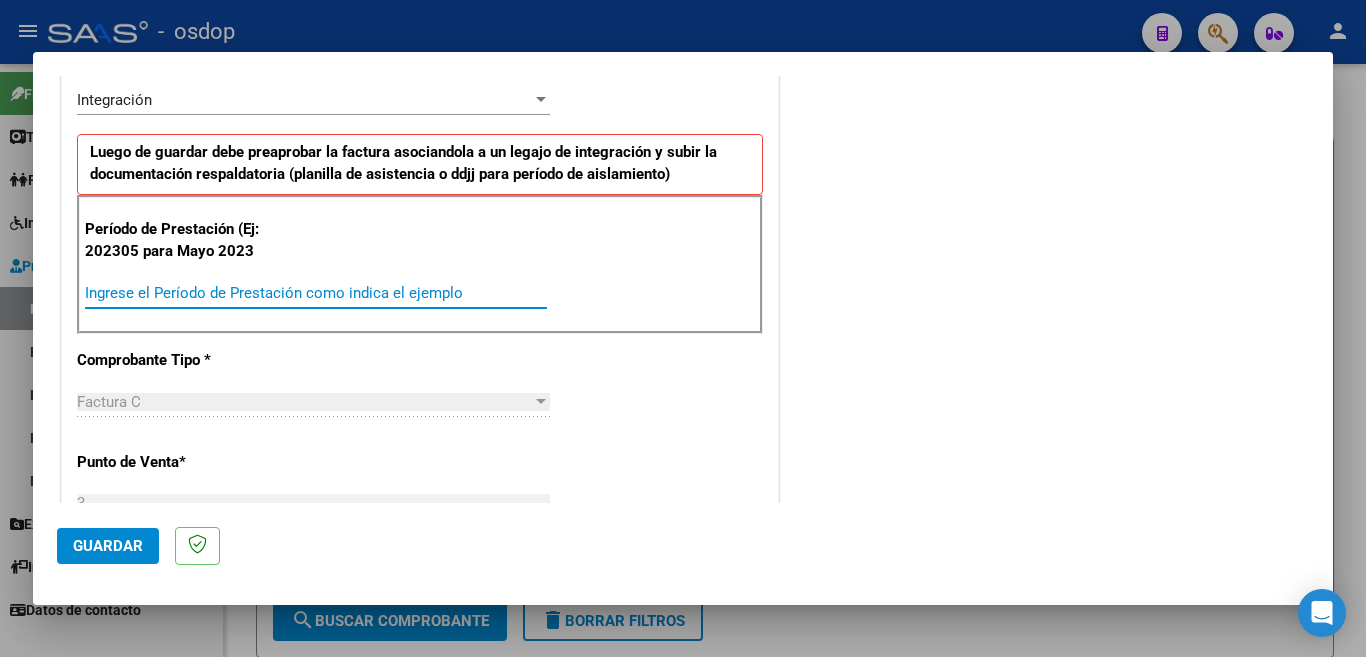 click on "Ingrese el Período de Prestación como indica el ejemplo" at bounding box center (316, 293) 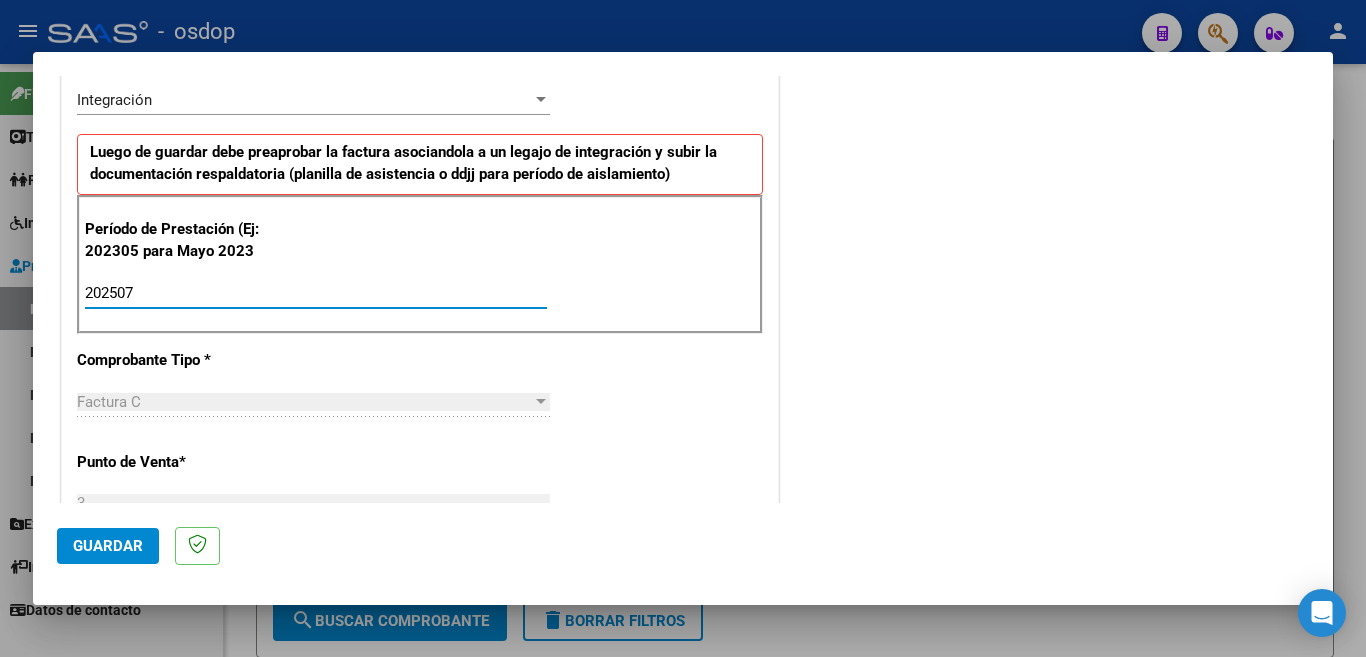 type on "202507" 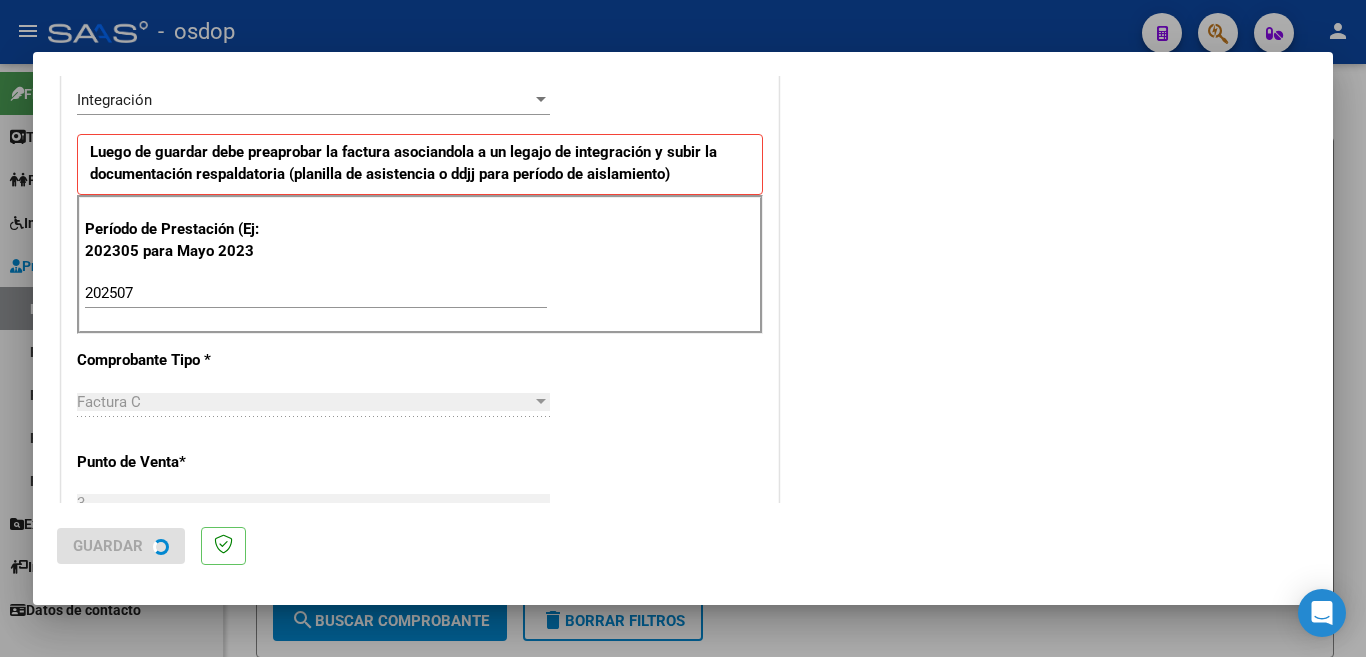 scroll, scrollTop: 0, scrollLeft: 0, axis: both 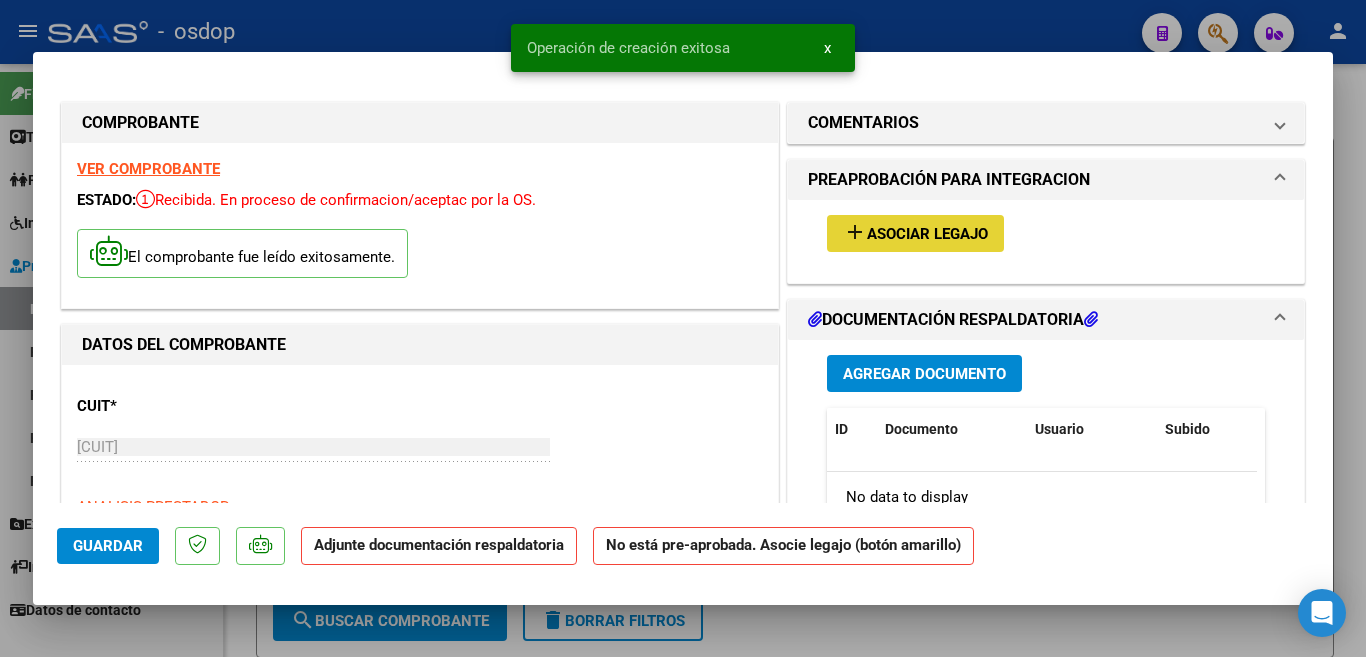 click on "Asociar Legajo" at bounding box center [927, 234] 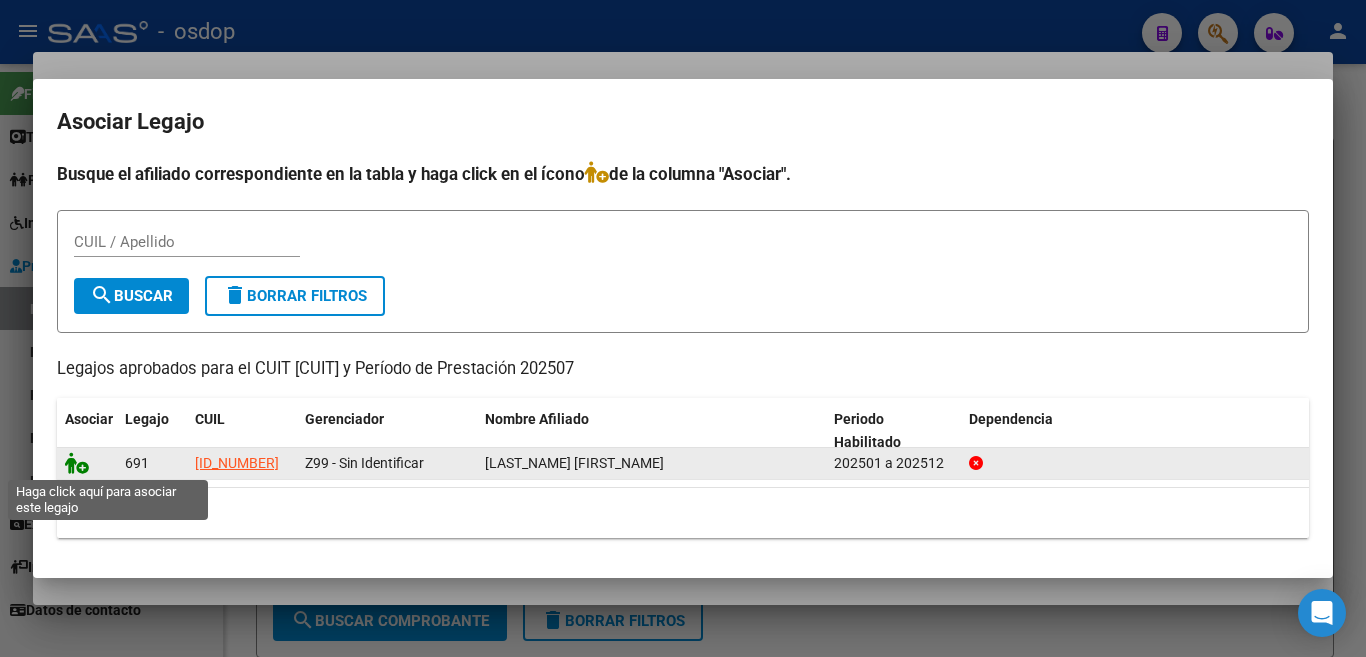 click 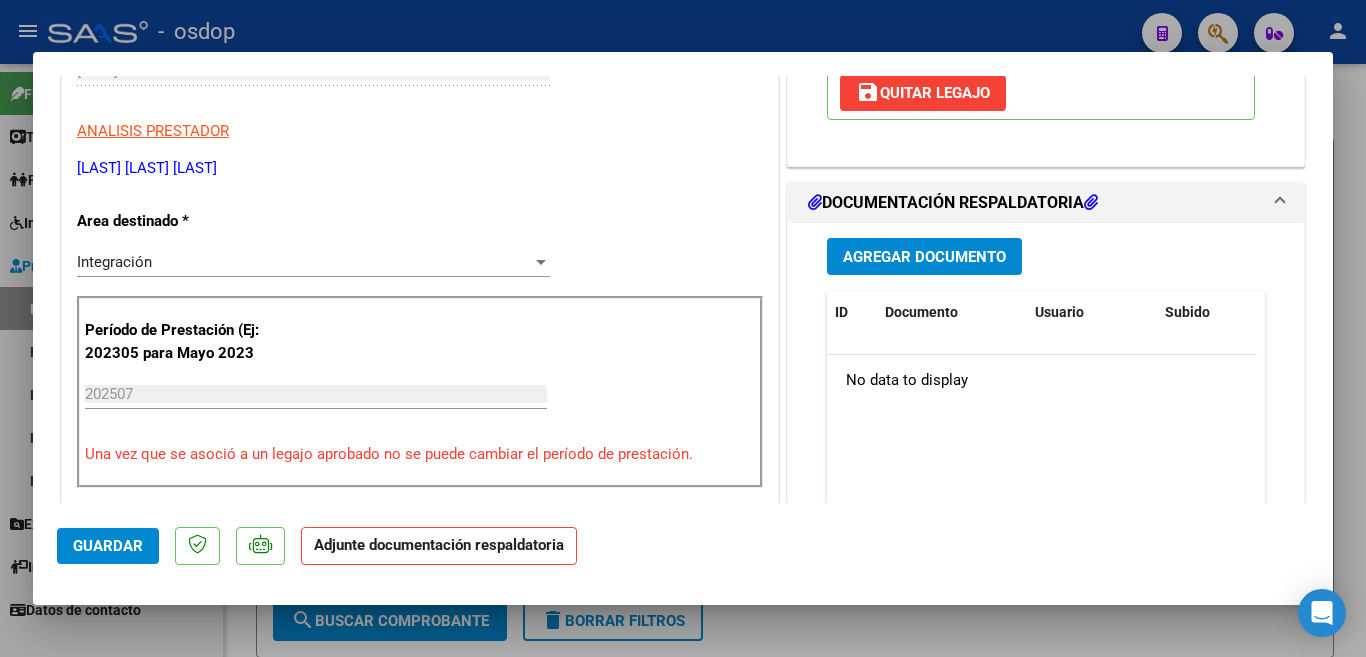 scroll, scrollTop: 500, scrollLeft: 0, axis: vertical 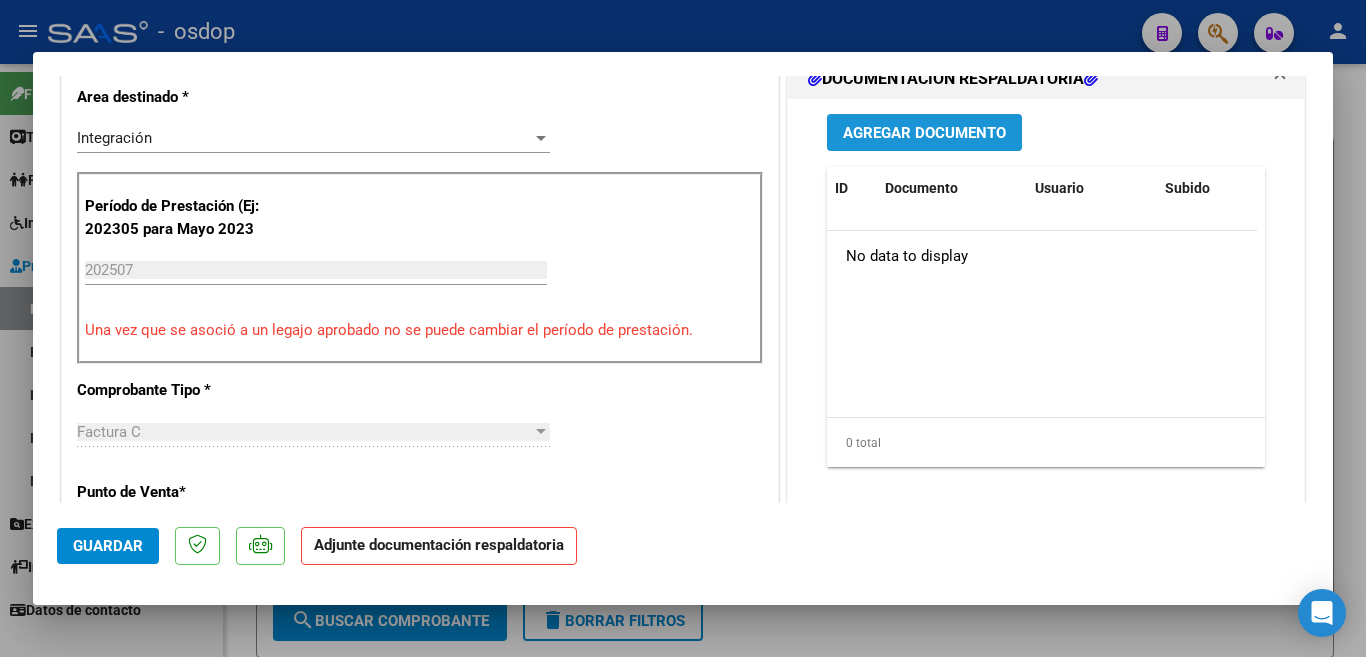 click on "Agregar Documento" at bounding box center (924, 133) 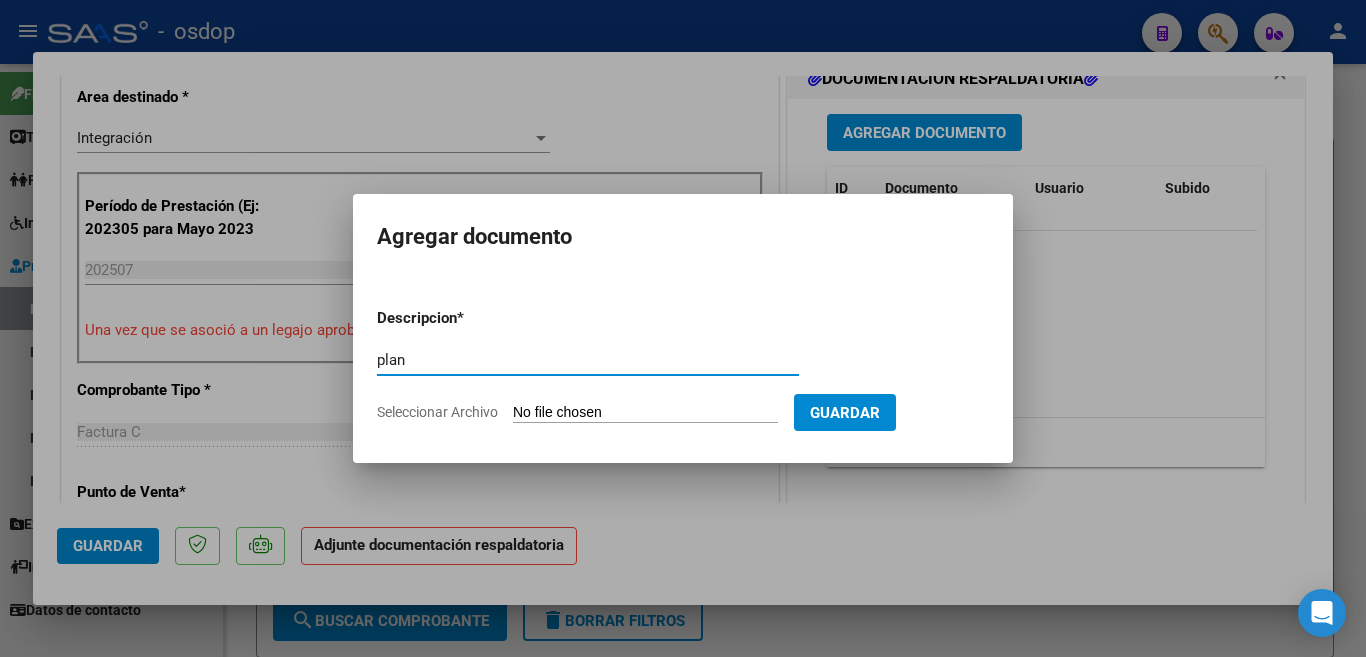 type on "Planilla asistencia" 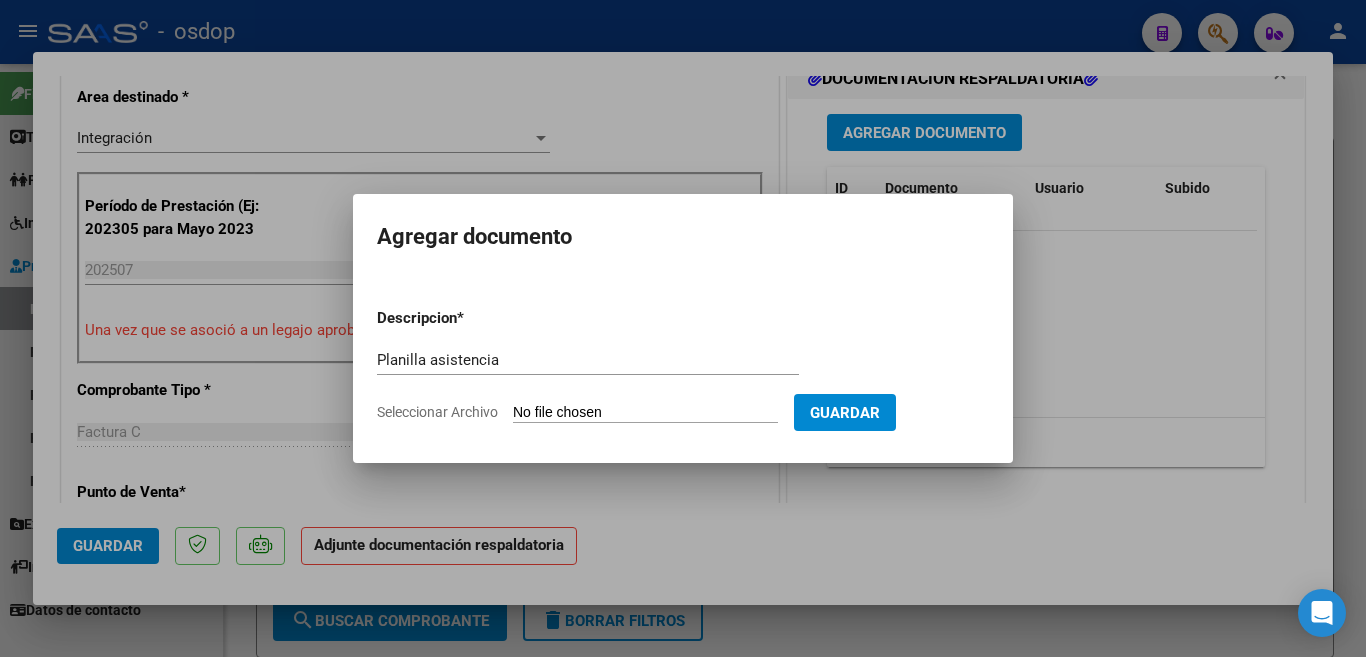 click on "Seleccionar Archivo" at bounding box center [645, 413] 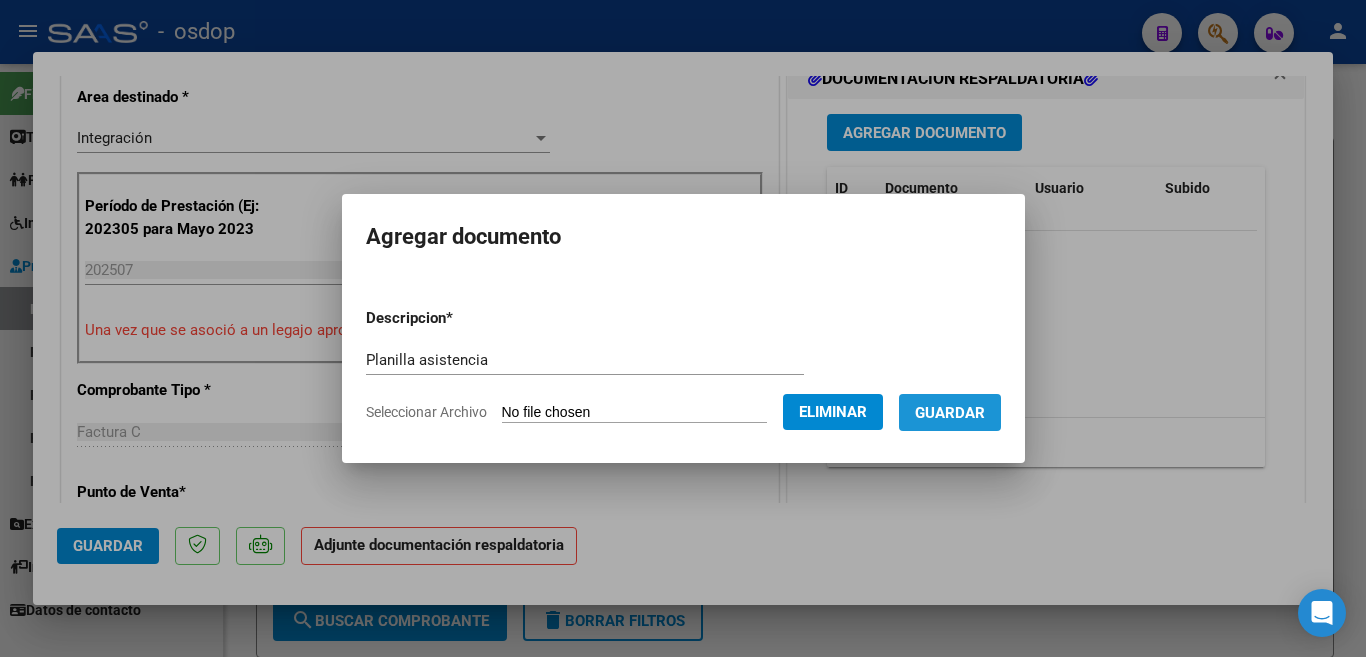 click on "Guardar" at bounding box center (950, 413) 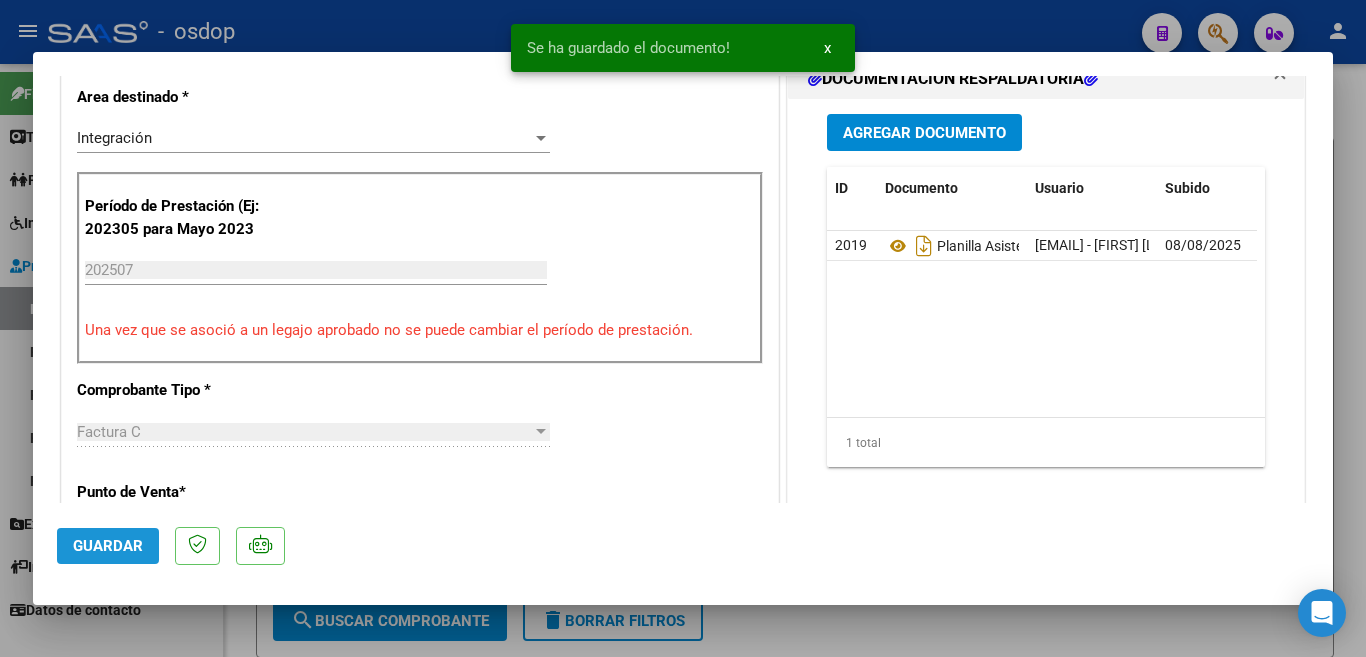click on "Guardar" 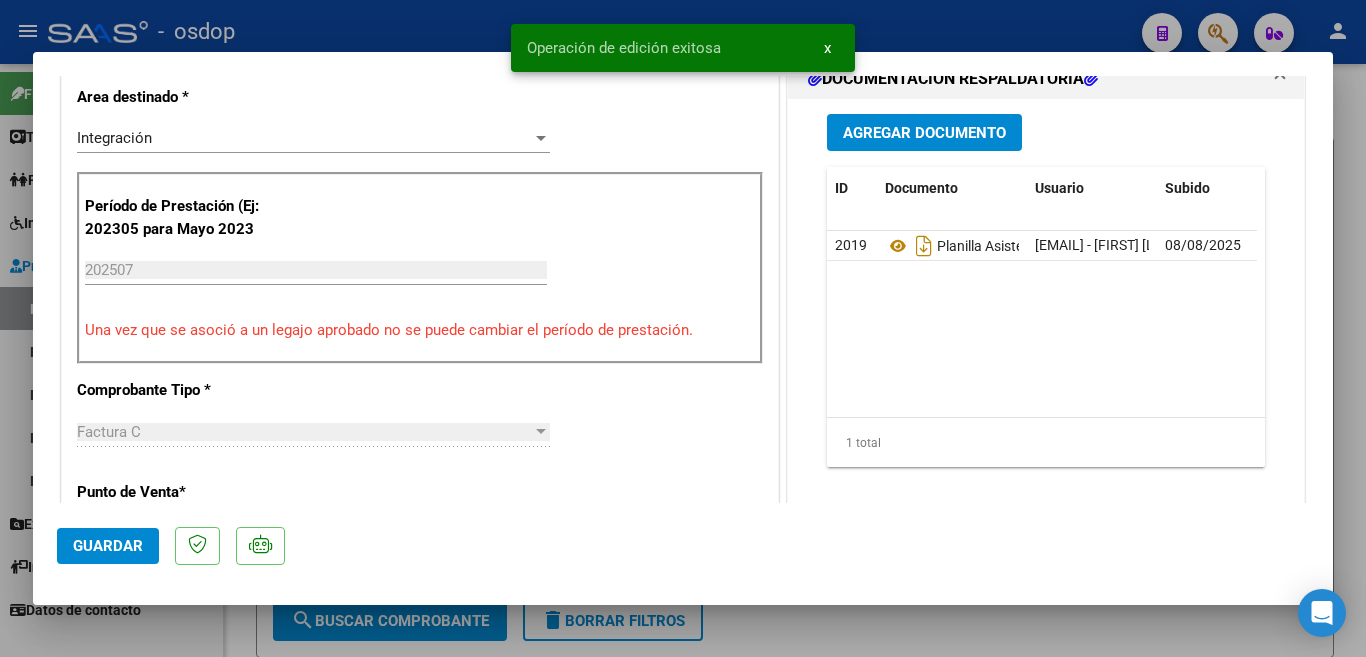 click at bounding box center (683, 328) 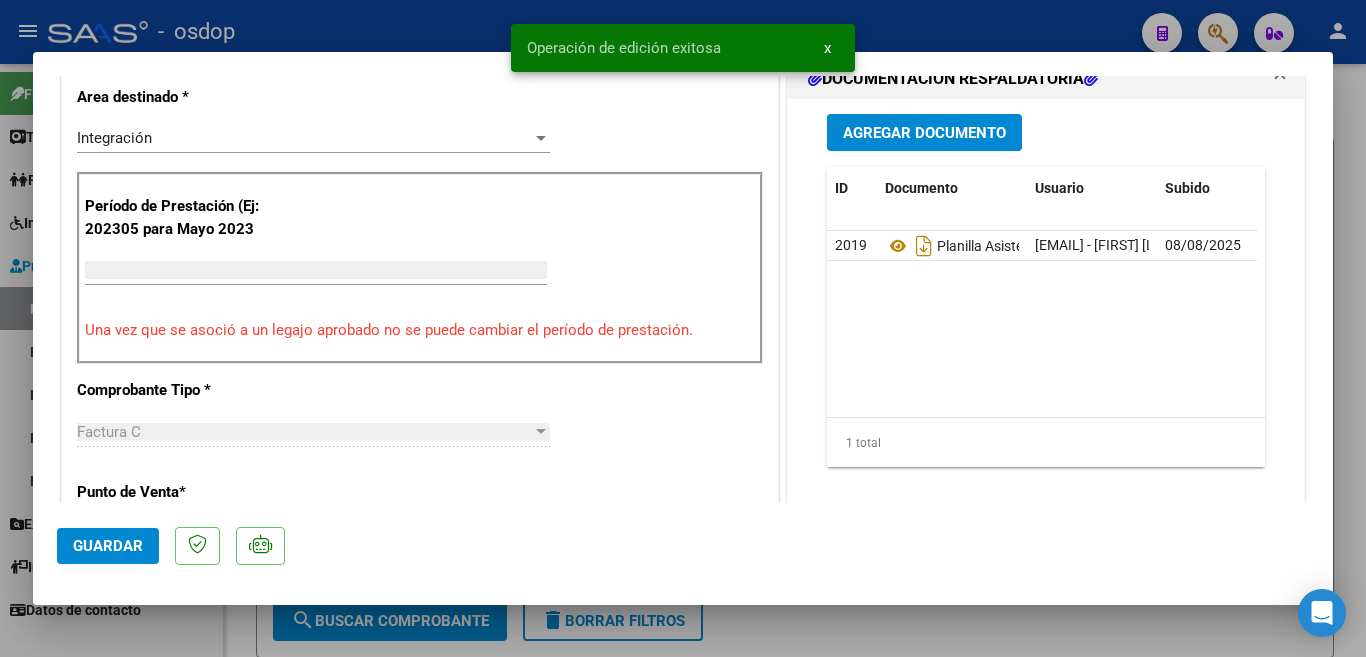 scroll, scrollTop: 0, scrollLeft: 0, axis: both 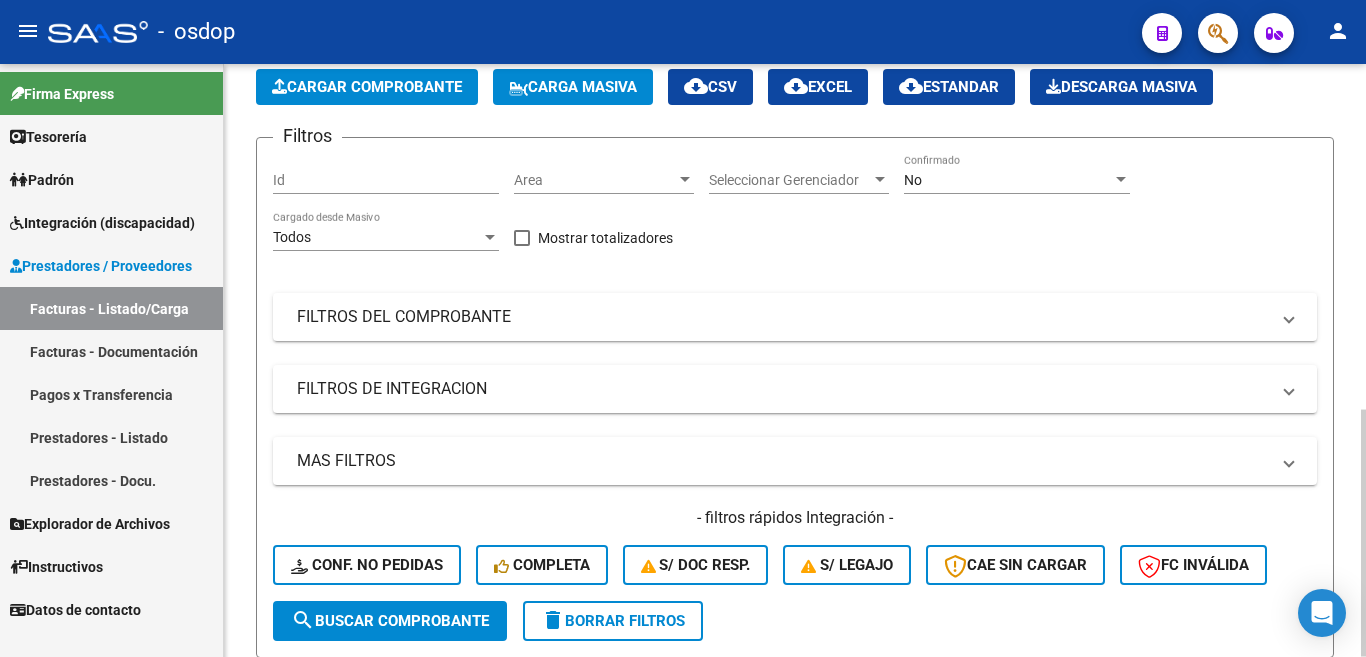click on "Cargar Comprobante" 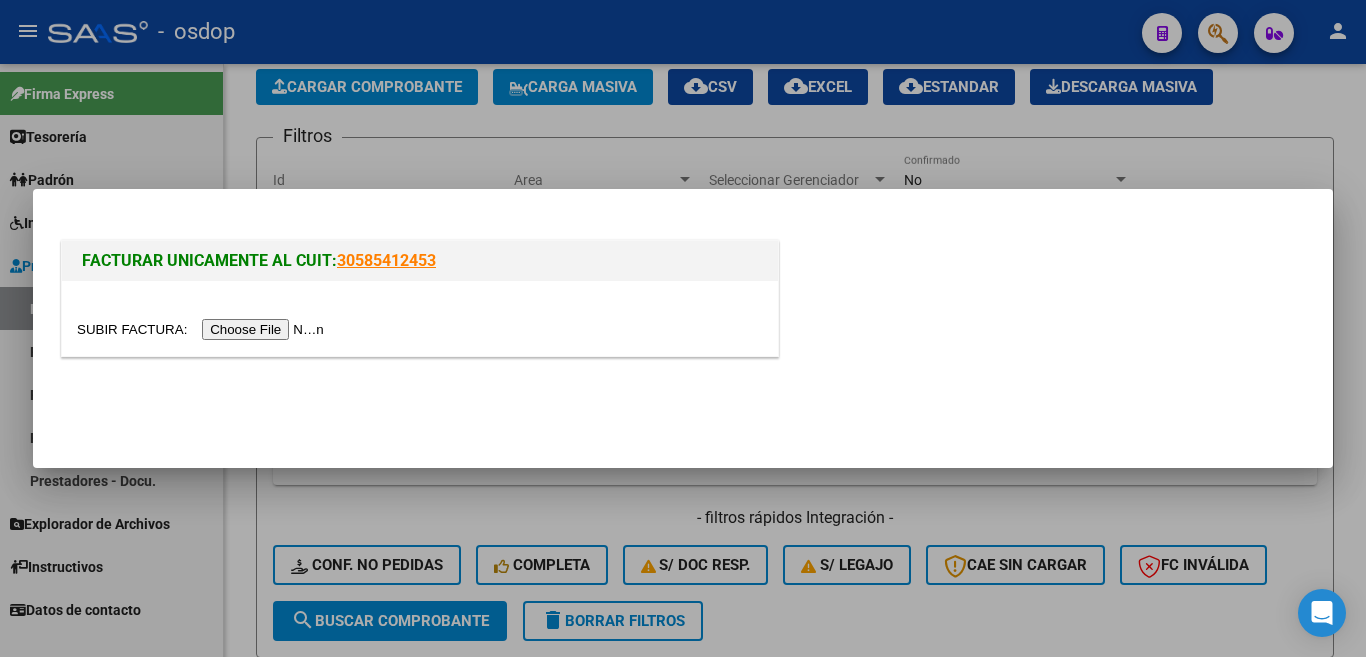 click at bounding box center (203, 329) 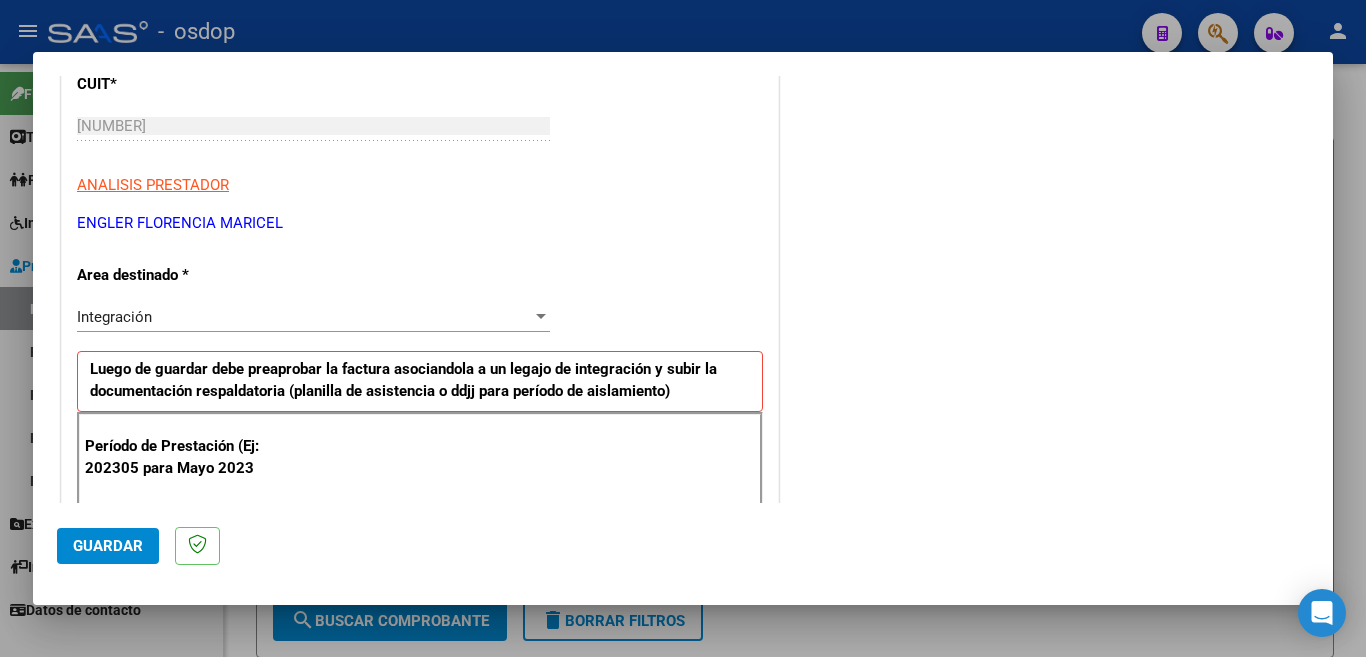 scroll, scrollTop: 500, scrollLeft: 0, axis: vertical 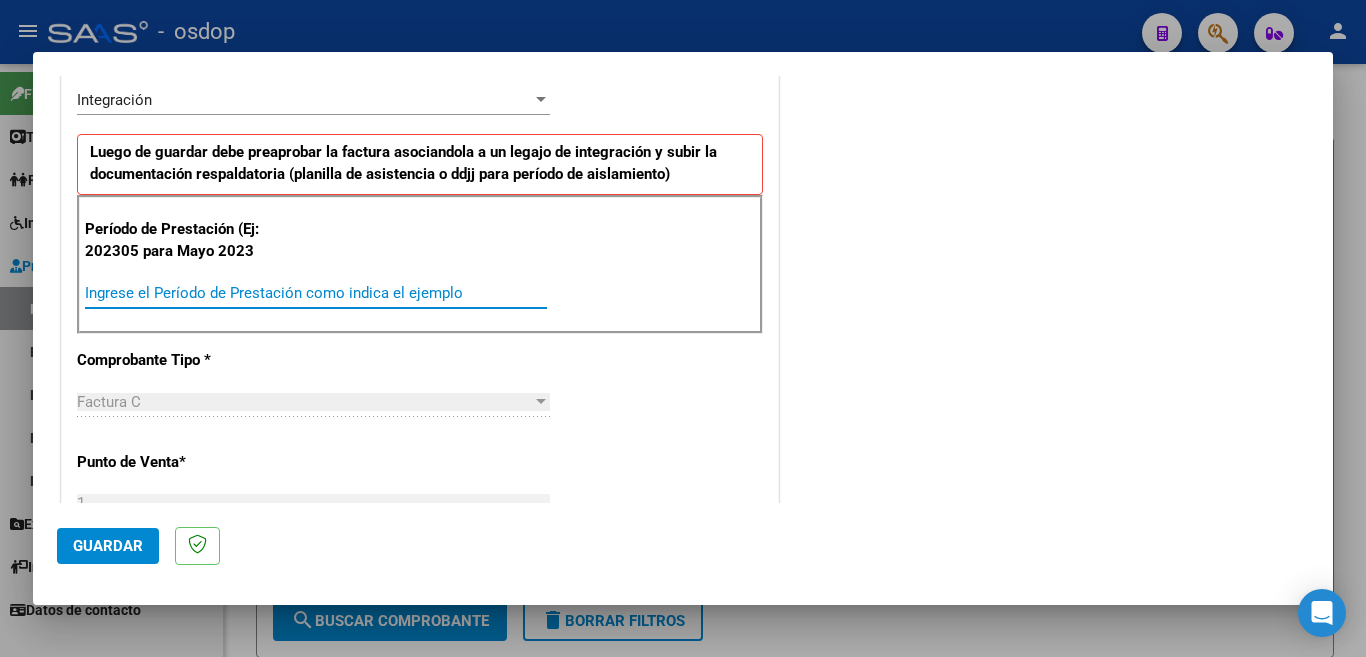 click on "Ingrese el Período de Prestación como indica el ejemplo" at bounding box center [316, 293] 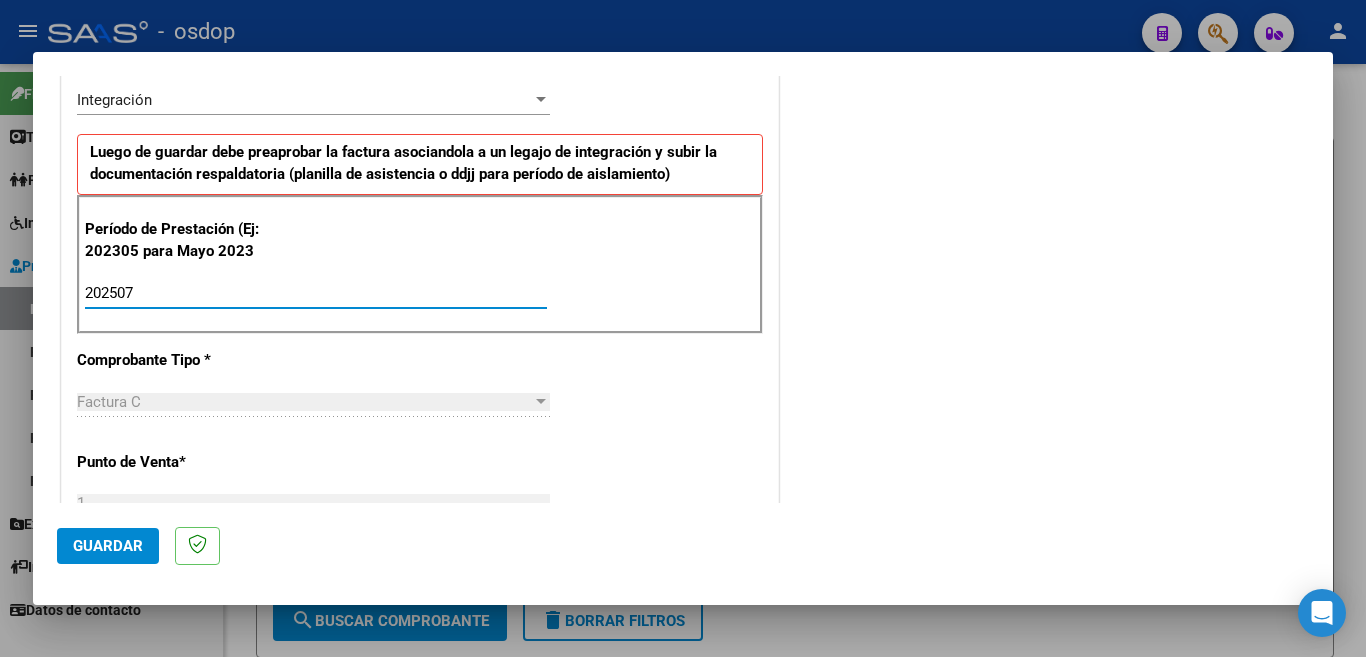 type on "202507" 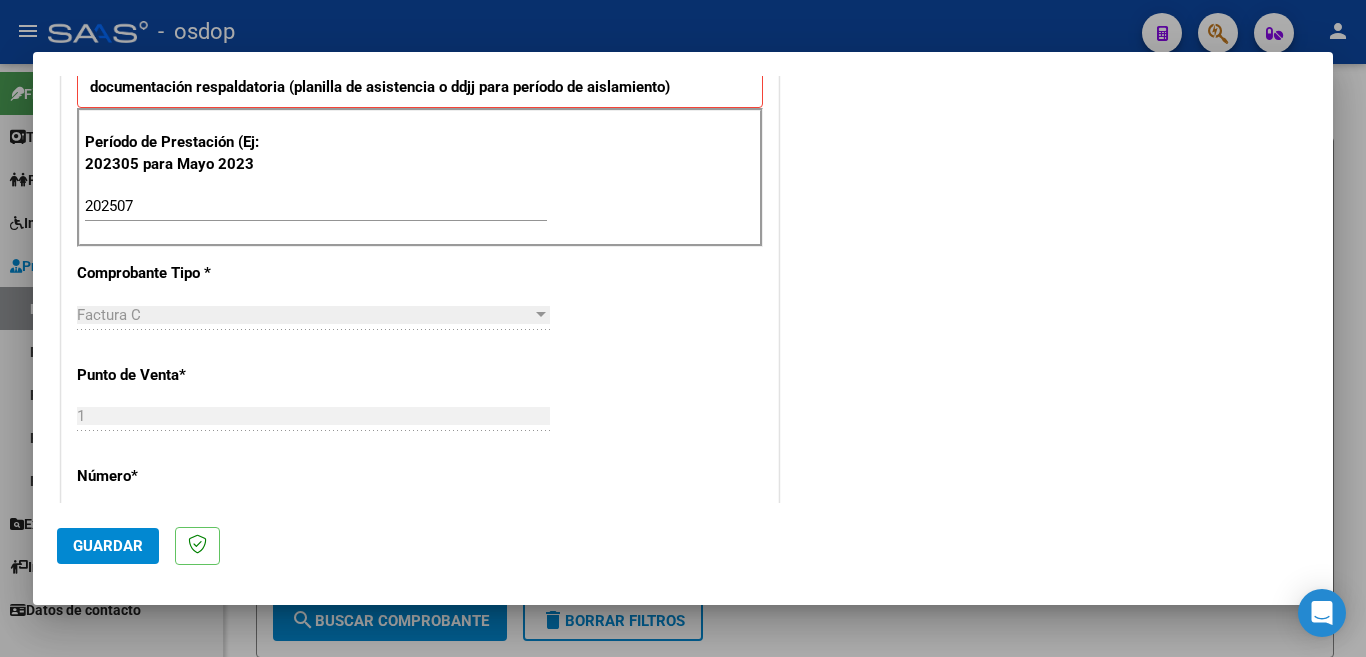 scroll, scrollTop: 700, scrollLeft: 0, axis: vertical 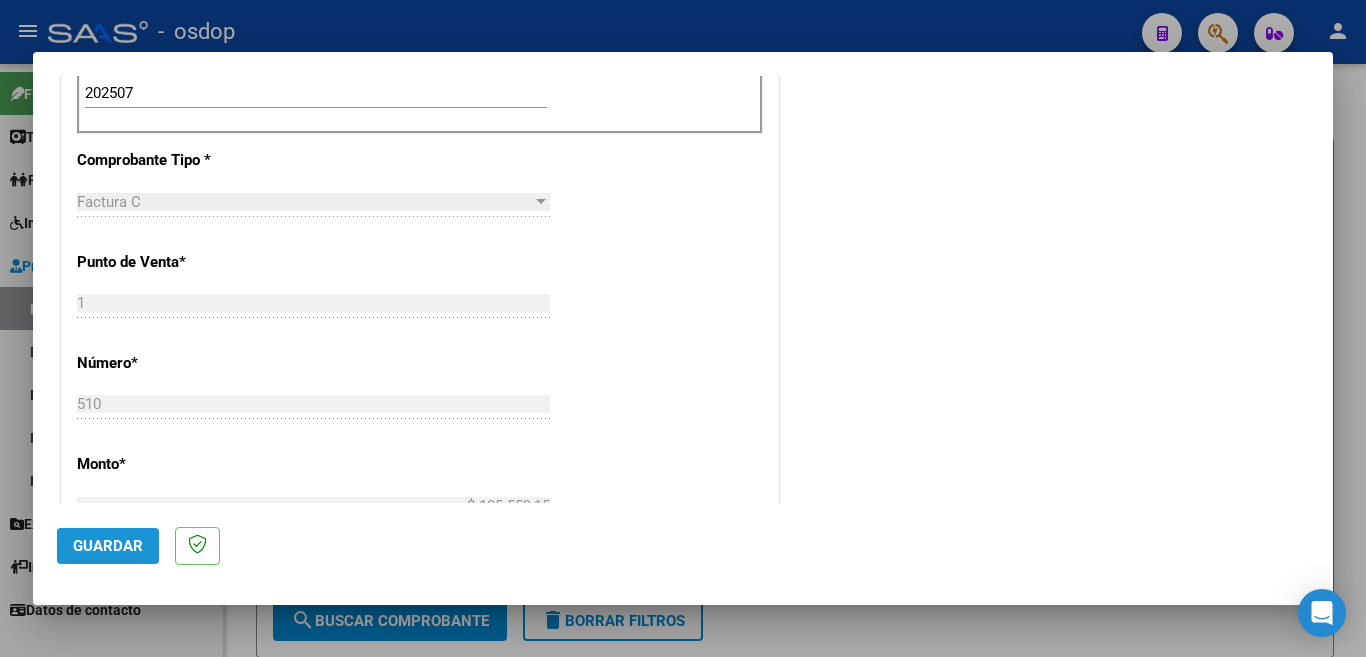 click on "Guardar" 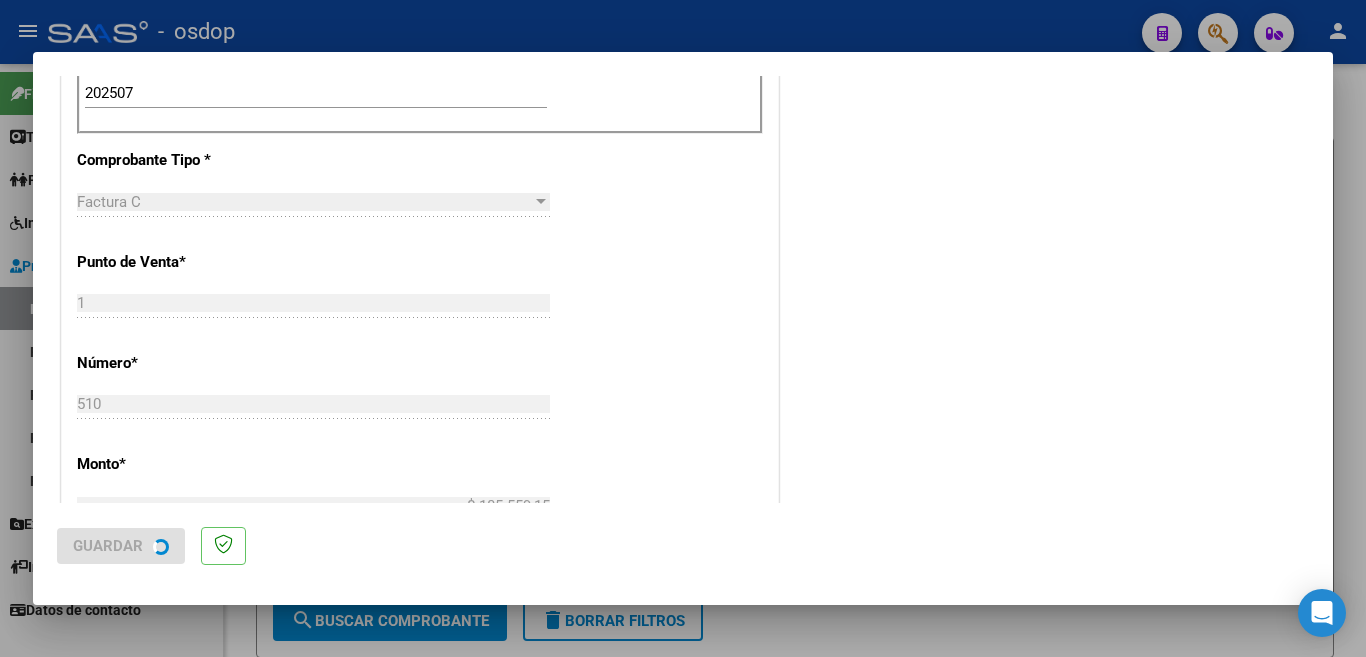 scroll, scrollTop: 0, scrollLeft: 0, axis: both 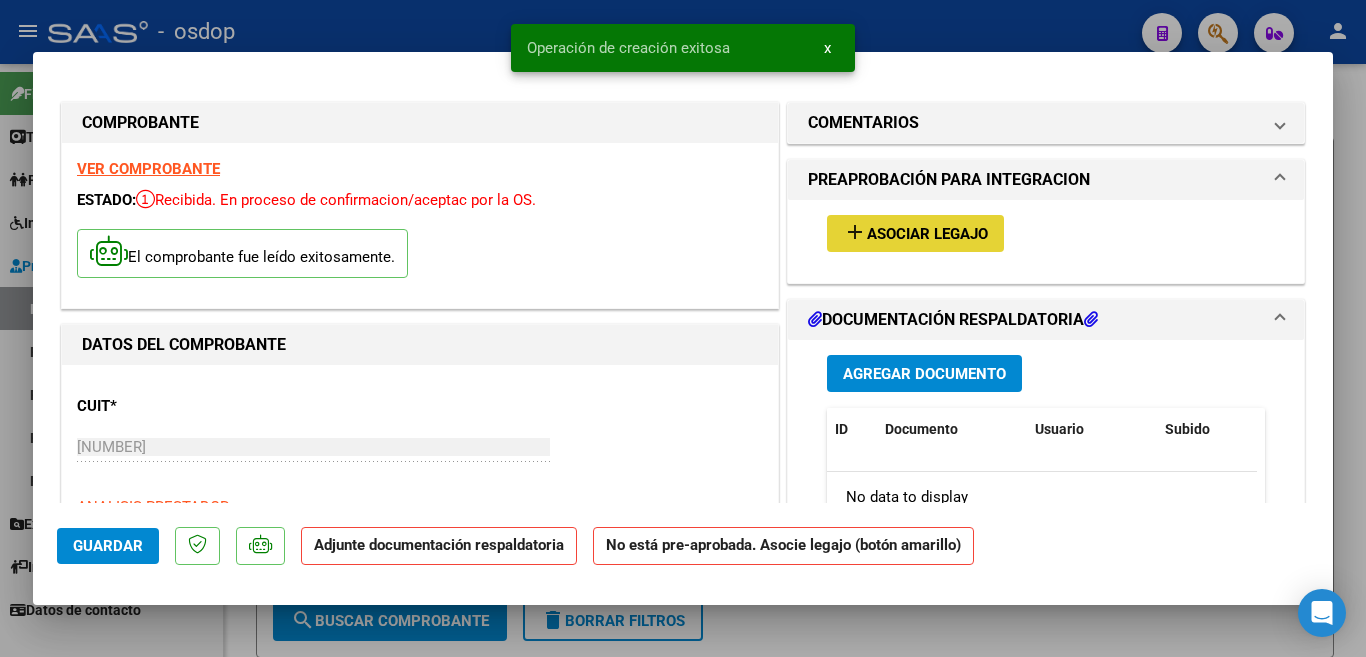 click on "Asociar Legajo" at bounding box center (927, 234) 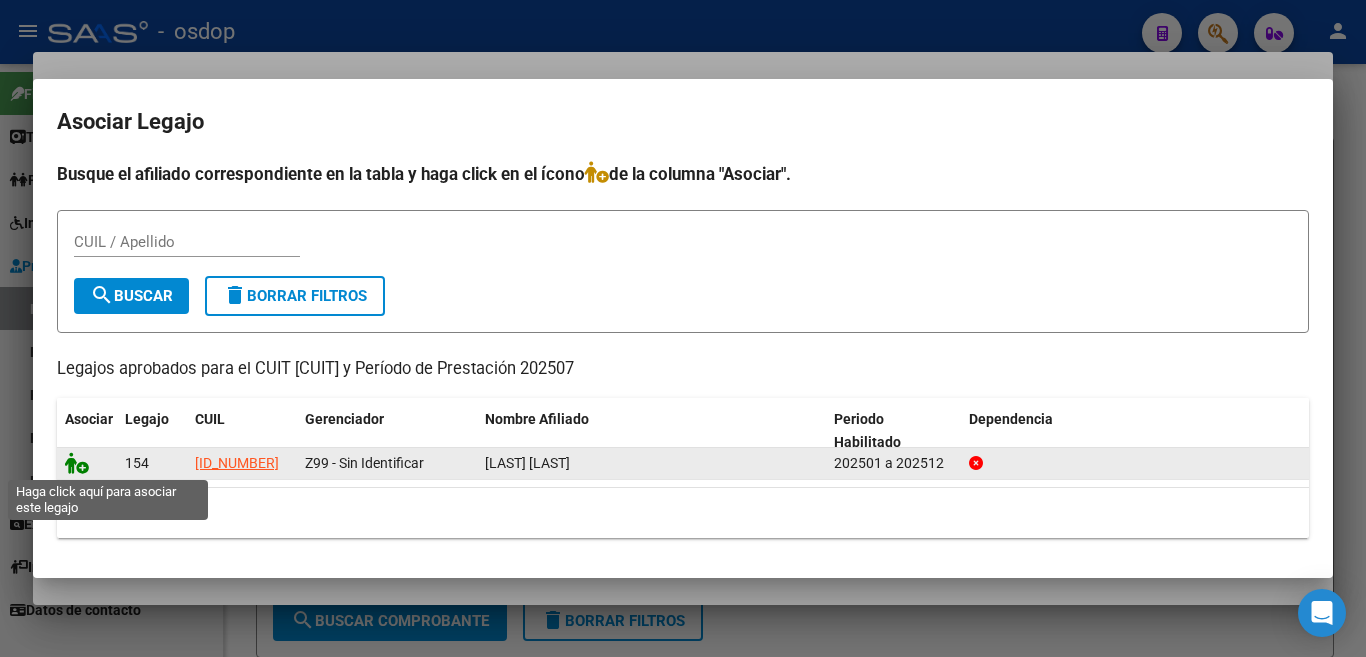 click 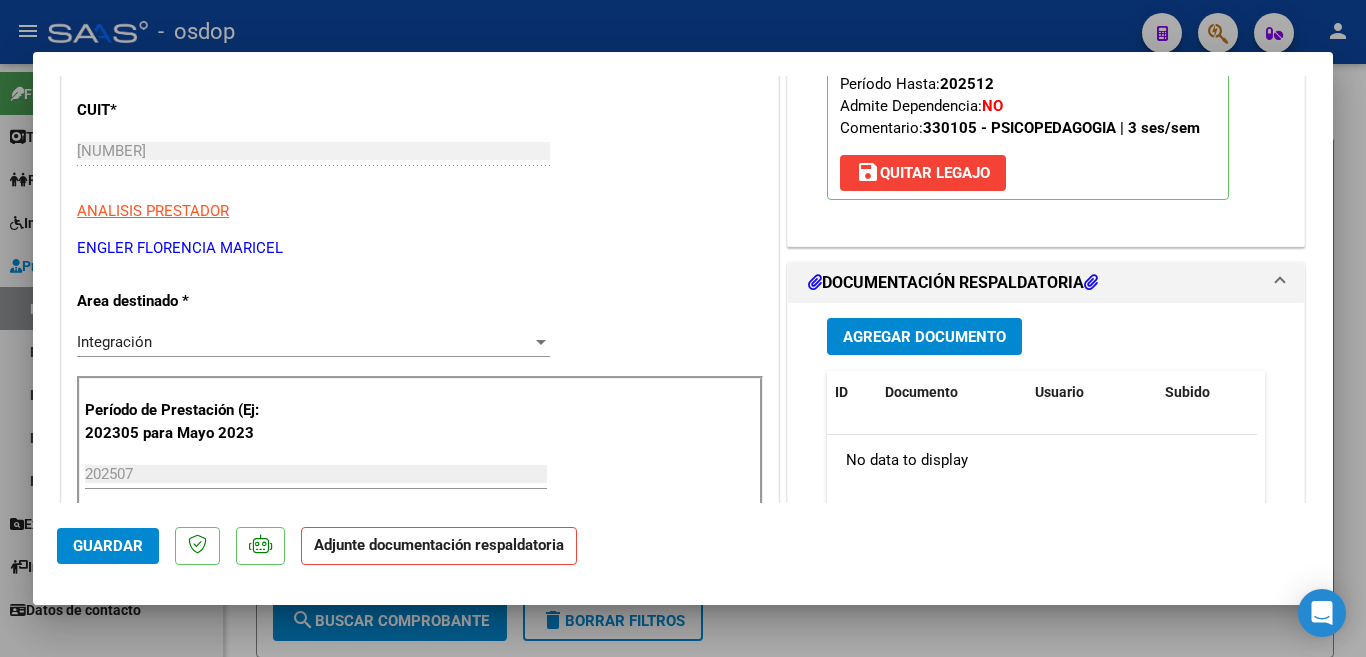 scroll, scrollTop: 400, scrollLeft: 0, axis: vertical 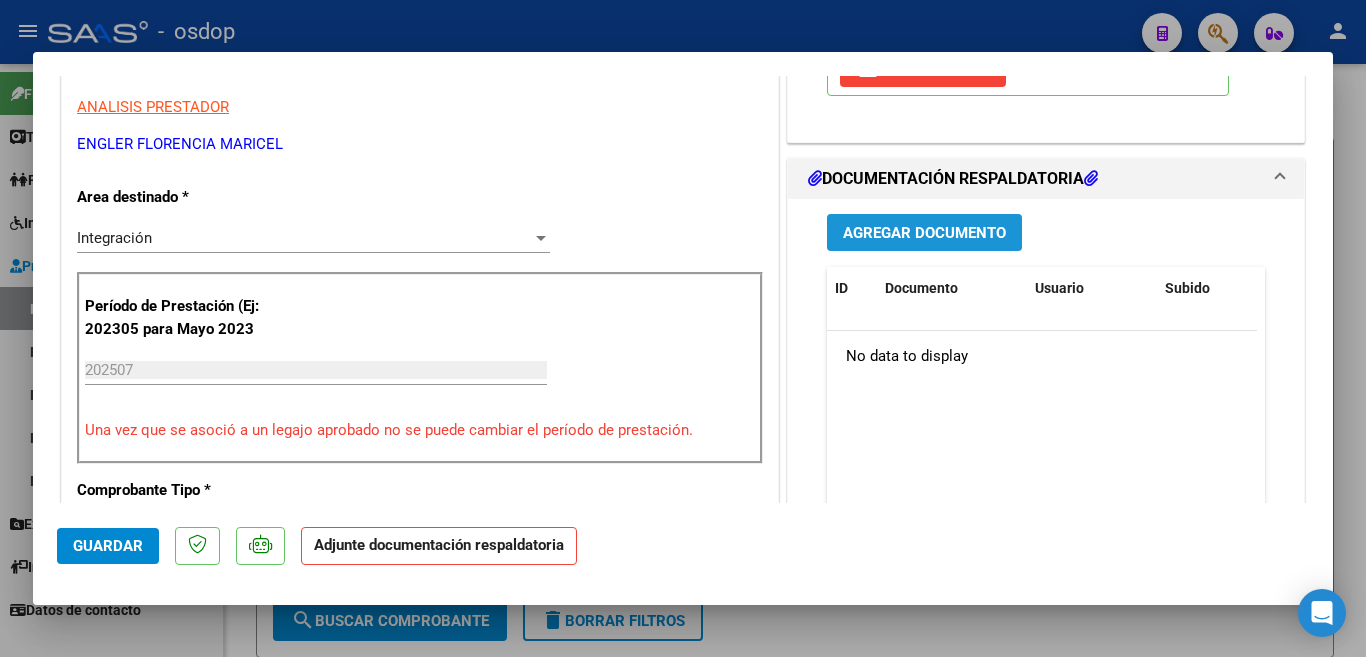 click on "Agregar Documento" at bounding box center (924, 233) 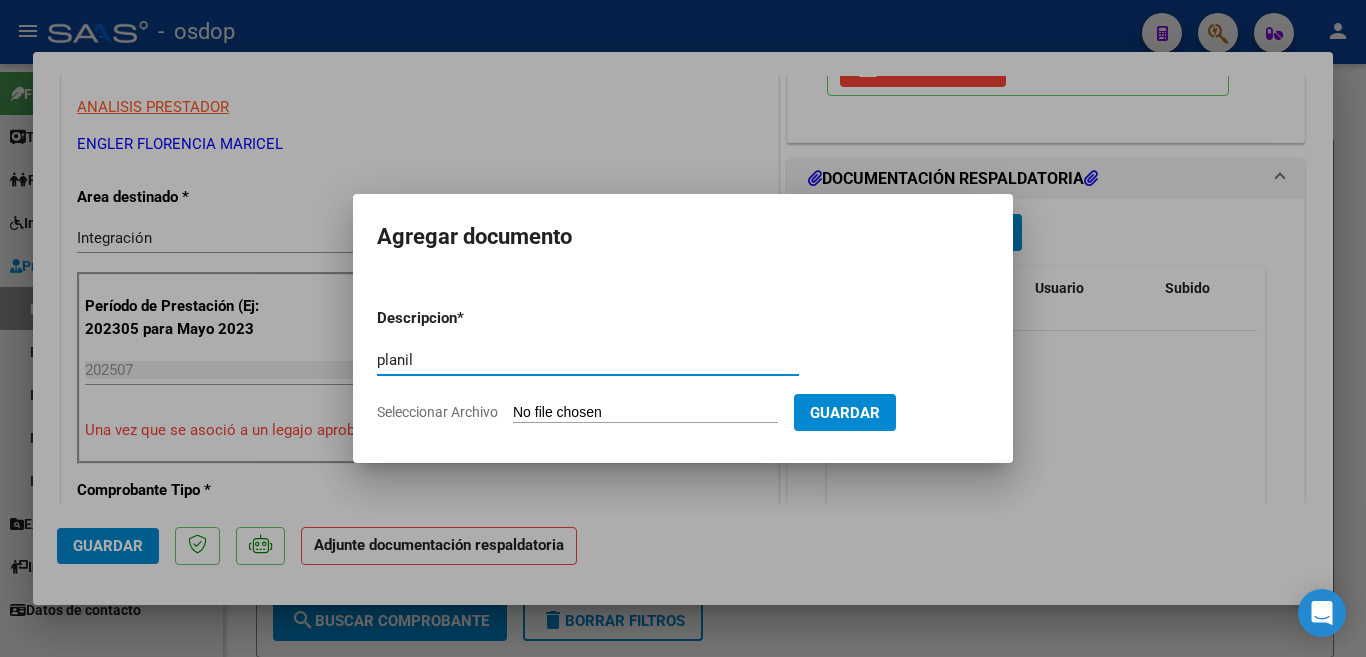 type on "Planilla Asistencia" 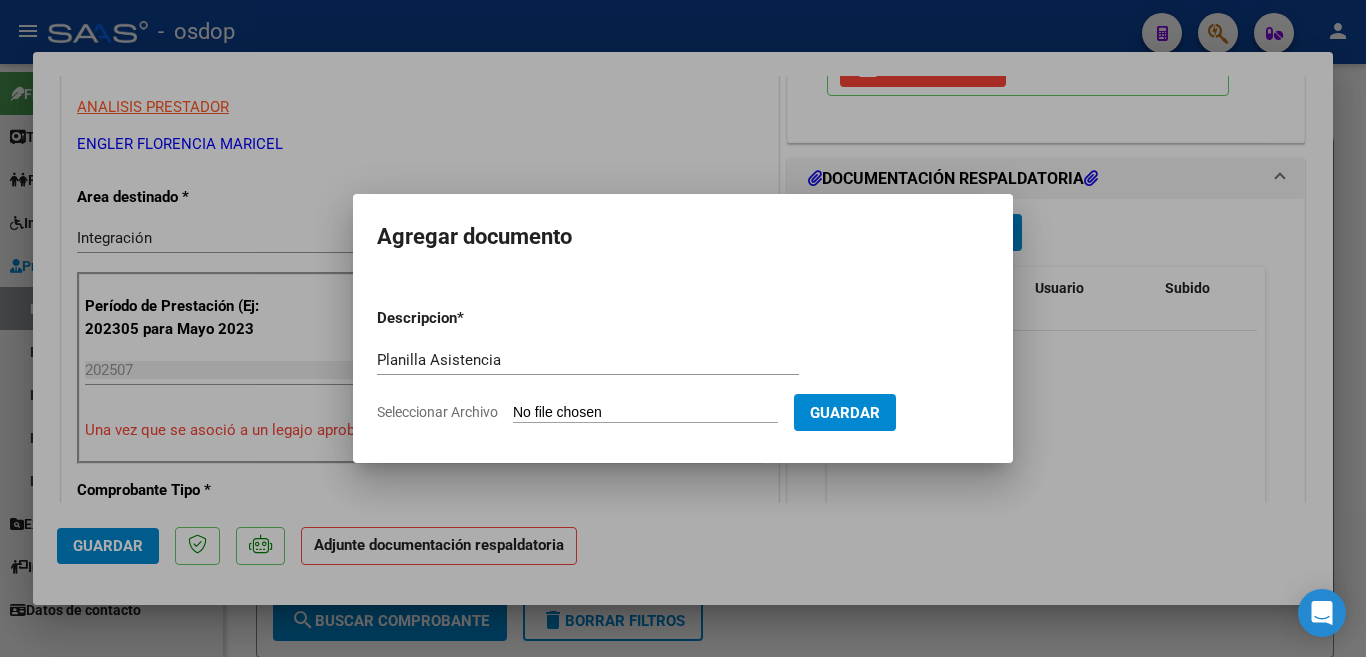click on "Seleccionar Archivo" at bounding box center [645, 413] 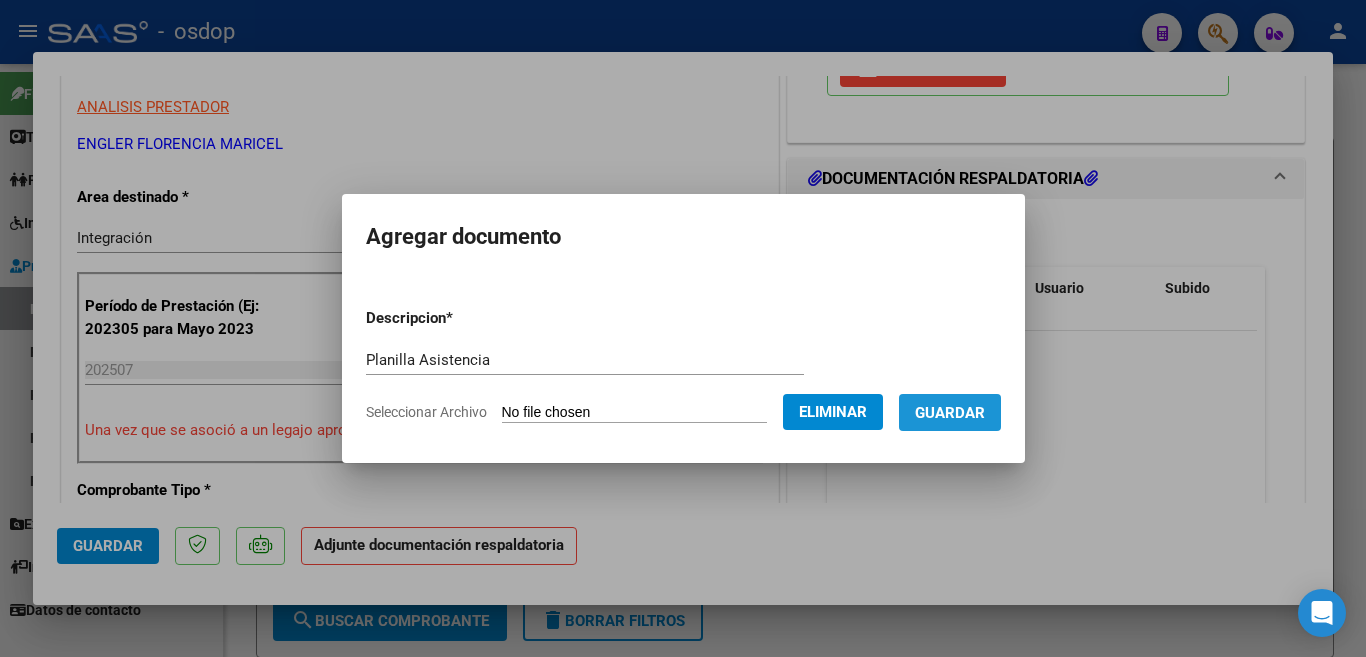 click on "Guardar" at bounding box center [950, 413] 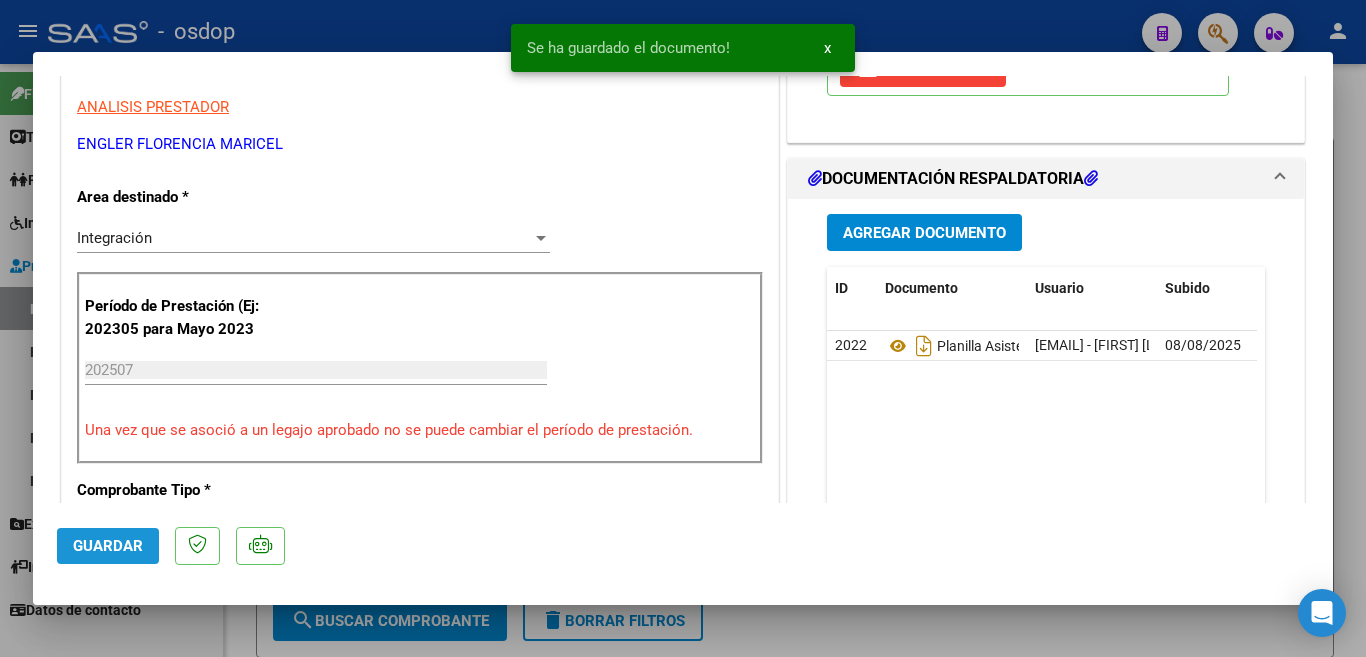 click on "Guardar" 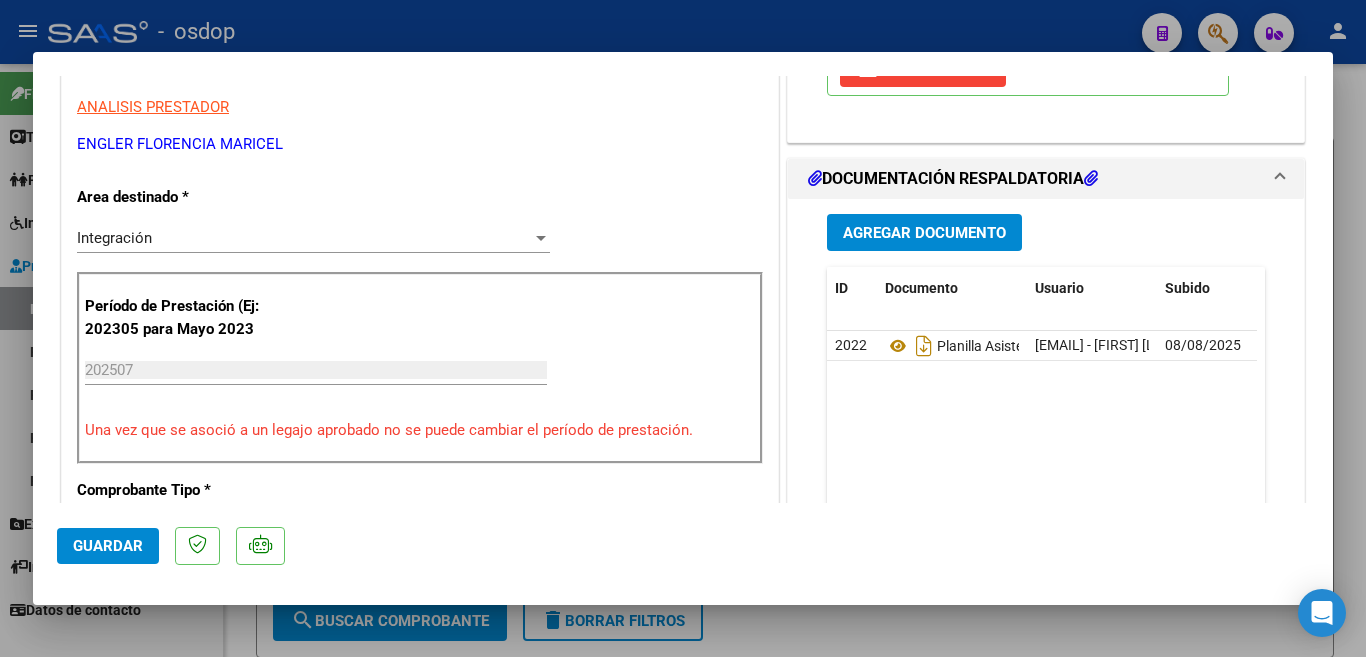 click at bounding box center [683, 328] 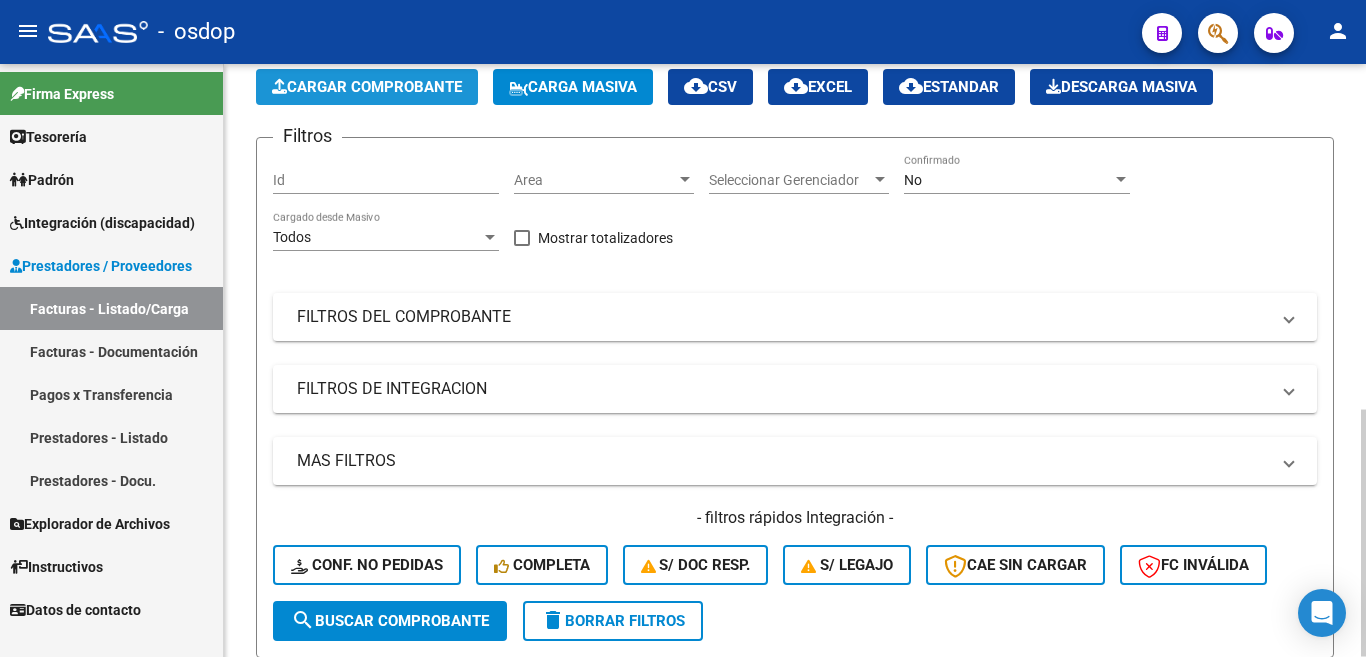 click on "Cargar Comprobante" 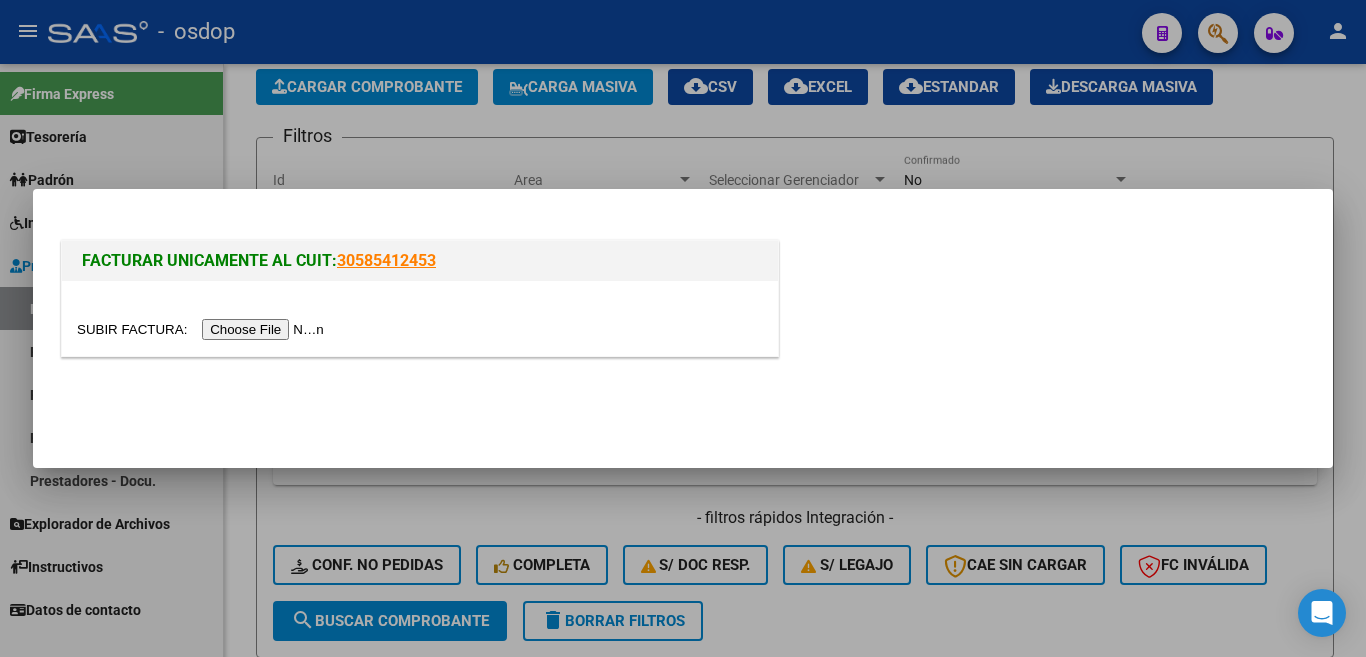 click at bounding box center (203, 329) 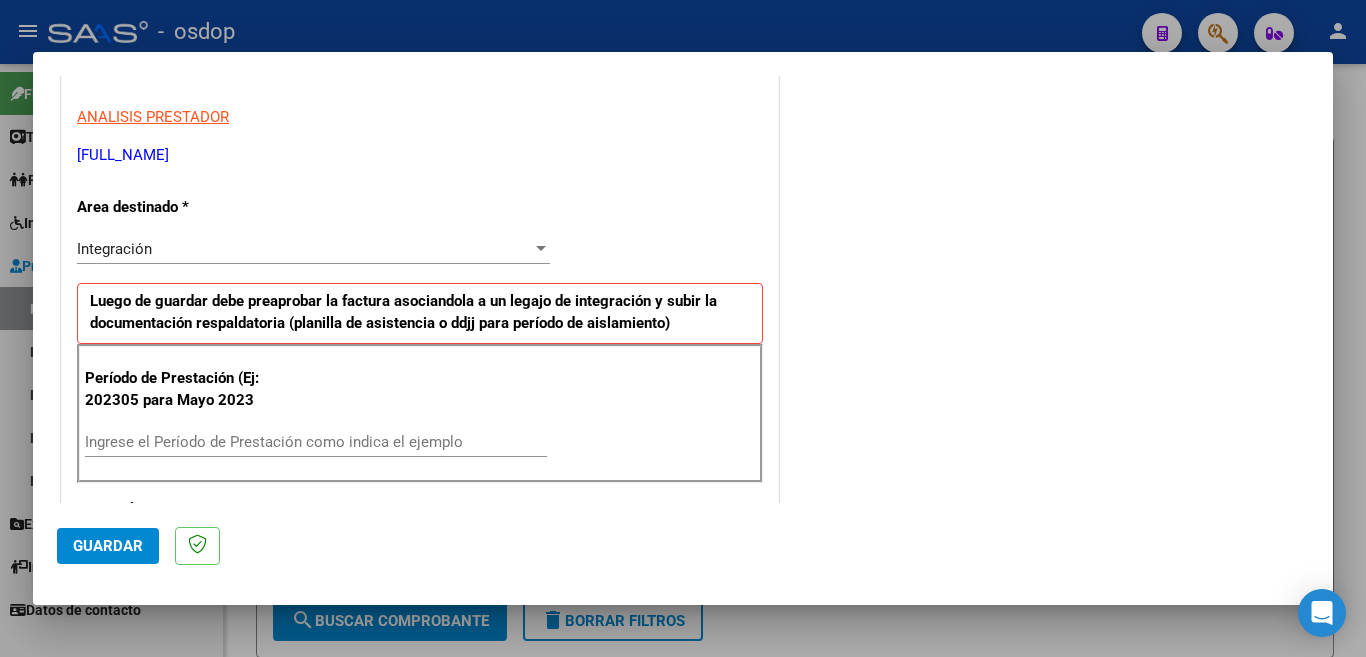 scroll, scrollTop: 400, scrollLeft: 0, axis: vertical 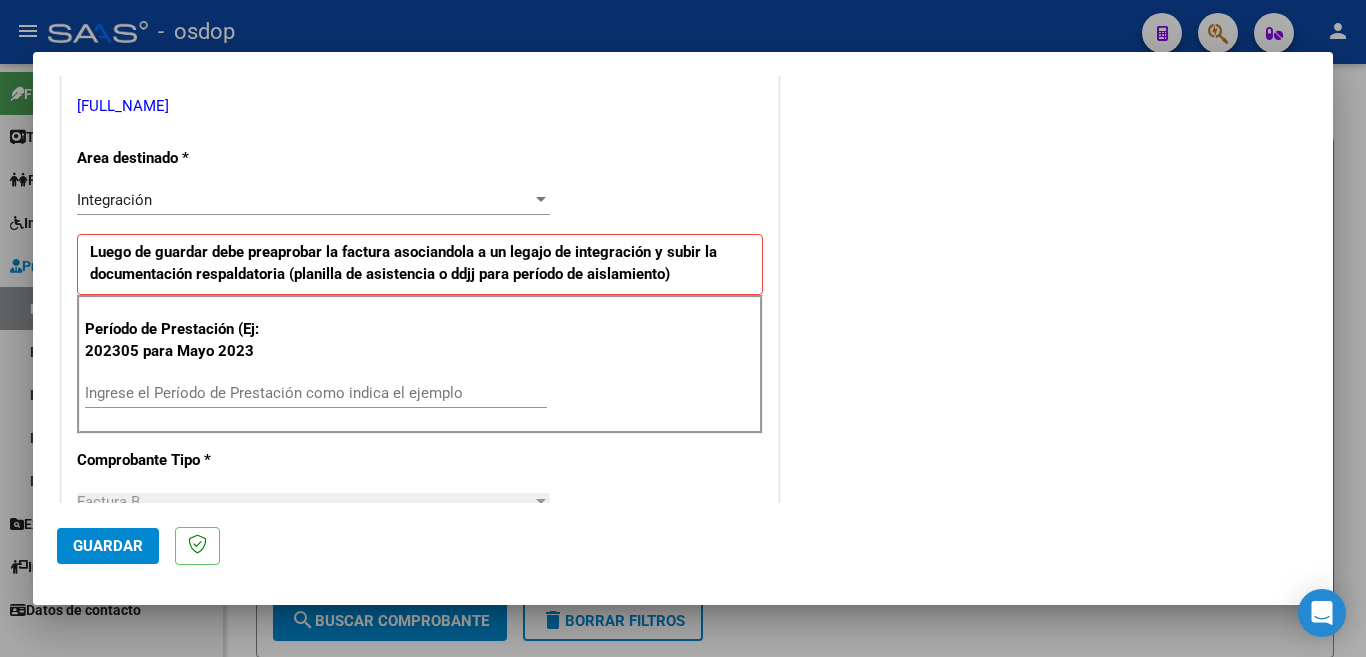 click on "Ingrese el Período de Prestación como indica el ejemplo" at bounding box center (316, 393) 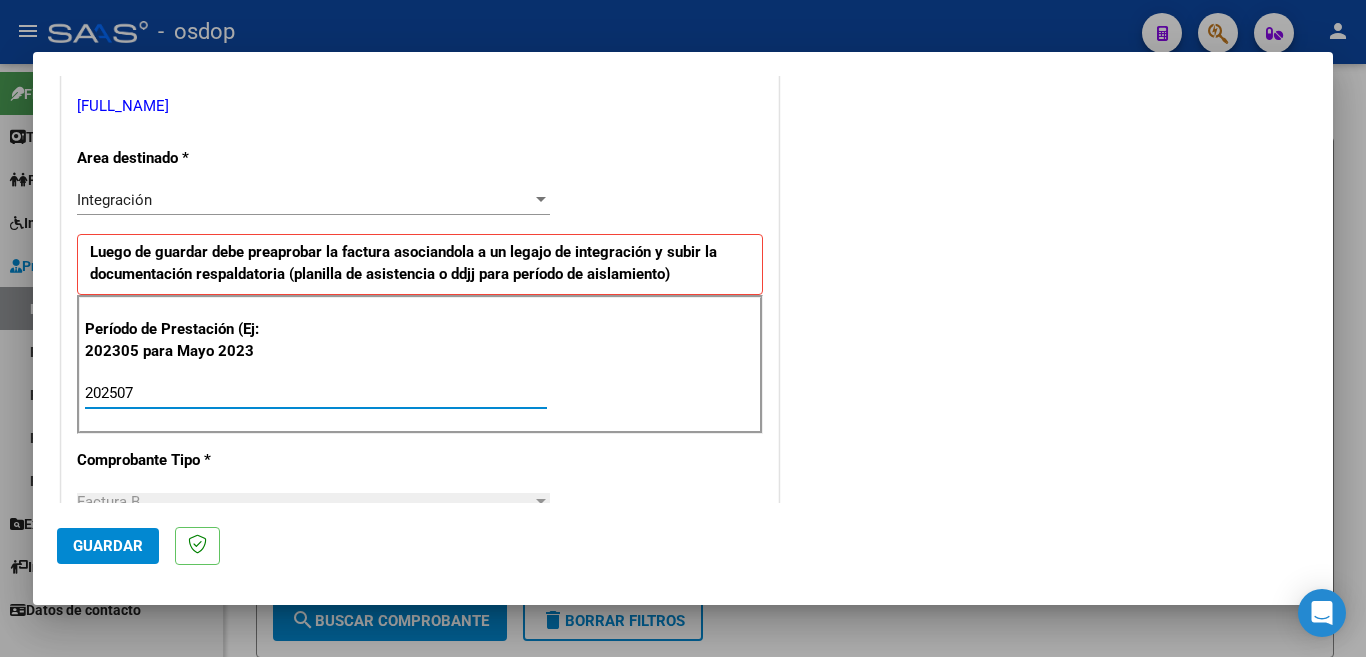 type on "202507" 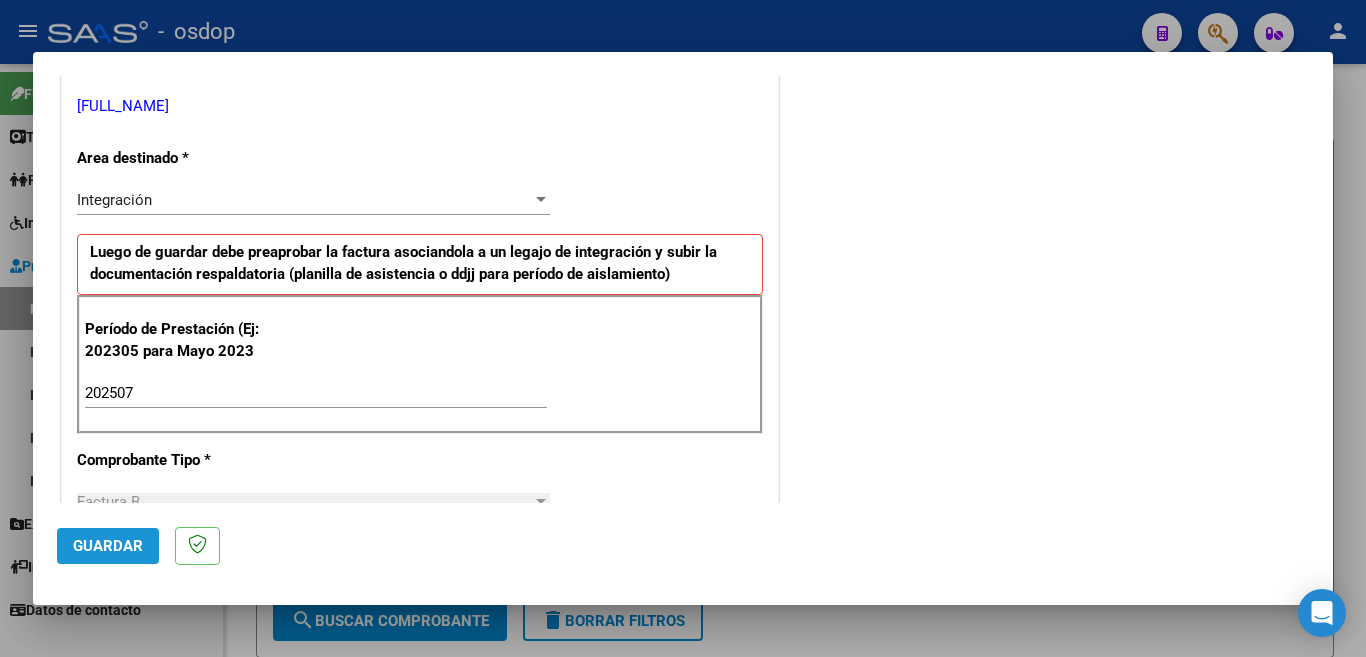 click on "Guardar" 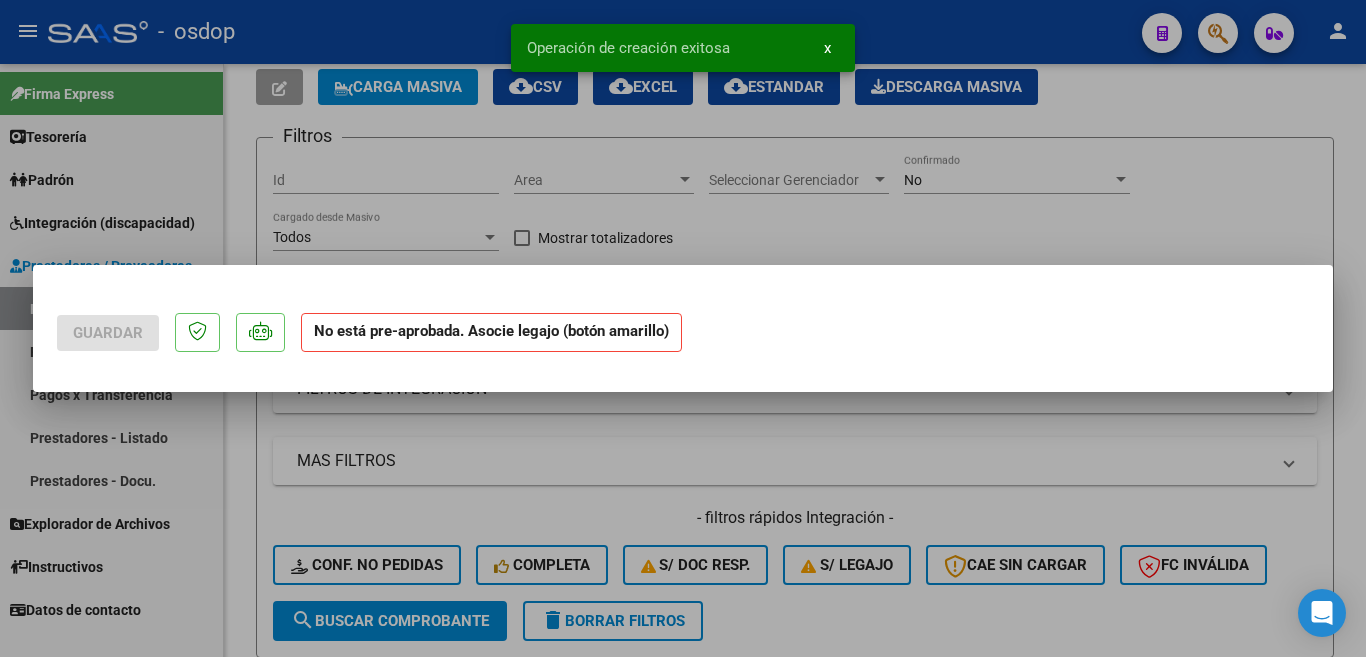 scroll, scrollTop: 0, scrollLeft: 0, axis: both 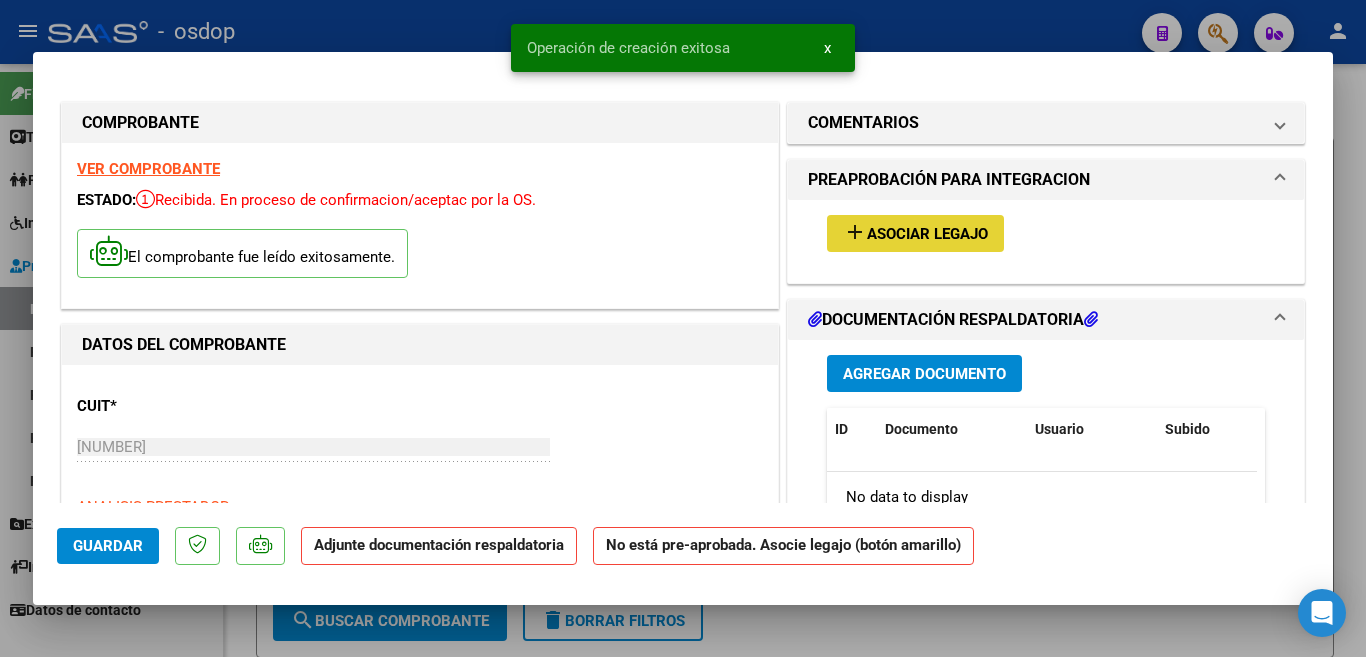 click on "add Asociar Legajo" at bounding box center [915, 233] 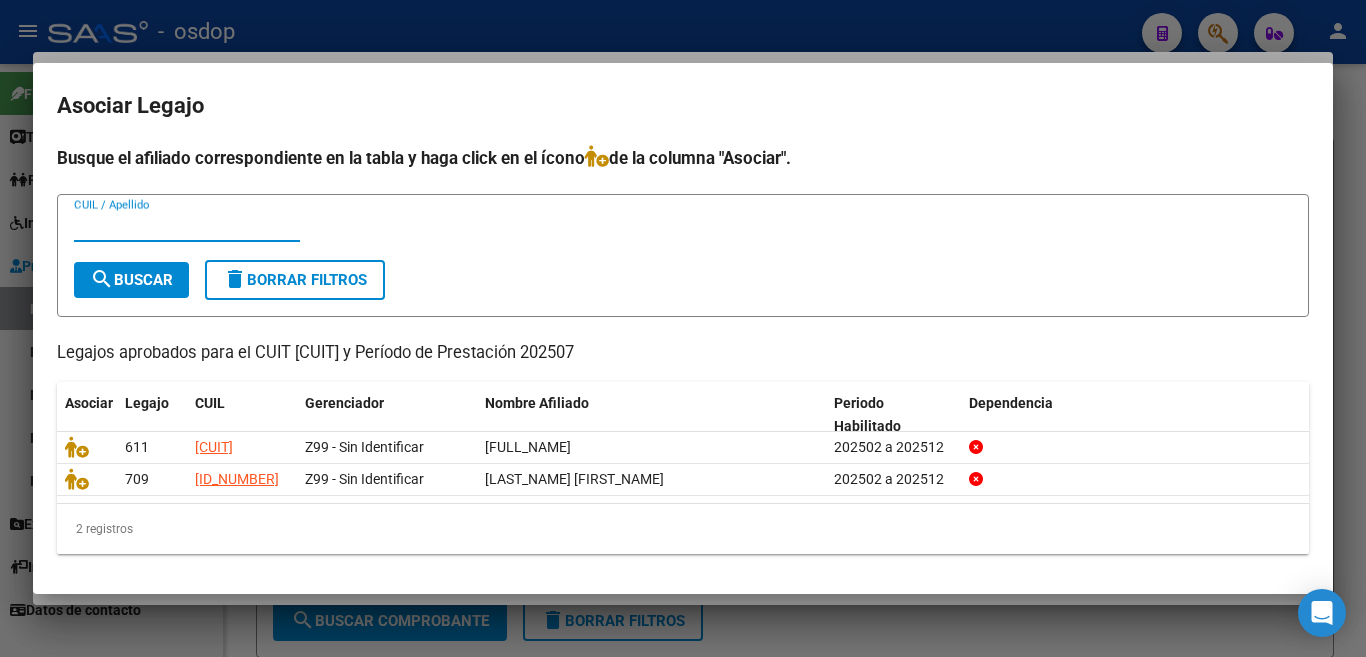 click at bounding box center (683, 328) 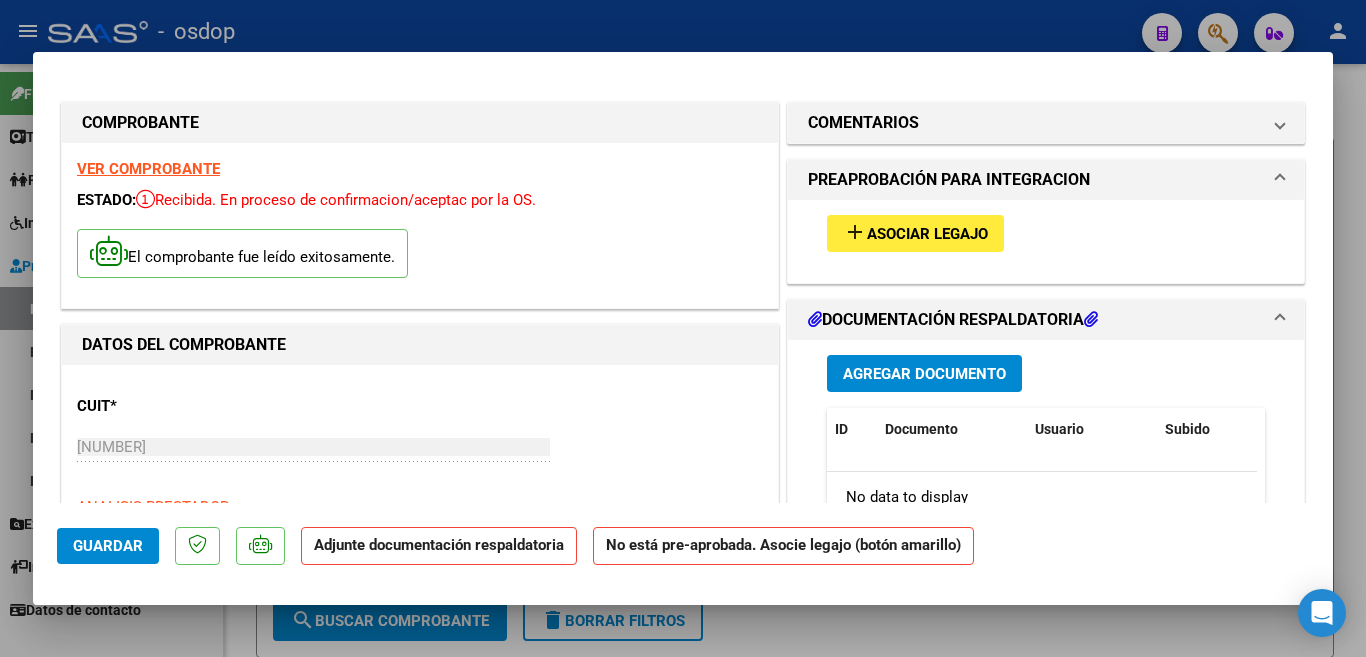 click on "Agregar Documento" at bounding box center (924, 374) 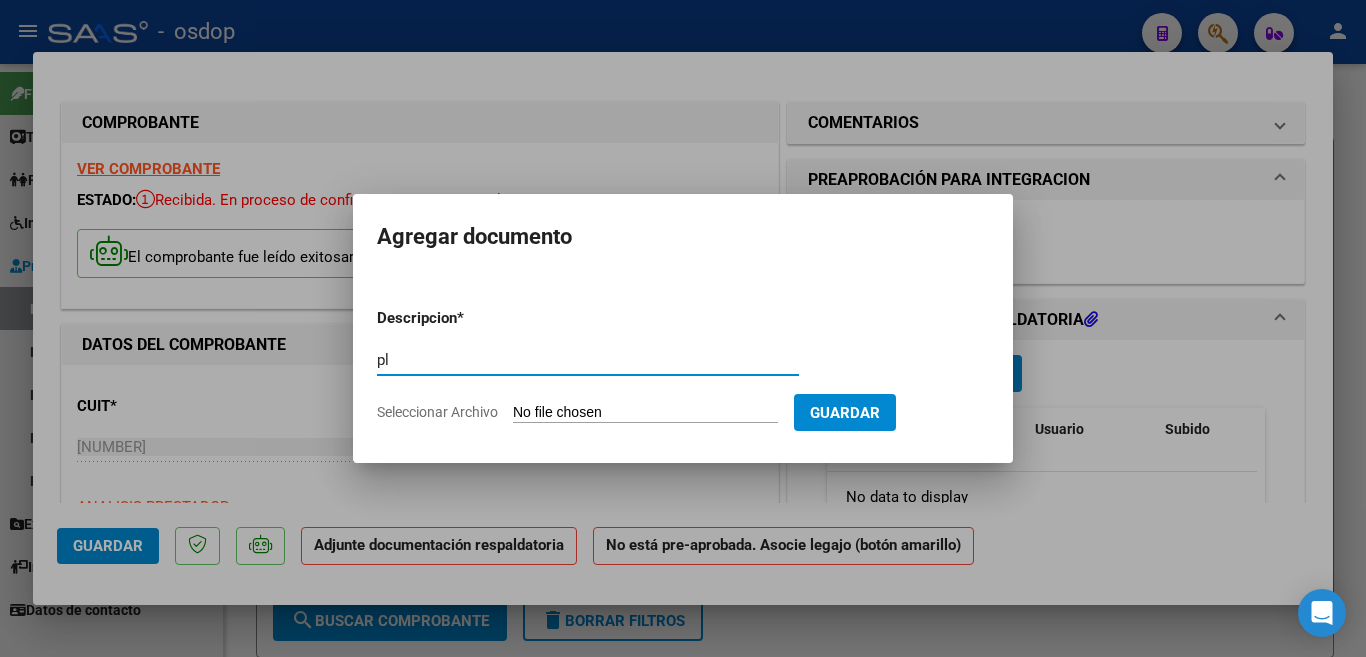 type on "pl" 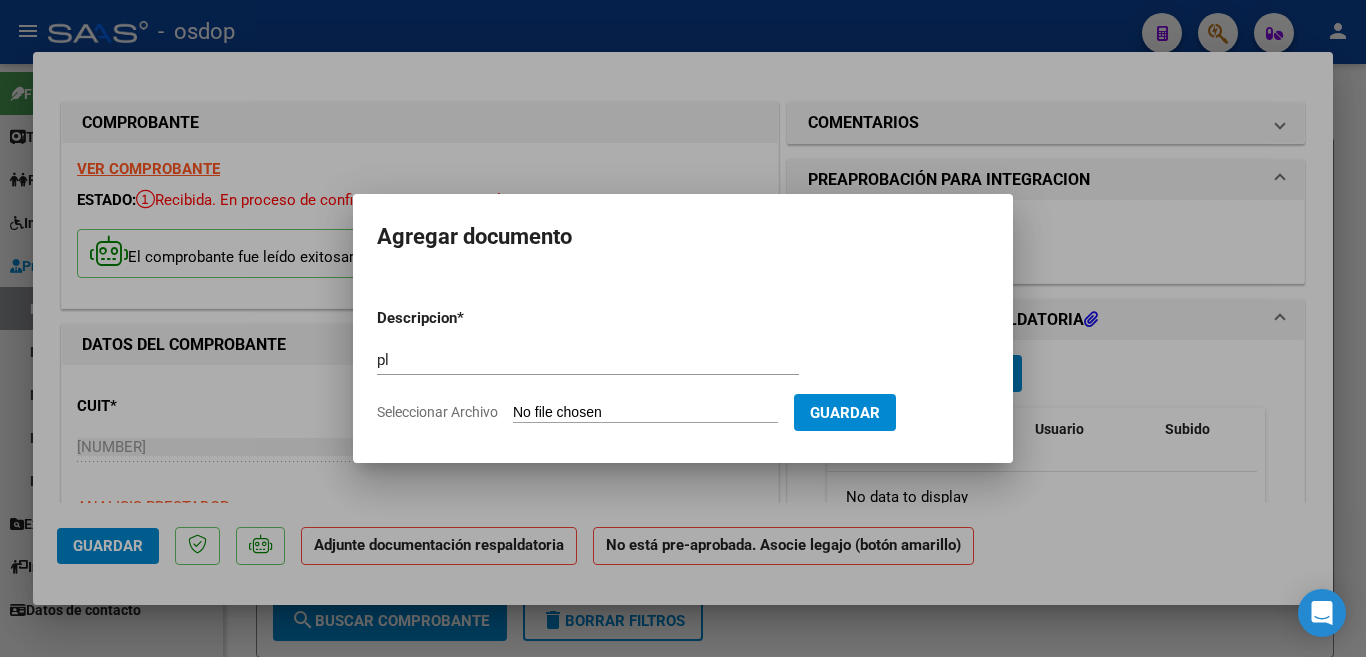 click on "Seleccionar Archivo" at bounding box center (645, 413) 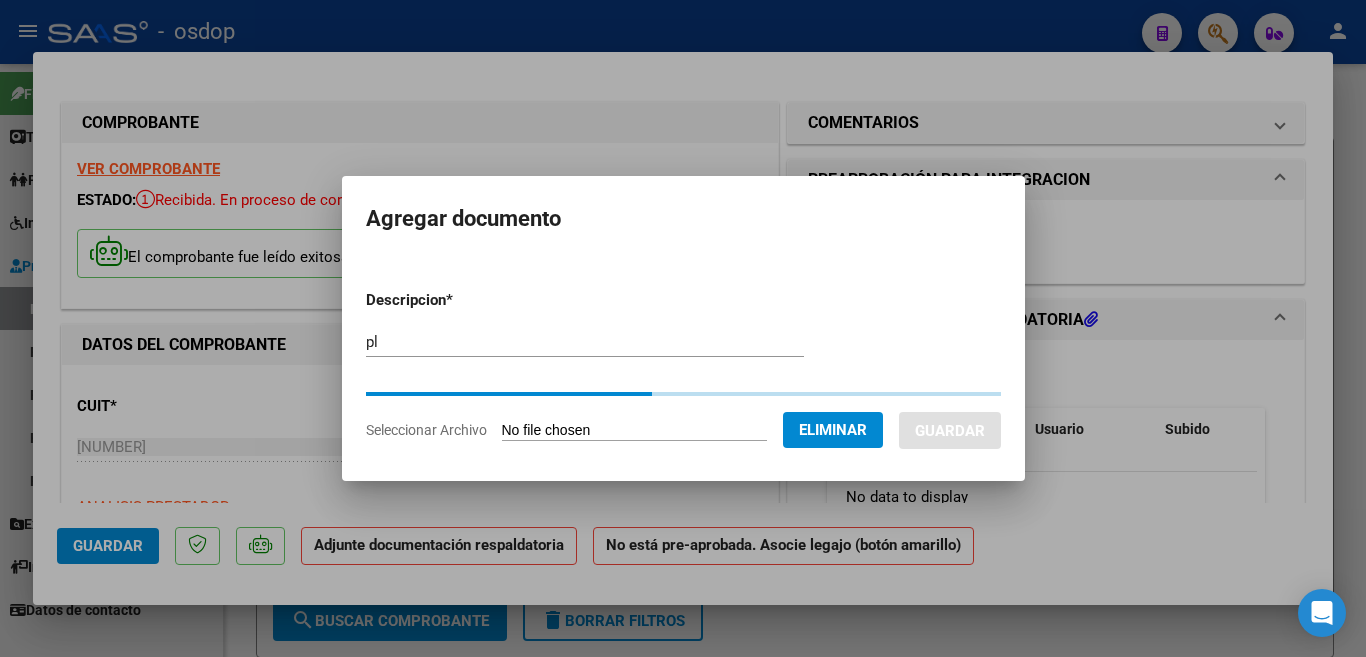 click on "pl Escriba aquí una descripcion" at bounding box center (585, 342) 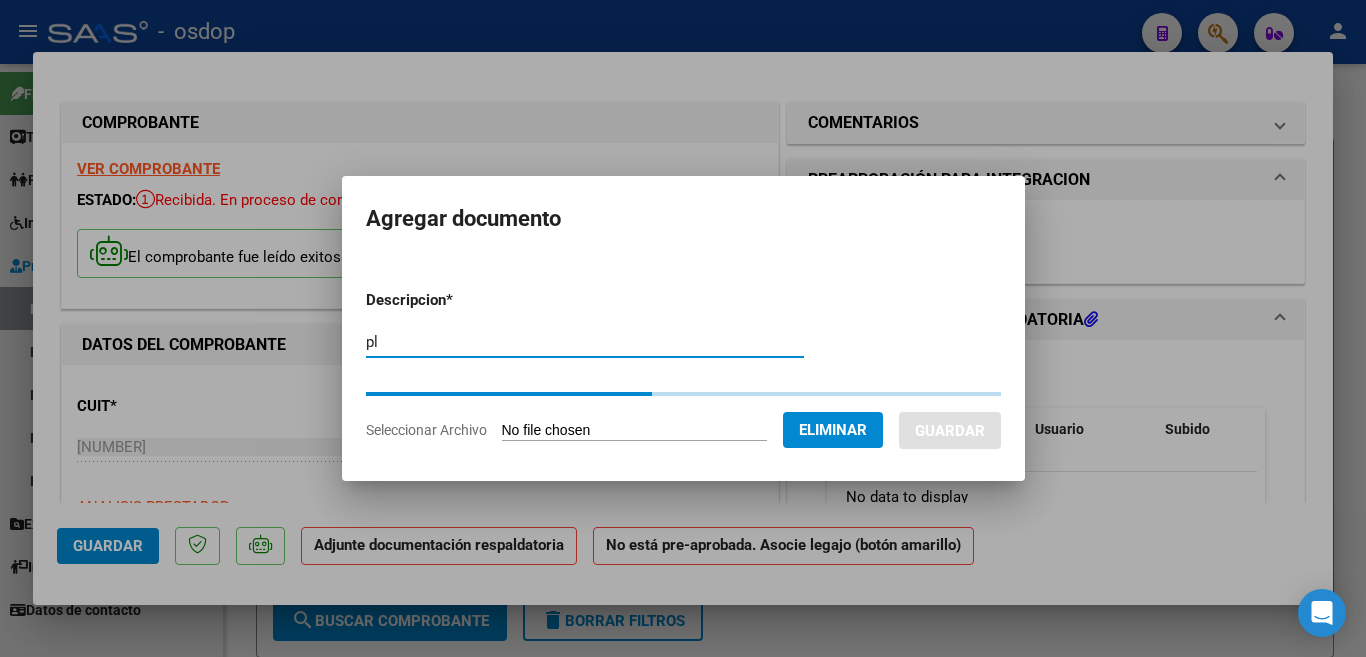 click on "pl Escriba aquí una descripcion" at bounding box center (585, 342) 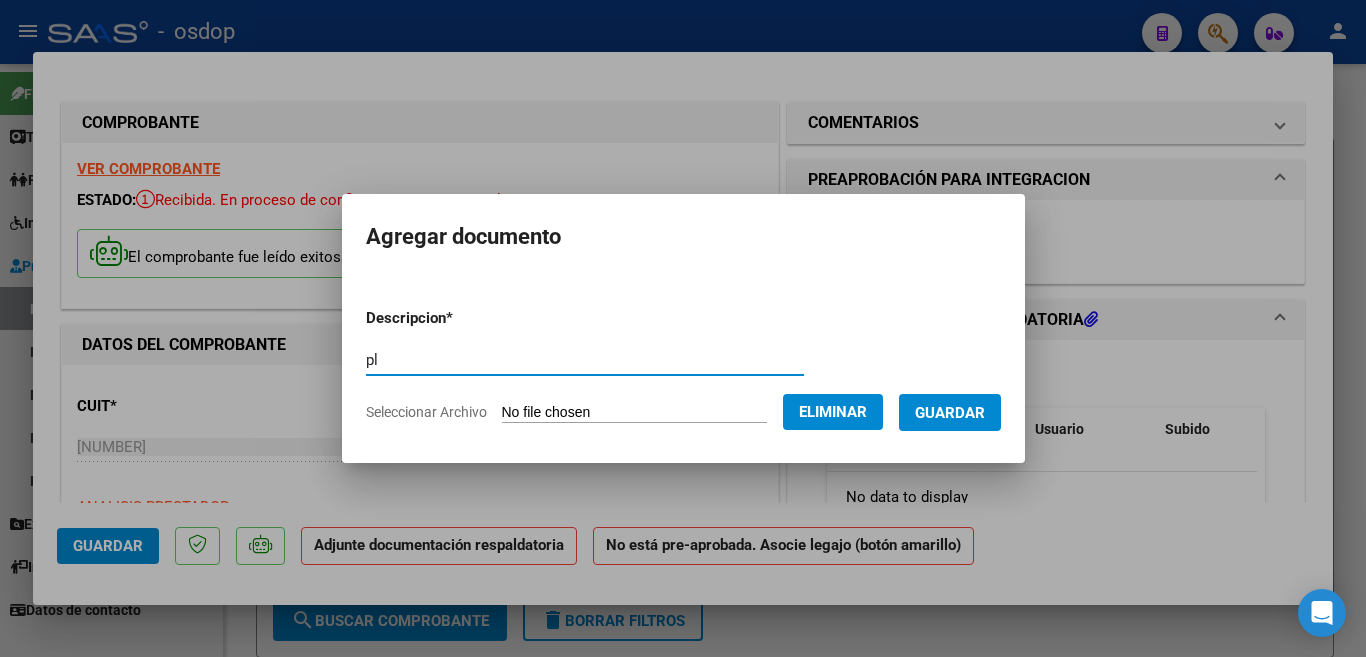 type on "Planilla de asistencia" 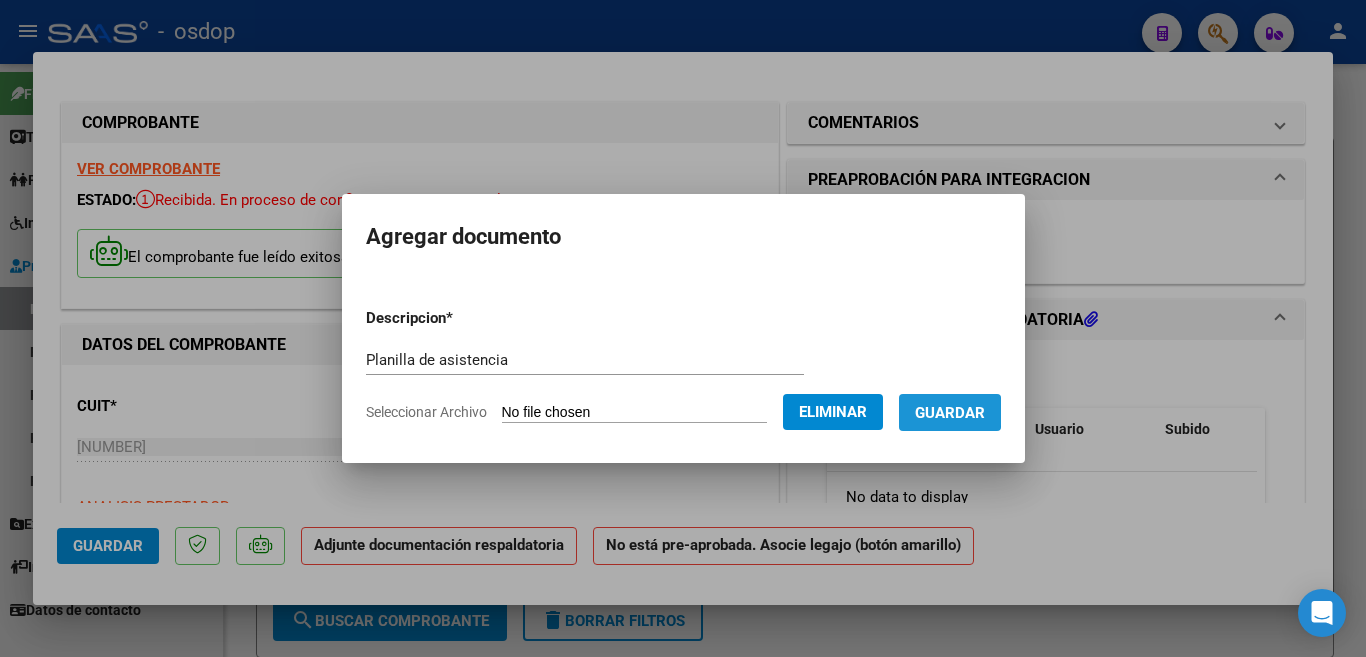 click on "Guardar" at bounding box center [950, 413] 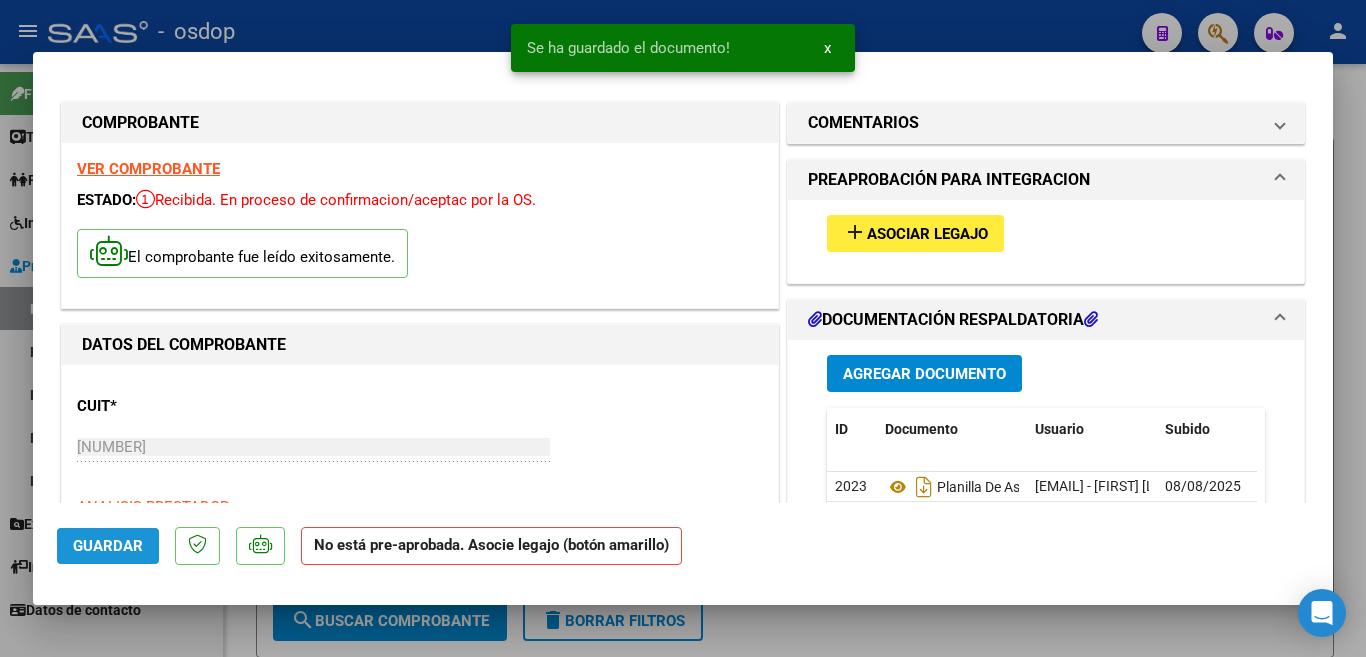 click on "Guardar" 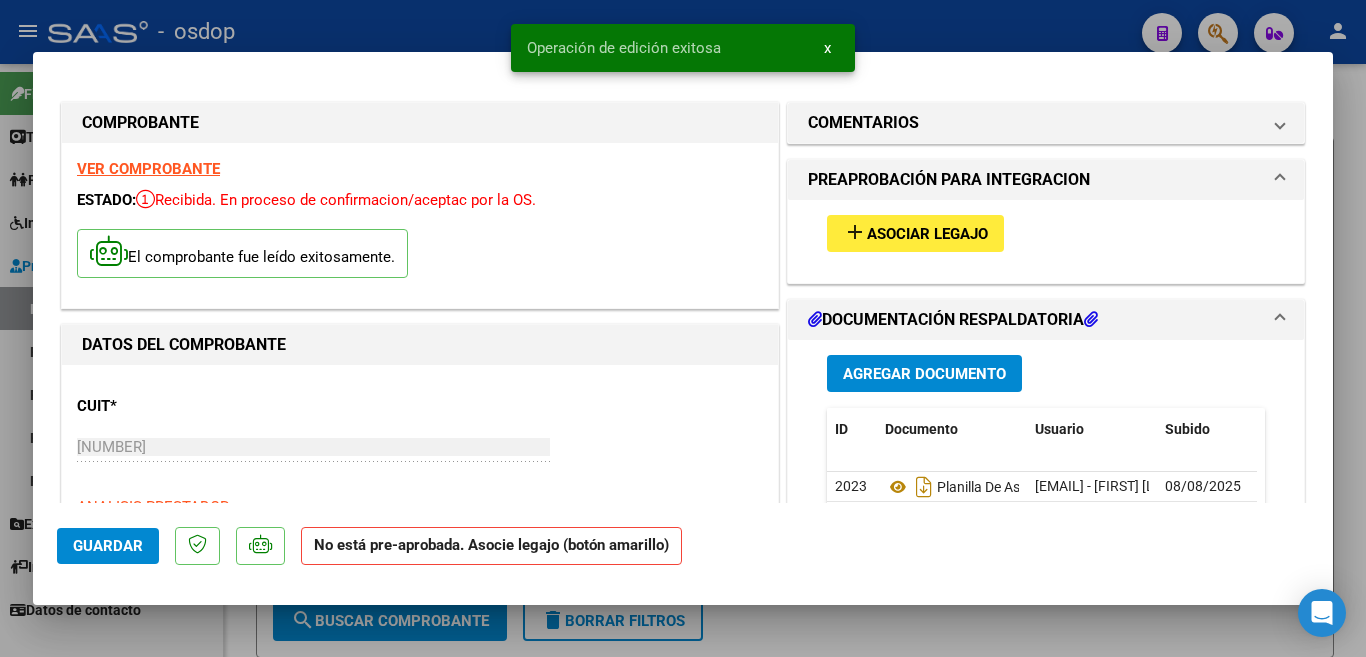 click at bounding box center (683, 328) 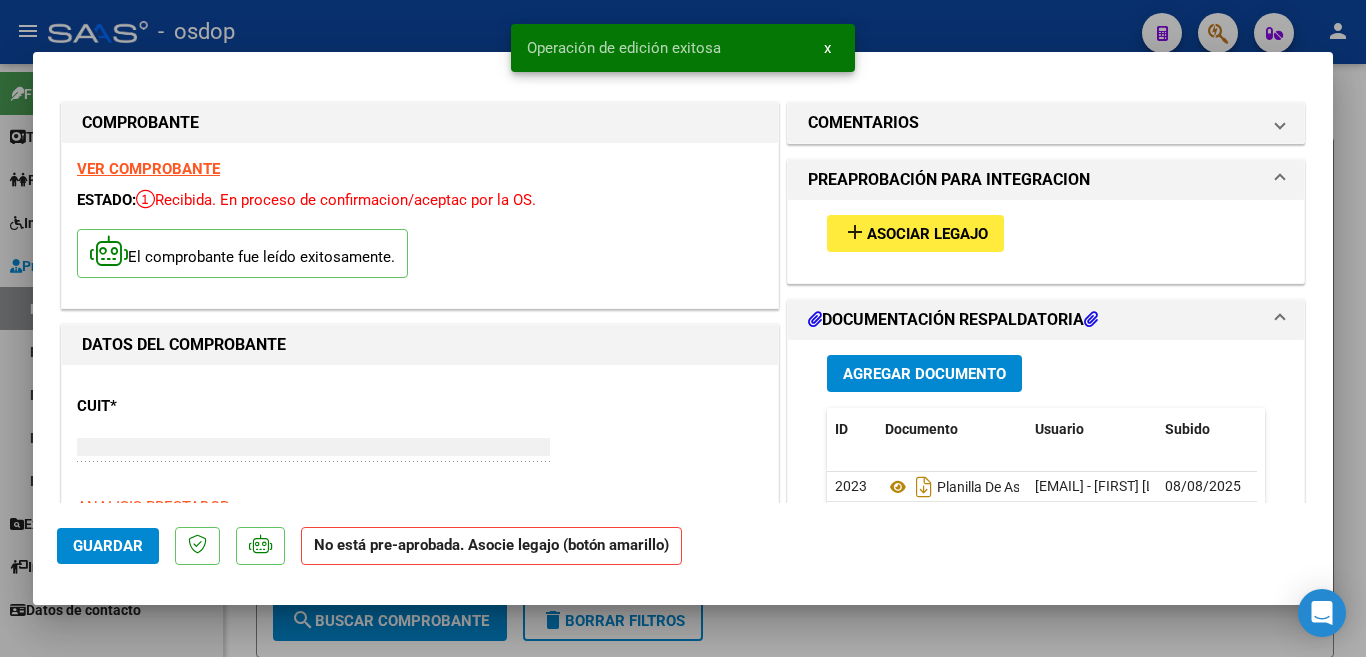 type 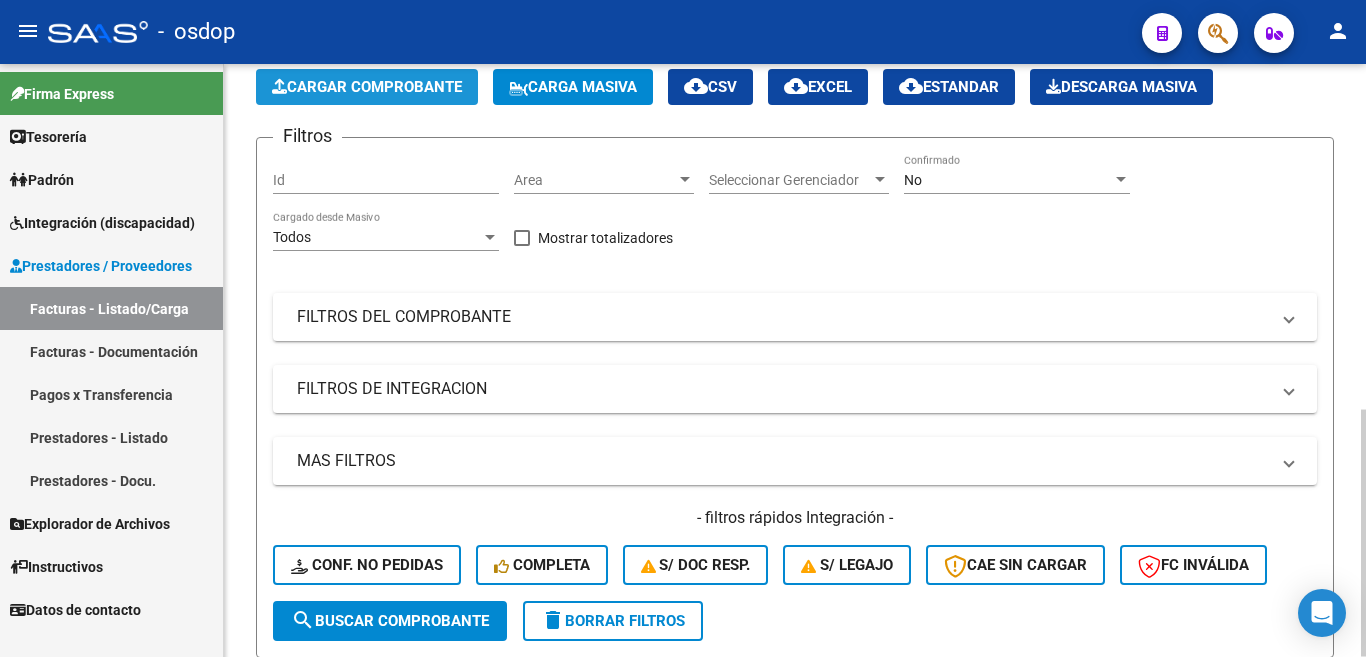 click on "Cargar Comprobante" 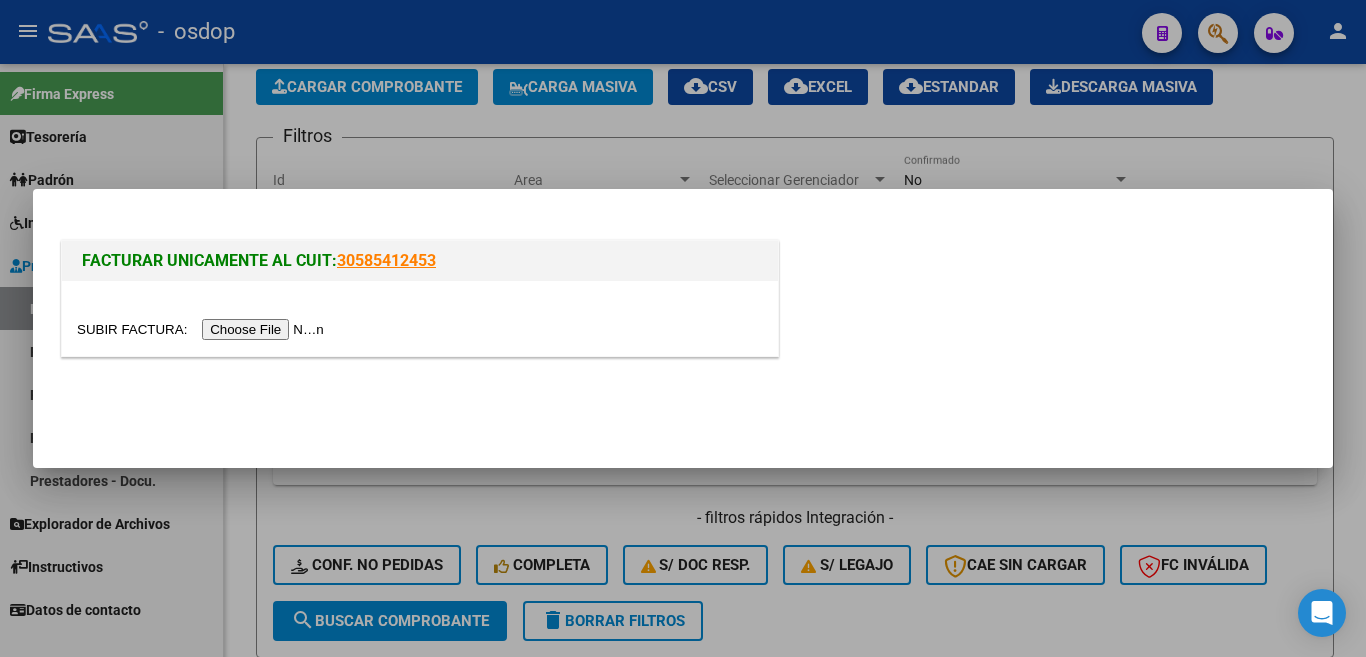 click at bounding box center [203, 329] 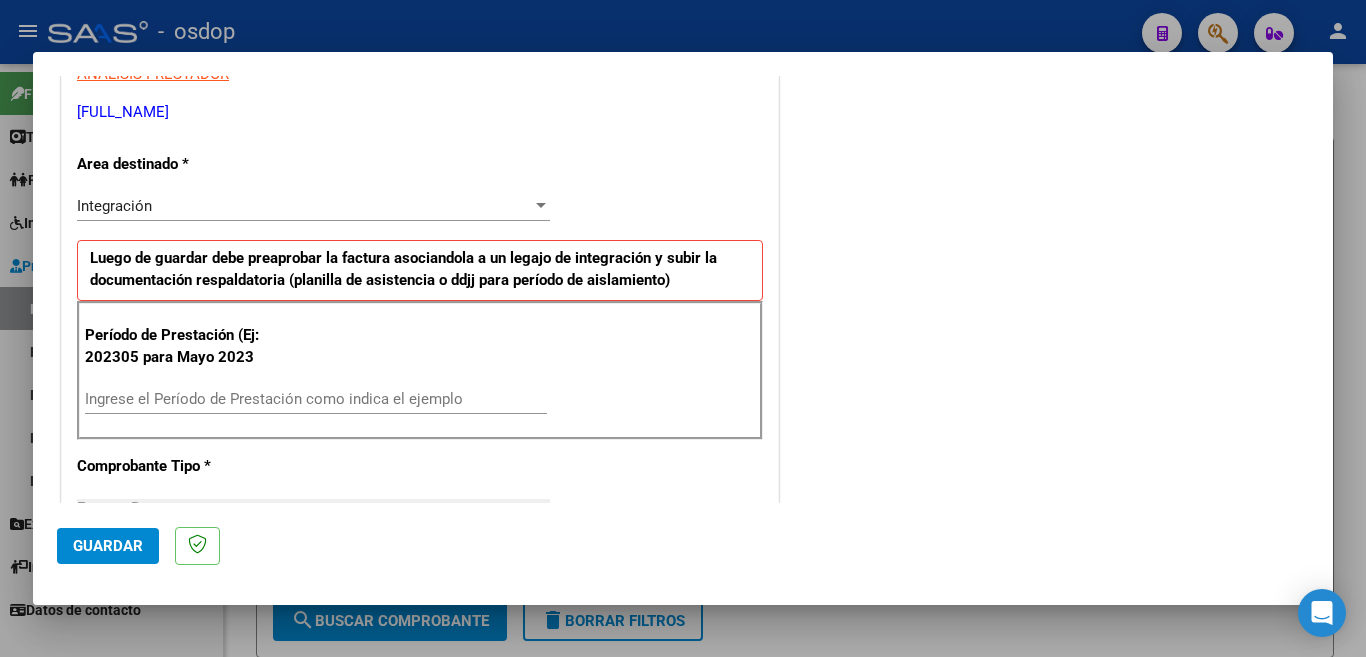 scroll, scrollTop: 400, scrollLeft: 0, axis: vertical 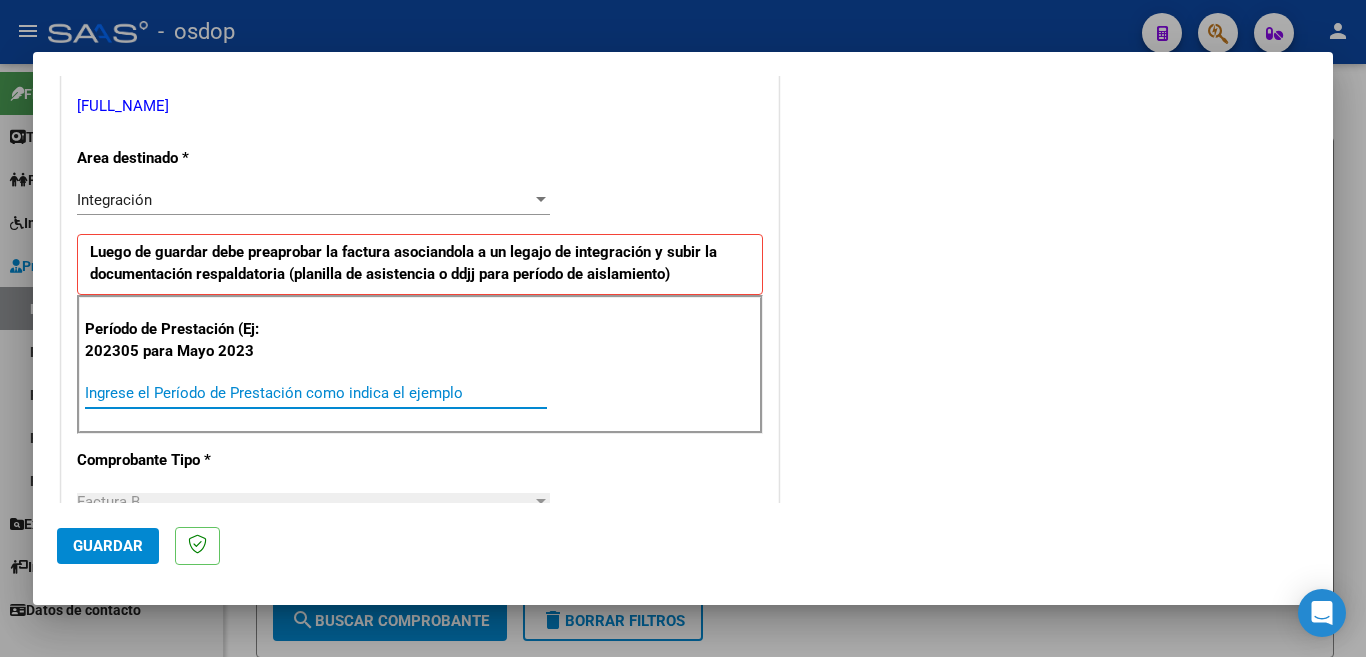 click on "Ingrese el Período de Prestación como indica el ejemplo" at bounding box center (316, 393) 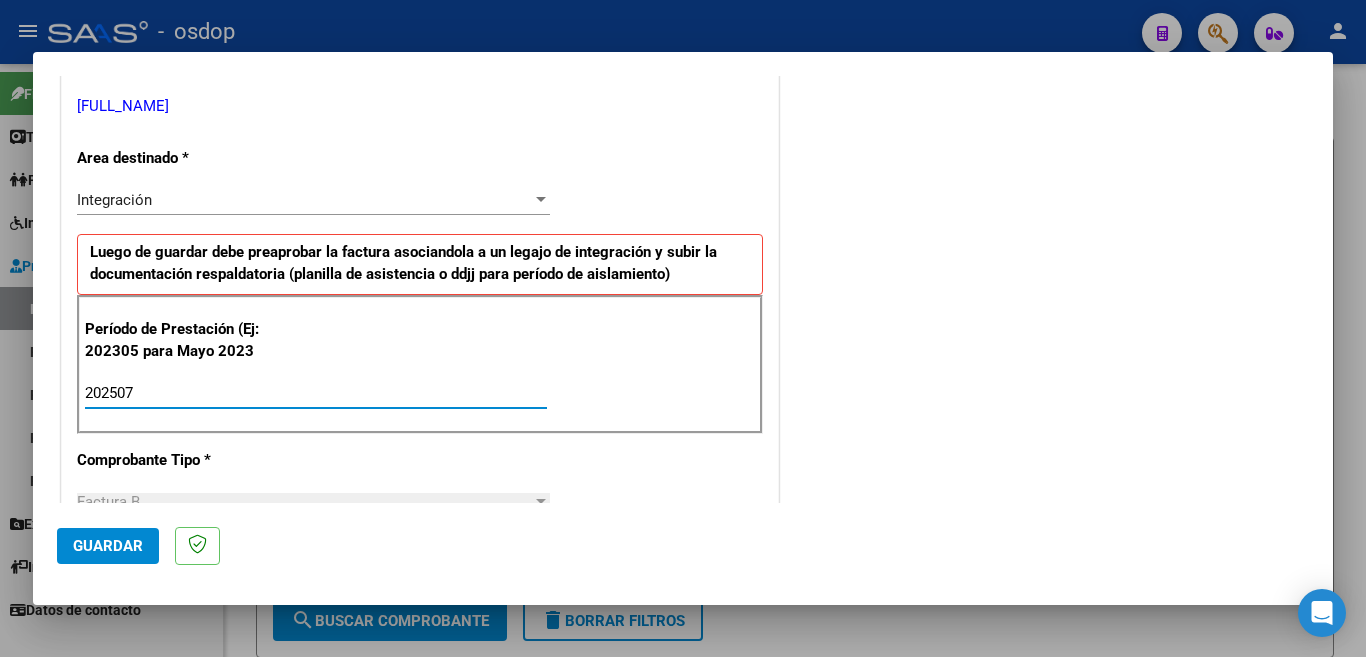 type on "202507" 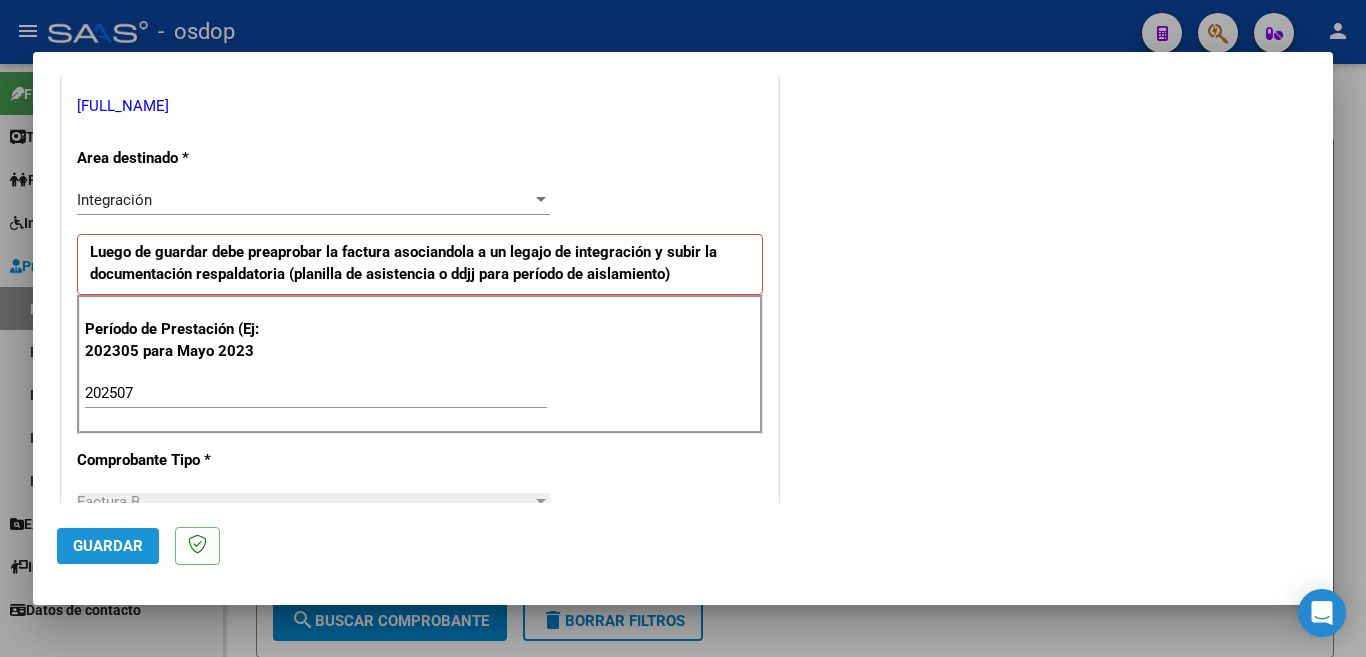 click on "Guardar" 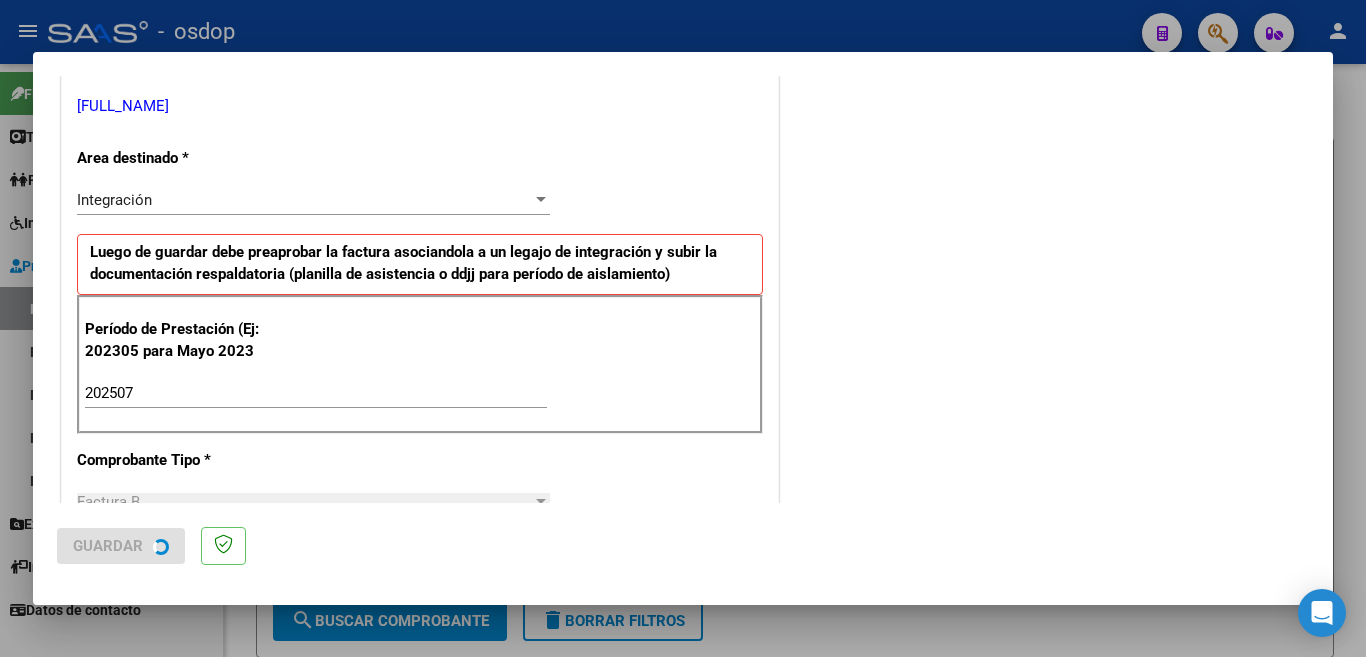 scroll, scrollTop: 0, scrollLeft: 0, axis: both 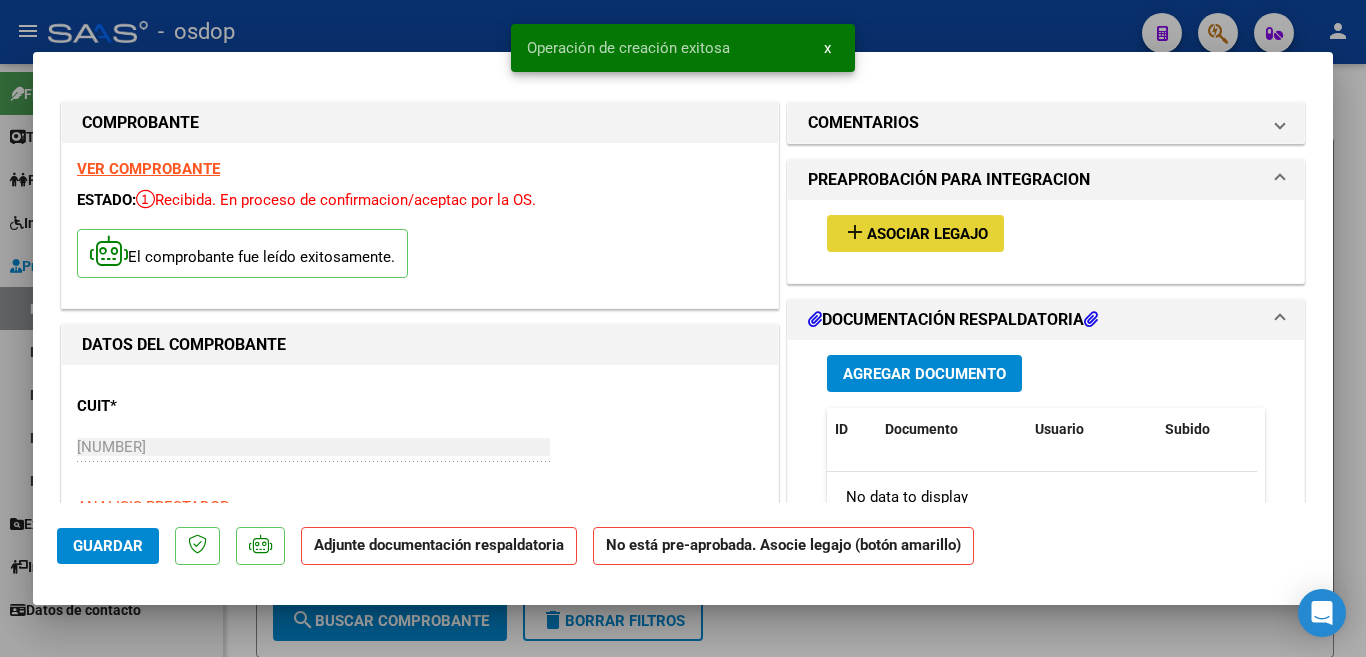 click on "Asociar Legajo" at bounding box center (927, 234) 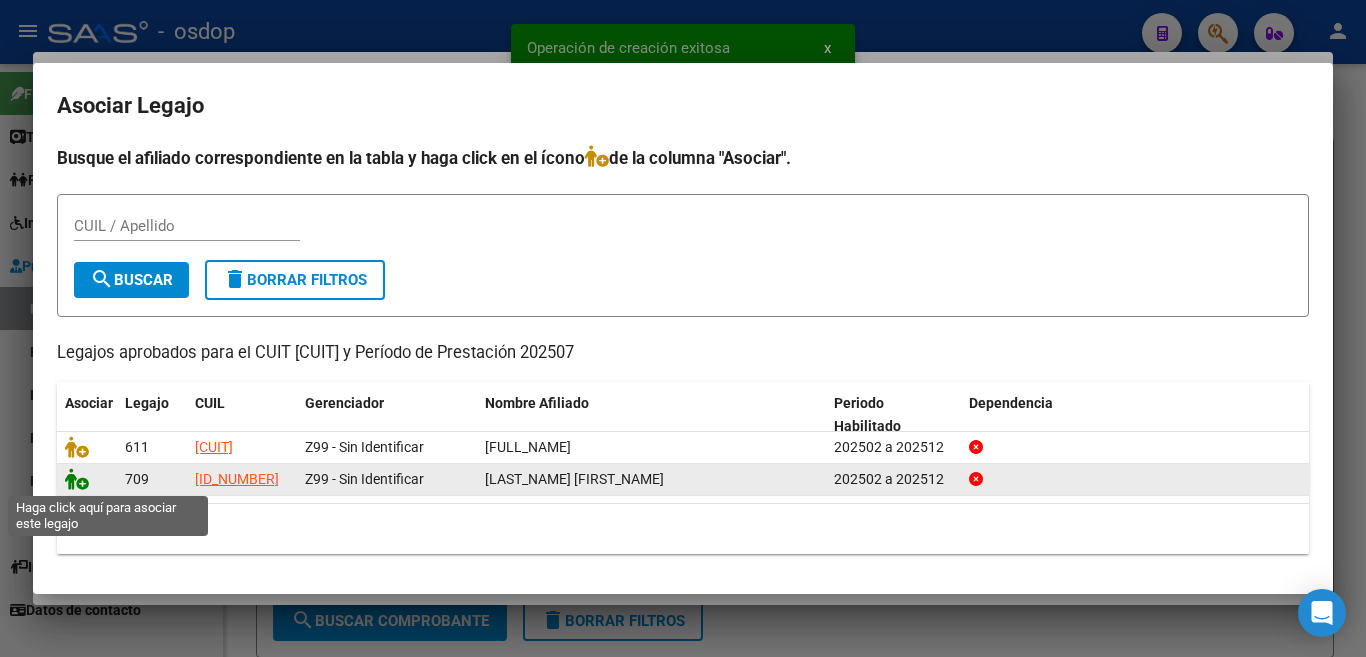 click 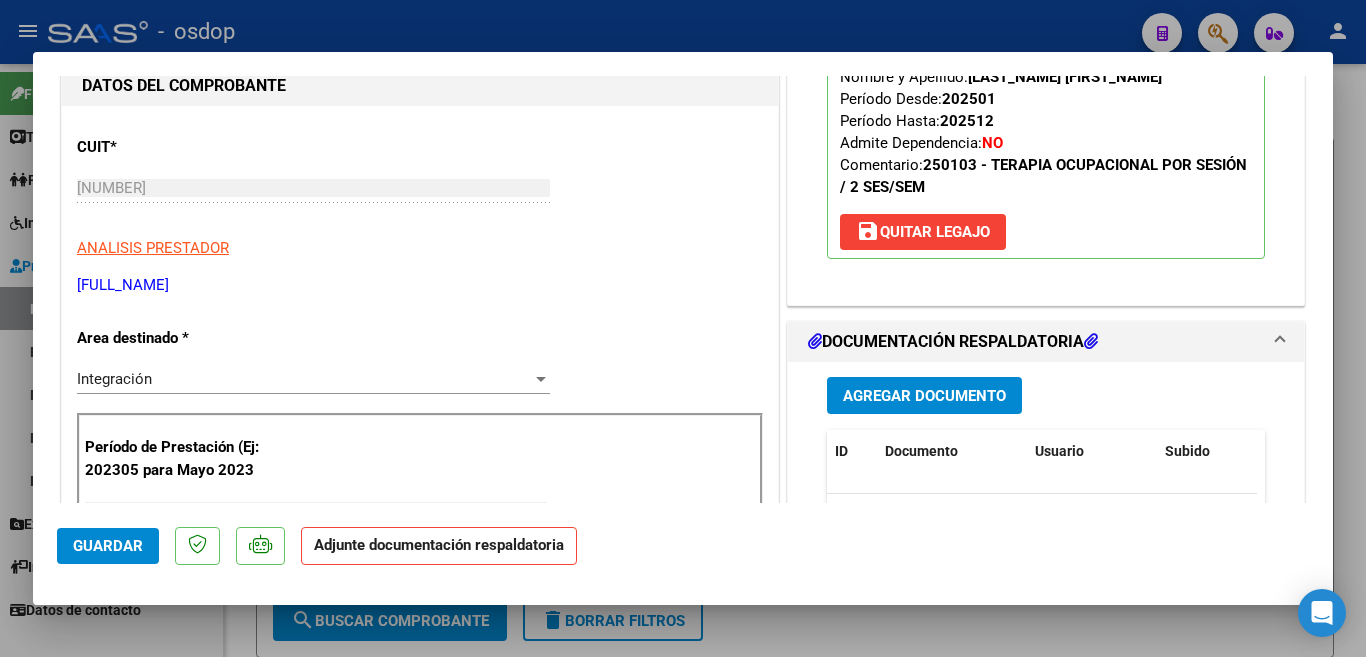 scroll, scrollTop: 500, scrollLeft: 0, axis: vertical 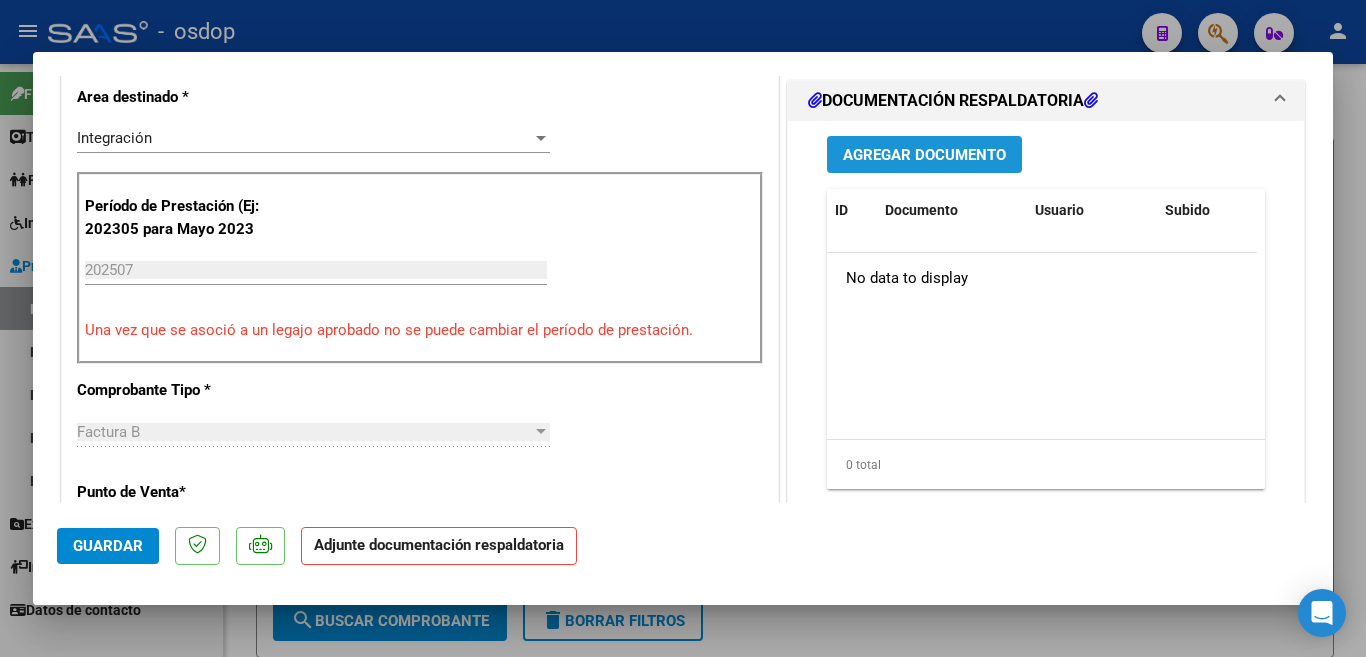 click on "Agregar Documento" at bounding box center (924, 155) 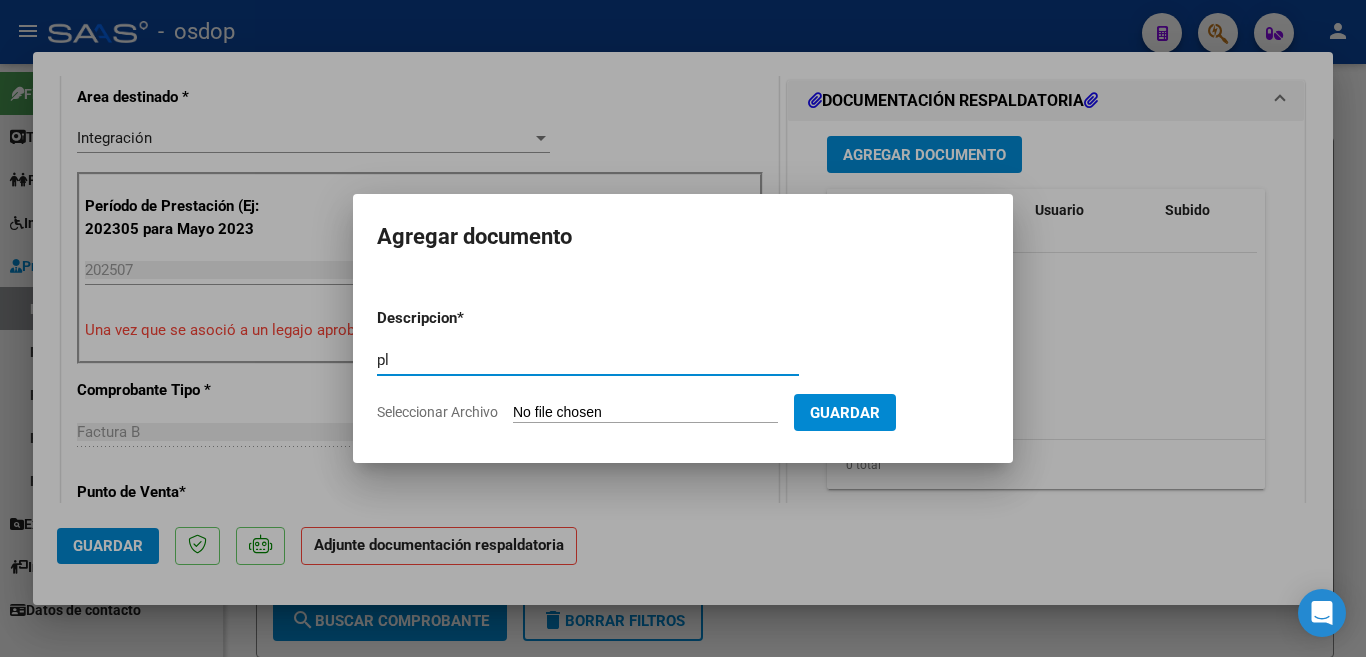 type on "Planilla de asistencia" 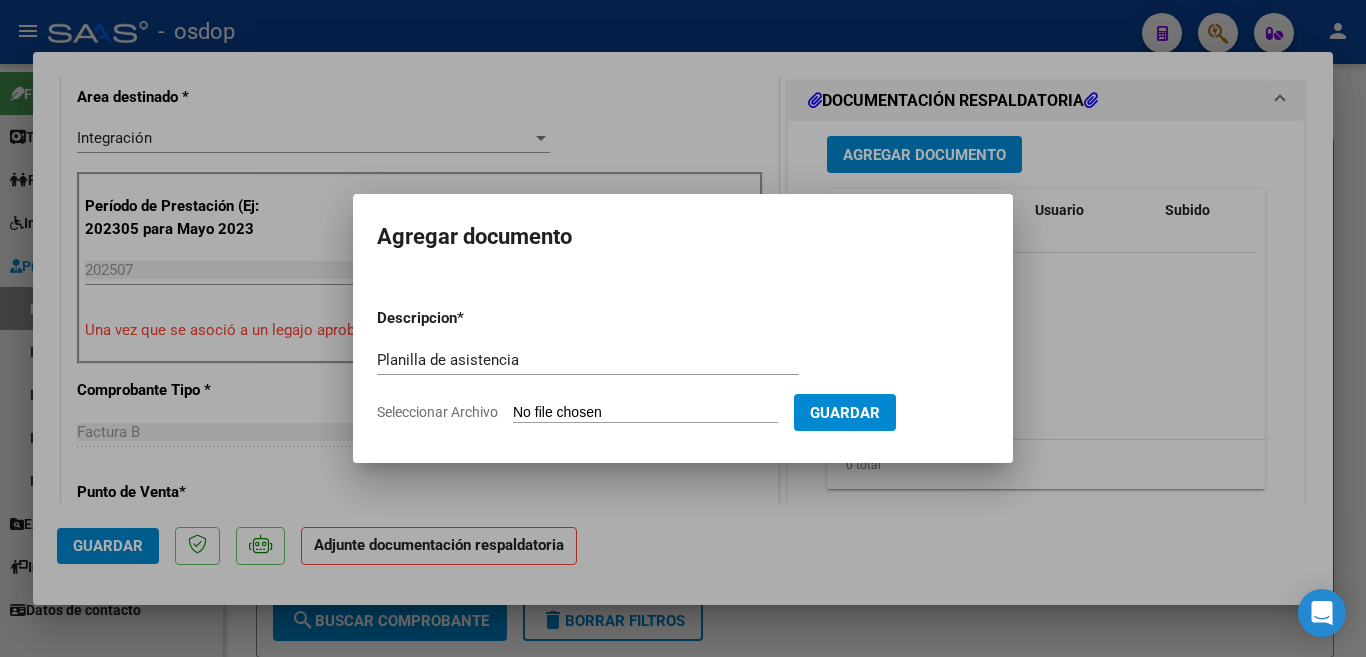 click on "Seleccionar Archivo" at bounding box center [645, 413] 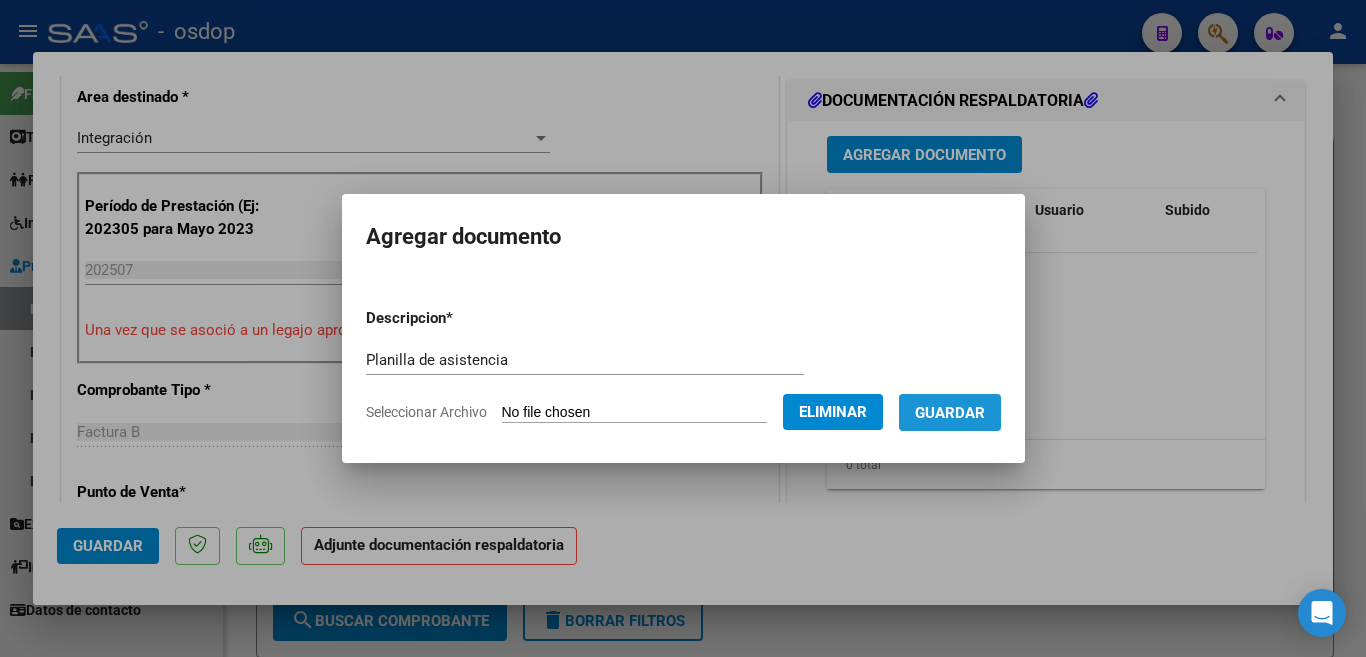 click on "Guardar" at bounding box center (950, 413) 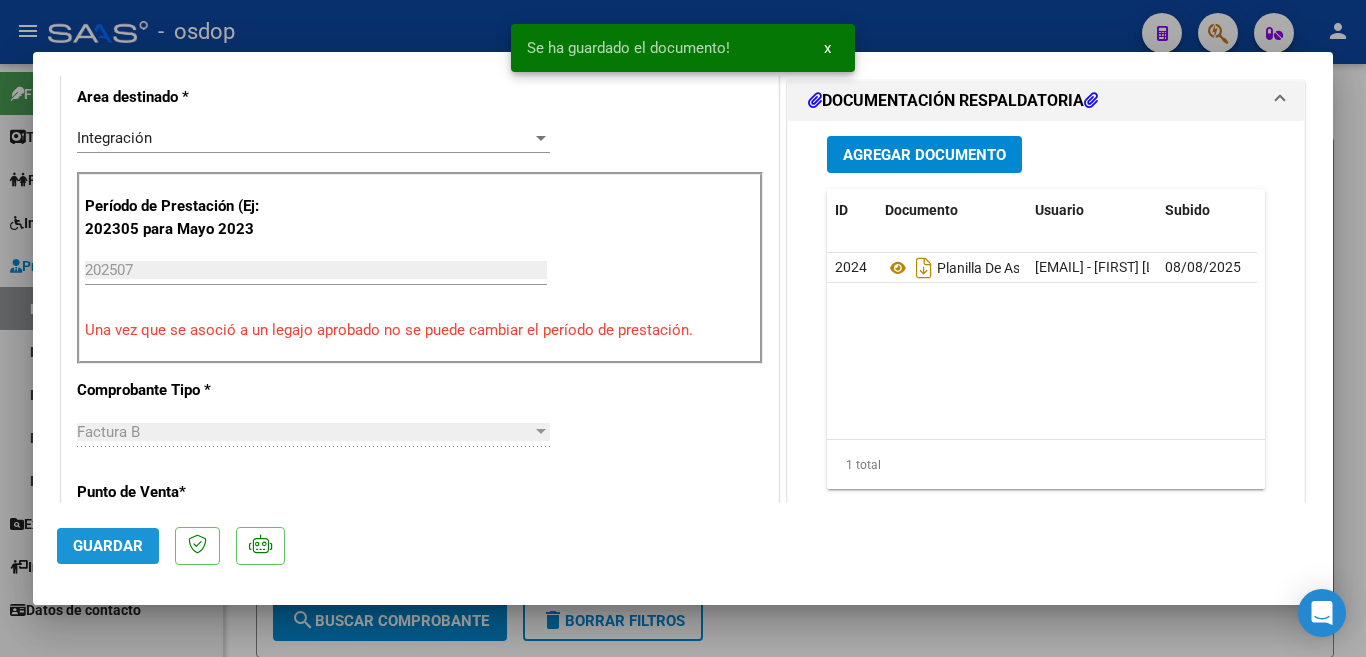 click on "Guardar" 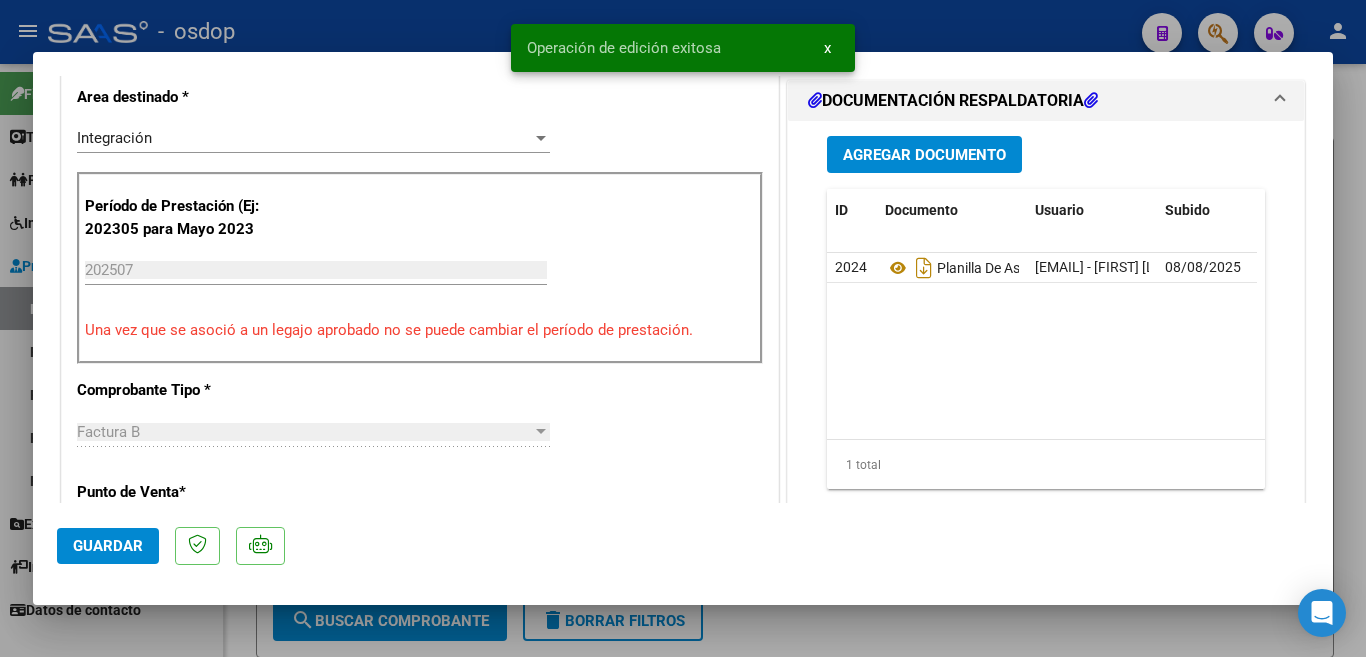 click at bounding box center (683, 328) 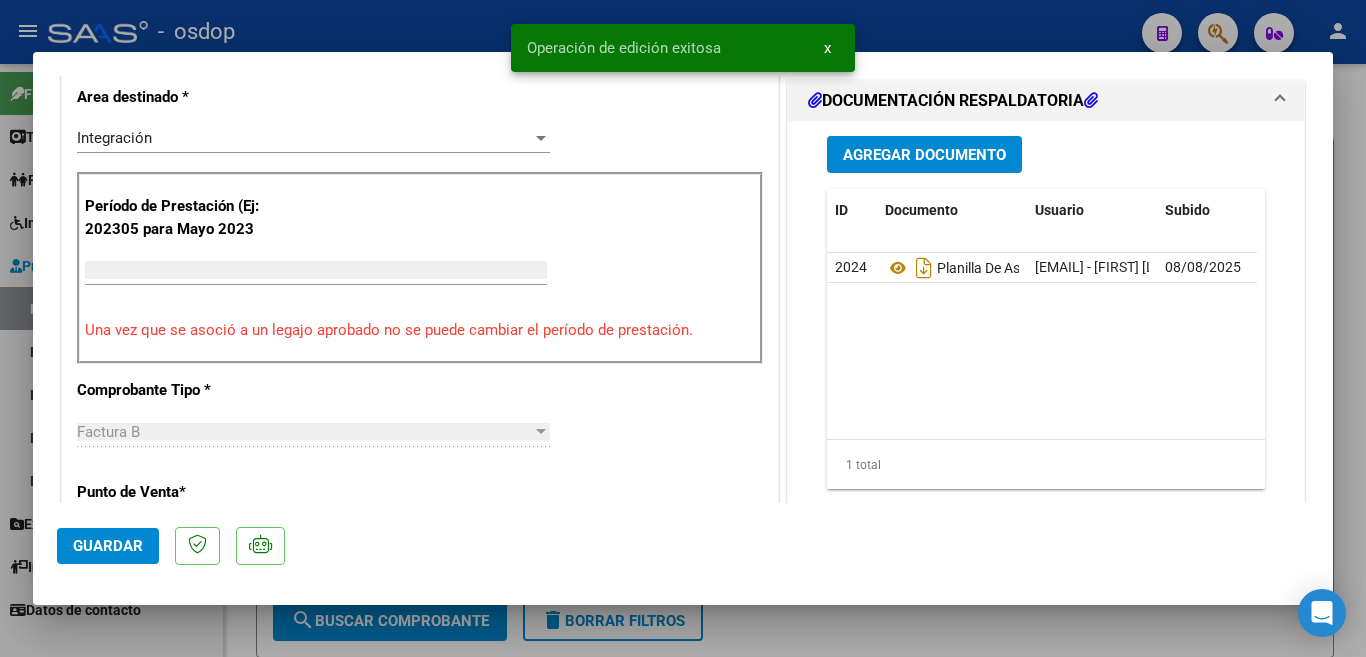 scroll, scrollTop: 414, scrollLeft: 0, axis: vertical 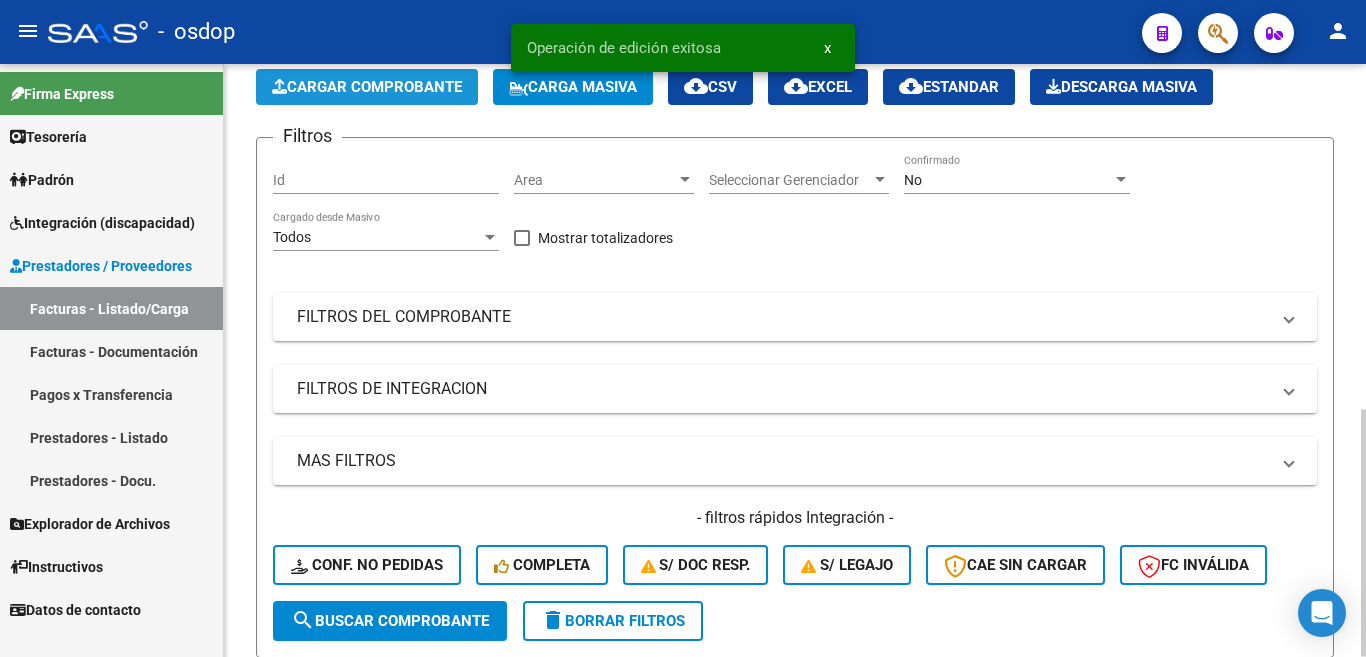 click on "Cargar Comprobante" 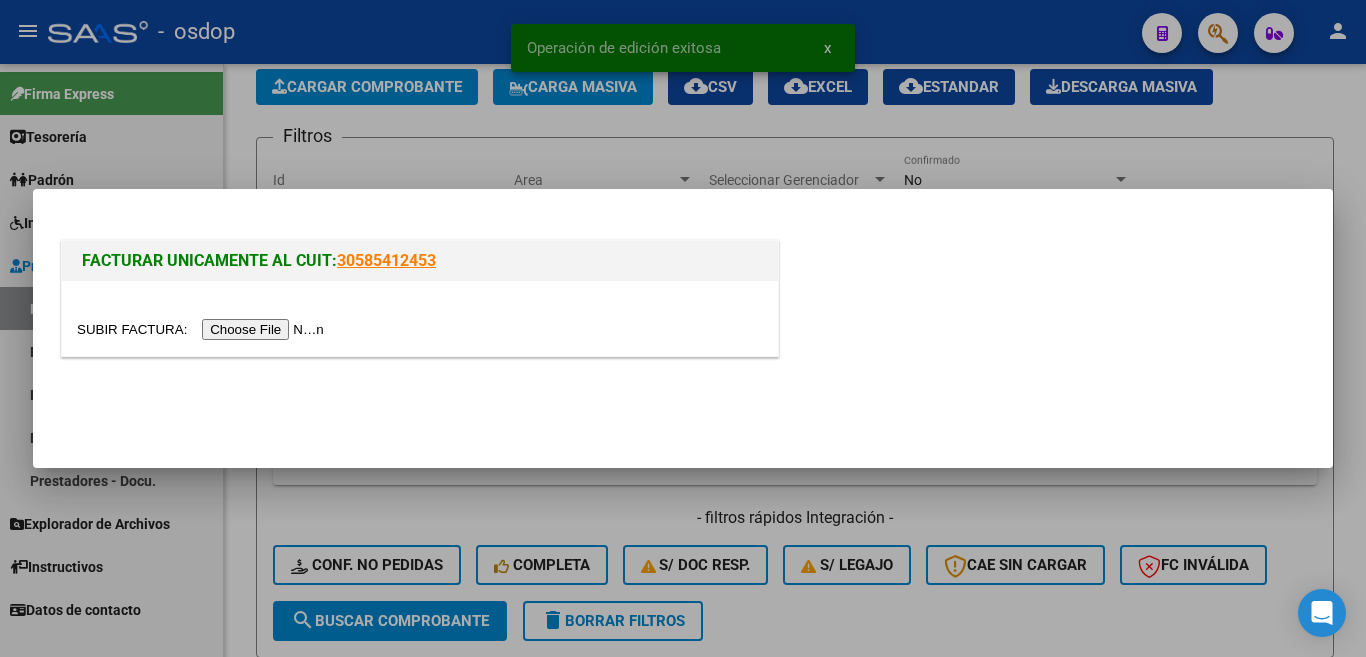 click at bounding box center [203, 329] 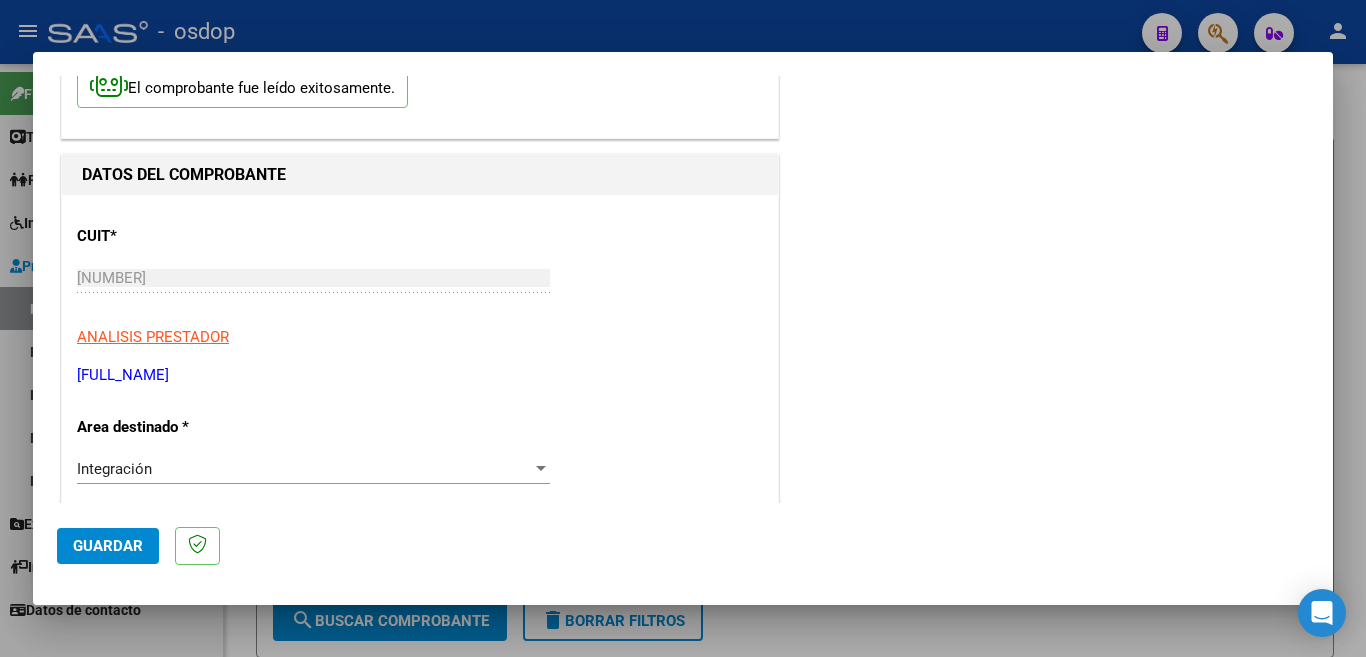 scroll, scrollTop: 400, scrollLeft: 0, axis: vertical 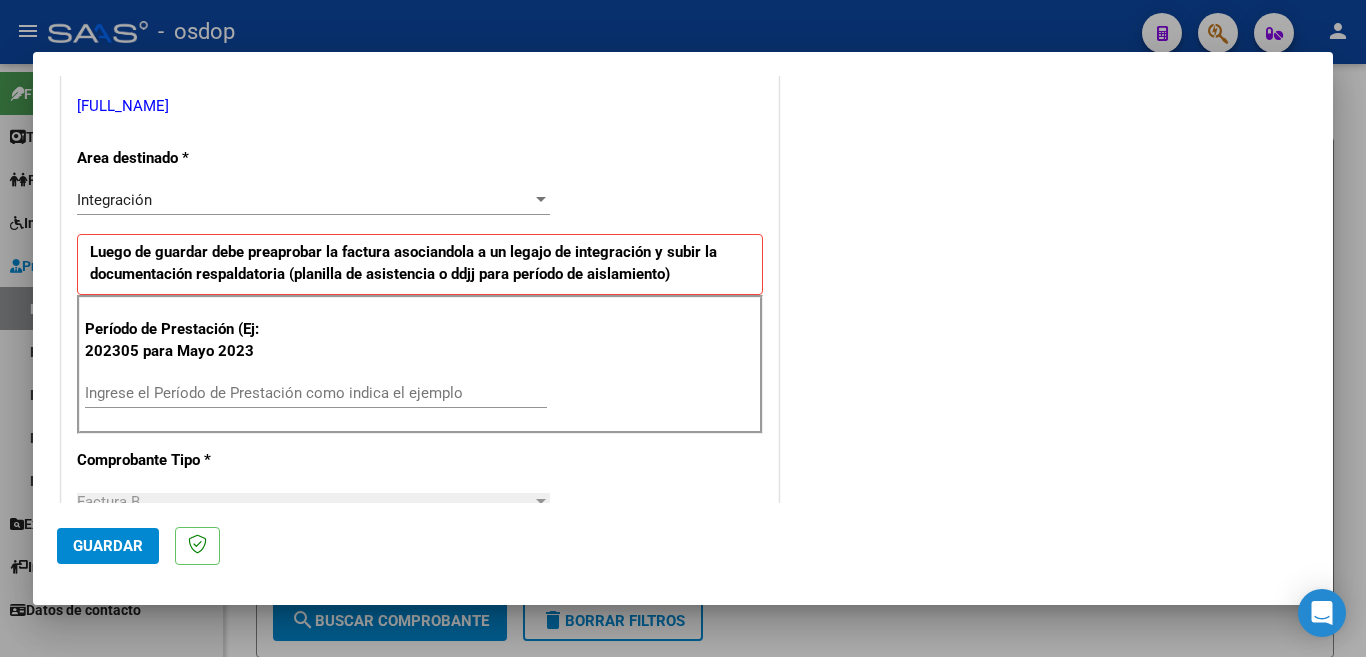 click on "Ingrese el Período de Prestación como indica el ejemplo" at bounding box center (316, 393) 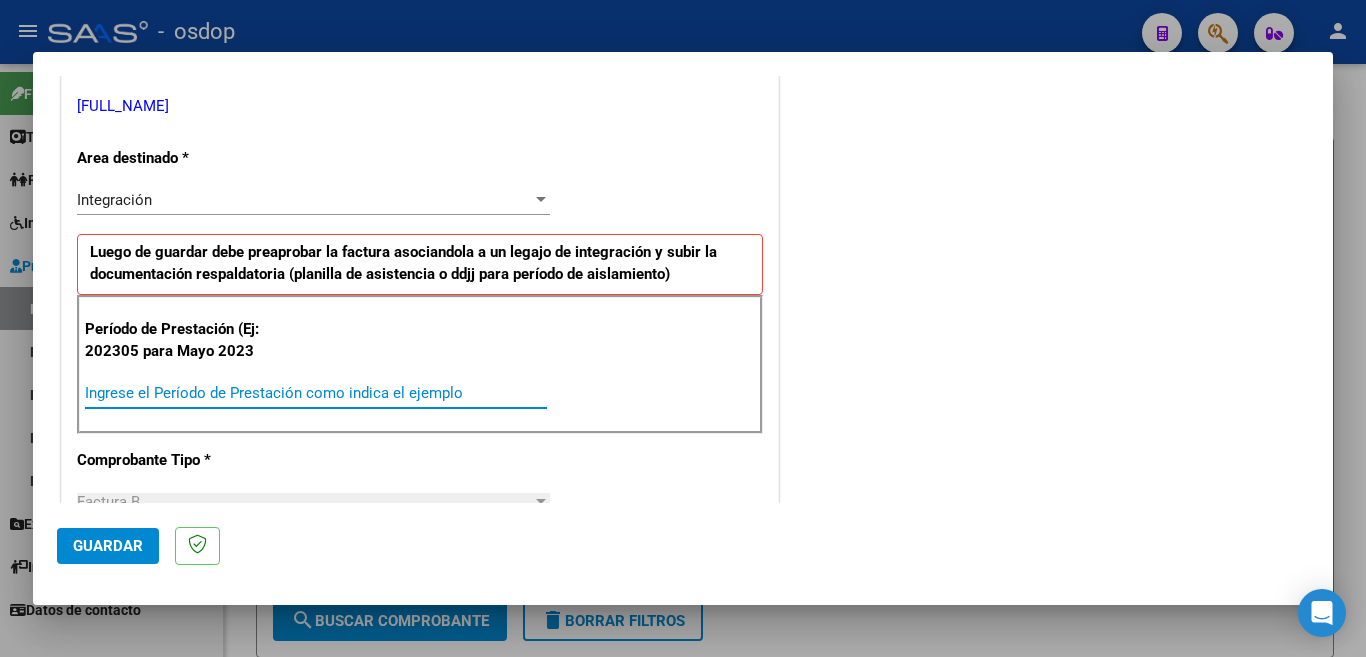 click on "Ingrese el Período de Prestación como indica el ejemplo" at bounding box center (316, 393) 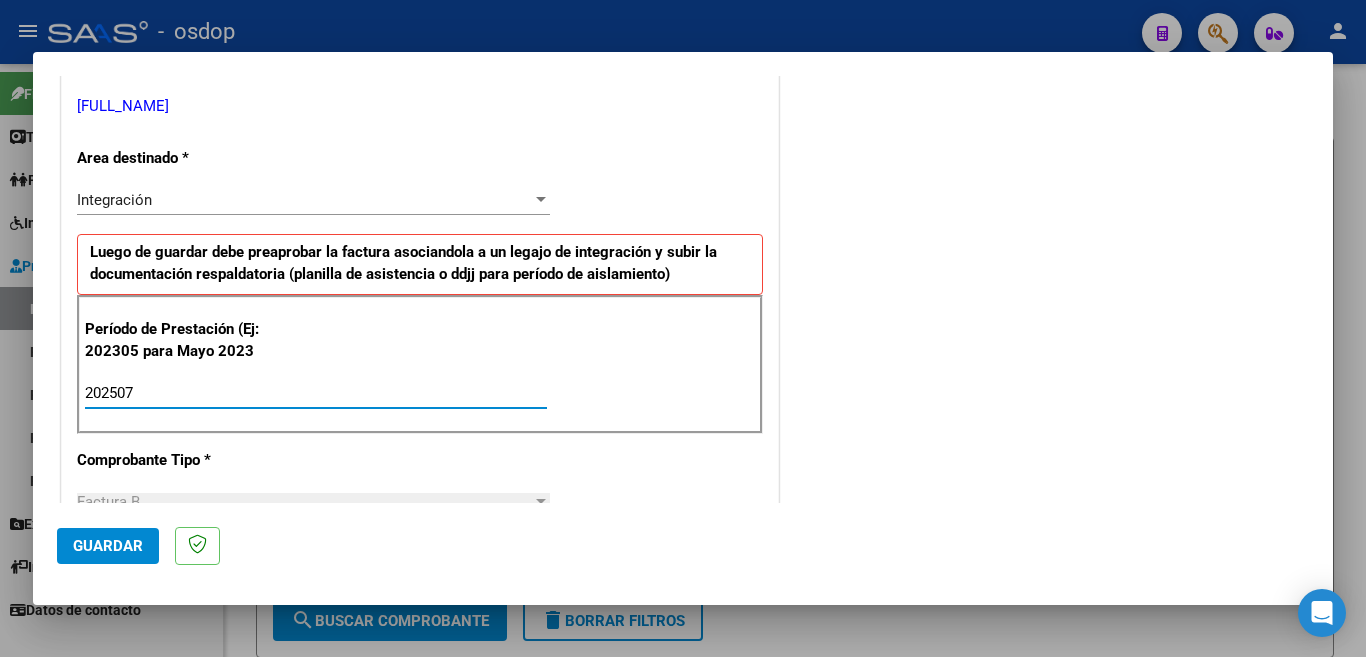 type on "202507" 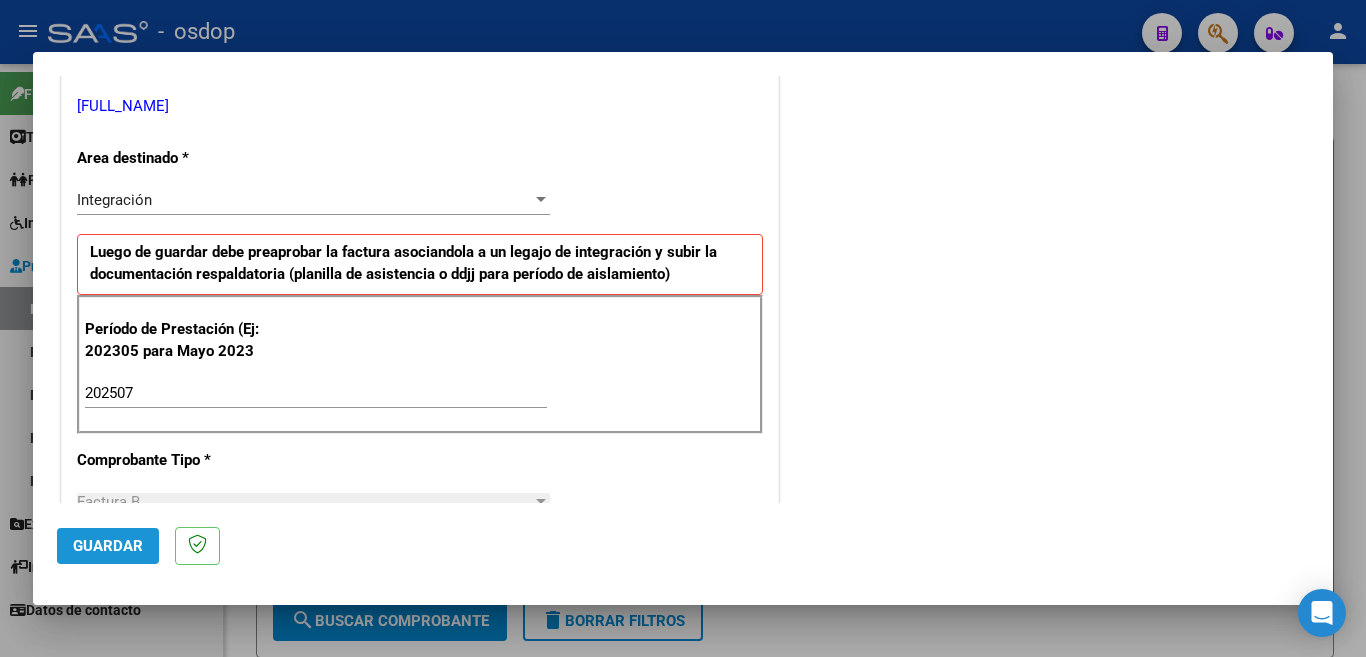 click on "Guardar" 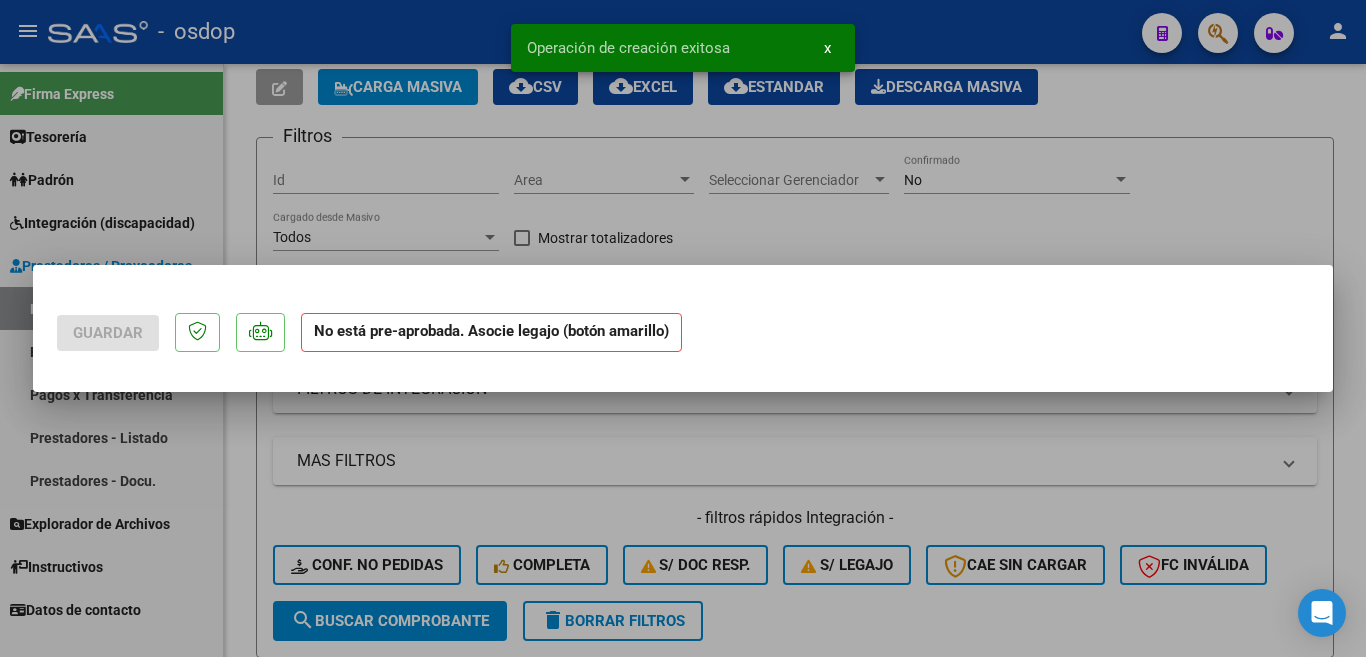 scroll, scrollTop: 0, scrollLeft: 0, axis: both 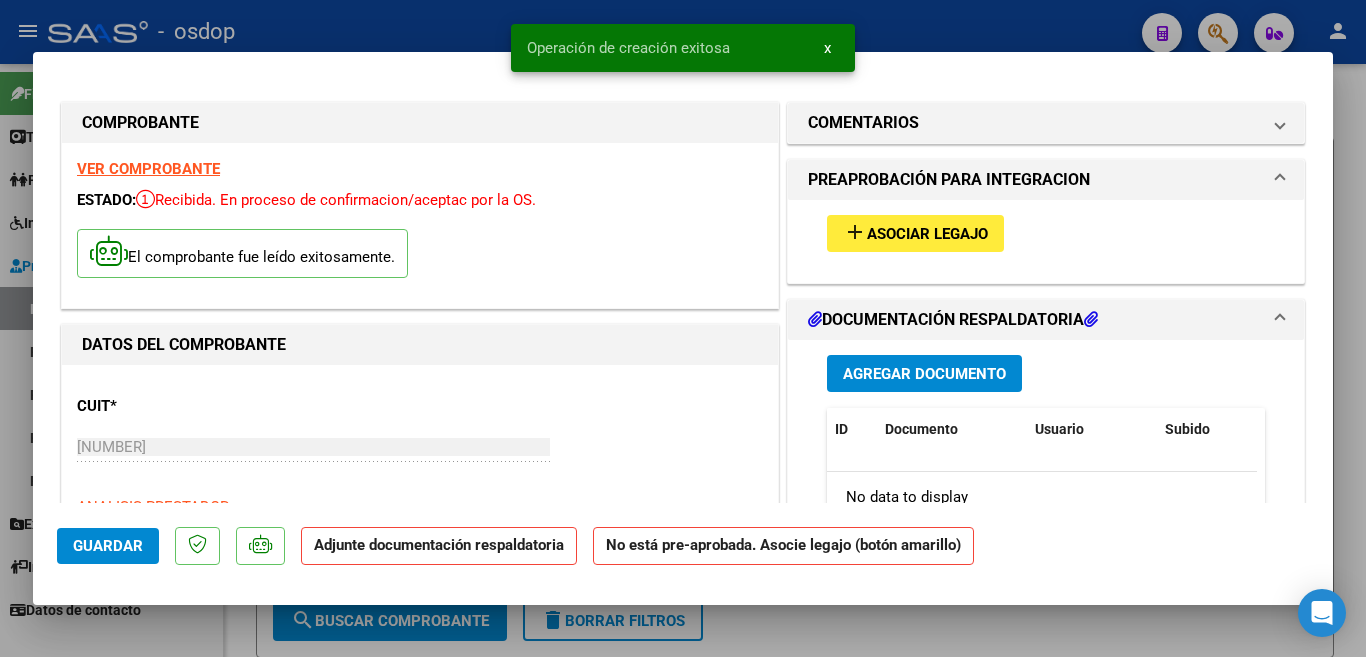 click on "Asociar Legajo" at bounding box center [927, 234] 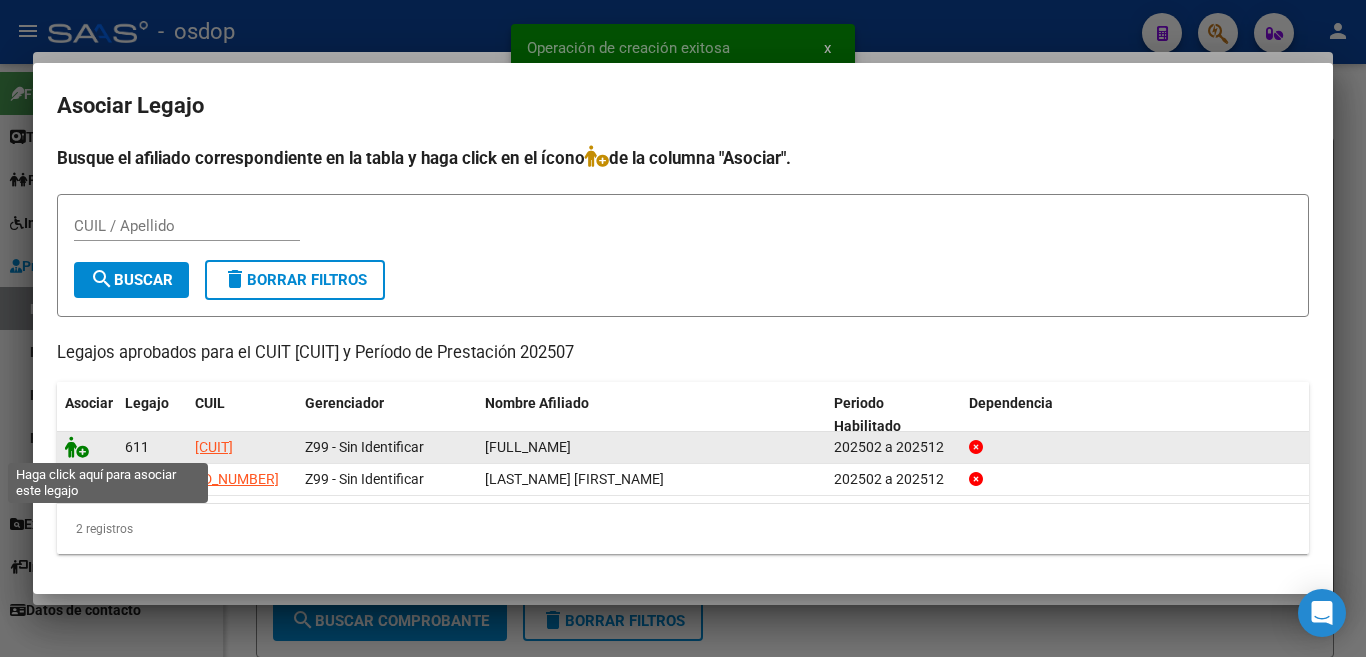 click 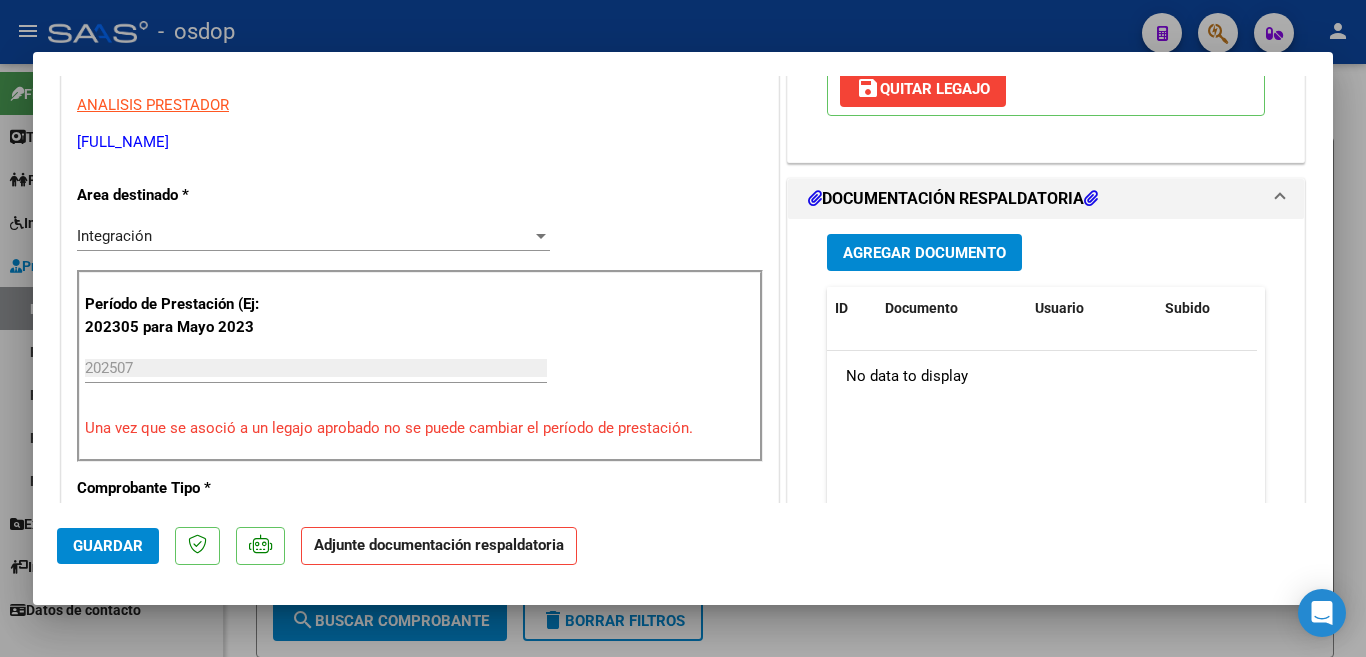 scroll, scrollTop: 400, scrollLeft: 0, axis: vertical 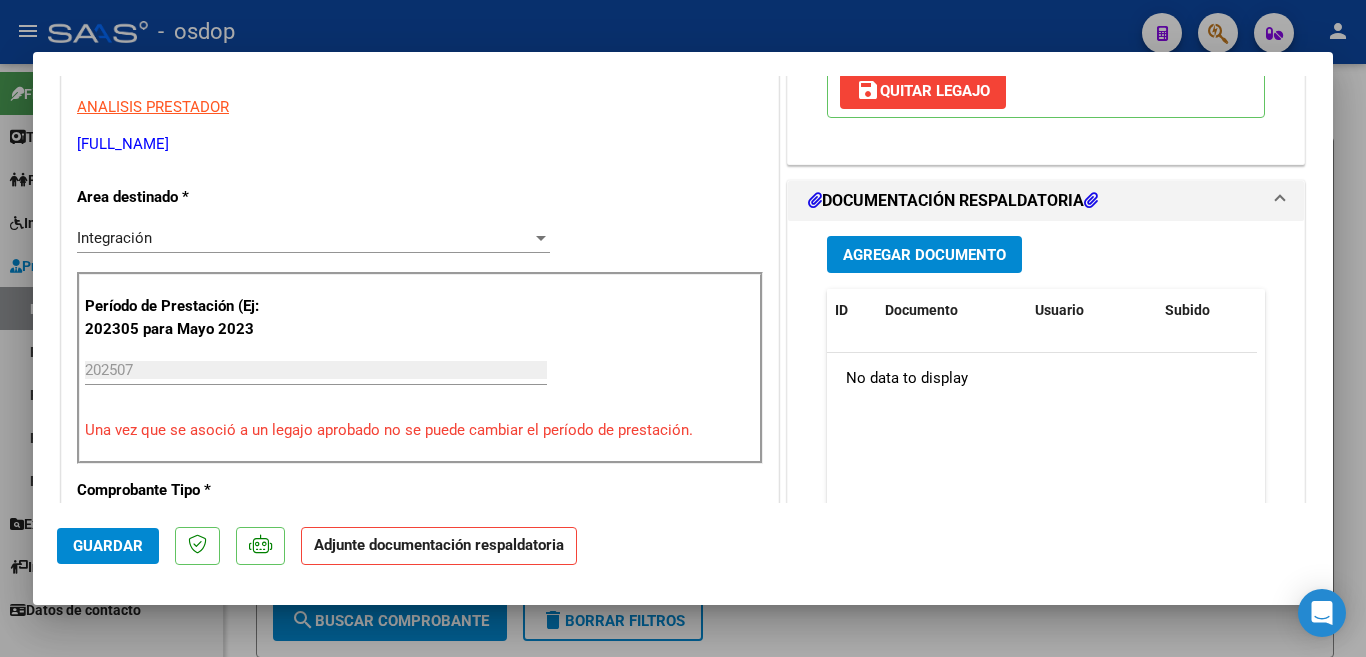 click on "Agregar Documento" at bounding box center (924, 255) 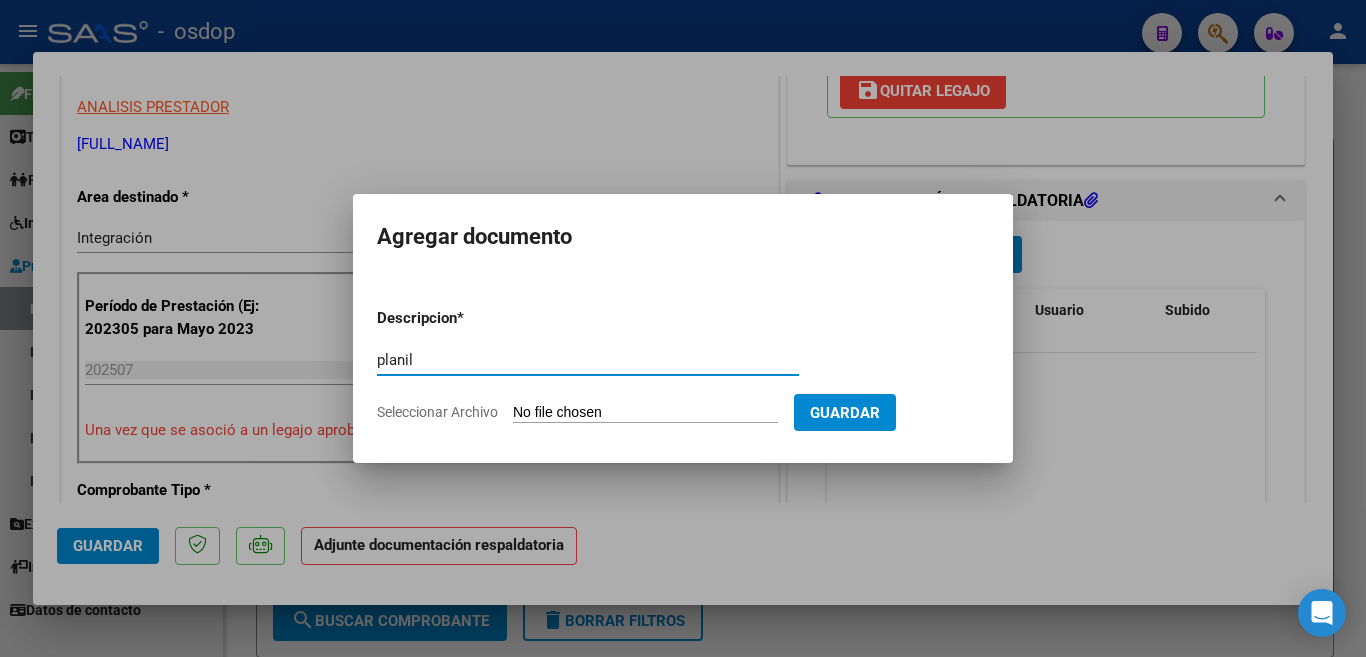 type on "planilla de asistencia" 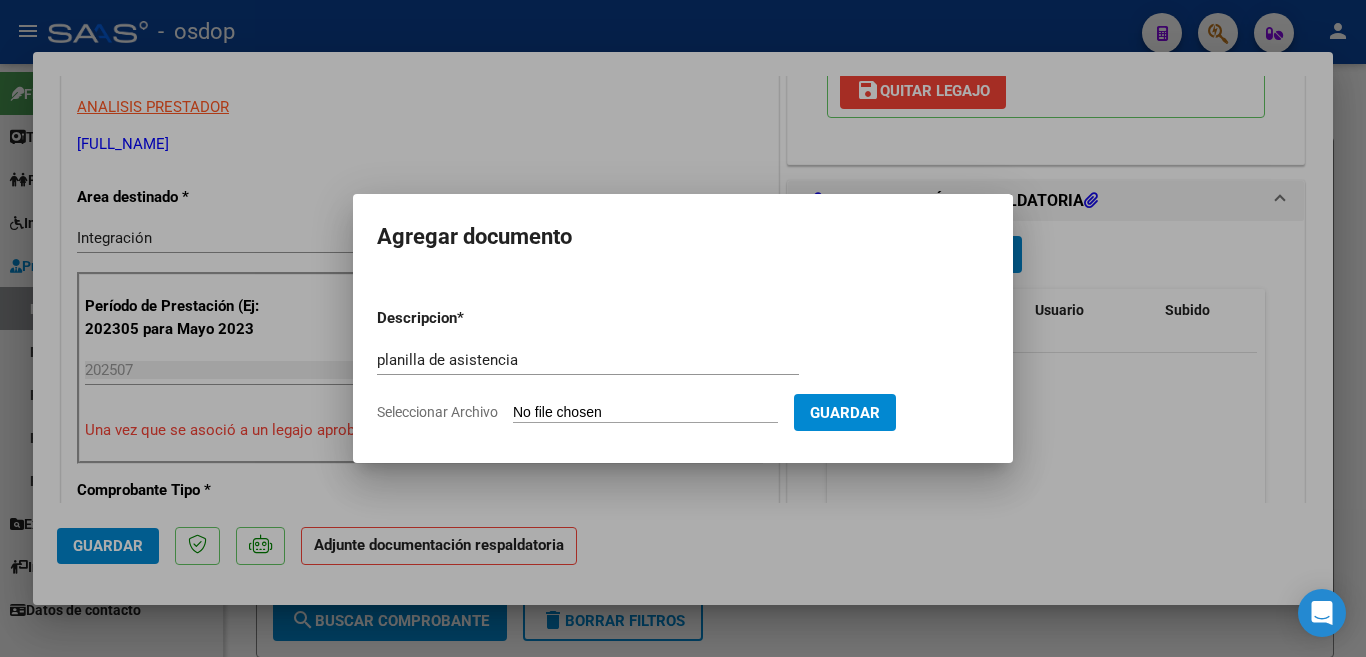 click on "Seleccionar Archivo" at bounding box center [645, 413] 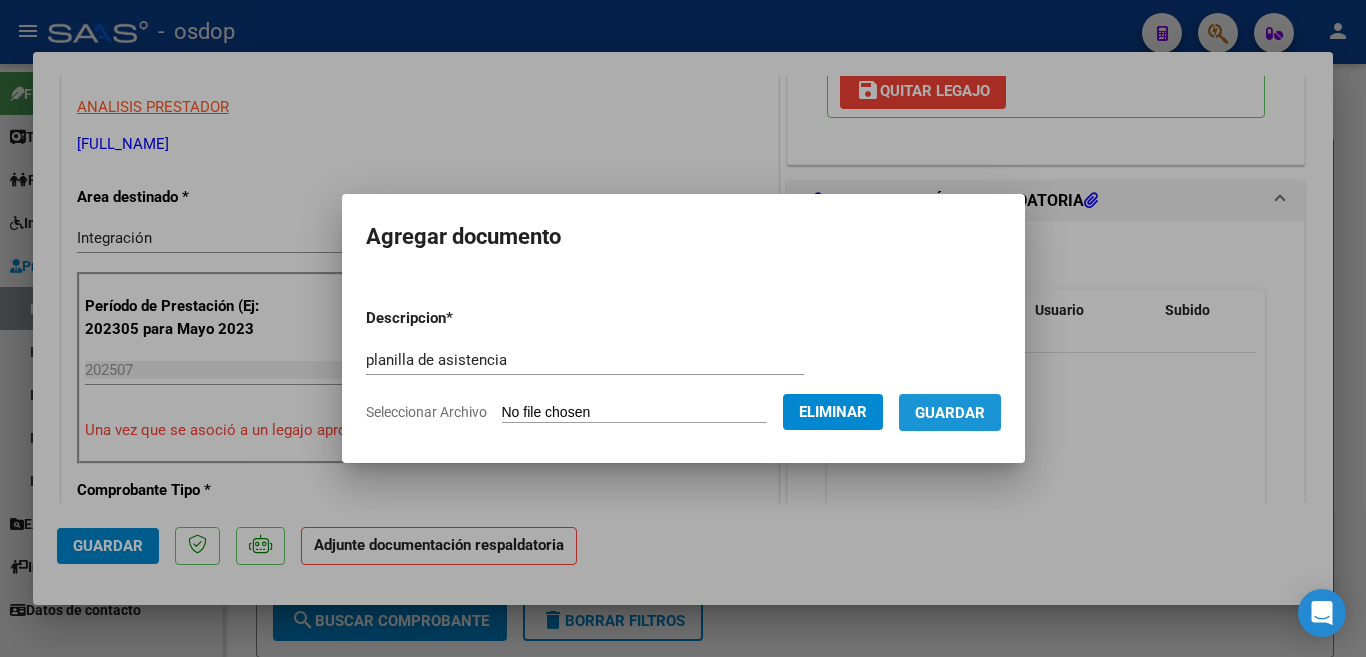 click on "Guardar" at bounding box center (950, 413) 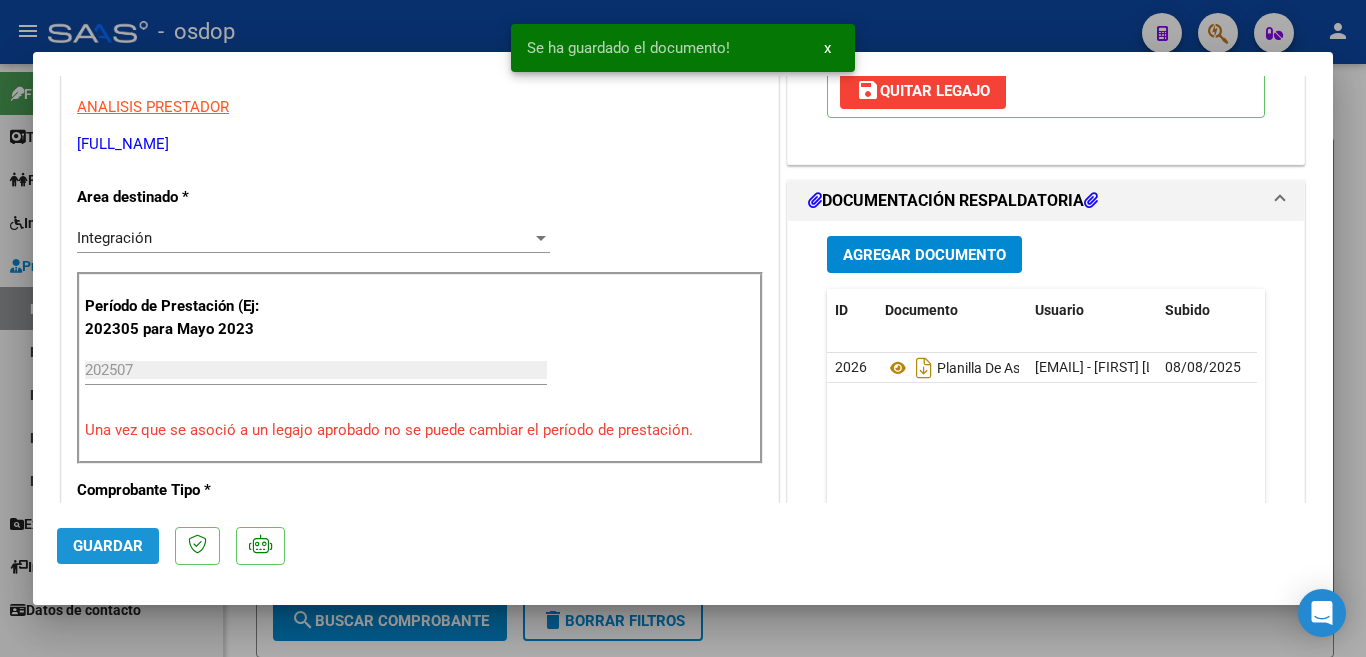 click on "Guardar" 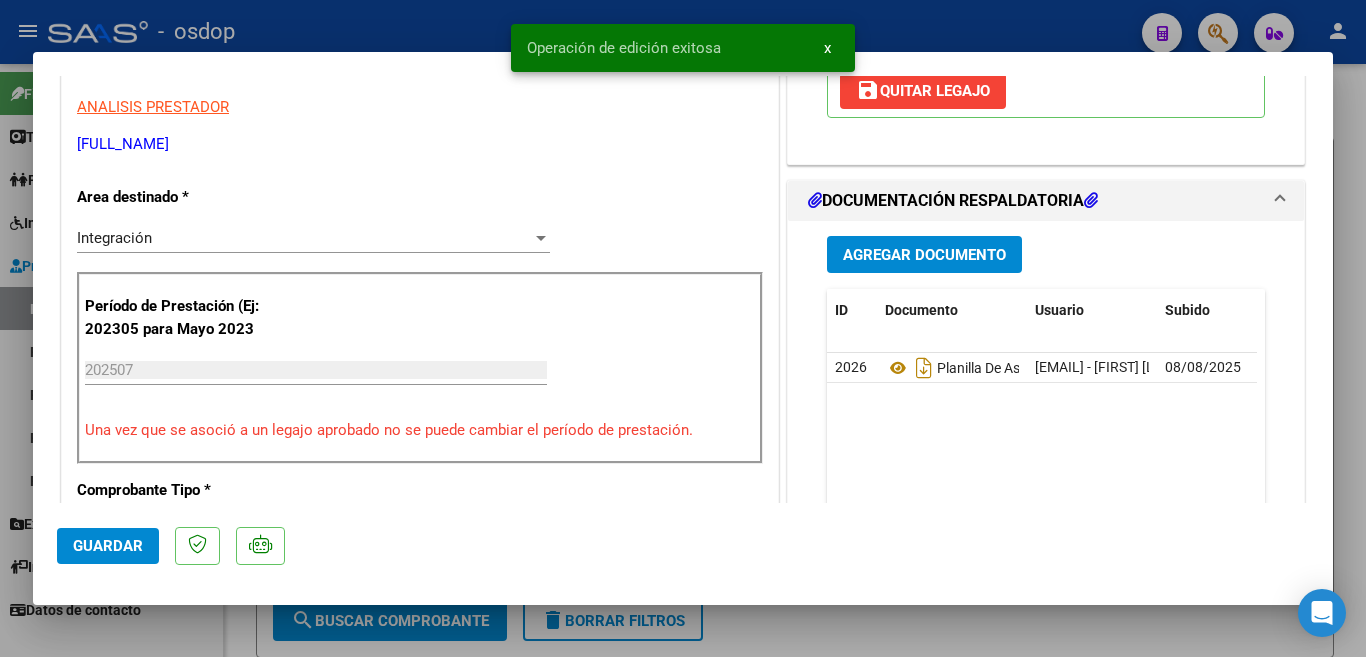 click on "Operación de edición exitosa x" at bounding box center (683, 48) 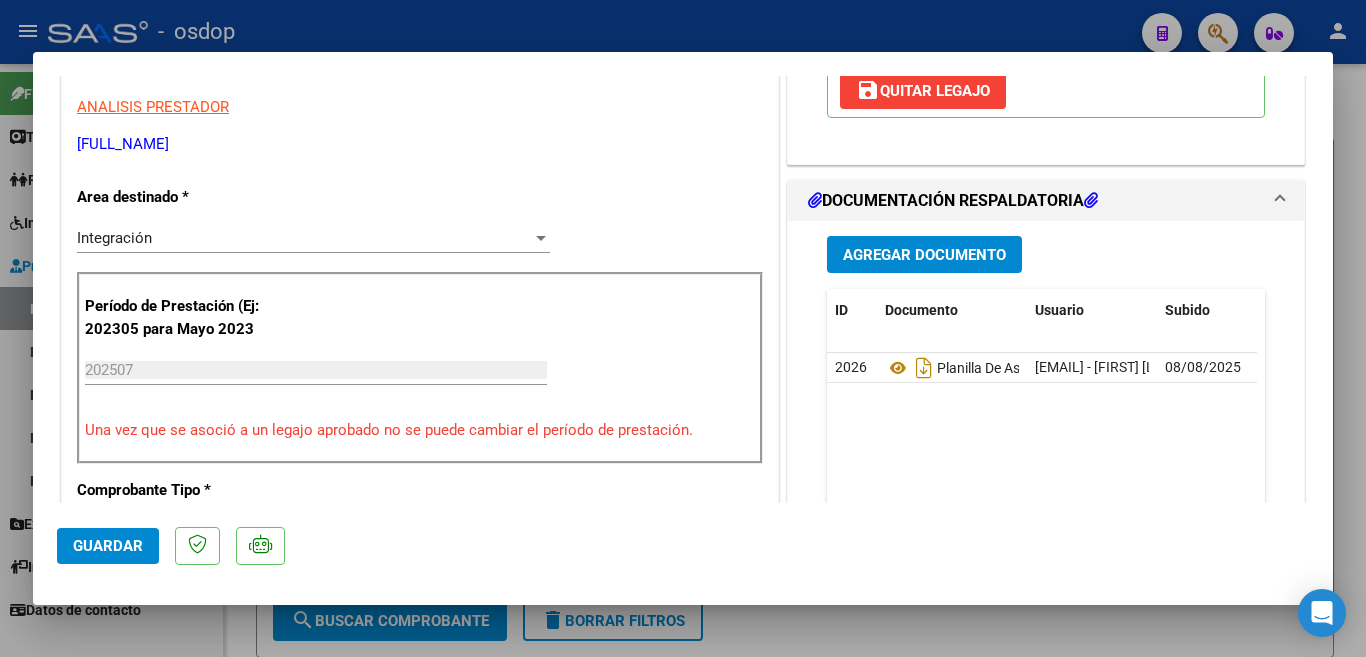 click at bounding box center [683, 328] 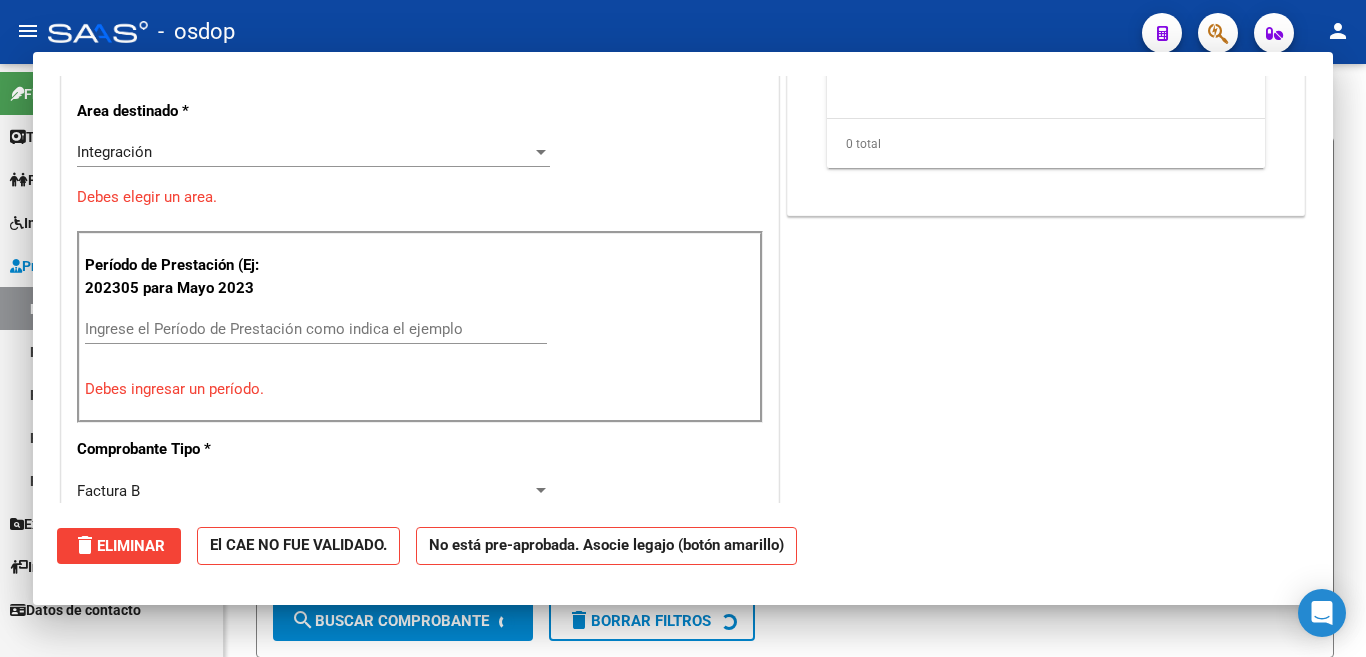 scroll, scrollTop: 0, scrollLeft: 0, axis: both 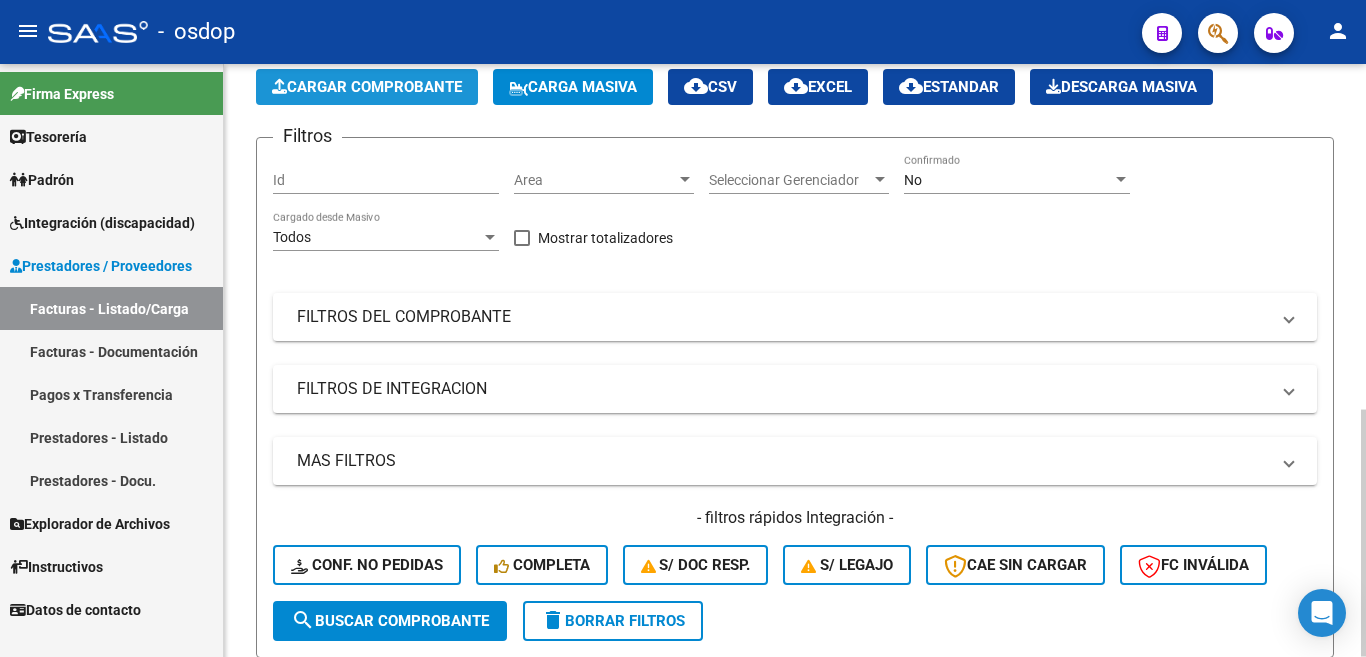 click on "Cargar Comprobante" 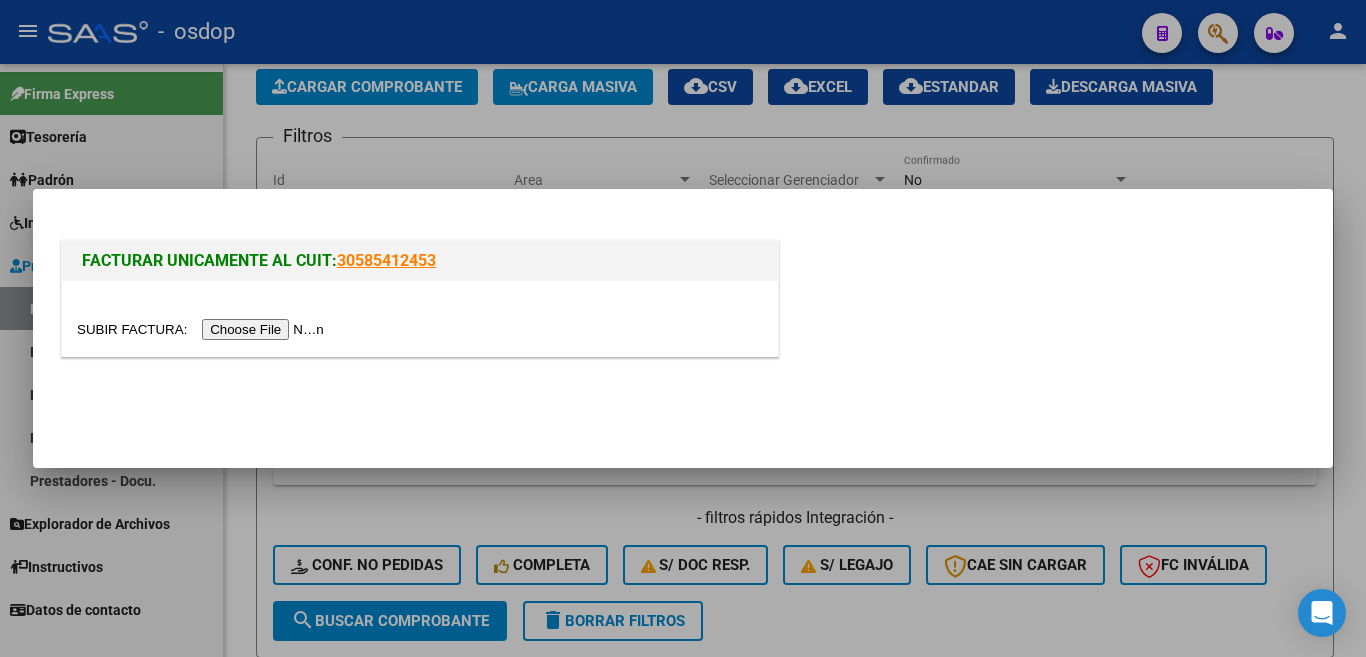 click at bounding box center [203, 329] 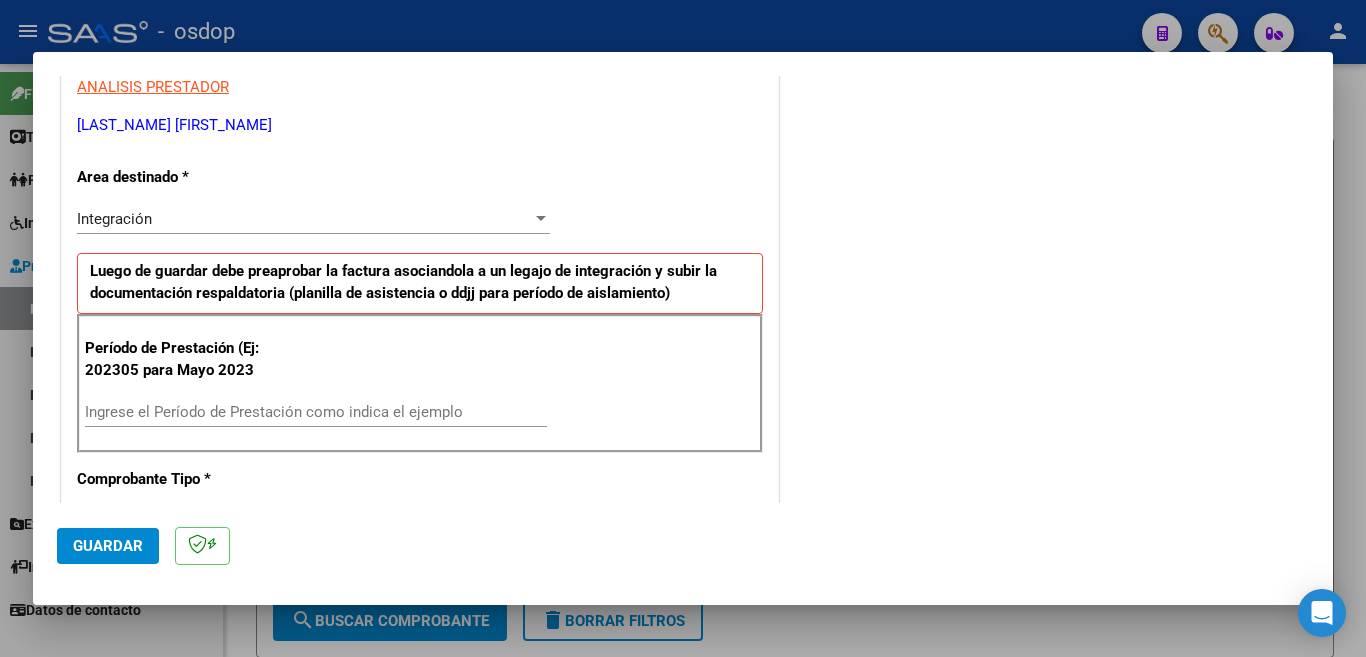 scroll, scrollTop: 400, scrollLeft: 0, axis: vertical 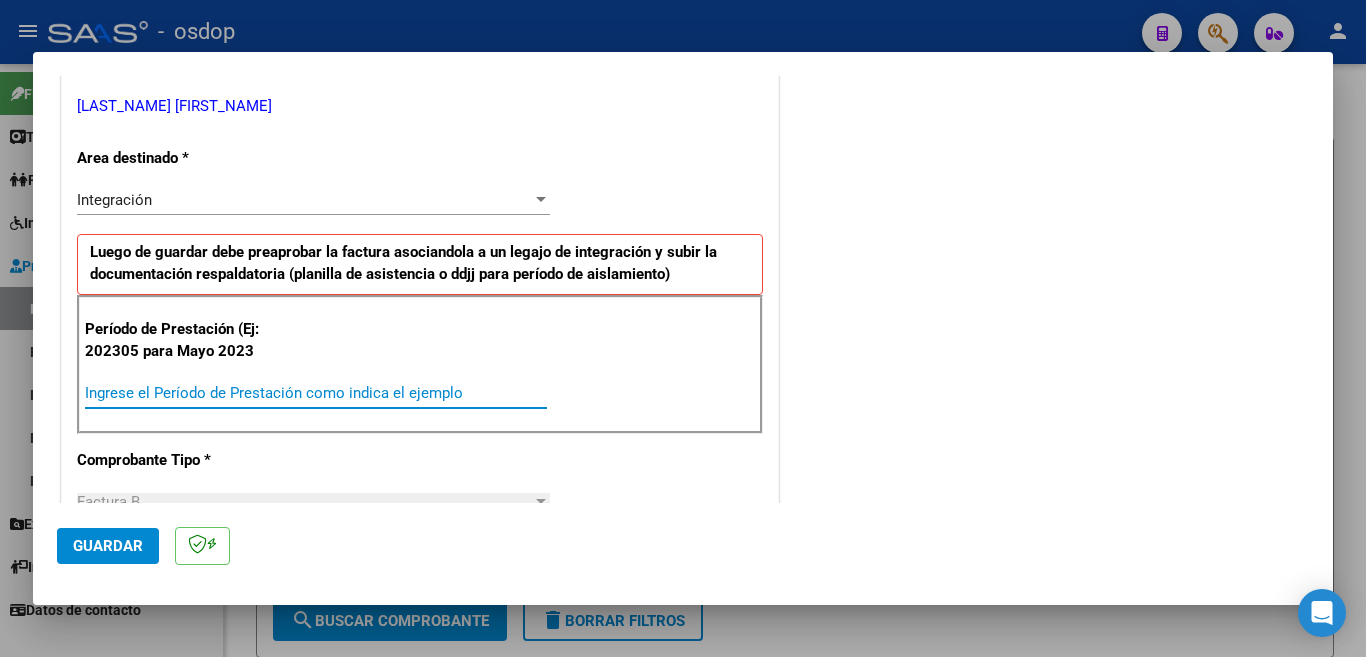 click on "Ingrese el Período de Prestación como indica el ejemplo" at bounding box center (316, 393) 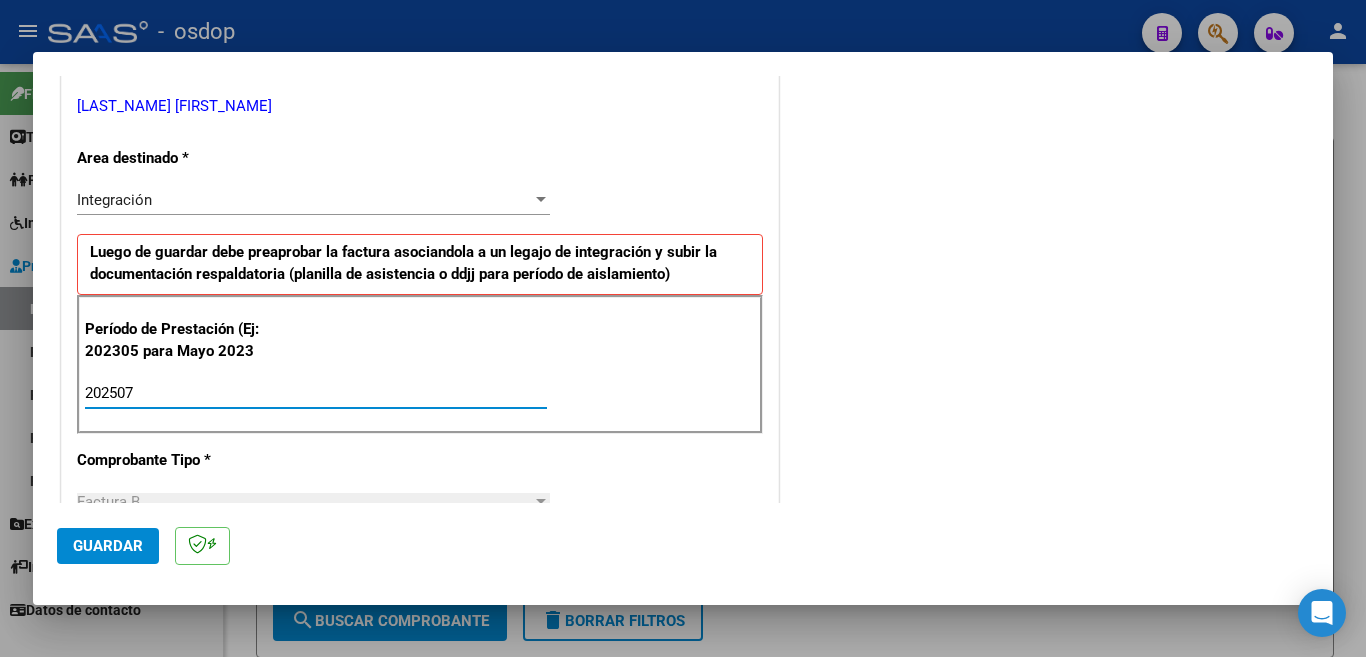 type on "202507" 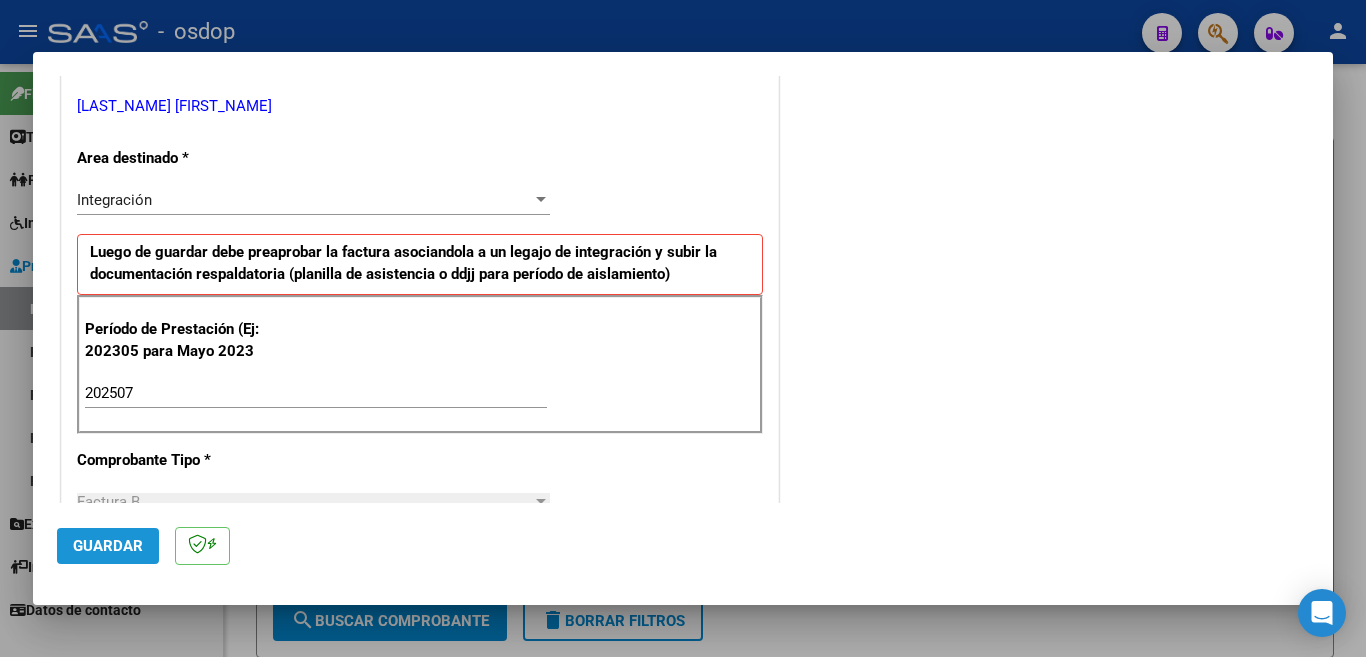 click on "Guardar" 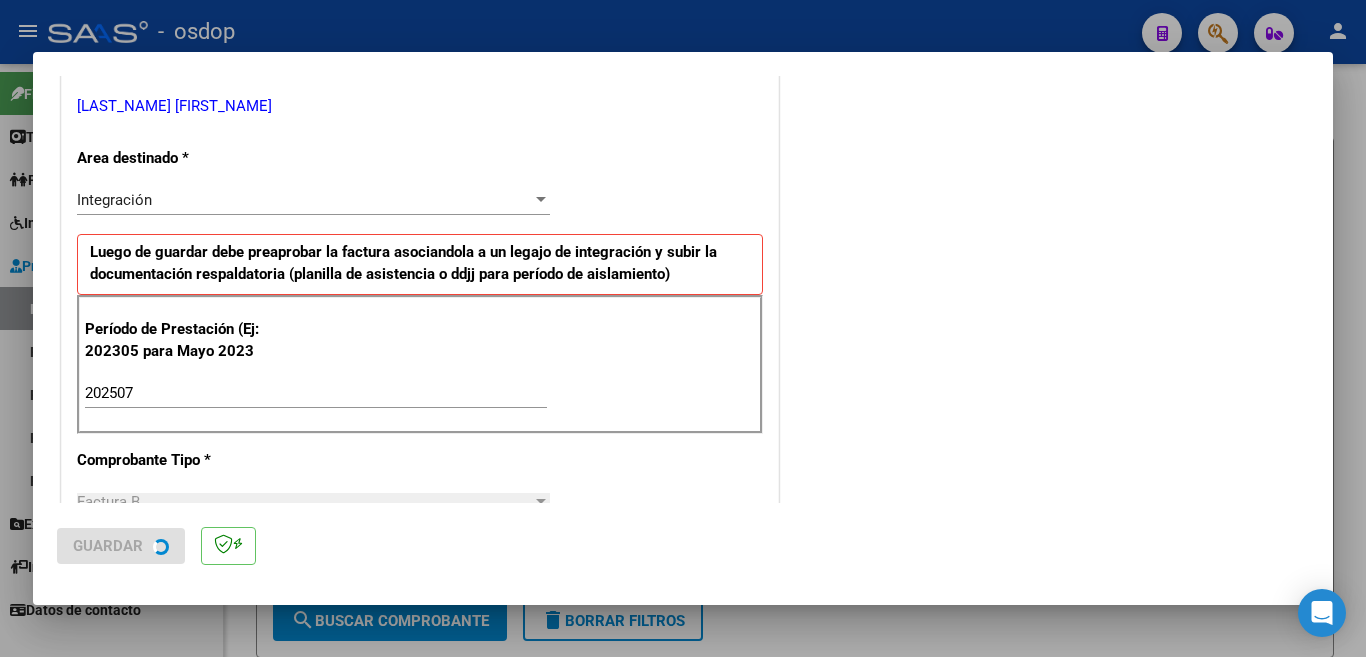 scroll, scrollTop: 0, scrollLeft: 0, axis: both 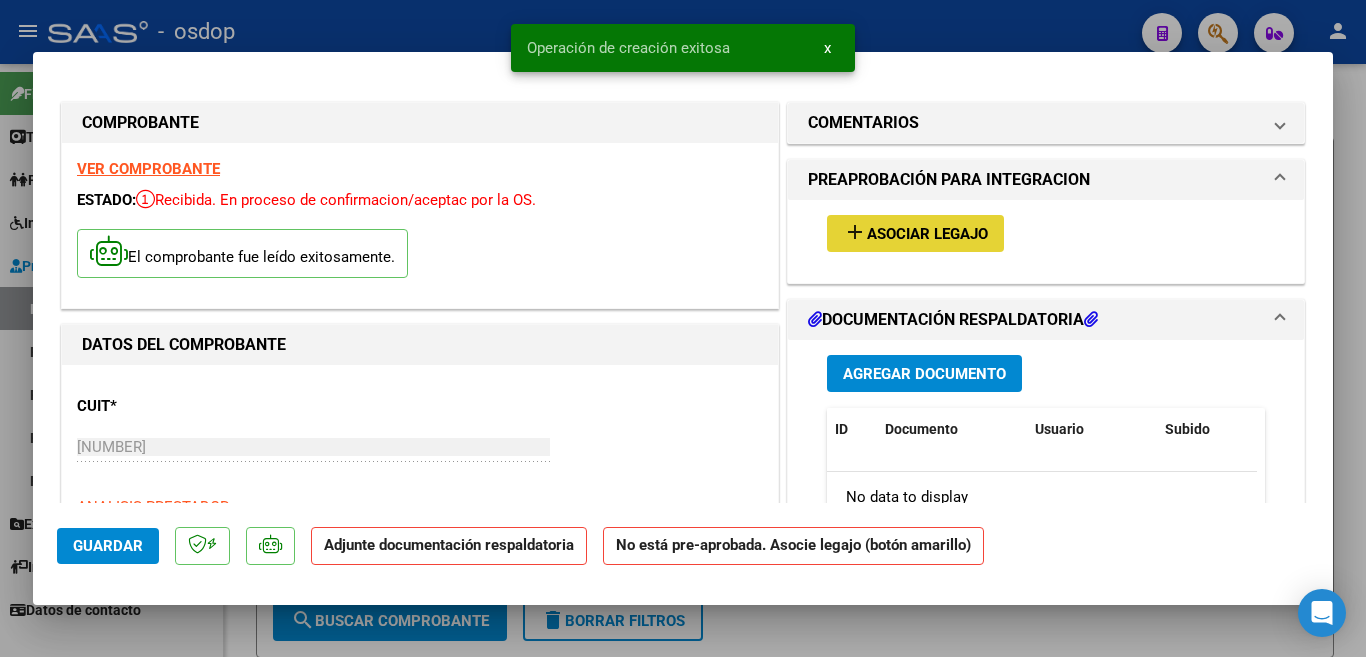 click on "Asociar Legajo" at bounding box center [927, 234] 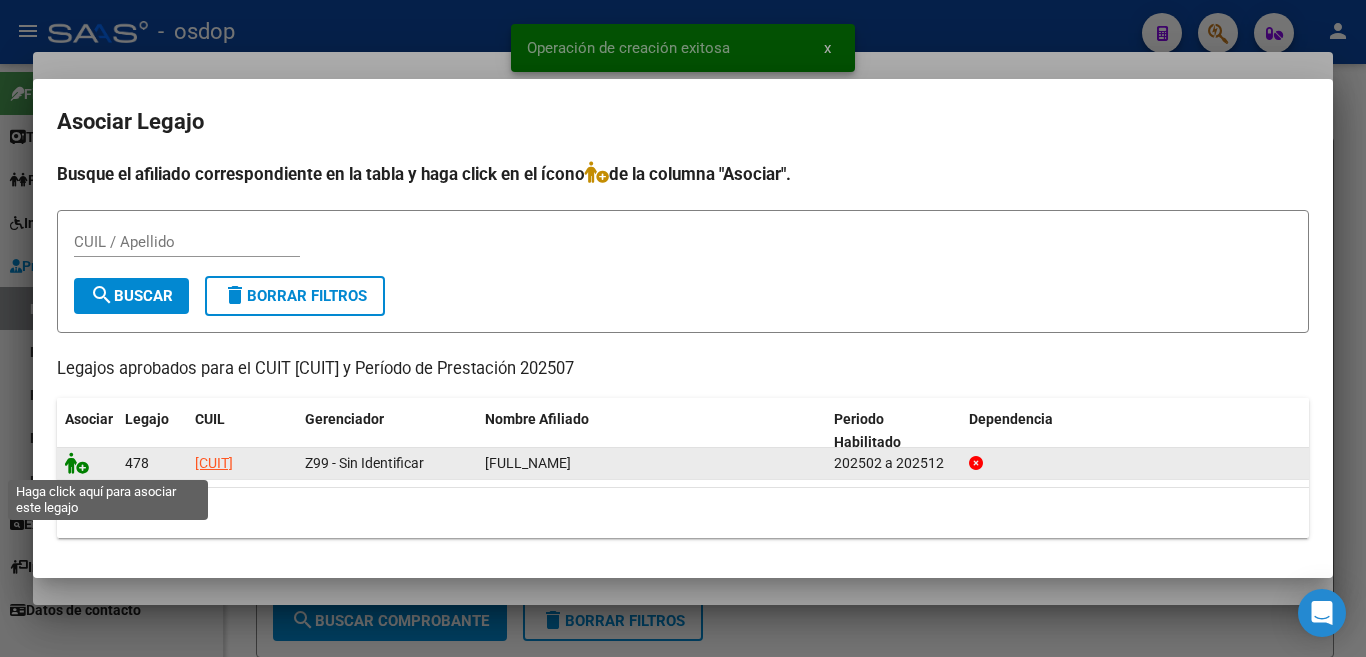 click 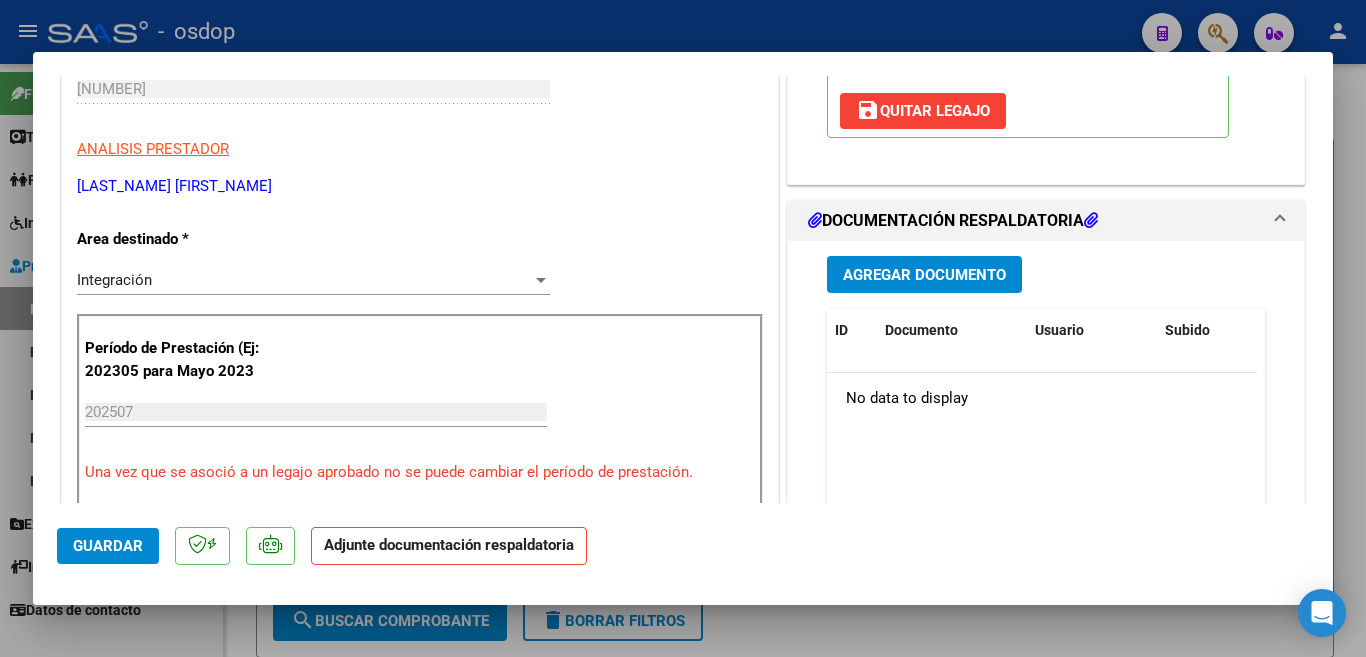 scroll, scrollTop: 300, scrollLeft: 0, axis: vertical 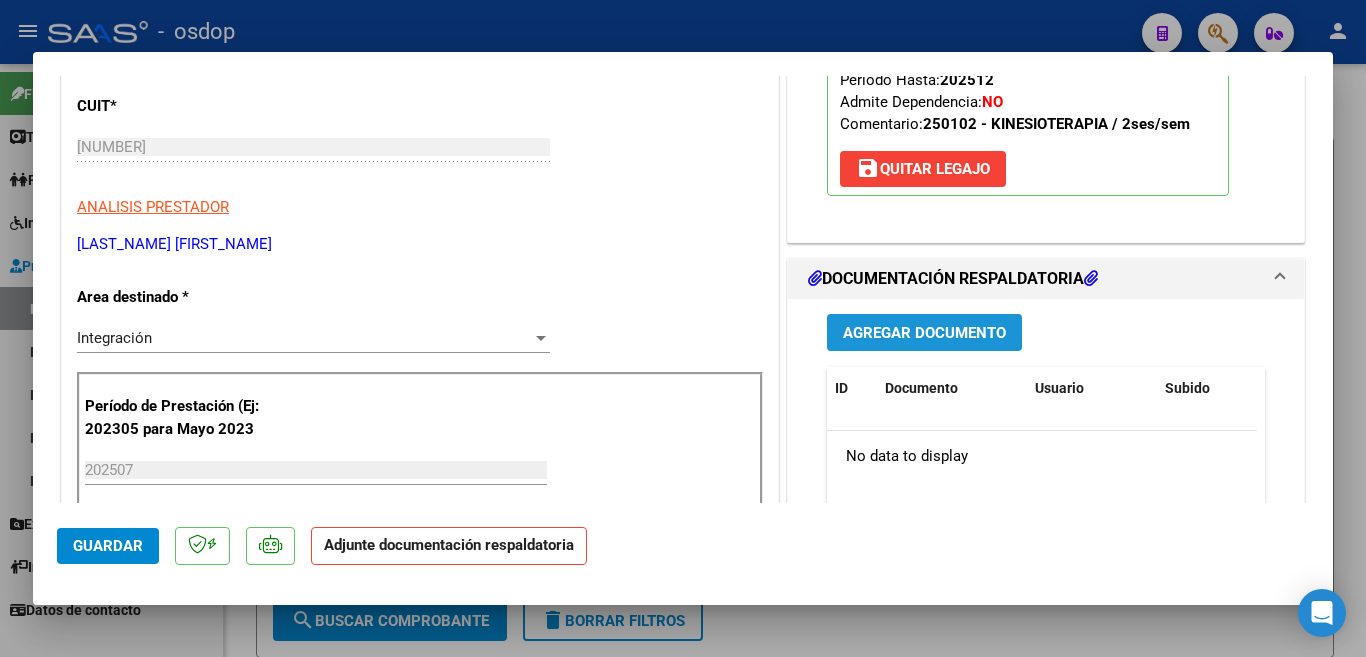 click on "Agregar Documento" at bounding box center (924, 333) 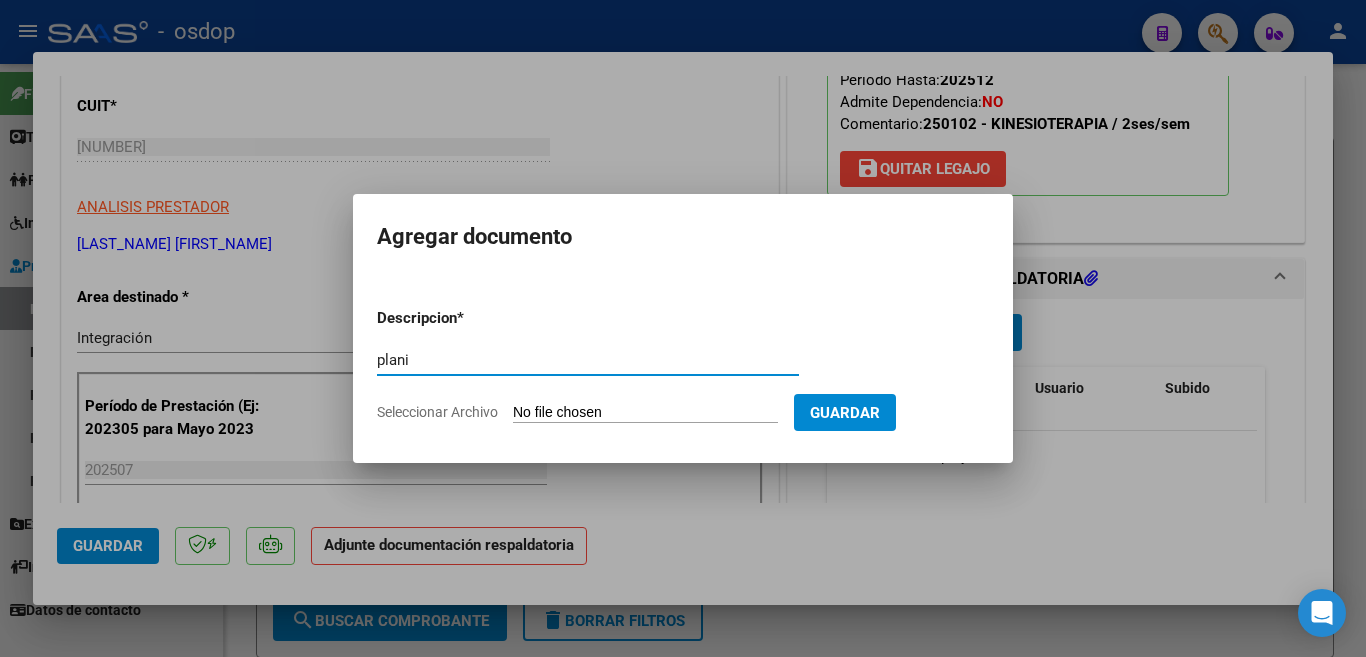 click on "plani" at bounding box center [588, 360] 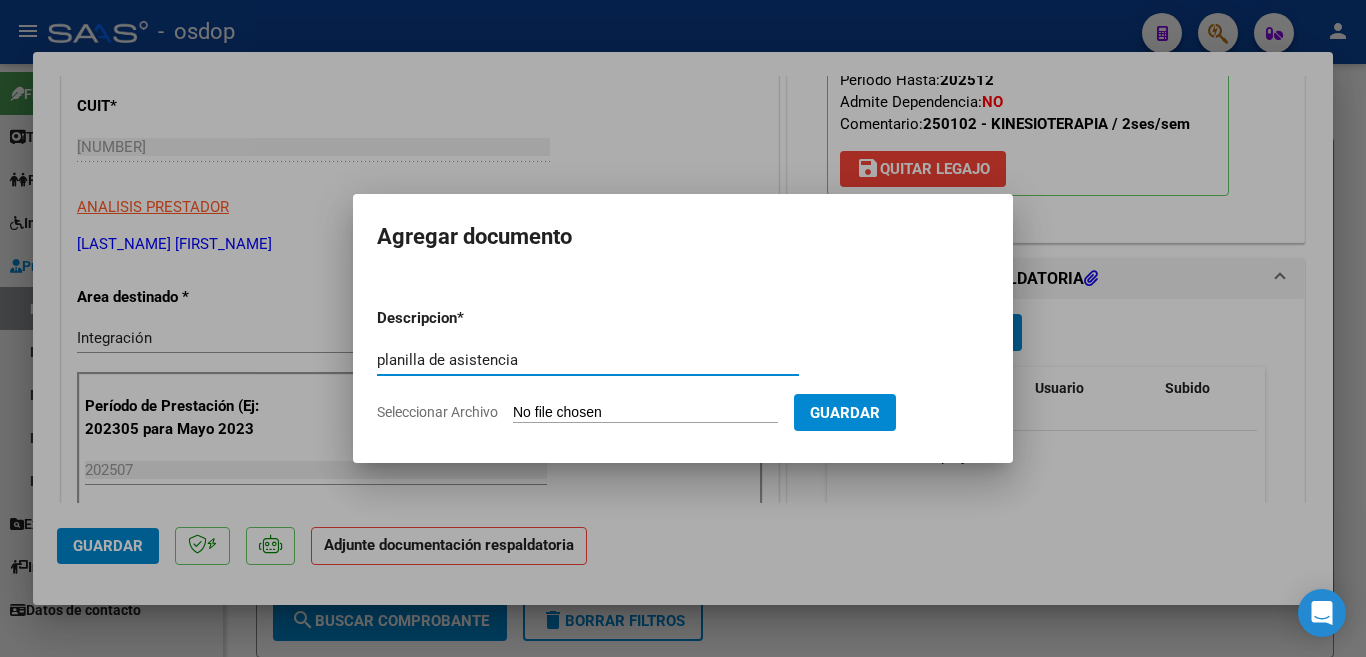 type on "planilla de asistencia" 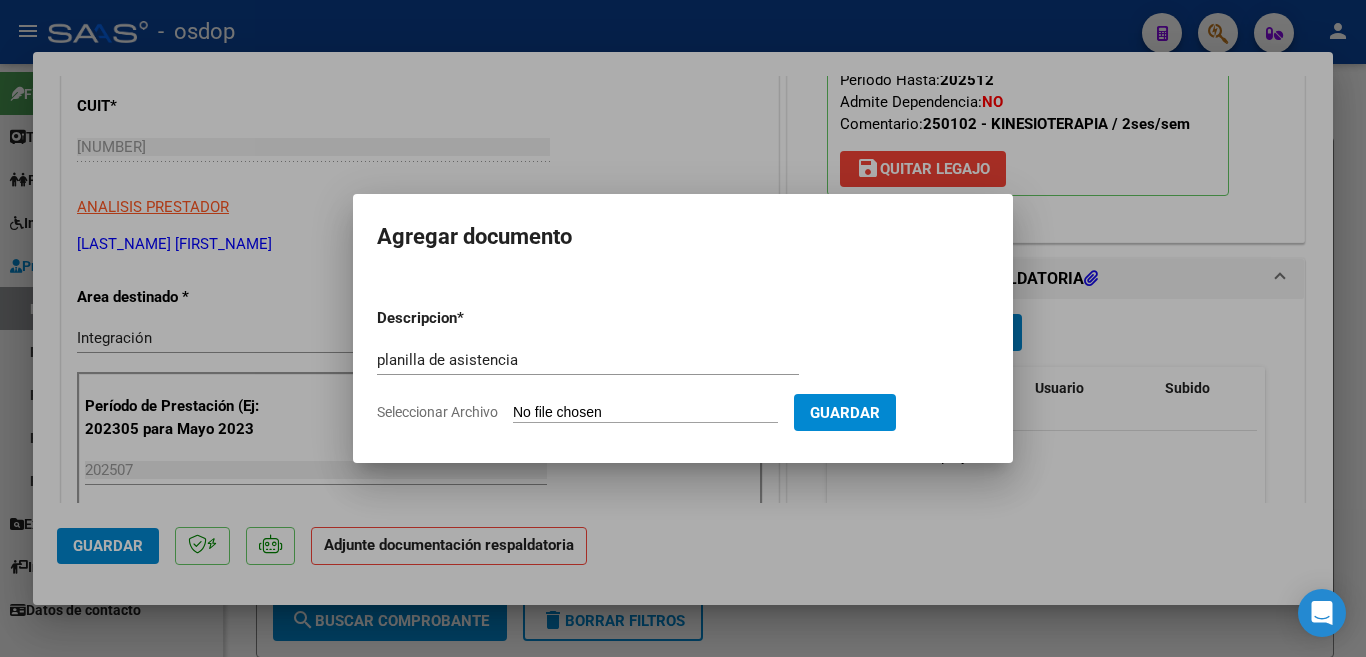 type on "C:\fakepath\GIECO 1226 - BALBIN - JUL - ASIS.pdf" 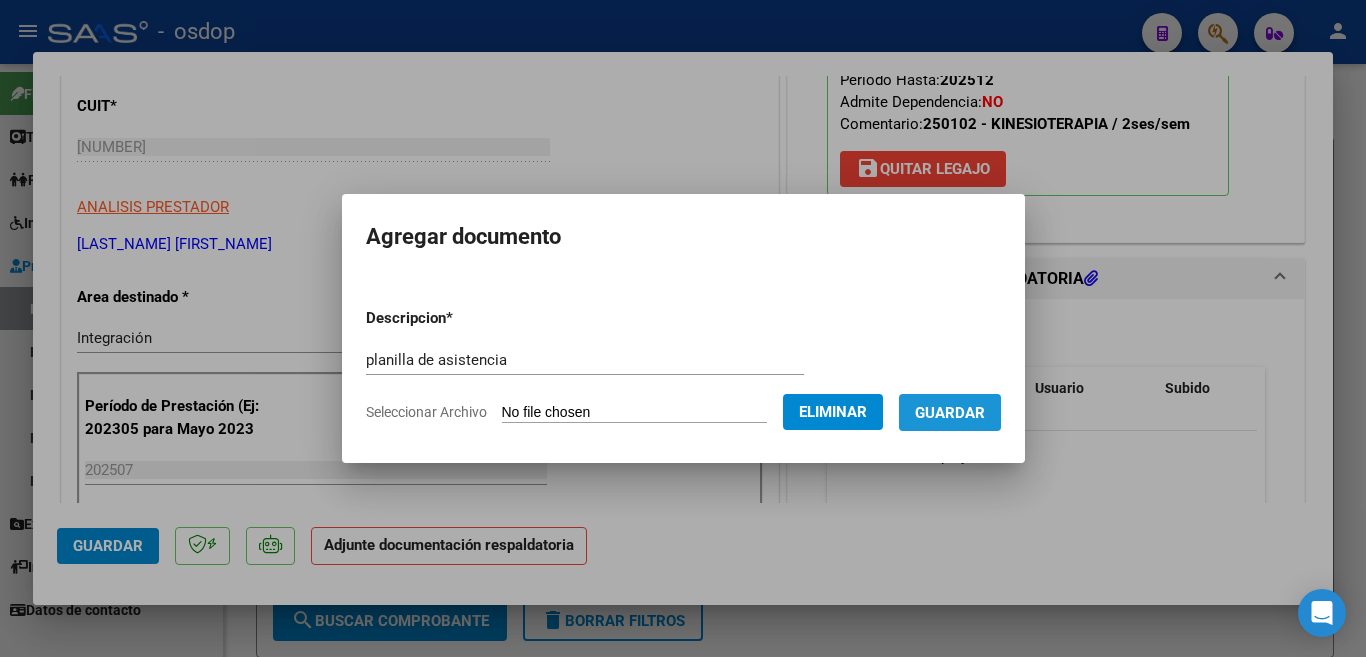 click on "Guardar" at bounding box center (950, 412) 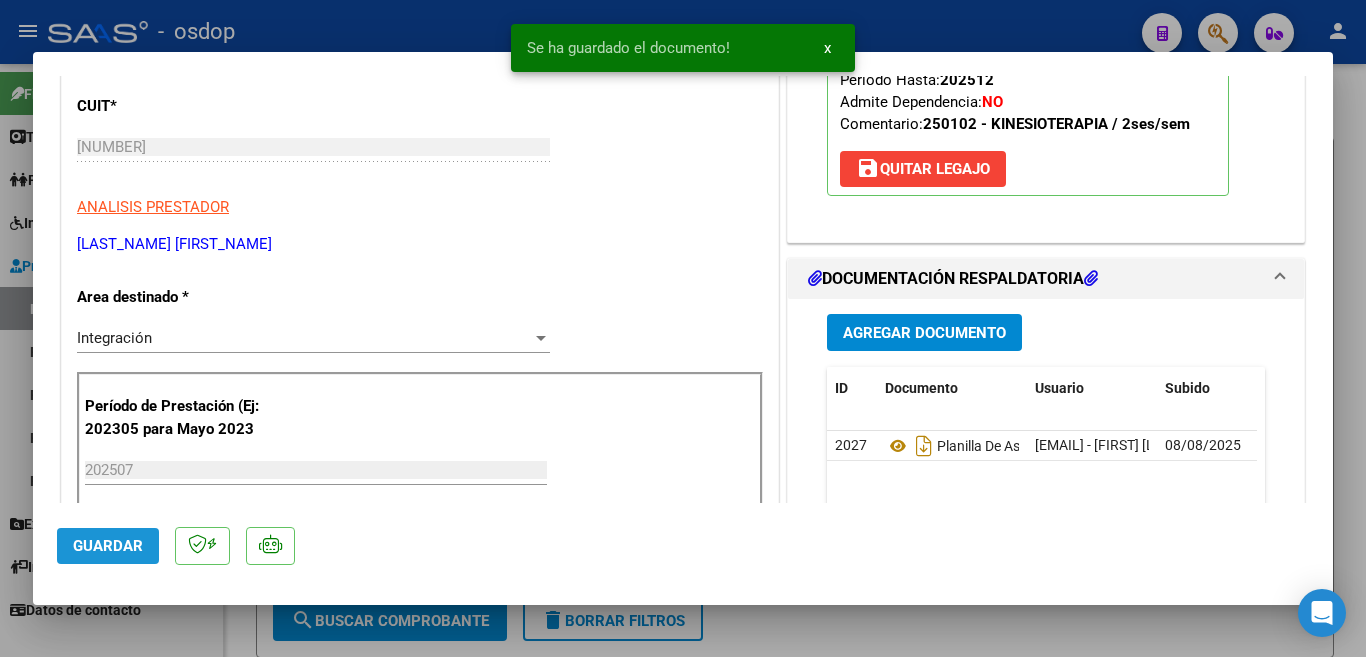 click on "Guardar" 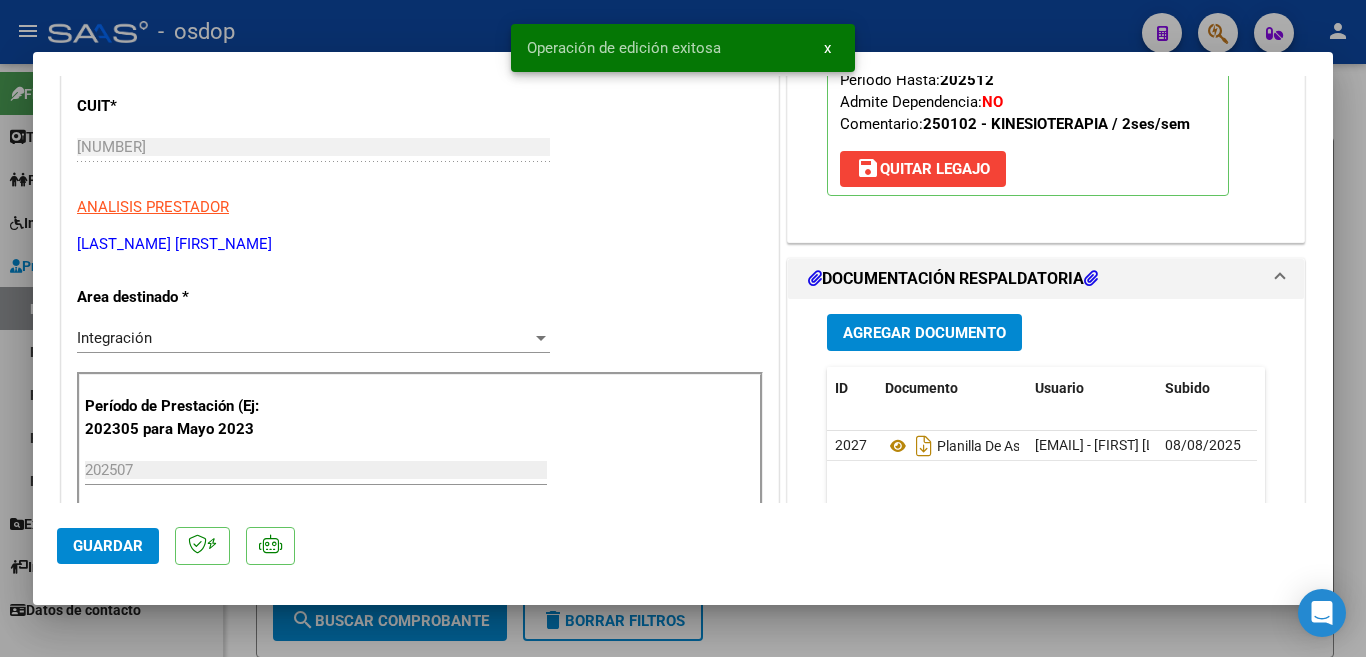 click at bounding box center [683, 328] 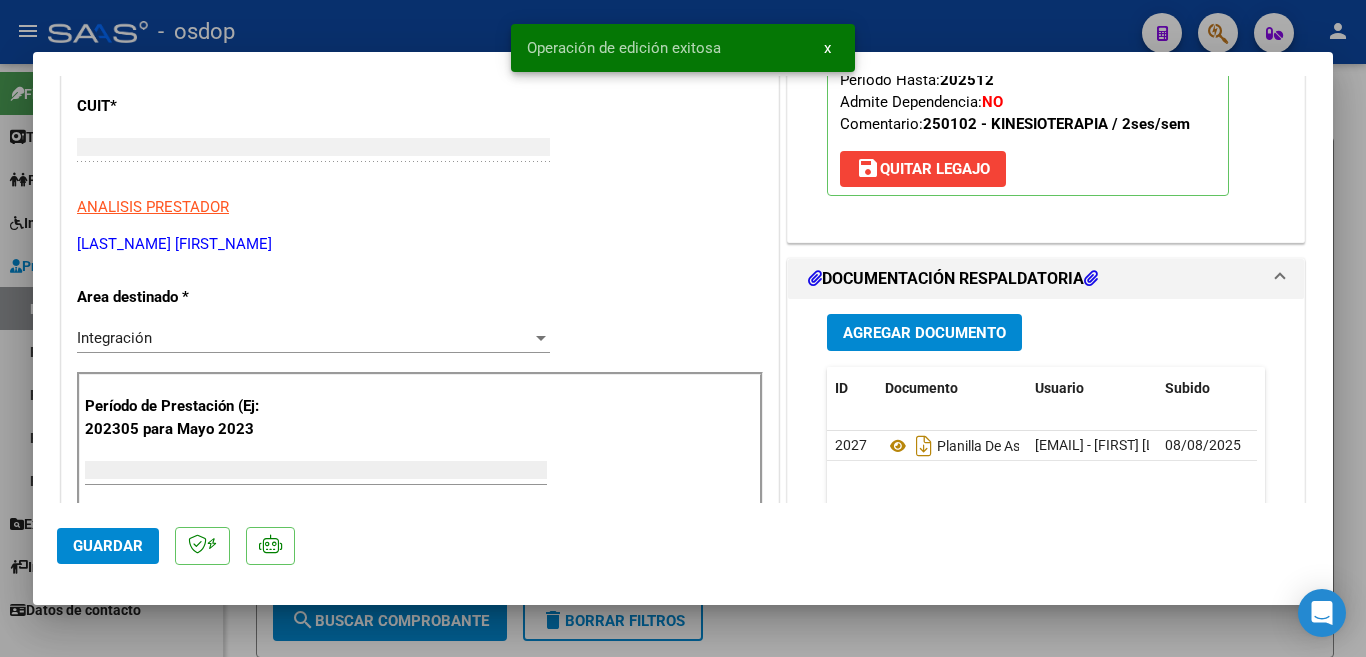scroll, scrollTop: 239, scrollLeft: 0, axis: vertical 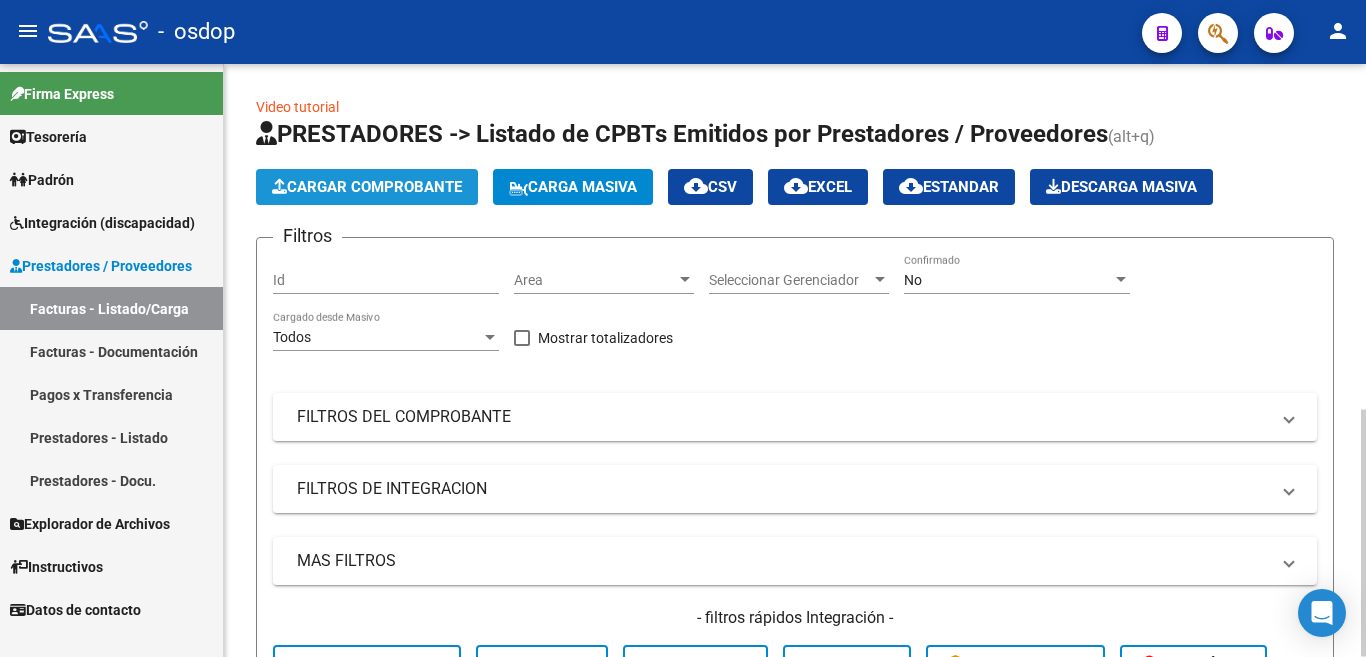 click on "Cargar Comprobante" 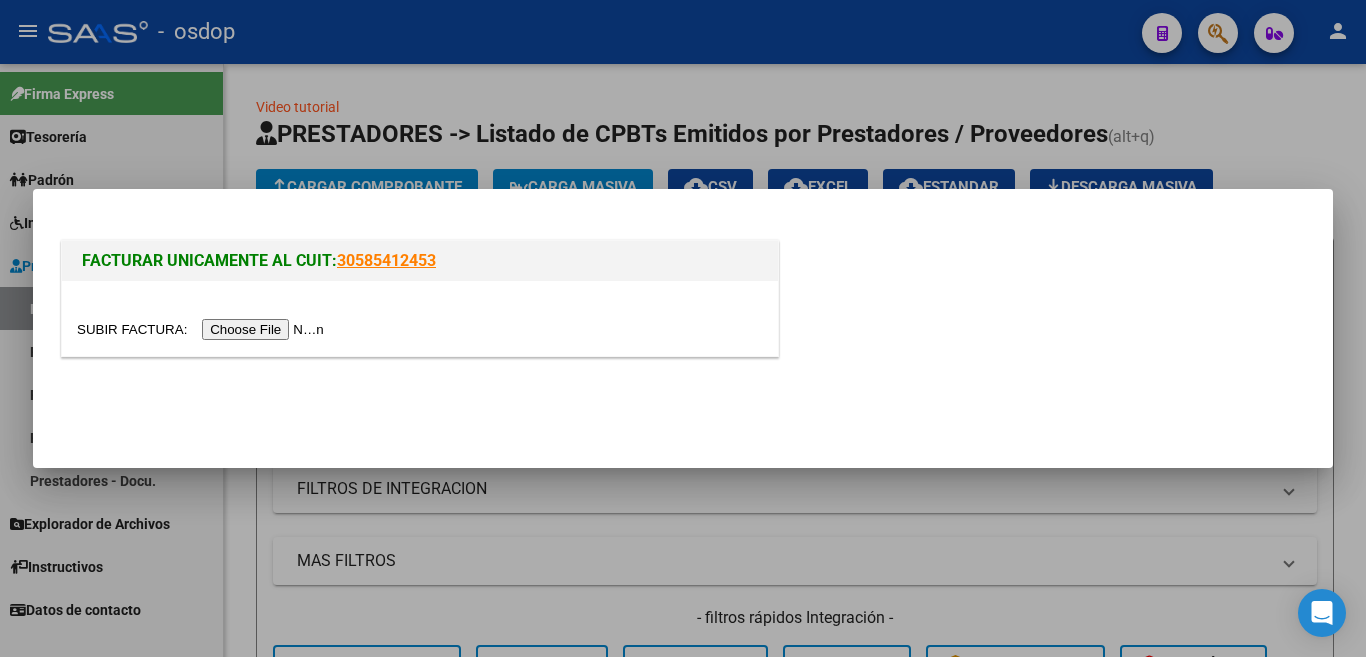 click at bounding box center (203, 329) 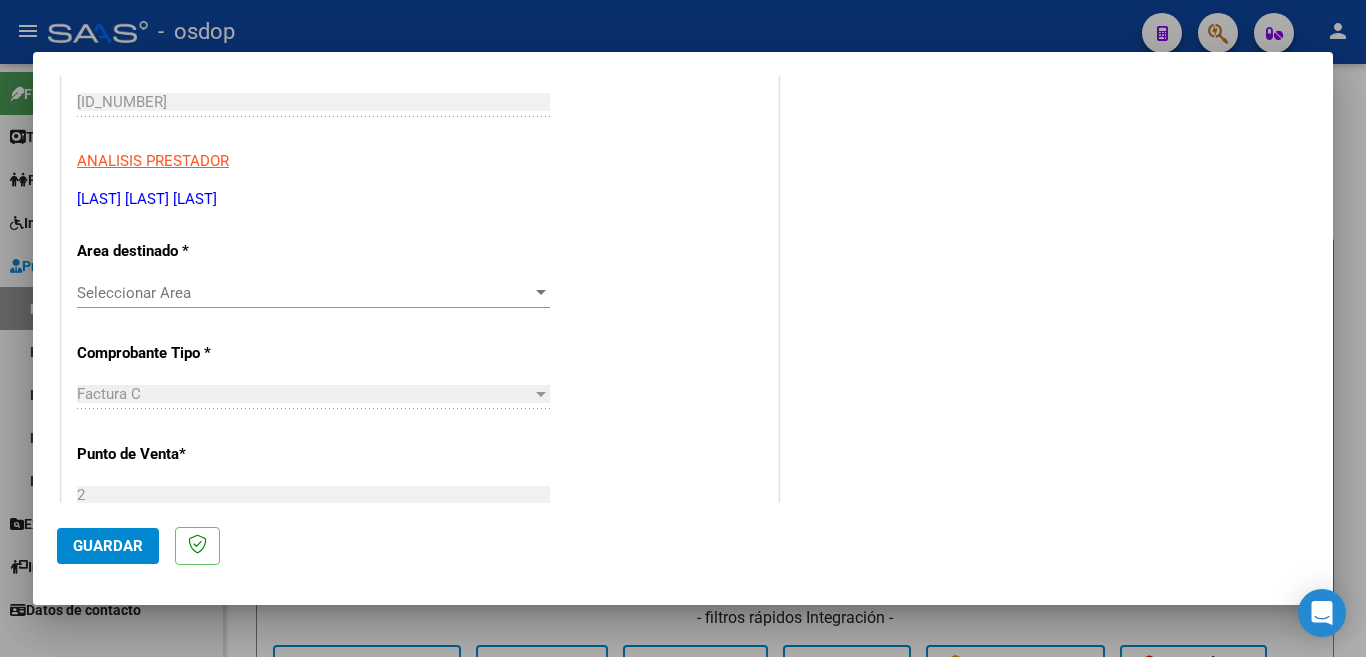 scroll, scrollTop: 300, scrollLeft: 0, axis: vertical 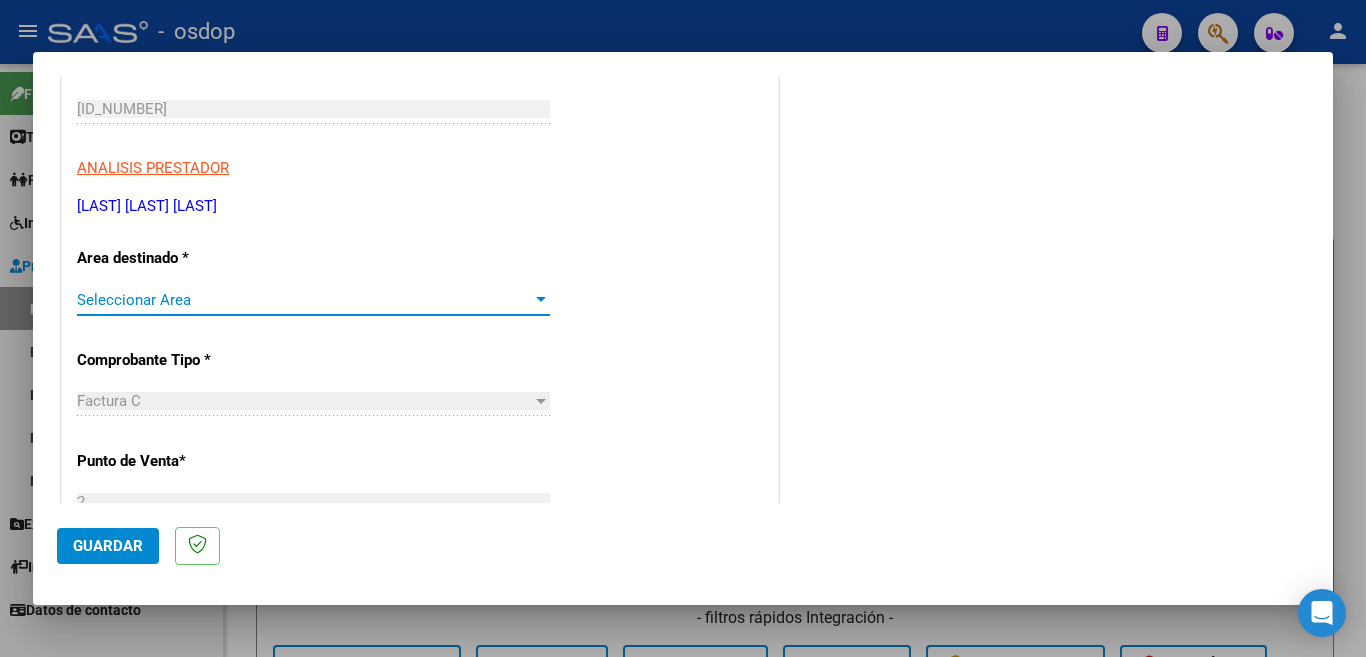 click on "Seleccionar Area" at bounding box center (304, 300) 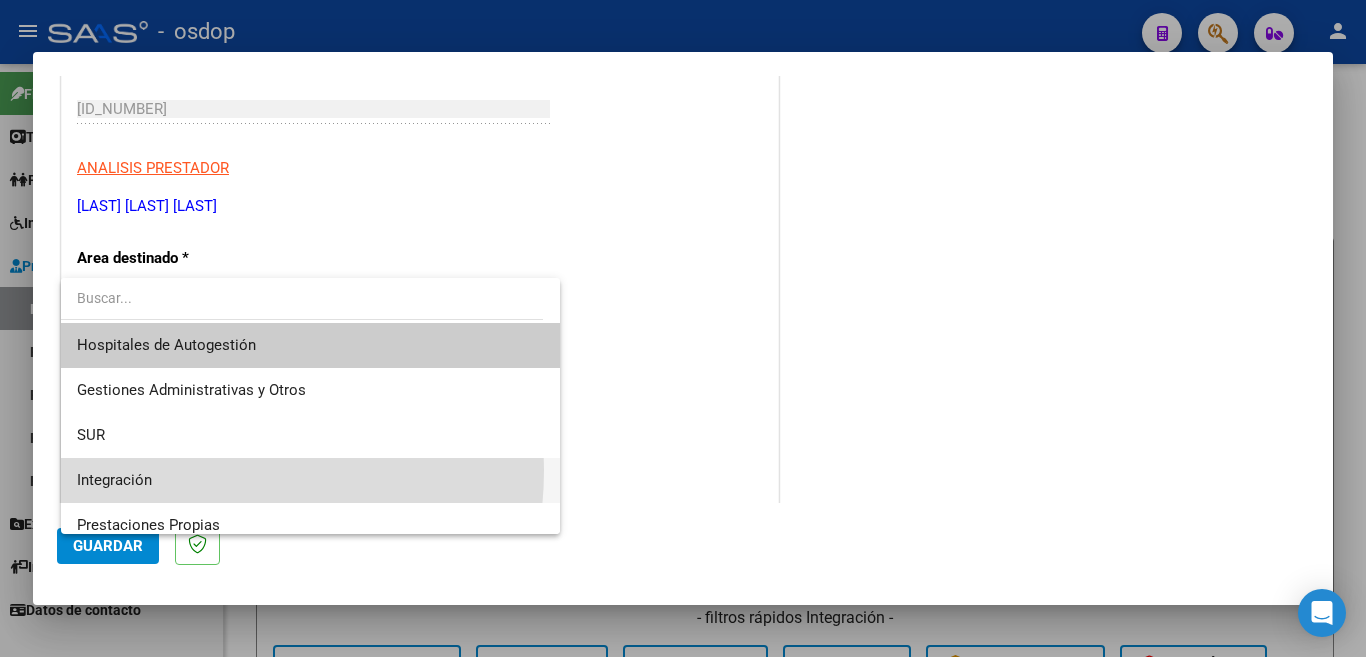 click on "Integración" at bounding box center [310, 480] 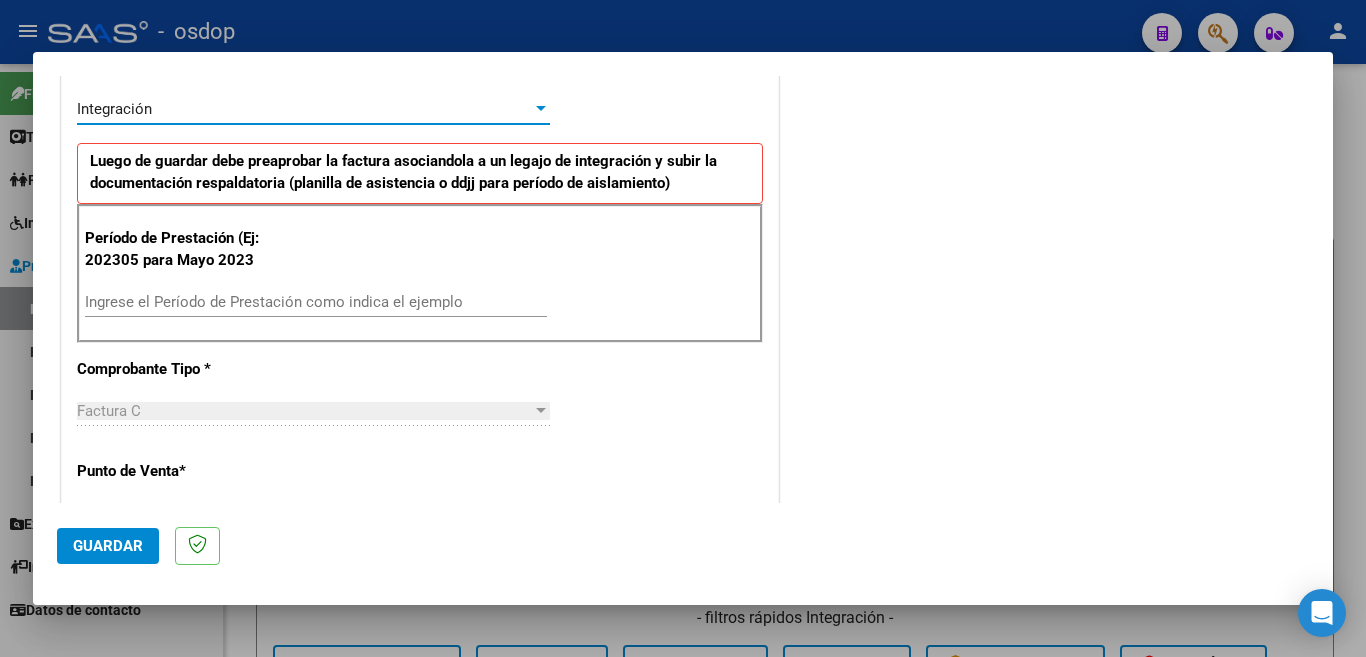 scroll, scrollTop: 500, scrollLeft: 0, axis: vertical 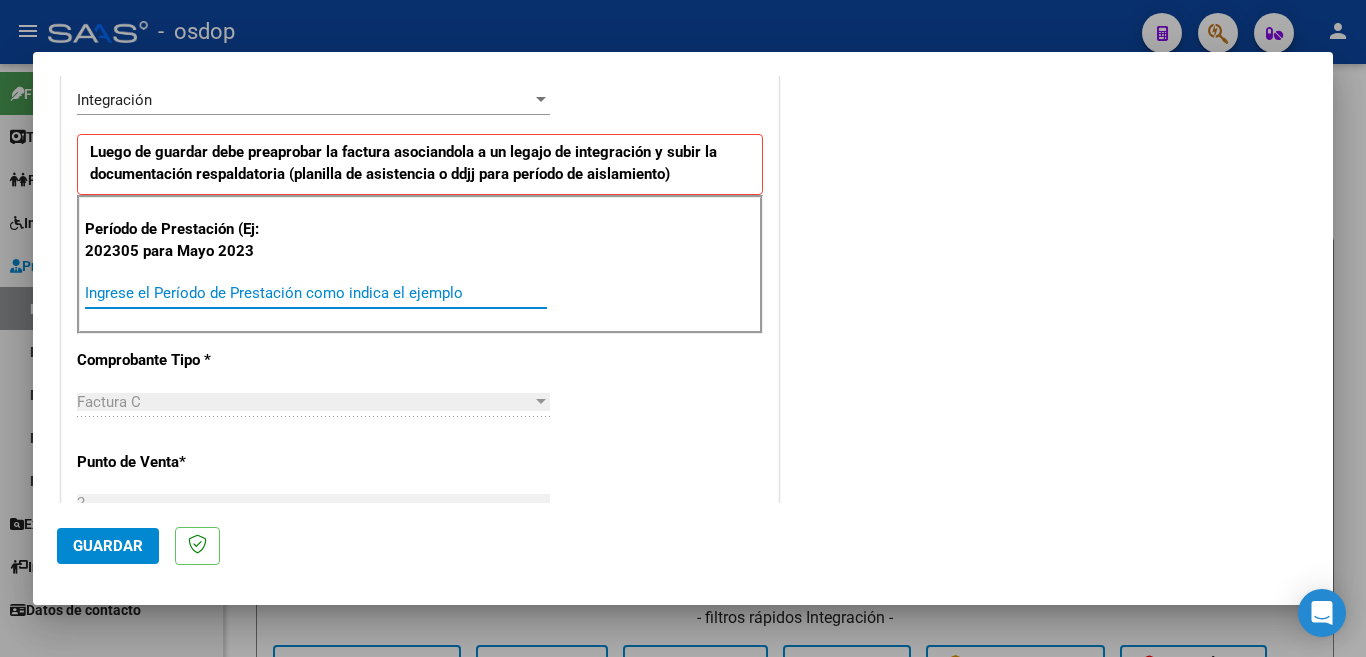 click on "Ingrese el Período de Prestación como indica el ejemplo" at bounding box center (316, 293) 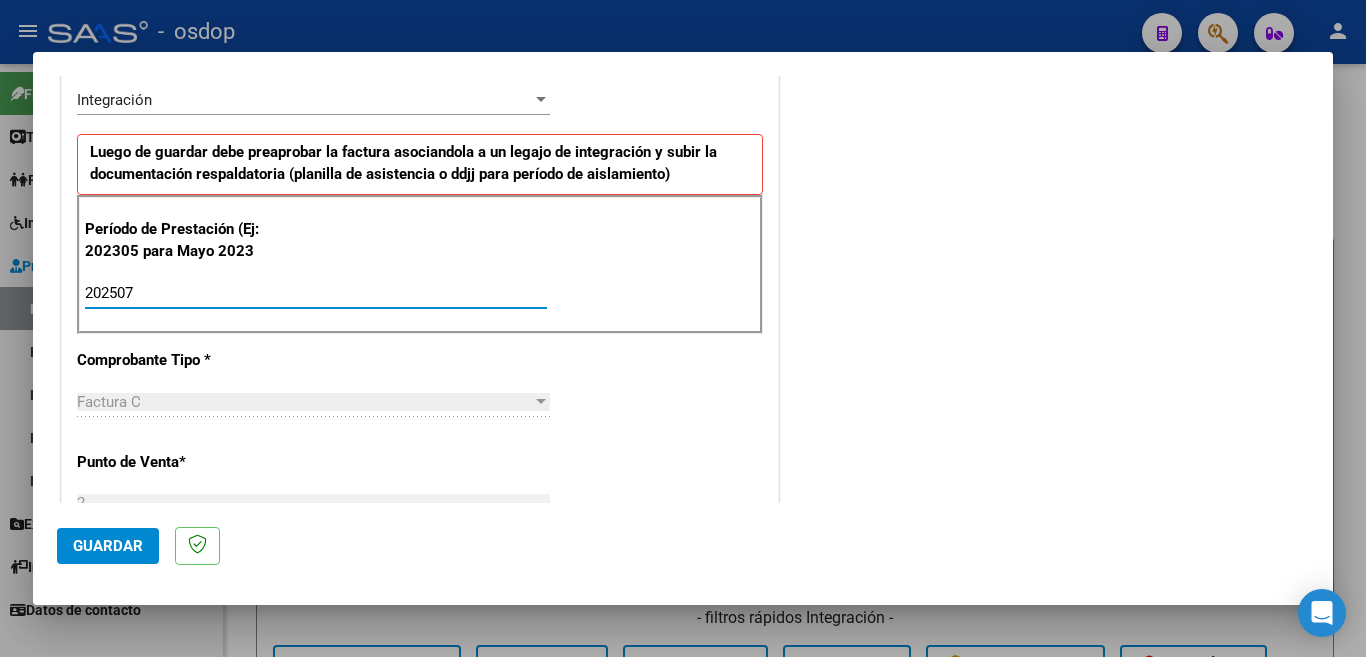 type on "202507" 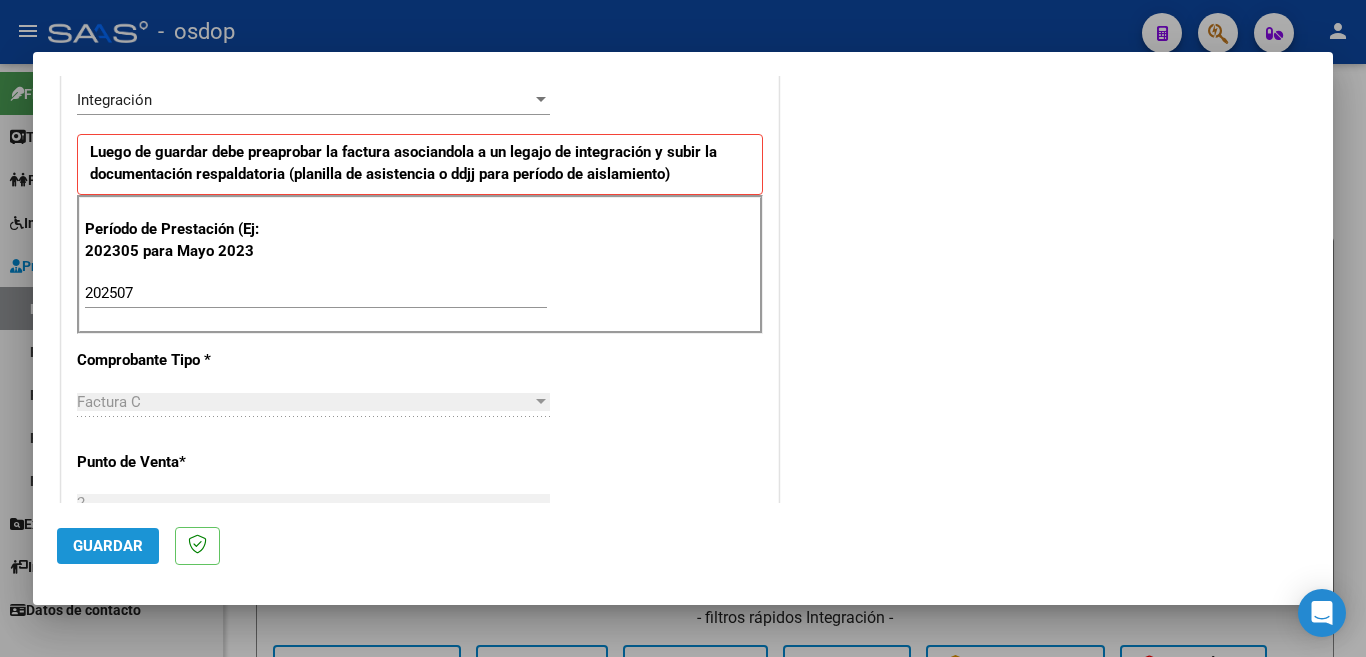 click on "Guardar" 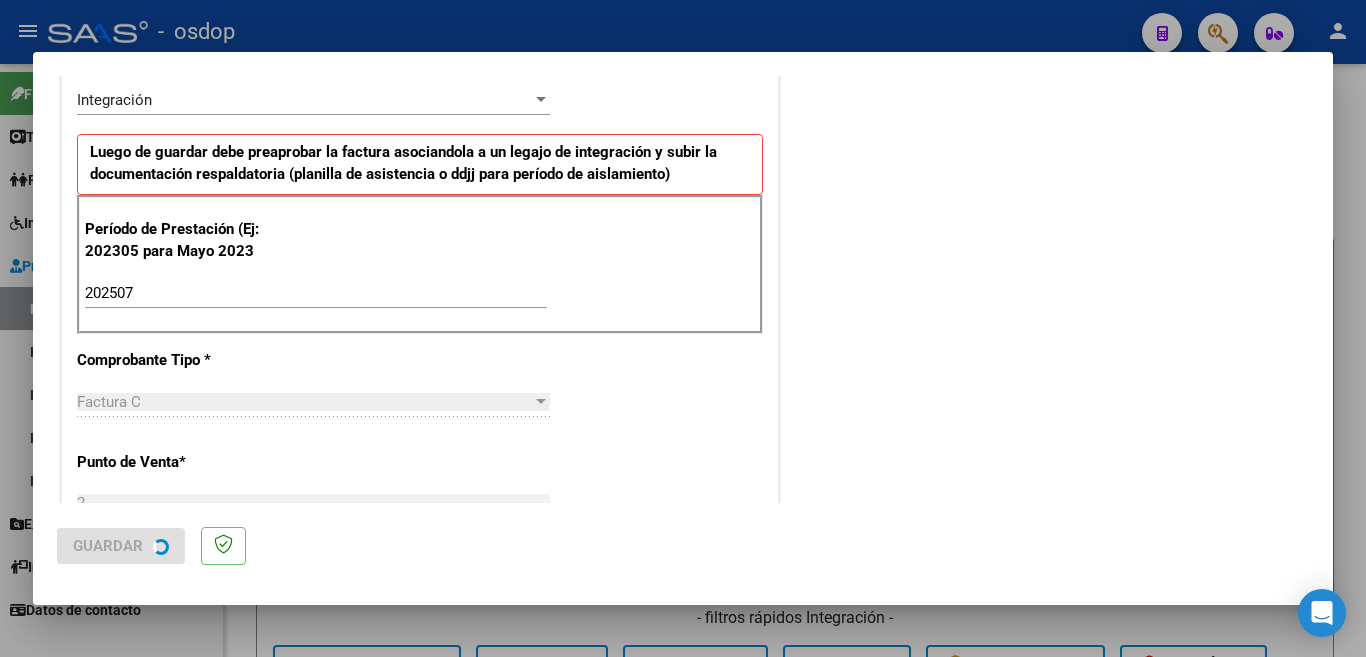 scroll, scrollTop: 0, scrollLeft: 0, axis: both 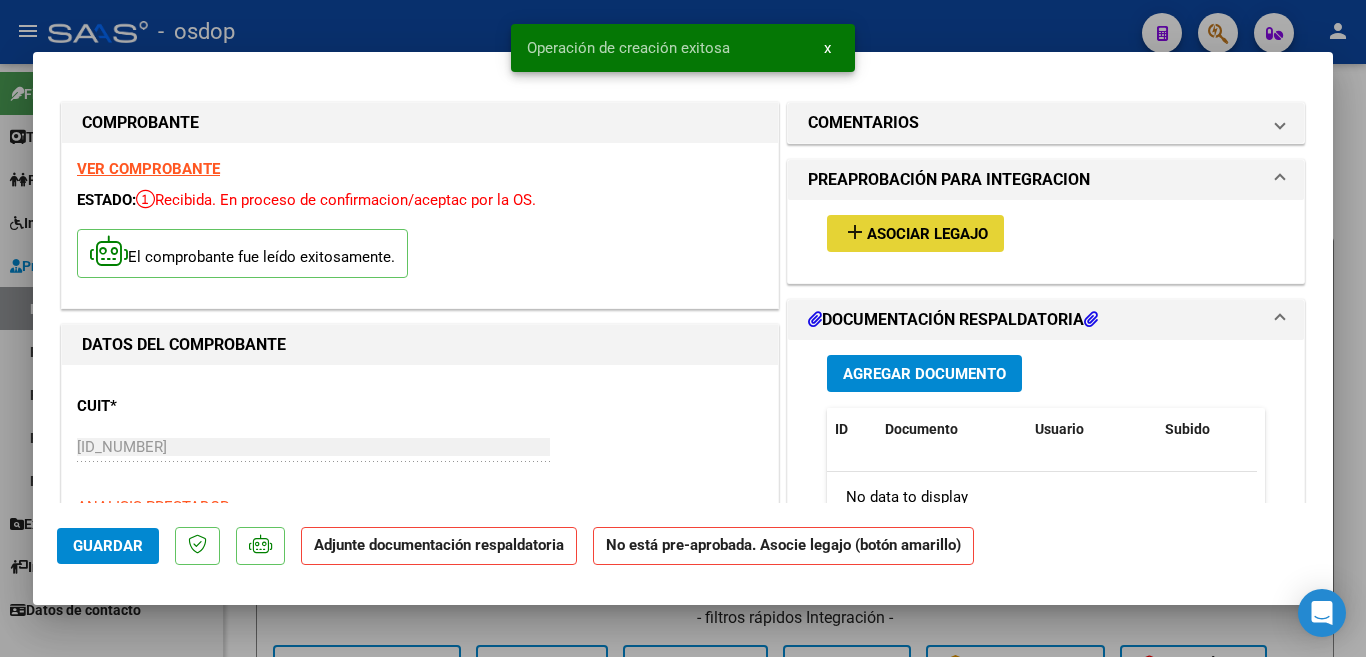 click on "Asociar Legajo" at bounding box center [927, 234] 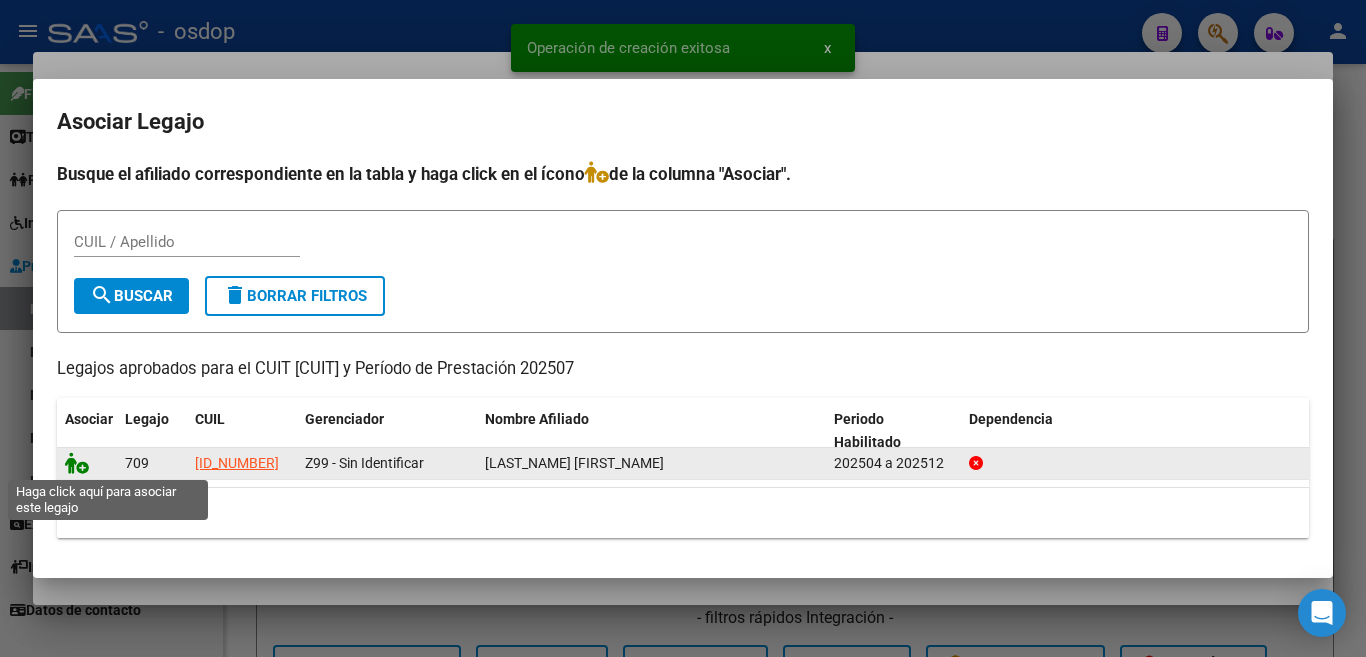 click 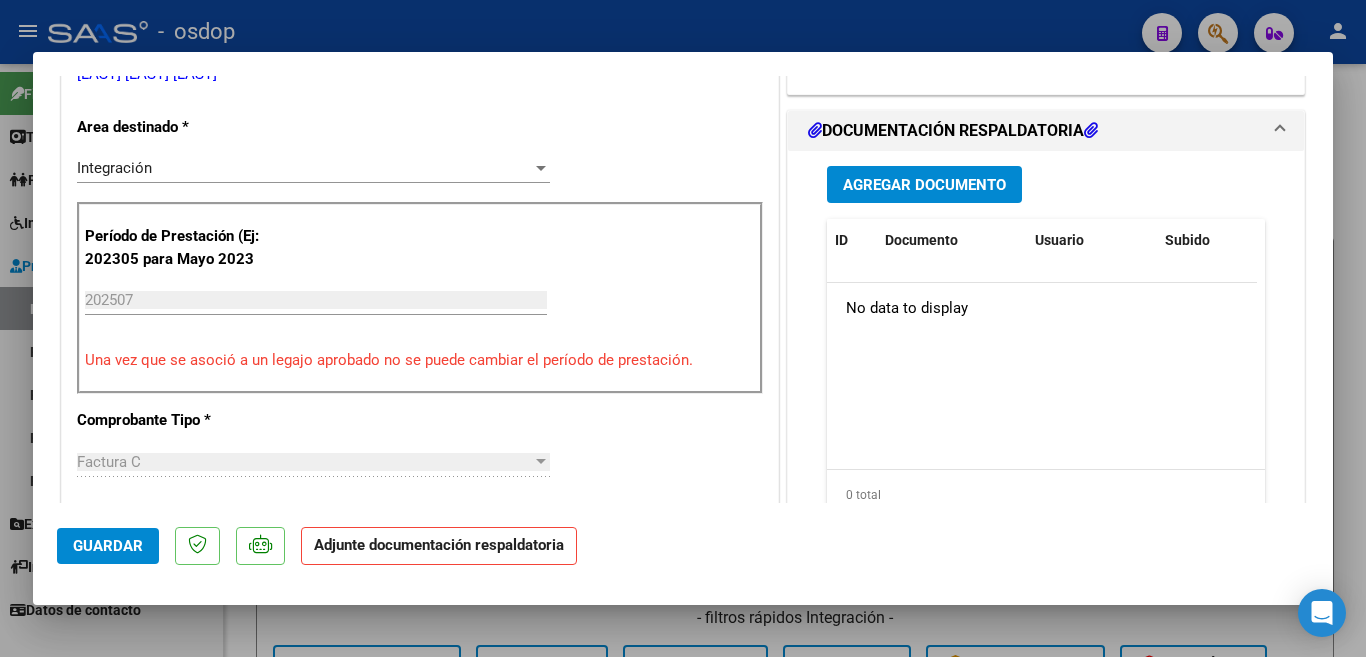 scroll, scrollTop: 500, scrollLeft: 0, axis: vertical 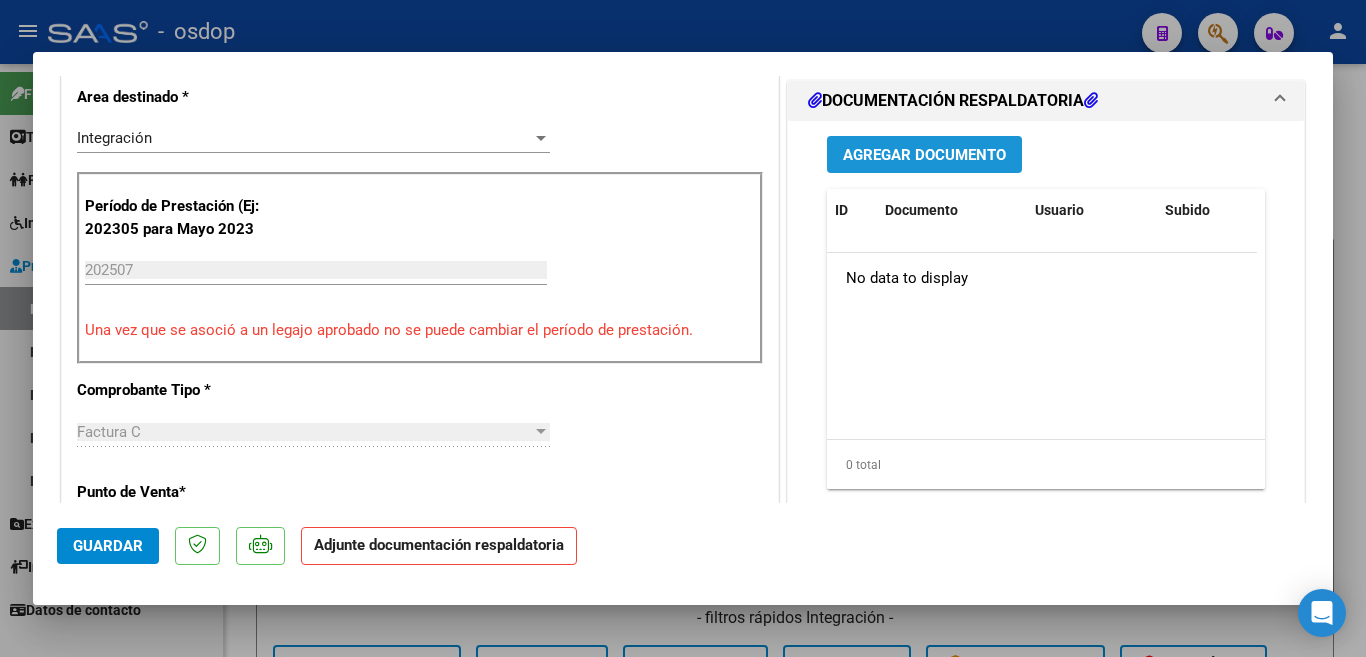 click on "Agregar Documento" at bounding box center [924, 155] 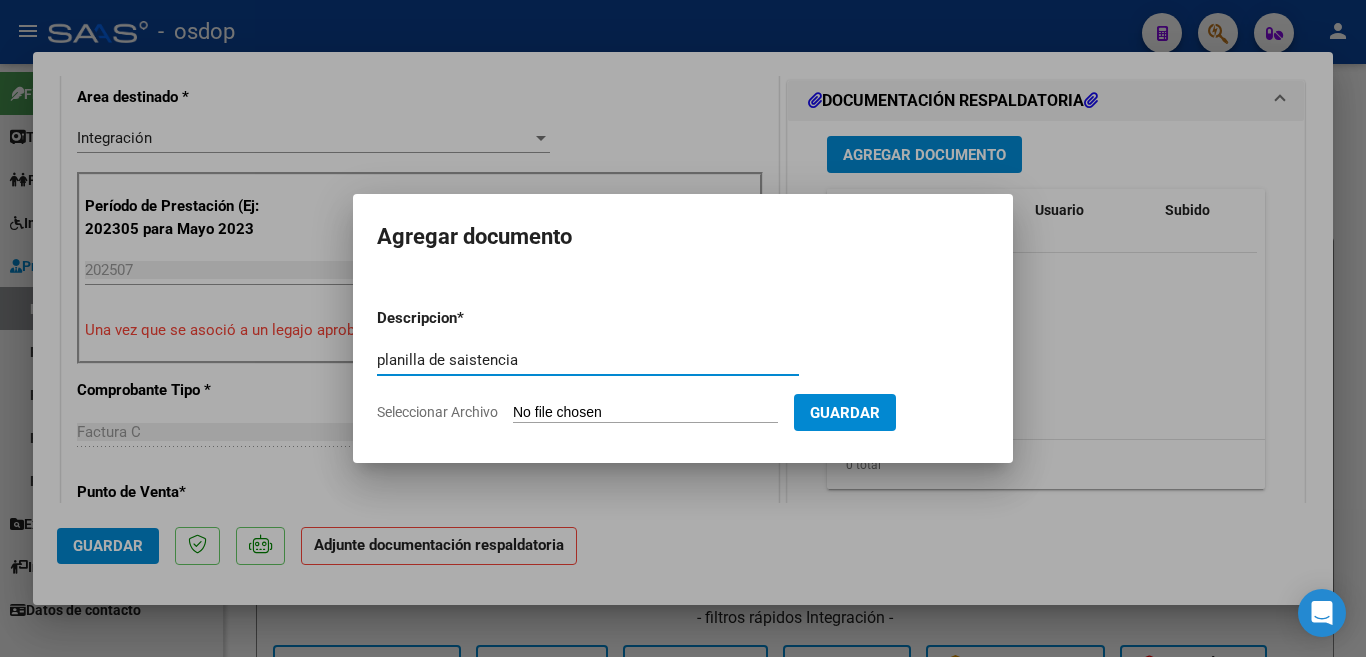 type on "planilla de saistencia" 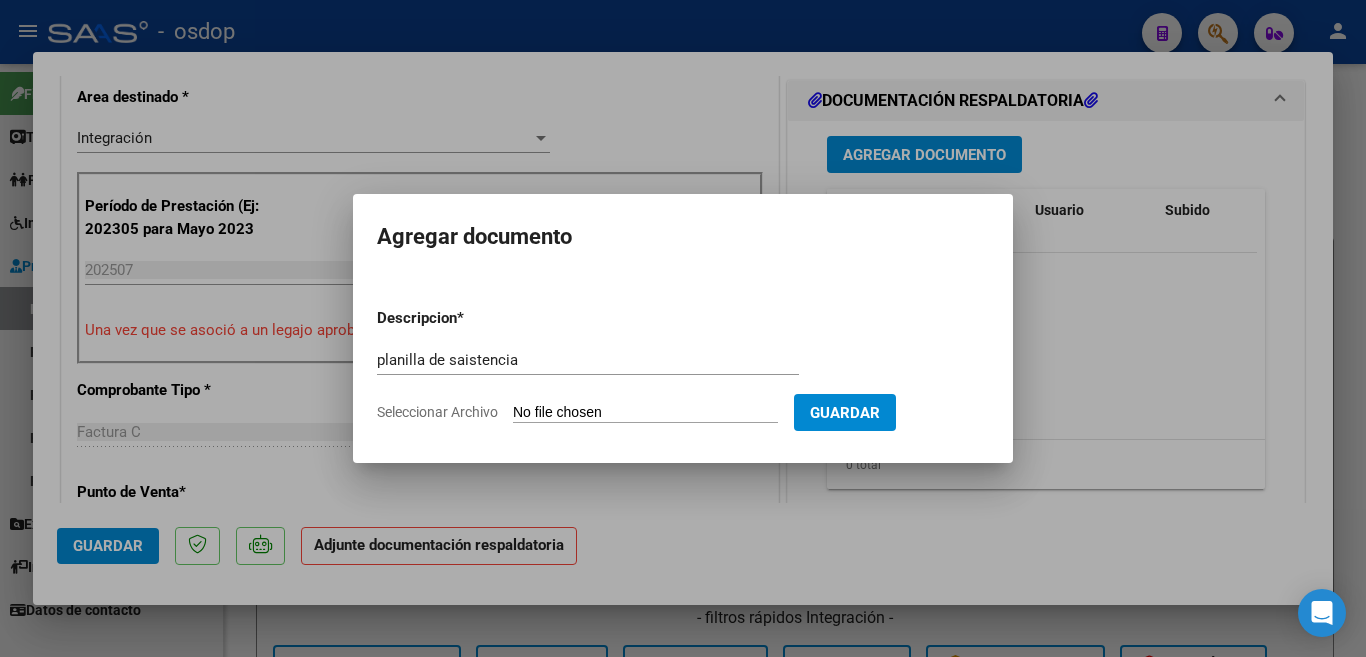 click on "Seleccionar Archivo" at bounding box center (645, 413) 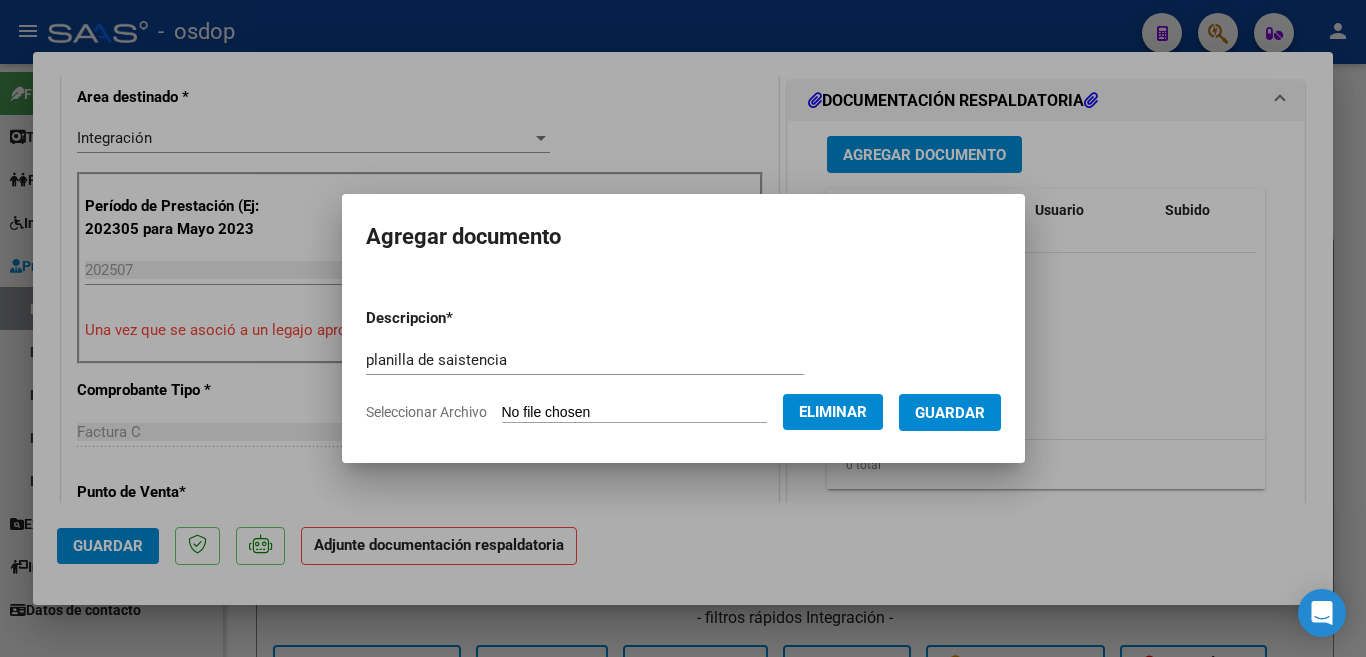 click on "Guardar" at bounding box center [950, 413] 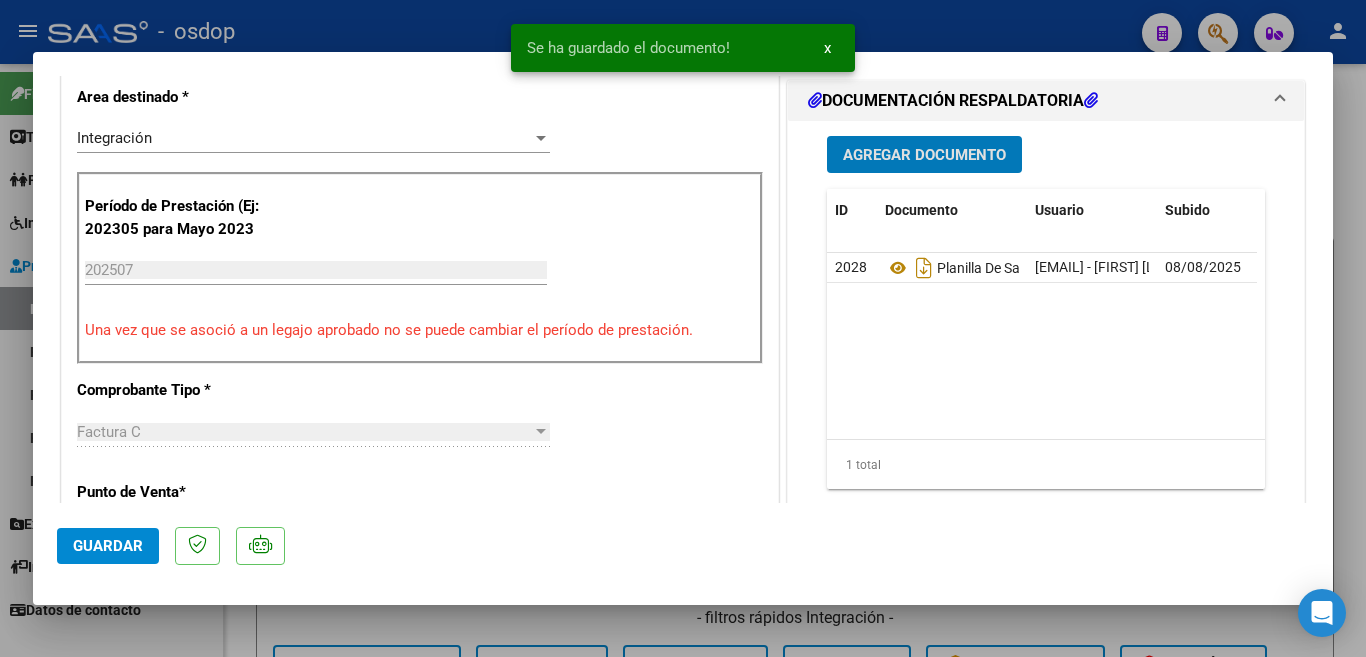 click on "Guardar" 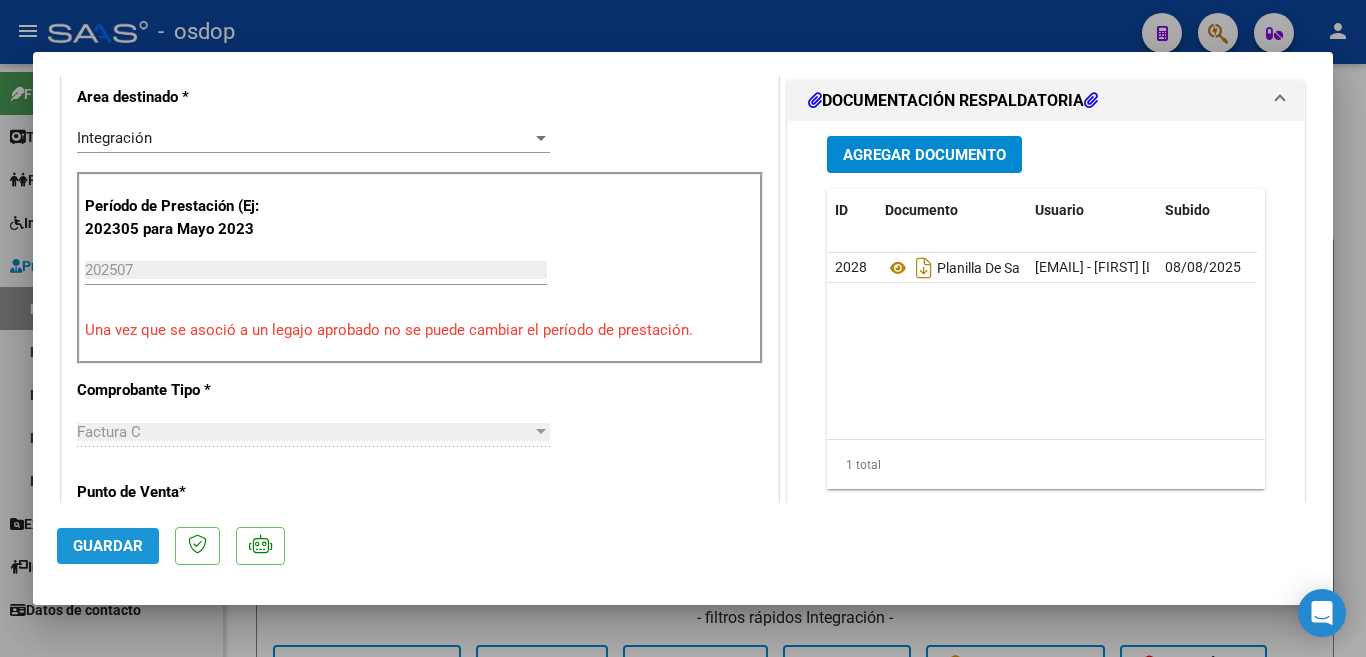 click on "Guardar" 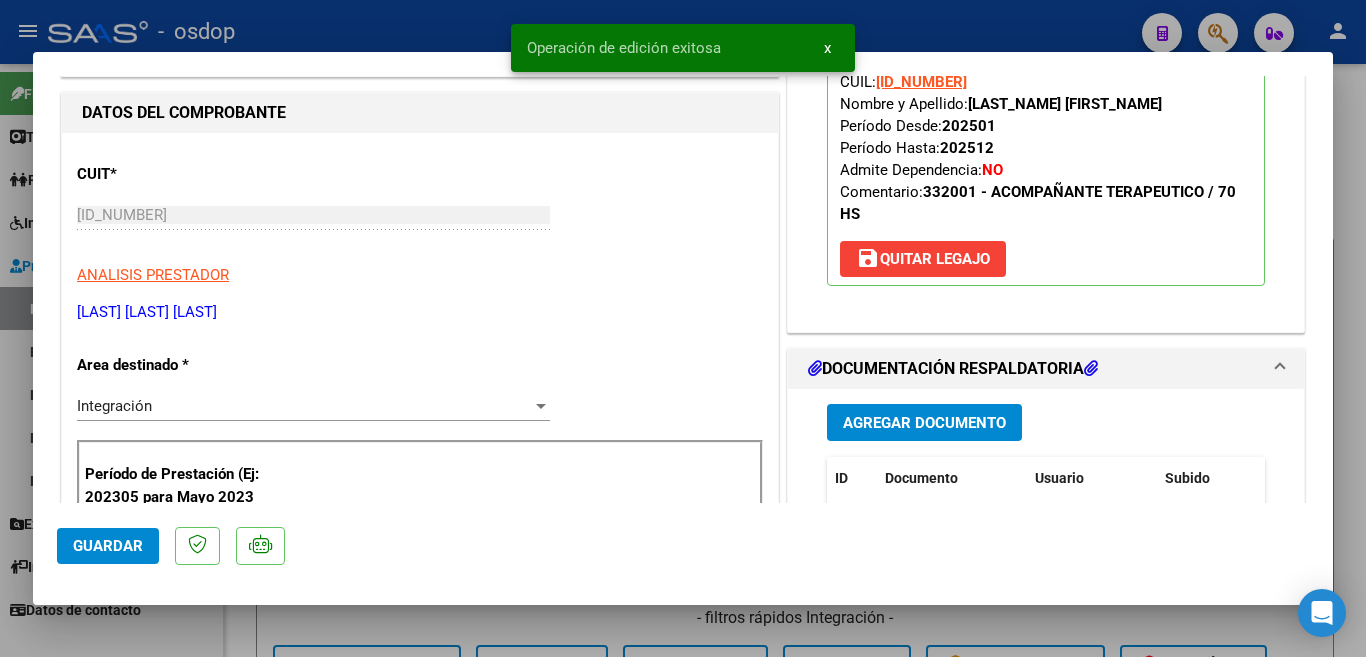 scroll, scrollTop: 200, scrollLeft: 0, axis: vertical 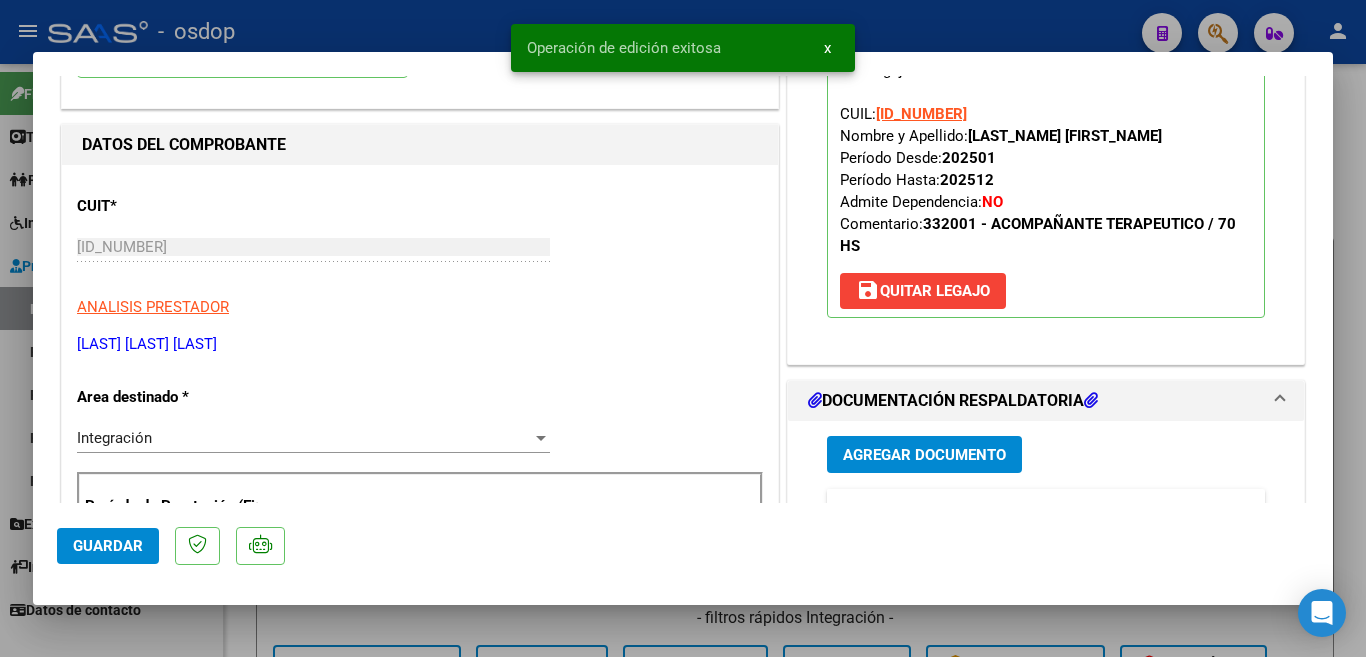 click at bounding box center (683, 328) 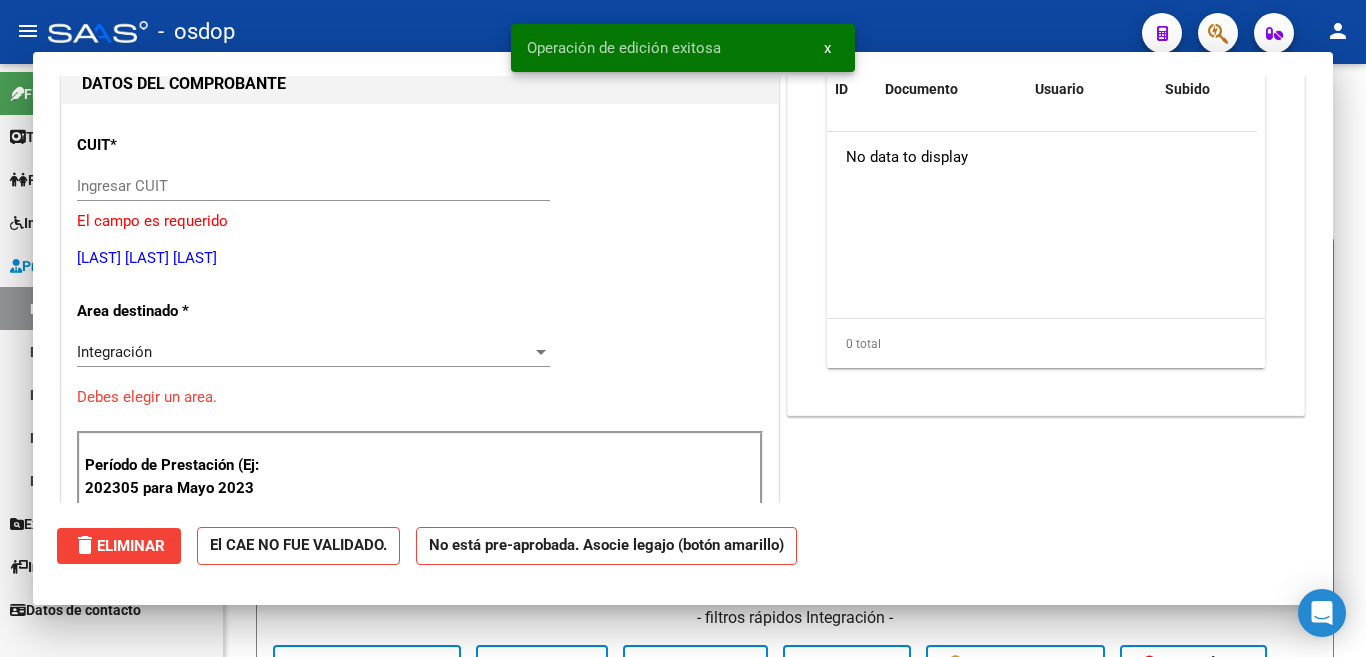 scroll, scrollTop: 212, scrollLeft: 0, axis: vertical 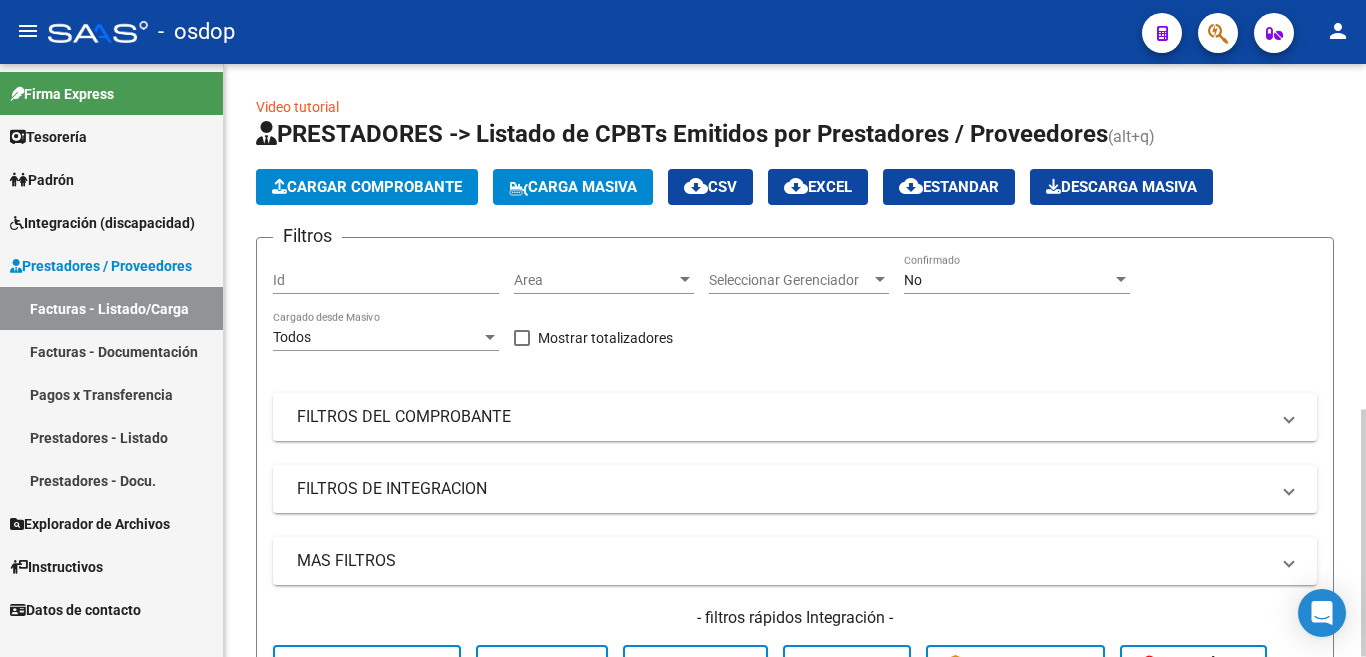 click on "Cargar Comprobante" 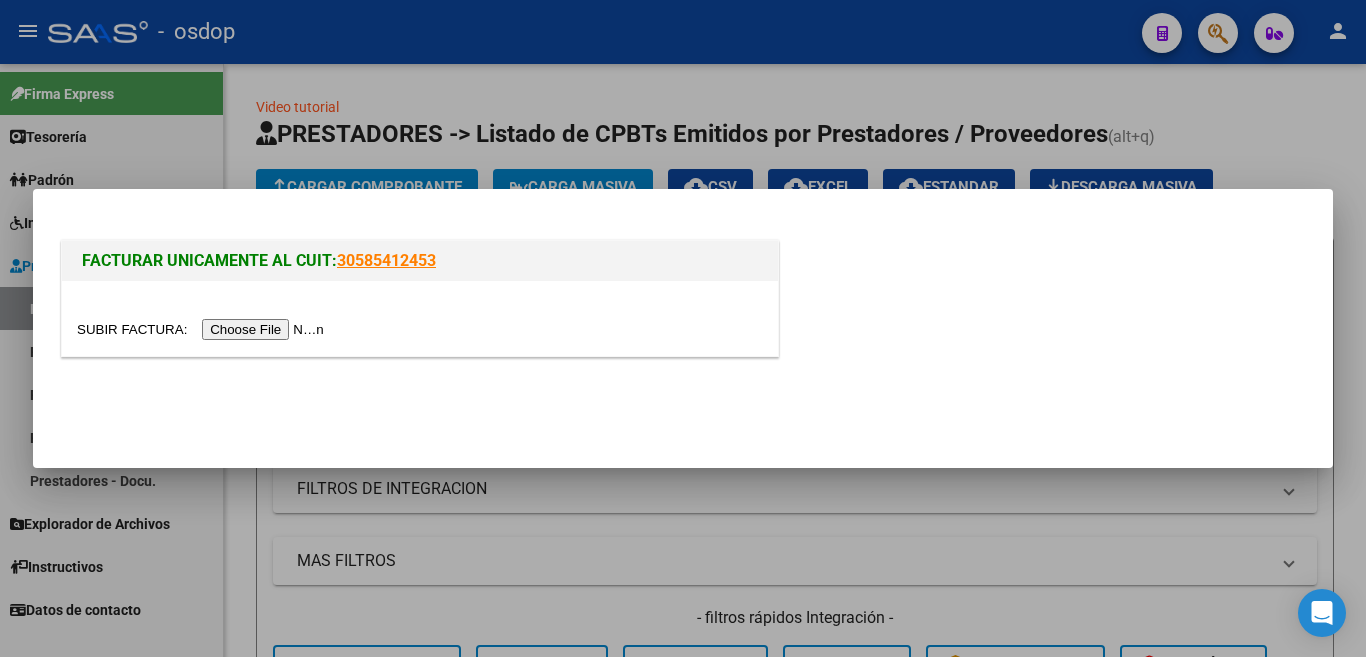 click at bounding box center [203, 329] 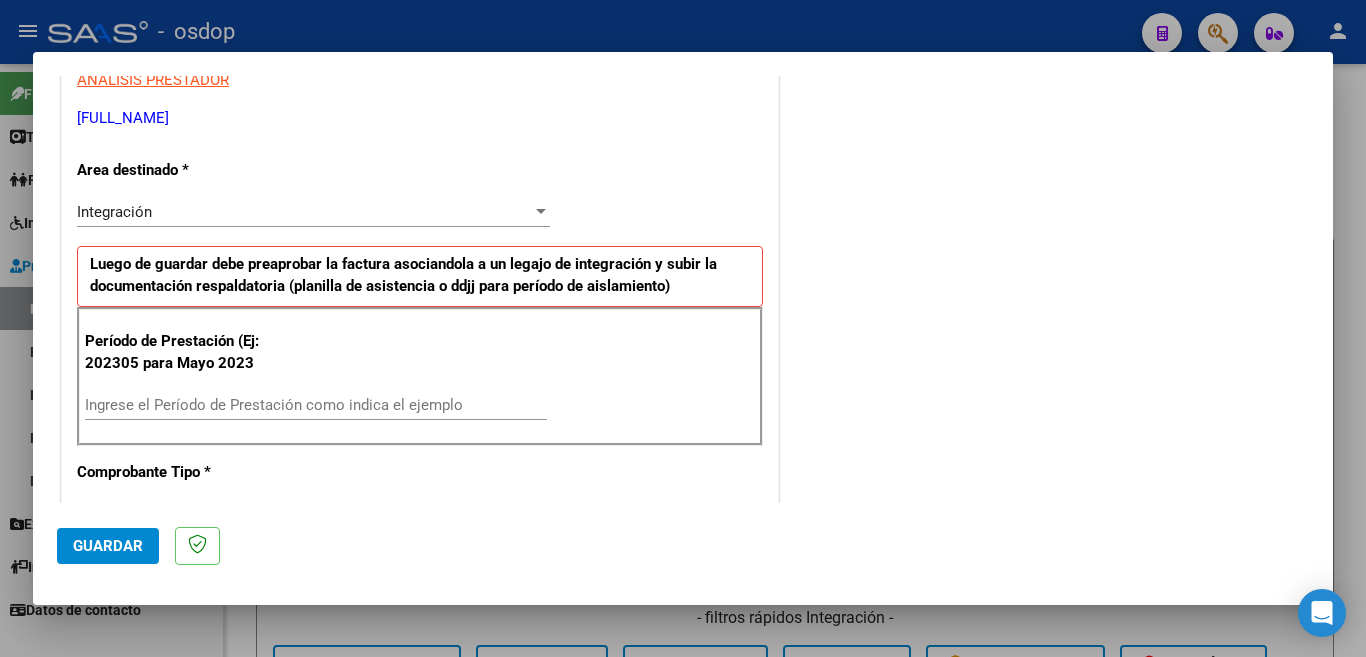 scroll, scrollTop: 400, scrollLeft: 0, axis: vertical 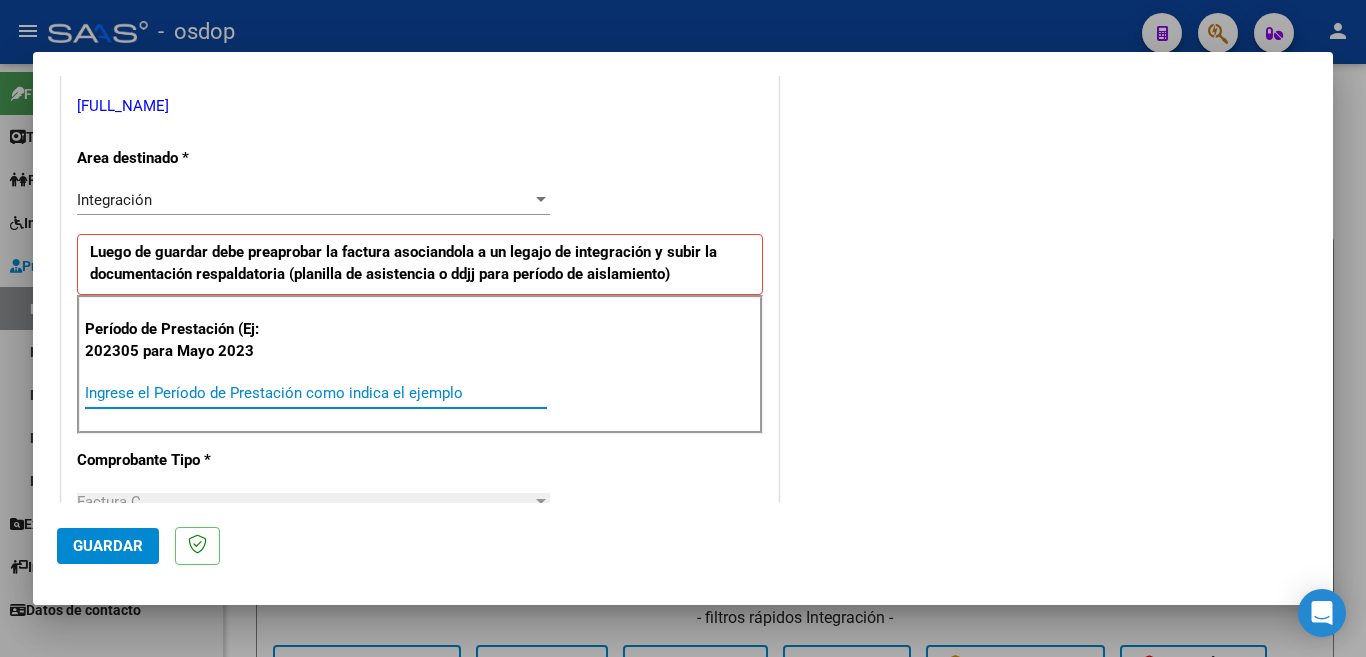 click on "Ingrese el Período de Prestación como indica el ejemplo" at bounding box center (316, 393) 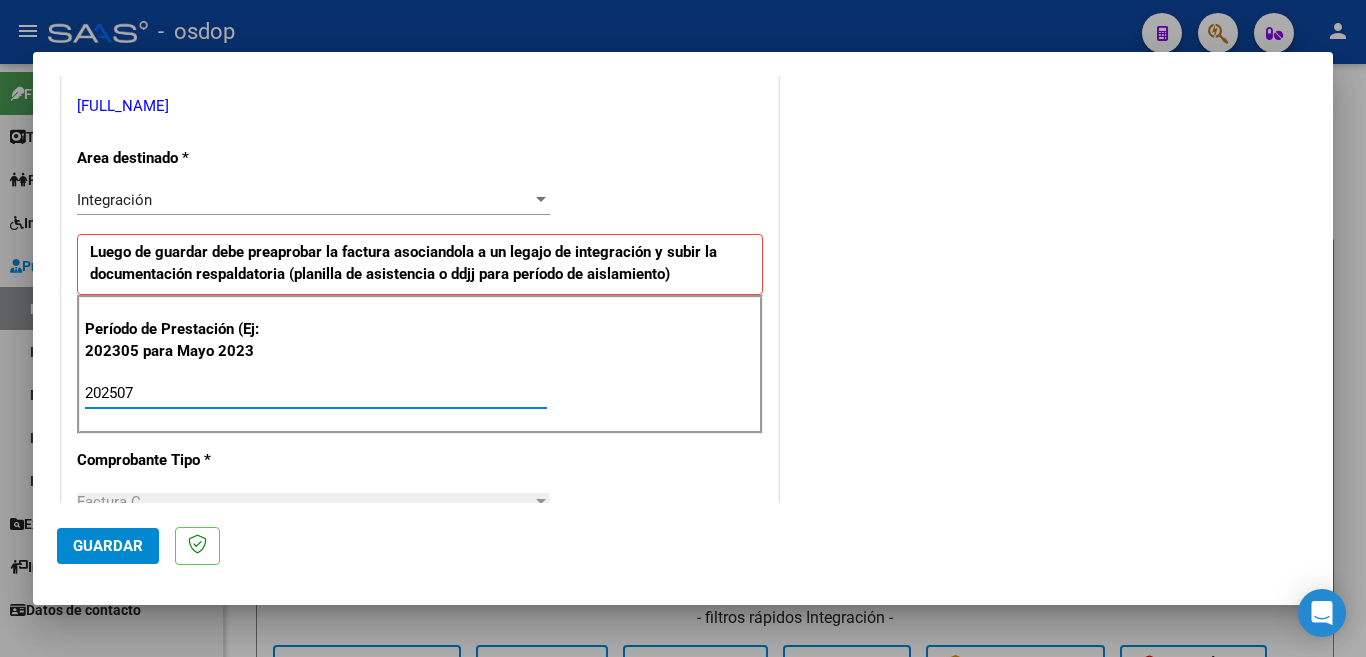 type on "202507" 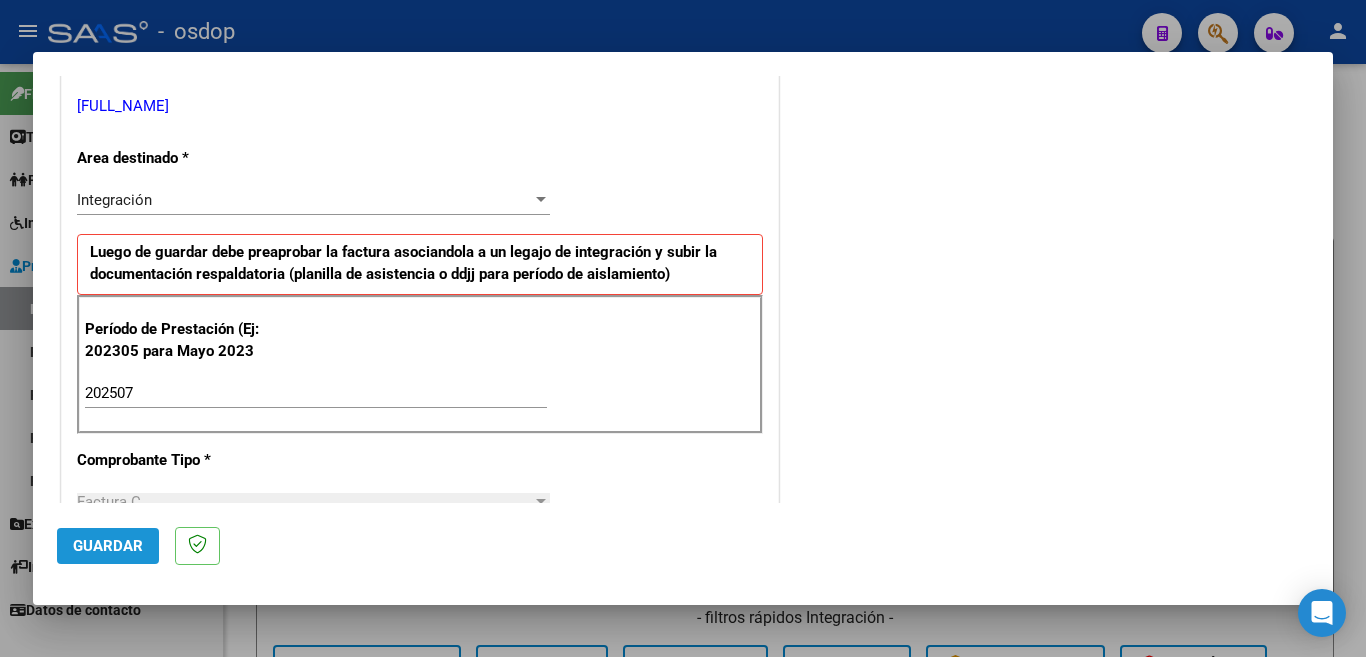 click on "Guardar" 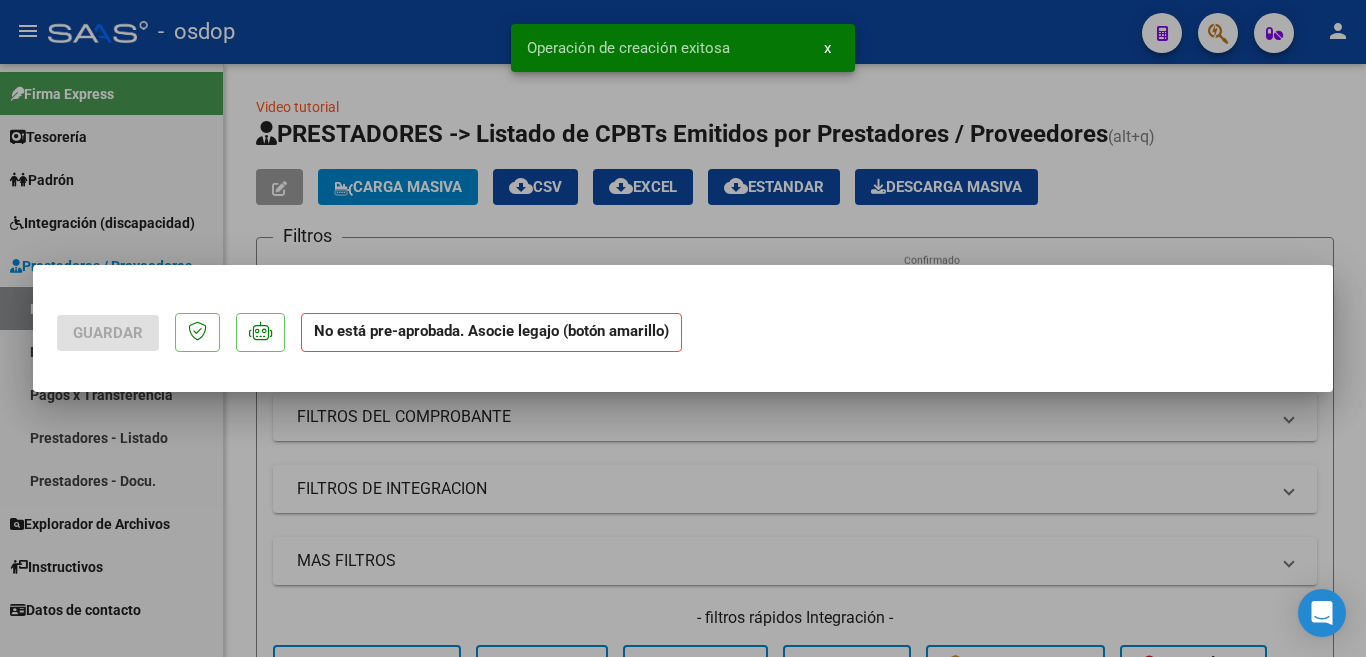scroll, scrollTop: 0, scrollLeft: 0, axis: both 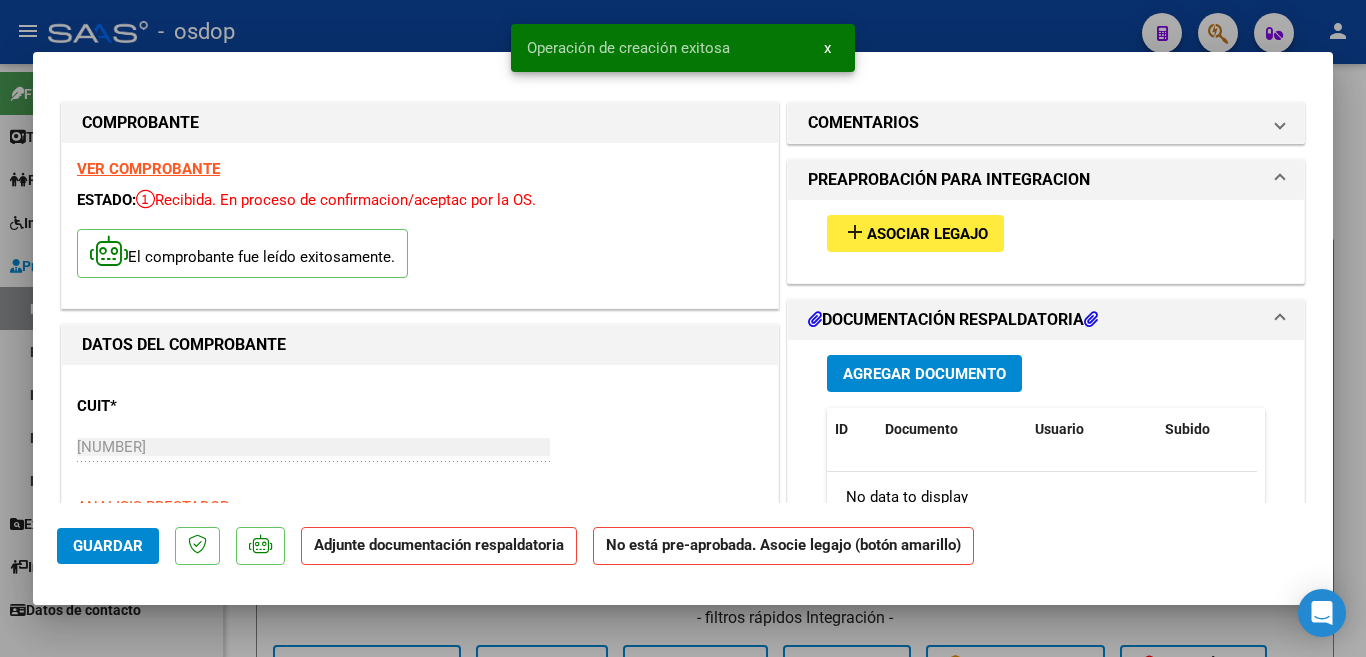 click on "Asociar Legajo" at bounding box center [927, 234] 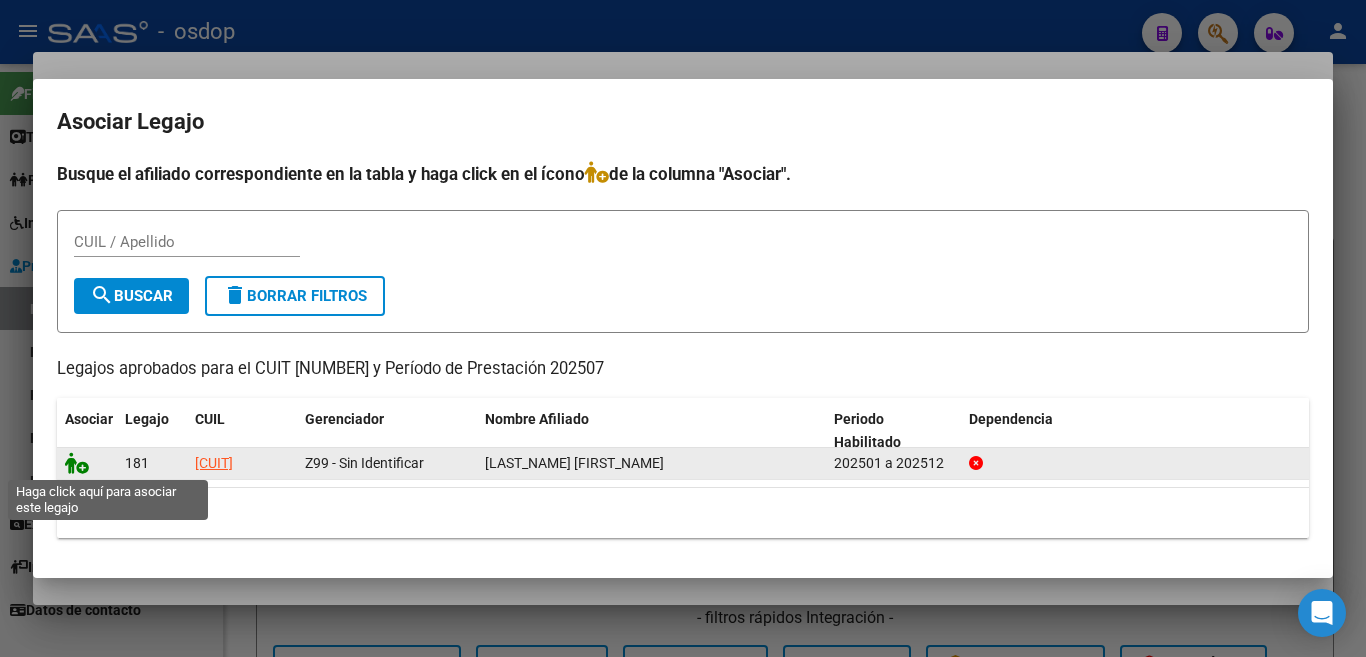 click 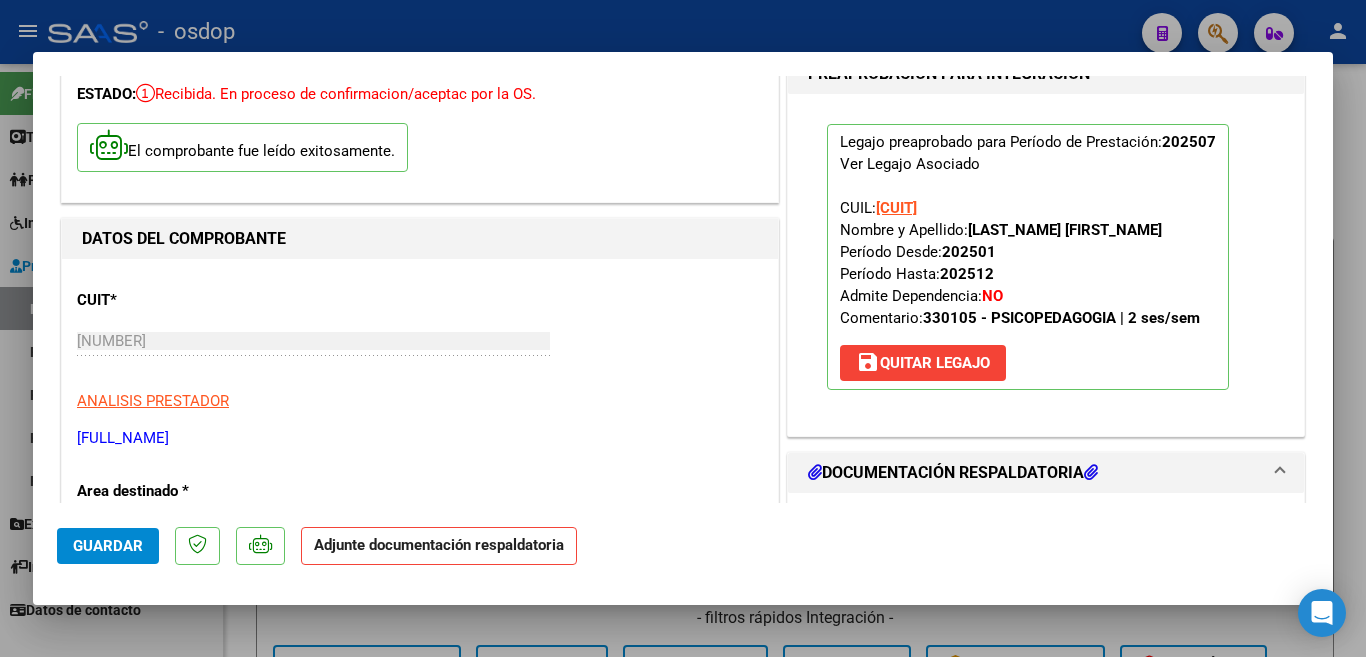 scroll, scrollTop: 400, scrollLeft: 0, axis: vertical 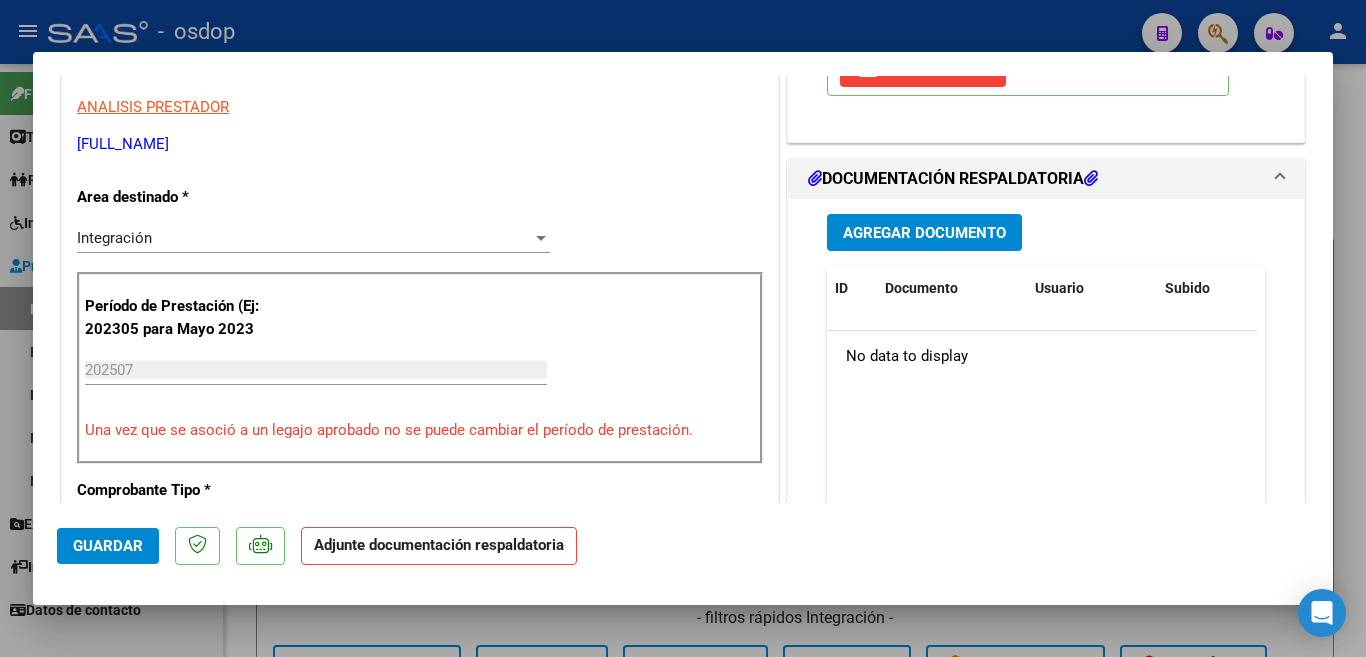 drag, startPoint x: 955, startPoint y: 208, endPoint x: 956, endPoint y: 218, distance: 10.049875 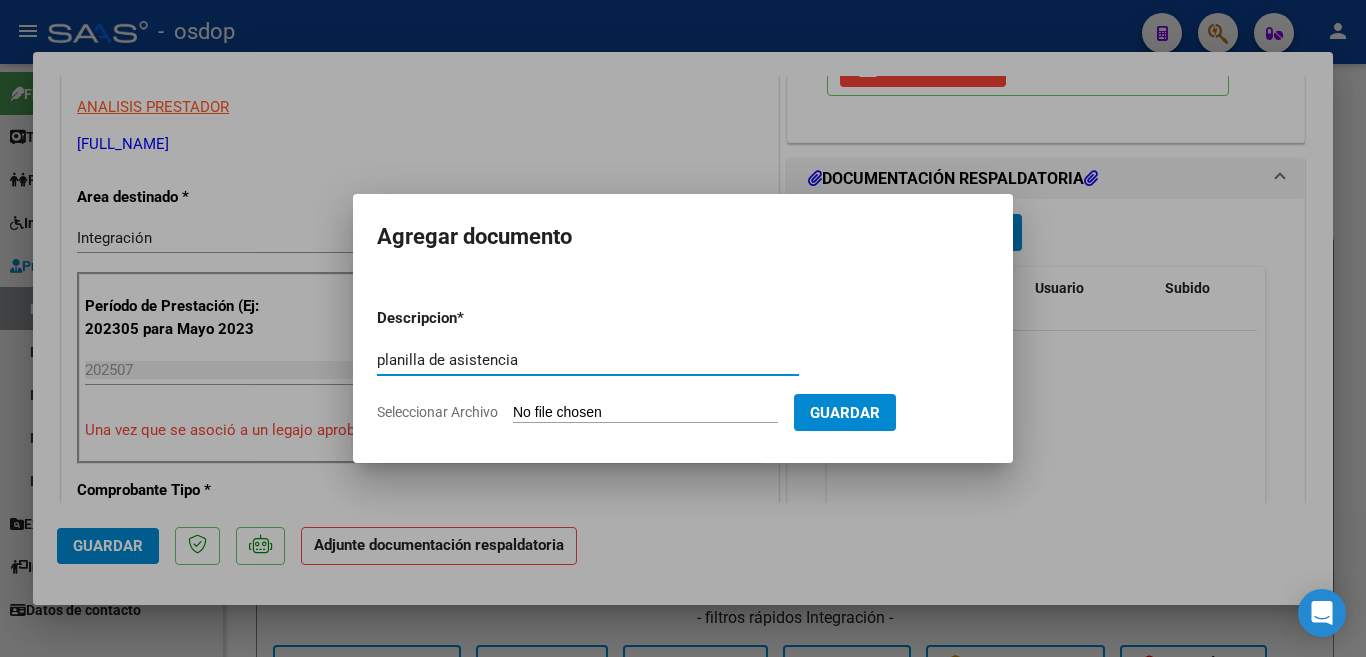 type on "planilla de asistencia" 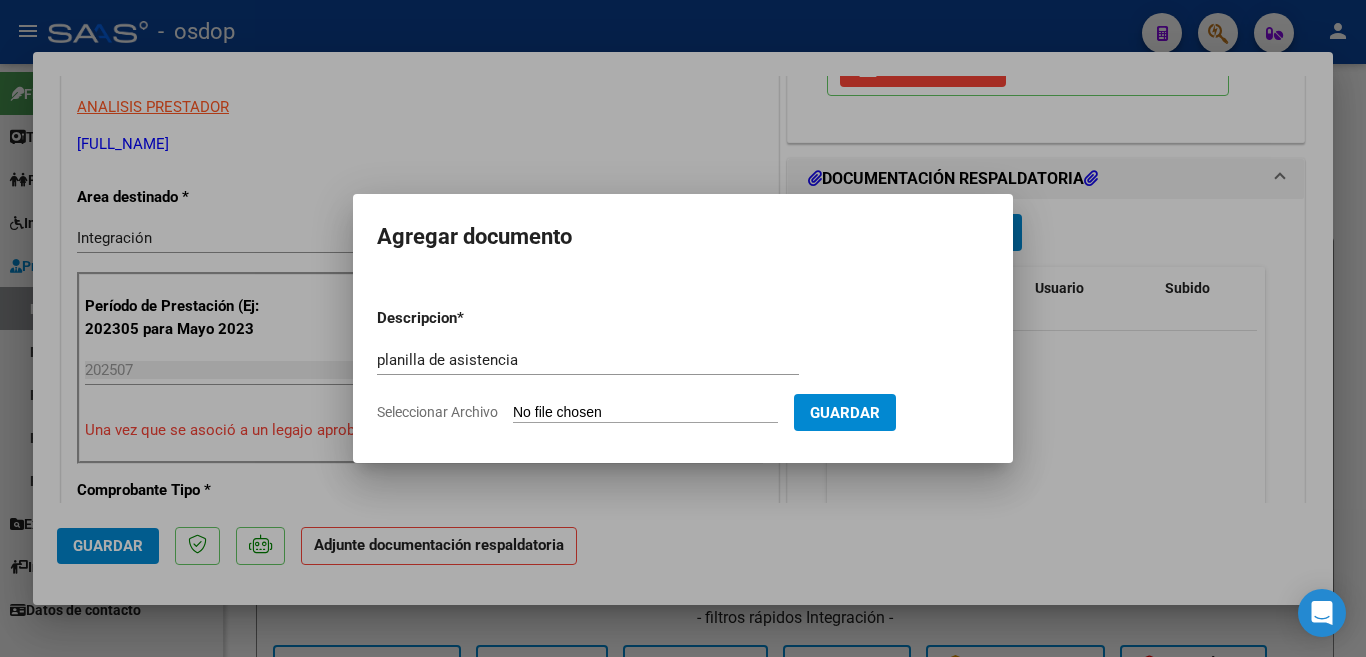 click on "Seleccionar Archivo" at bounding box center (645, 413) 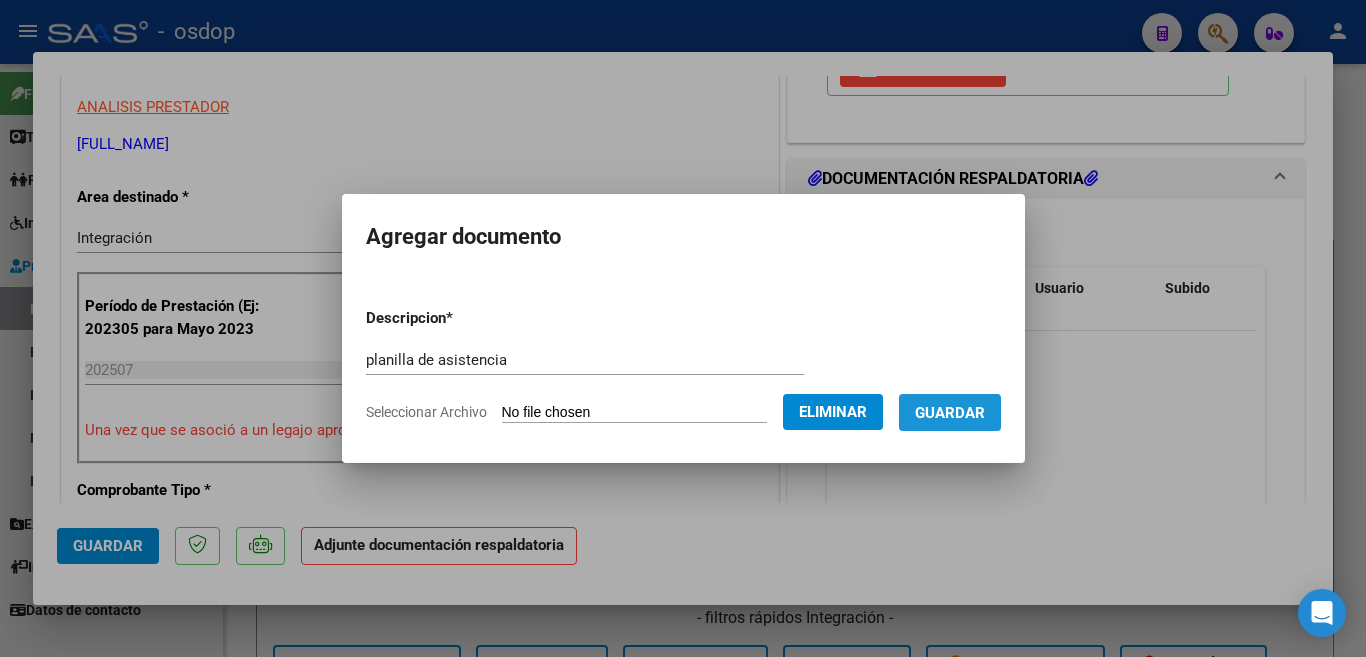click on "Guardar" at bounding box center [950, 413] 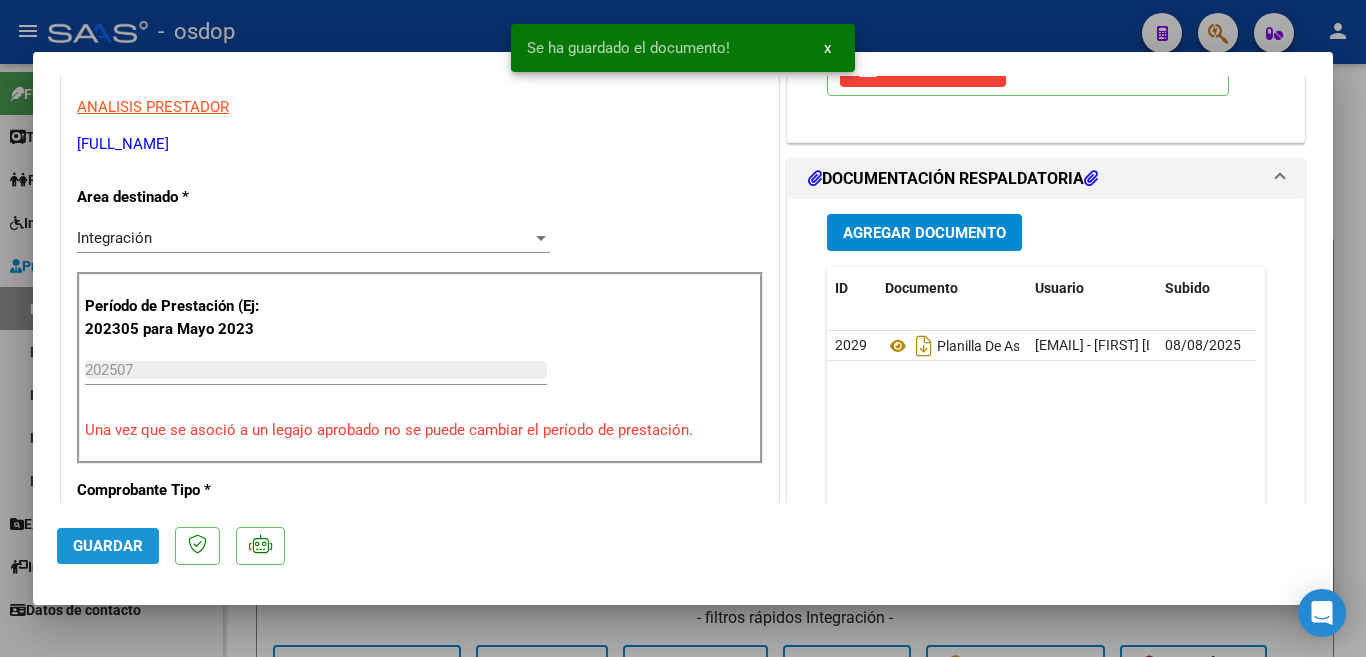 click on "Guardar" 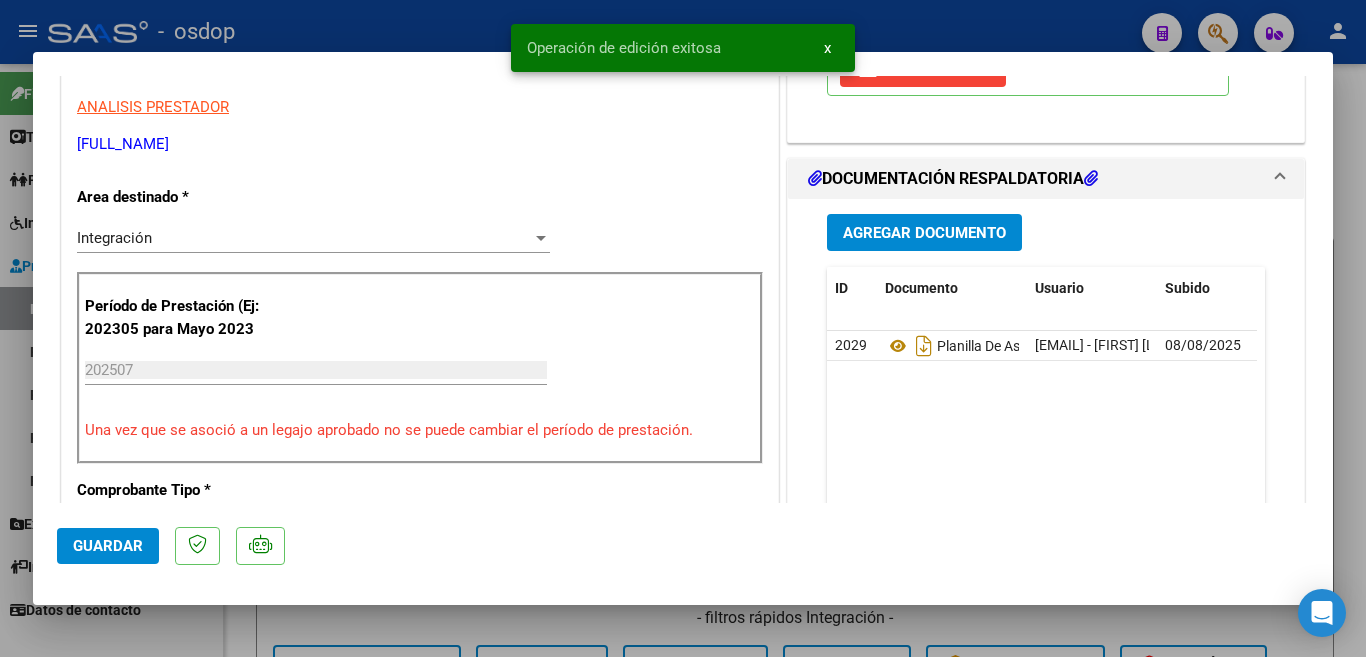 click at bounding box center (683, 328) 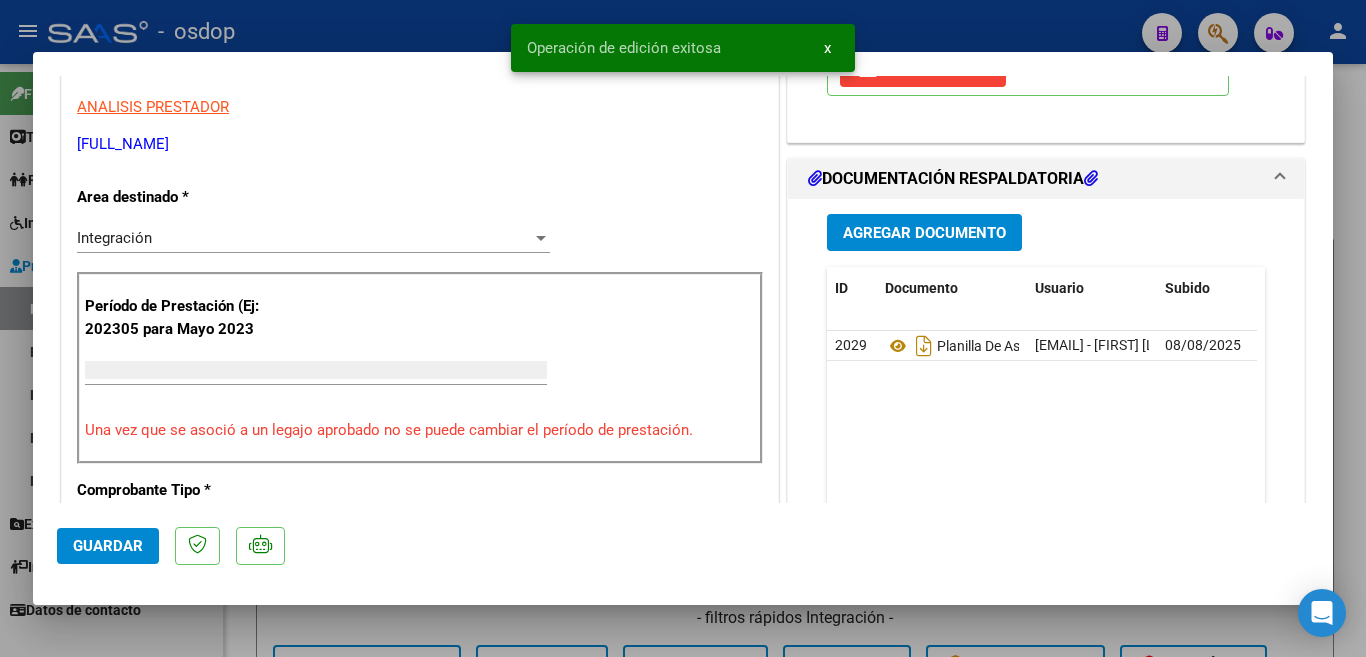 scroll, scrollTop: 339, scrollLeft: 0, axis: vertical 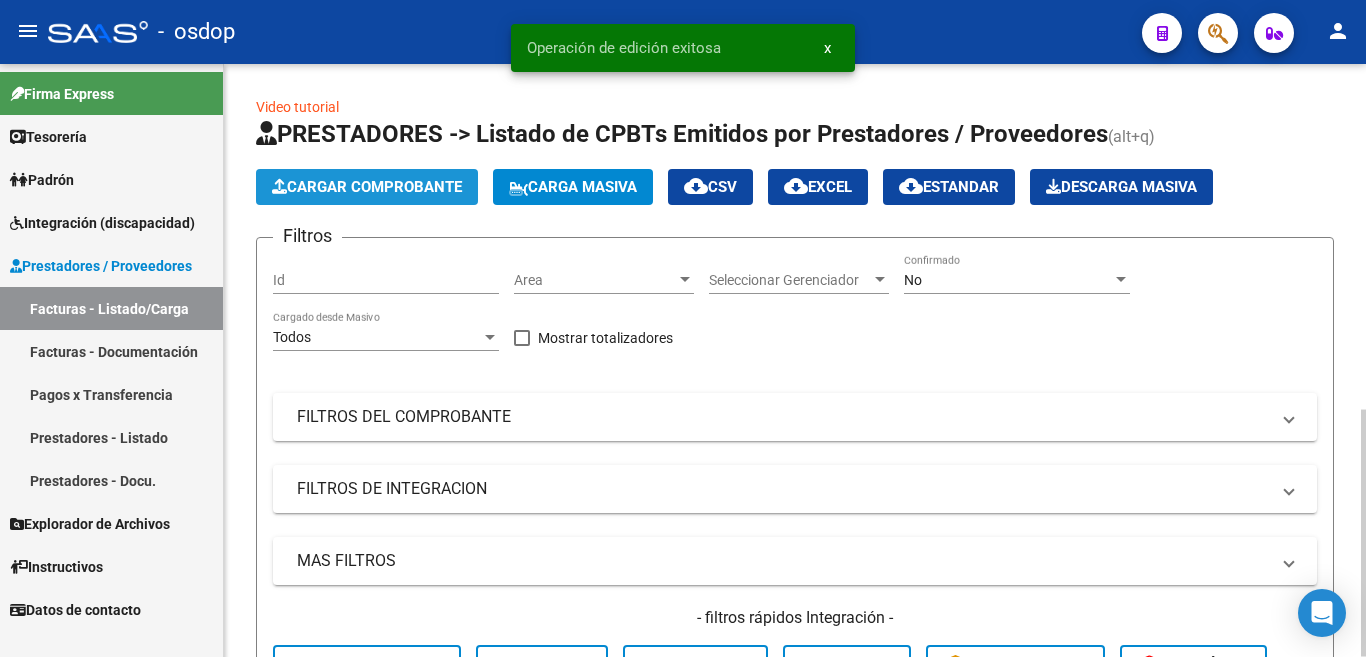 click on "Cargar Comprobante" 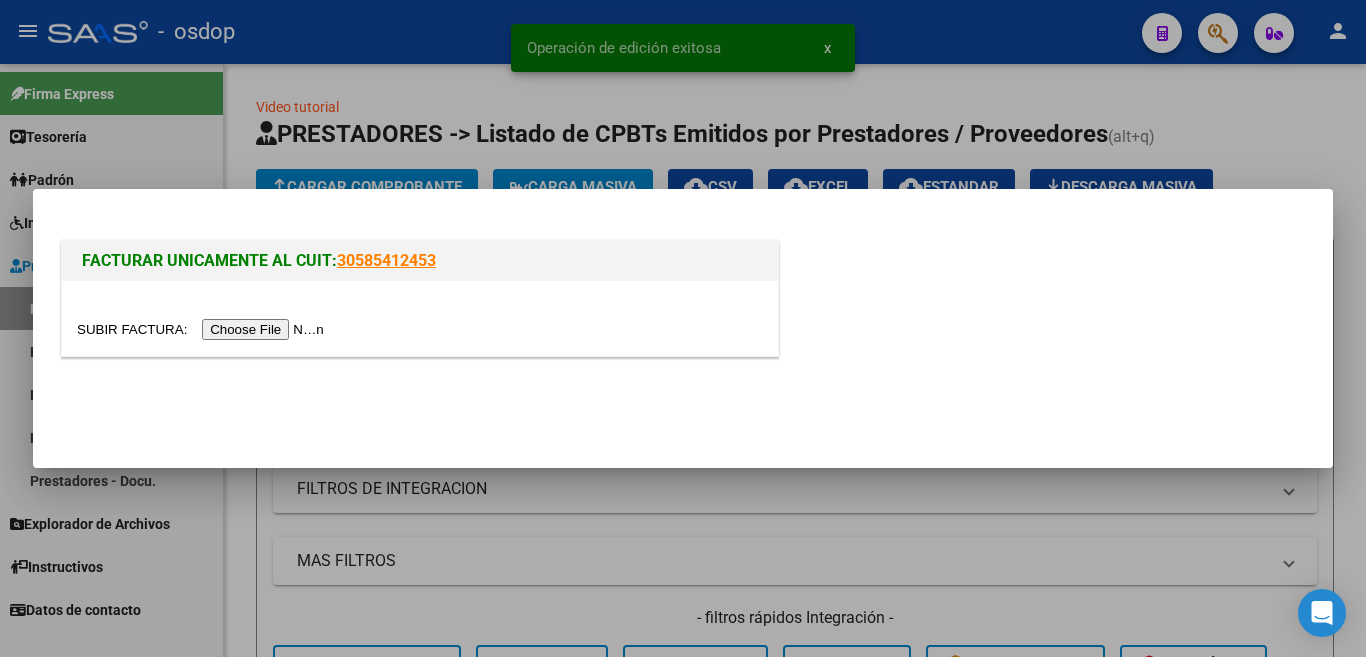 click at bounding box center [203, 329] 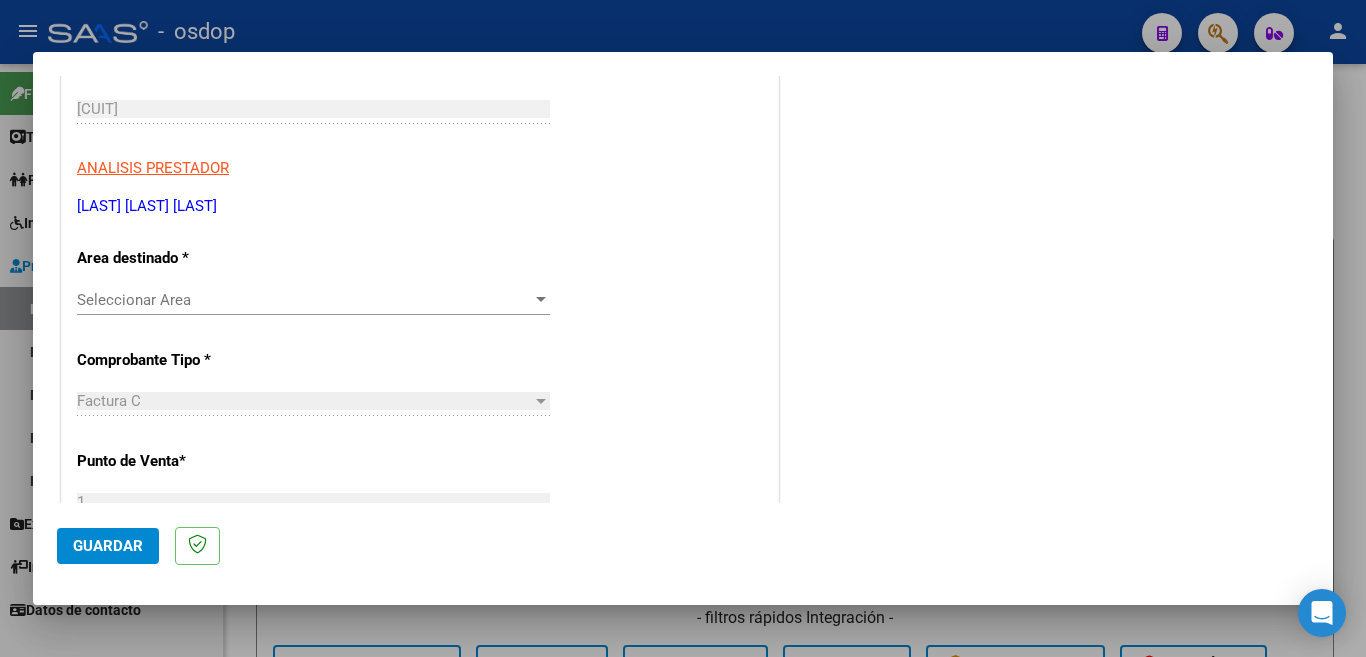 scroll, scrollTop: 400, scrollLeft: 0, axis: vertical 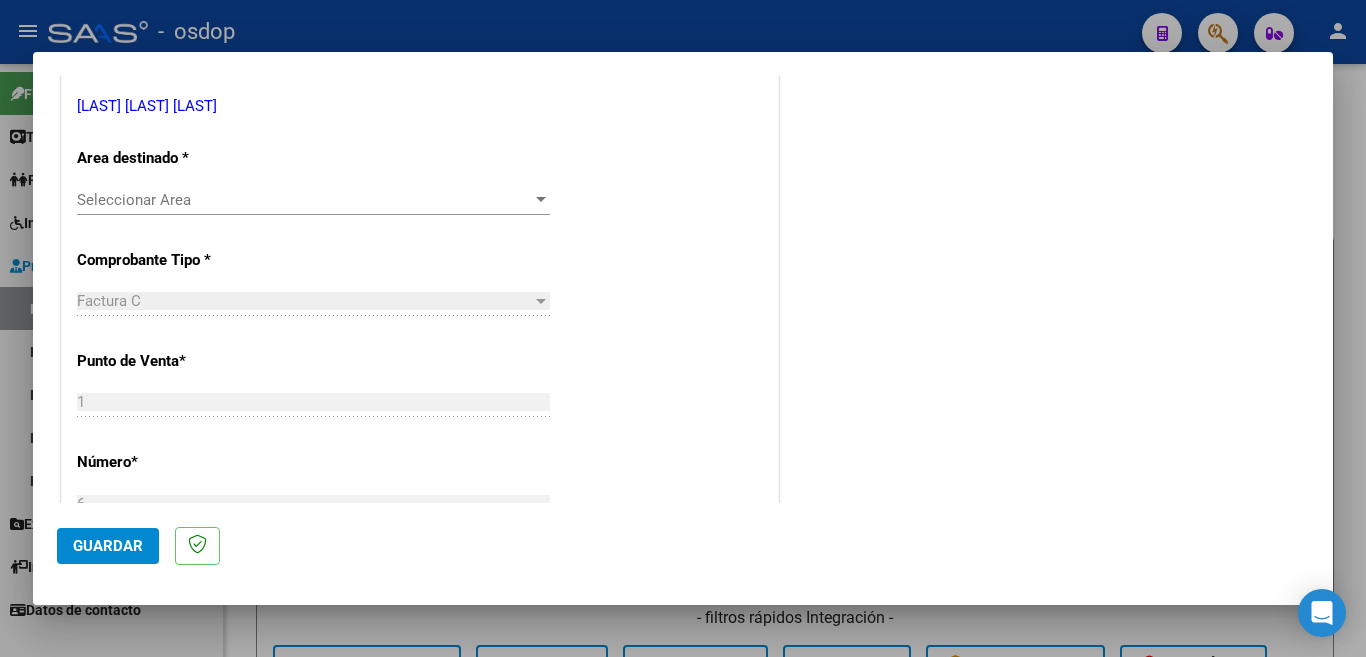 click on "Seleccionar Area Seleccionar Area" at bounding box center (313, 200) 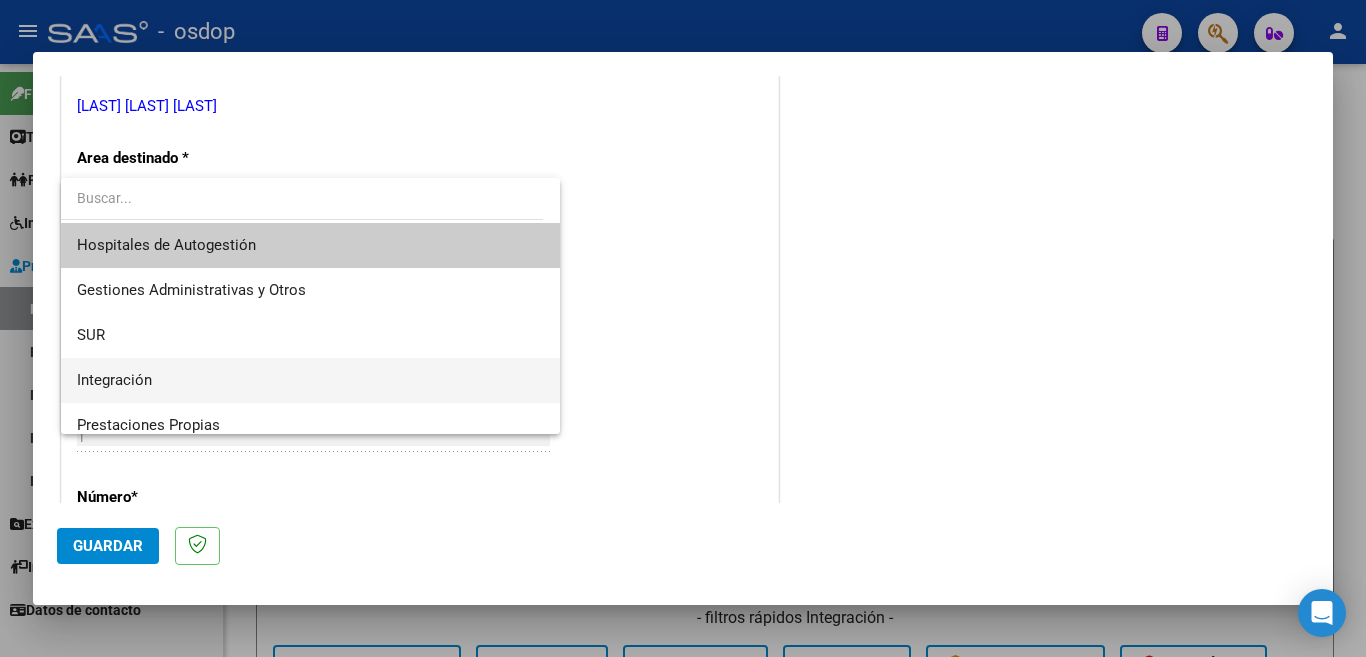 click on "Integración" at bounding box center [310, 380] 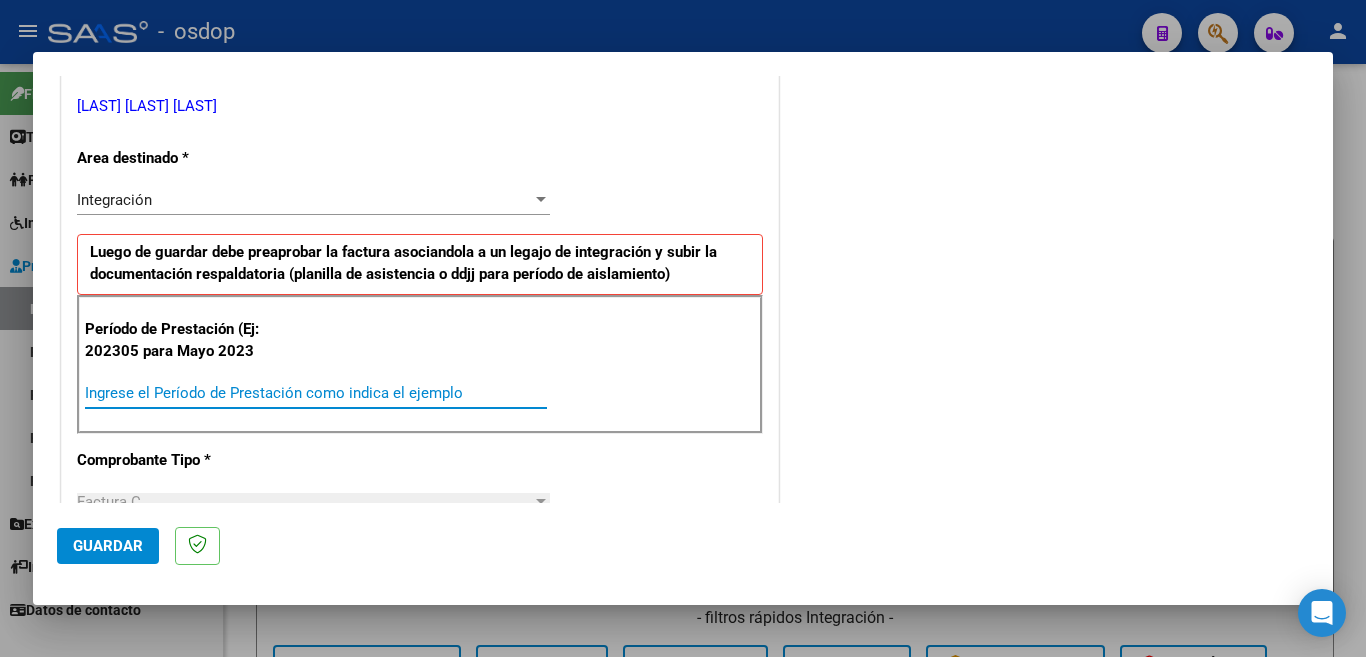 click on "Ingrese el Período de Prestación como indica el ejemplo" at bounding box center (316, 393) 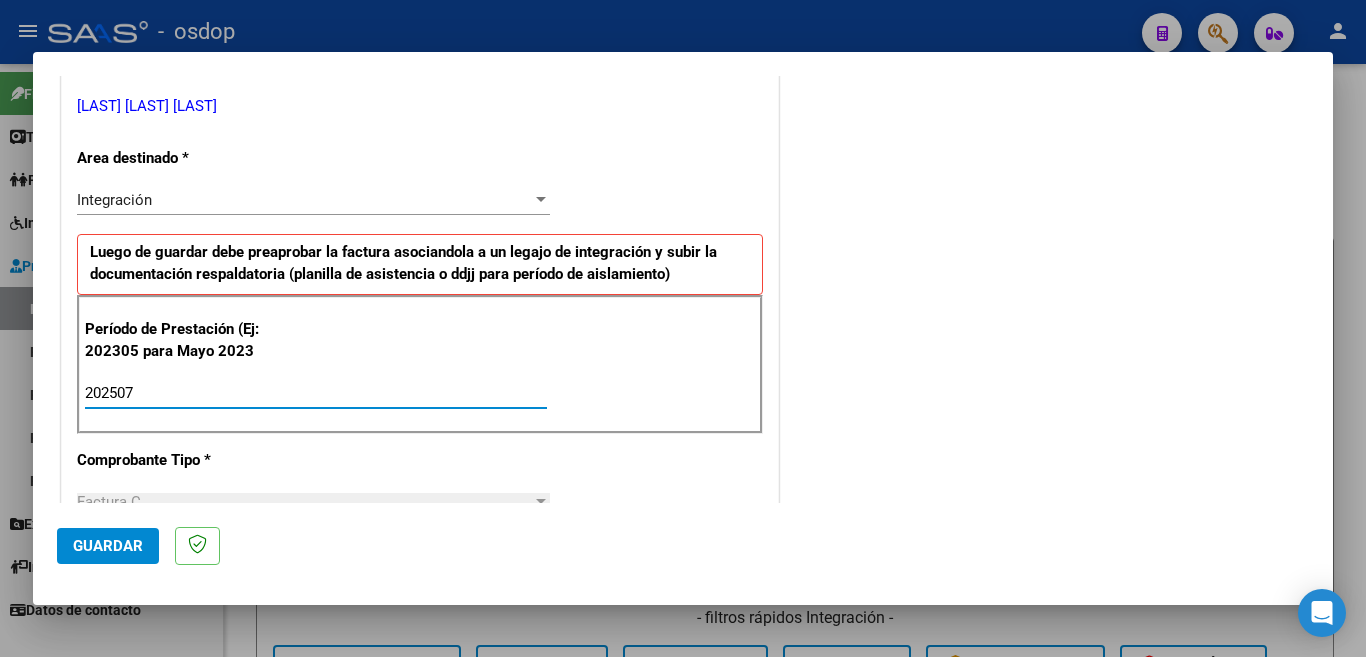 type on "202507" 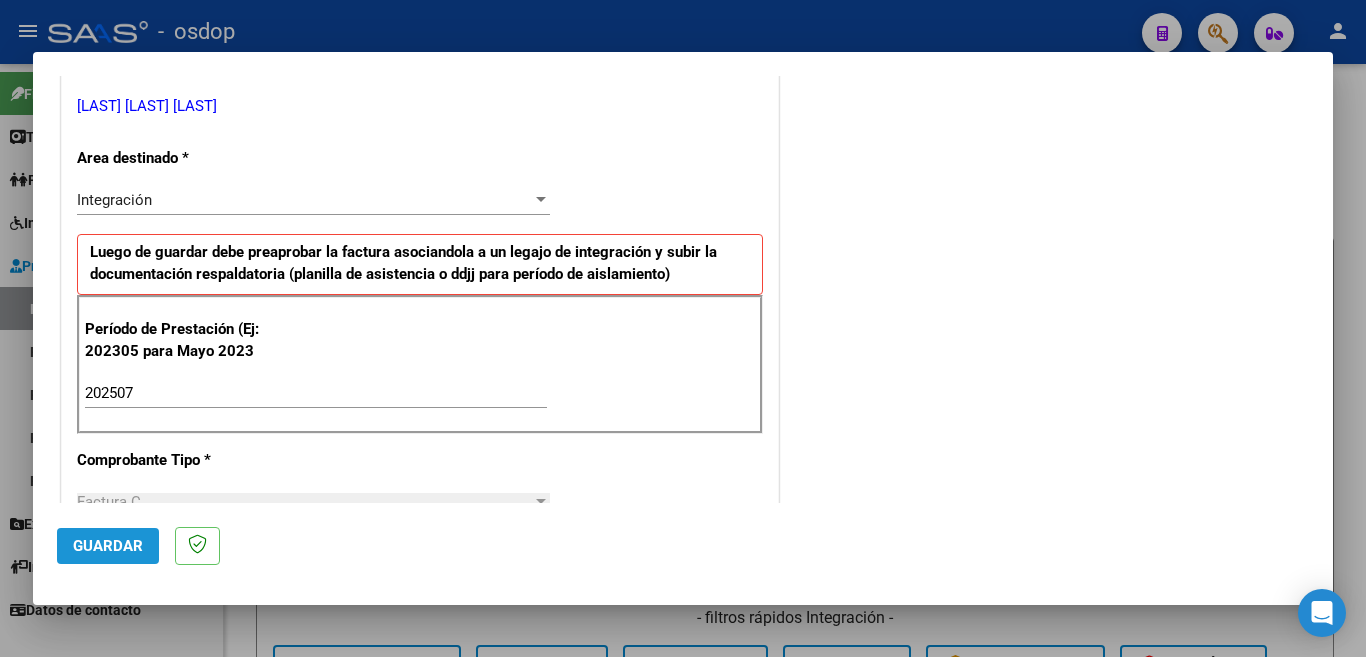click on "Guardar" 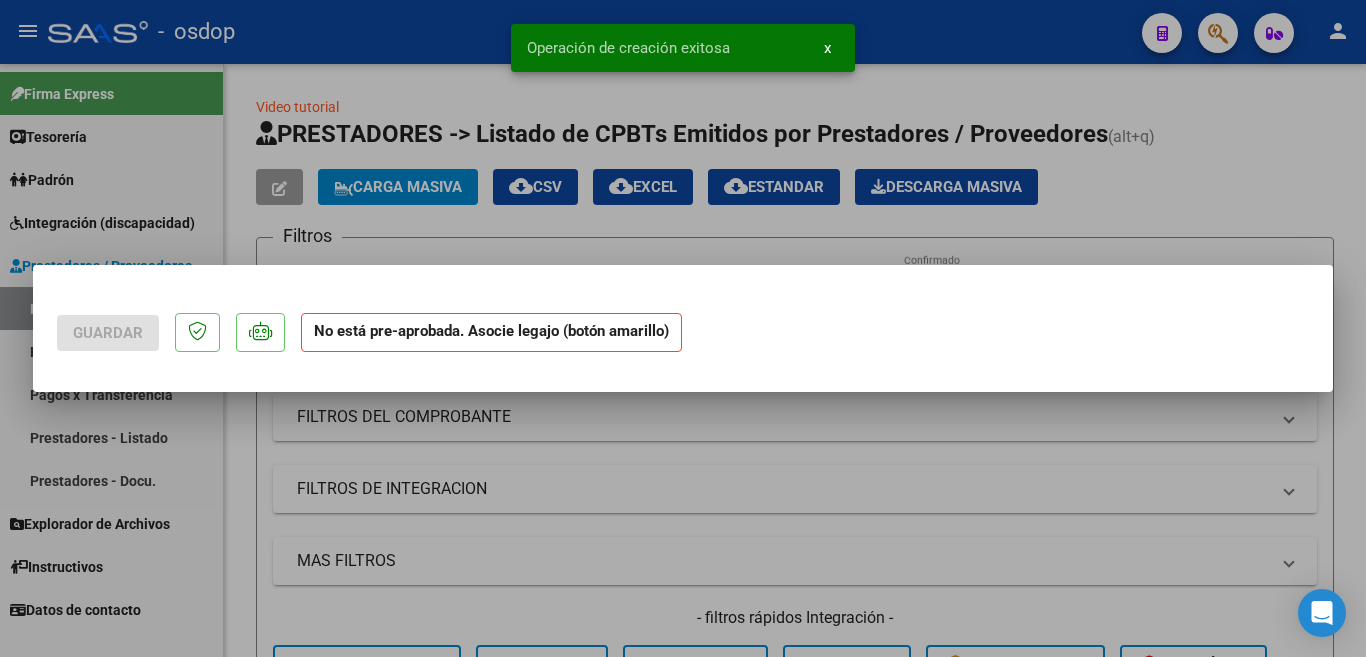 scroll, scrollTop: 0, scrollLeft: 0, axis: both 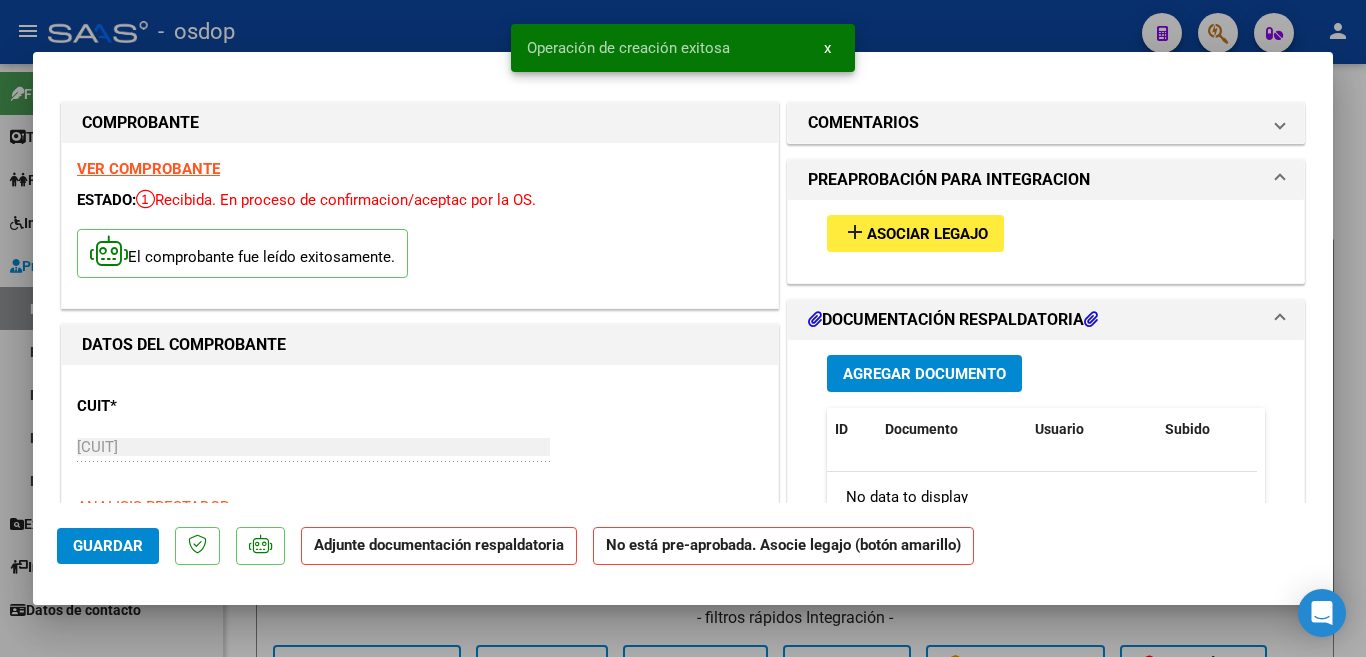 click on "add Asociar Legajo" at bounding box center (1046, 233) 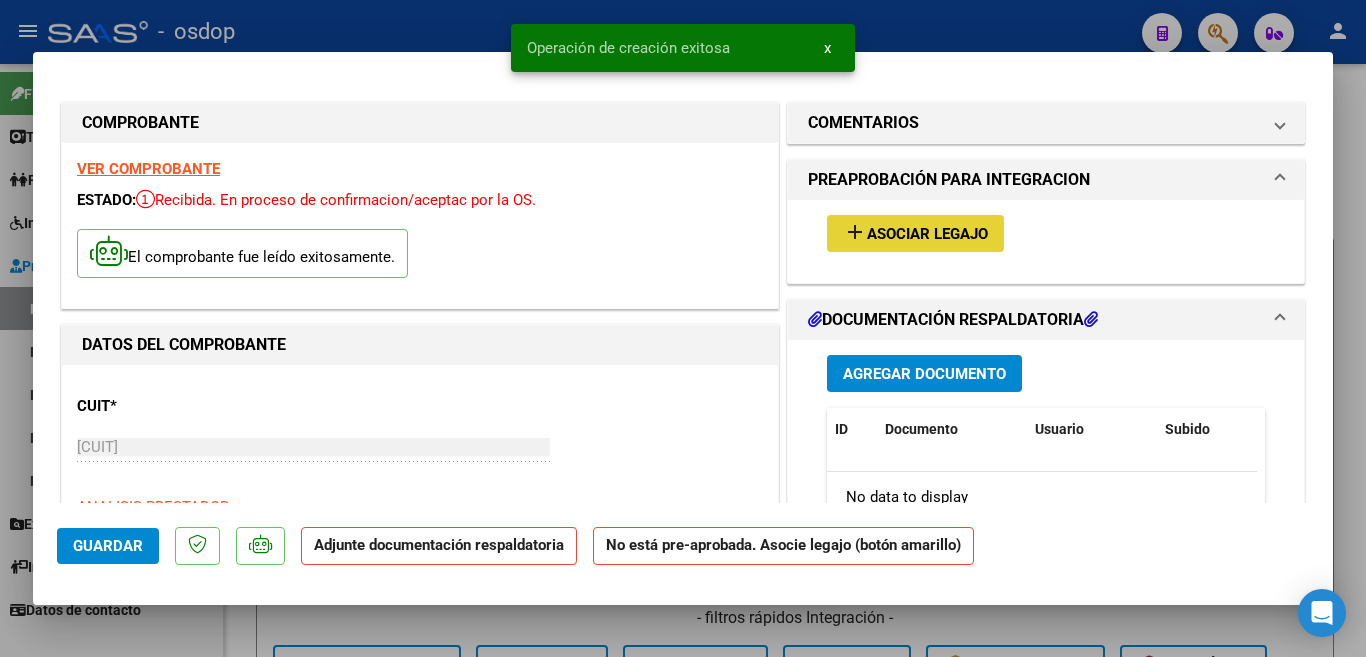 click on "add Asociar Legajo" at bounding box center (915, 233) 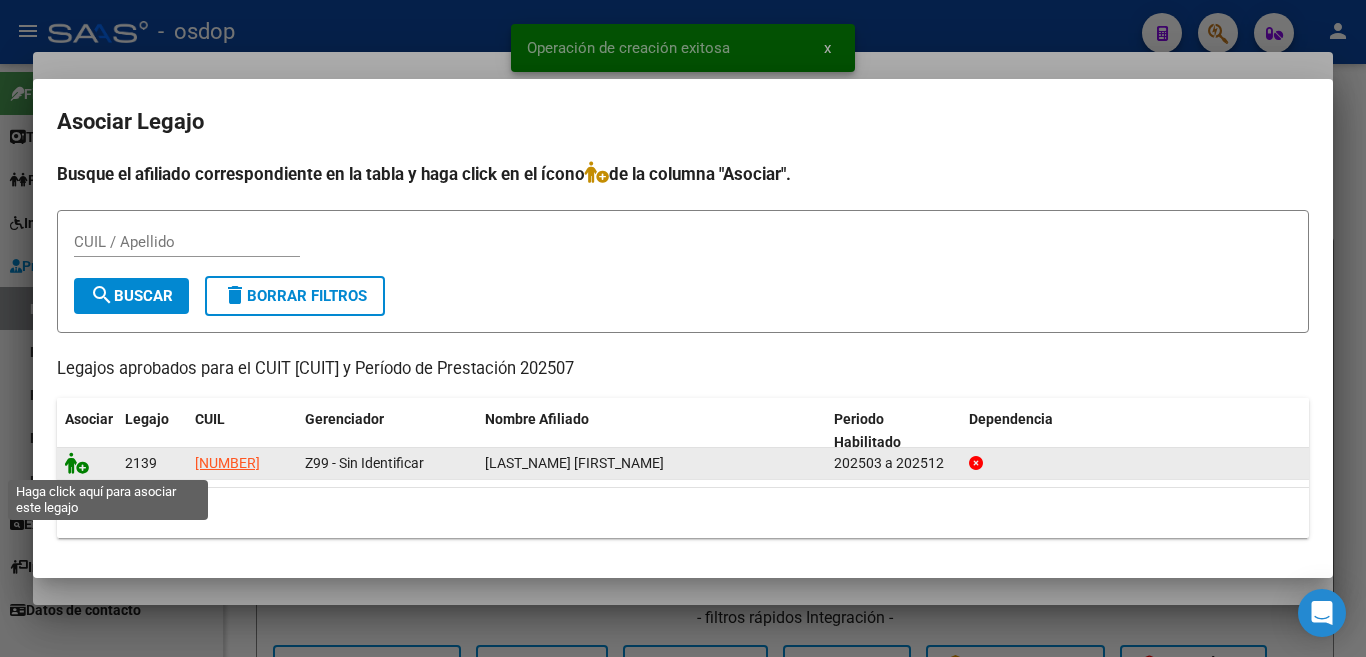 click 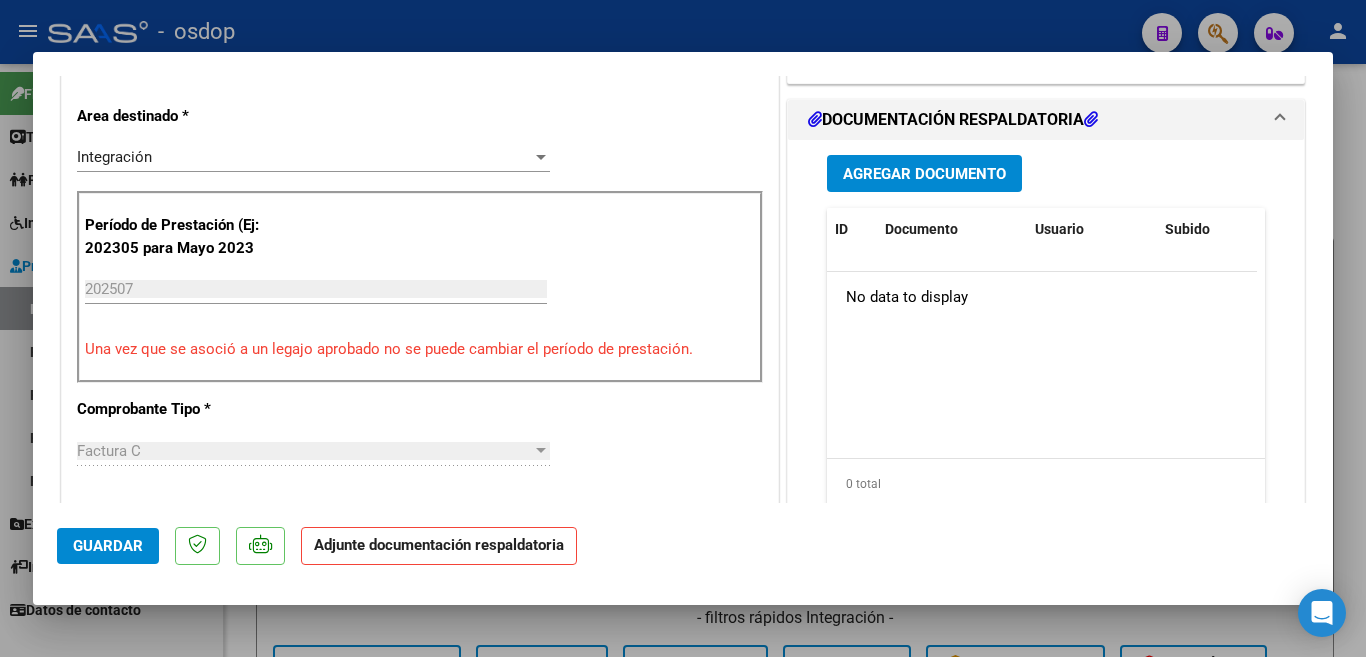 scroll, scrollTop: 400, scrollLeft: 0, axis: vertical 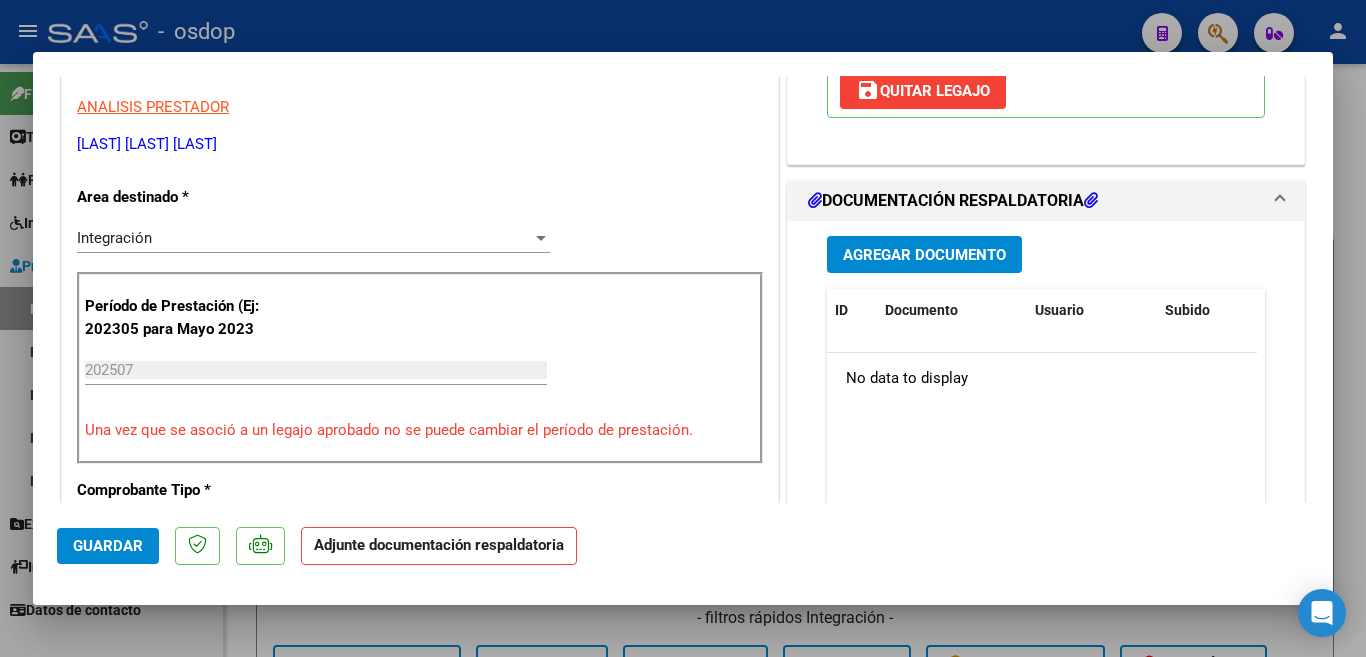 click on "Agregar Documento" at bounding box center [924, 255] 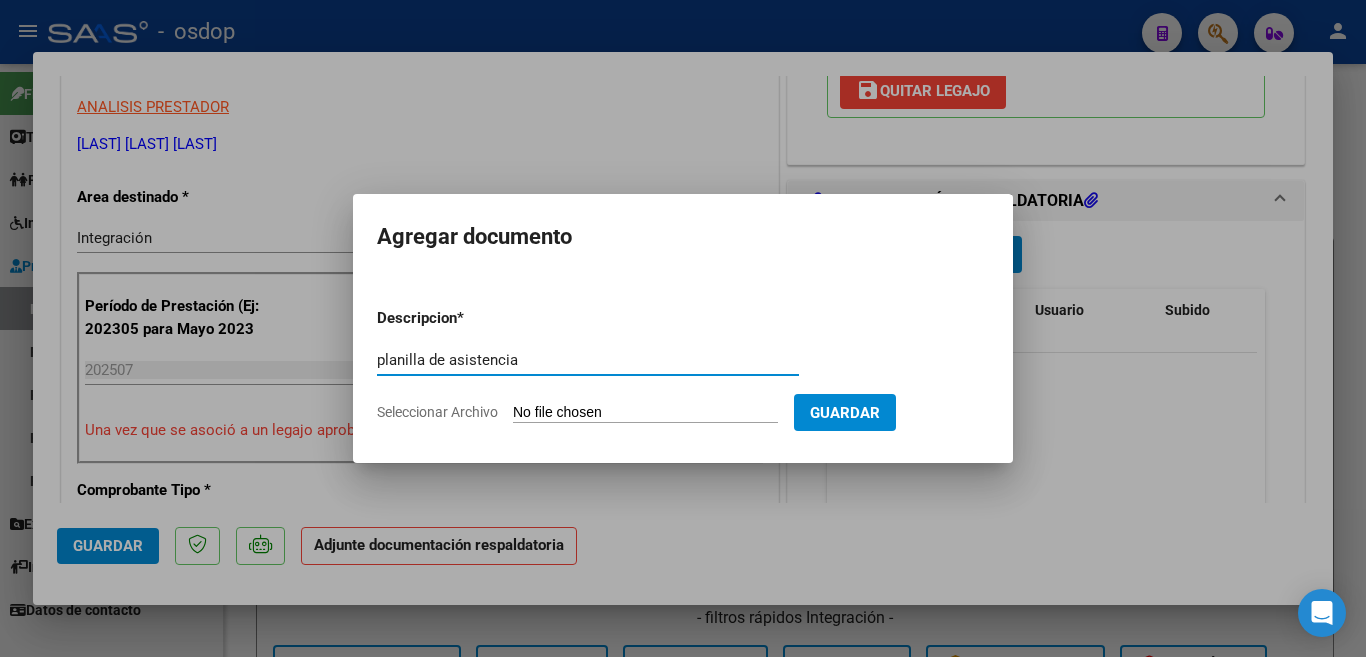 type on "planilla de asistencia" 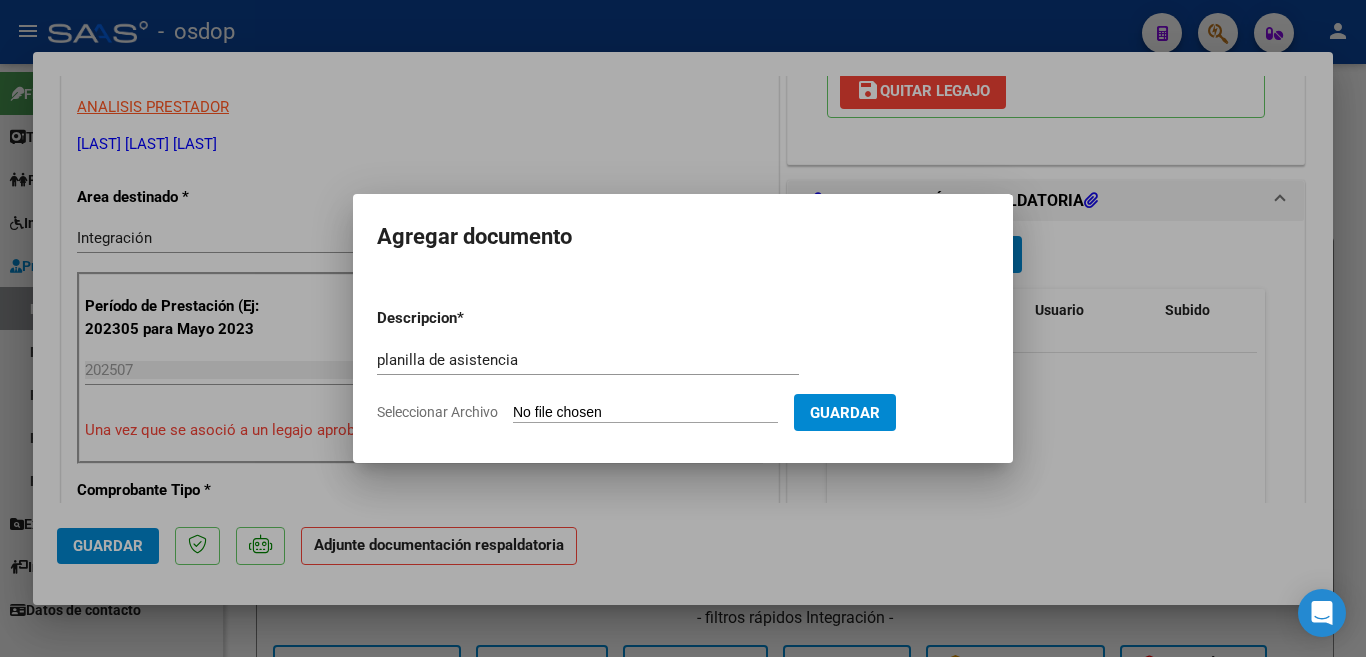 click on "Seleccionar Archivo" at bounding box center [645, 413] 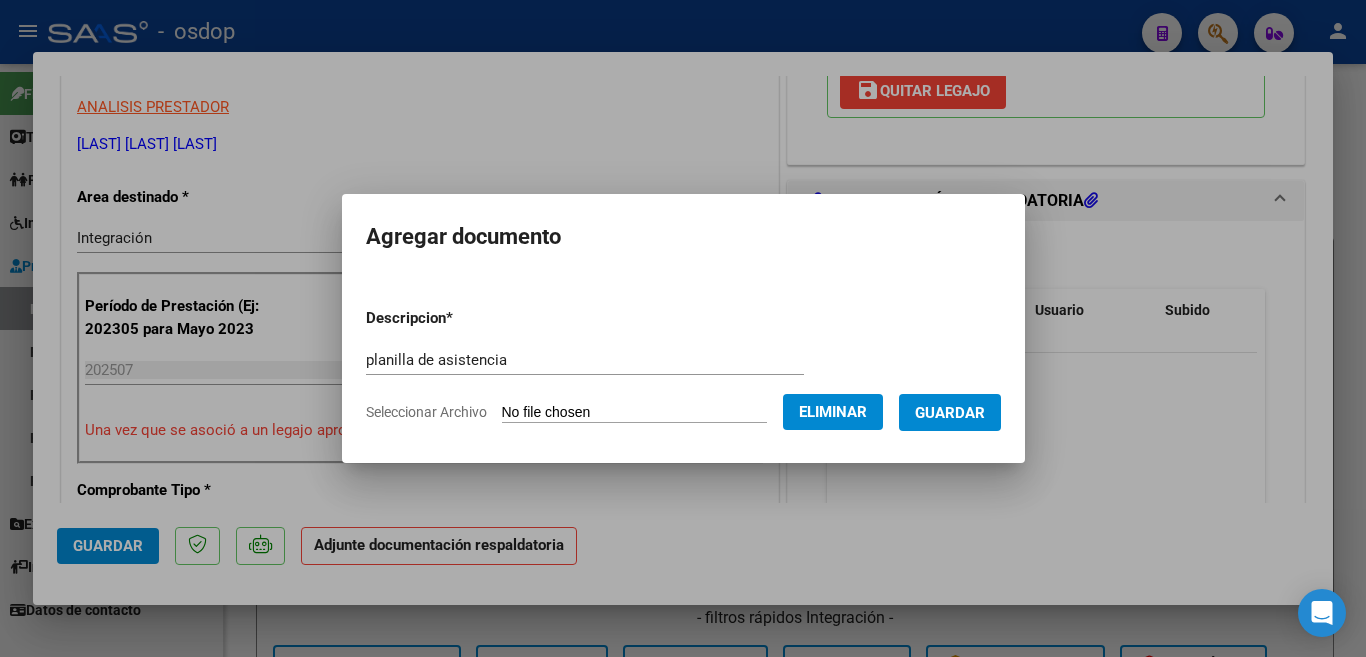 drag, startPoint x: 956, startPoint y: 393, endPoint x: 956, endPoint y: 405, distance: 12 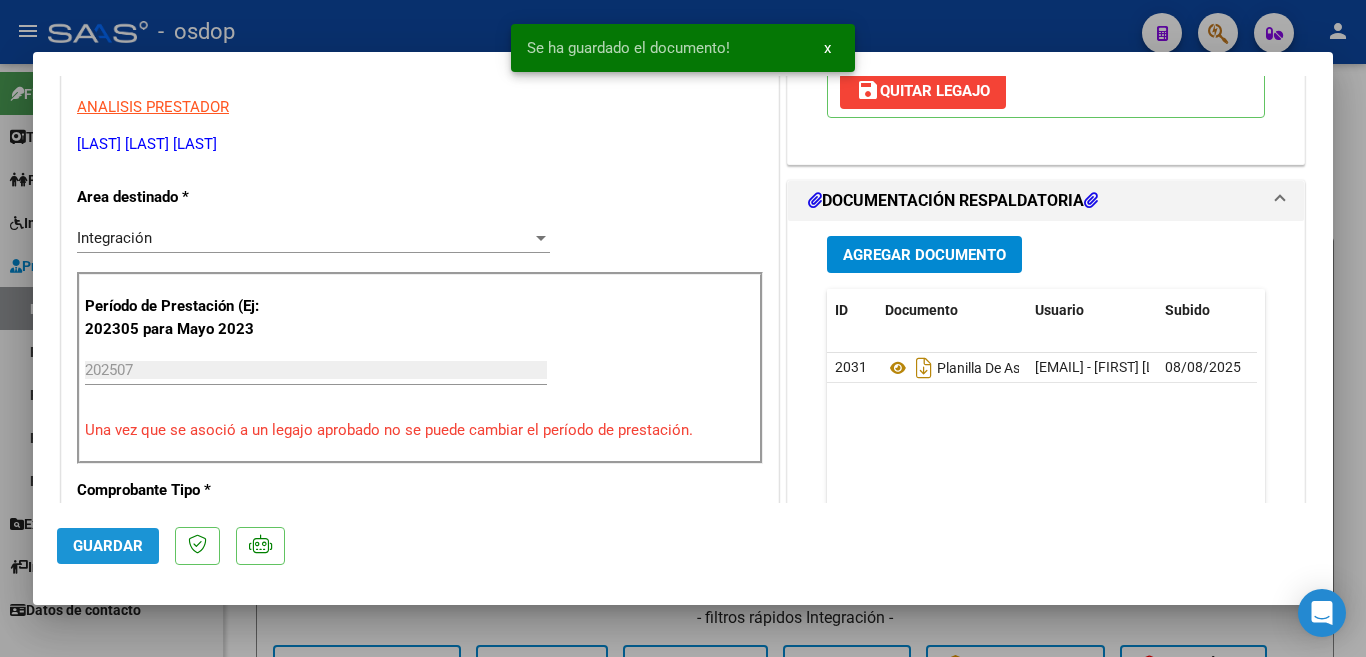 click on "Guardar" 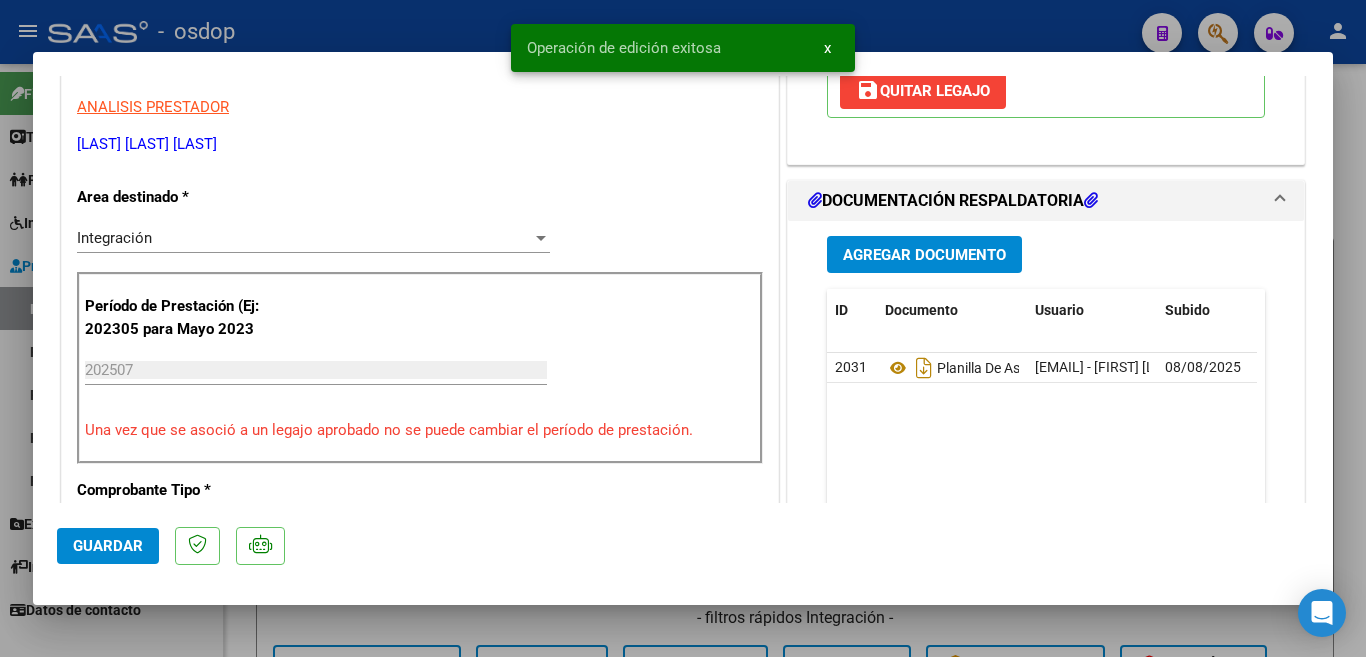 click at bounding box center [683, 328] 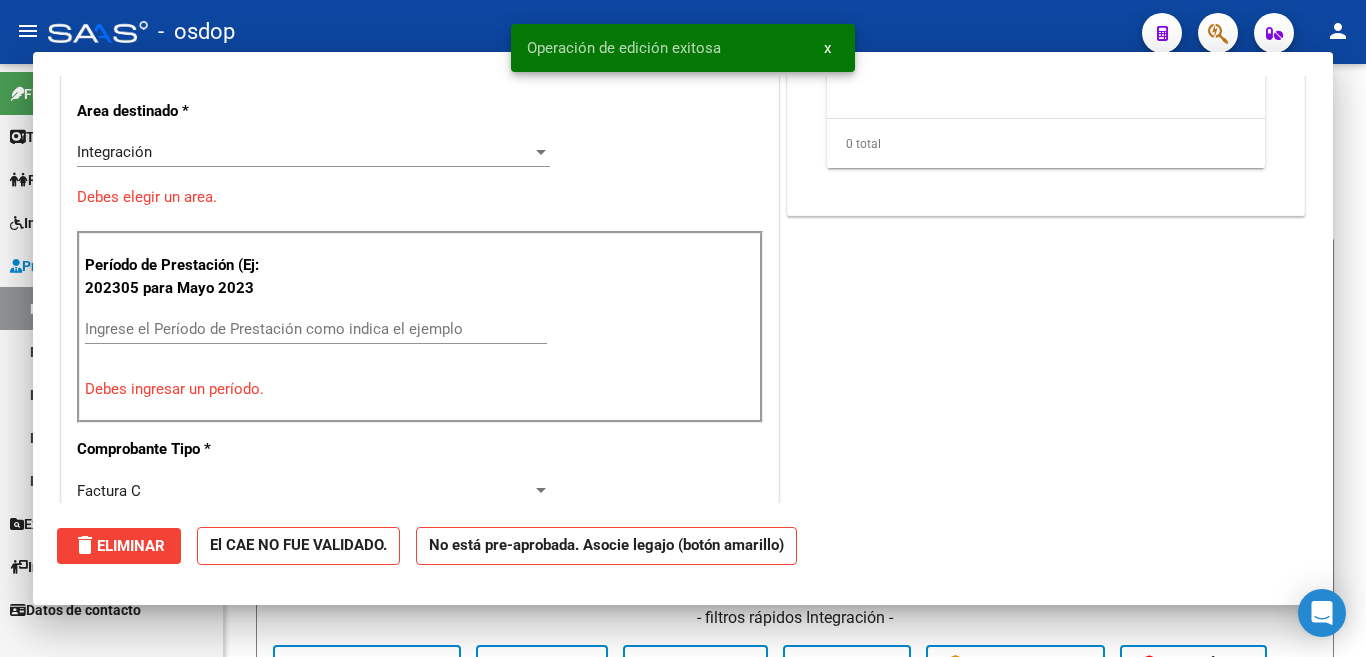 scroll, scrollTop: 339, scrollLeft: 0, axis: vertical 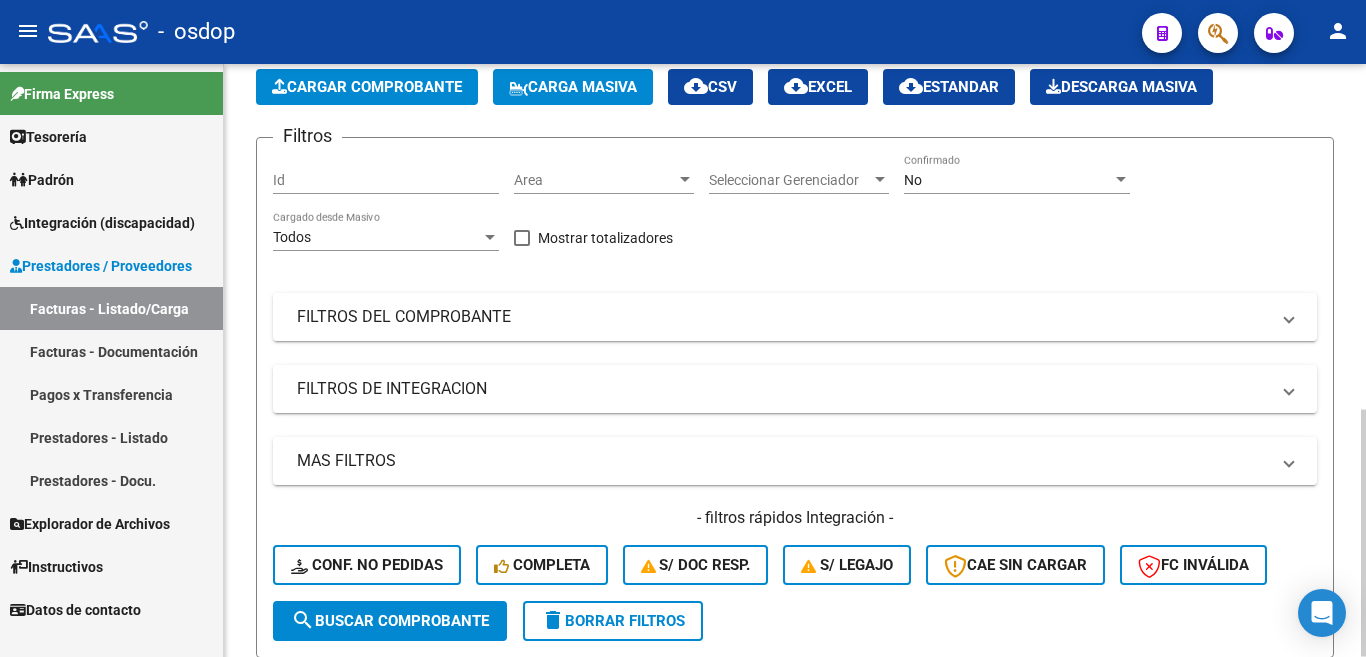 click on "Cargar Comprobante" 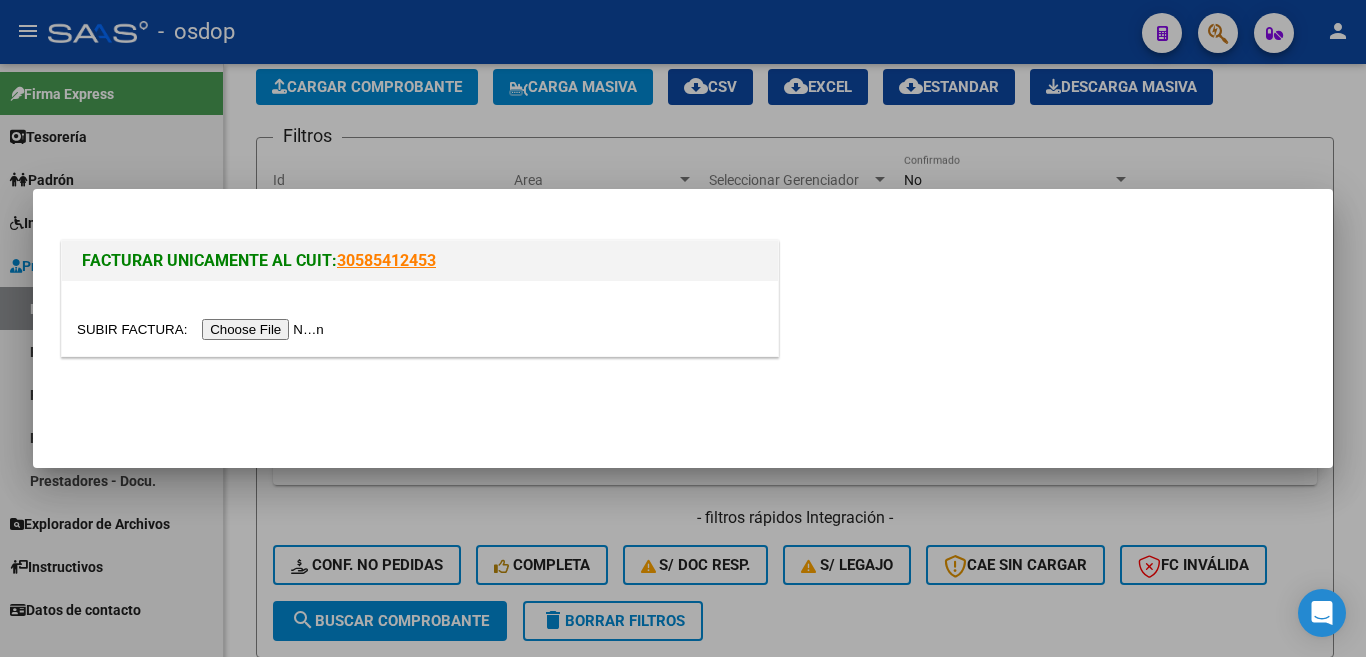 click at bounding box center [203, 329] 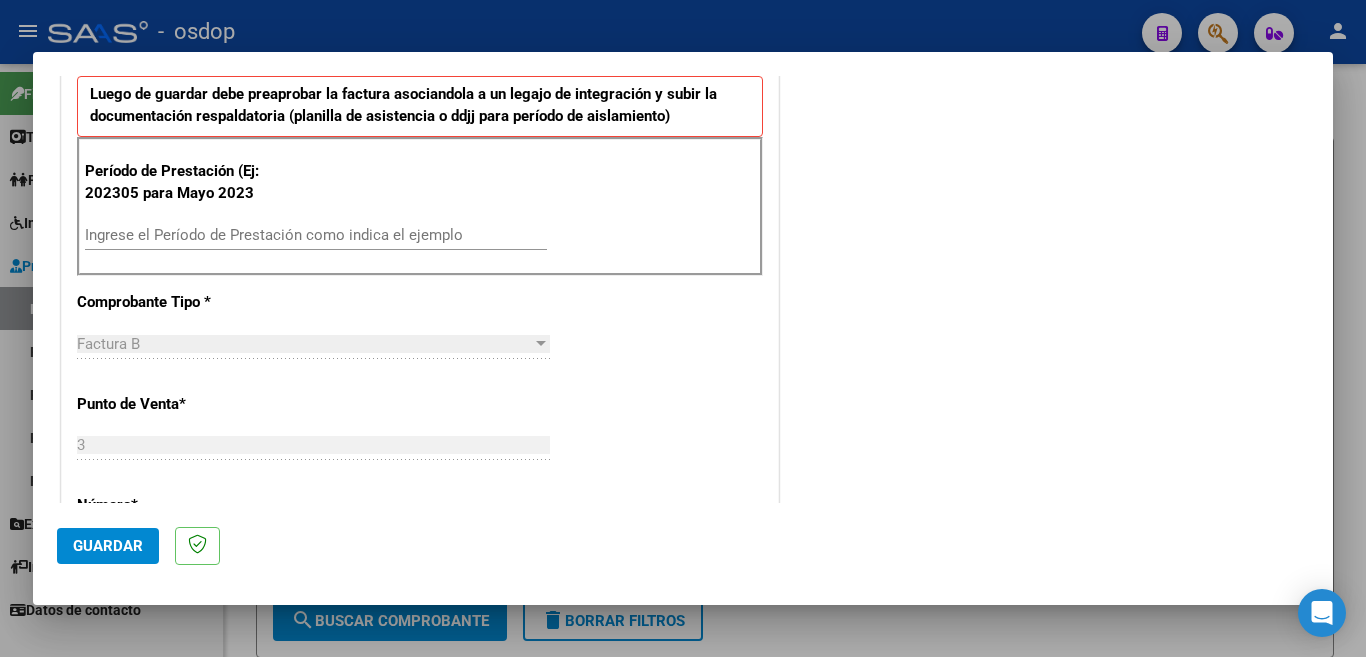 scroll, scrollTop: 600, scrollLeft: 0, axis: vertical 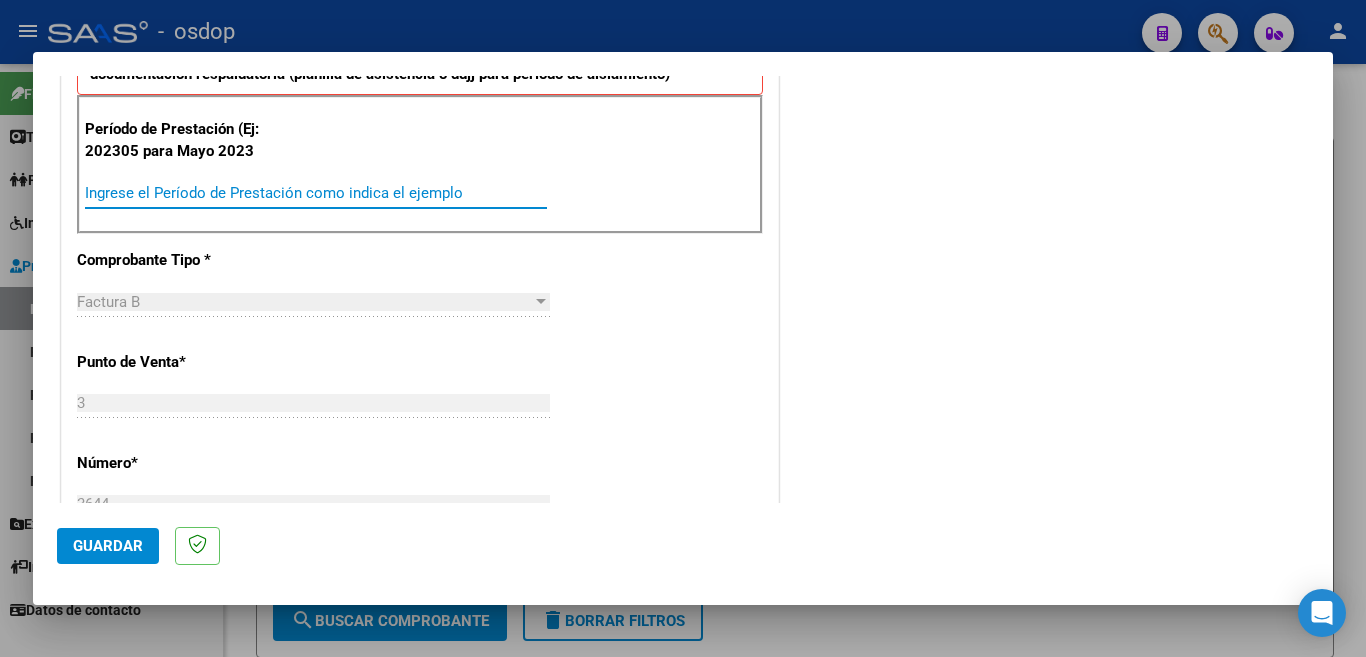 click on "Ingrese el Período de Prestación como indica el ejemplo" at bounding box center (316, 193) 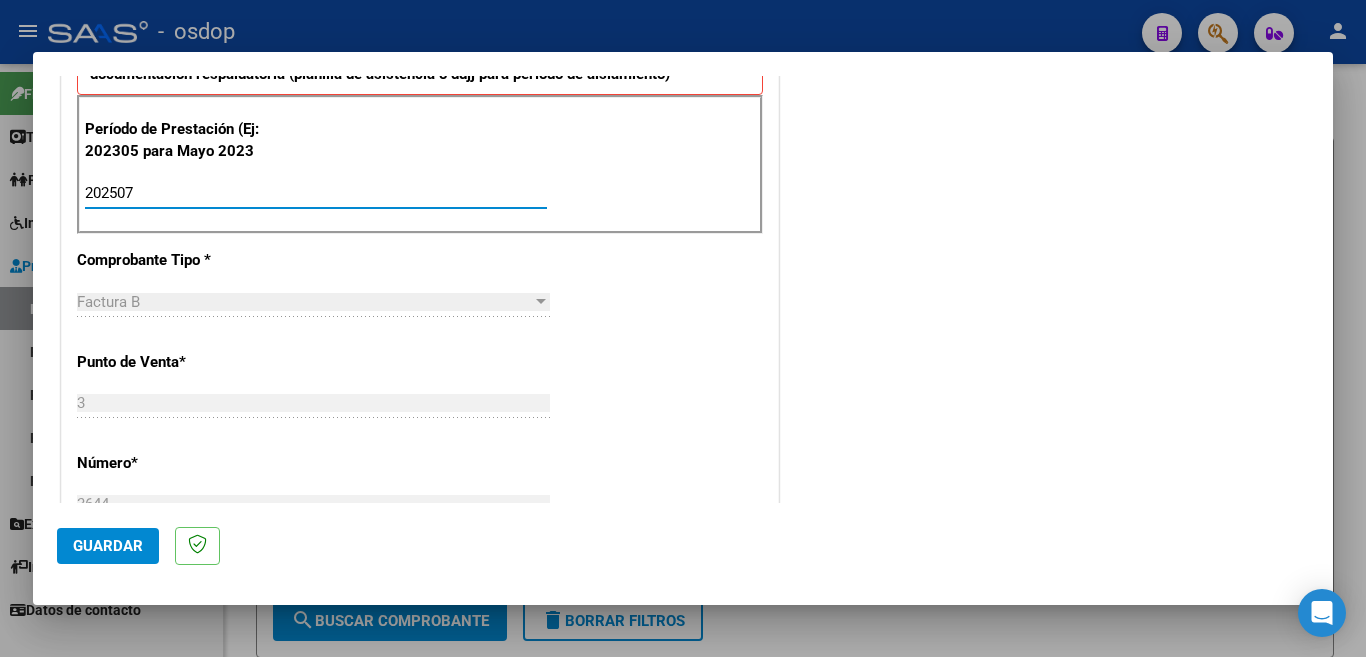 type on "202507" 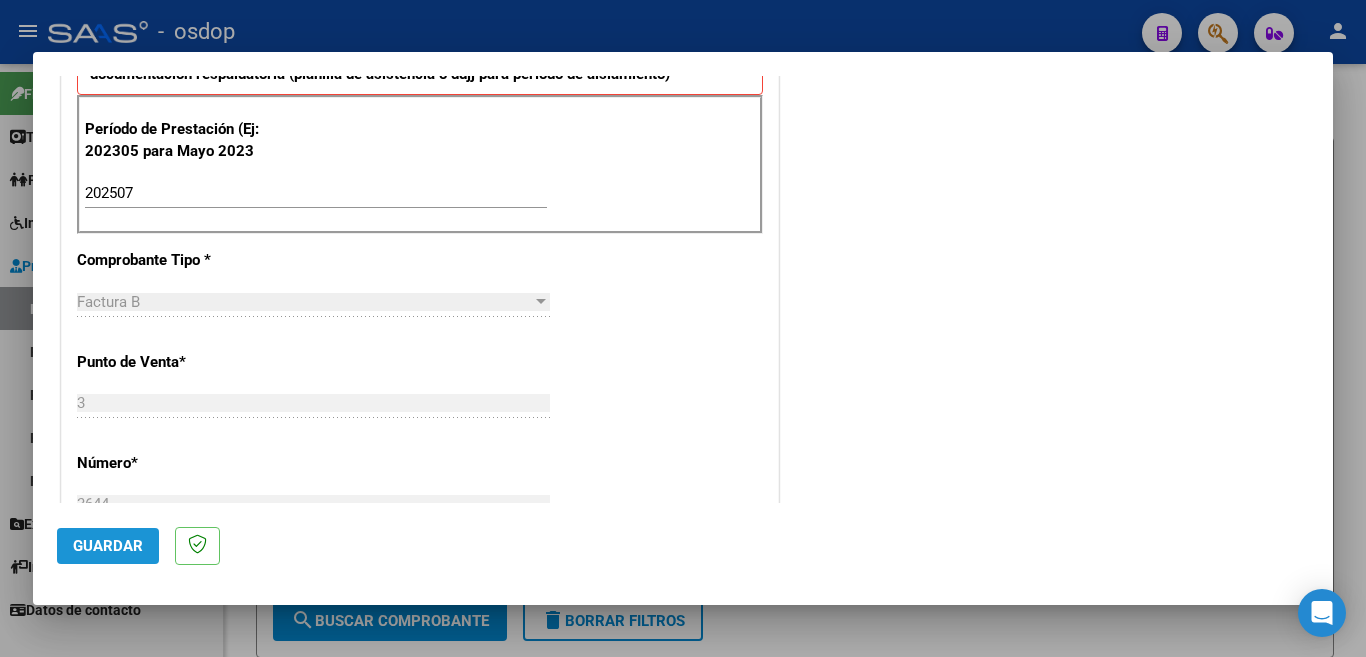 click on "Guardar" 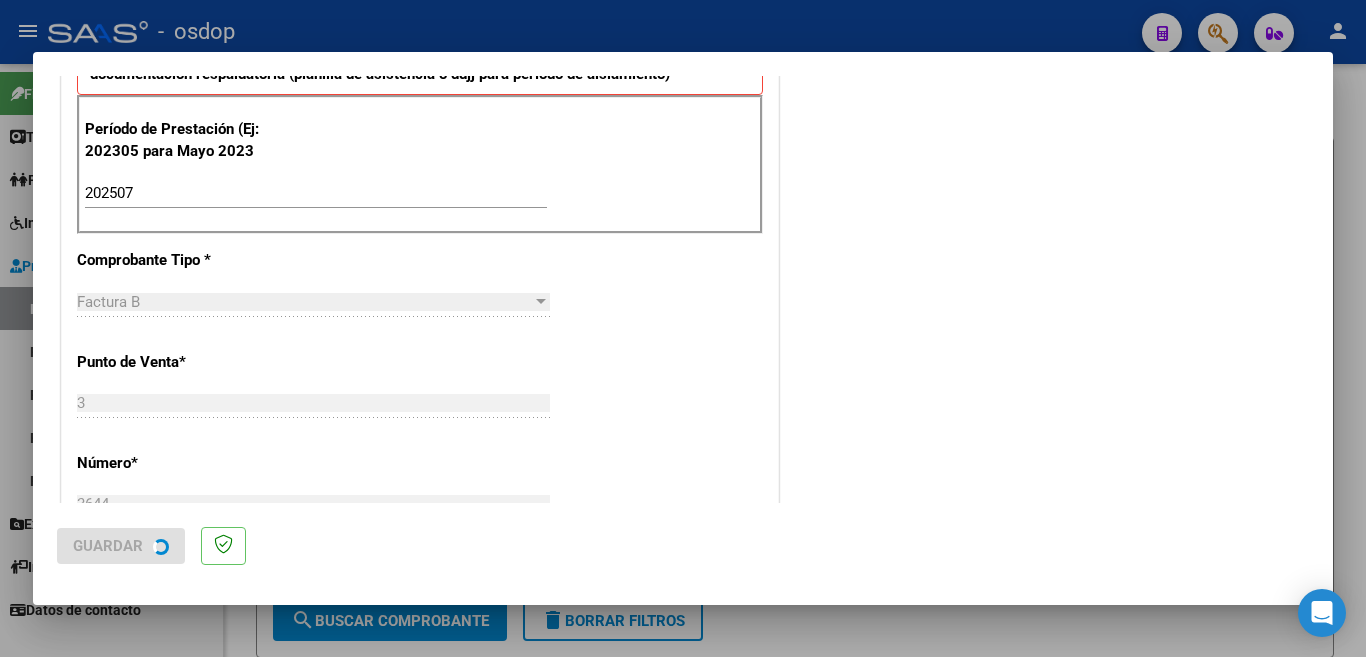 scroll, scrollTop: 0, scrollLeft: 0, axis: both 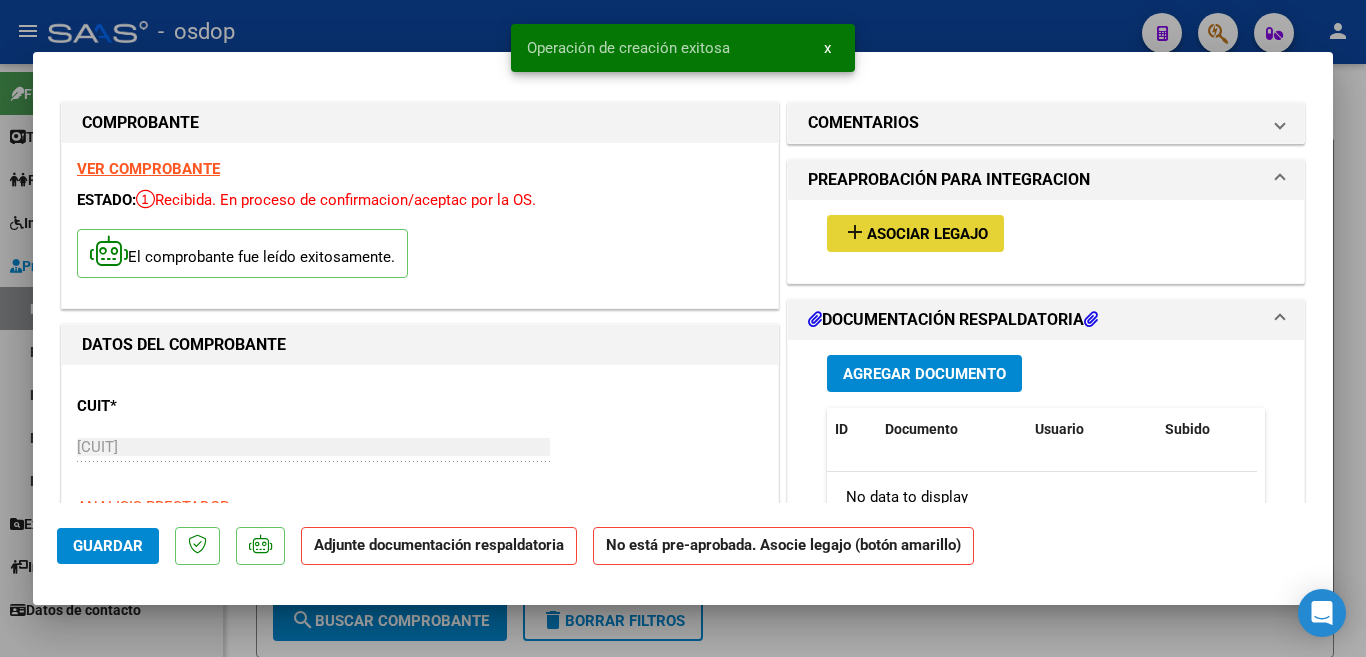 click on "Asociar Legajo" at bounding box center [927, 234] 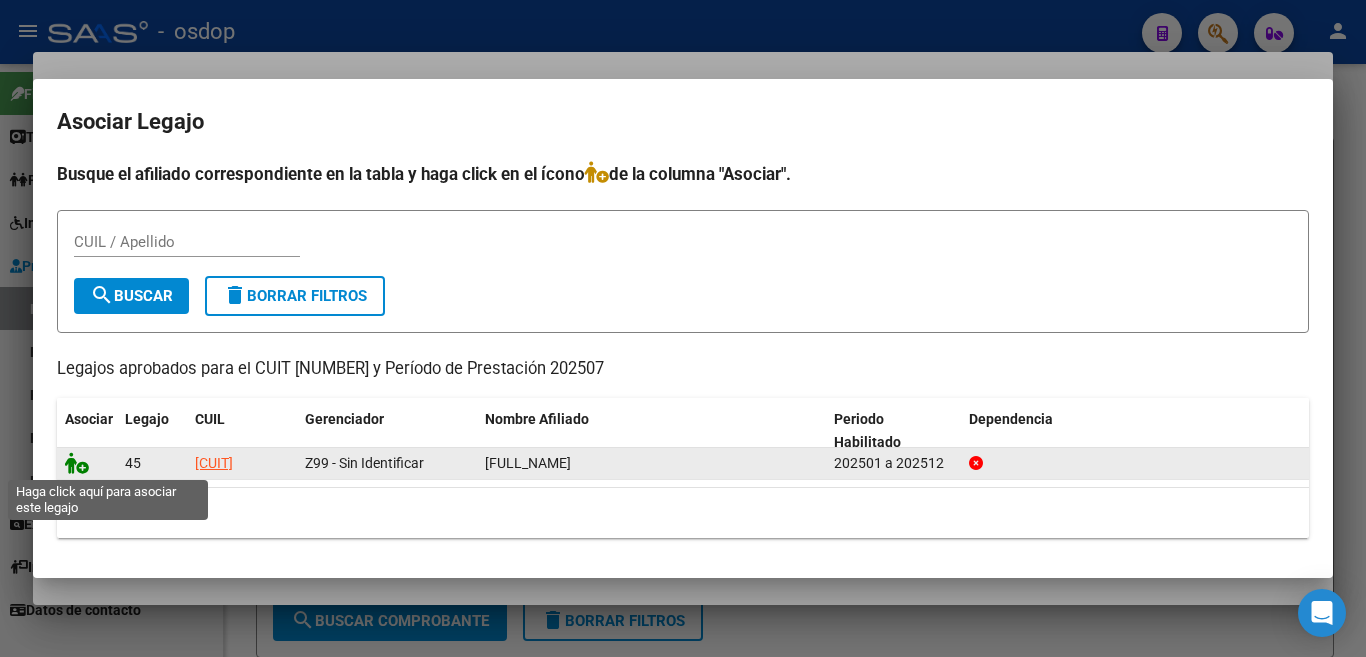 click 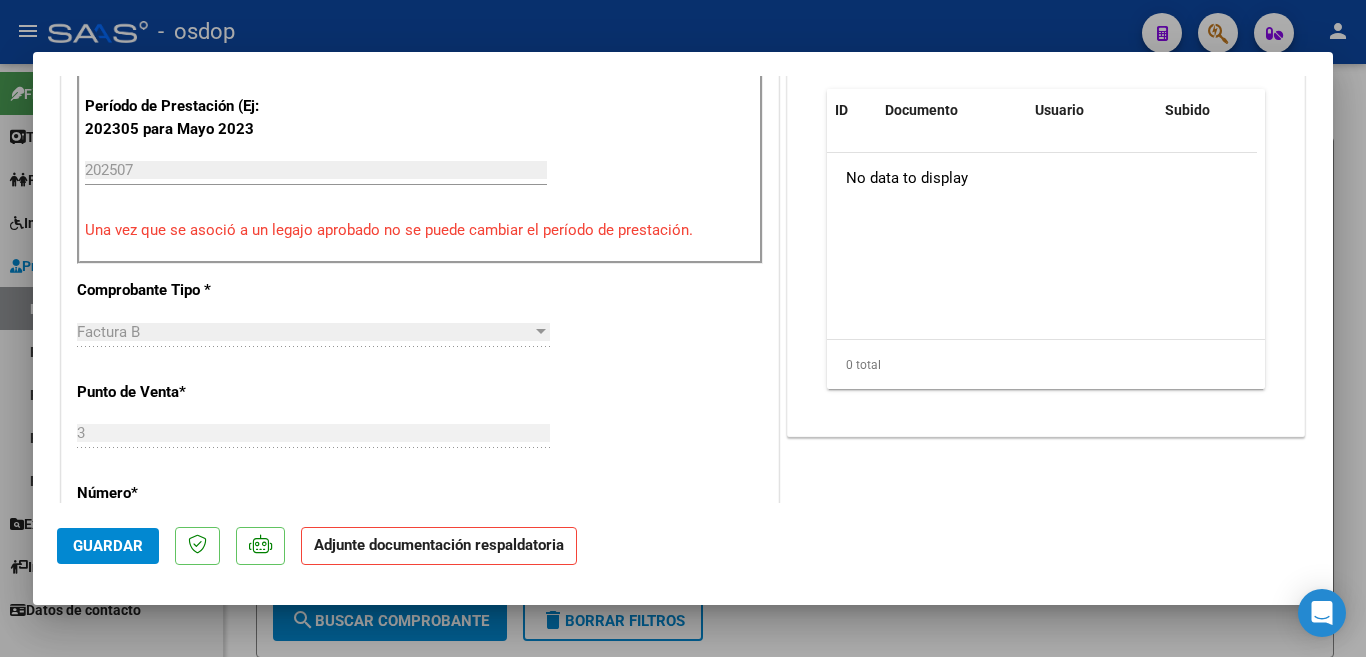 scroll, scrollTop: 500, scrollLeft: 0, axis: vertical 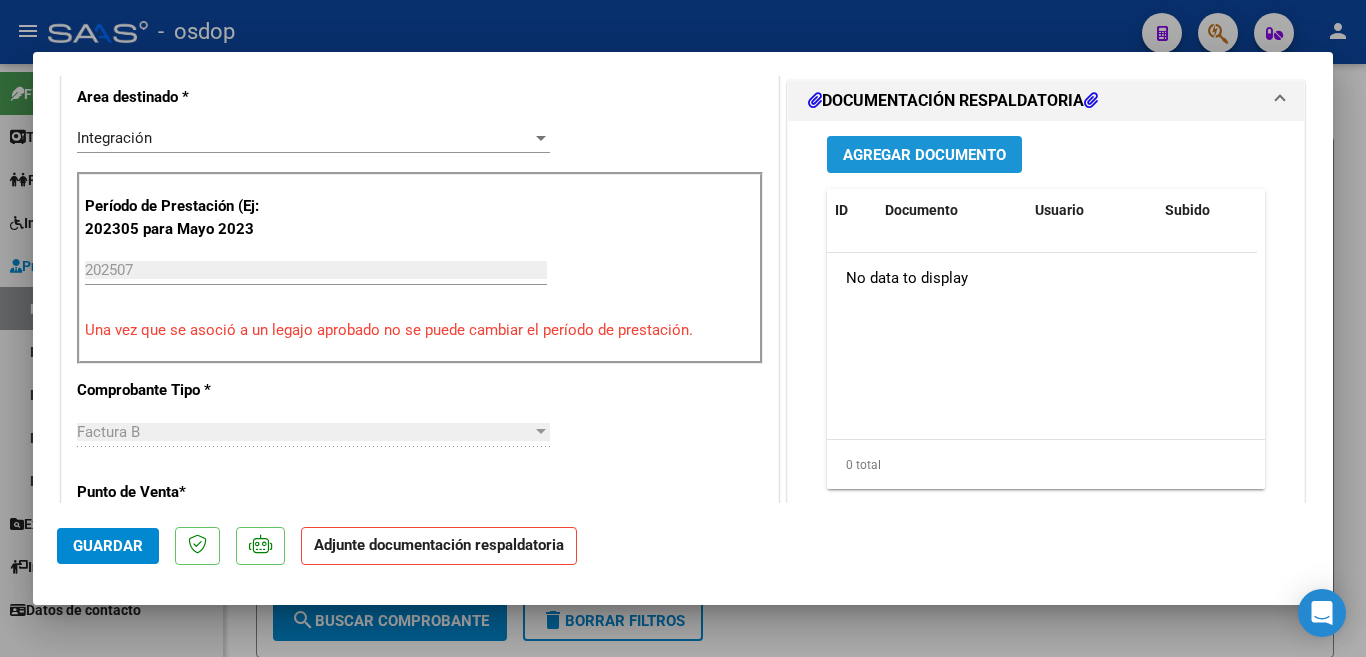 click on "Agregar Documento" at bounding box center (924, 154) 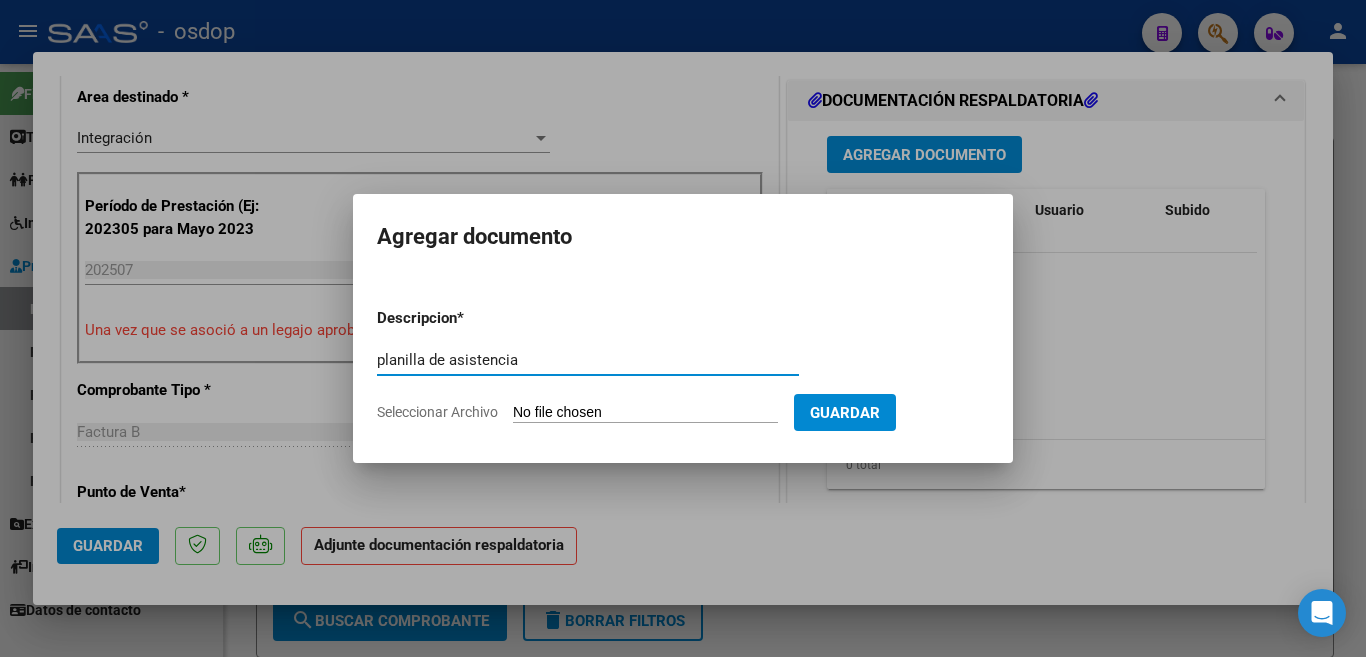 type on "planilla de asistencia" 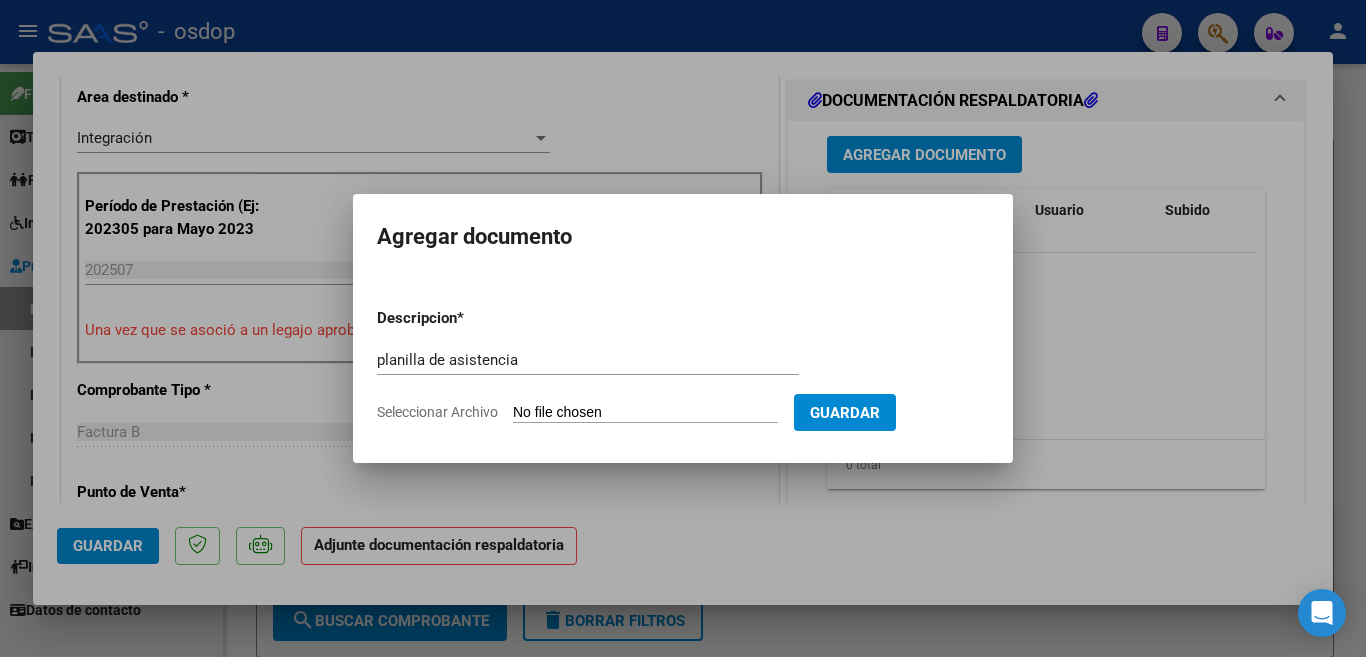 type on "C:\fakepath\[LAST_NAME] [NUMBER] - [LAST_NAME] - JUL - ASIS.pdf" 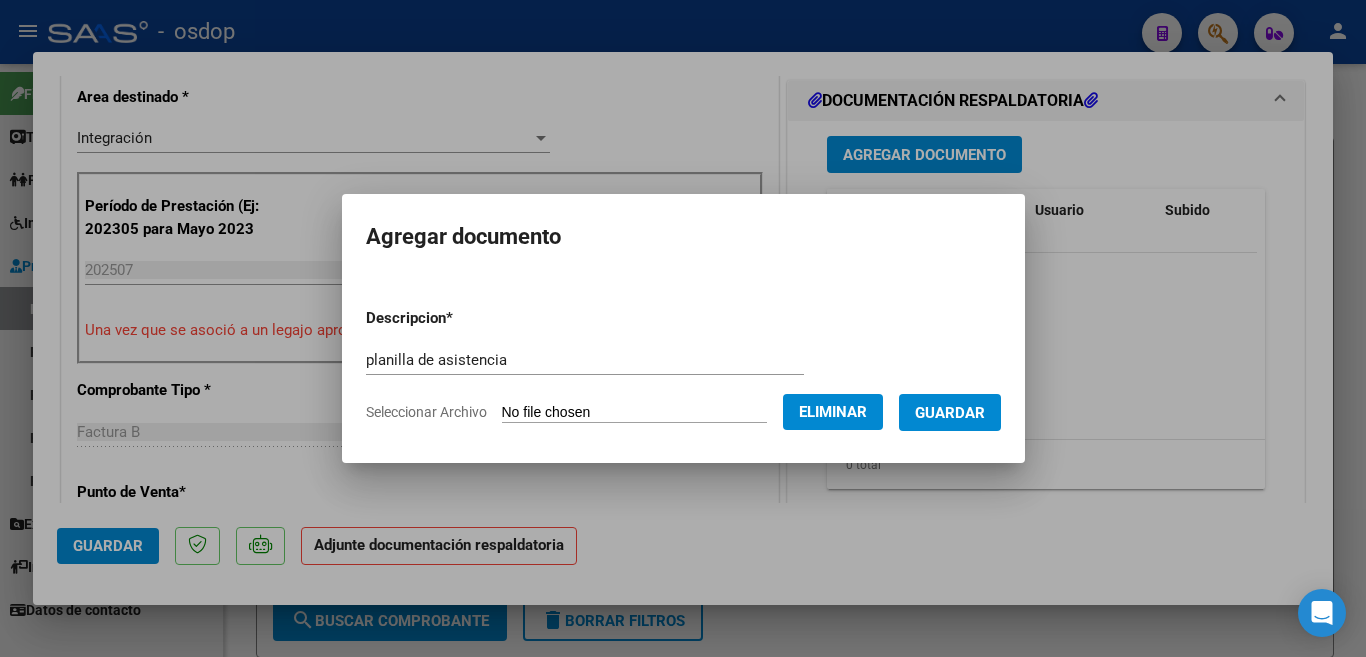 click on "Guardar" at bounding box center (950, 412) 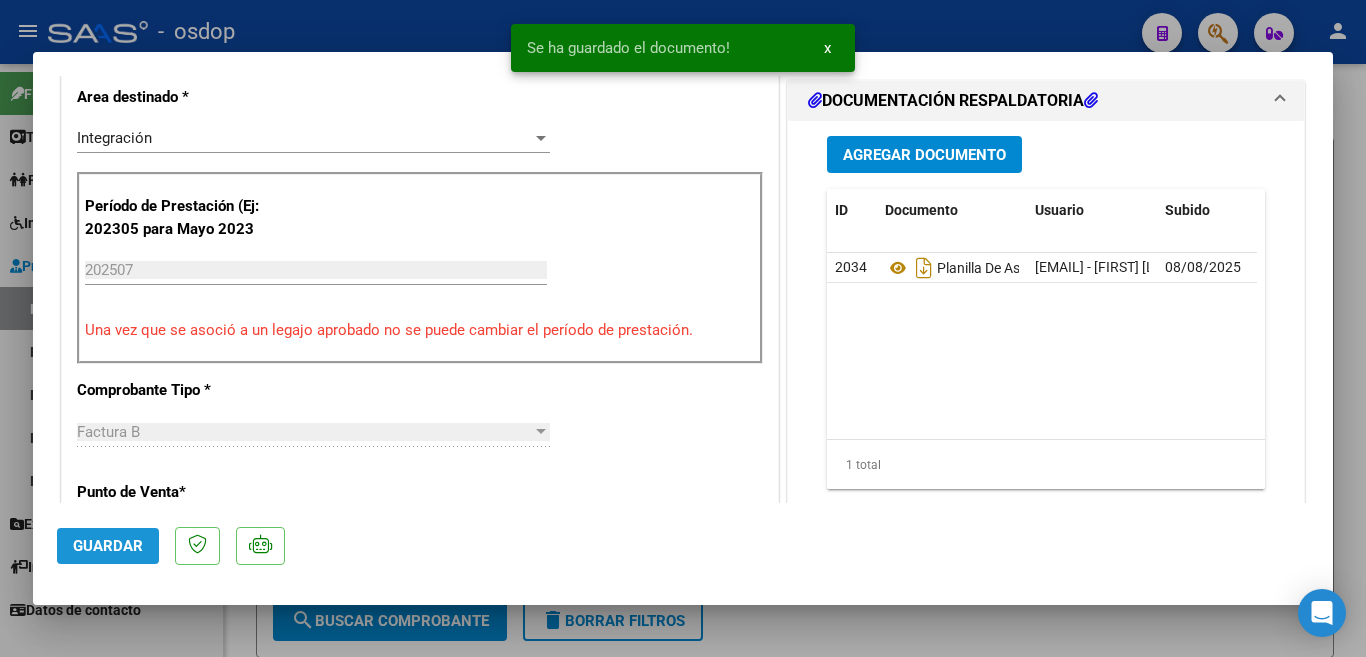 click on "Guardar" 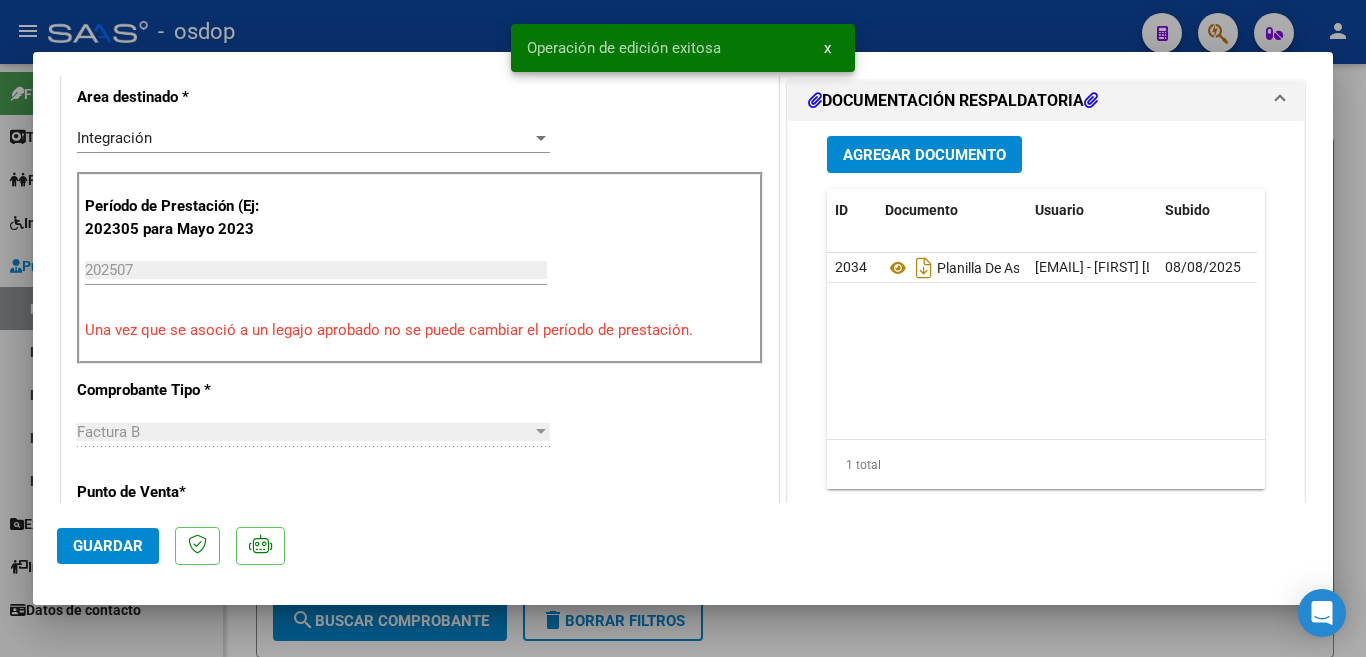 click at bounding box center [683, 328] 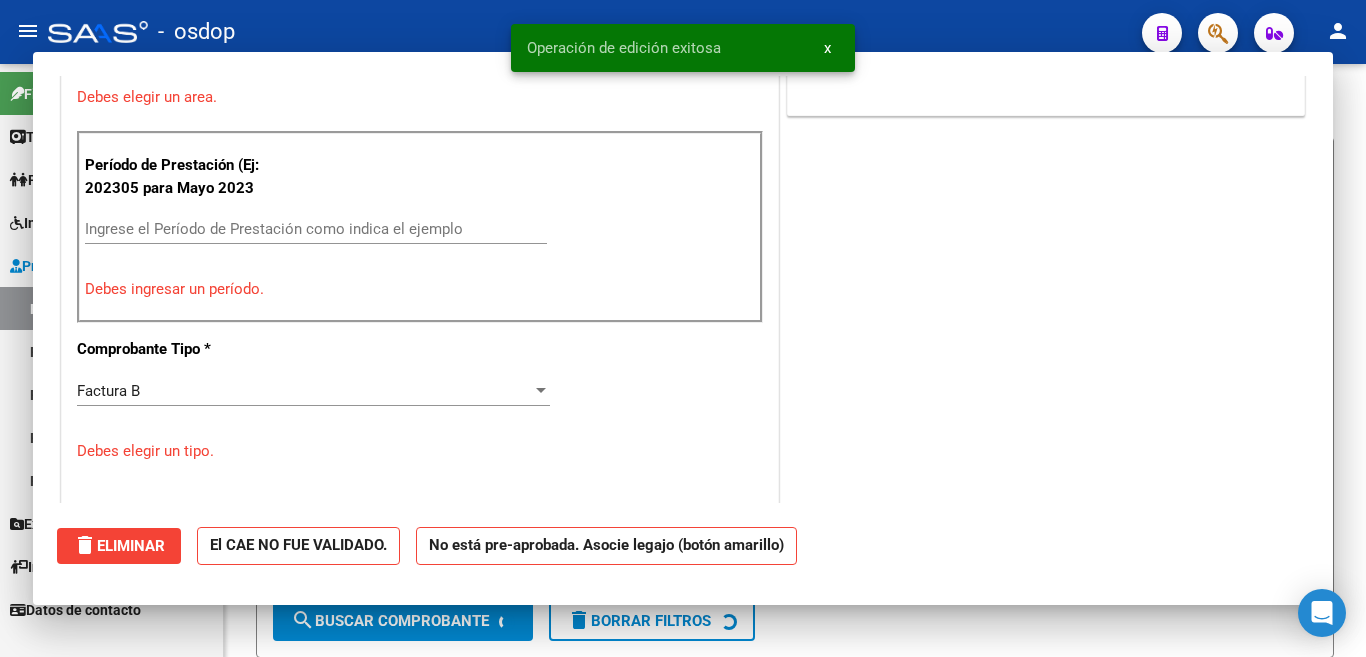 scroll, scrollTop: 414, scrollLeft: 0, axis: vertical 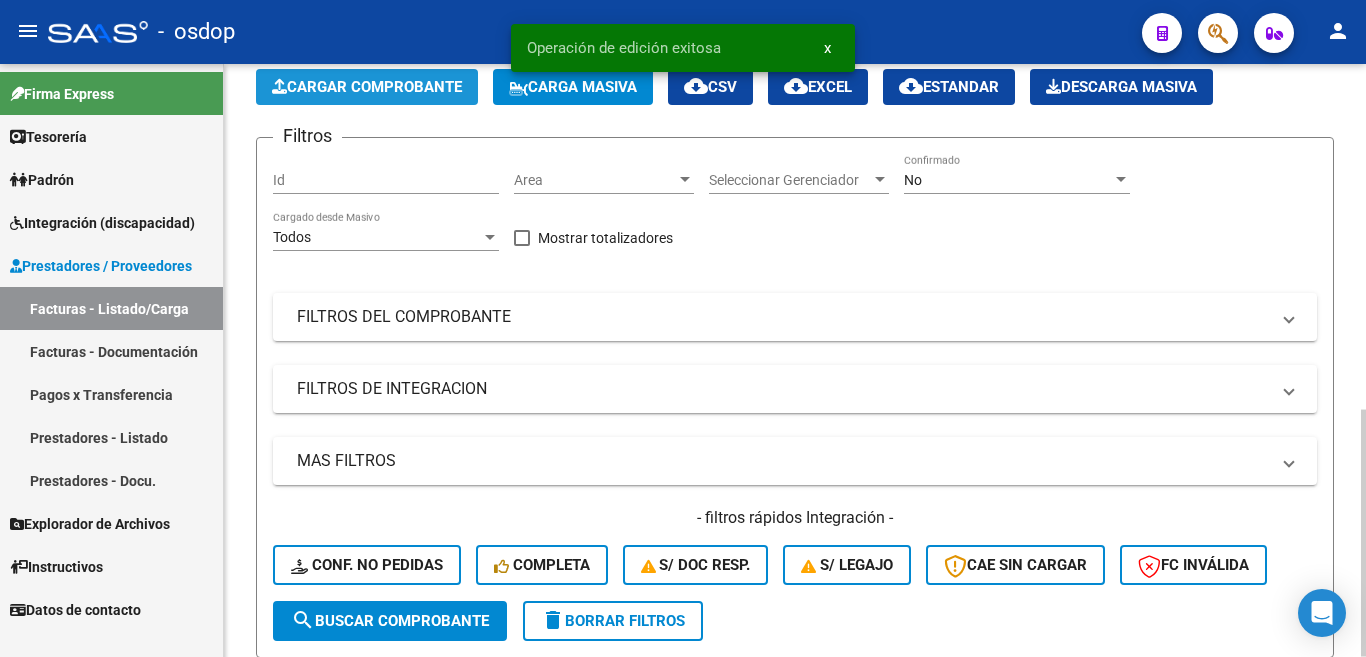 click on "Cargar Comprobante" 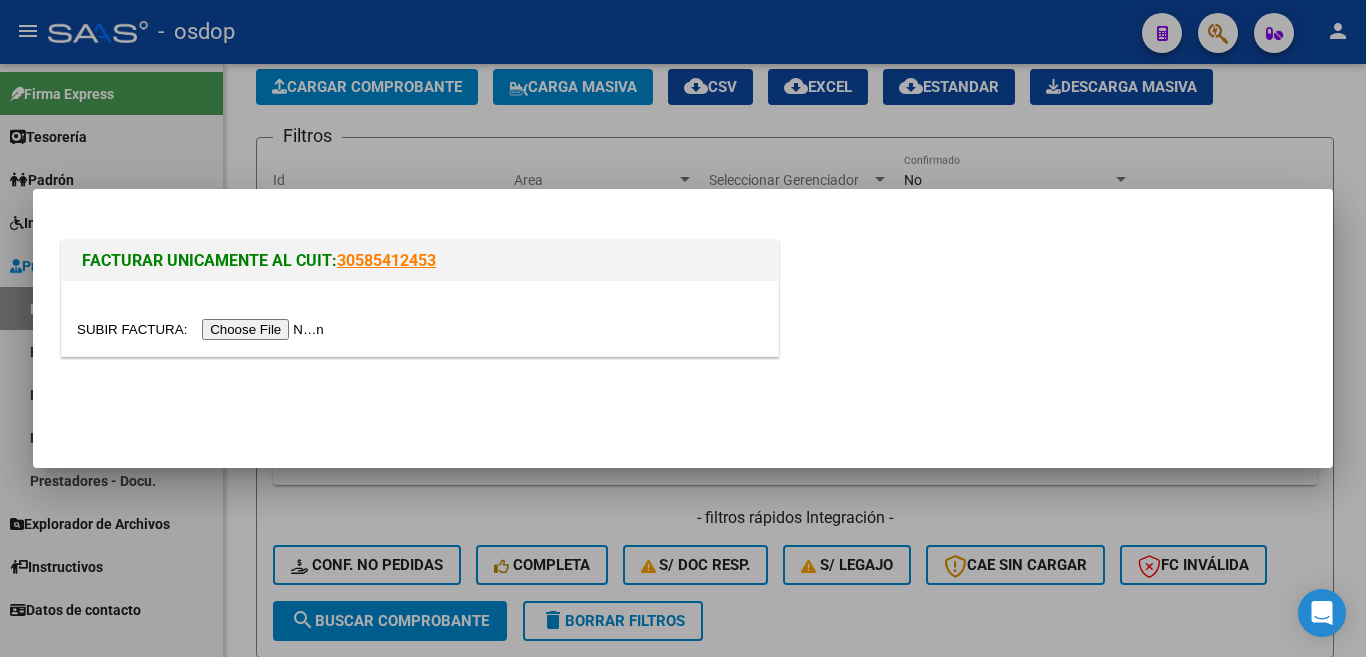 click at bounding box center (420, 318) 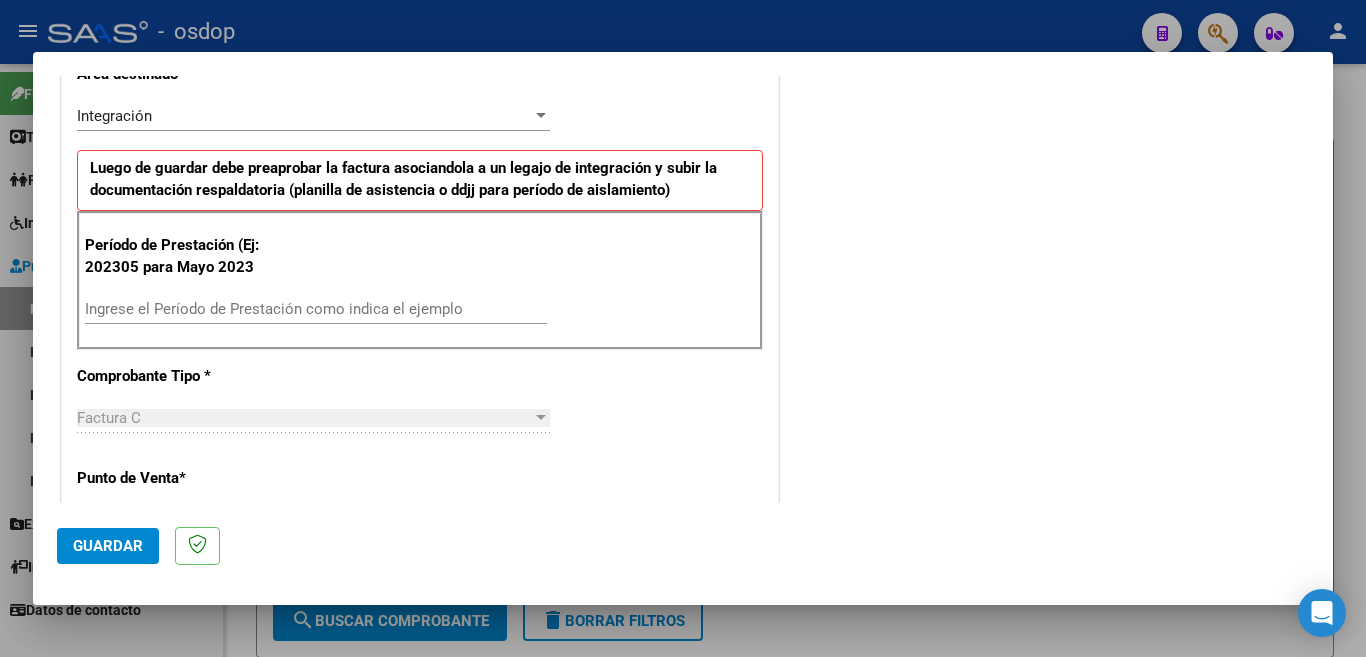 scroll, scrollTop: 500, scrollLeft: 0, axis: vertical 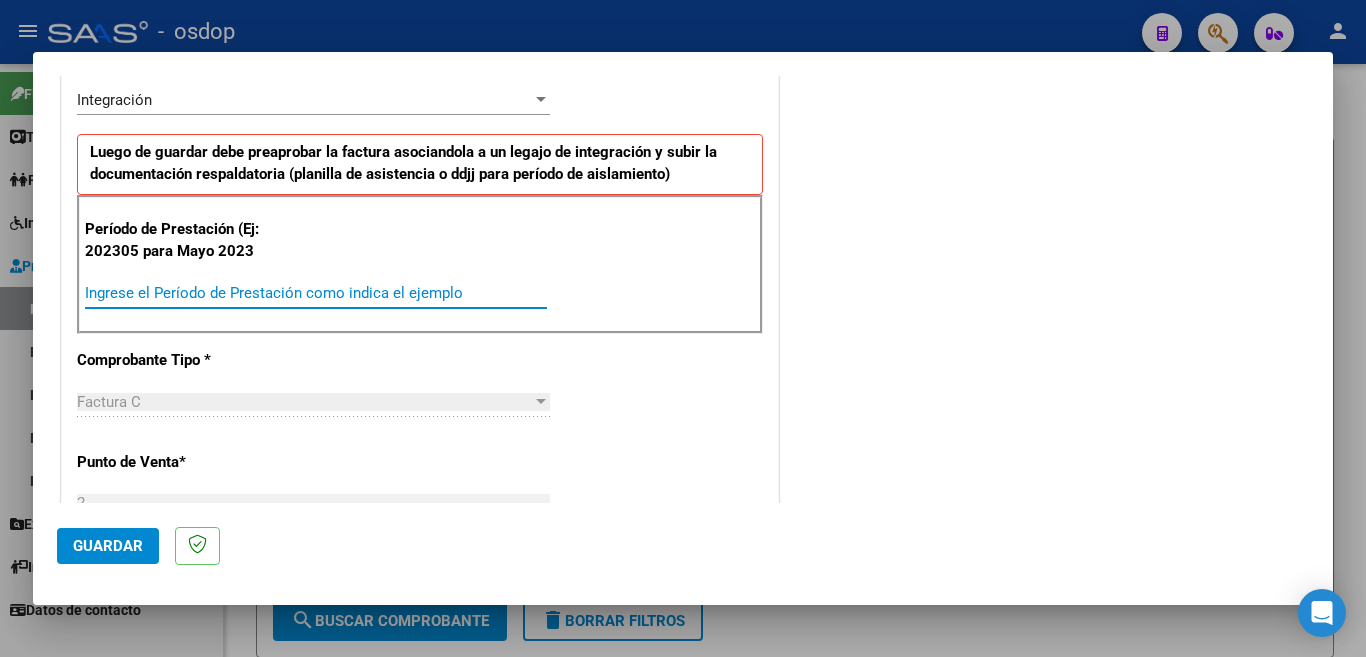 click on "Ingrese el Período de Prestación como indica el ejemplo" at bounding box center (316, 293) 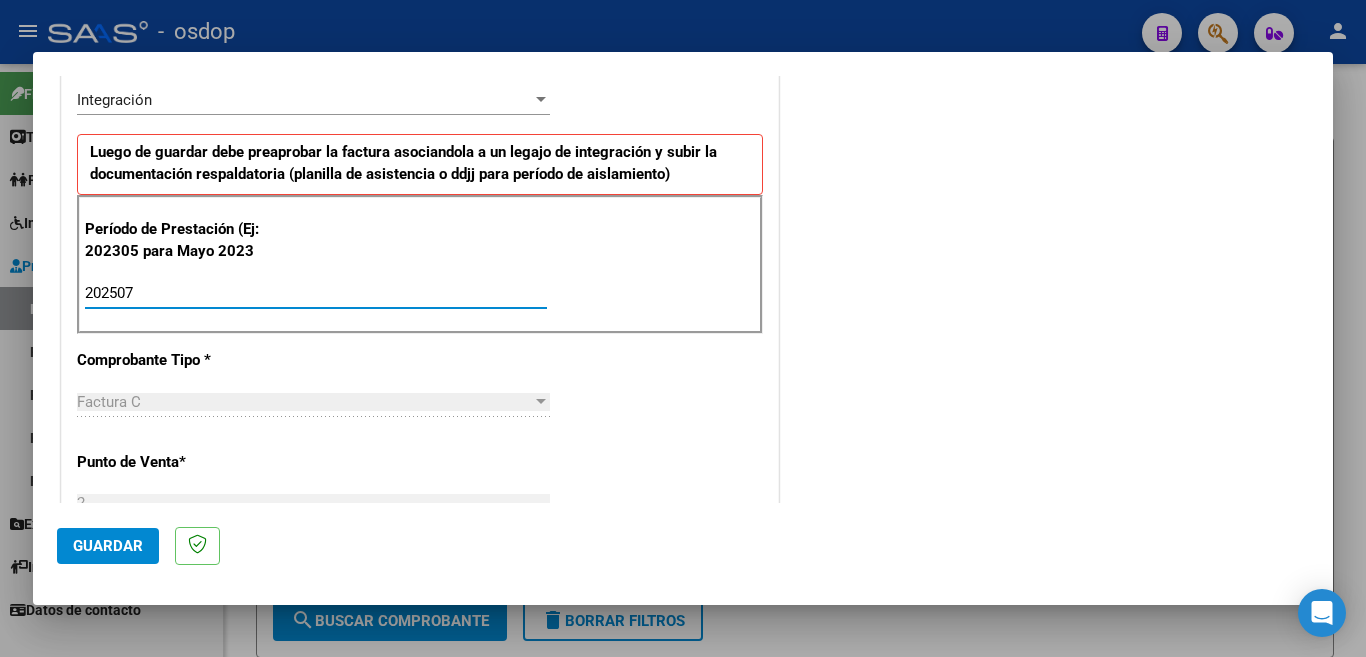 type on "202507" 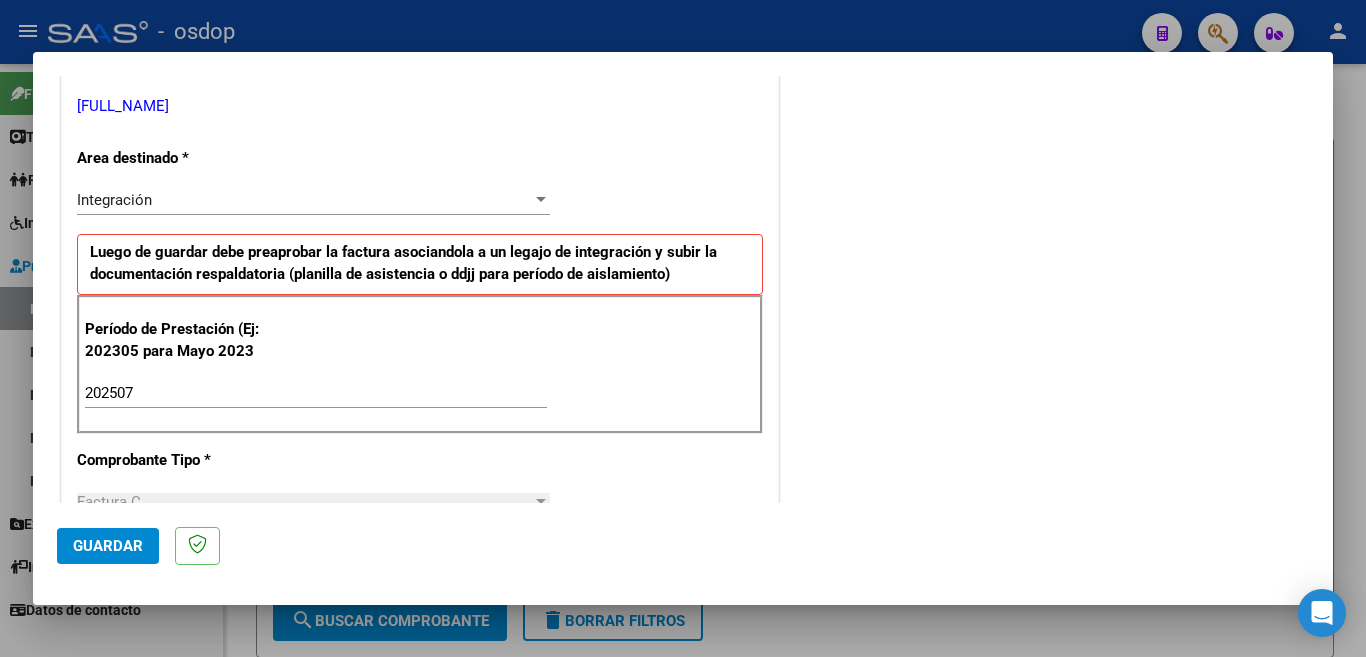 scroll, scrollTop: 300, scrollLeft: 0, axis: vertical 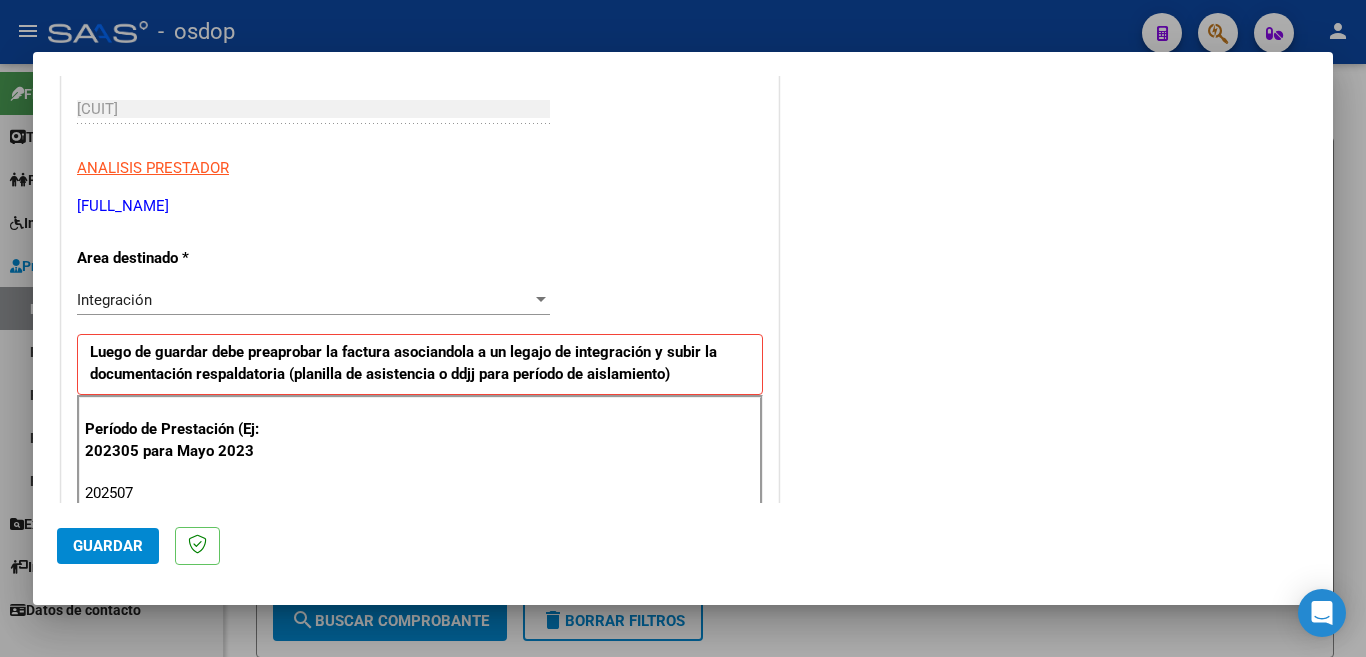 click on "Guardar" 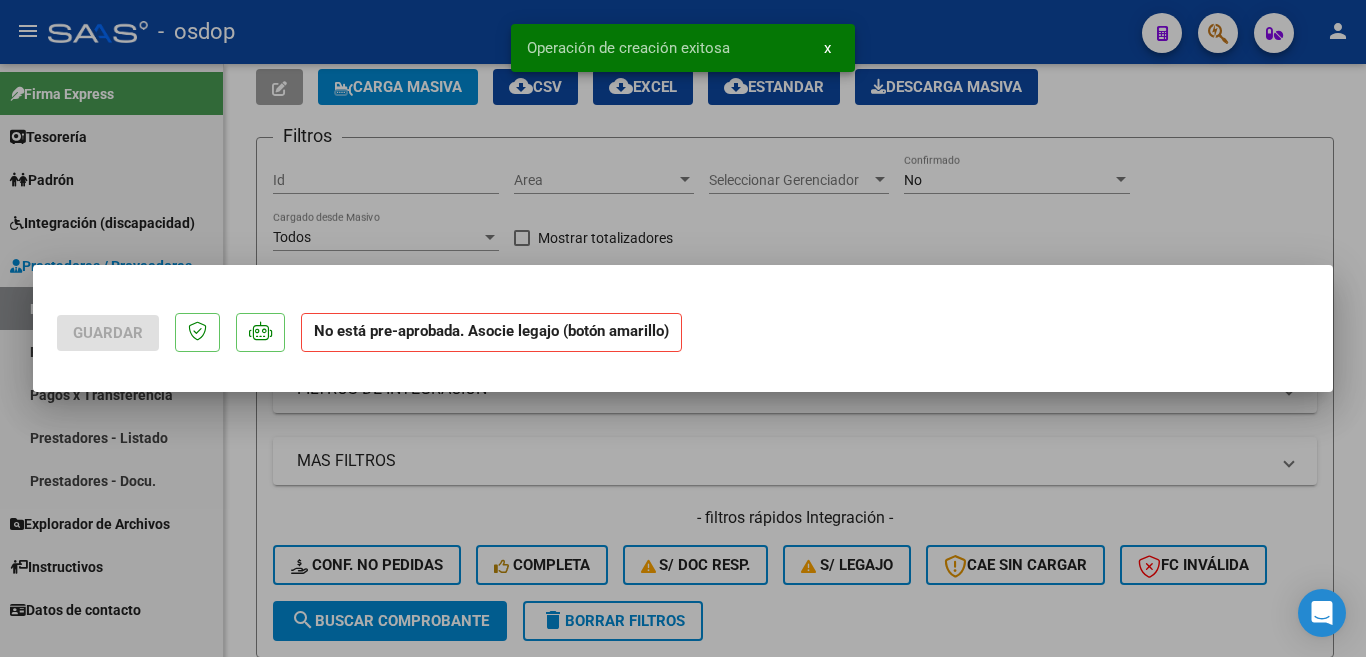 scroll, scrollTop: 0, scrollLeft: 0, axis: both 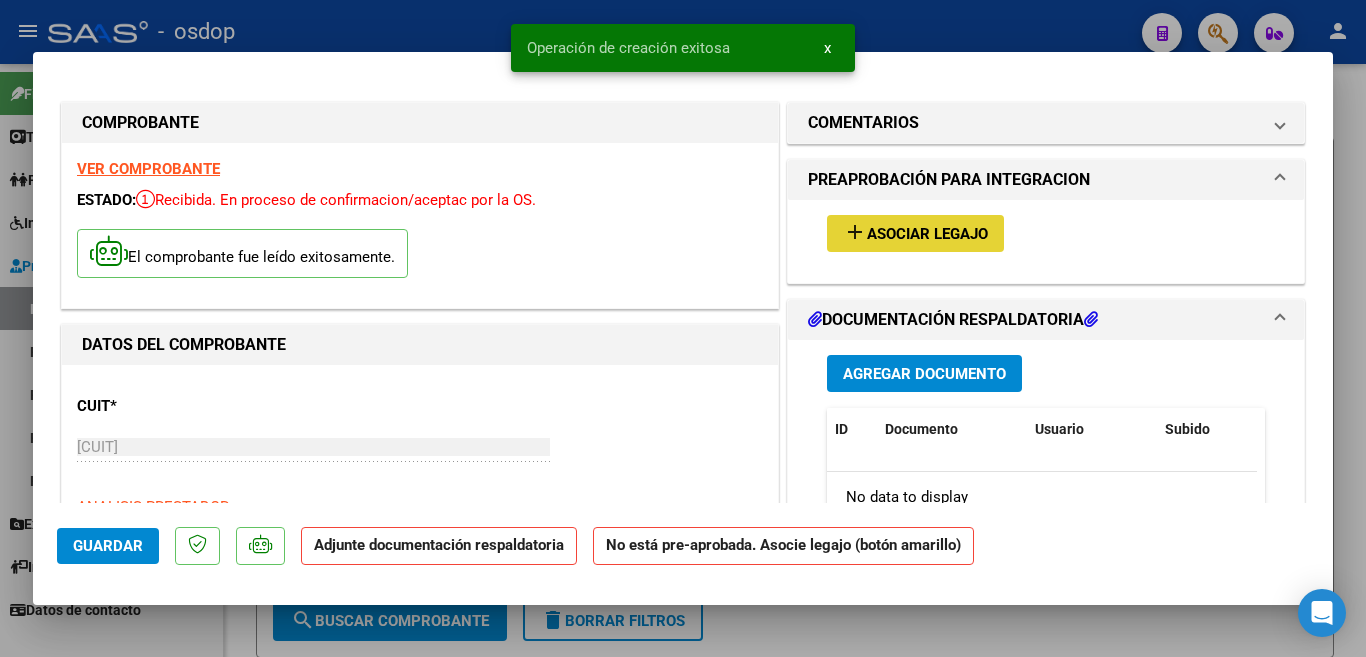 click on "Asociar Legajo" at bounding box center (927, 234) 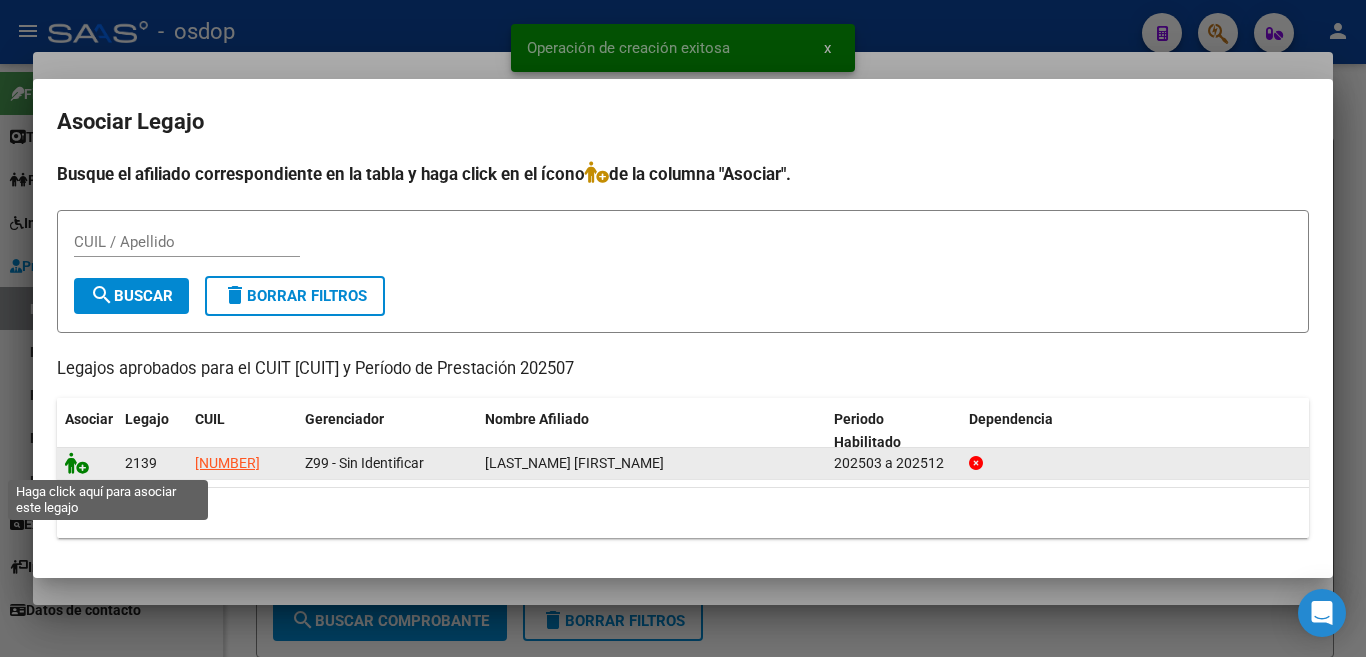click 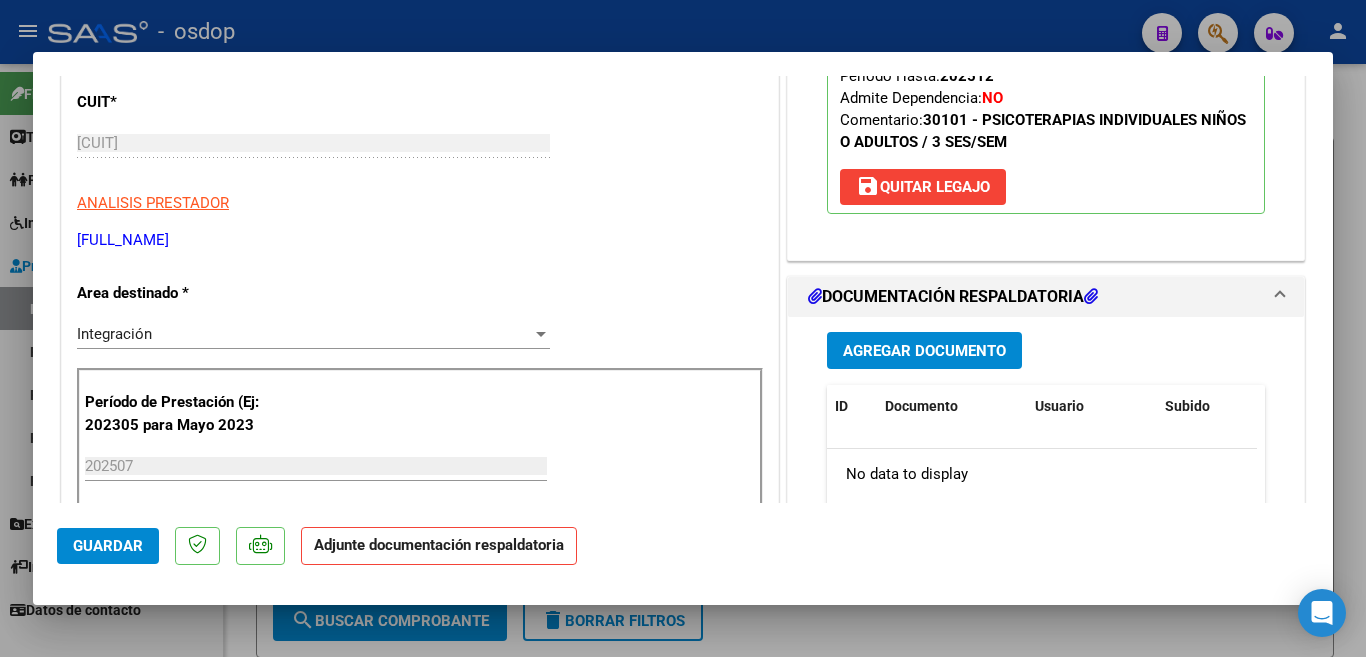 scroll, scrollTop: 300, scrollLeft: 0, axis: vertical 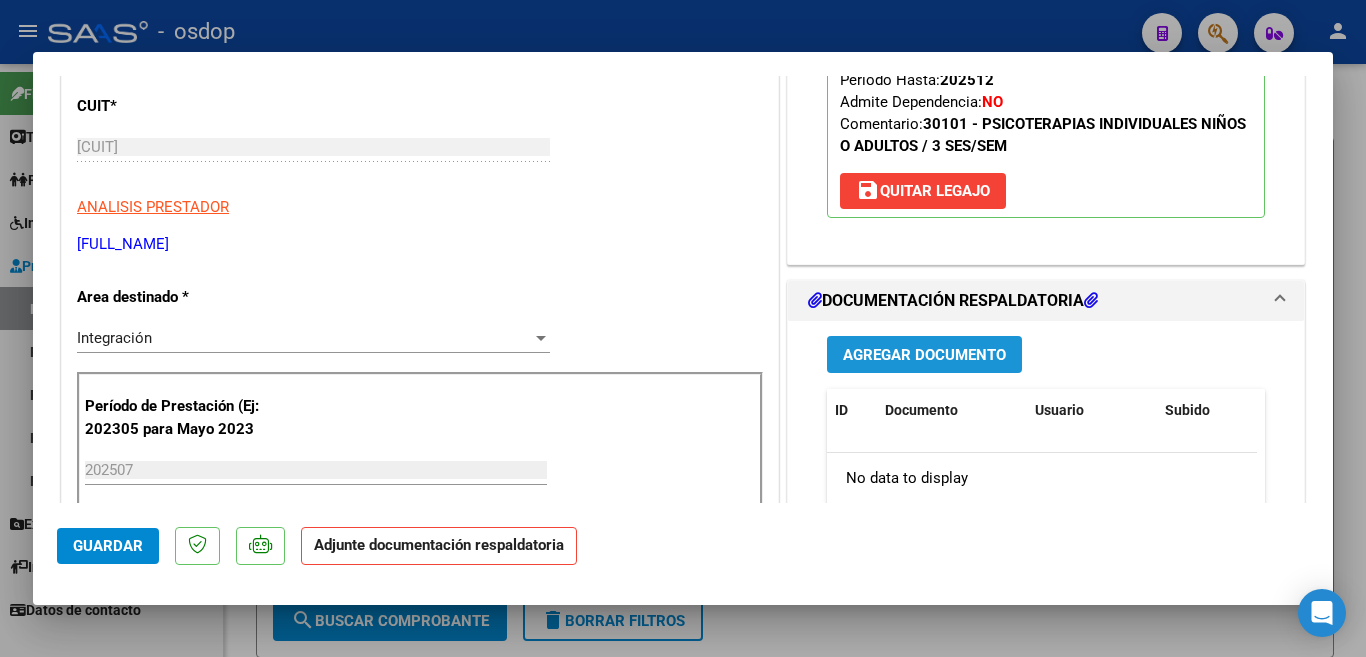 click on "Agregar Documento" at bounding box center (924, 355) 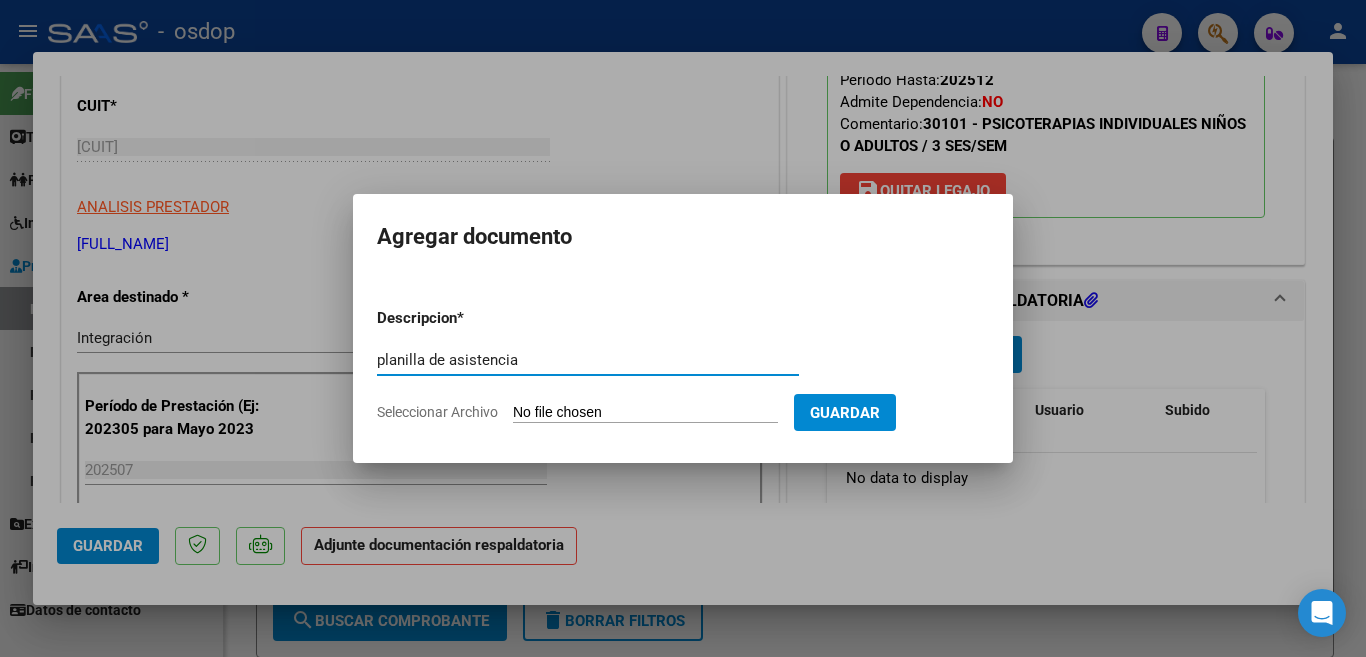 type on "planilla de asistencia" 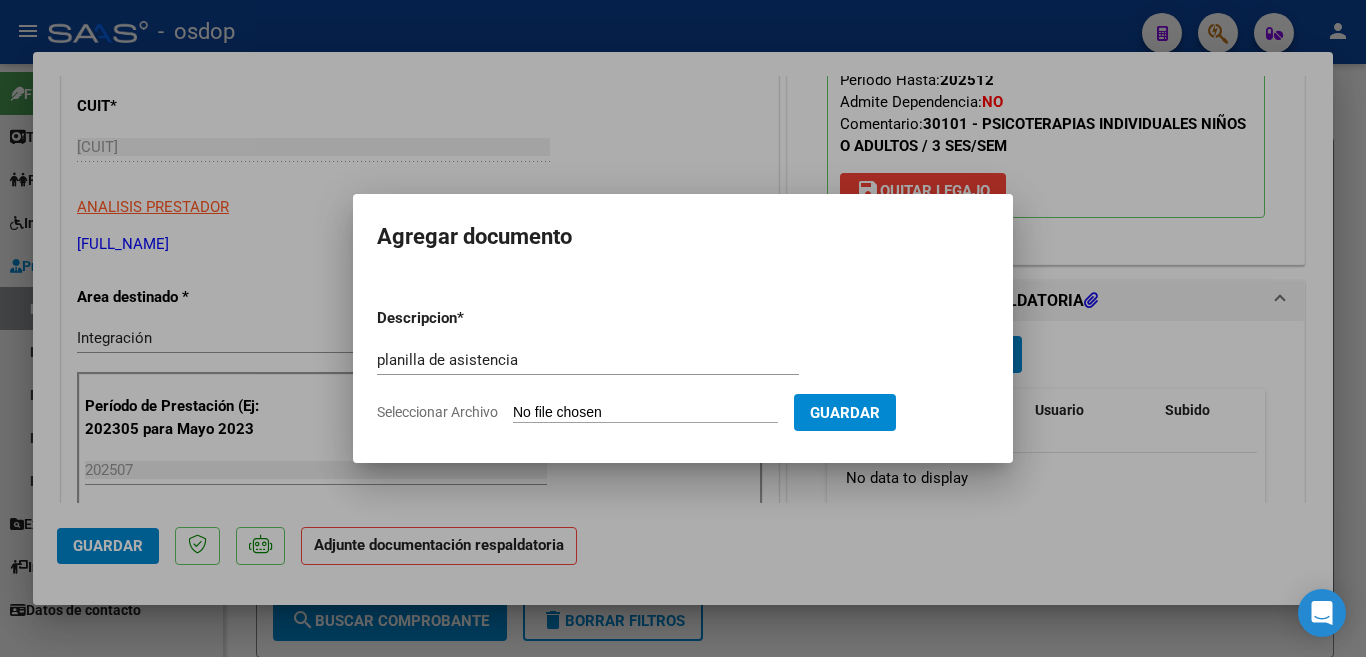 click on "Seleccionar Archivo" at bounding box center (645, 413) 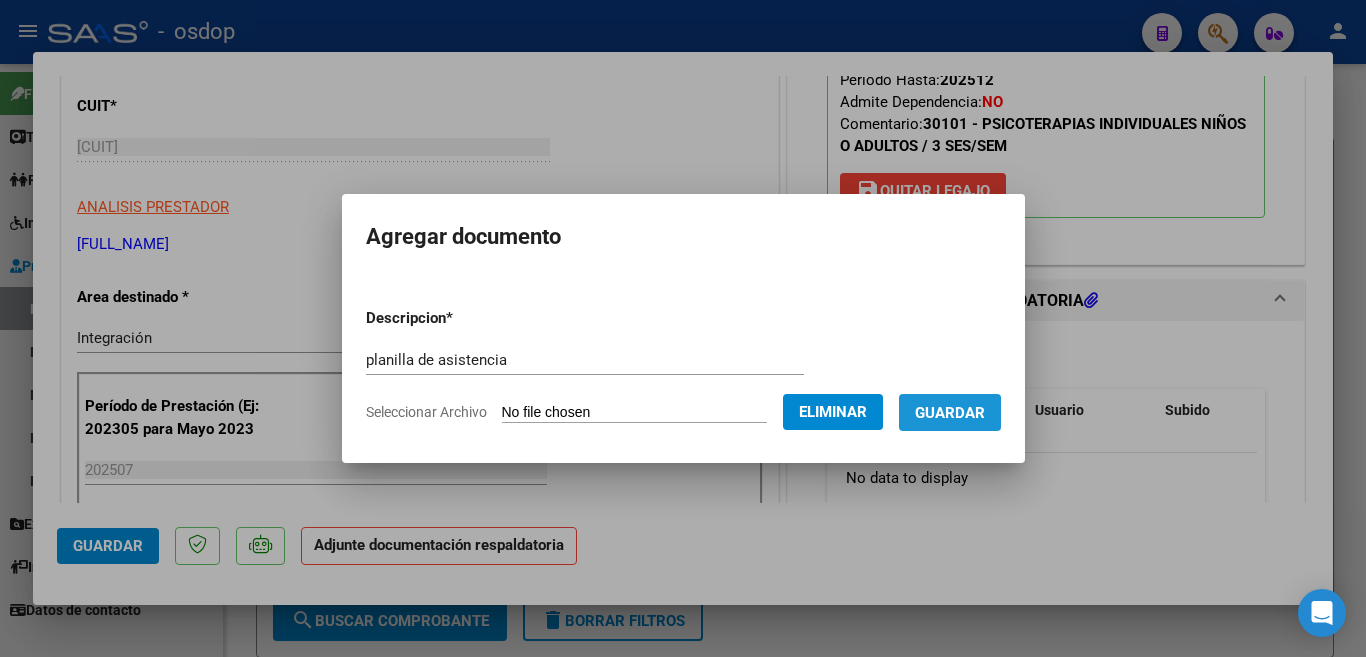 click on "Guardar" at bounding box center (950, 413) 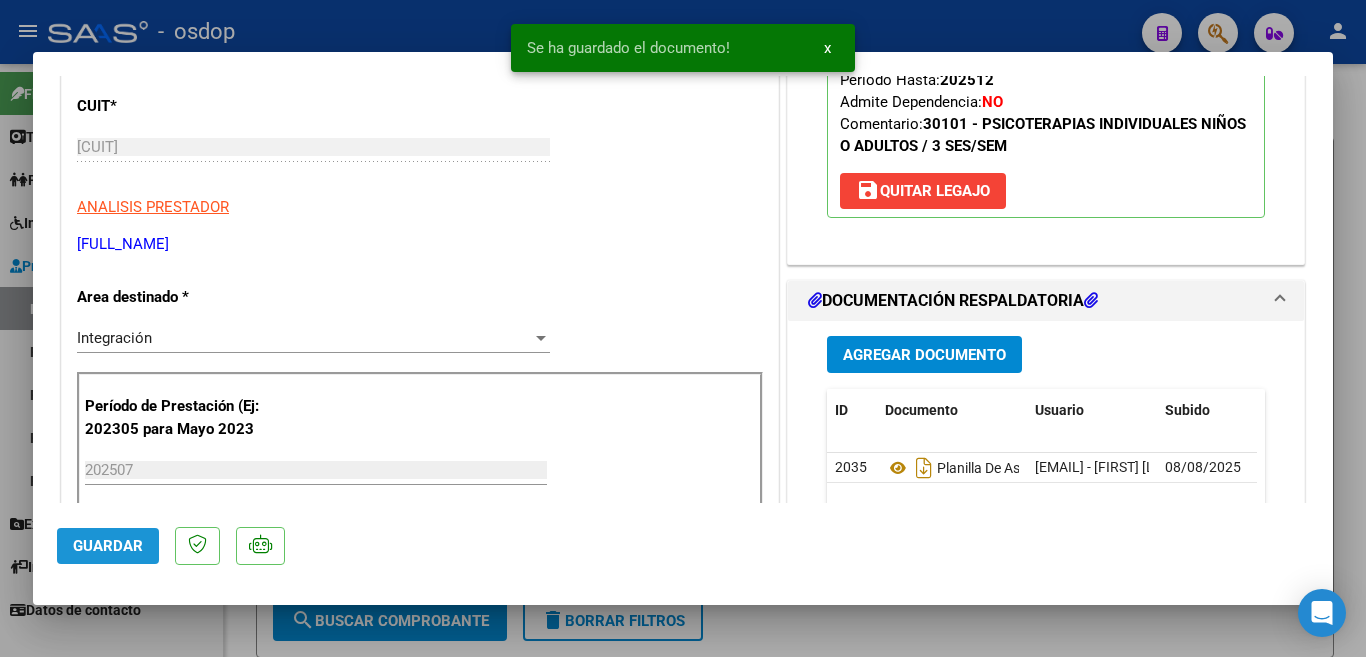click on "Guardar" 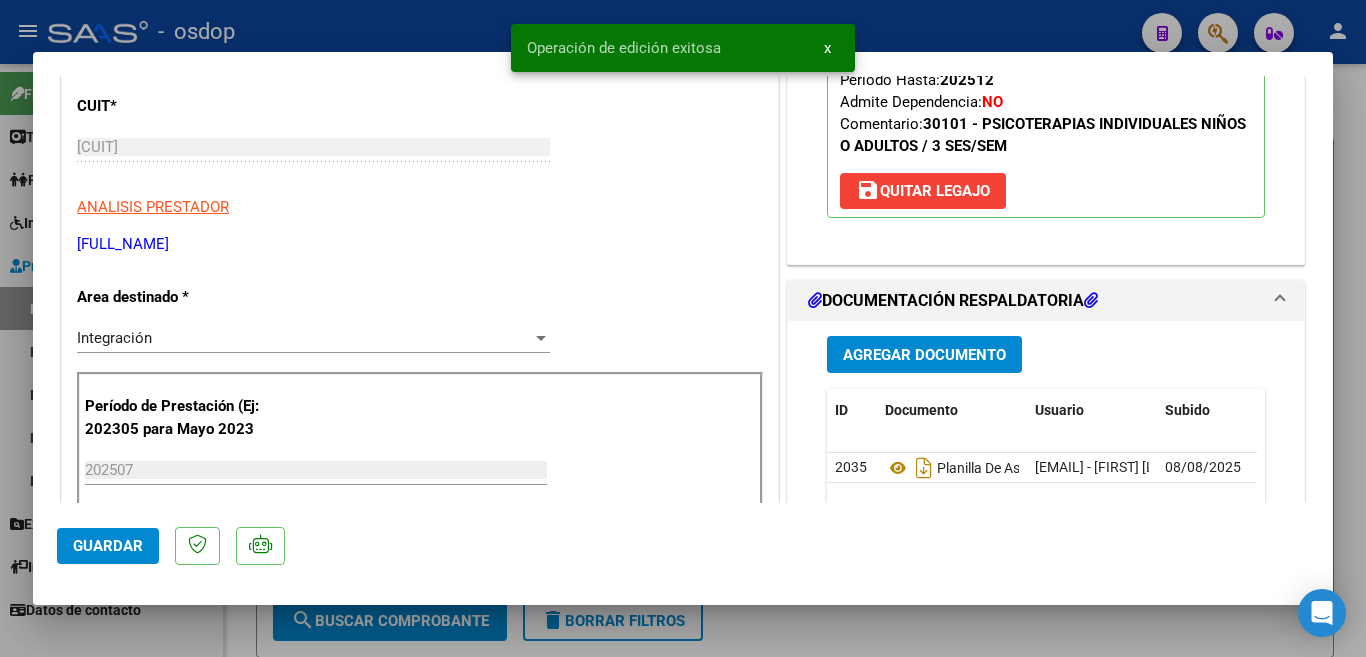 click at bounding box center [683, 328] 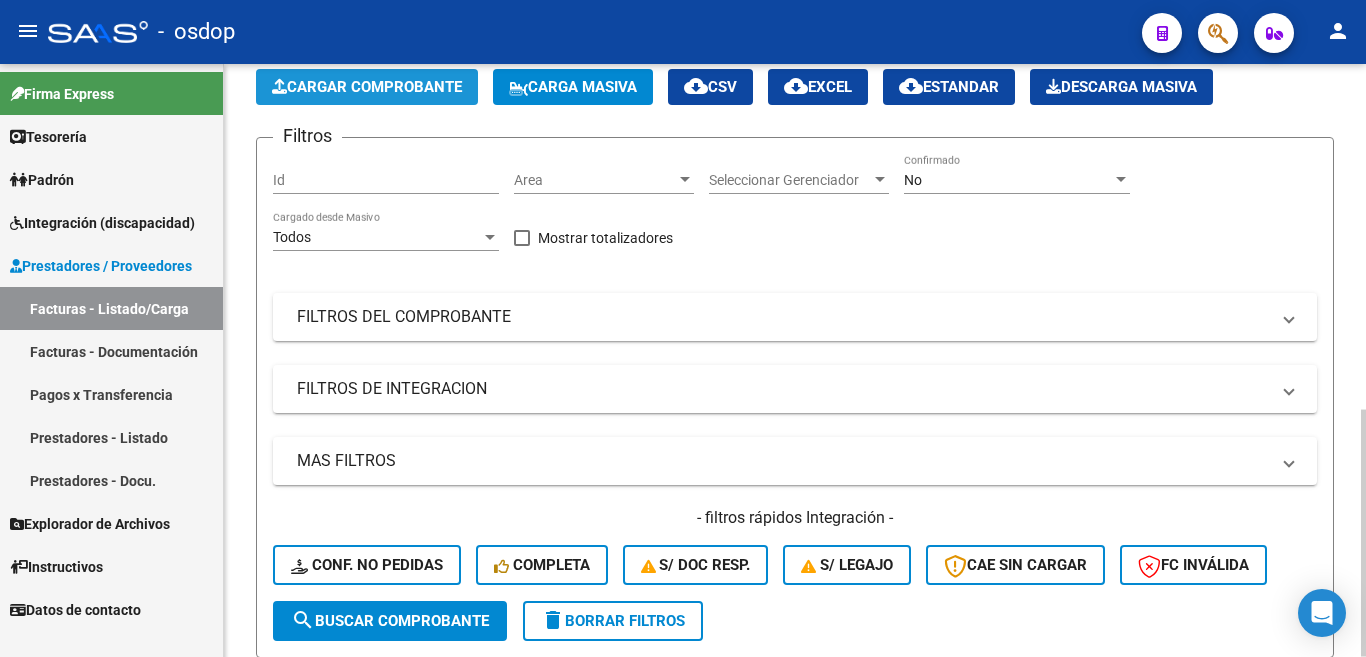 click on "Cargar Comprobante" 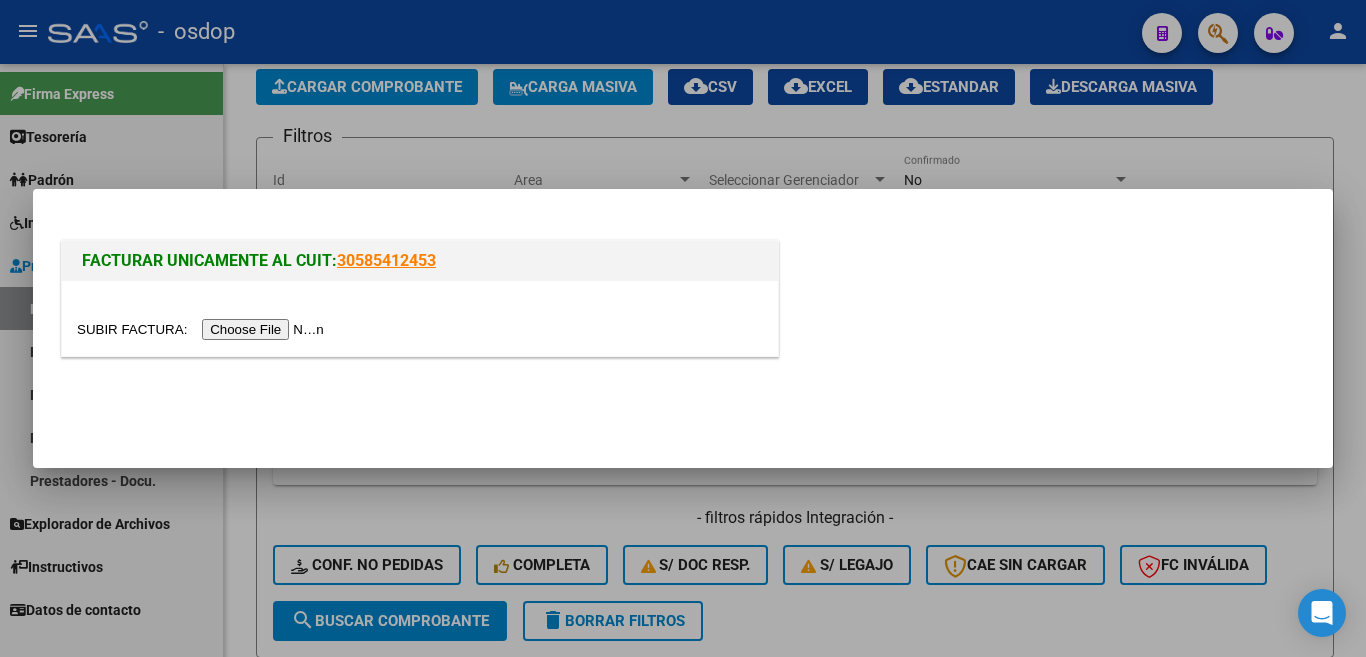 click at bounding box center [203, 329] 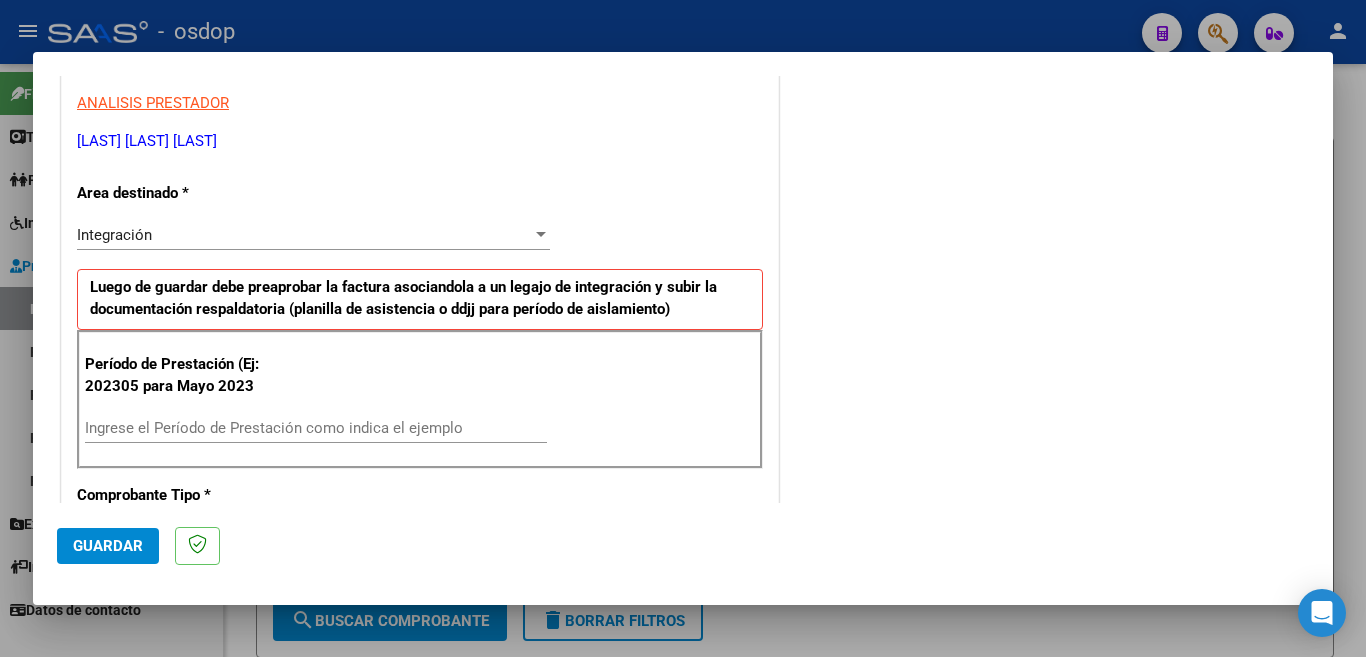 scroll, scrollTop: 400, scrollLeft: 0, axis: vertical 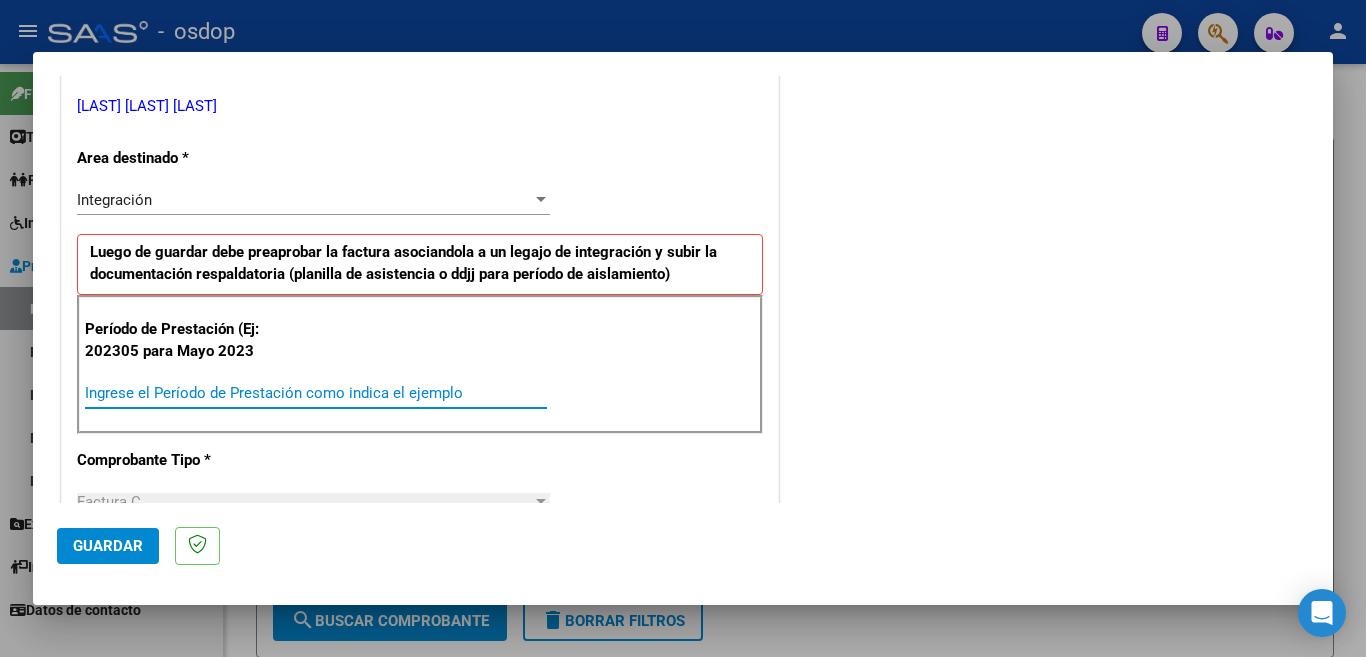click on "Ingrese el Período de Prestación como indica el ejemplo" at bounding box center [316, 393] 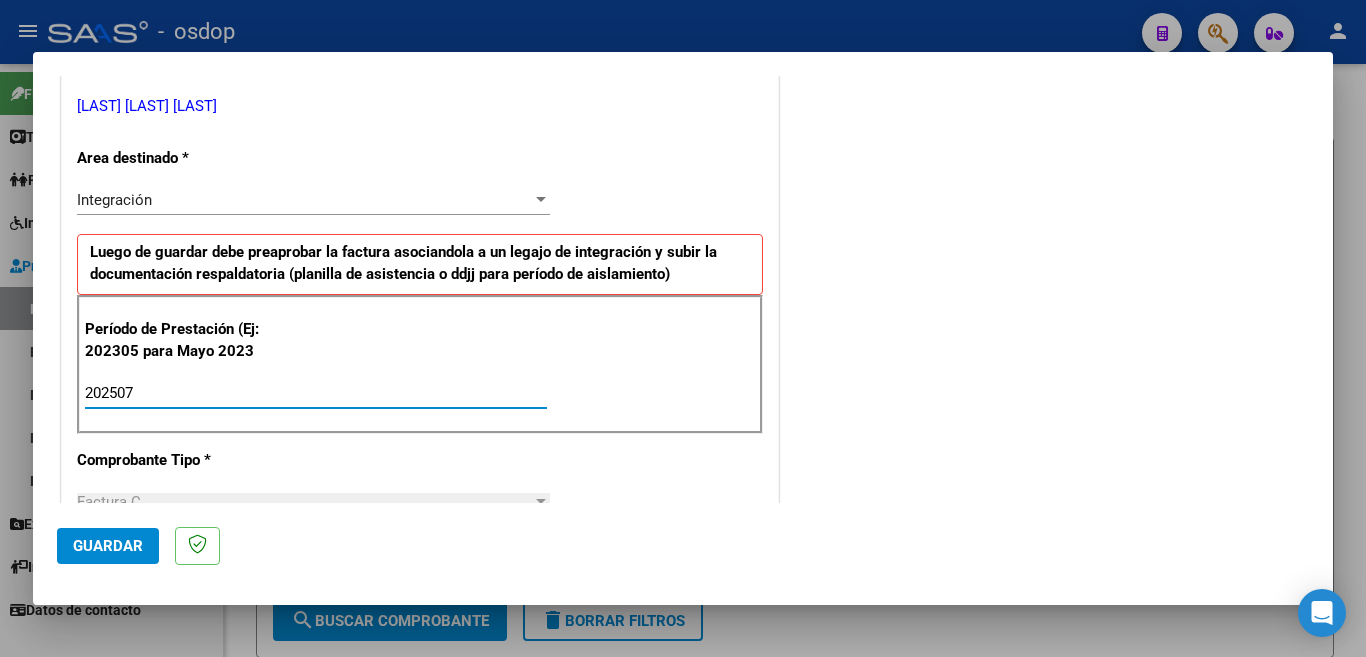 type on "202507" 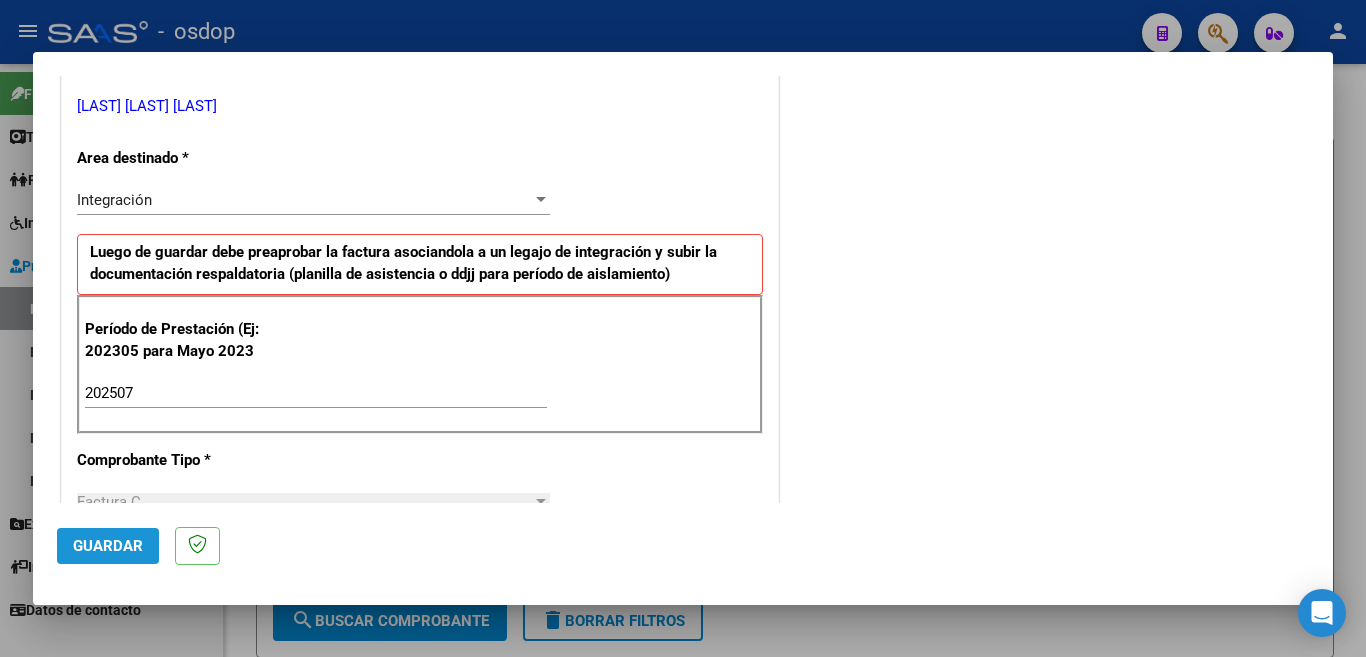 click on "Guardar" 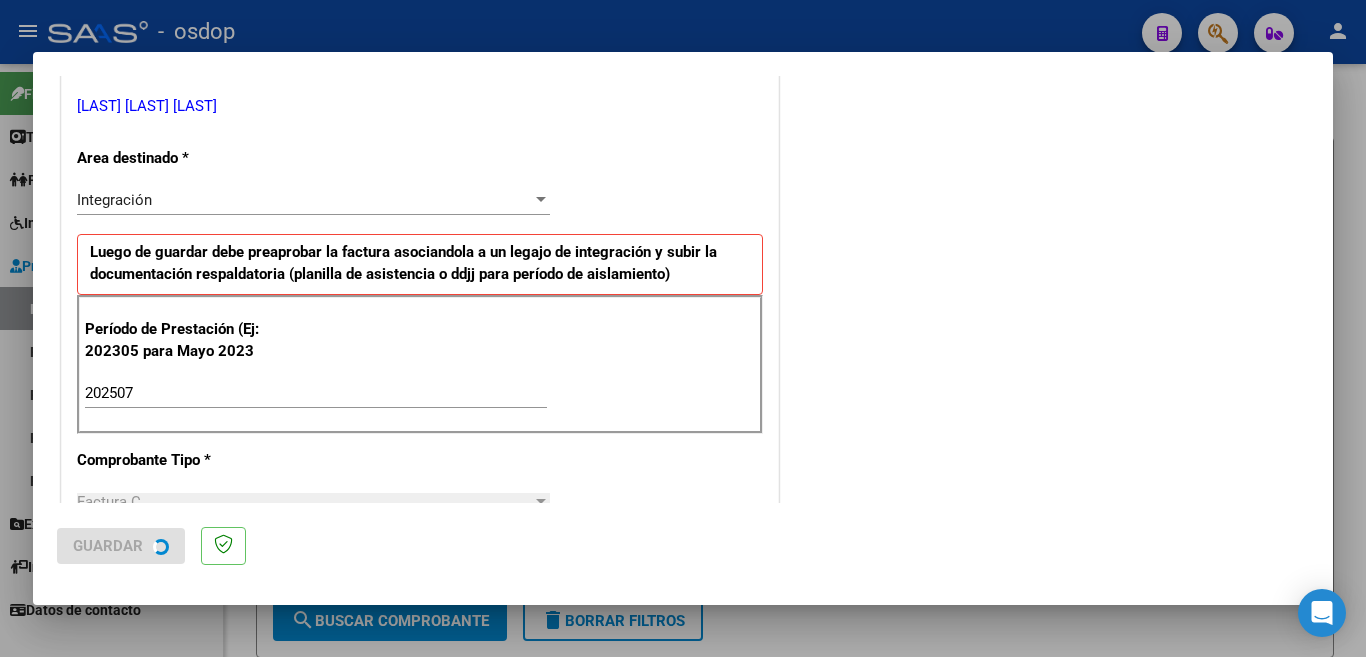 scroll, scrollTop: 0, scrollLeft: 0, axis: both 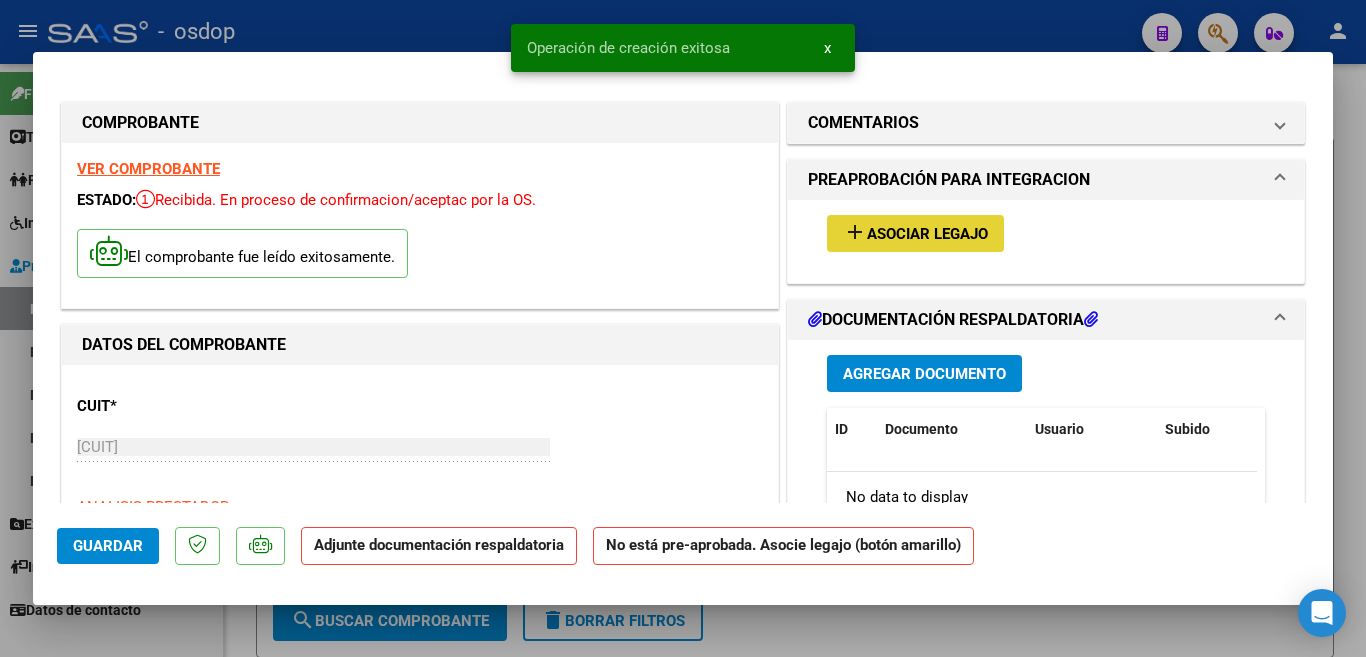 click on "Asociar Legajo" at bounding box center [927, 234] 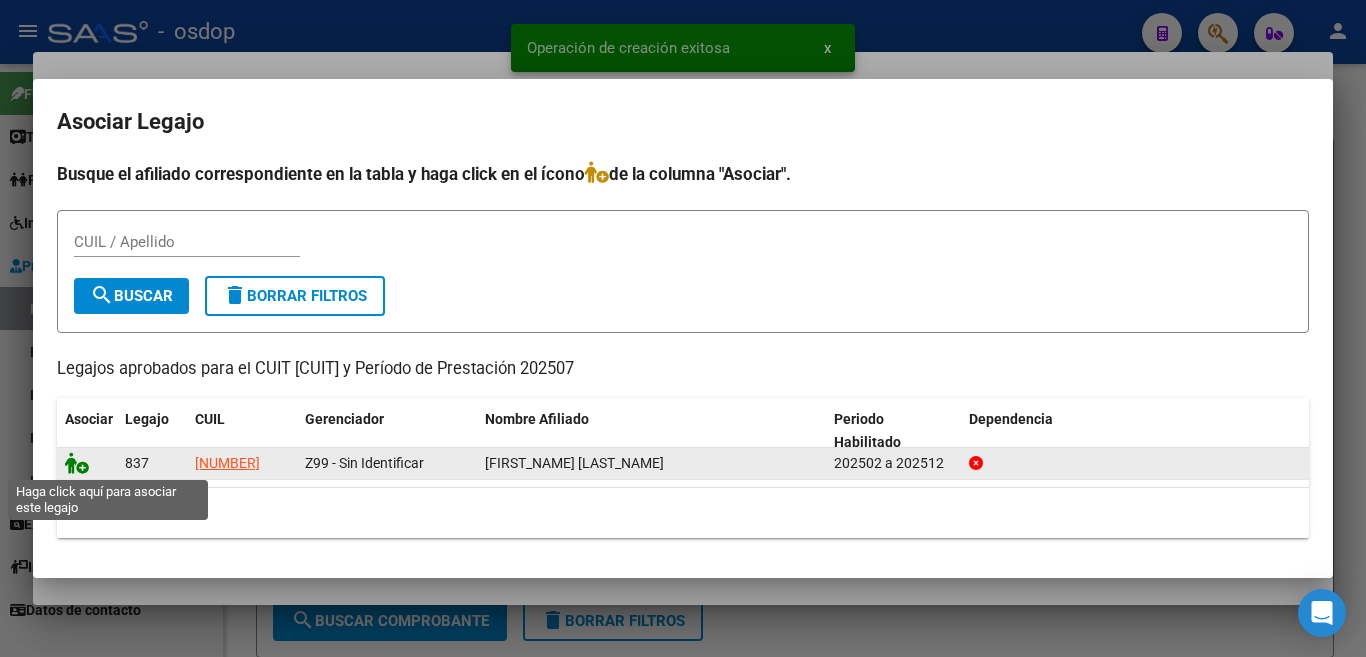 click 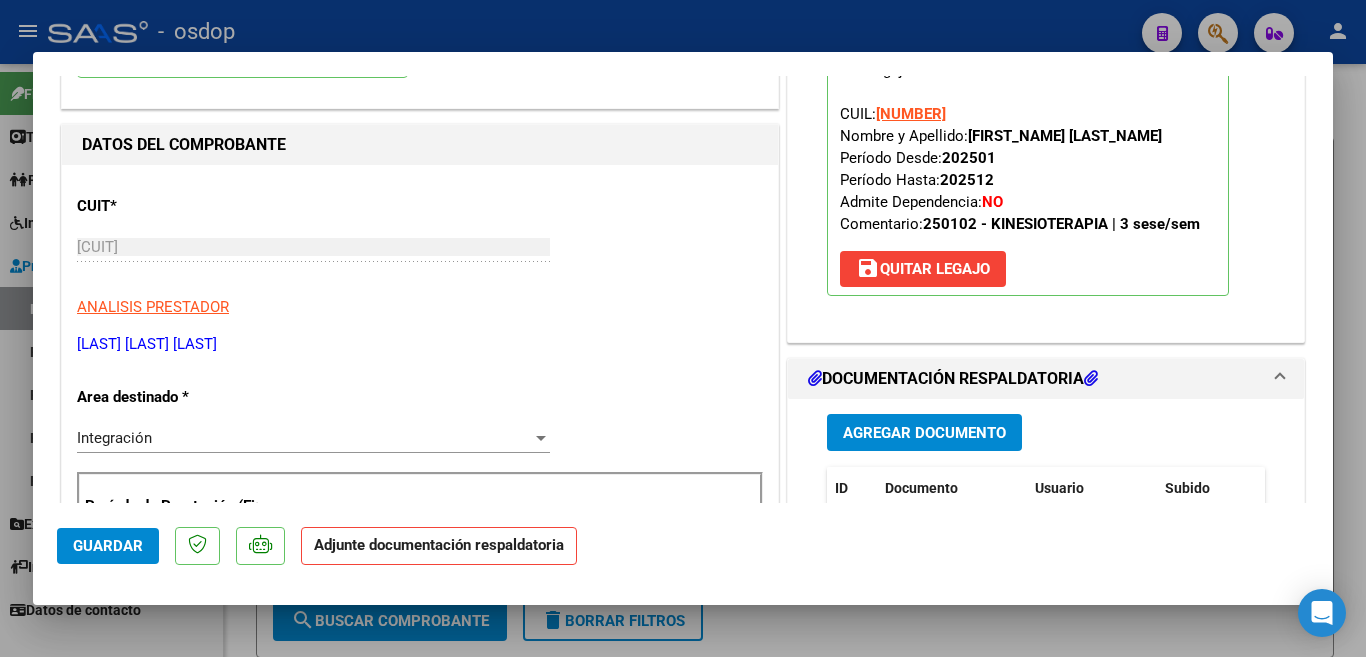 scroll, scrollTop: 300, scrollLeft: 0, axis: vertical 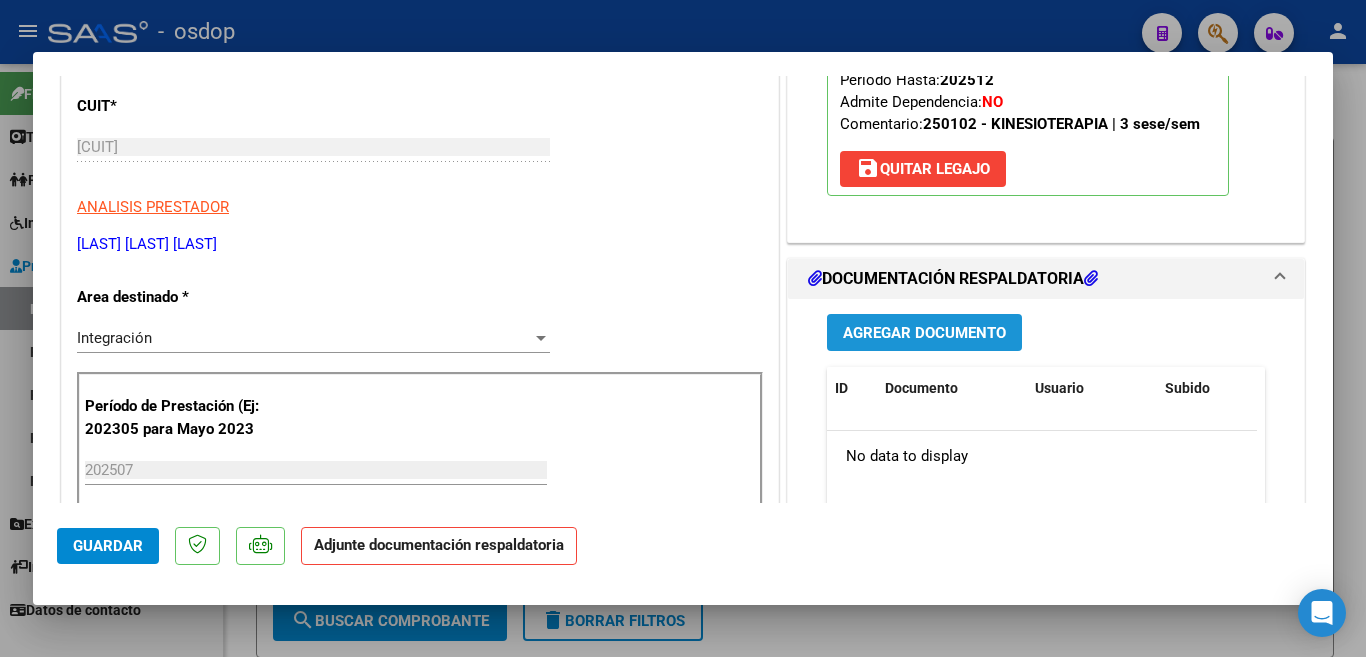 click on "Agregar Documento" at bounding box center (924, 333) 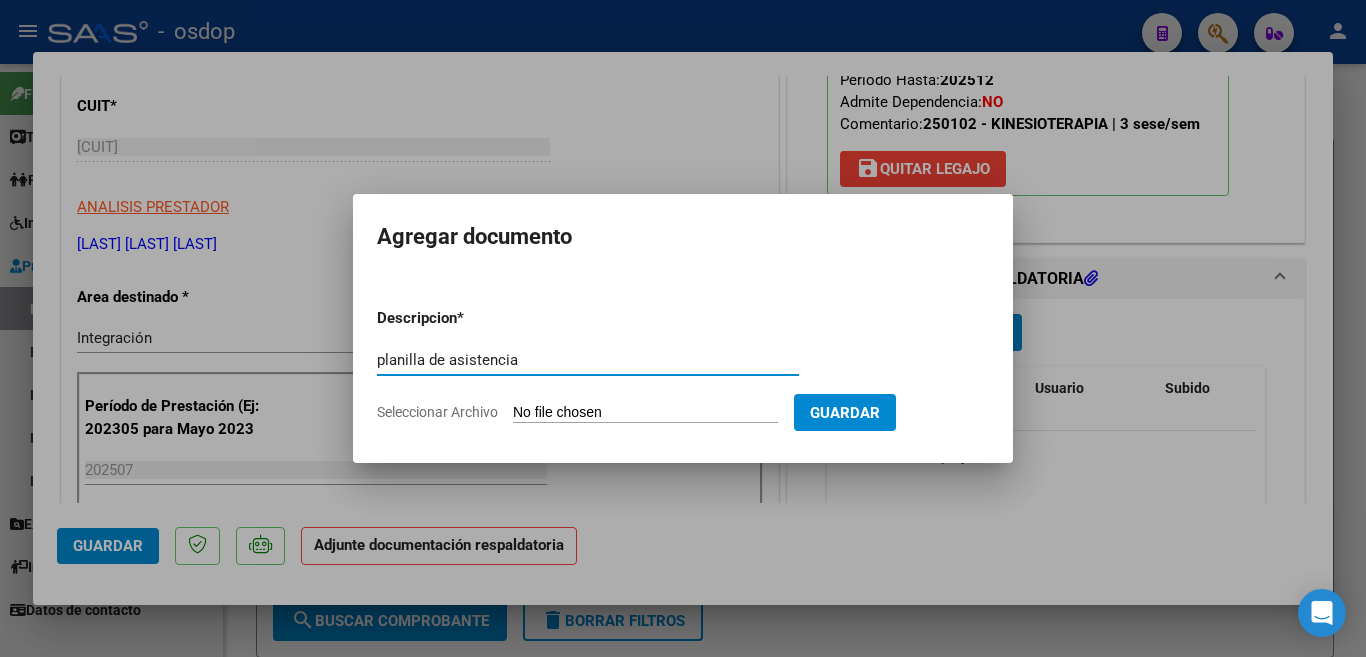 type on "planilla de asistencia" 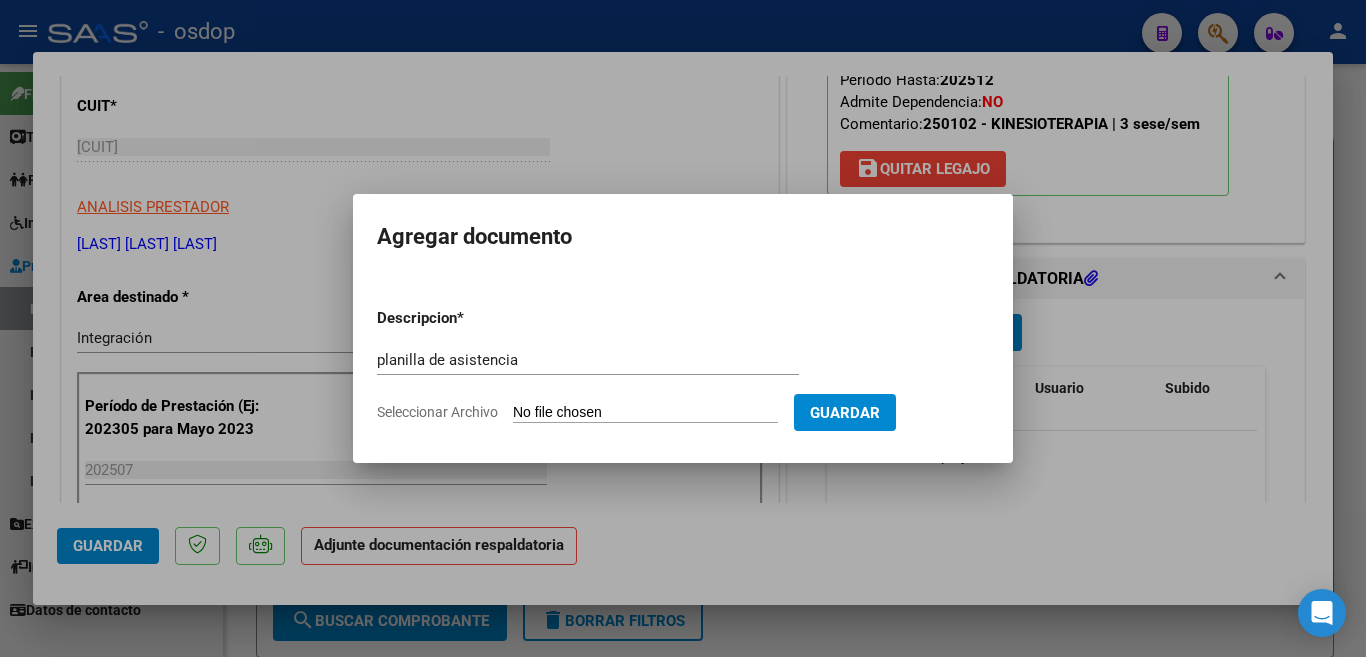 click on "Seleccionar Archivo" at bounding box center [645, 413] 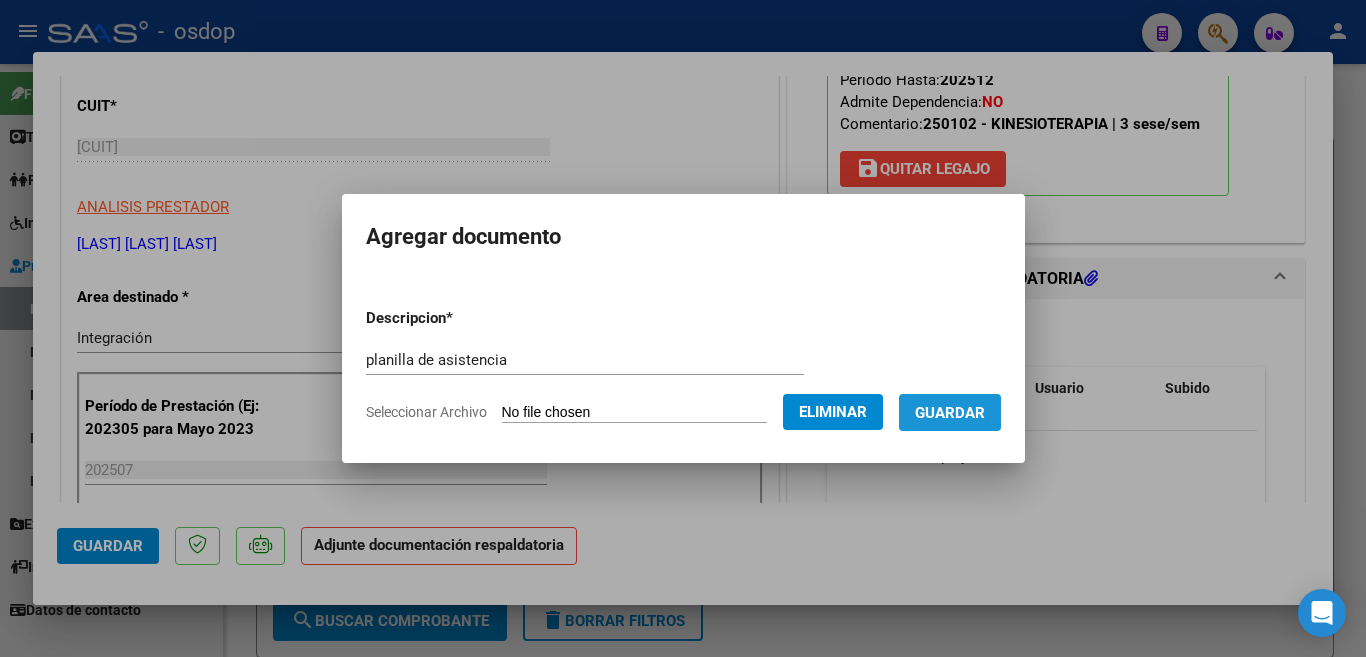 click on "Guardar" at bounding box center [950, 413] 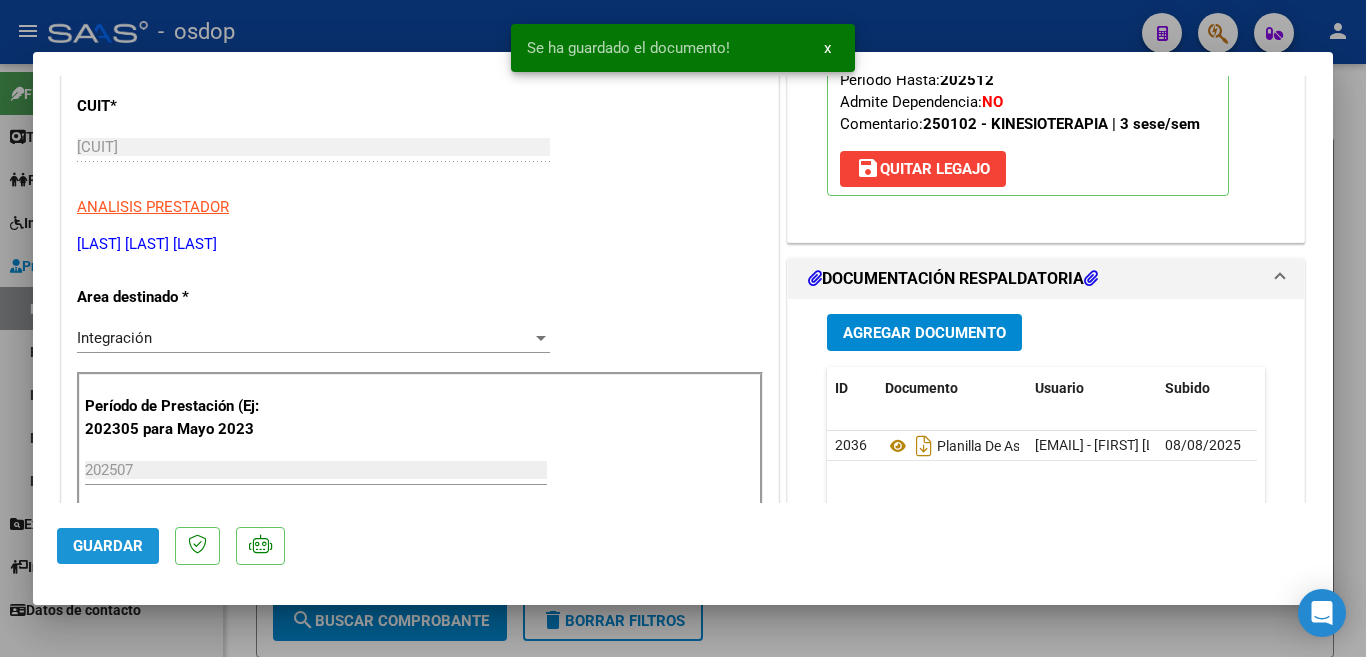 click on "Guardar" 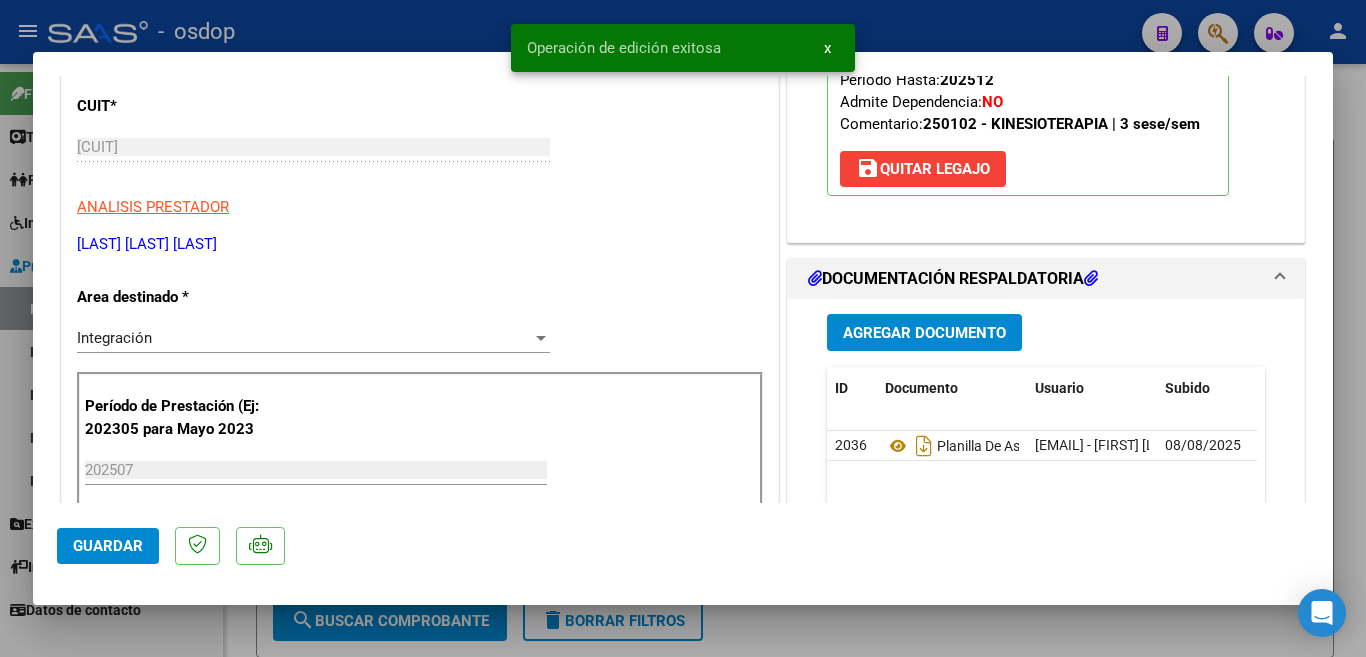 click at bounding box center (683, 328) 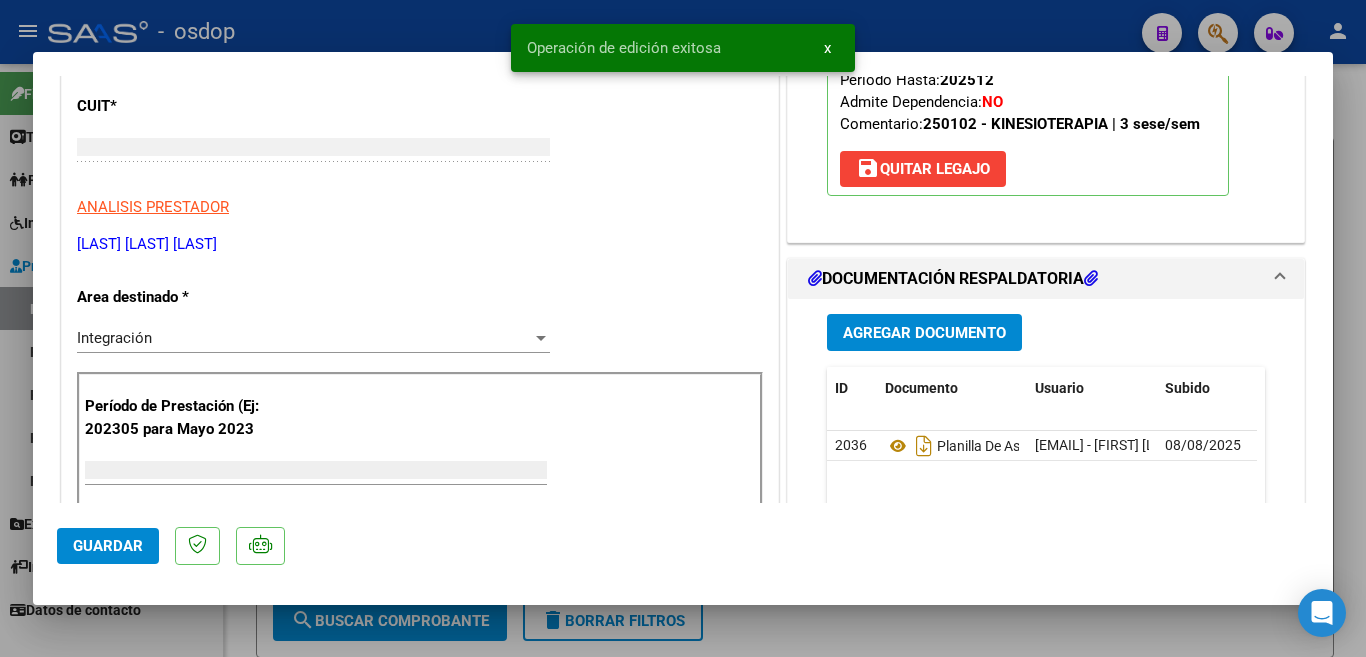 scroll, scrollTop: 239, scrollLeft: 0, axis: vertical 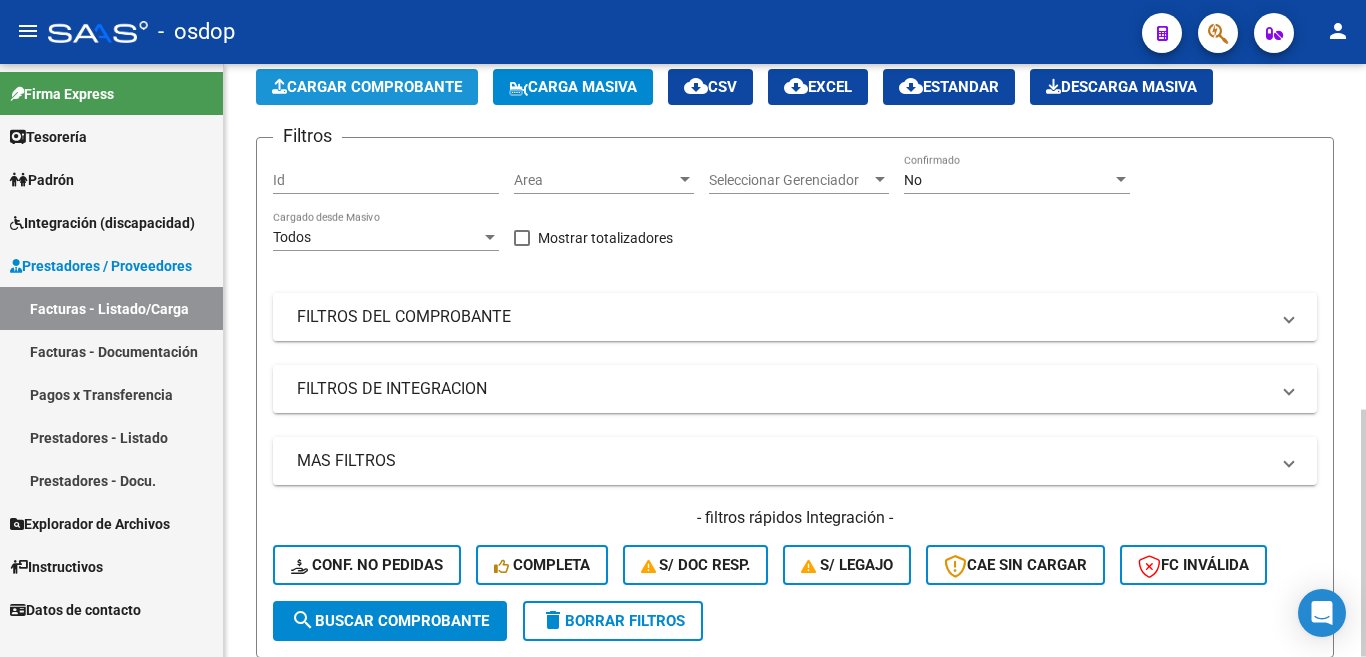 click on "Cargar Comprobante" 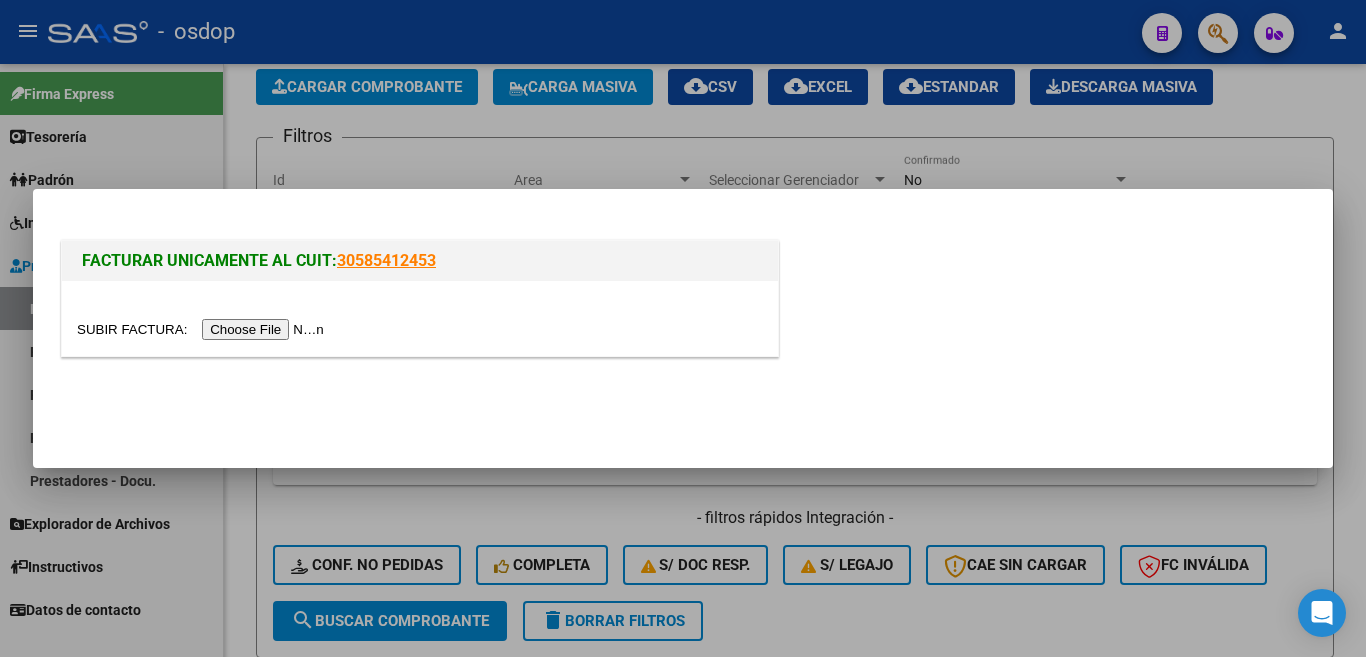 click at bounding box center (203, 329) 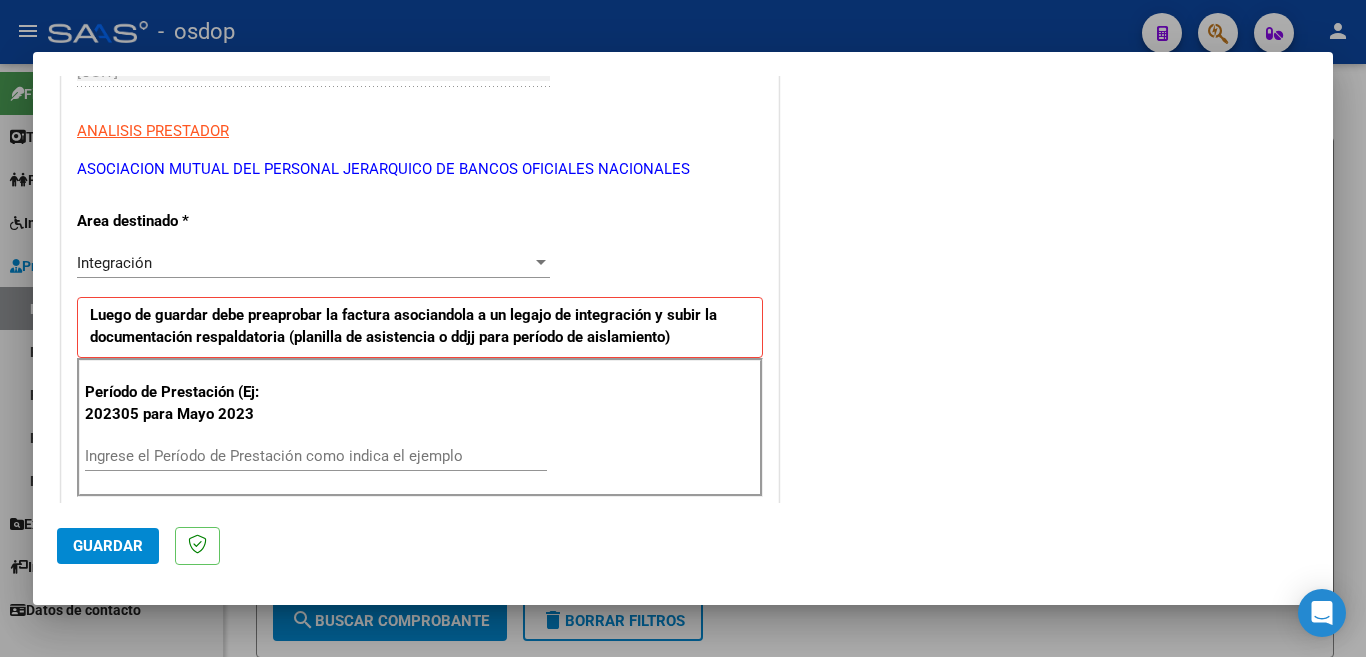 scroll, scrollTop: 400, scrollLeft: 0, axis: vertical 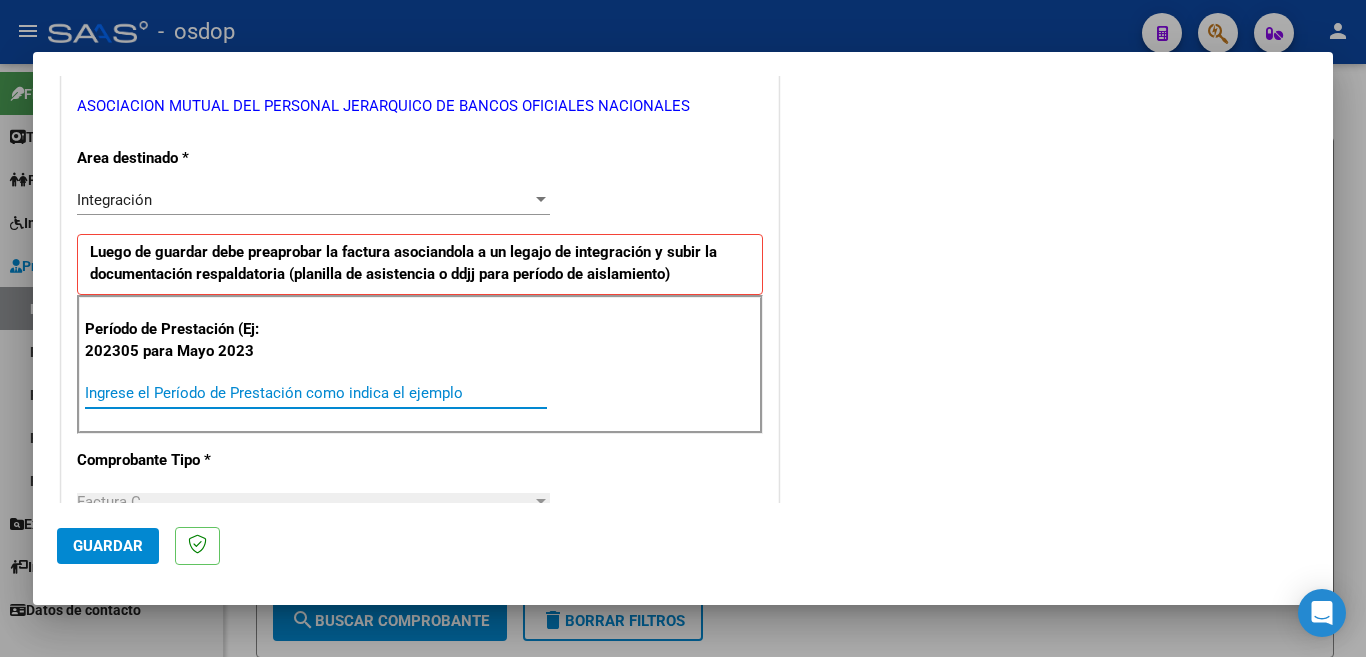 click on "Ingrese el Período de Prestación como indica el ejemplo" at bounding box center [316, 393] 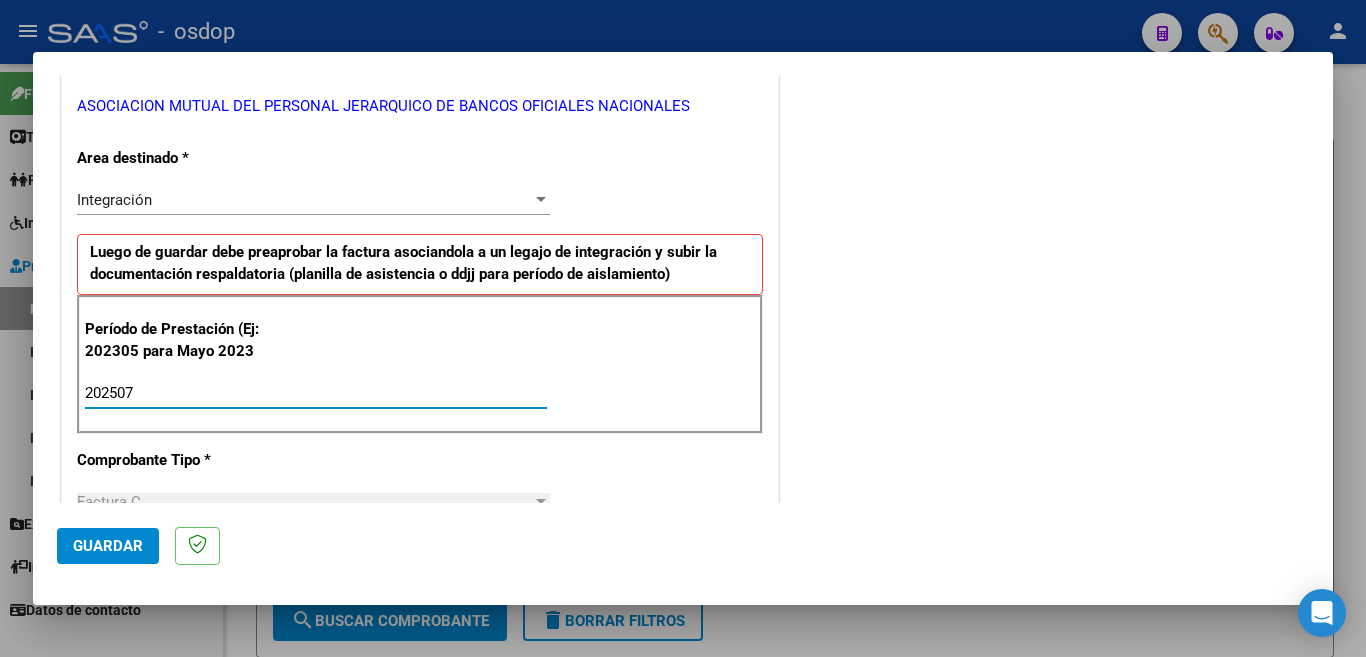 type on "202507" 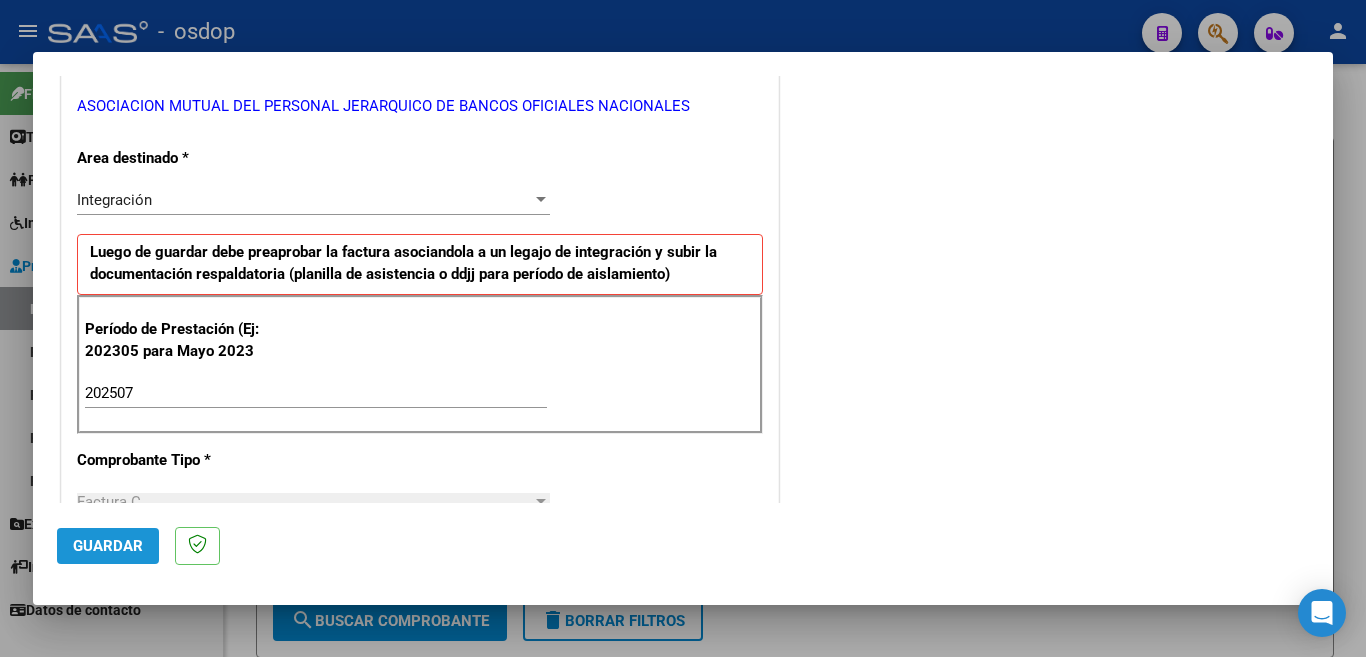 click on "Guardar" 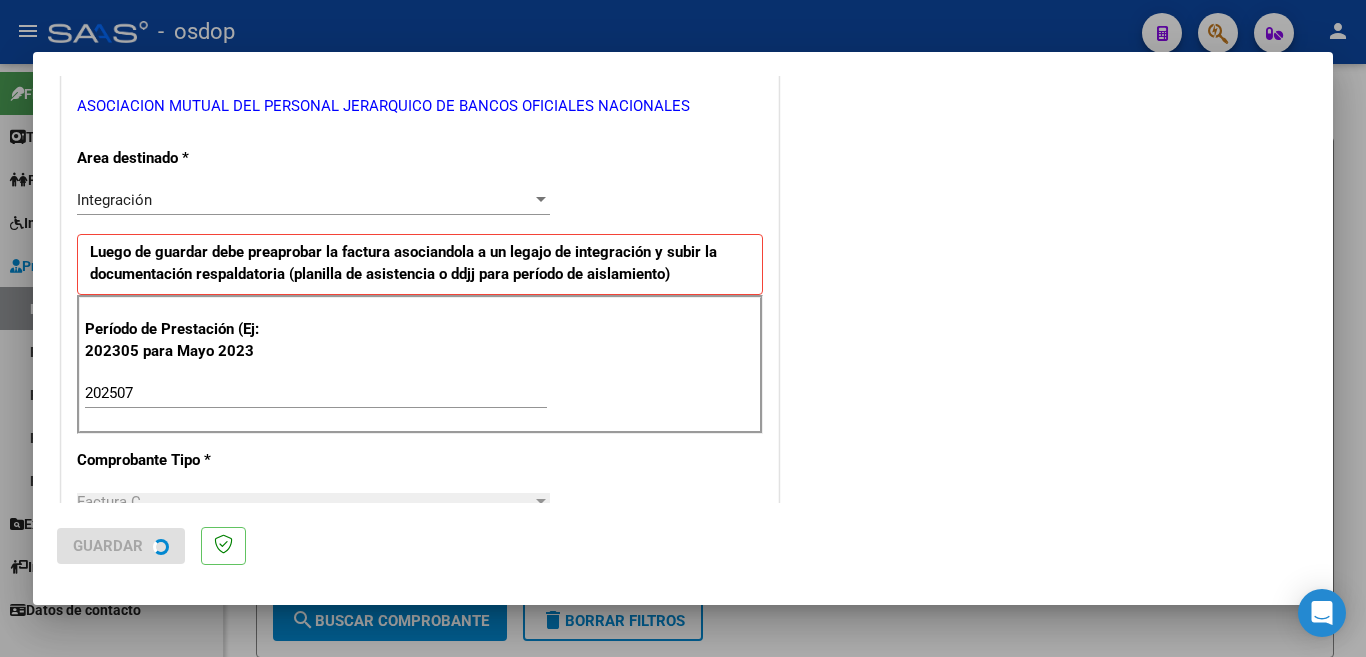 scroll, scrollTop: 0, scrollLeft: 0, axis: both 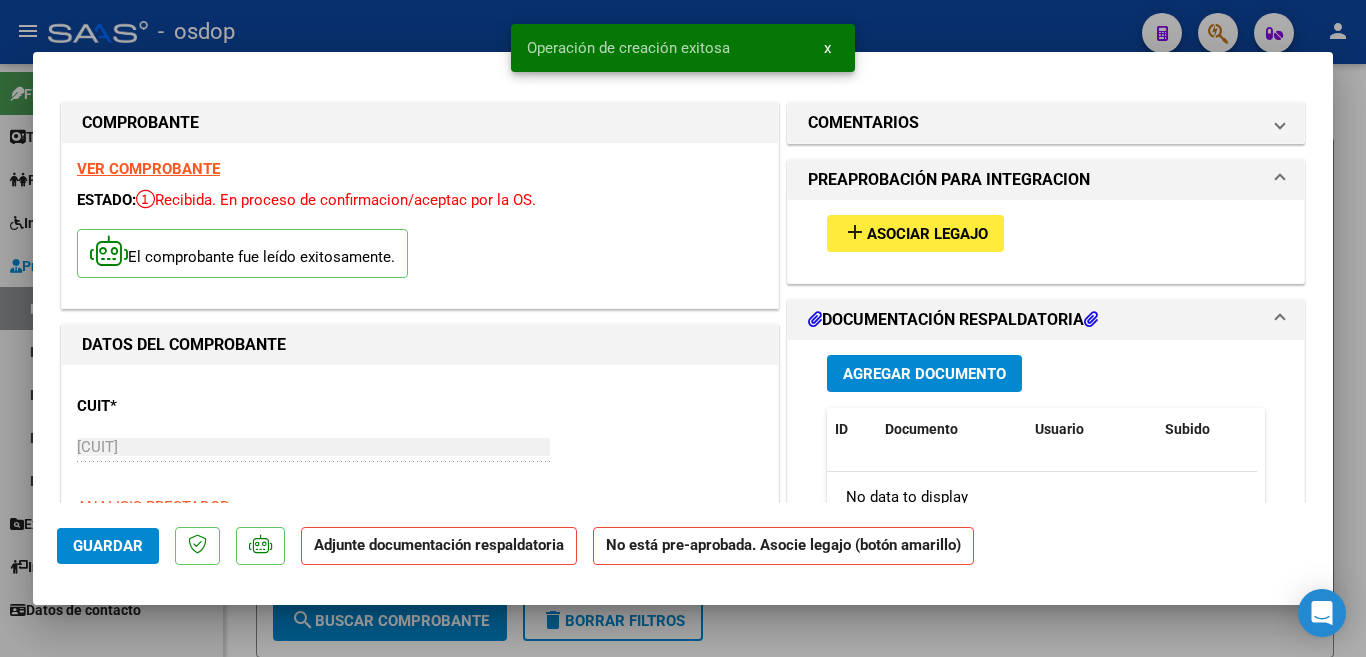 click on "Asociar Legajo" at bounding box center (927, 234) 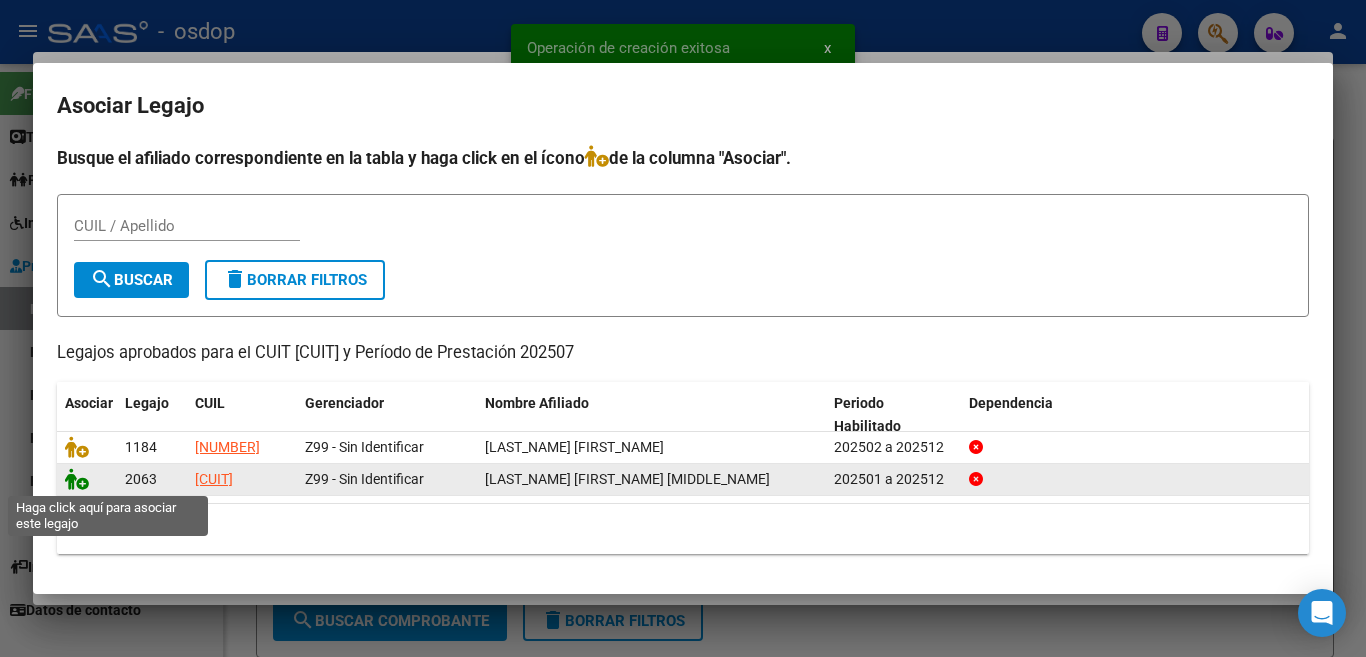 click 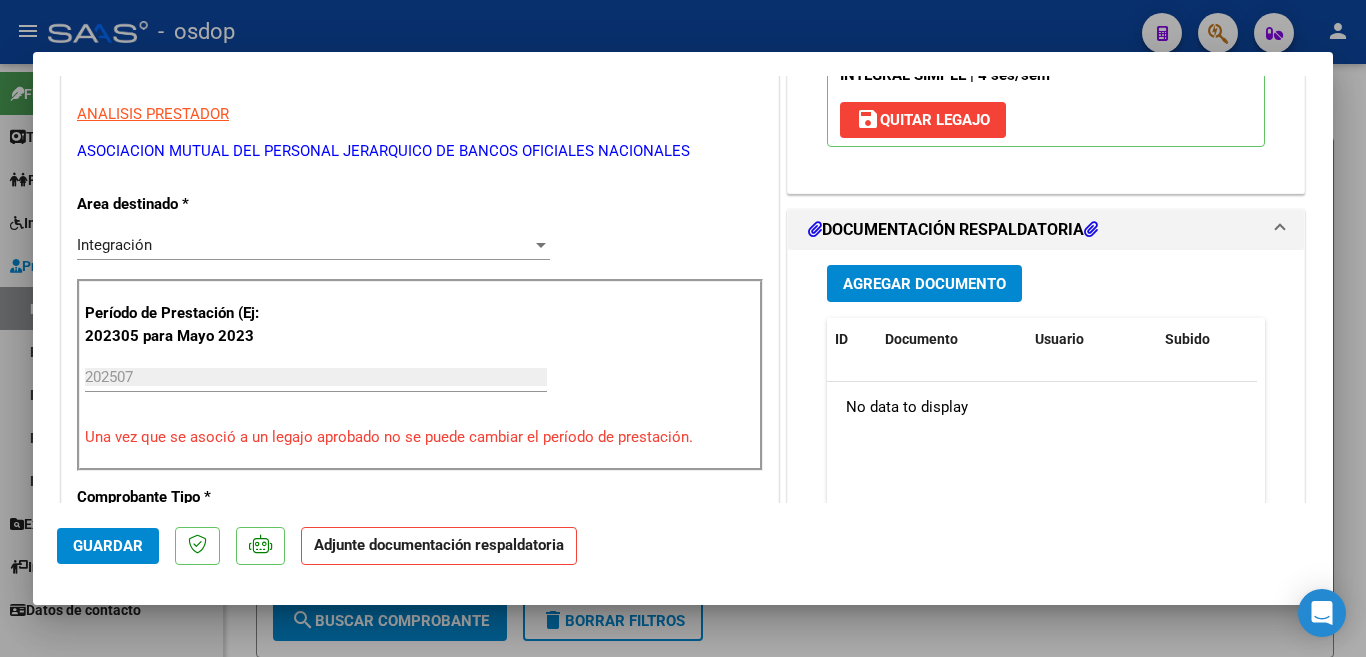 scroll, scrollTop: 400, scrollLeft: 0, axis: vertical 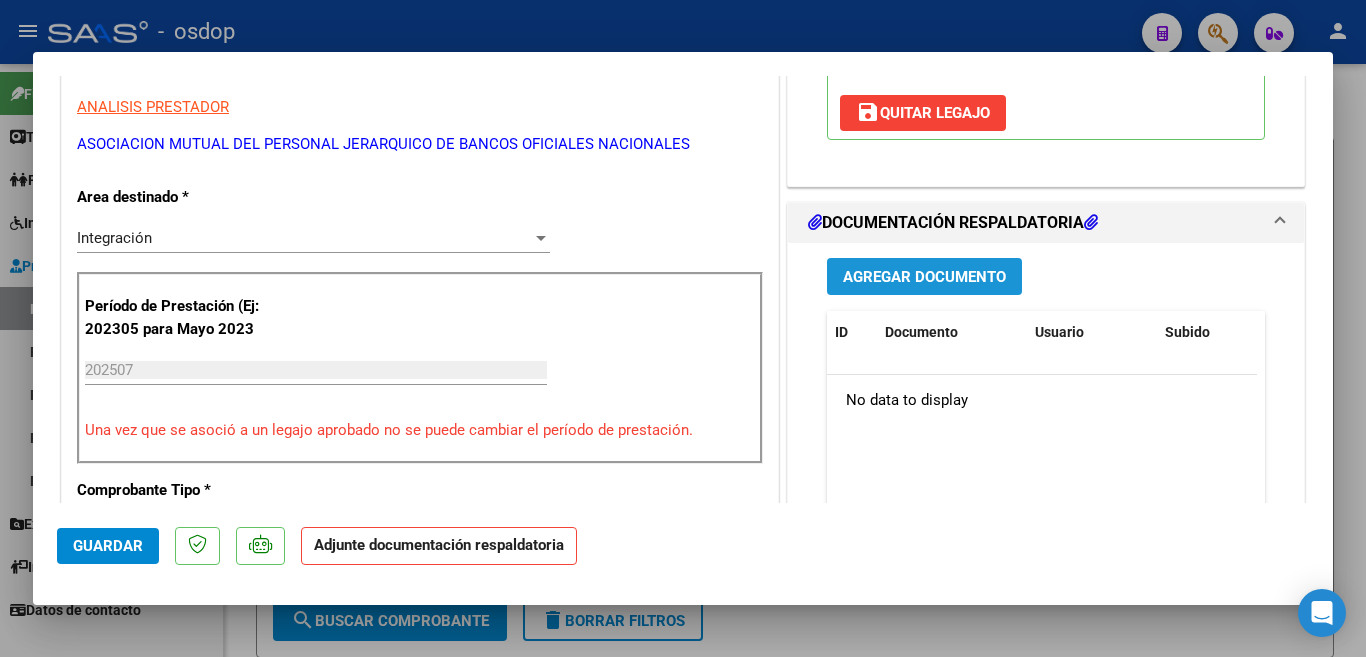 click on "Agregar Documento" at bounding box center (924, 277) 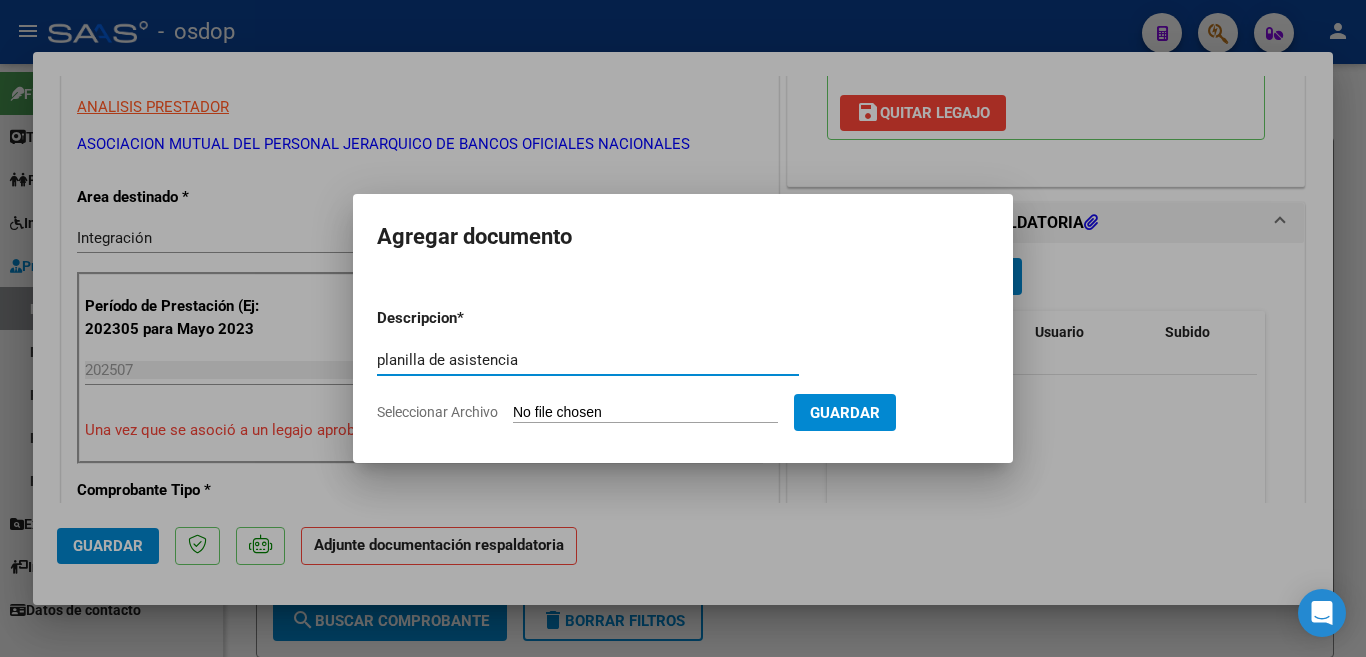 type on "planilla de asistencia" 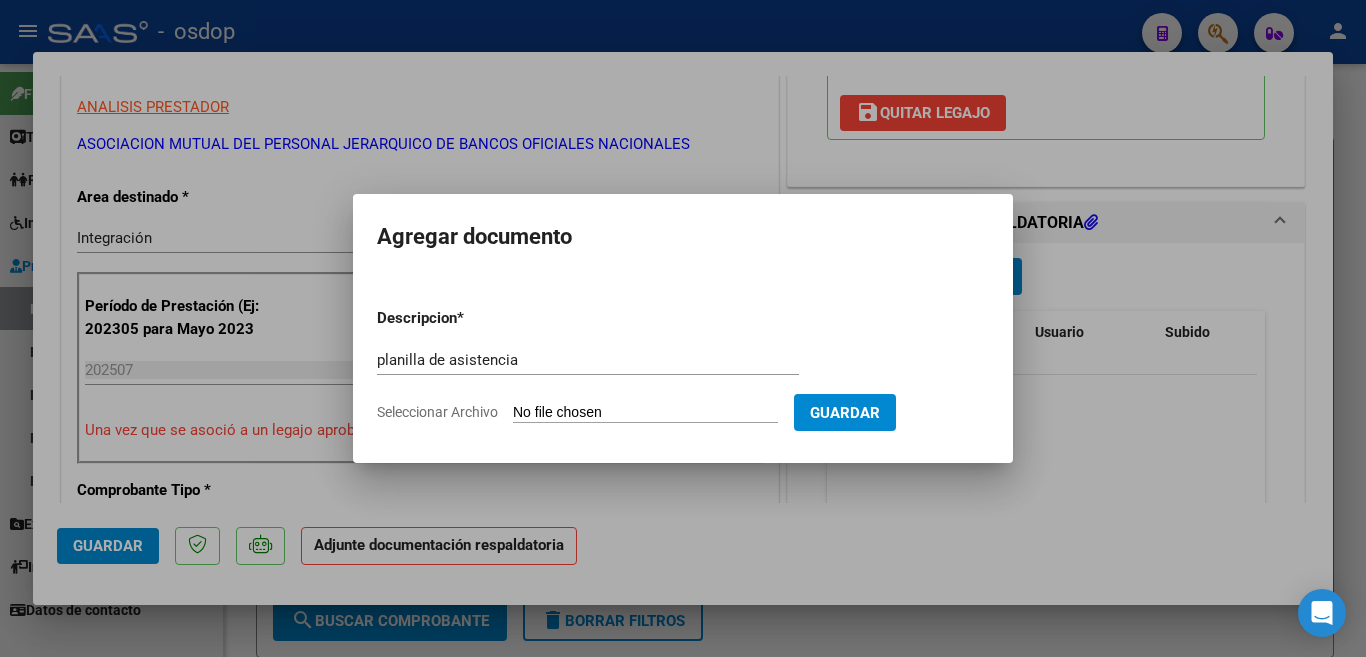 type on "C:\fakepath\[LAST] [NUMBER] - [LAST] - ASIS.pdf" 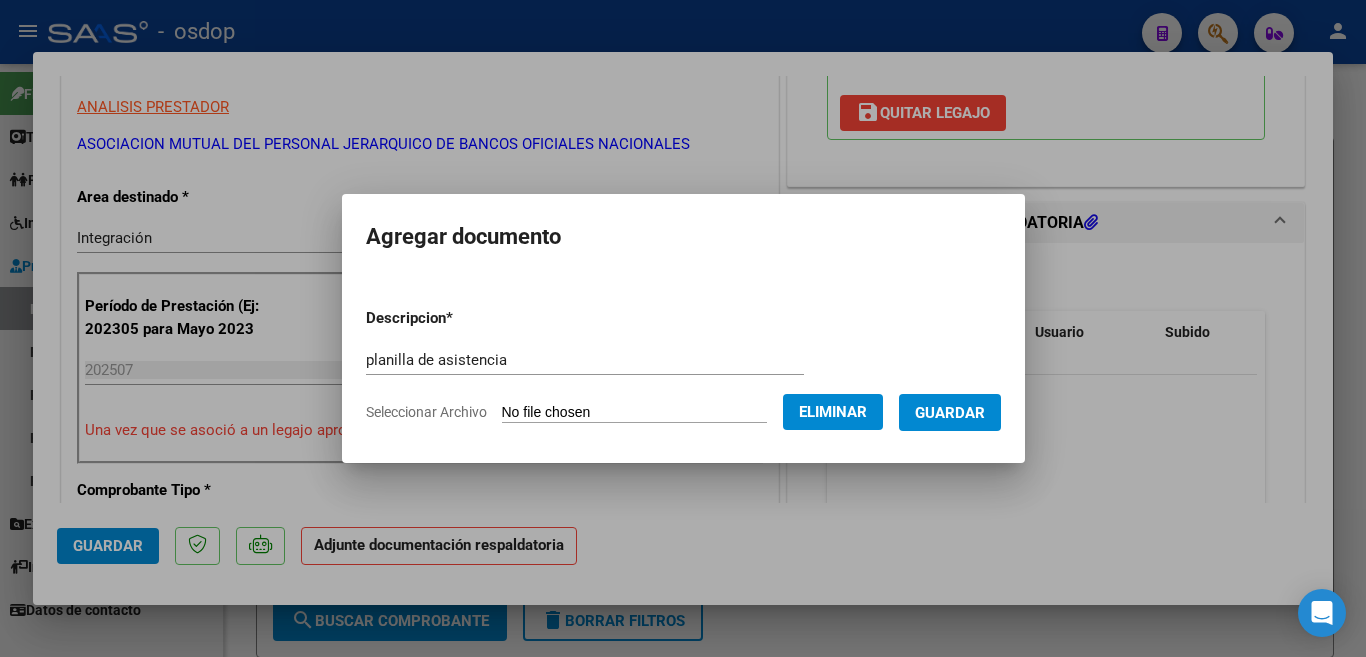 click on "Guardar" at bounding box center (950, 412) 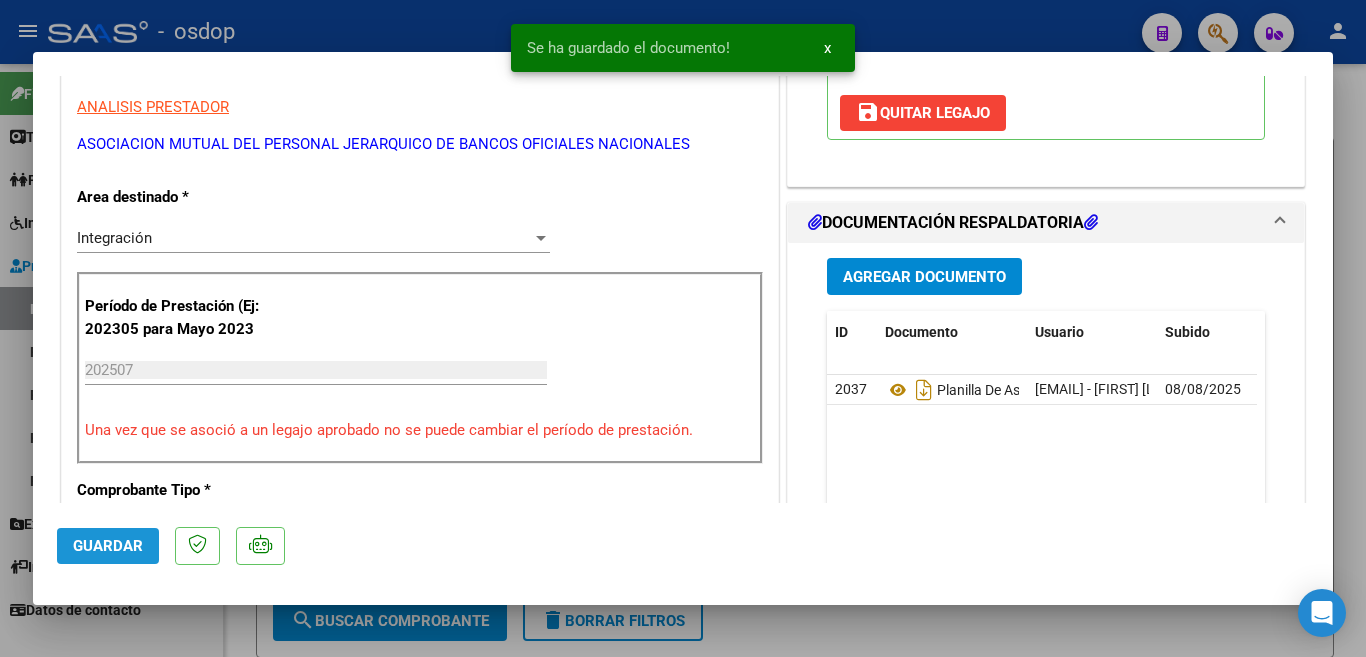 click on "Guardar" 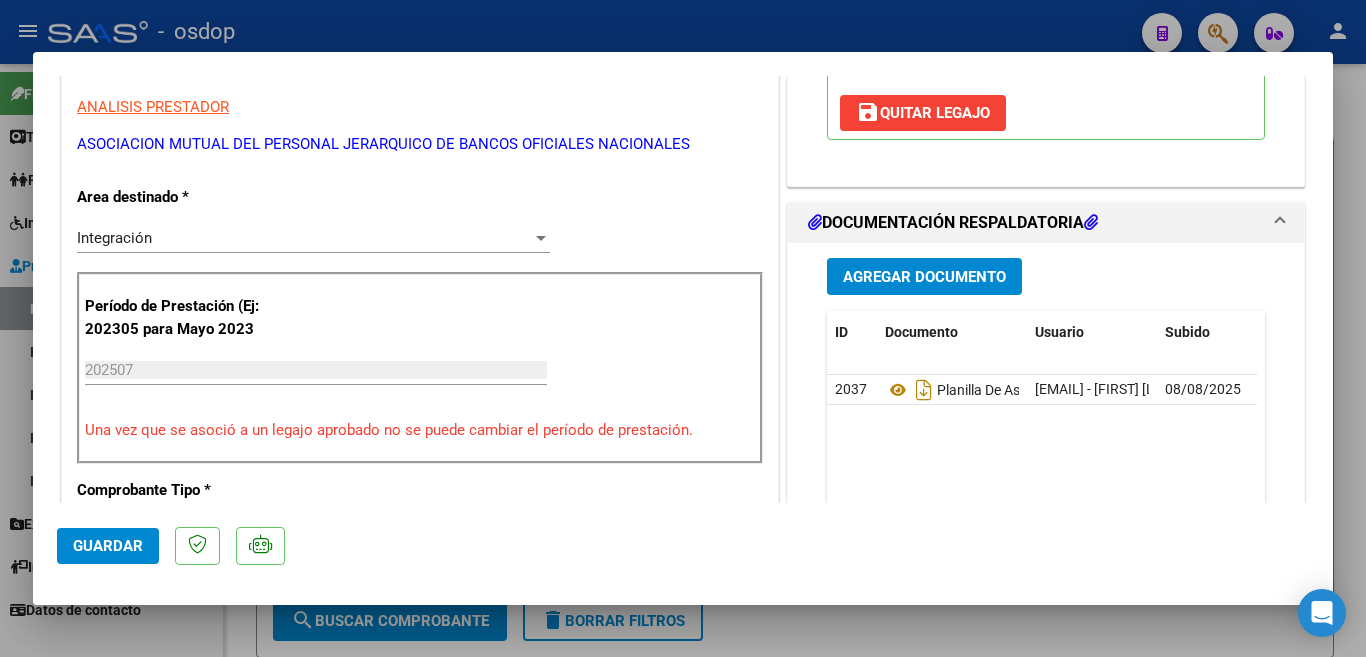 click at bounding box center (683, 328) 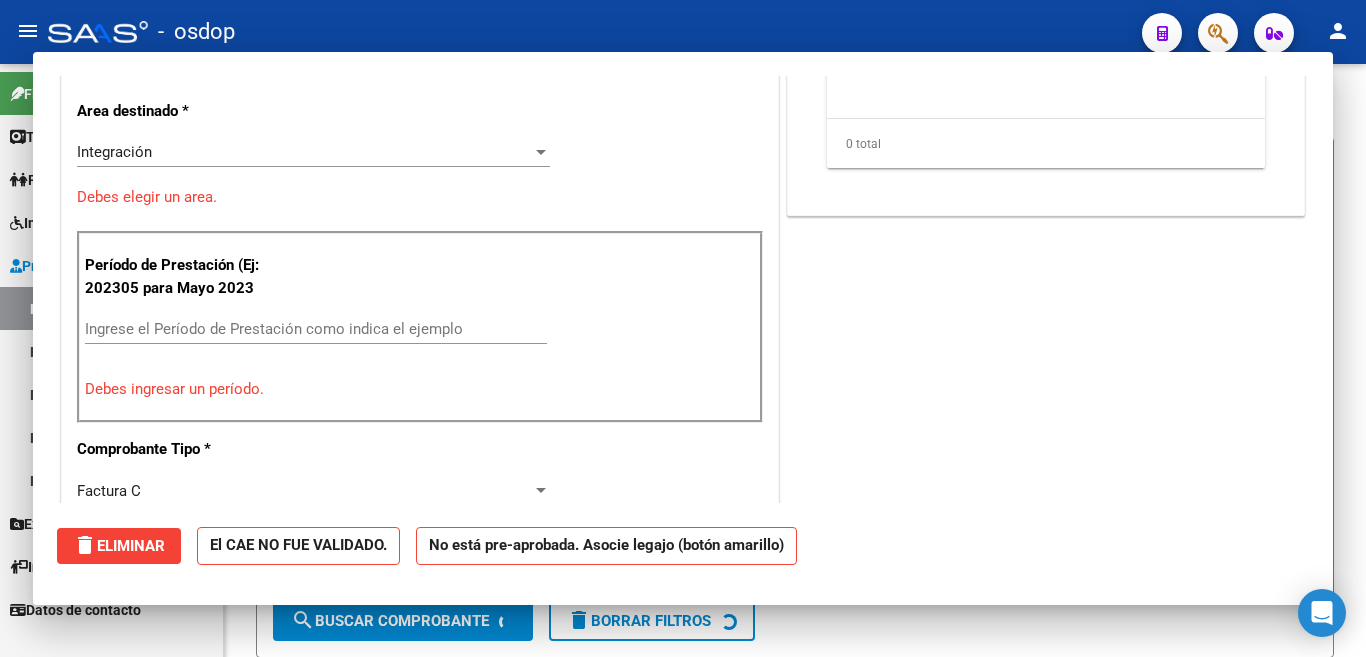 scroll, scrollTop: 339, scrollLeft: 0, axis: vertical 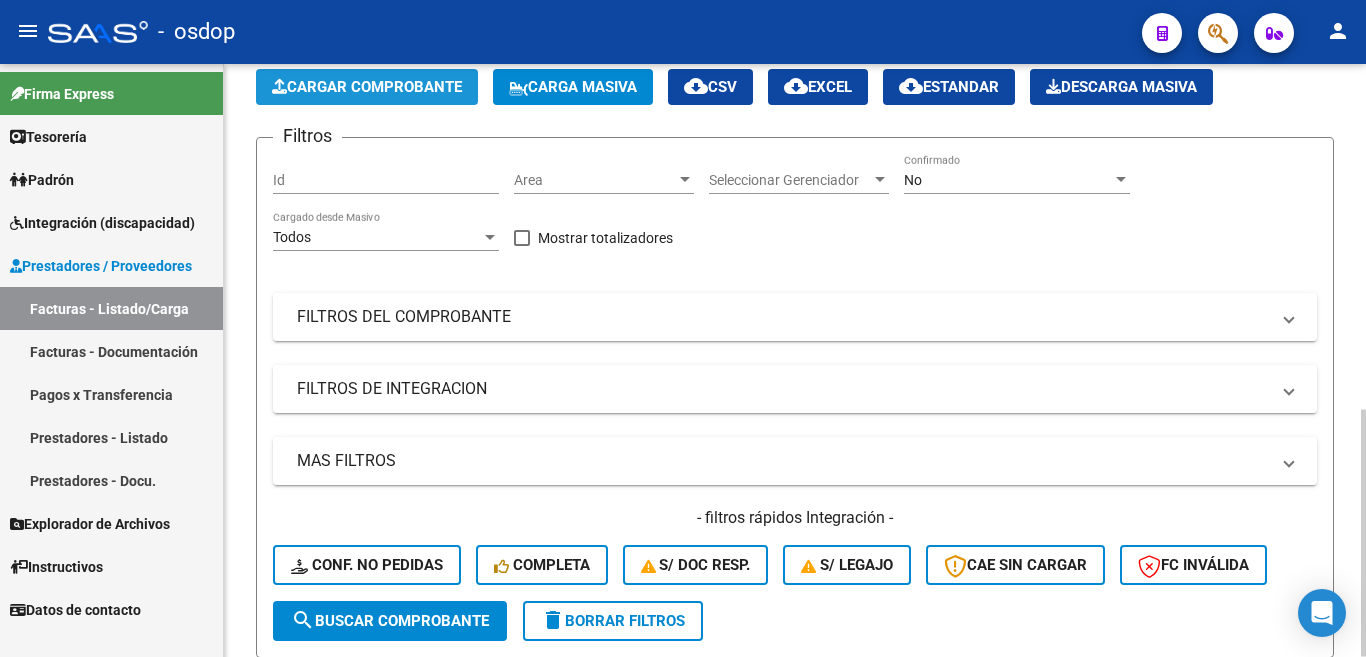 click on "Cargar Comprobante" 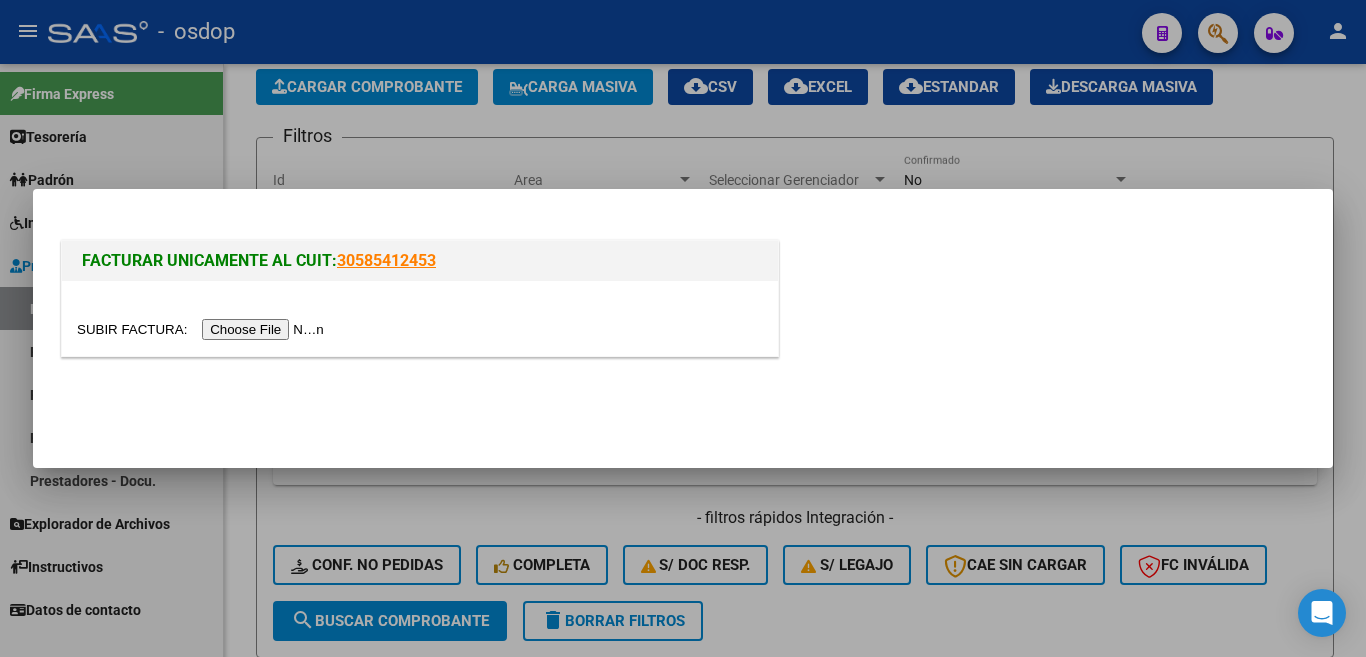 click at bounding box center [203, 329] 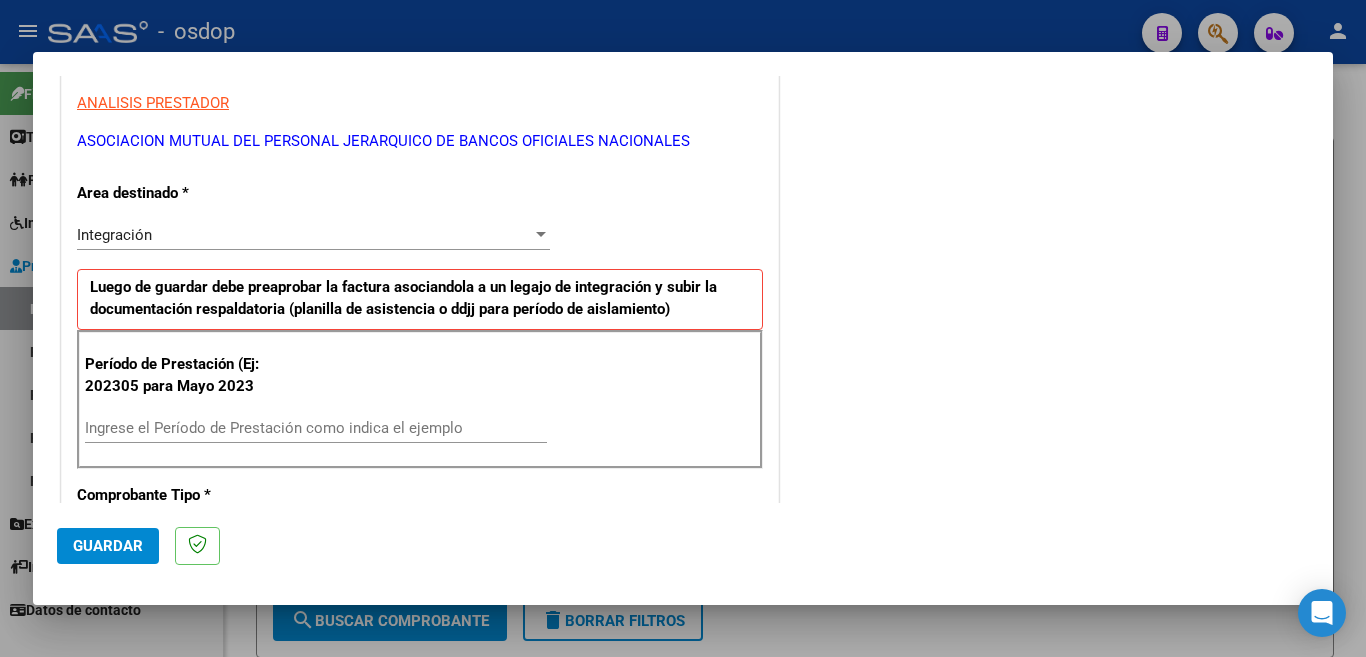 scroll, scrollTop: 400, scrollLeft: 0, axis: vertical 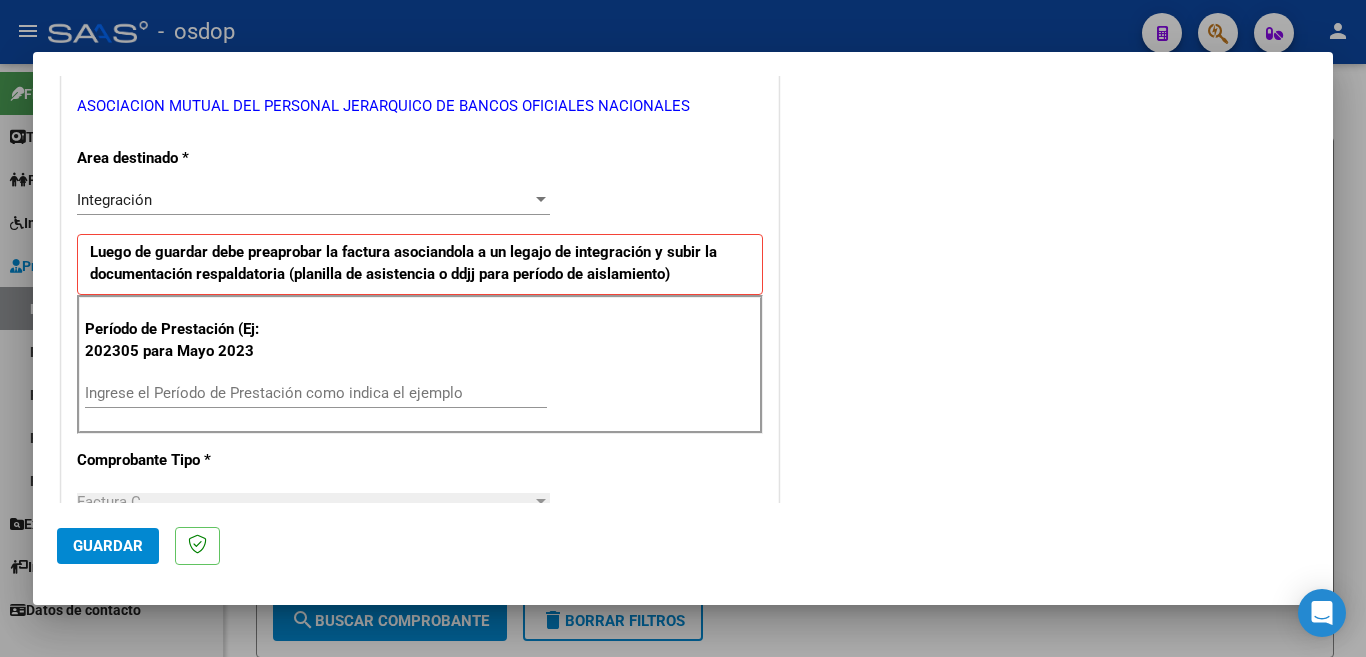click on "Ingrese el Período de Prestación como indica el ejemplo" at bounding box center (316, 393) 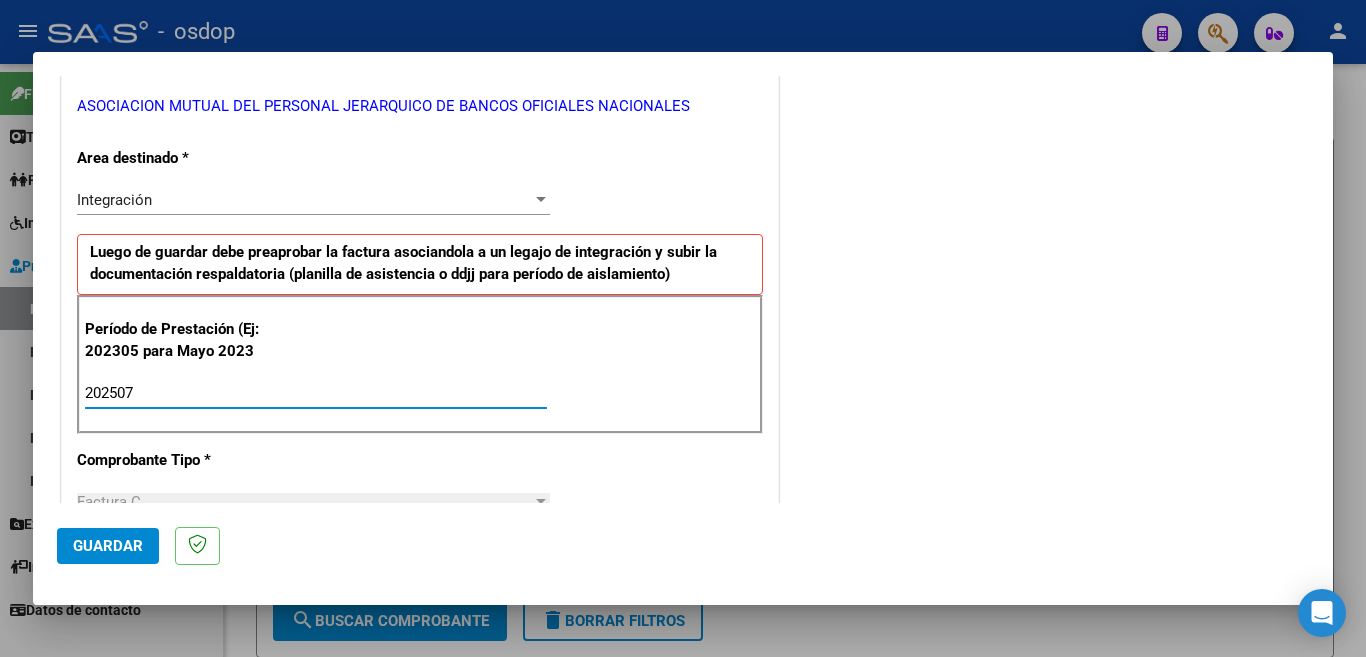 type on "202507" 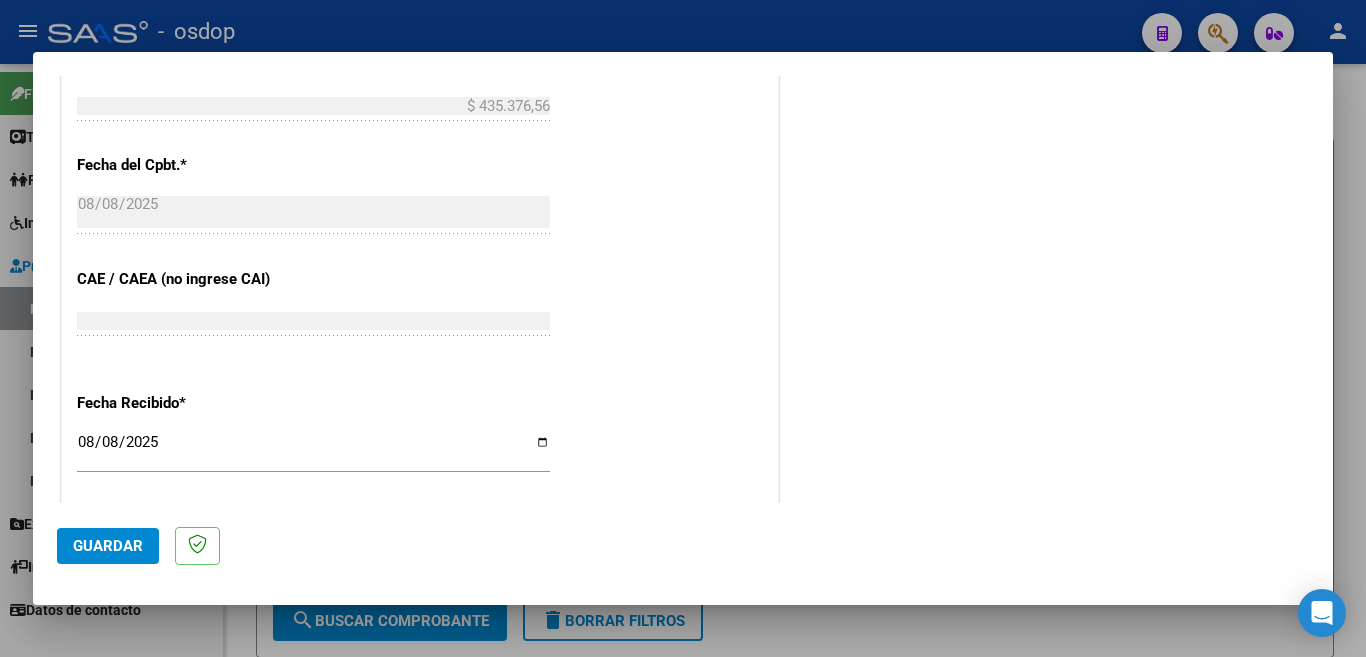 scroll, scrollTop: 1200, scrollLeft: 0, axis: vertical 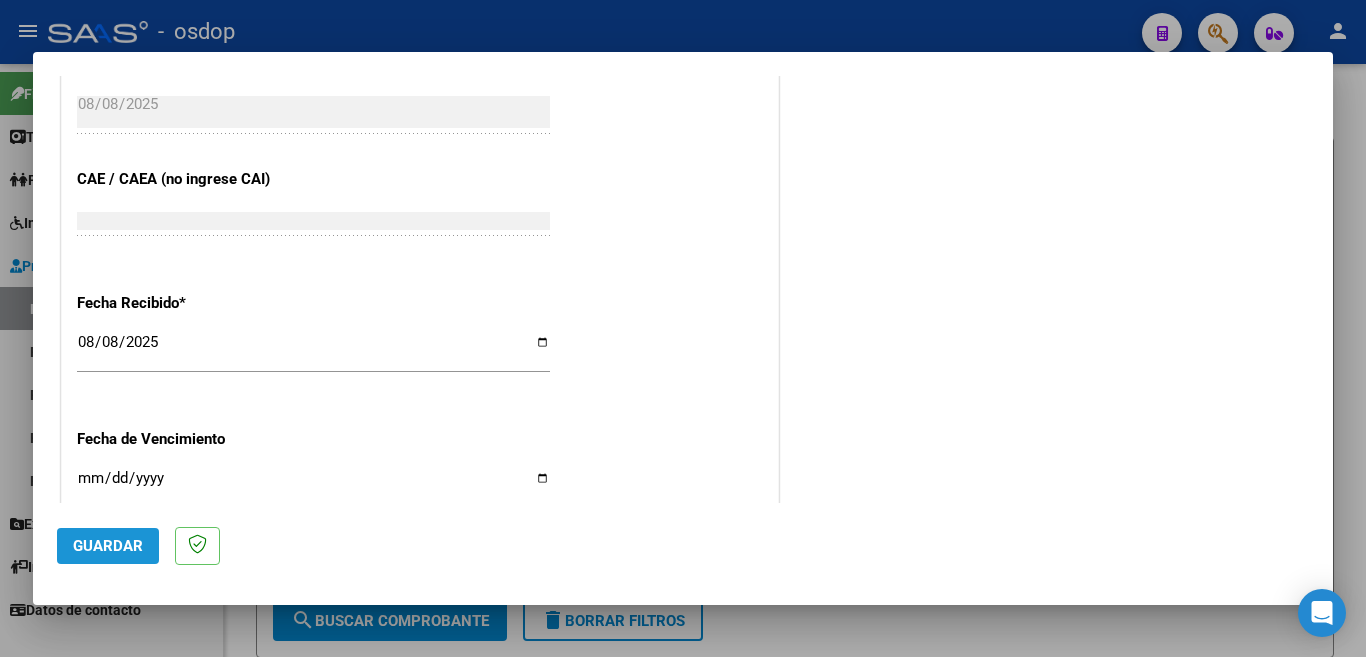 click on "Guardar" 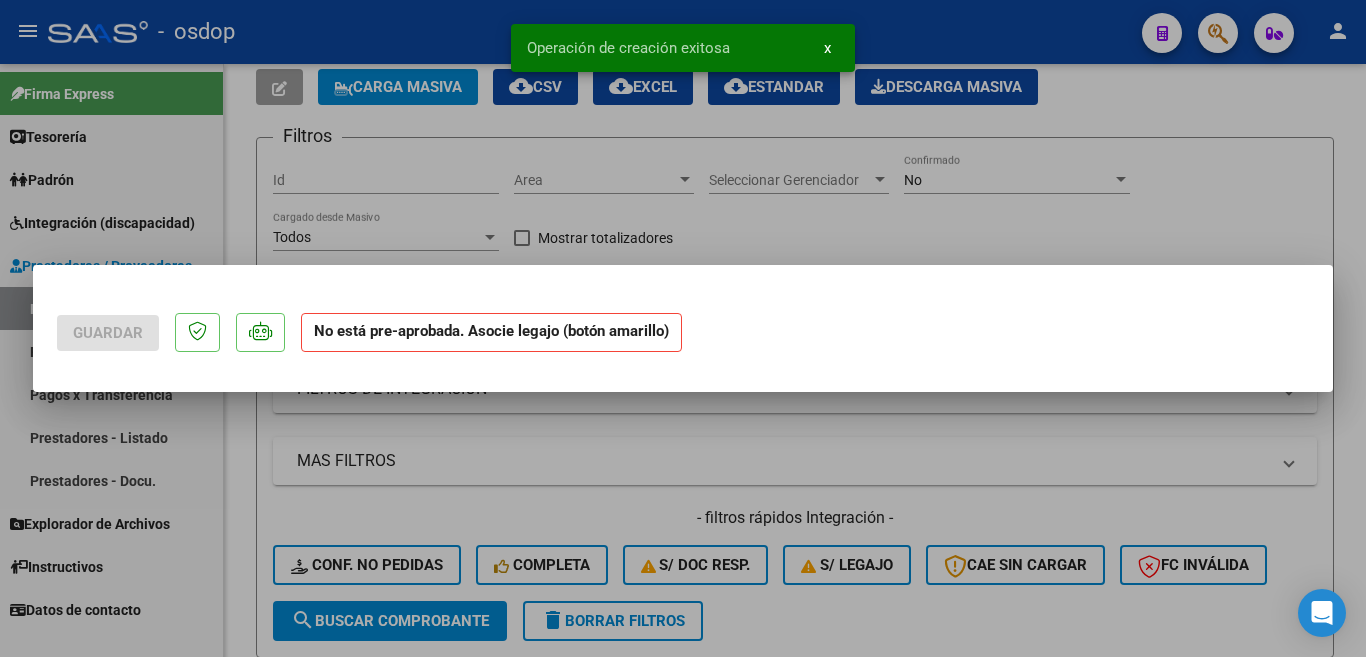 scroll, scrollTop: 0, scrollLeft: 0, axis: both 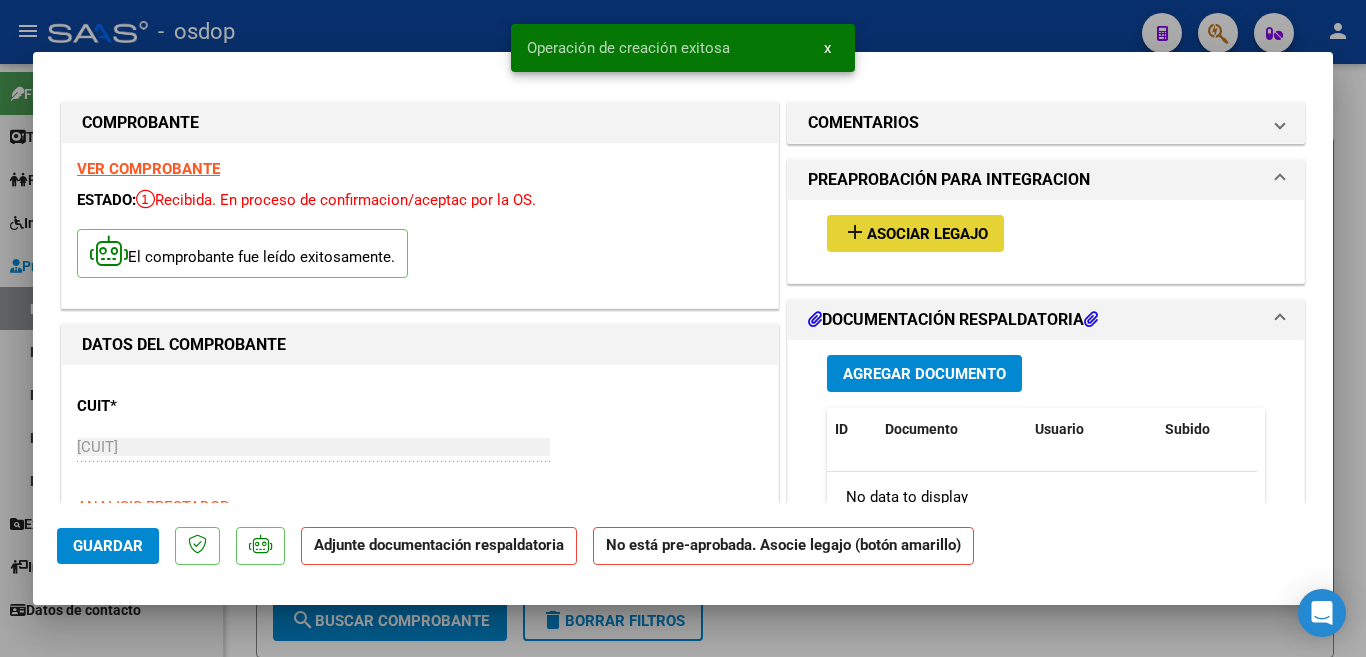 click on "Asociar Legajo" at bounding box center (927, 234) 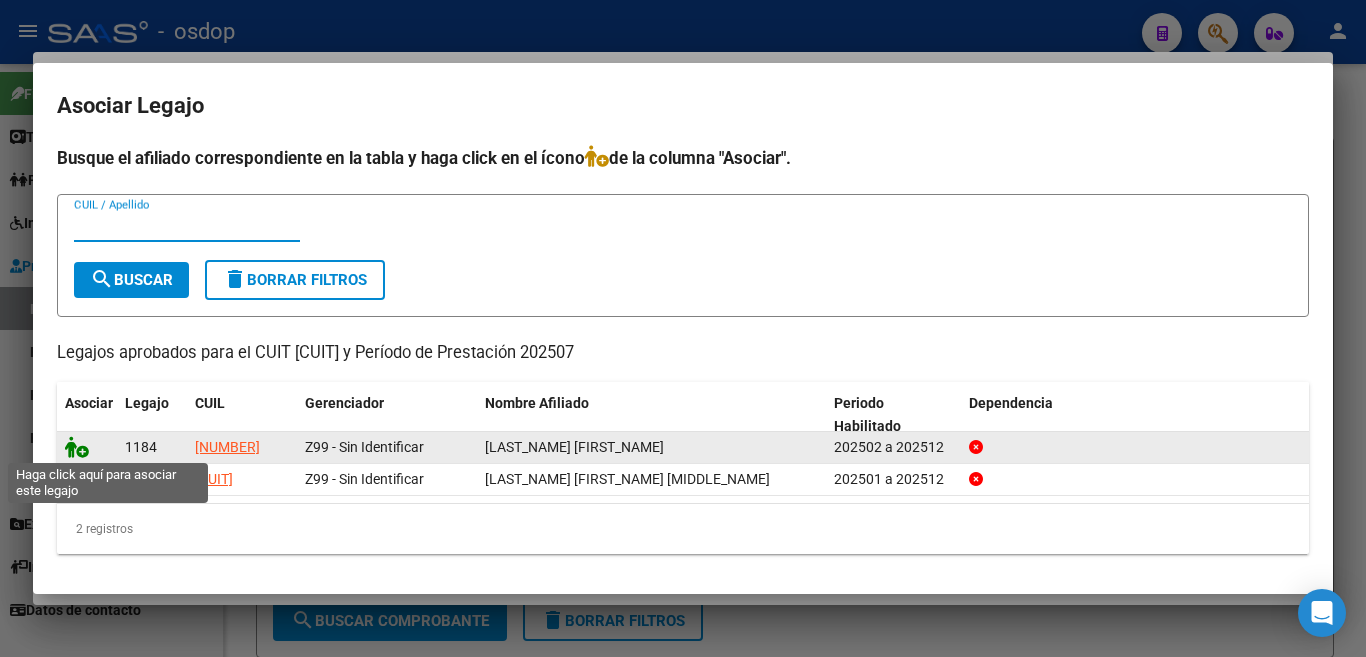 click 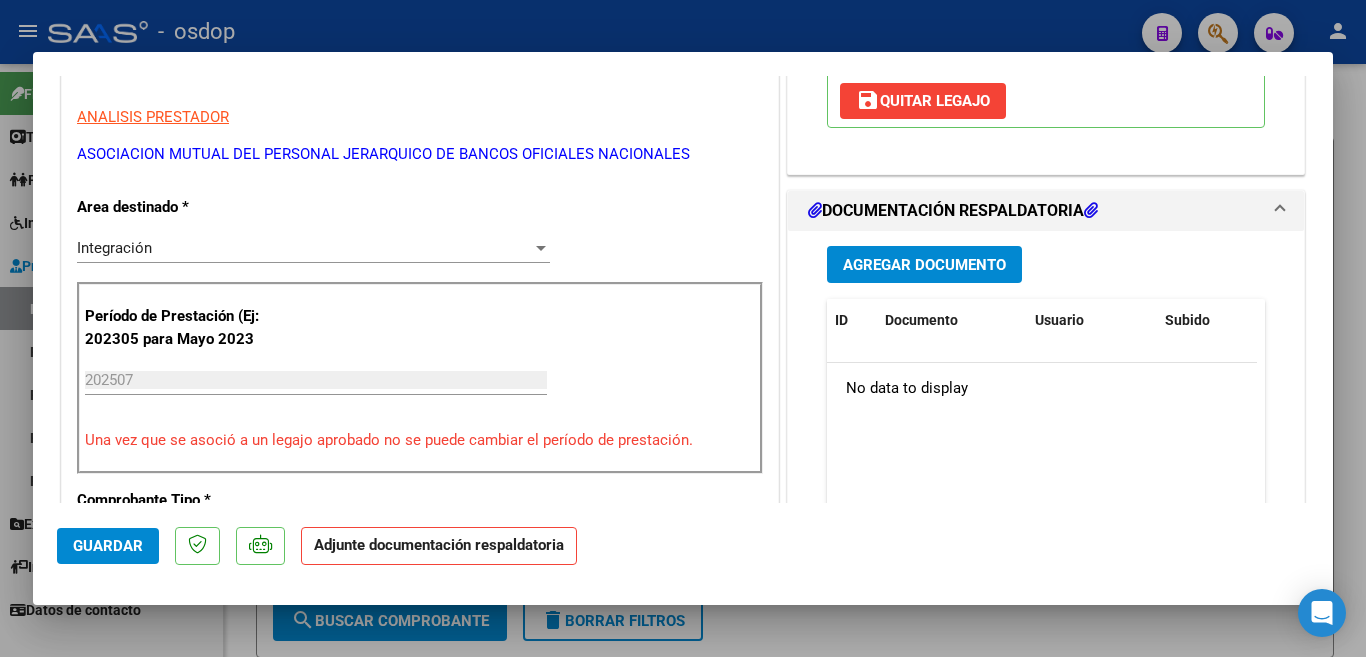 scroll, scrollTop: 400, scrollLeft: 0, axis: vertical 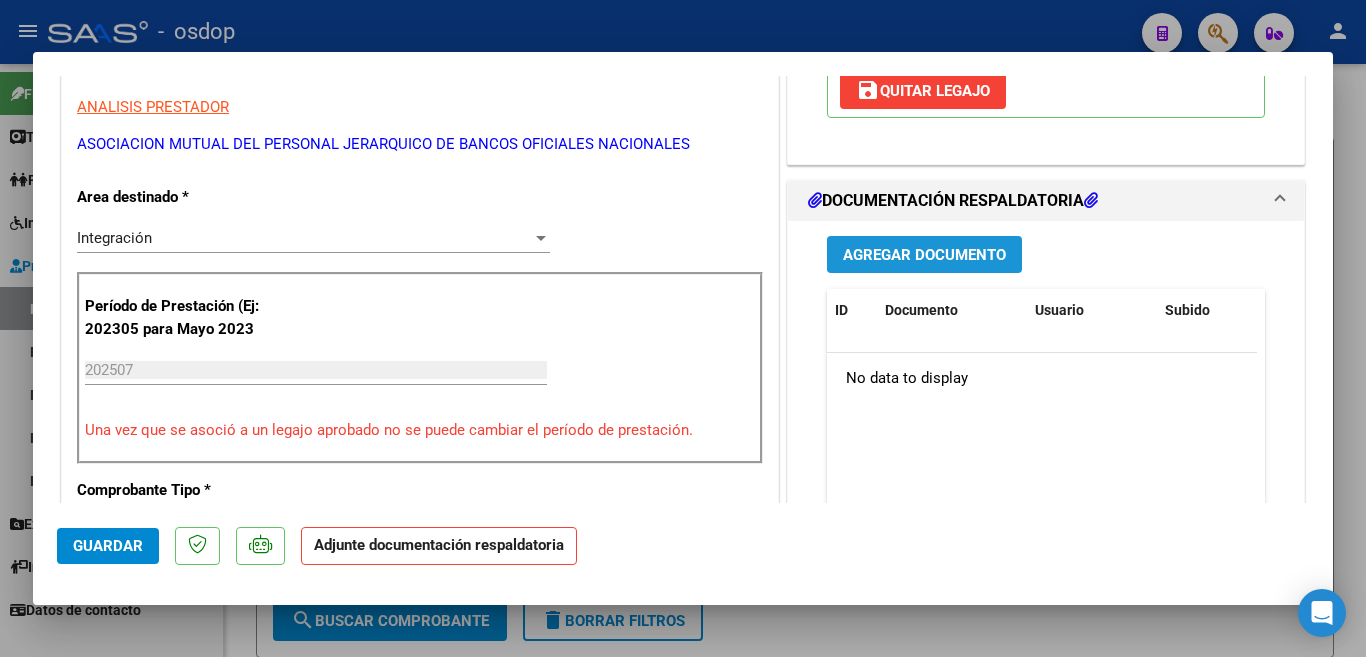 click on "Agregar Documento" at bounding box center (924, 255) 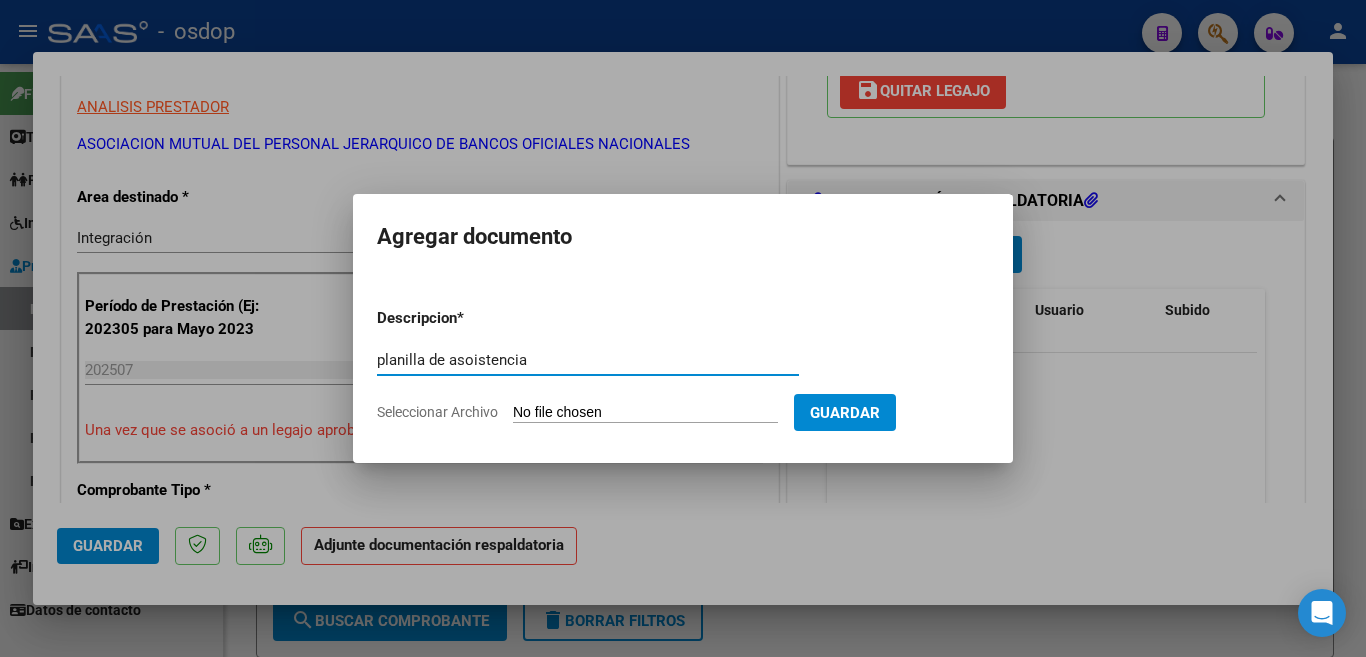 click on "planilla de asoistencia" at bounding box center [588, 360] 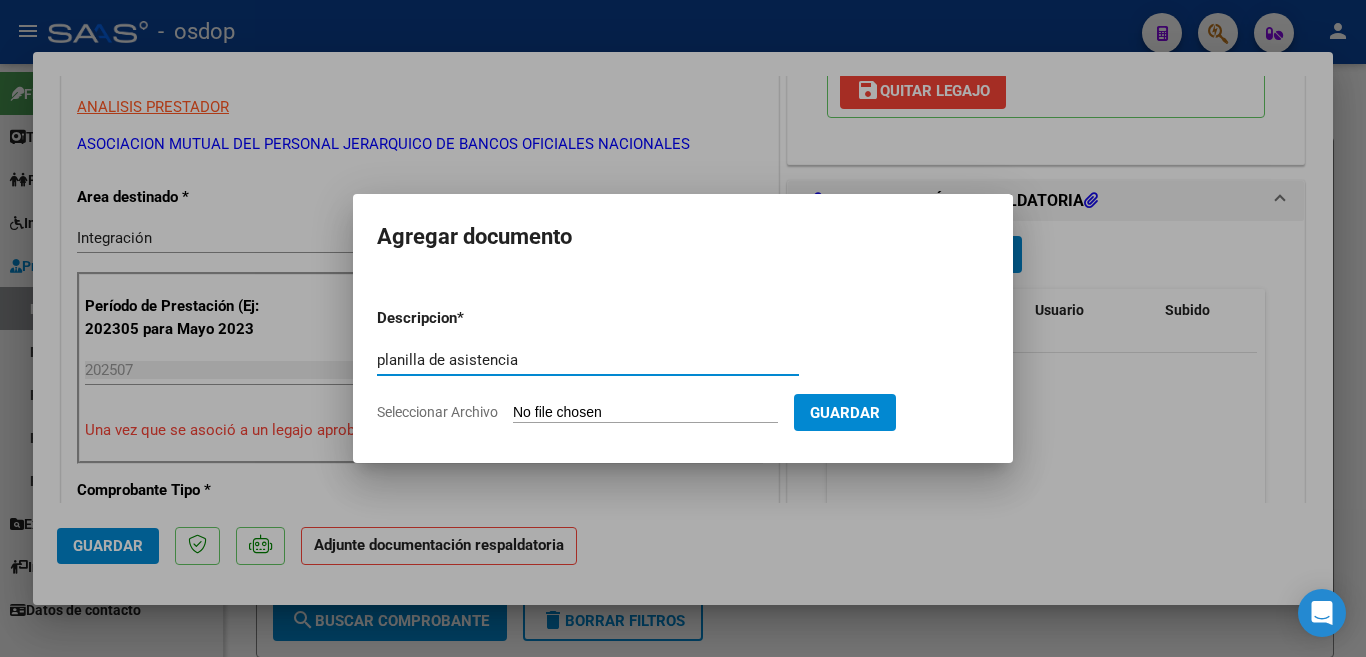 type on "planilla de asistencia" 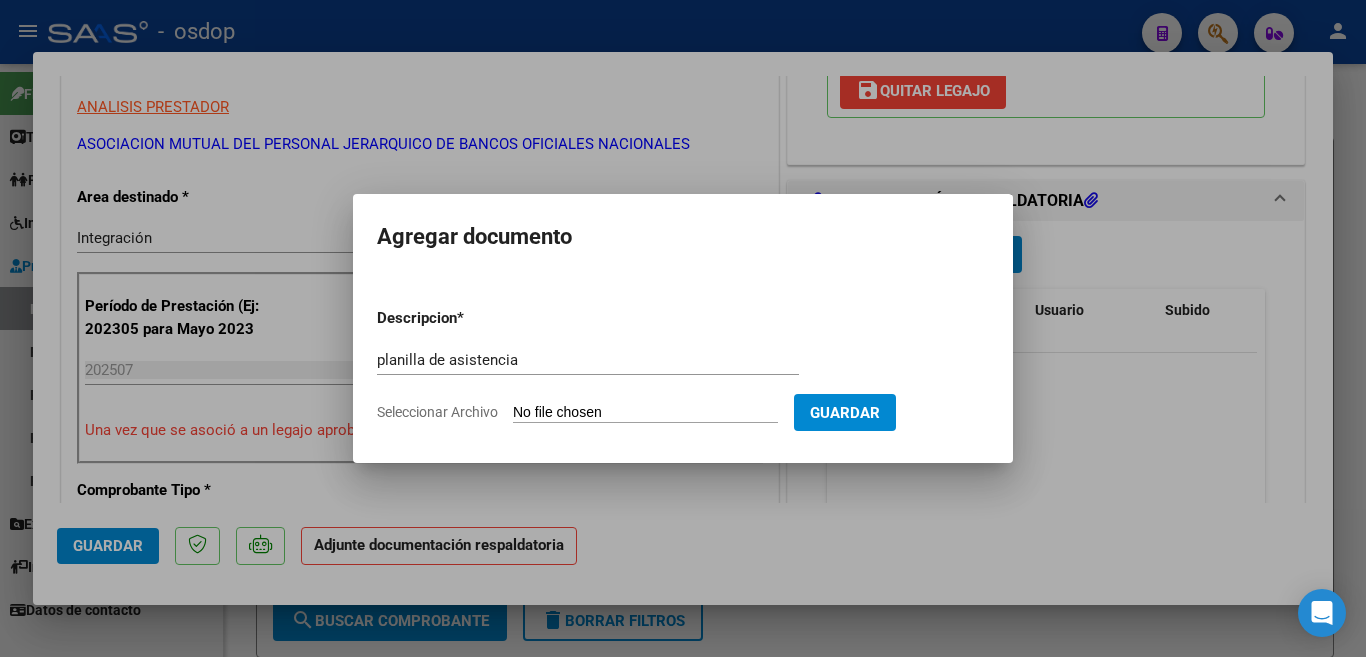 click on "Seleccionar Archivo" at bounding box center [645, 413] 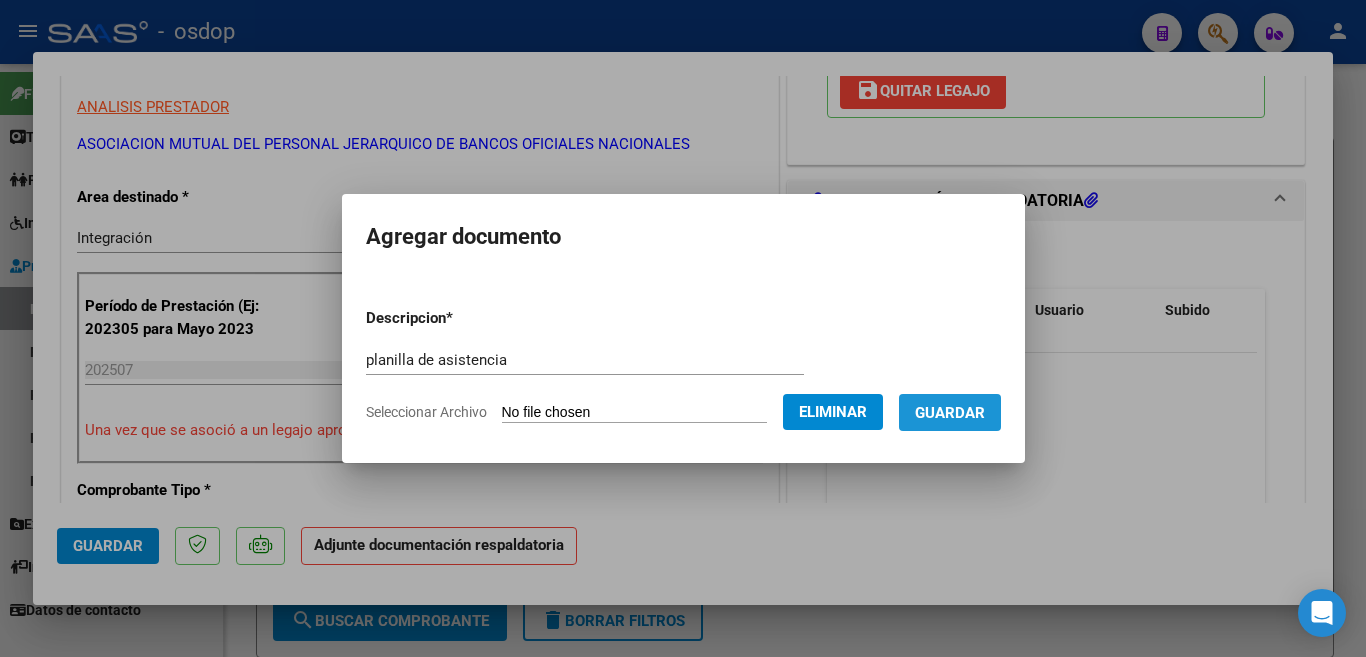 click on "Guardar" at bounding box center [950, 413] 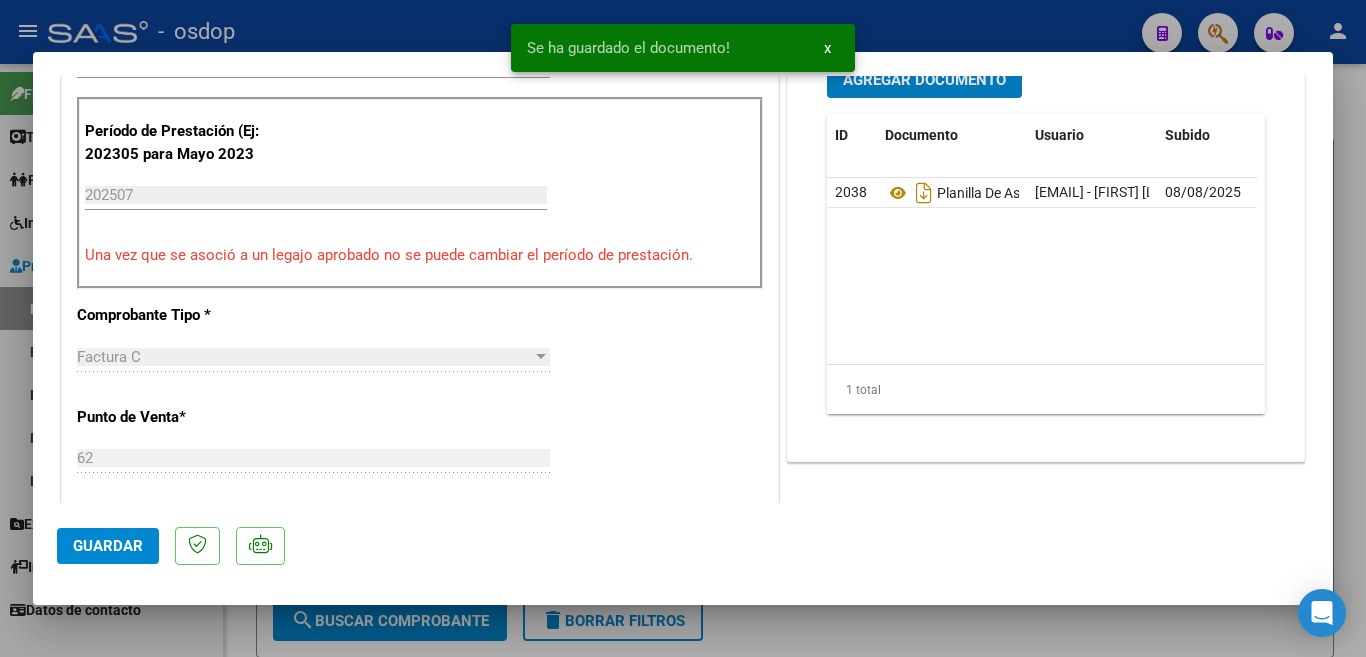scroll, scrollTop: 600, scrollLeft: 0, axis: vertical 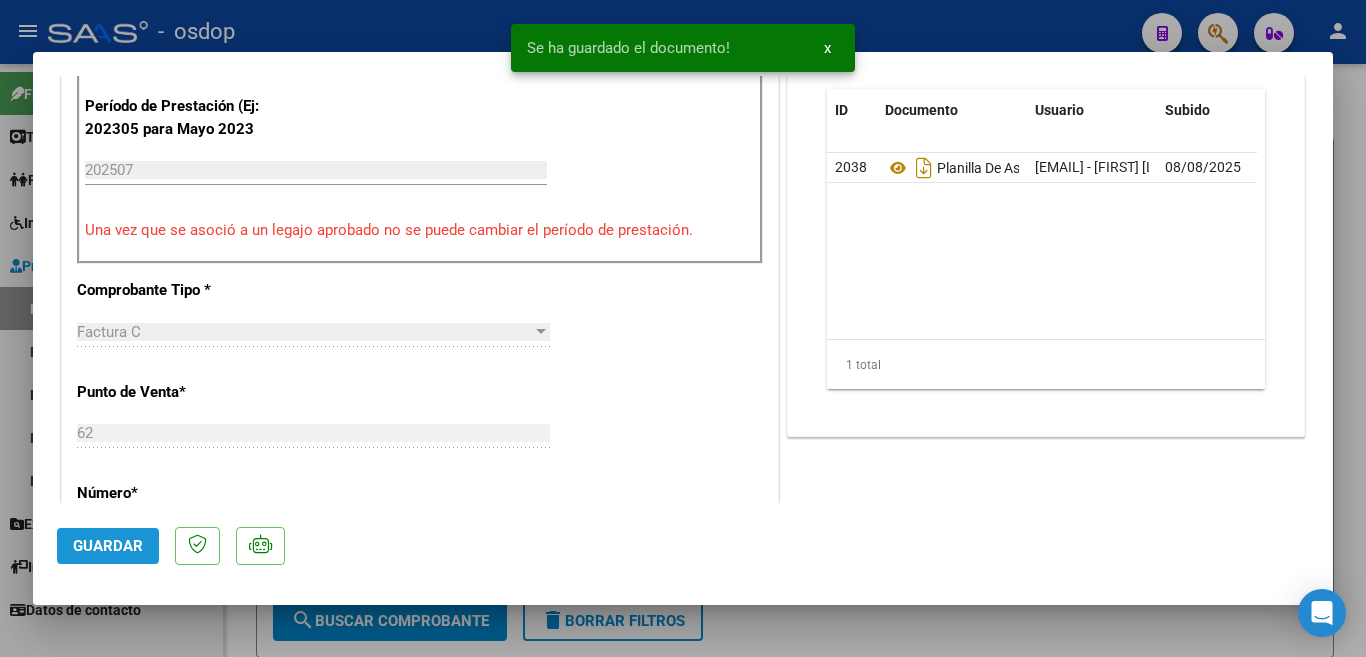 click on "Guardar" 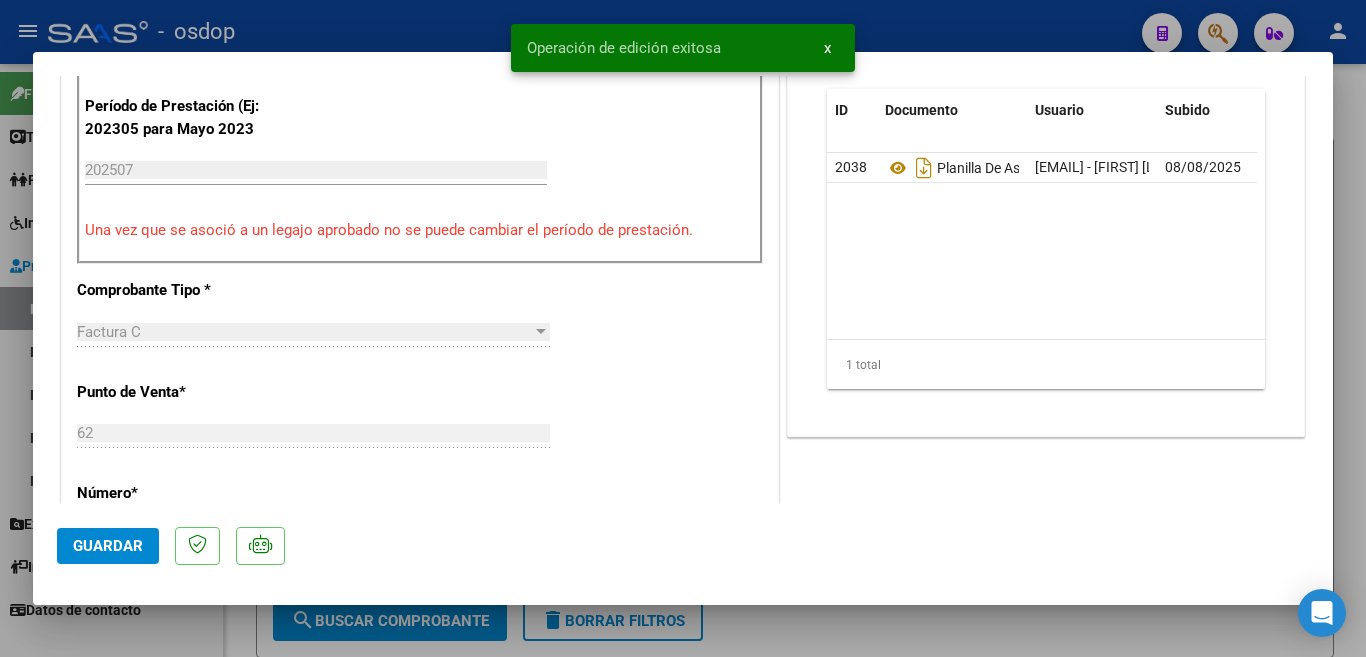 click at bounding box center [683, 328] 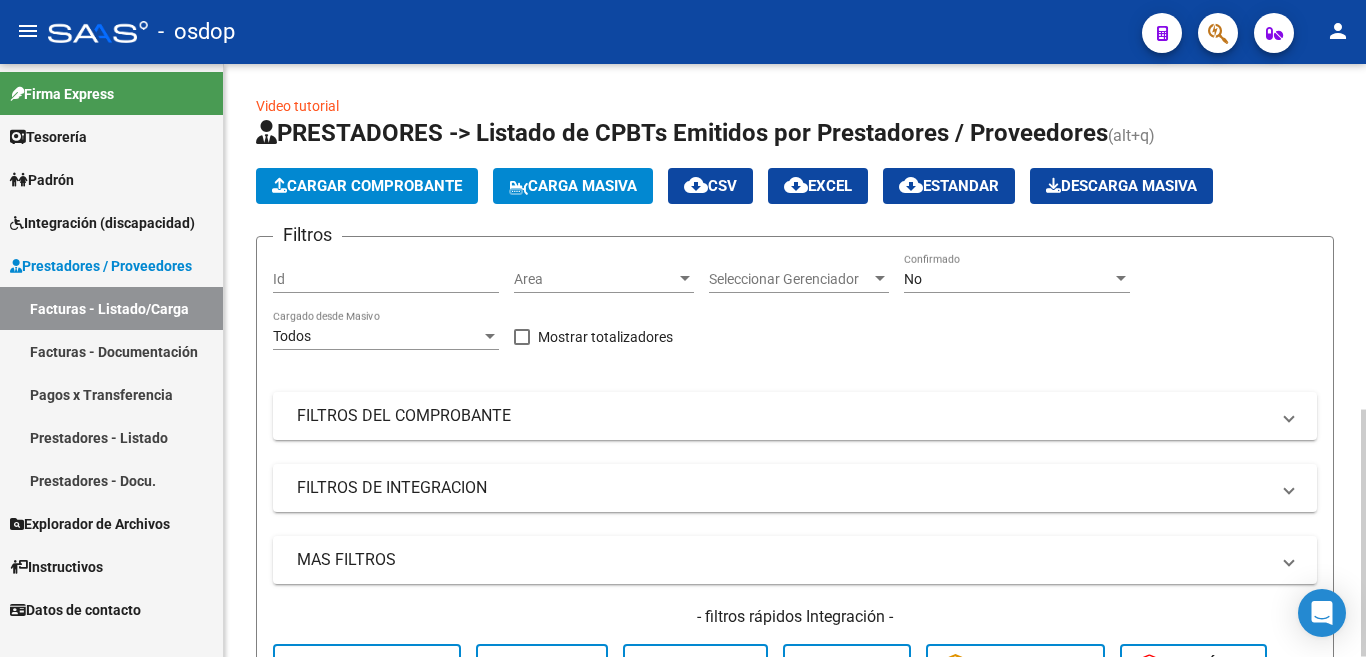 scroll, scrollTop: 0, scrollLeft: 0, axis: both 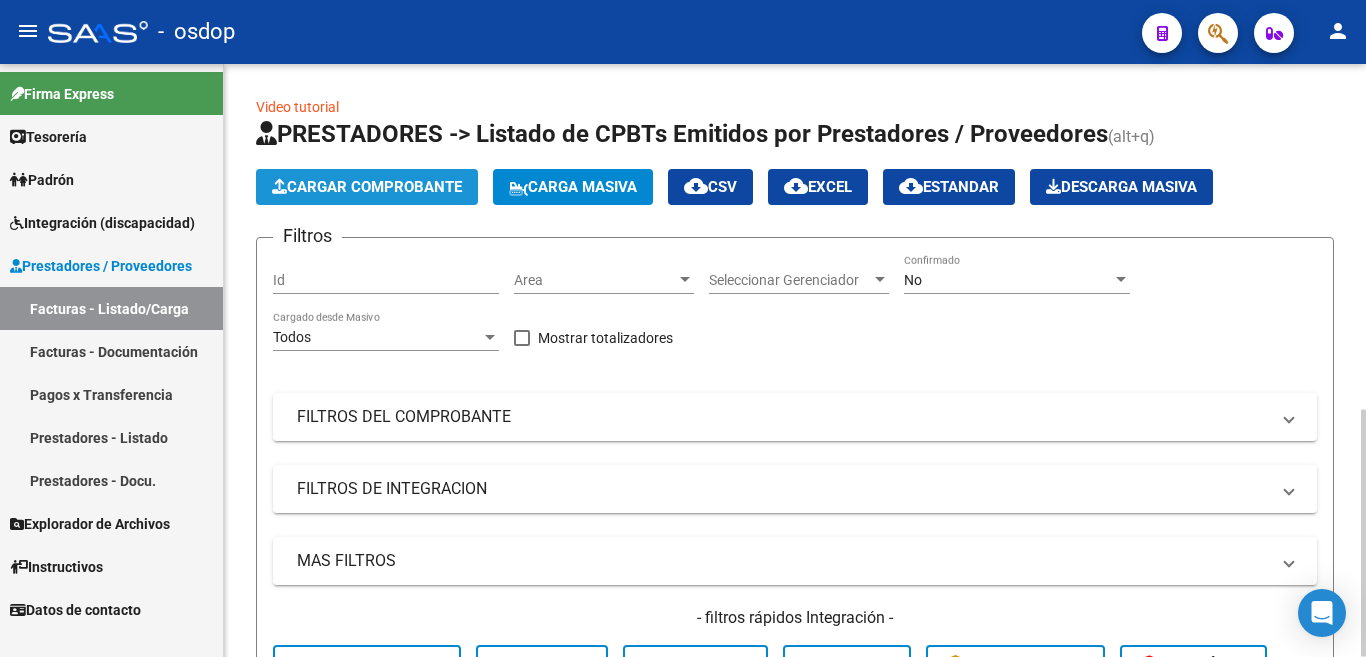 click on "Cargar Comprobante" 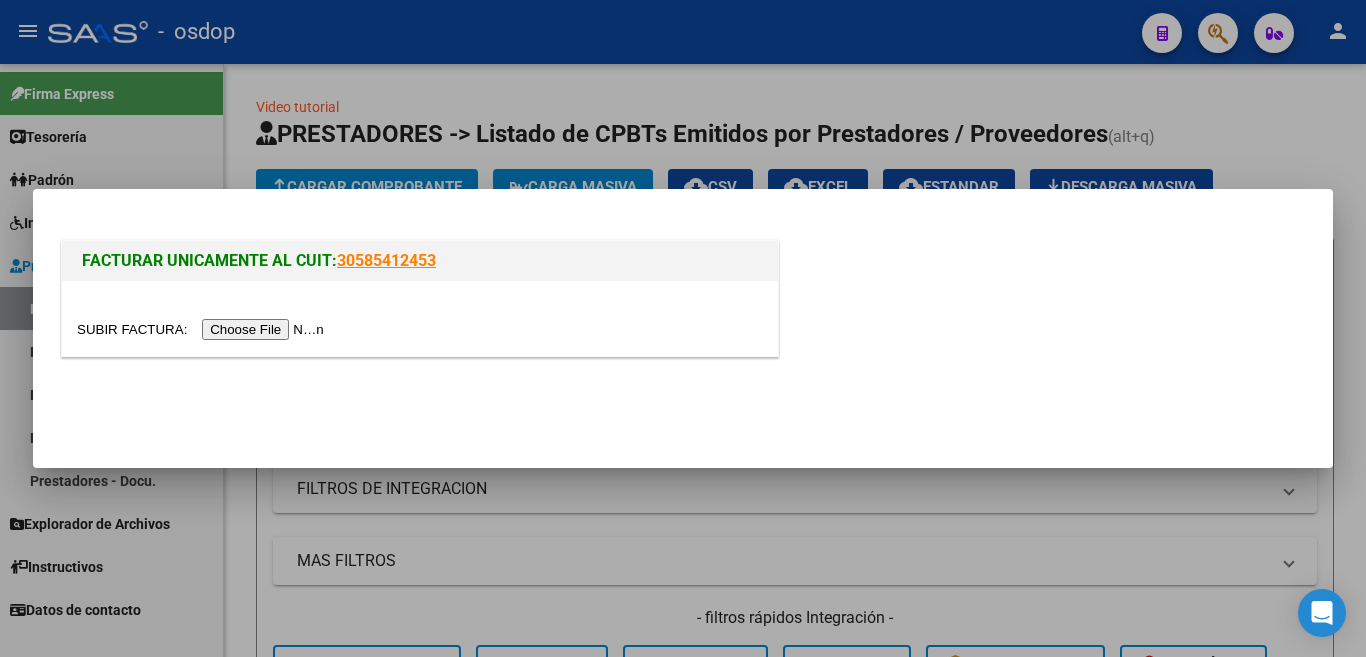click at bounding box center (203, 329) 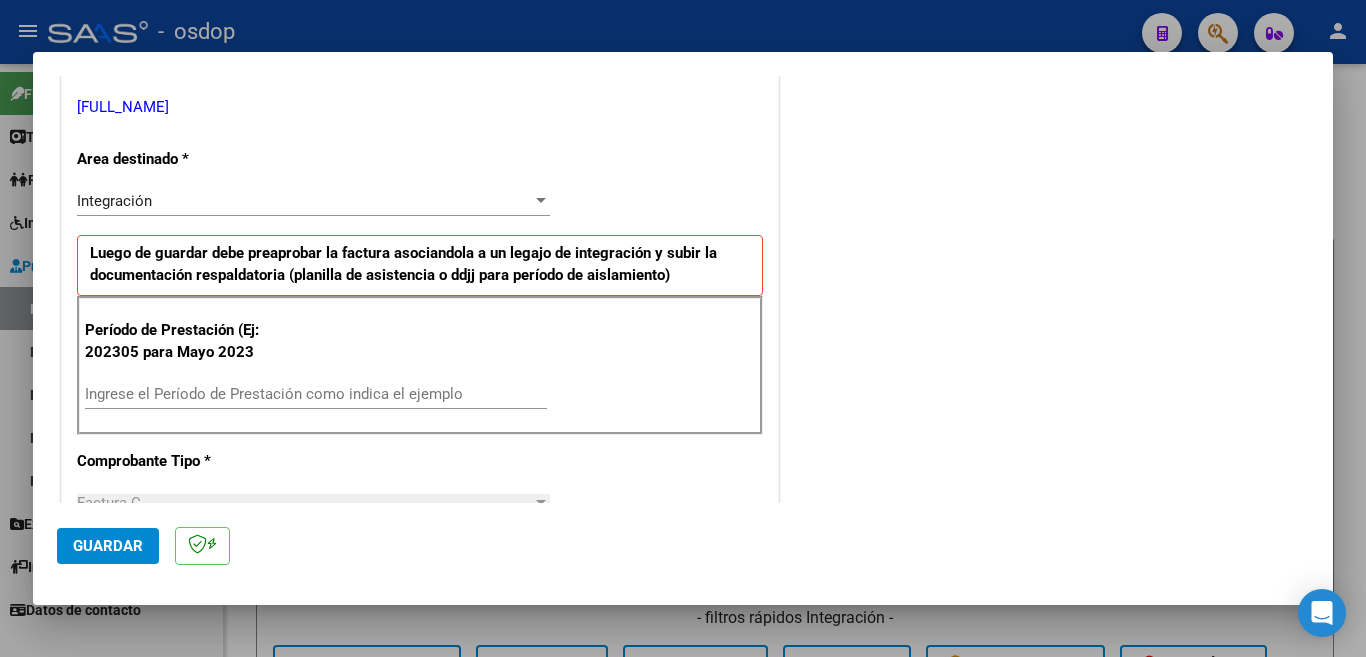 scroll, scrollTop: 400, scrollLeft: 0, axis: vertical 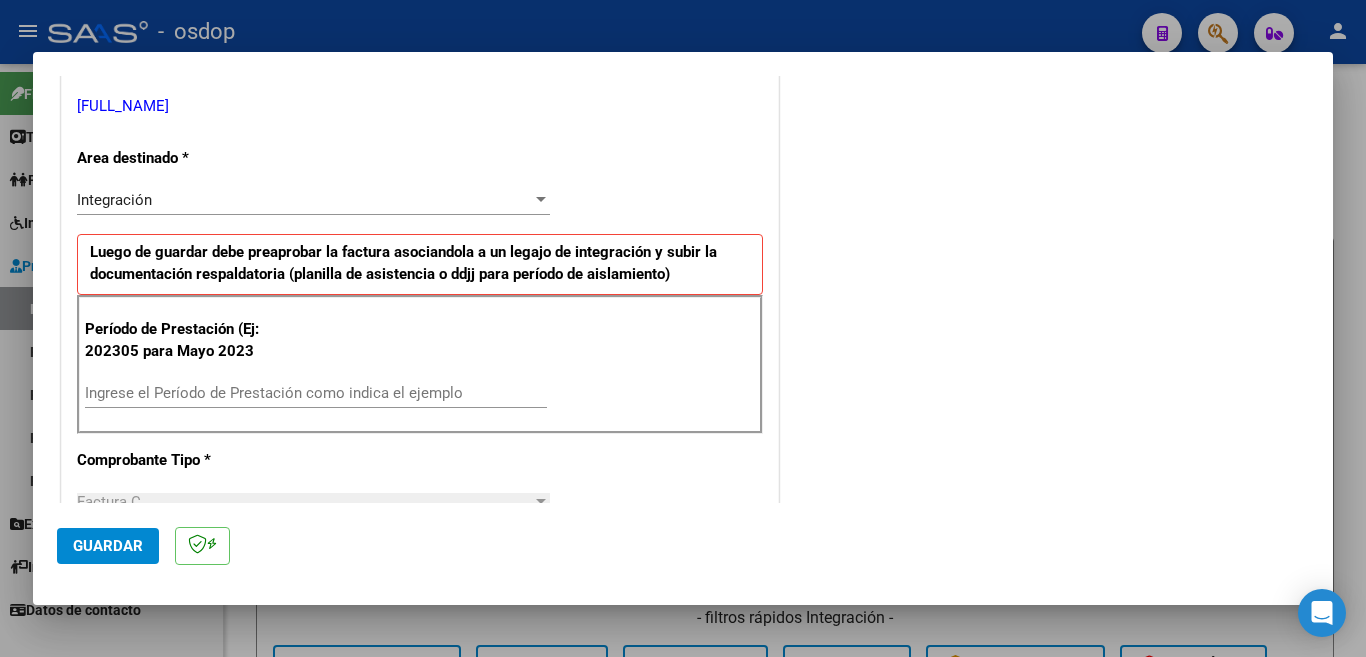 click on "Ingrese el Período de Prestación como indica el ejemplo" at bounding box center (316, 393) 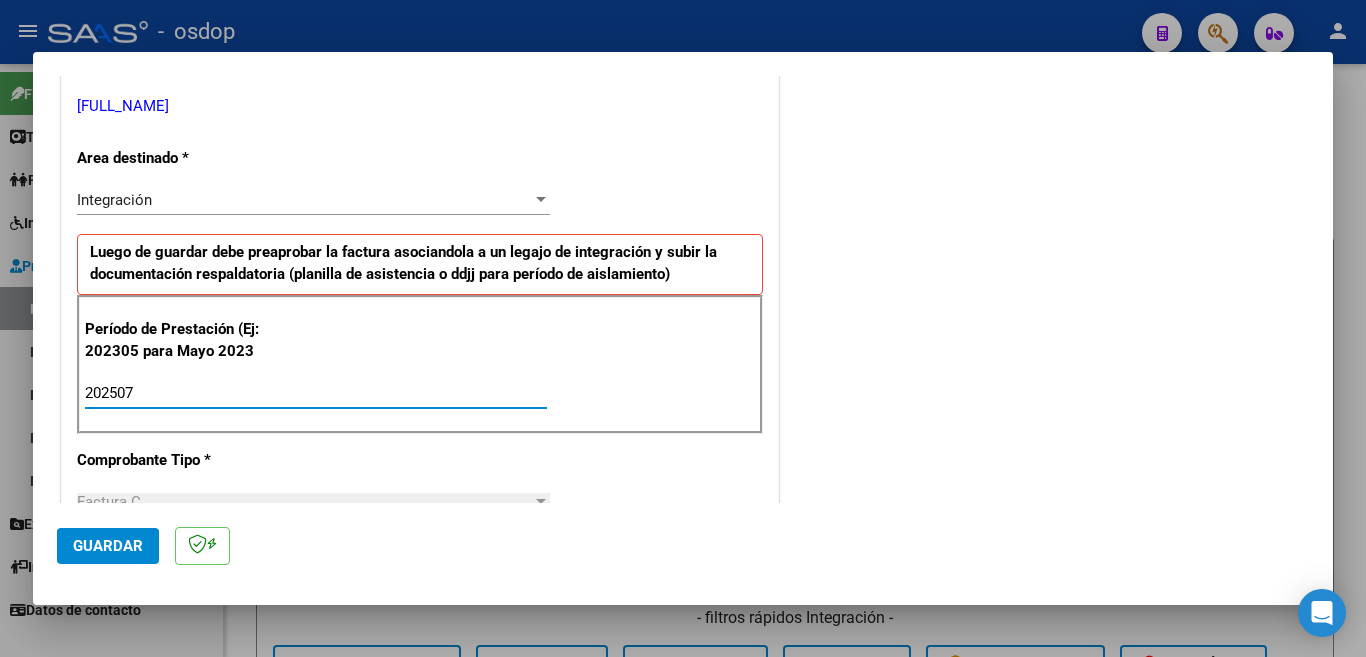 type on "202507" 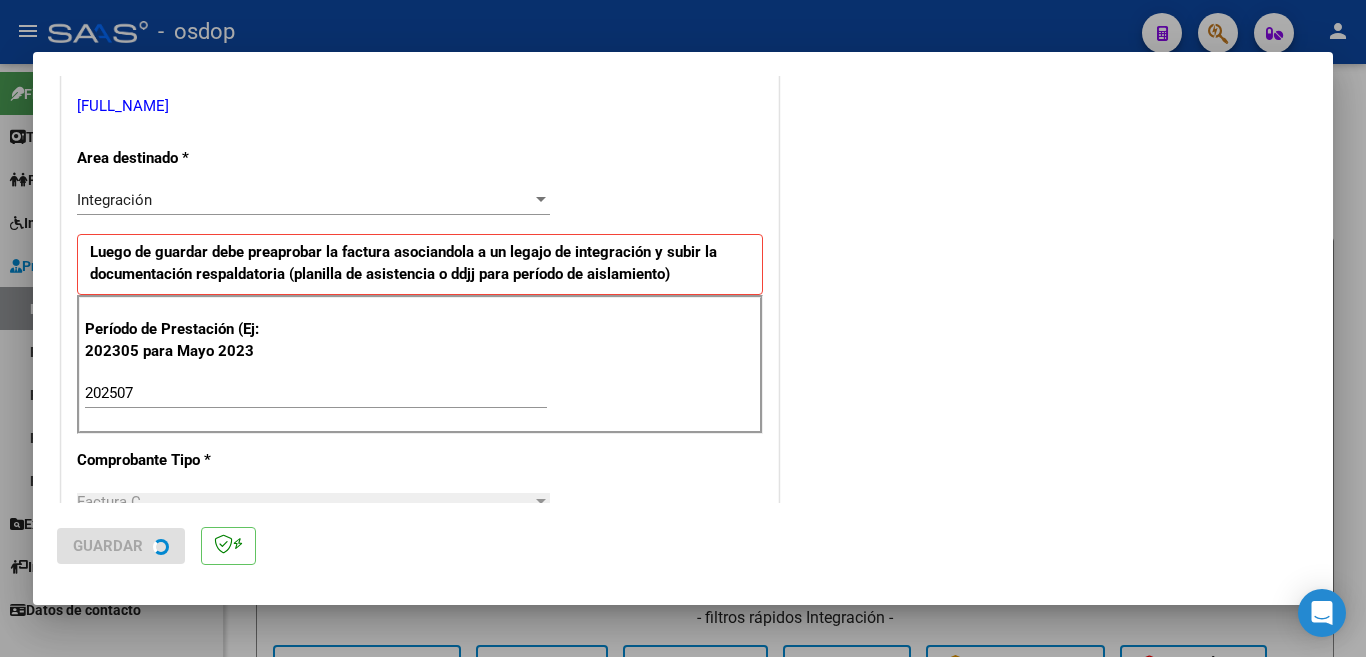 scroll, scrollTop: 0, scrollLeft: 0, axis: both 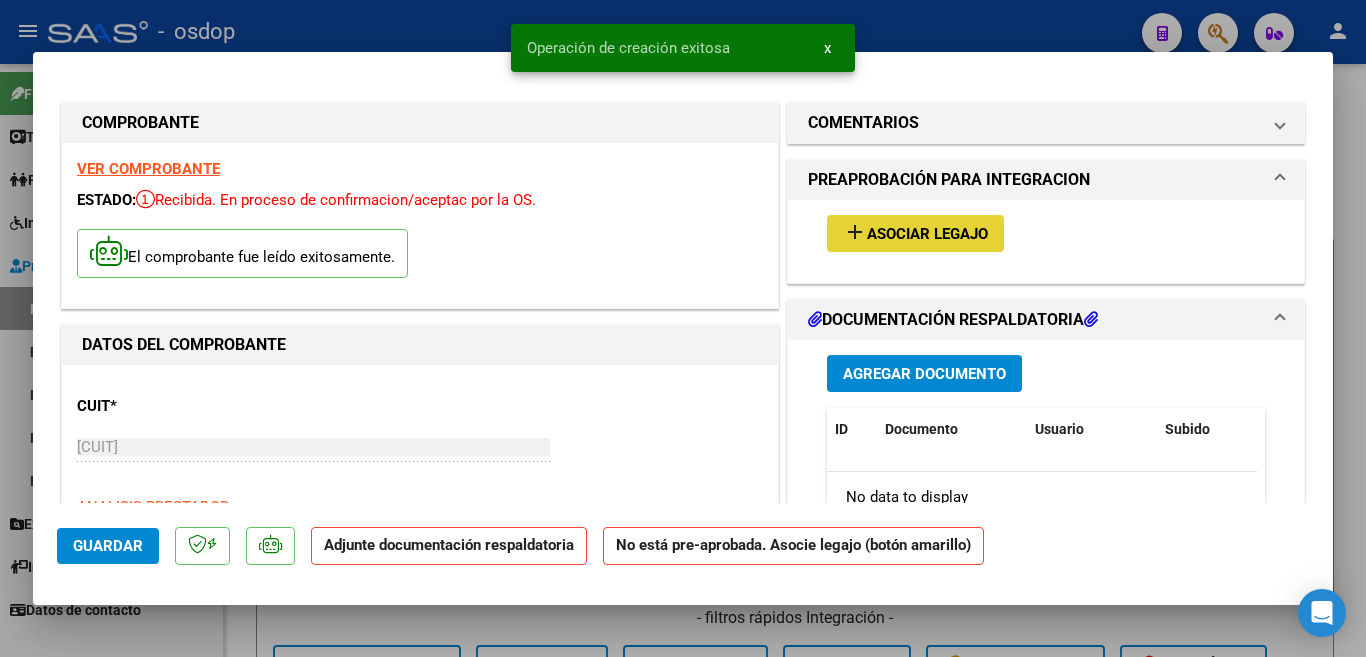 click on "add Asociar Legajo" at bounding box center [915, 233] 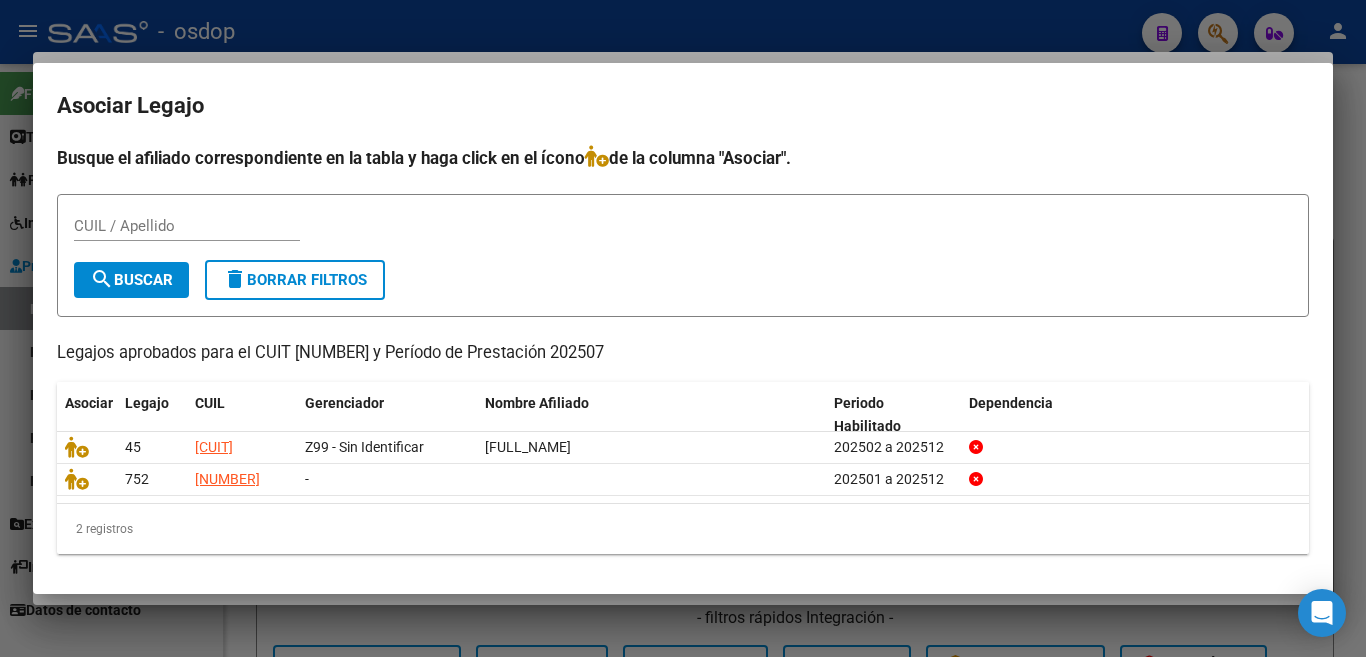 click at bounding box center (683, 328) 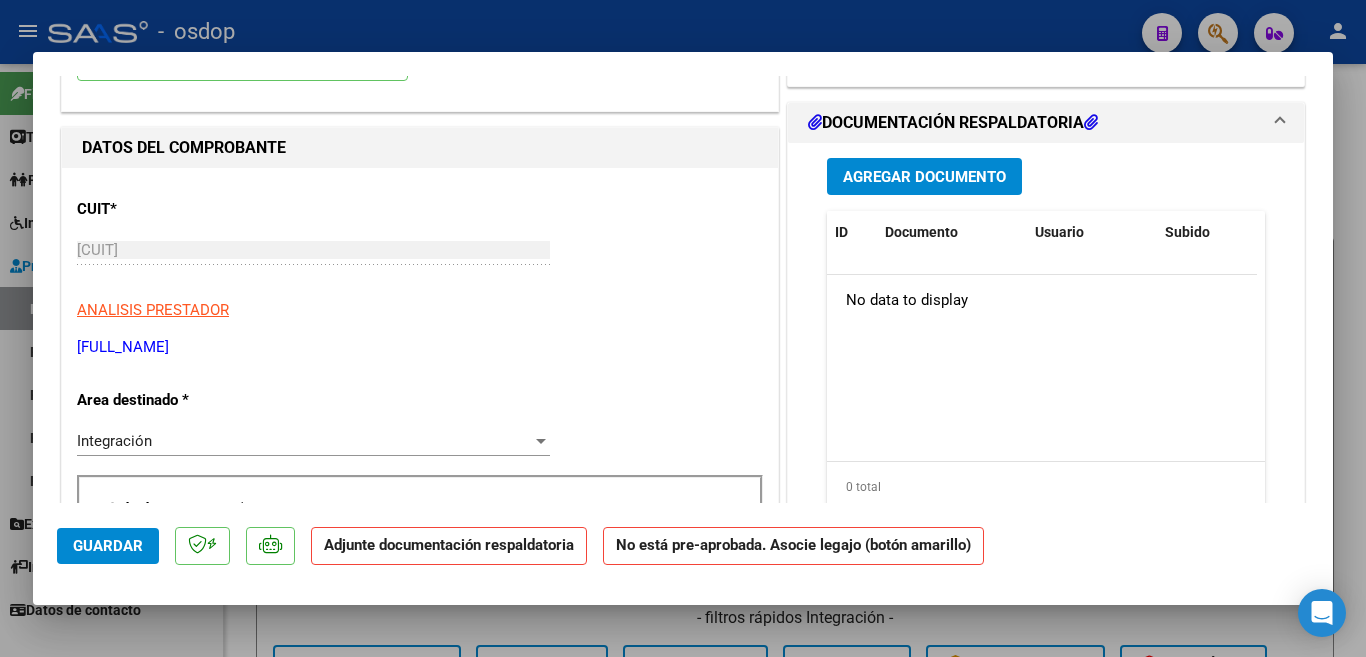 scroll, scrollTop: 200, scrollLeft: 0, axis: vertical 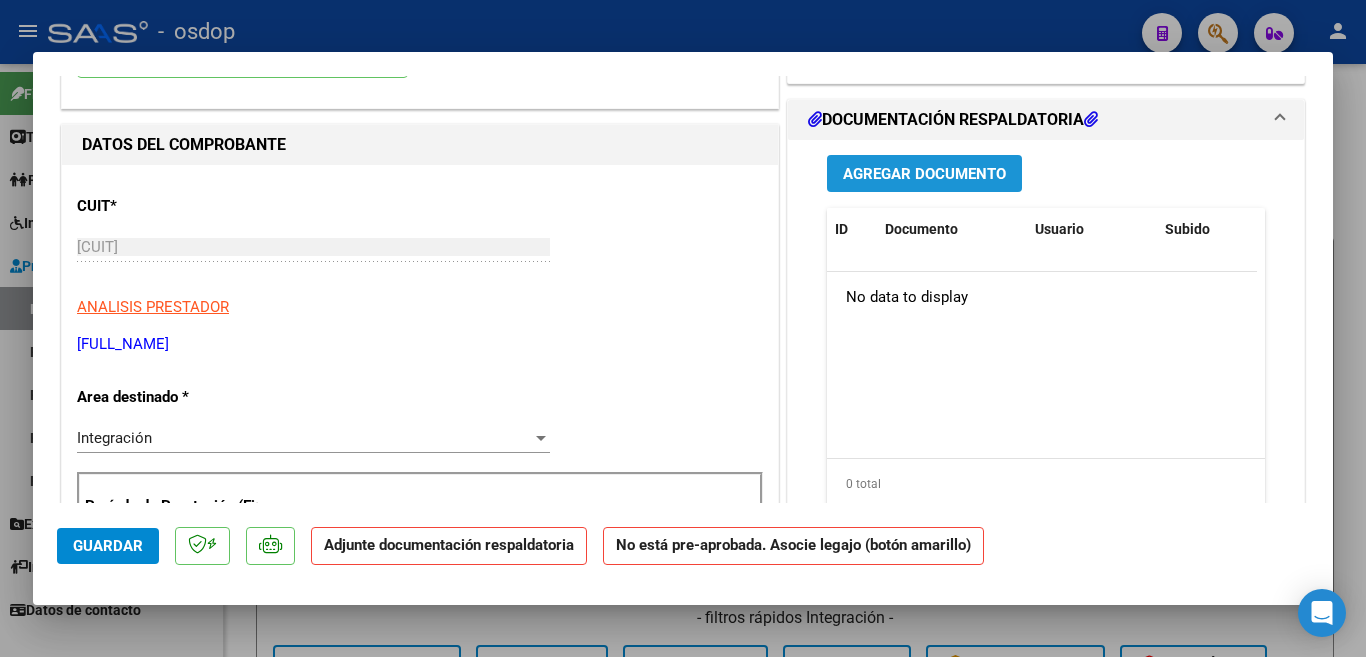 click on "Agregar Documento" at bounding box center [924, 174] 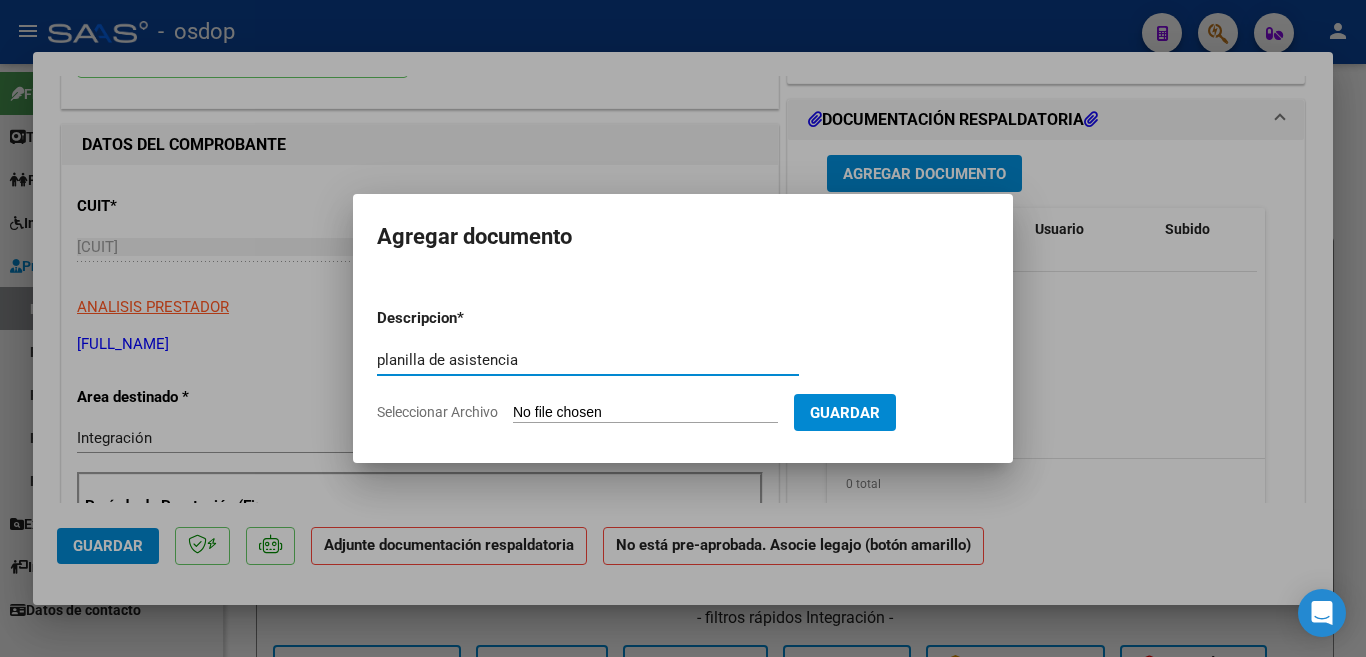 type on "planilla de asistencia" 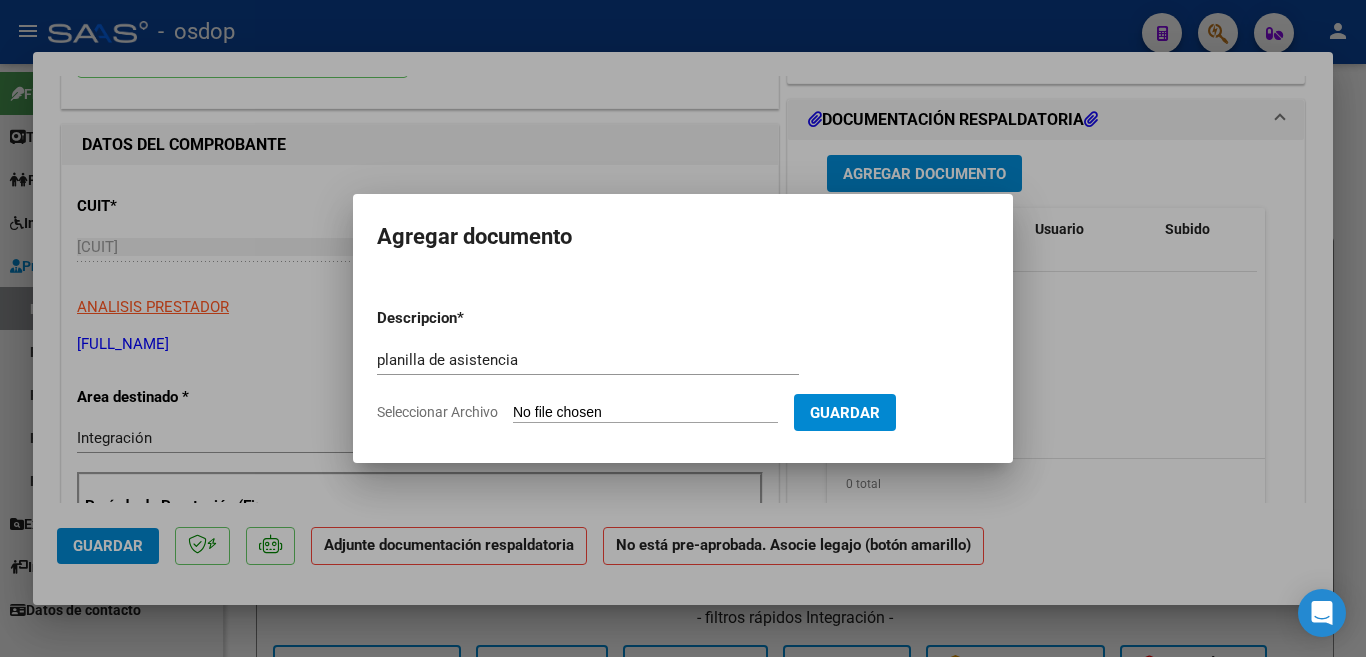 click on "Seleccionar Archivo" at bounding box center (645, 413) 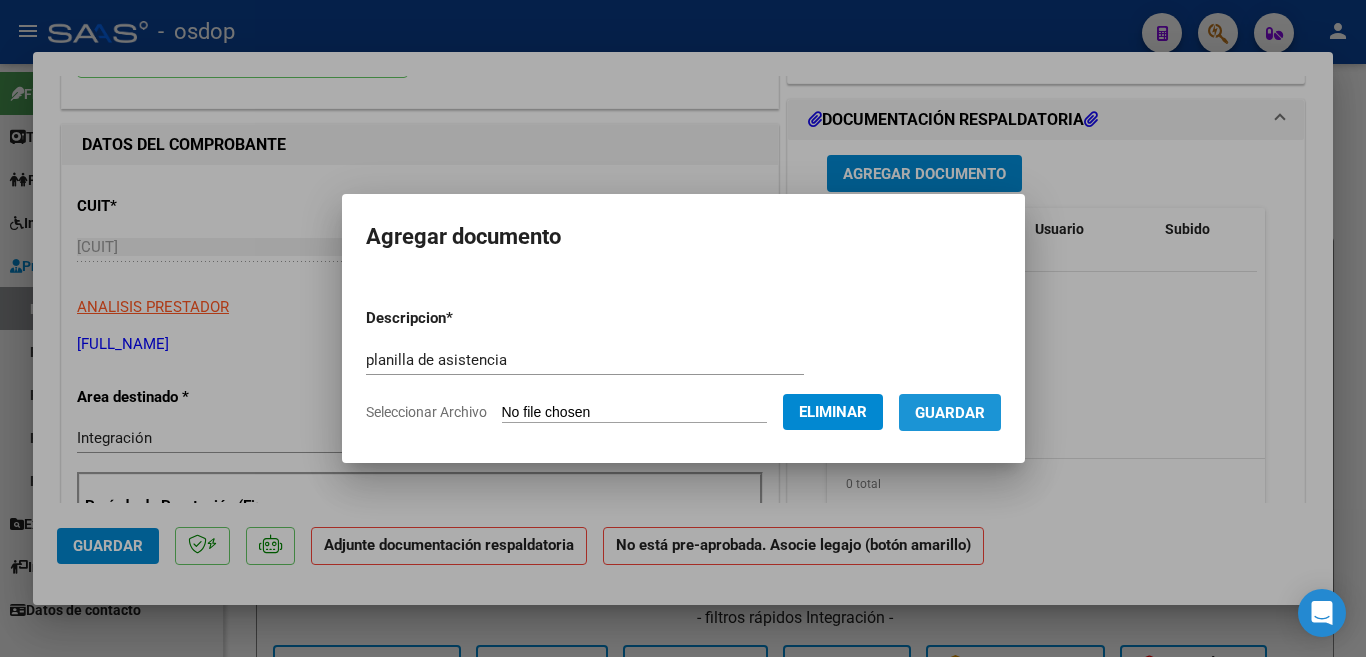 click on "Guardar" at bounding box center [950, 413] 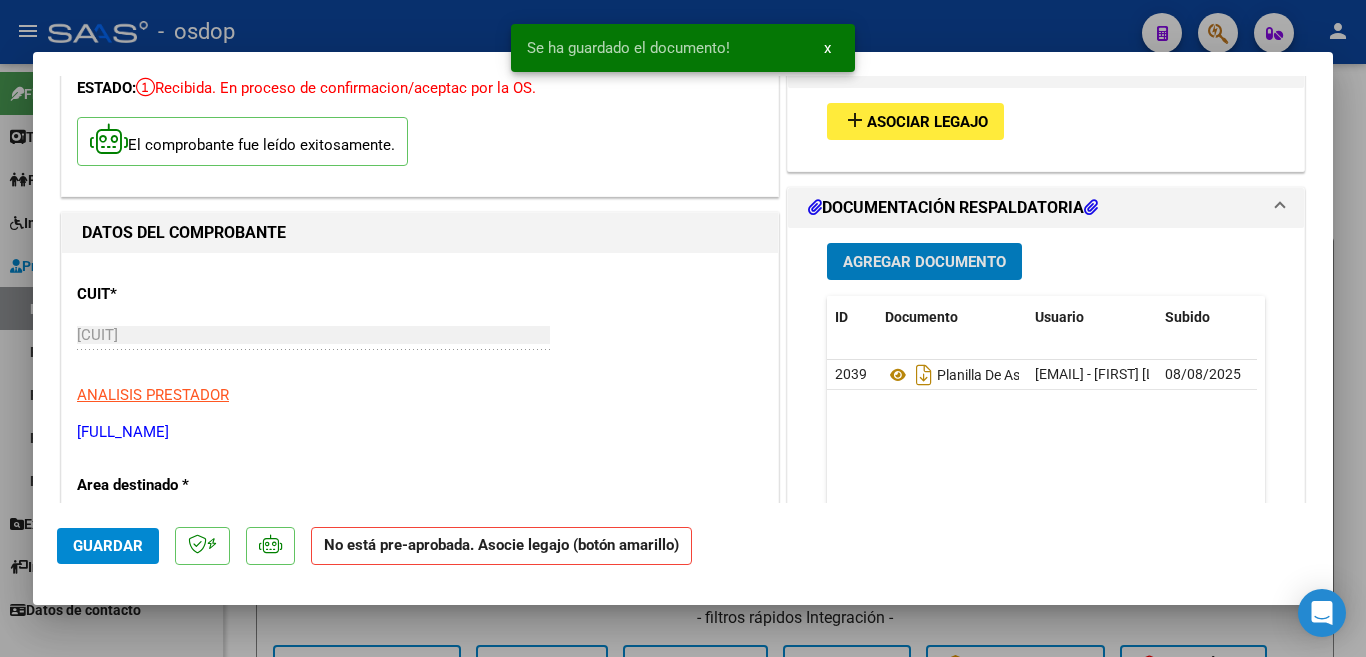 scroll, scrollTop: 0, scrollLeft: 0, axis: both 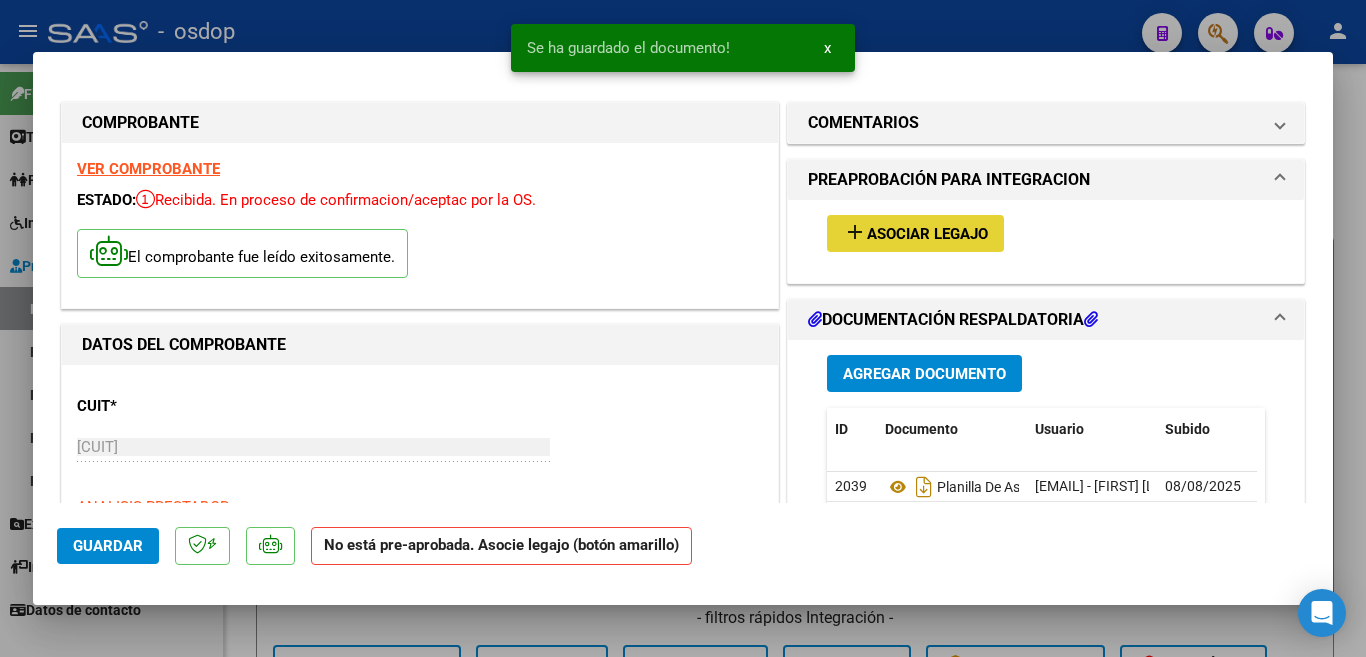 click on "Asociar Legajo" at bounding box center [927, 234] 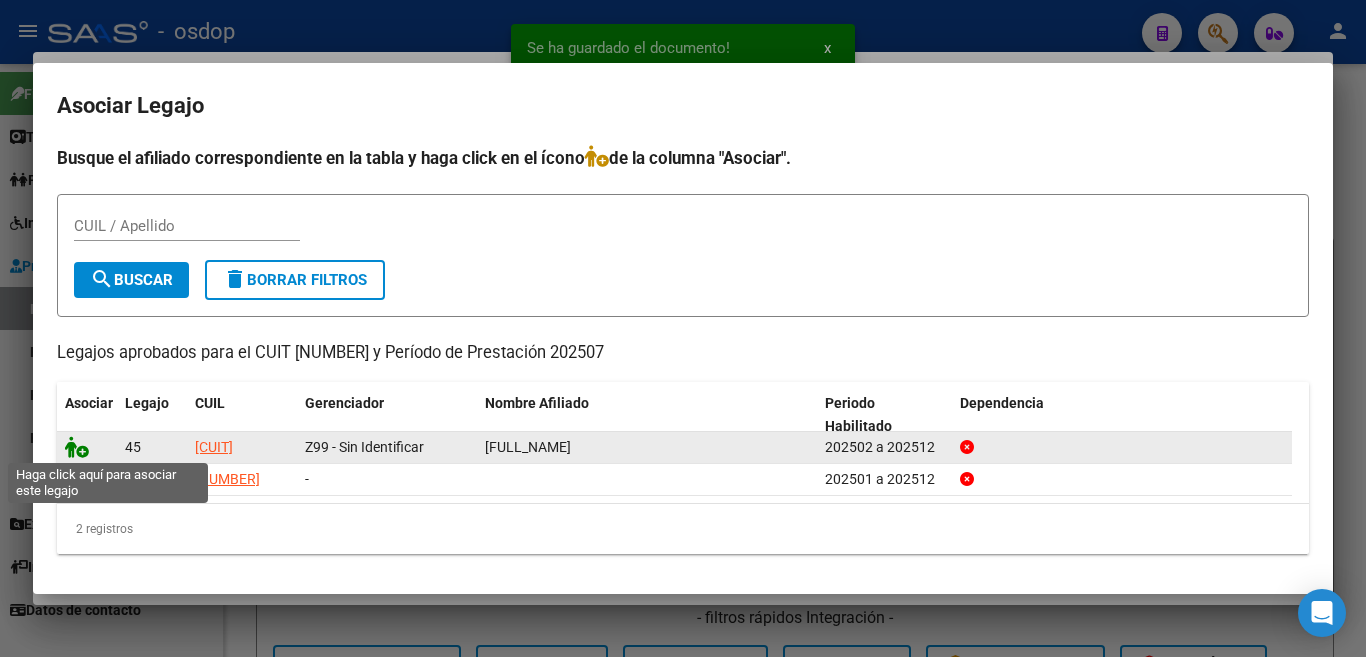 click 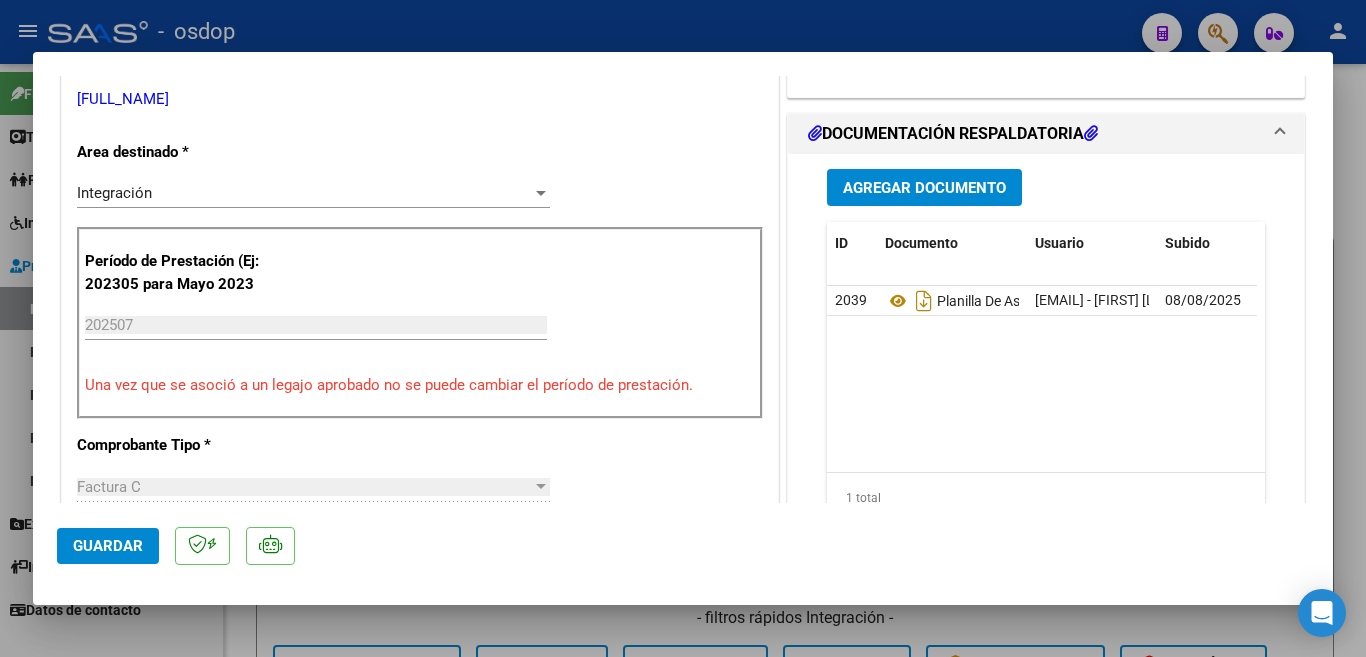 scroll, scrollTop: 500, scrollLeft: 0, axis: vertical 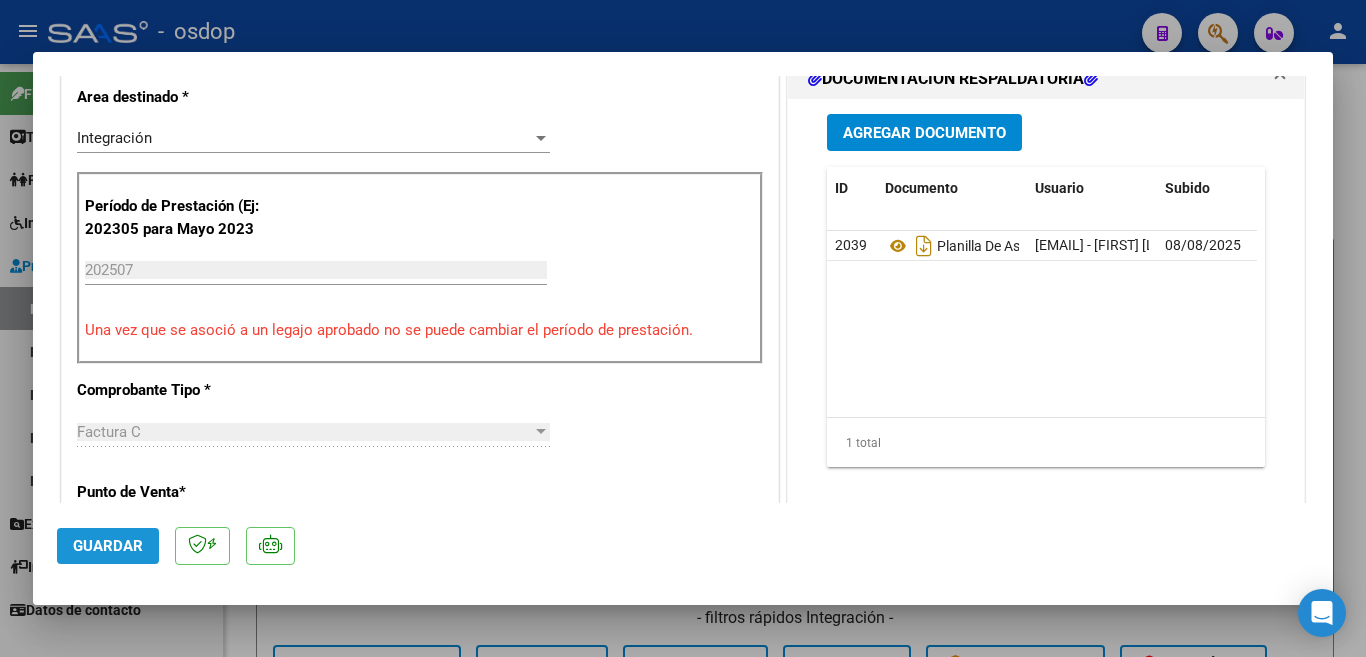 click on "Guardar" 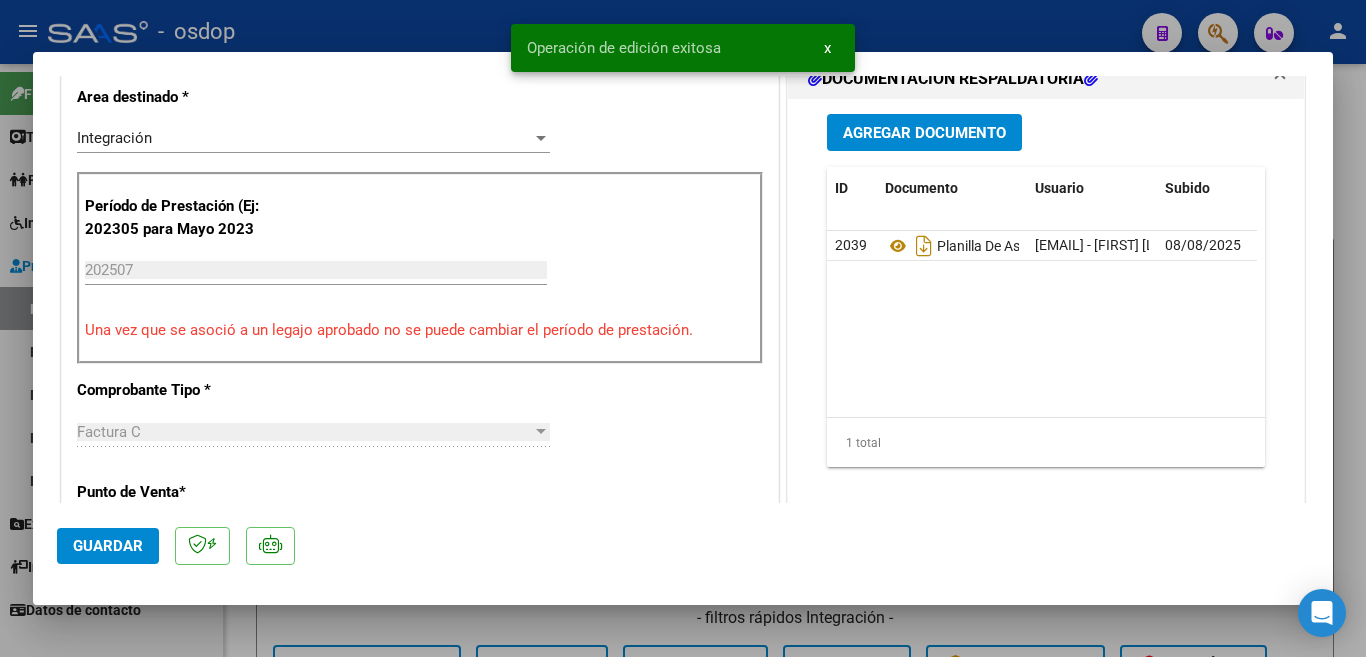 click at bounding box center [683, 328] 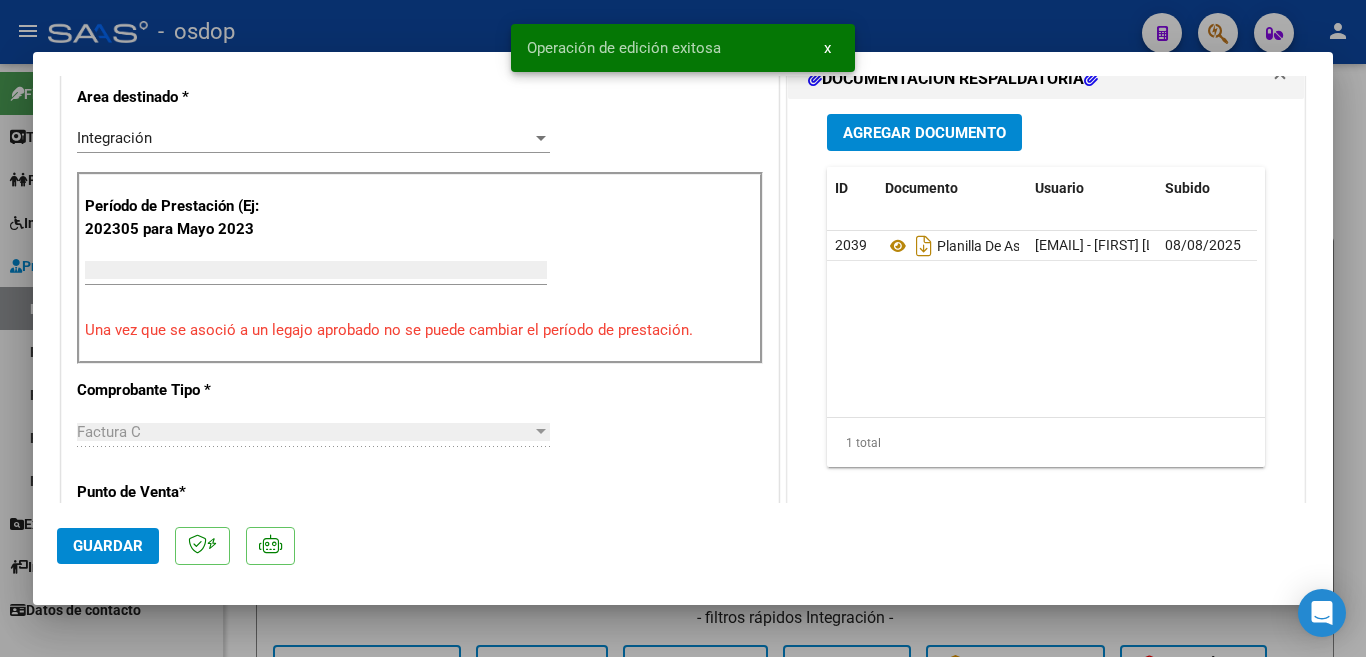 scroll, scrollTop: 414, scrollLeft: 0, axis: vertical 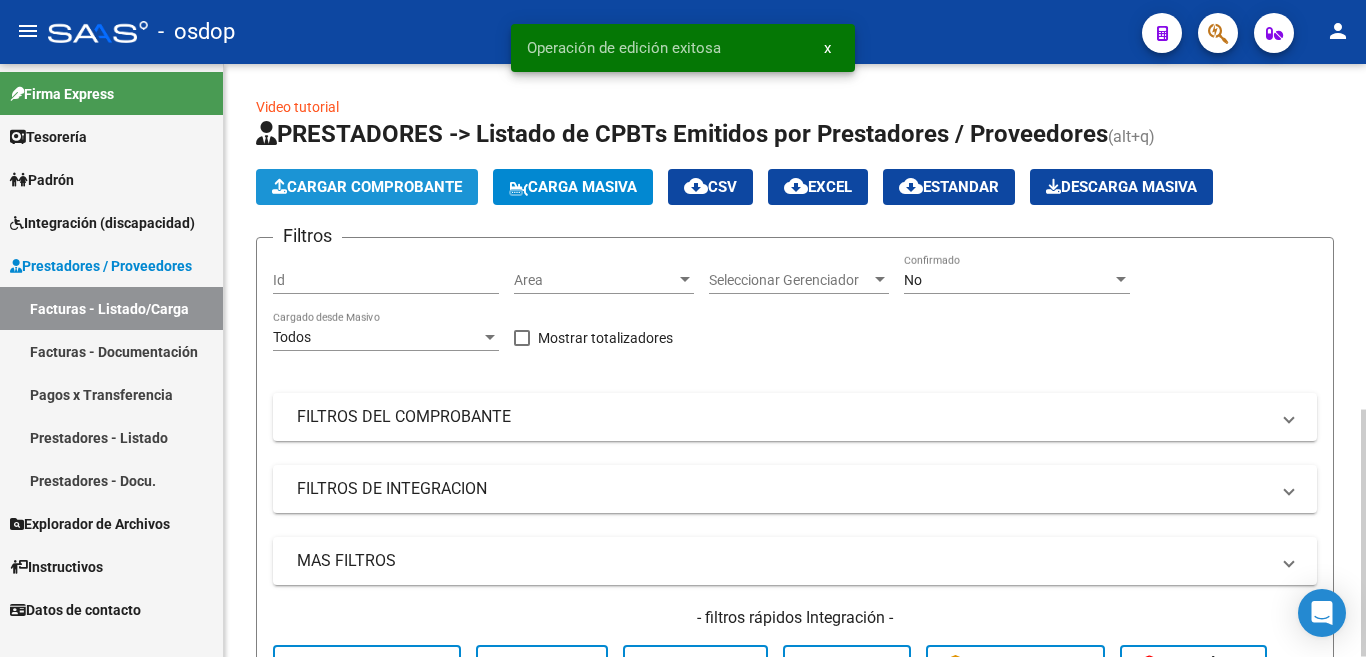 click on "Cargar Comprobante" 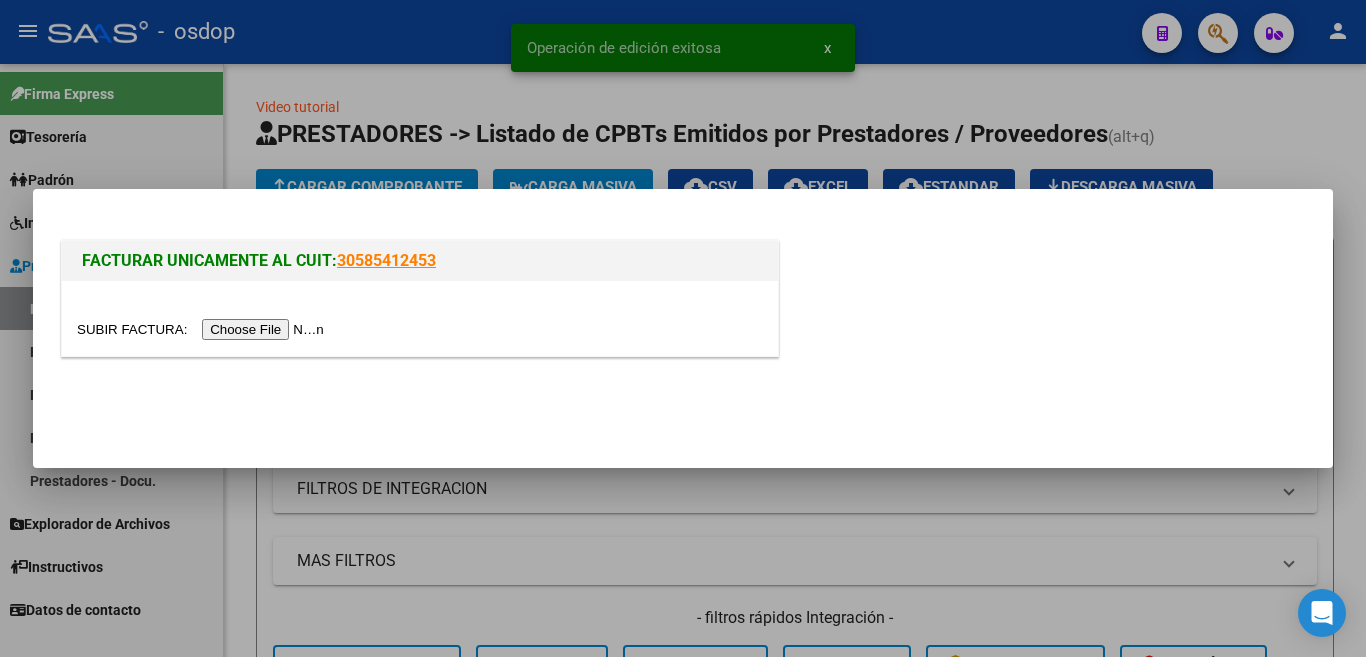 click at bounding box center (203, 329) 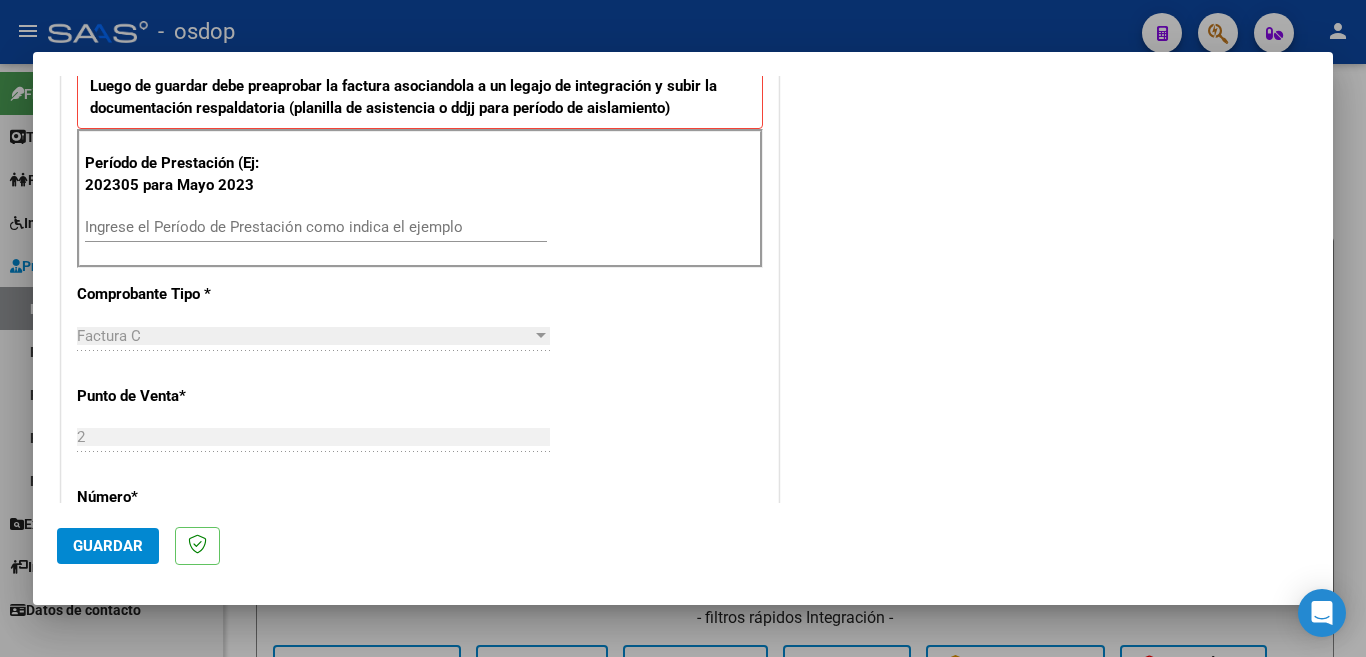 scroll, scrollTop: 537, scrollLeft: 0, axis: vertical 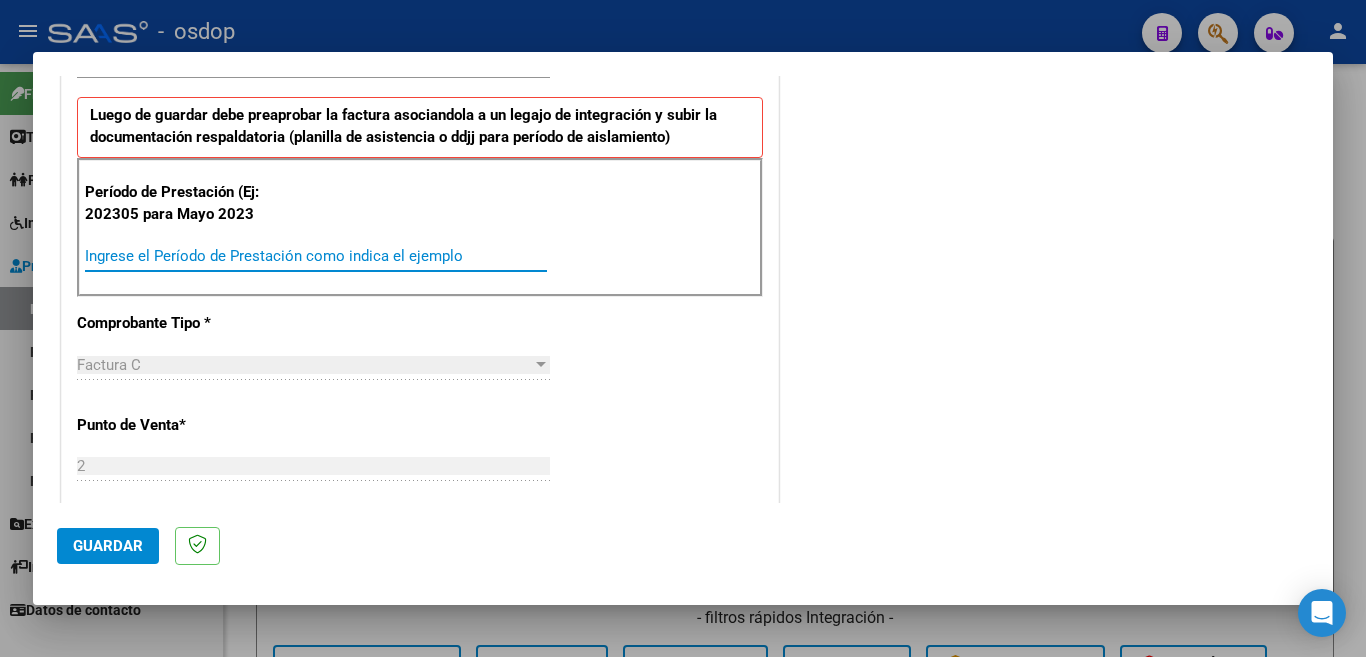 click on "Ingrese el Período de Prestación como indica el ejemplo" at bounding box center (316, 256) 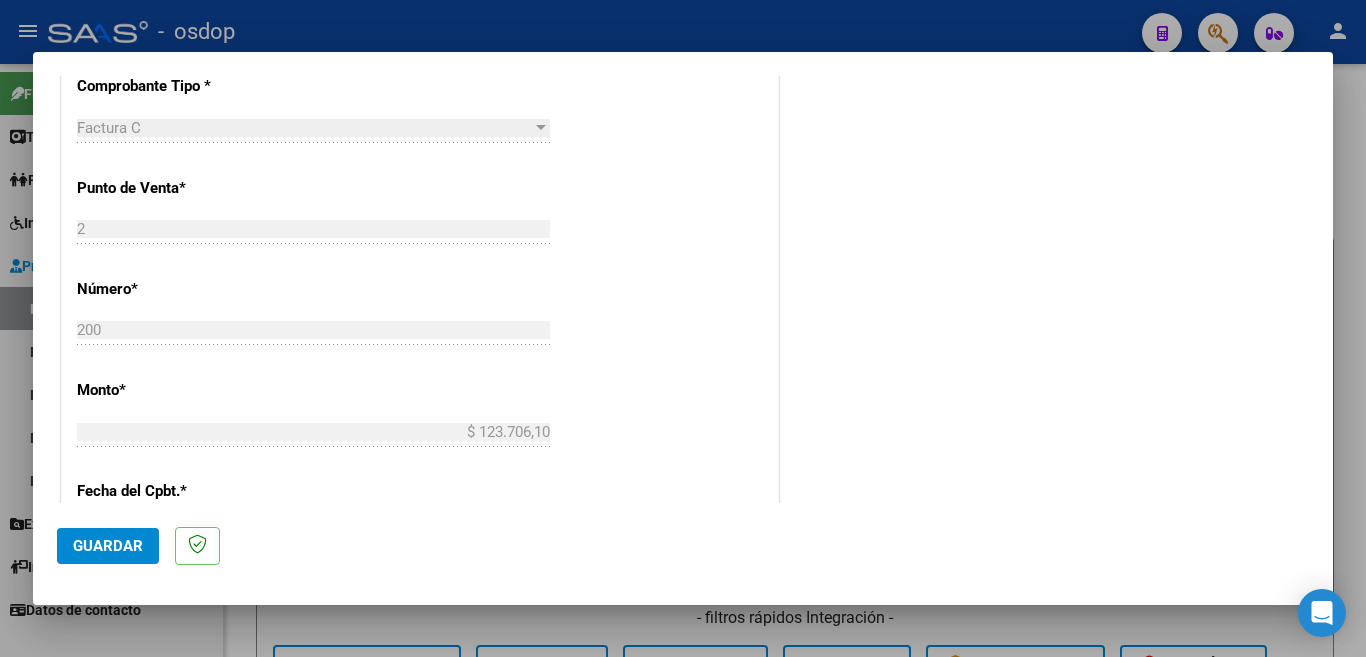 scroll, scrollTop: 837, scrollLeft: 0, axis: vertical 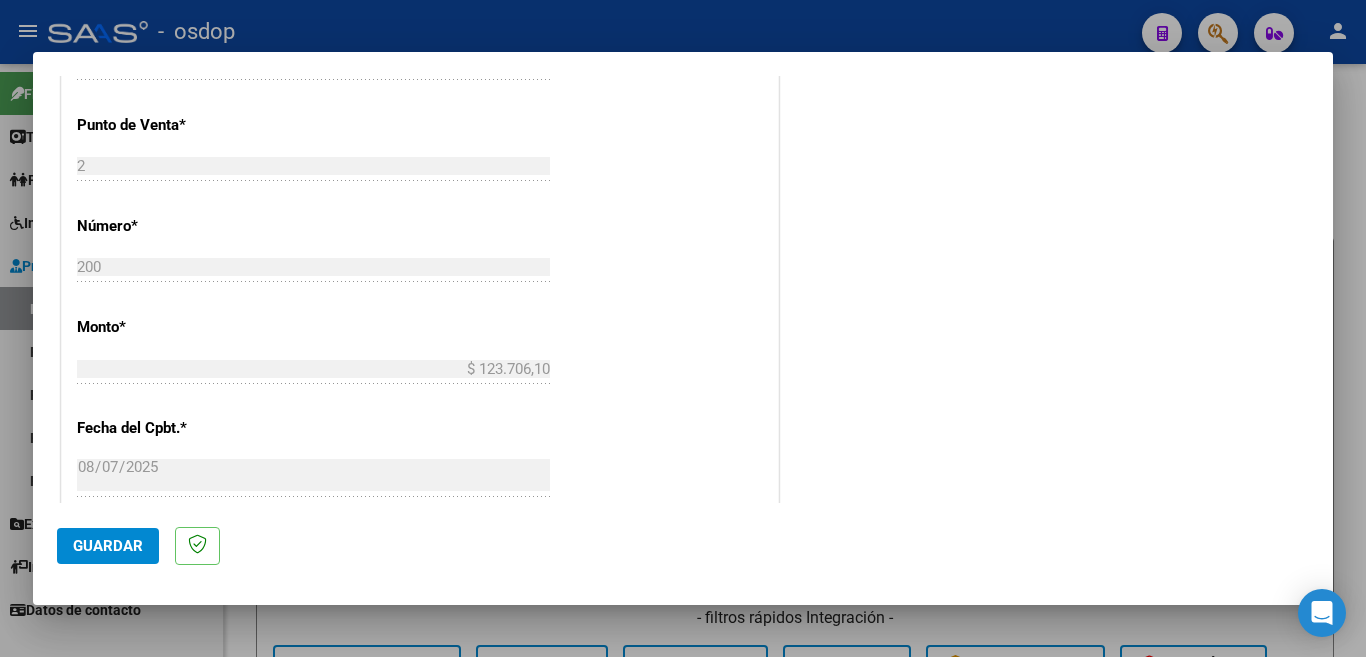 type on "202507" 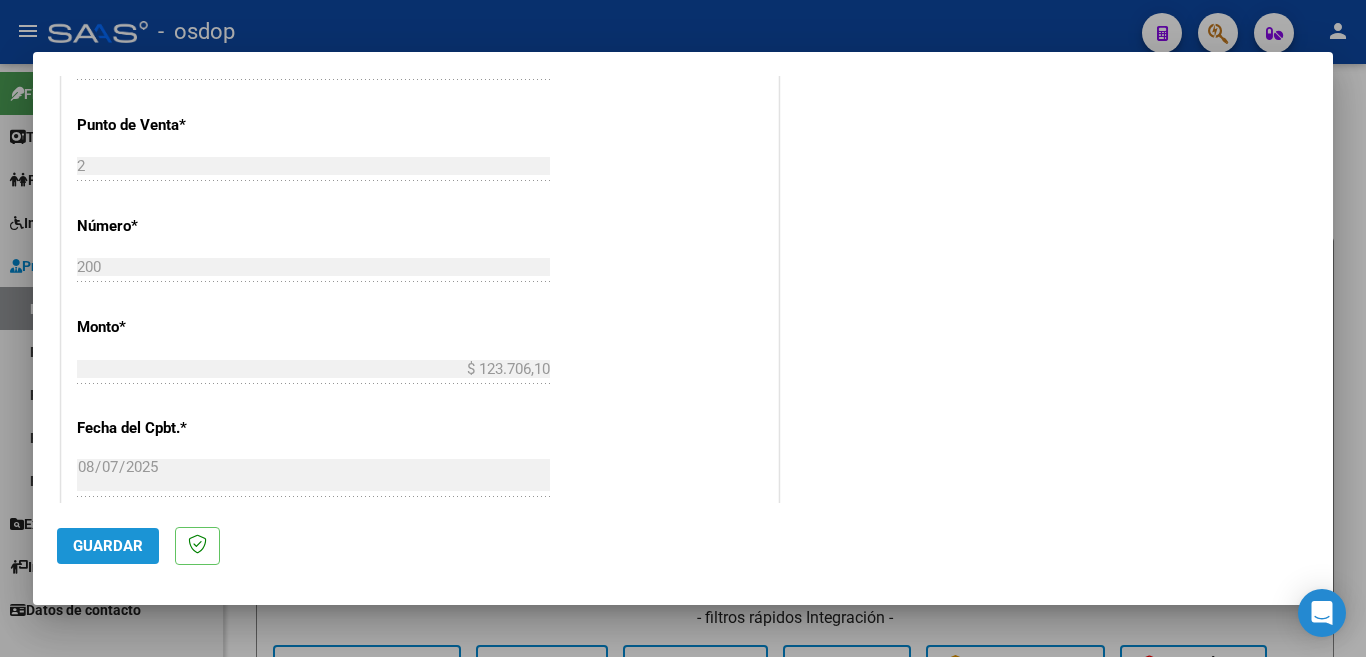 click on "Guardar" 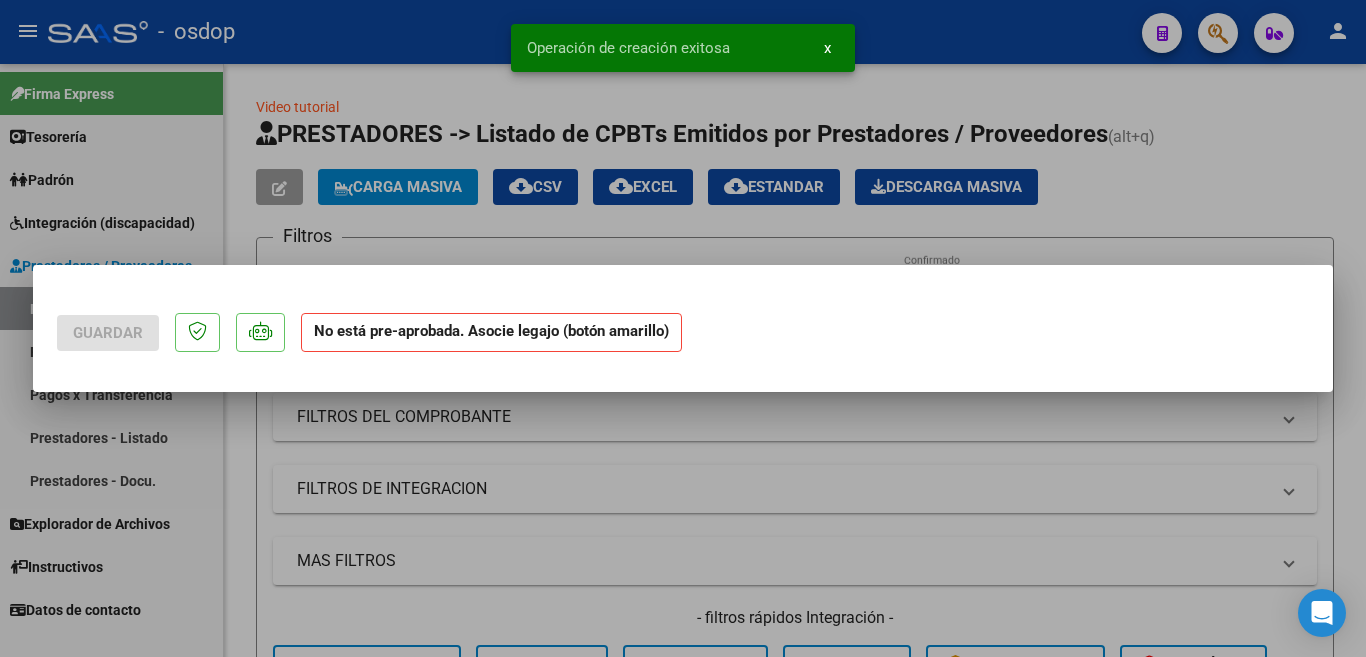 scroll, scrollTop: 0, scrollLeft: 0, axis: both 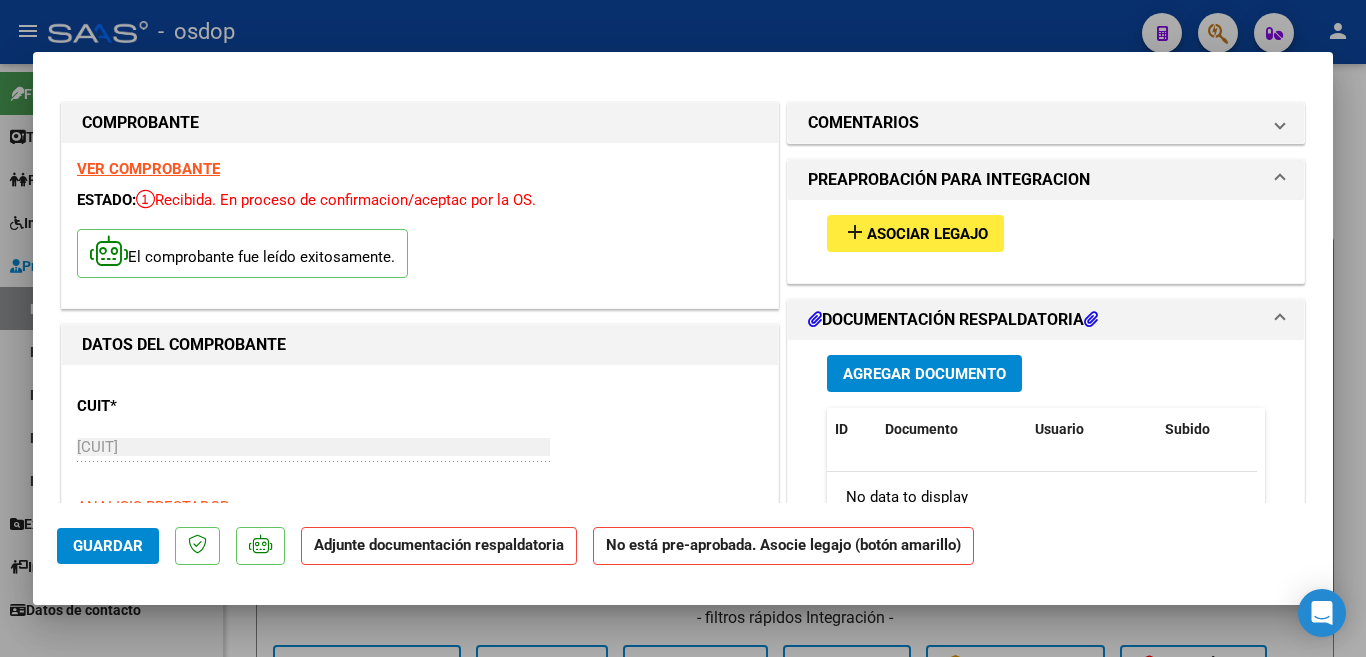 click on "Asociar Legajo" at bounding box center [927, 234] 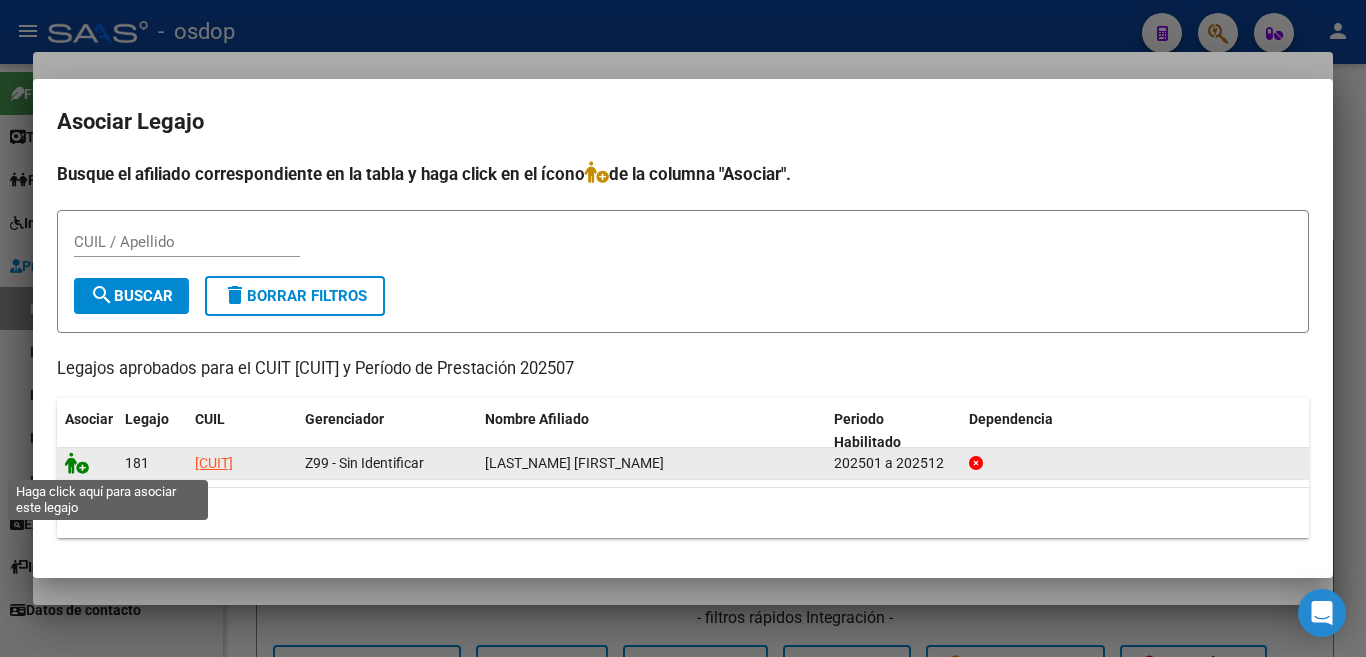 click 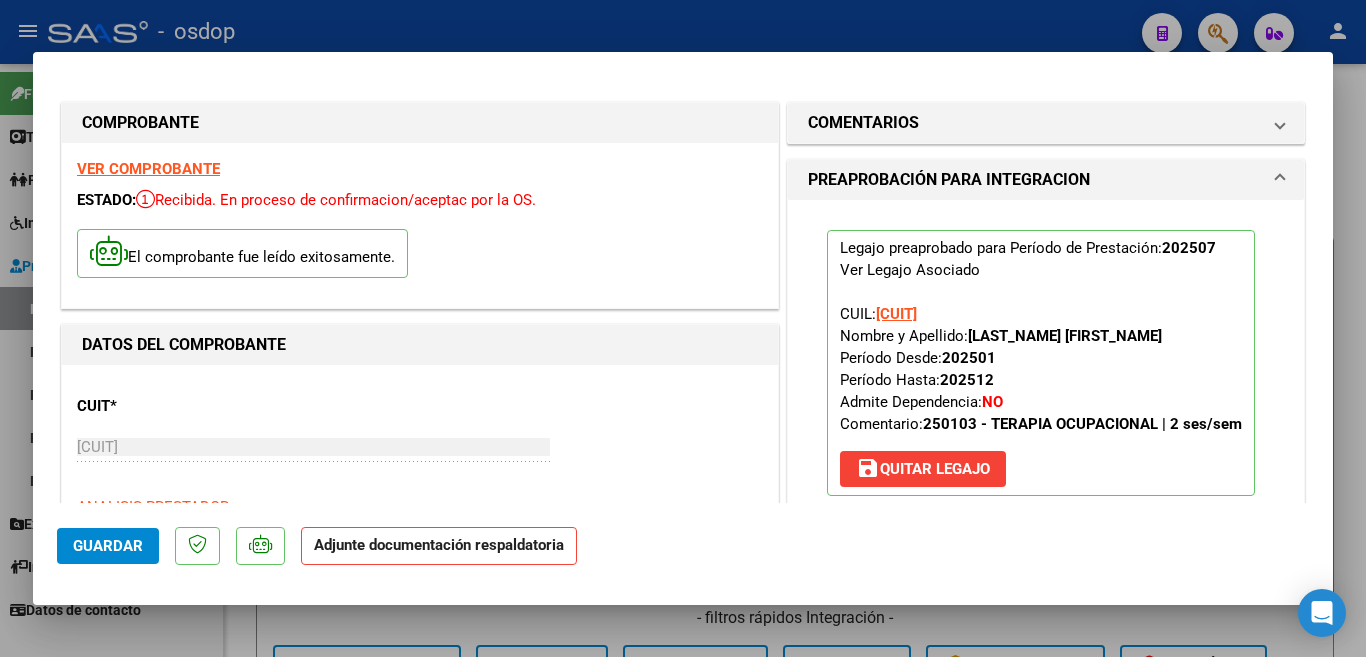 scroll, scrollTop: 300, scrollLeft: 0, axis: vertical 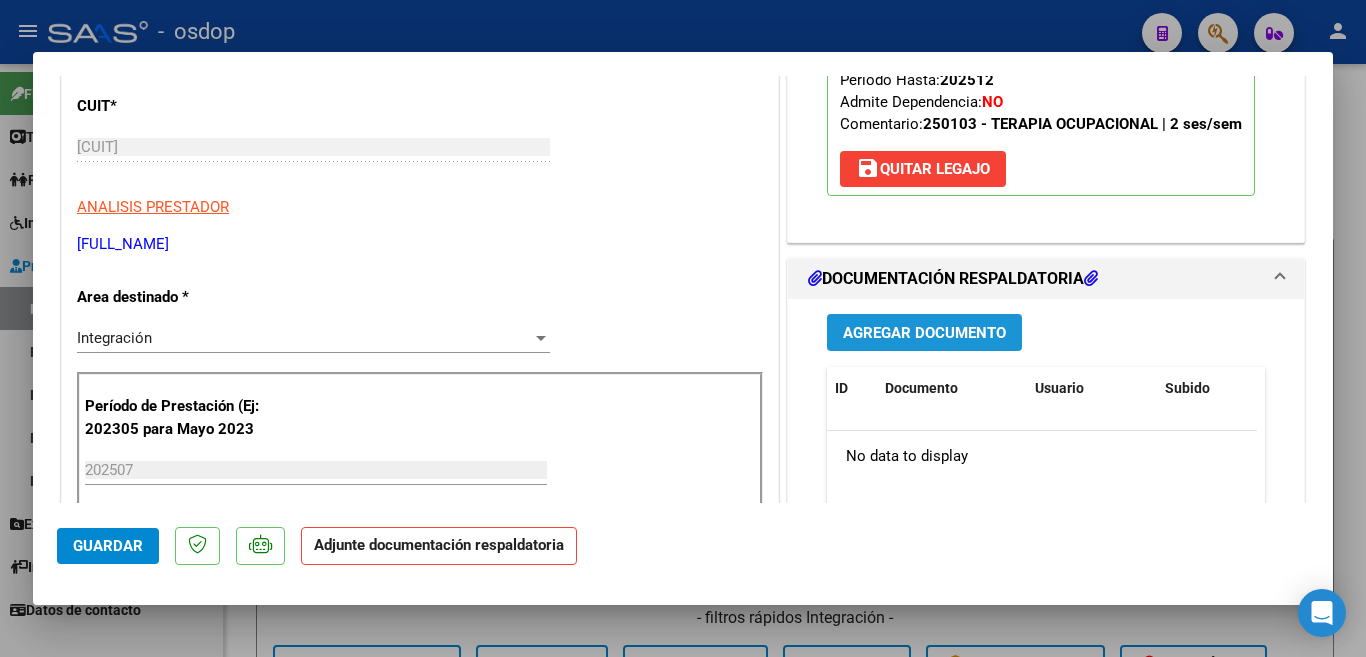 click on "Agregar Documento" at bounding box center (924, 333) 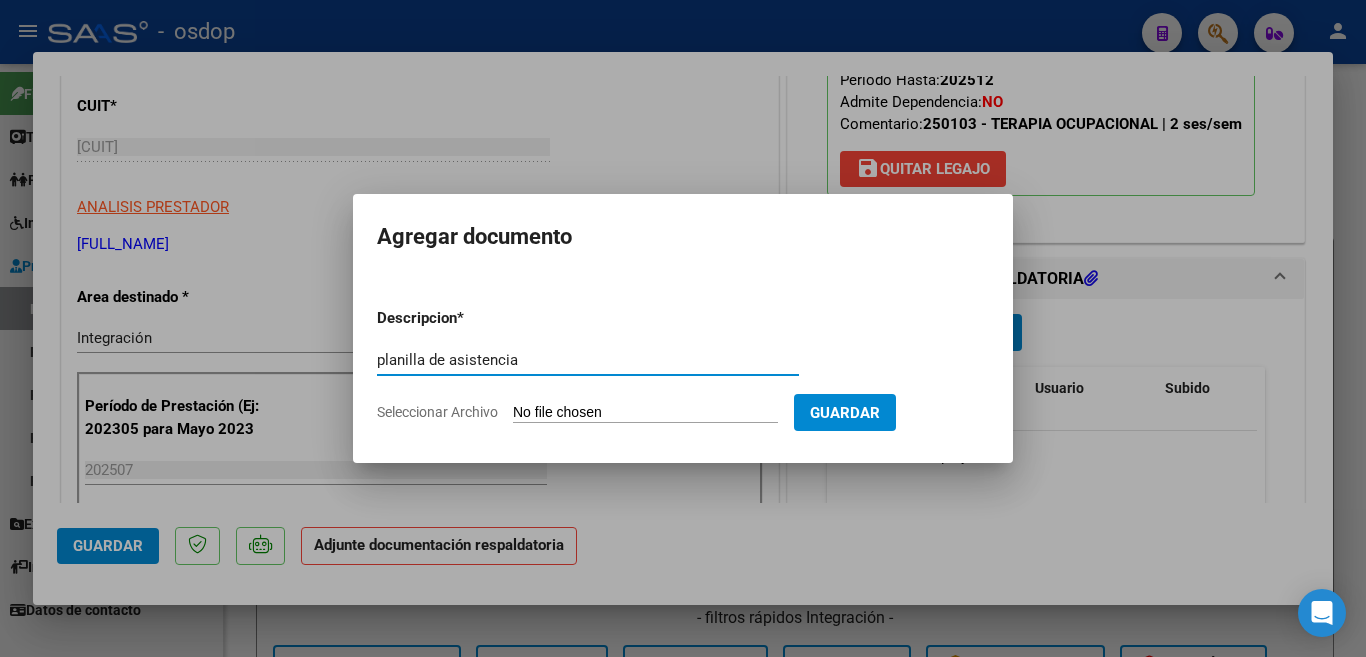 type on "planilla de asistencia" 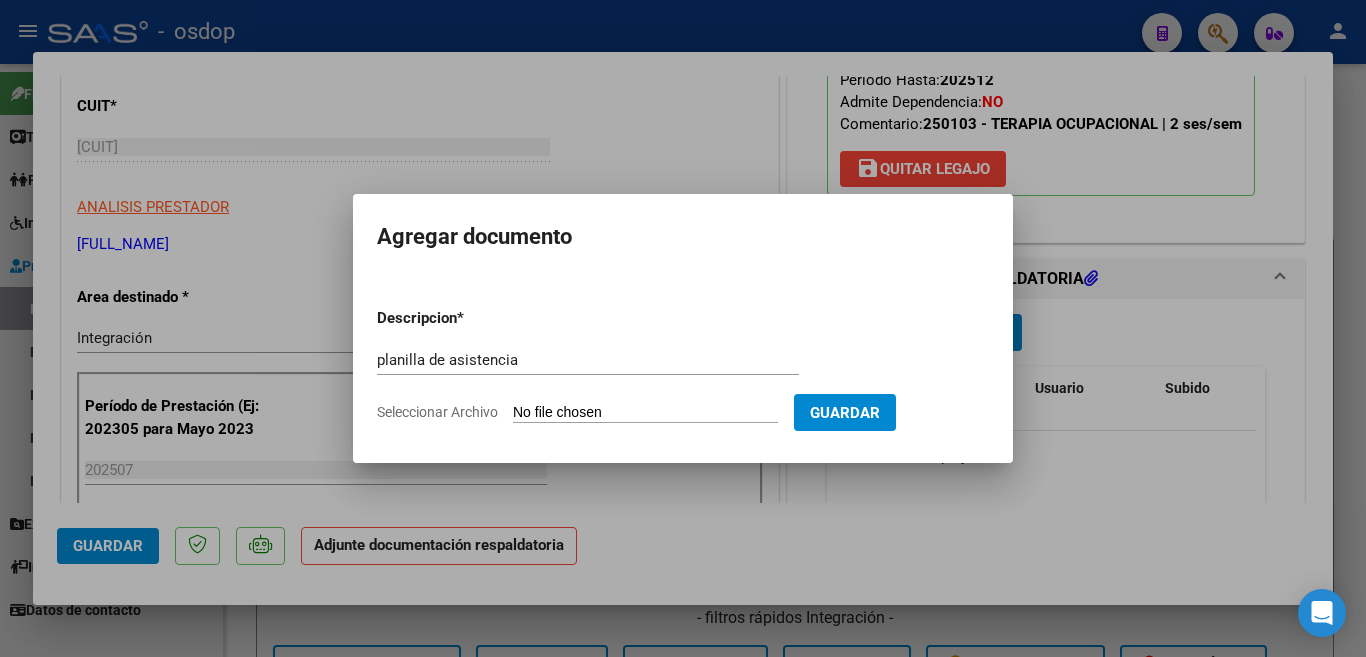 type on "C:\fakepath\OVELAR 200 - PERAGALLO - JUL - ASIS.pdf" 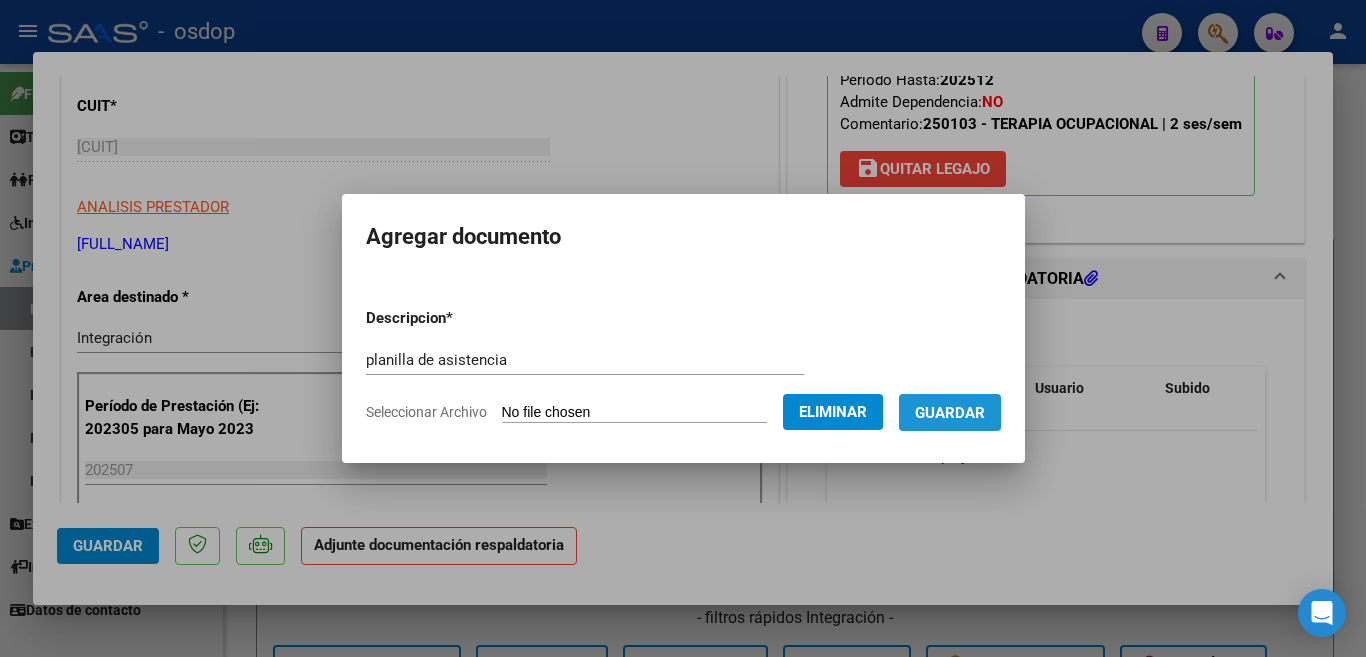 click on "Guardar" at bounding box center [950, 413] 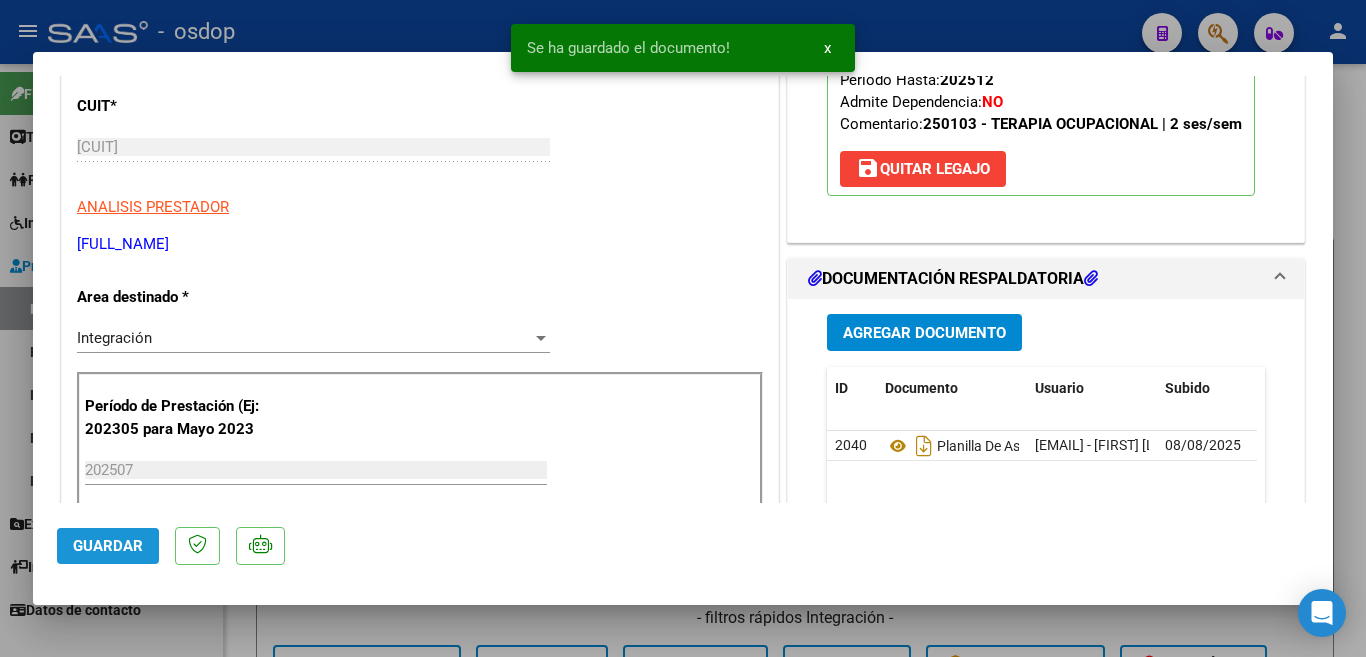 click on "Guardar" 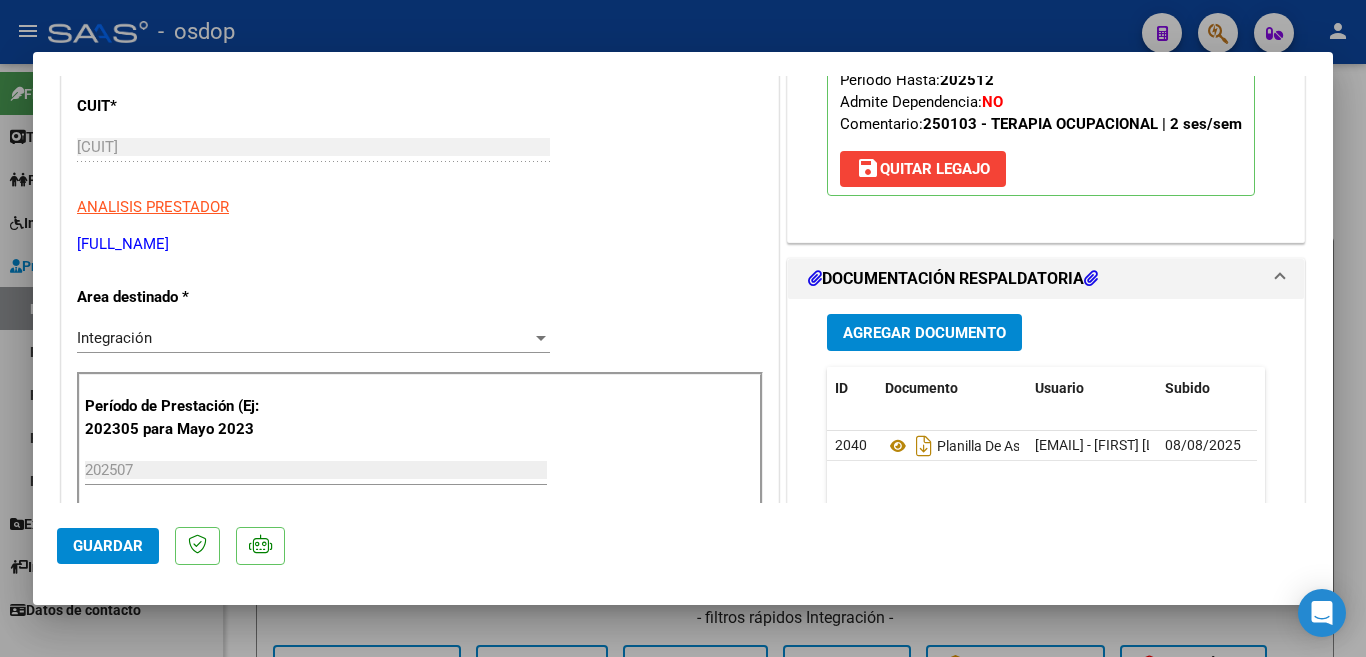click at bounding box center [683, 328] 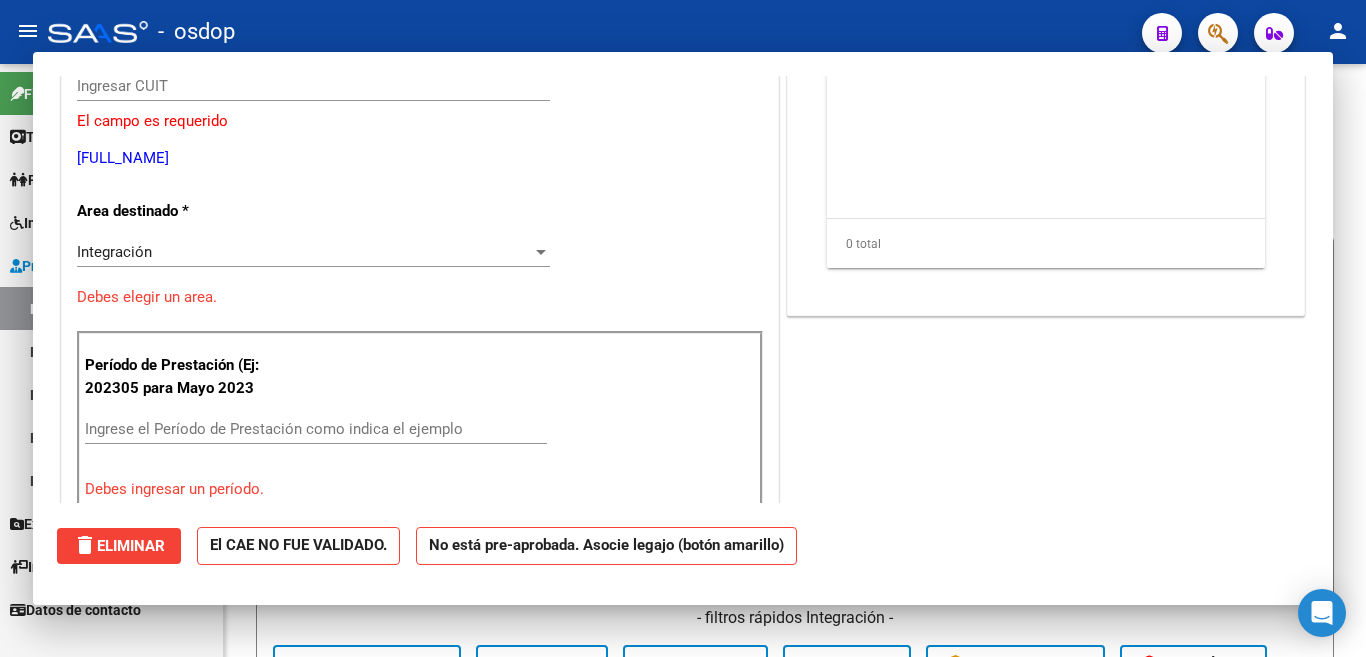 scroll, scrollTop: 239, scrollLeft: 0, axis: vertical 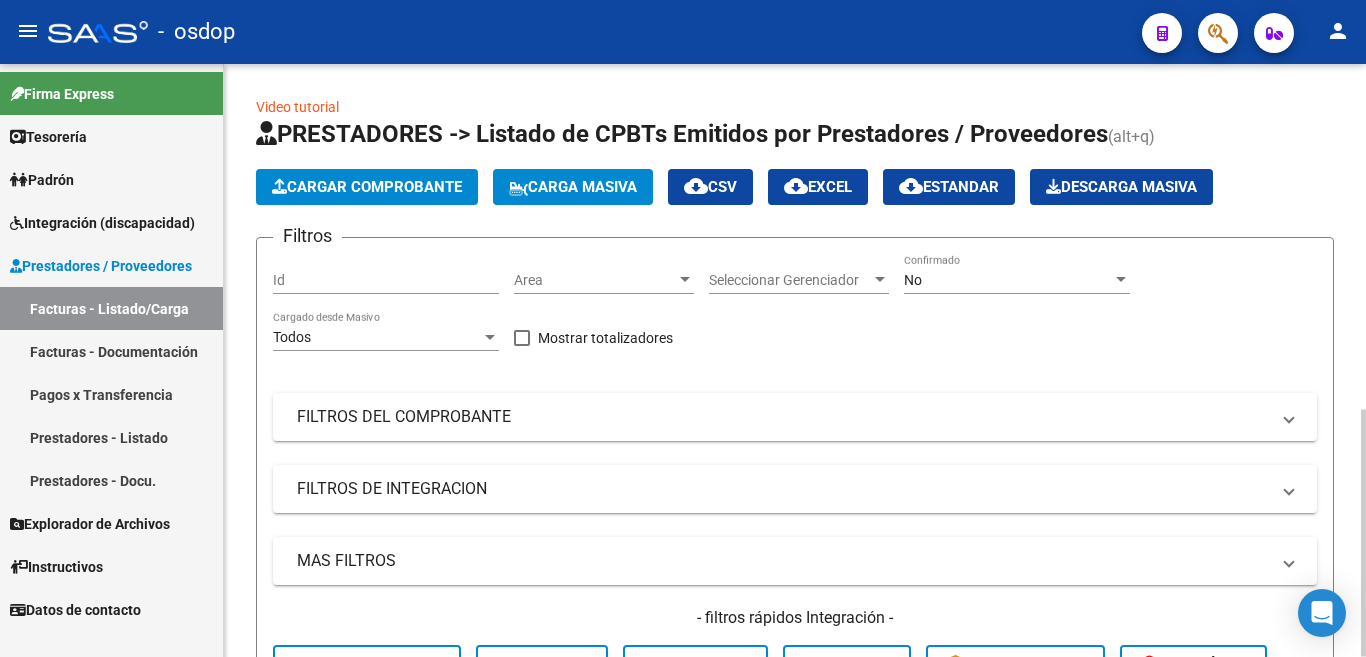 click on "Cargar Comprobante" 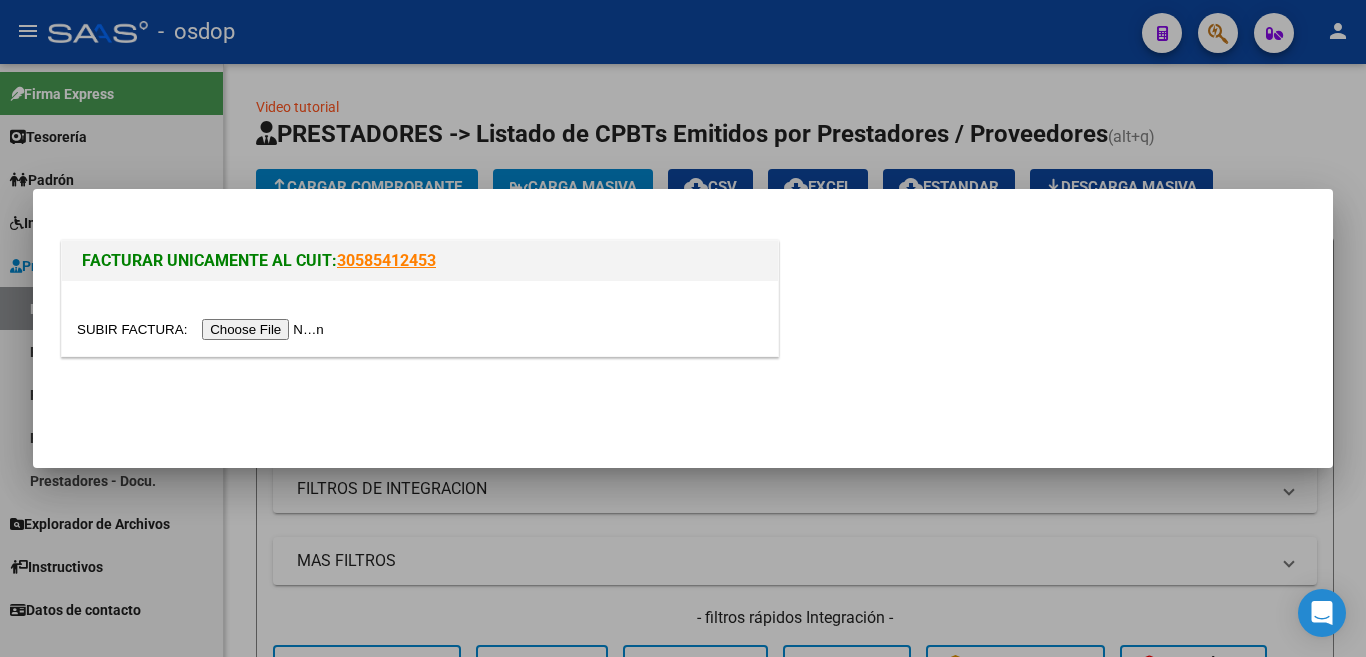 click at bounding box center [203, 329] 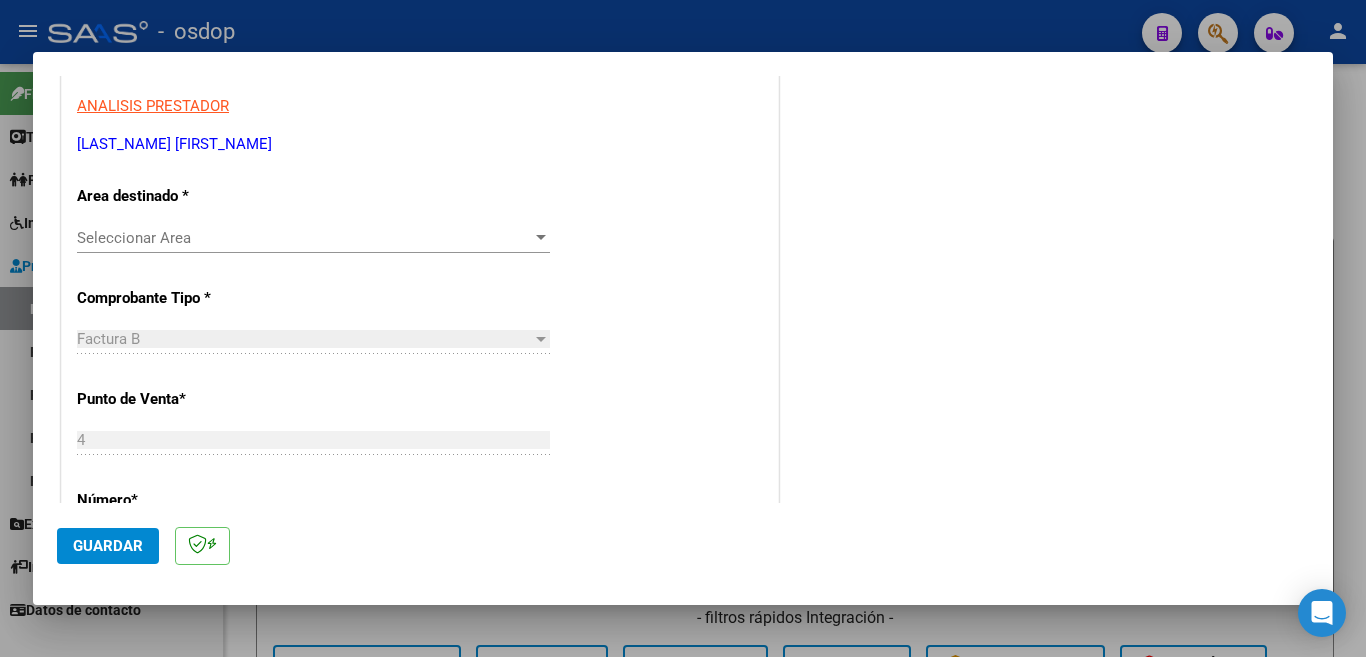 scroll, scrollTop: 400, scrollLeft: 0, axis: vertical 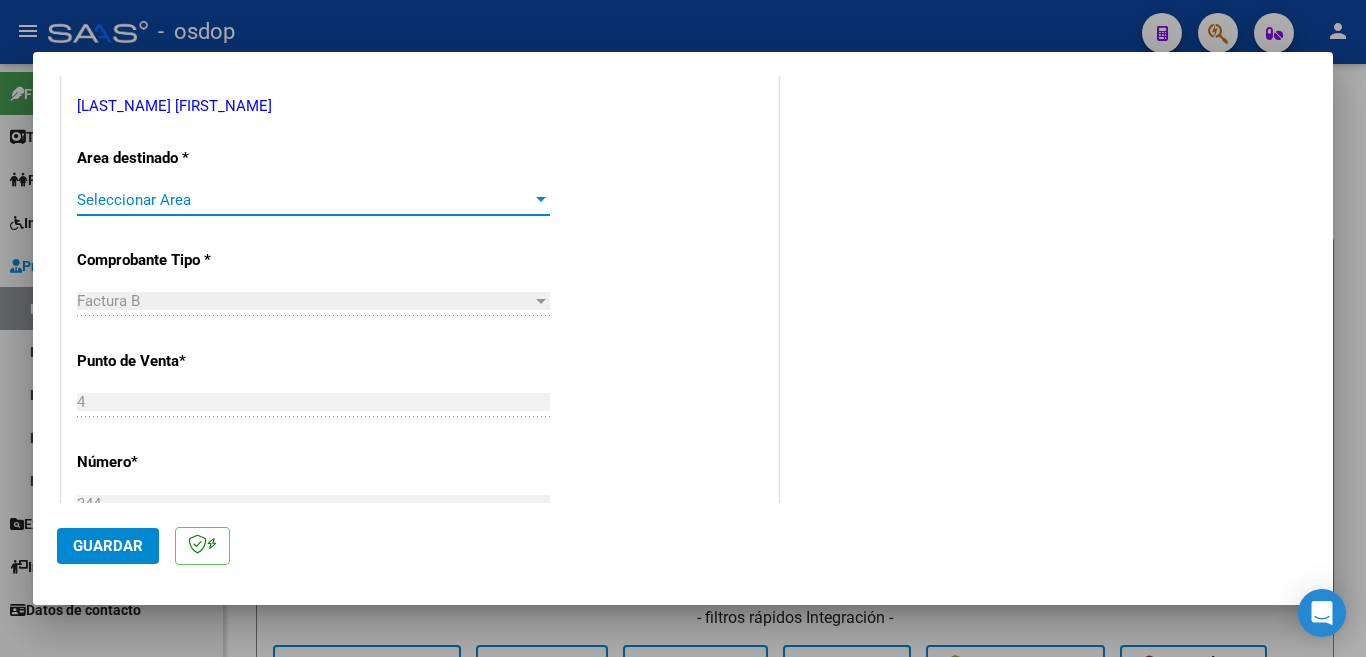 click on "Seleccionar Area" at bounding box center [304, 200] 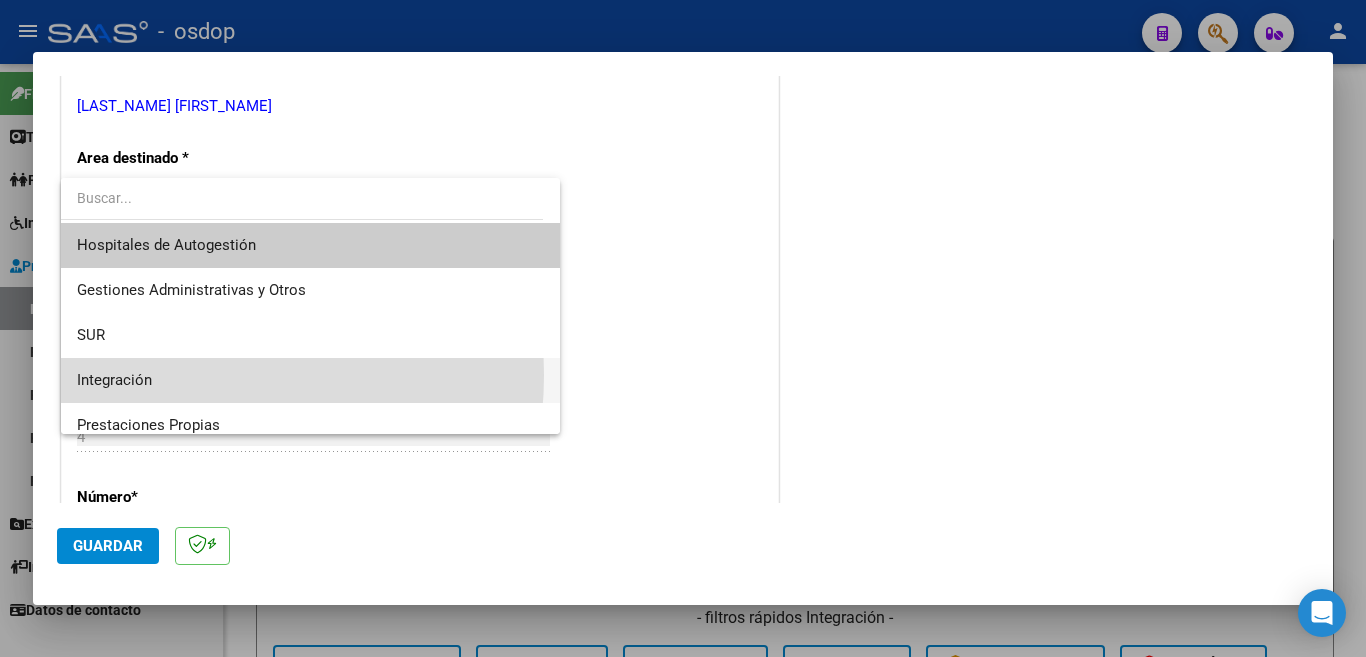 click on "Integración" at bounding box center [310, 380] 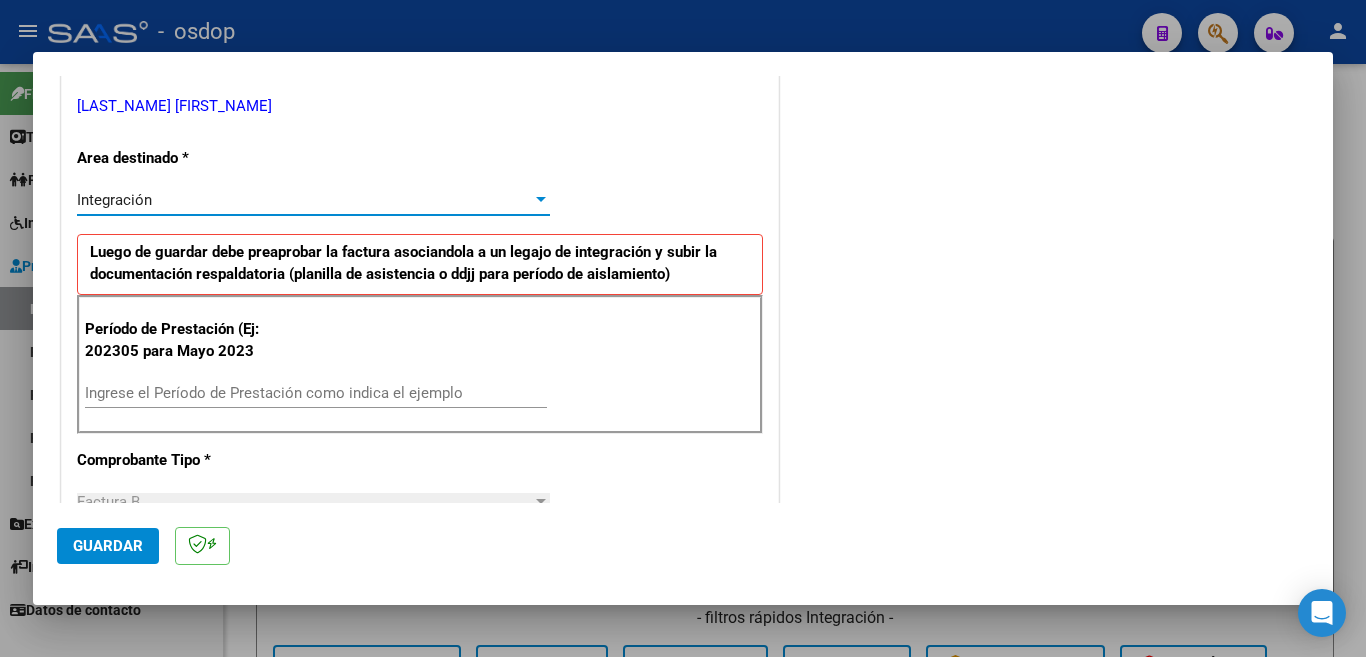 click on "Ingrese el Período de Prestación como indica el ejemplo" at bounding box center [316, 393] 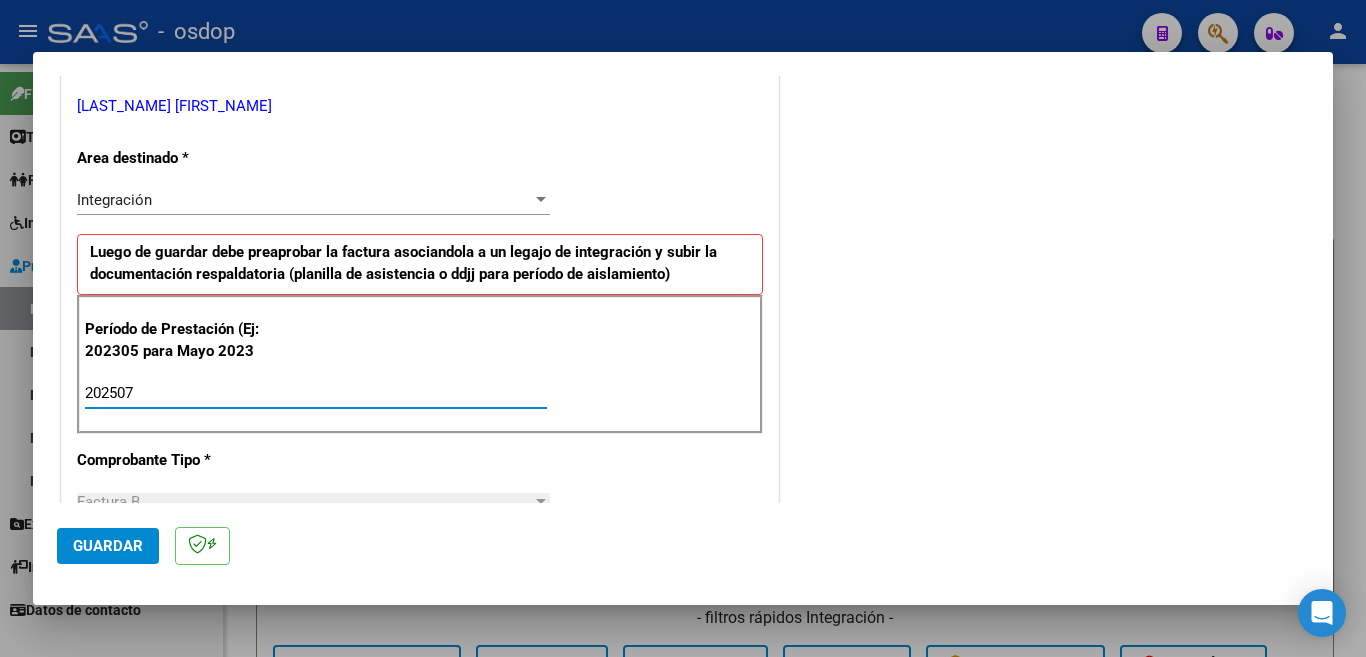type on "202507" 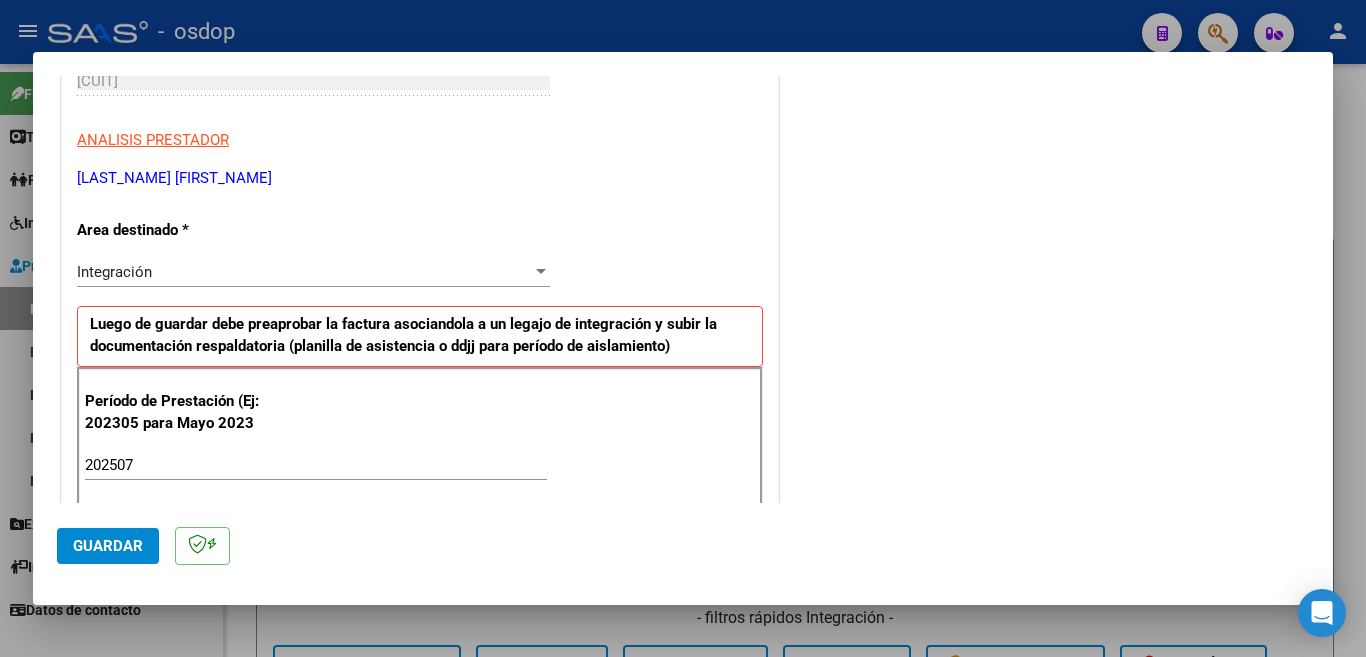 scroll, scrollTop: 300, scrollLeft: 0, axis: vertical 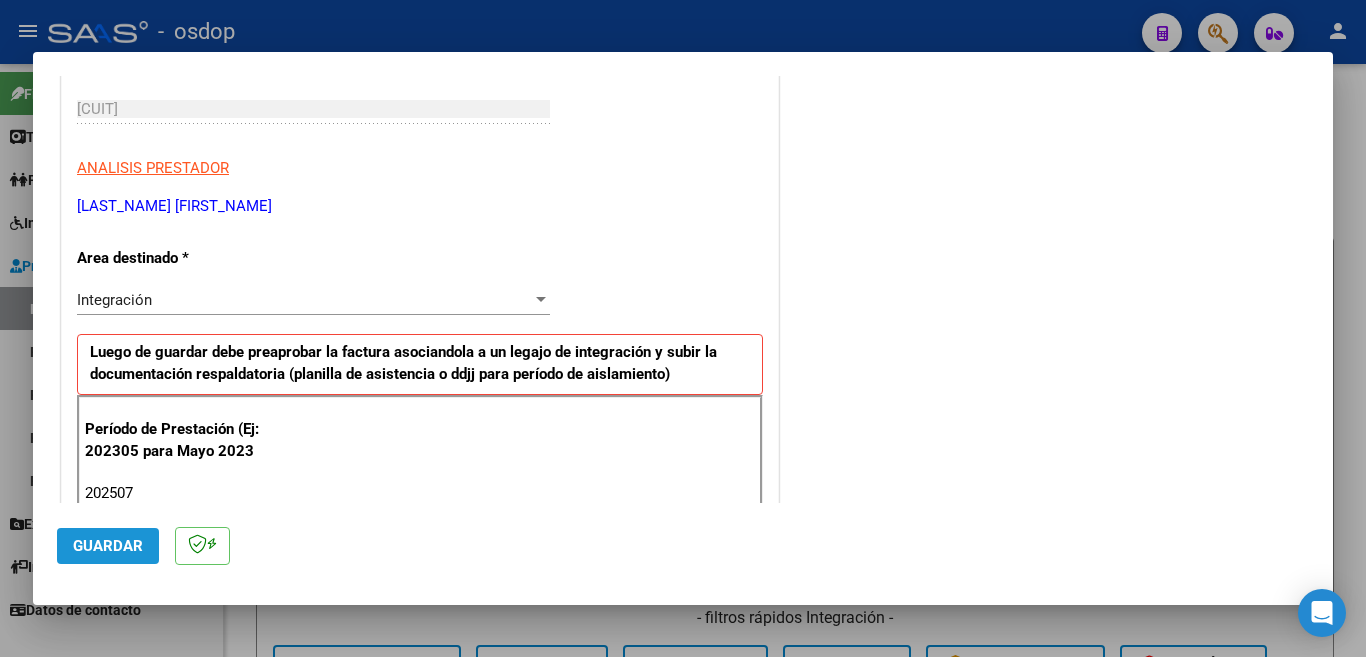 click on "Guardar" 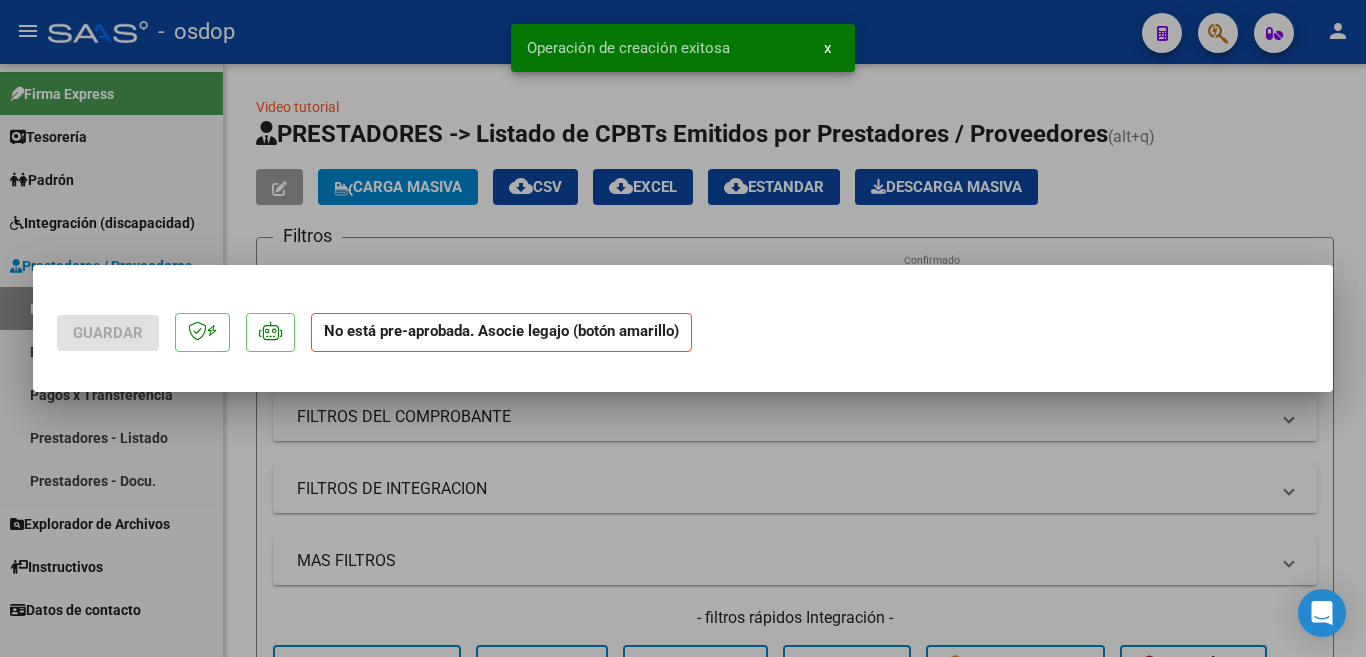 scroll, scrollTop: 0, scrollLeft: 0, axis: both 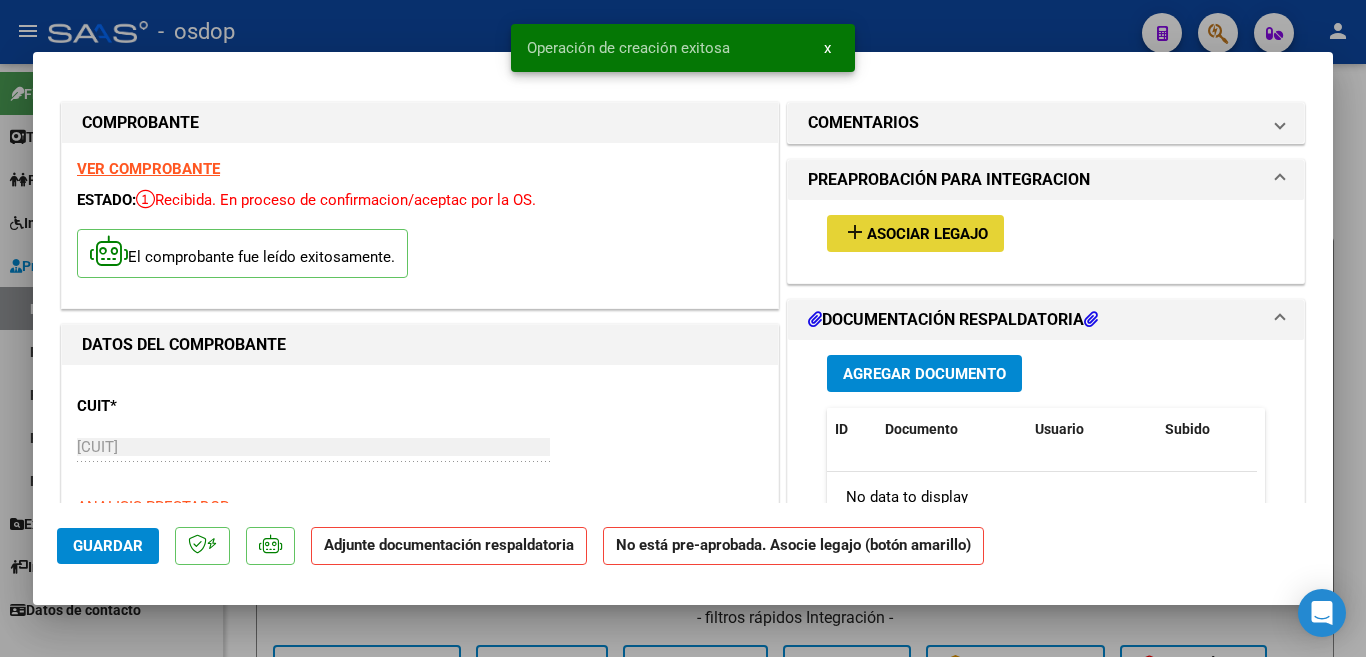 click on "Asociar Legajo" at bounding box center [927, 234] 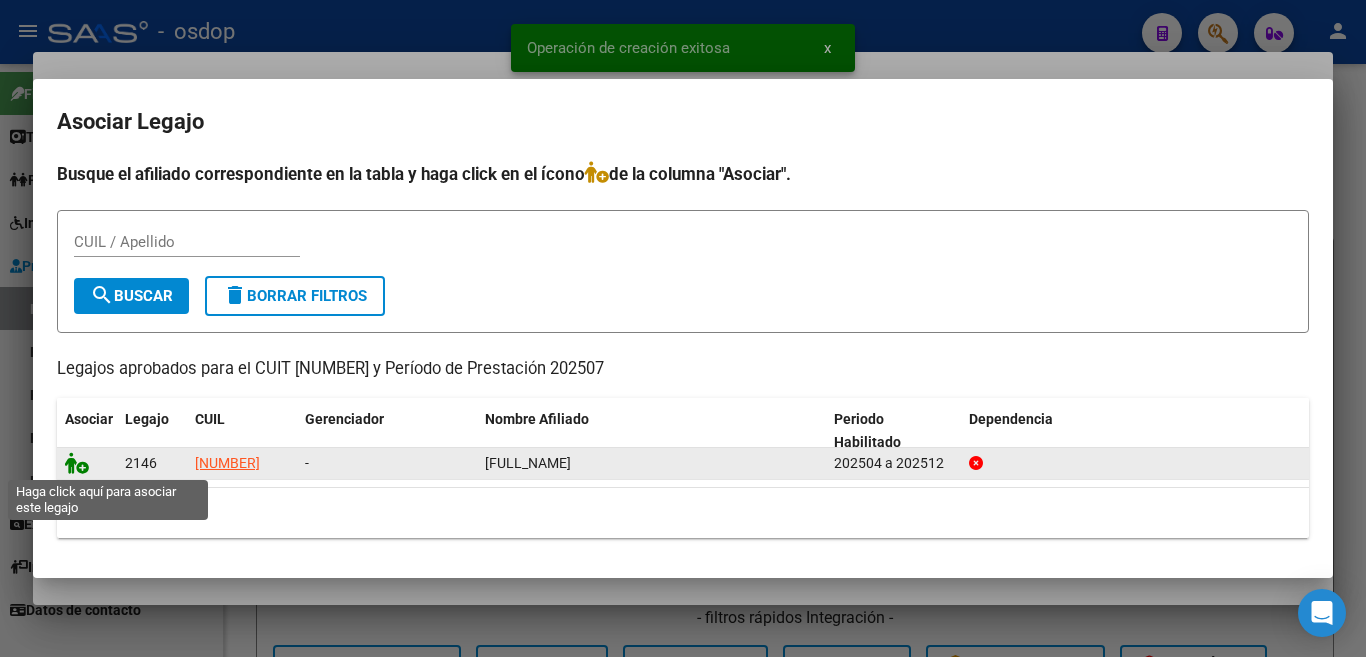 click 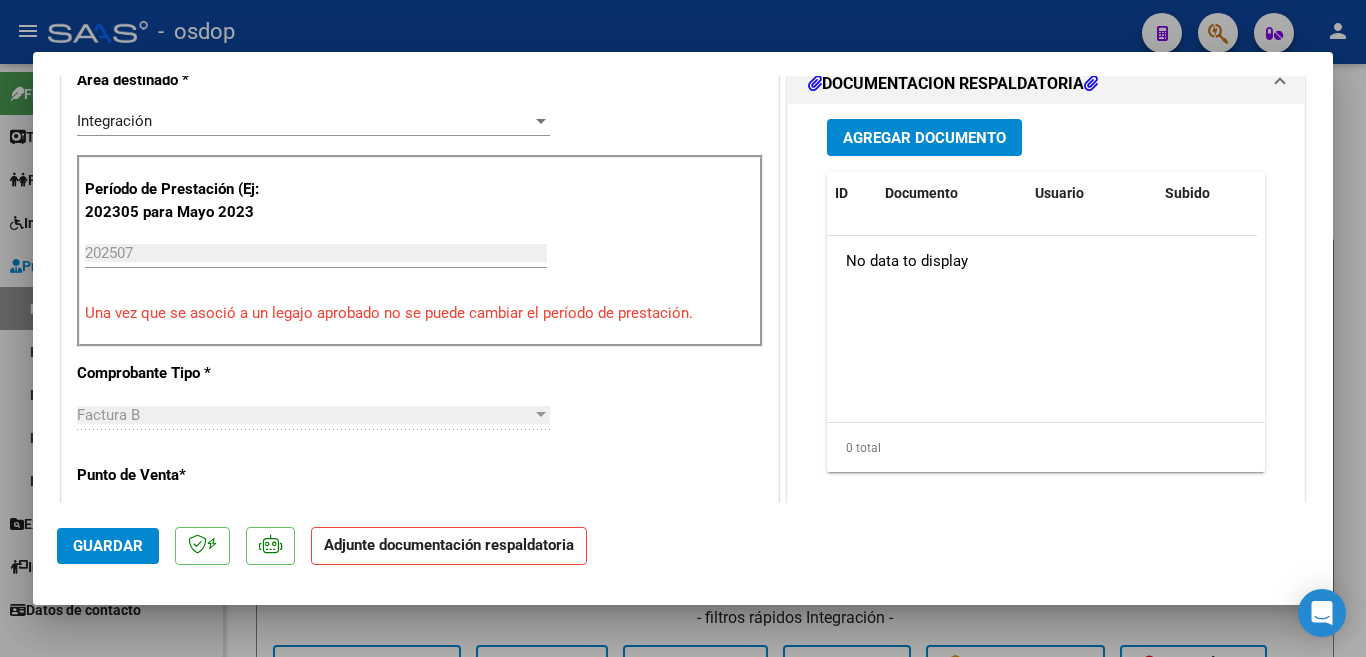 scroll, scrollTop: 400, scrollLeft: 0, axis: vertical 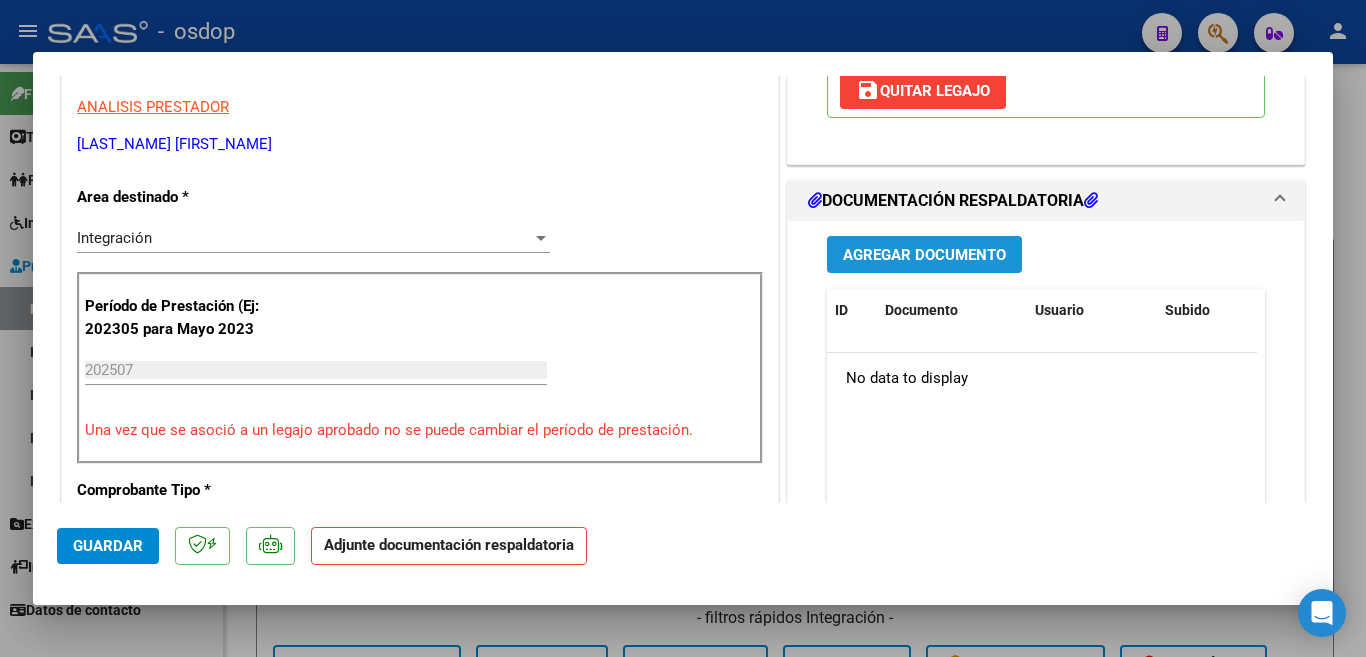 click on "Agregar Documento" at bounding box center (924, 255) 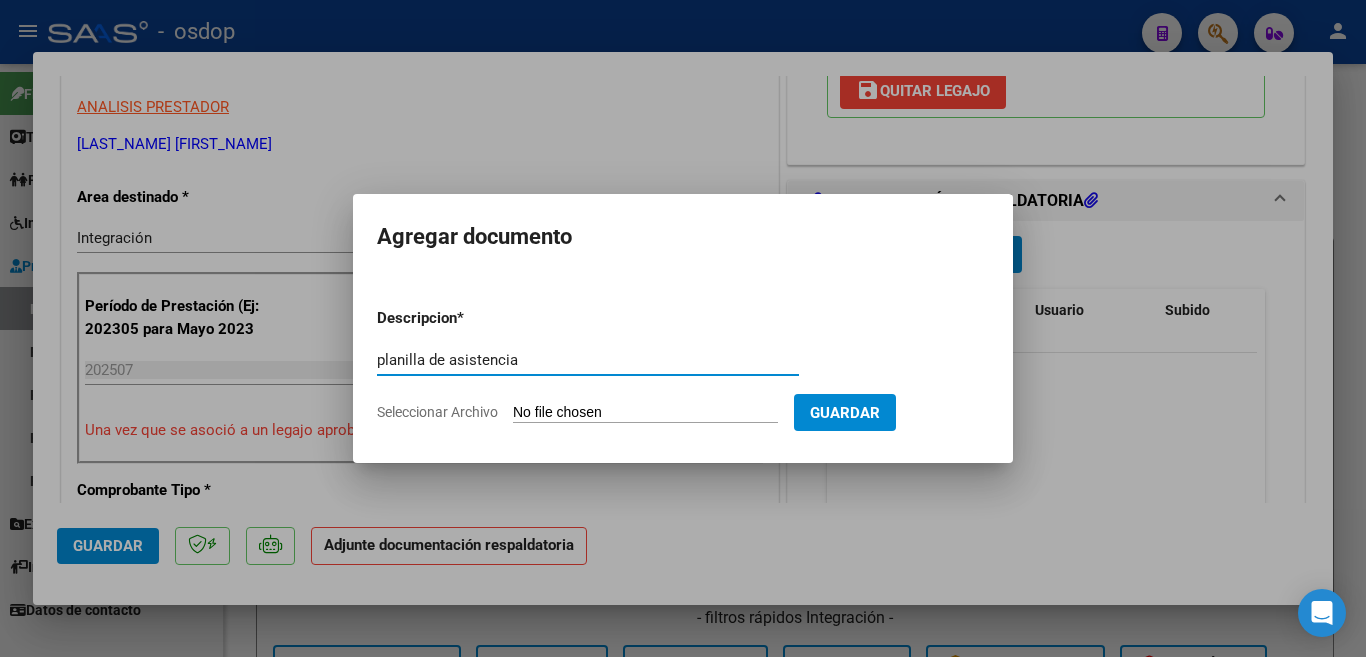 type on "planilla de asistencia" 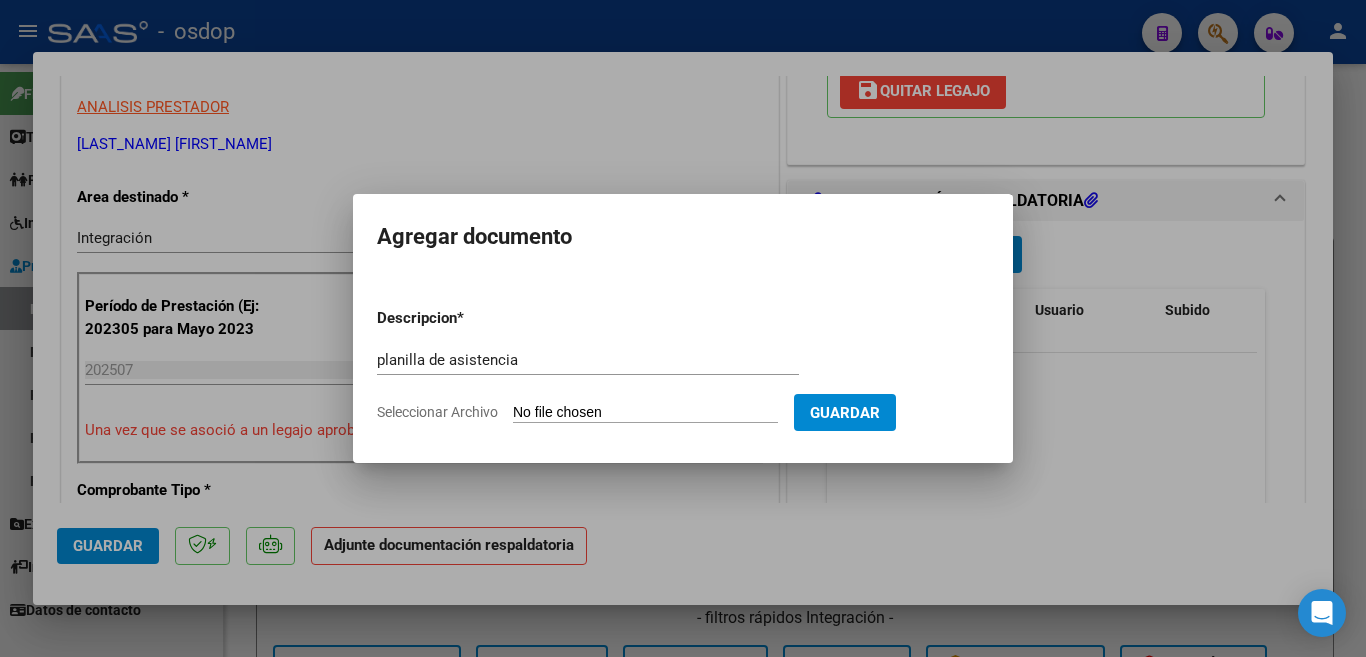 type on "C:\fakepath\[LAST_NAME] [NUMBER] - [LAST_NAME] - JUL - ASIS.pdf" 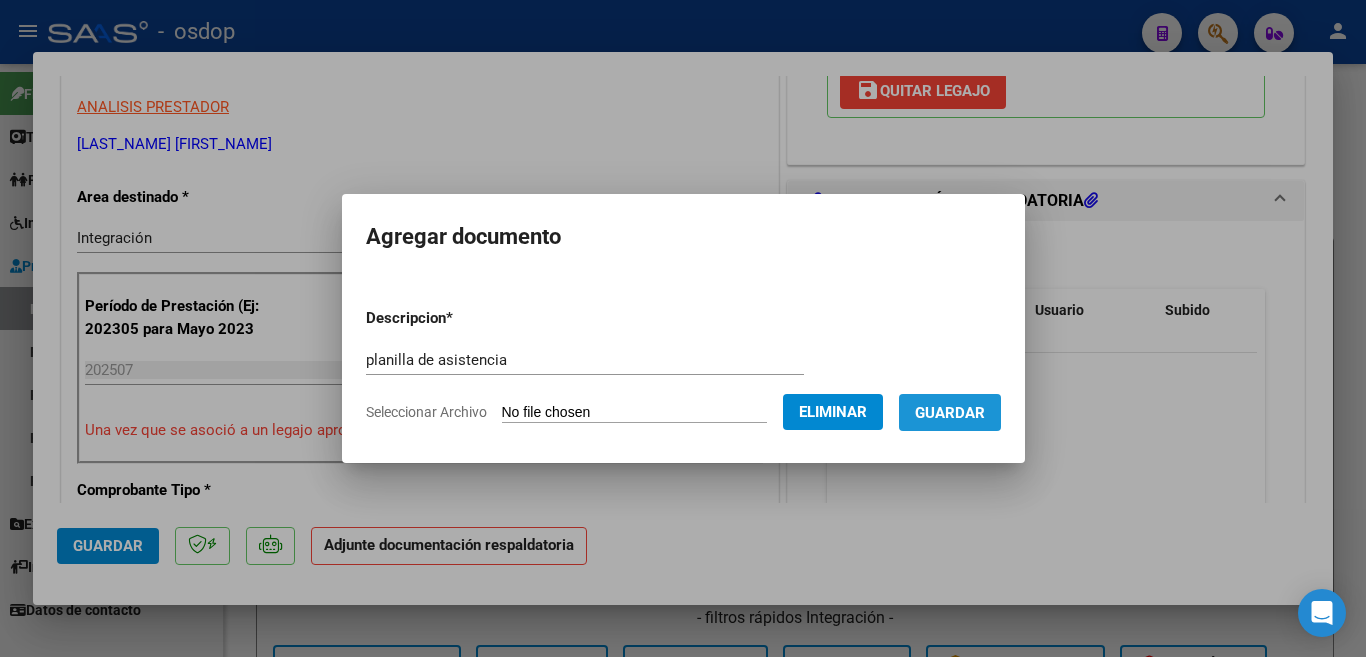 click on "Guardar" at bounding box center [950, 413] 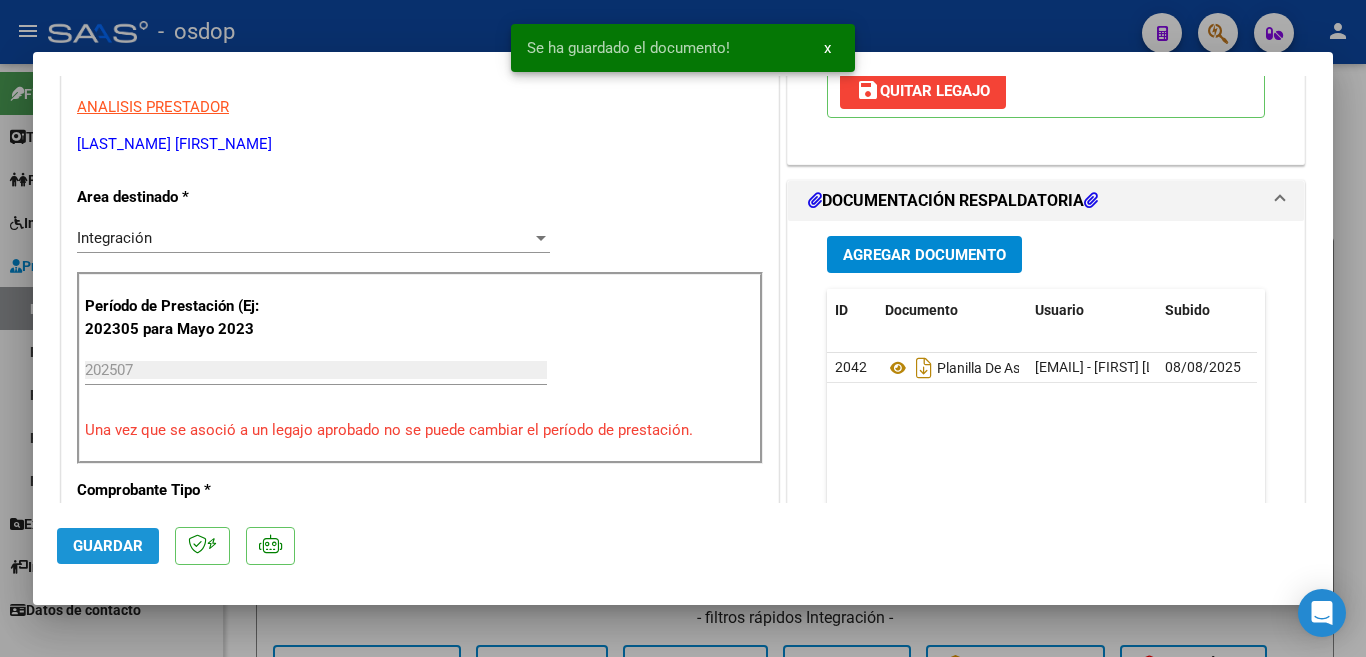 click on "Guardar" 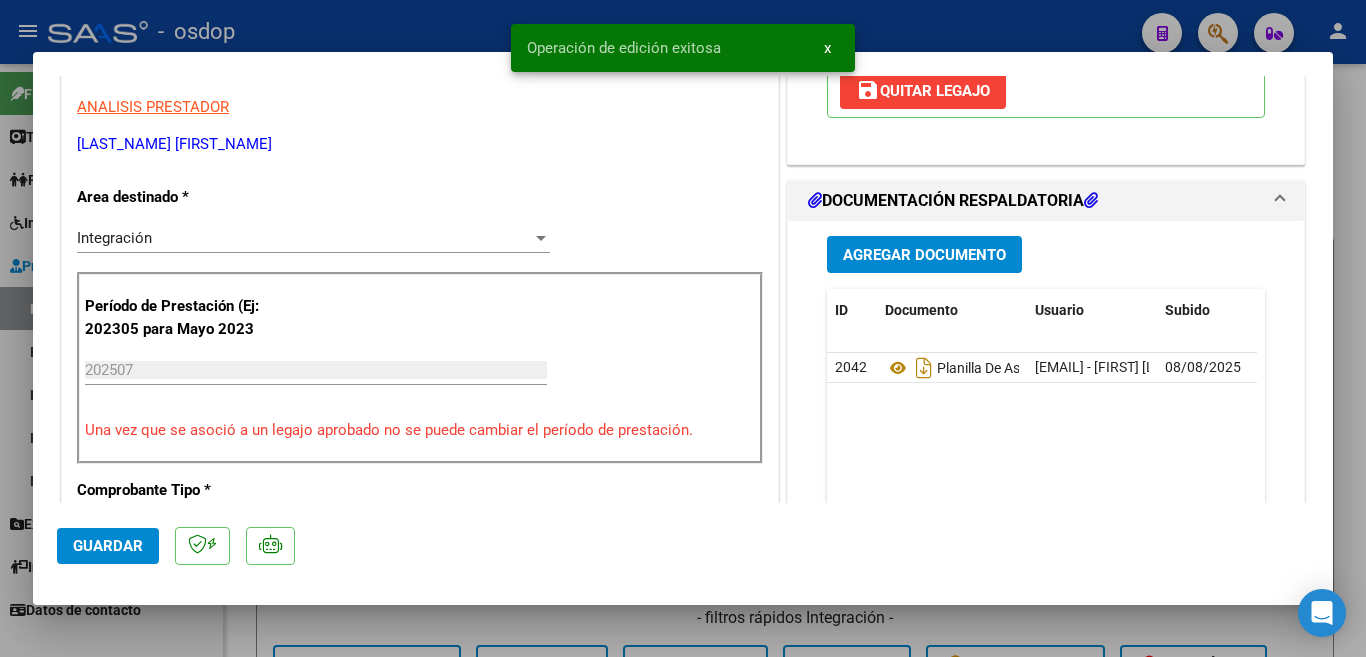 click at bounding box center [683, 328] 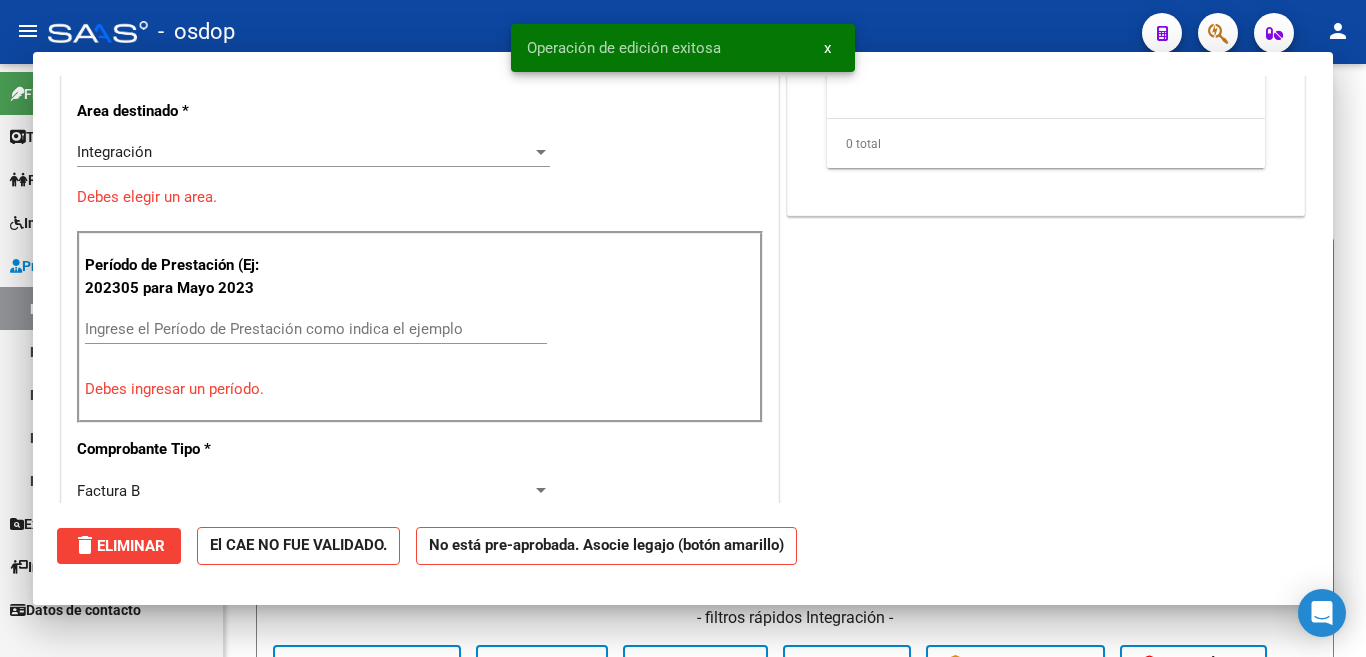 scroll, scrollTop: 339, scrollLeft: 0, axis: vertical 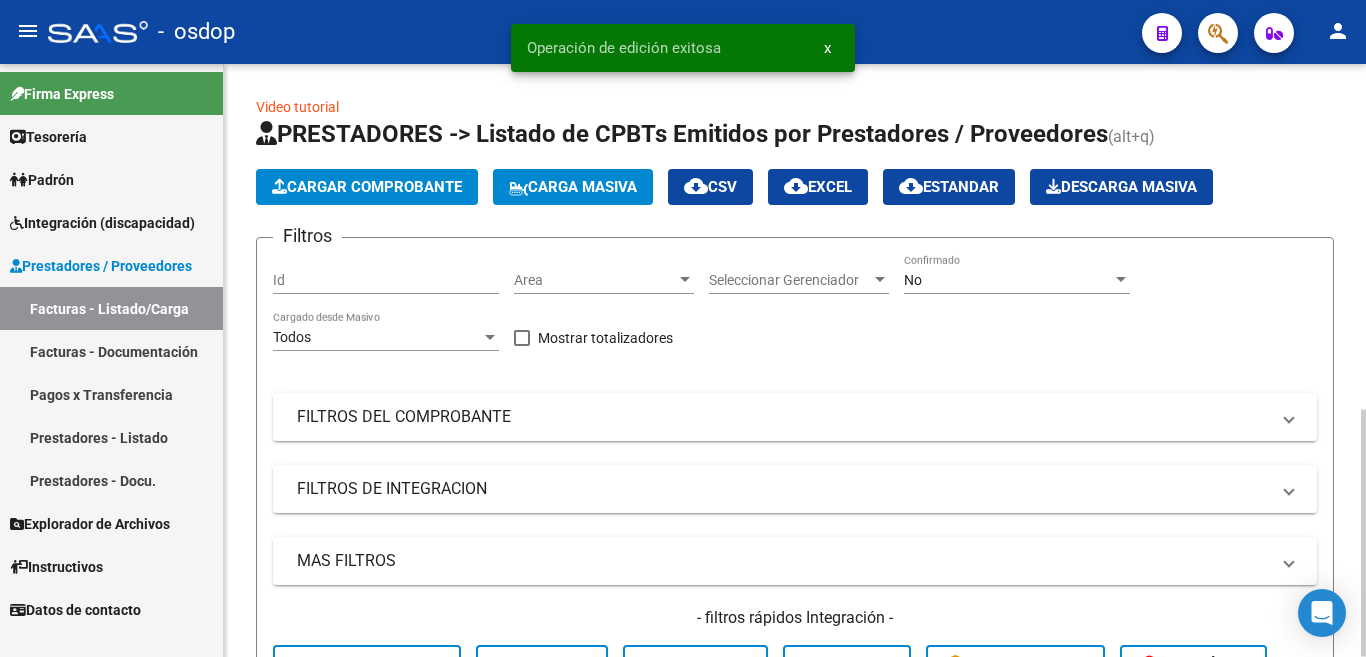 click on "Cargar Comprobante" 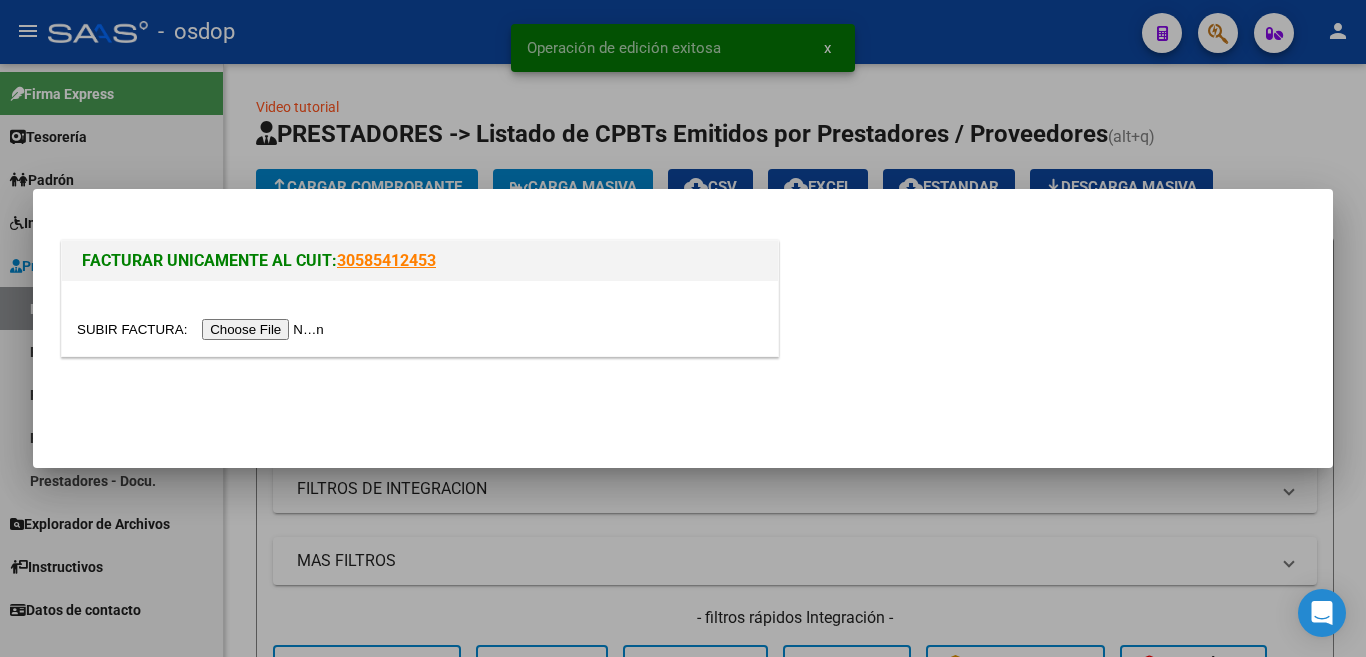click at bounding box center (203, 329) 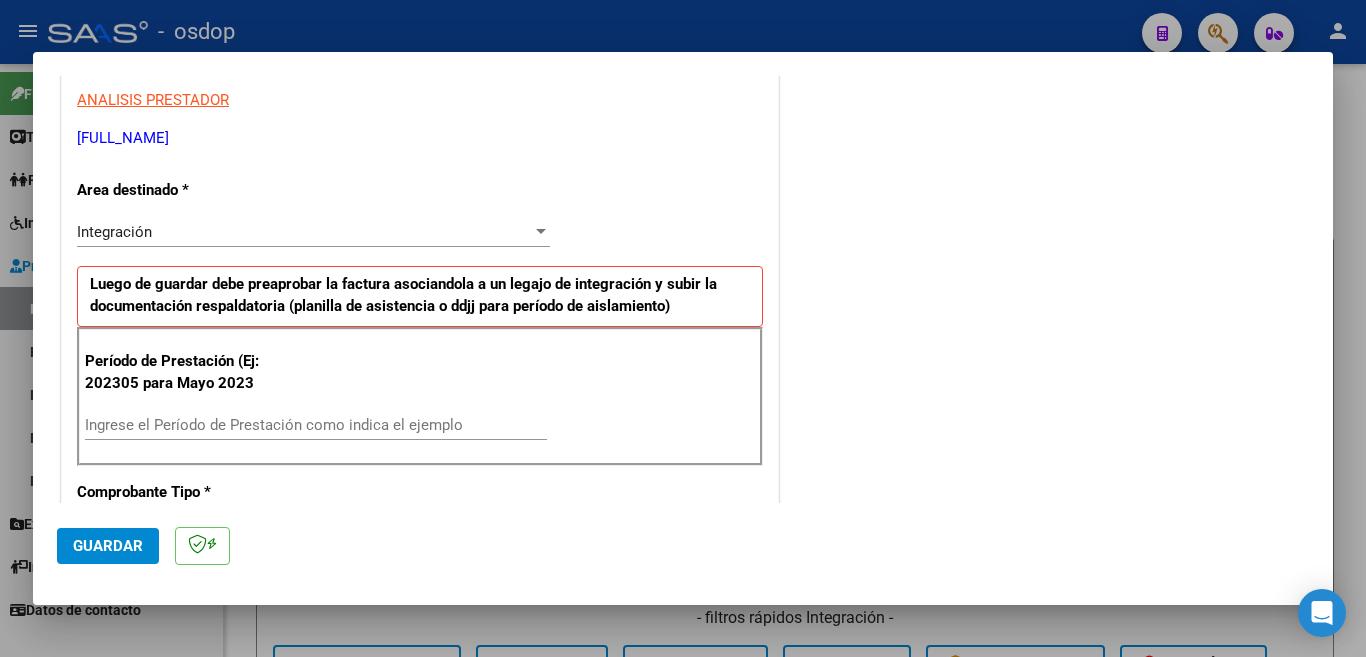 scroll, scrollTop: 400, scrollLeft: 0, axis: vertical 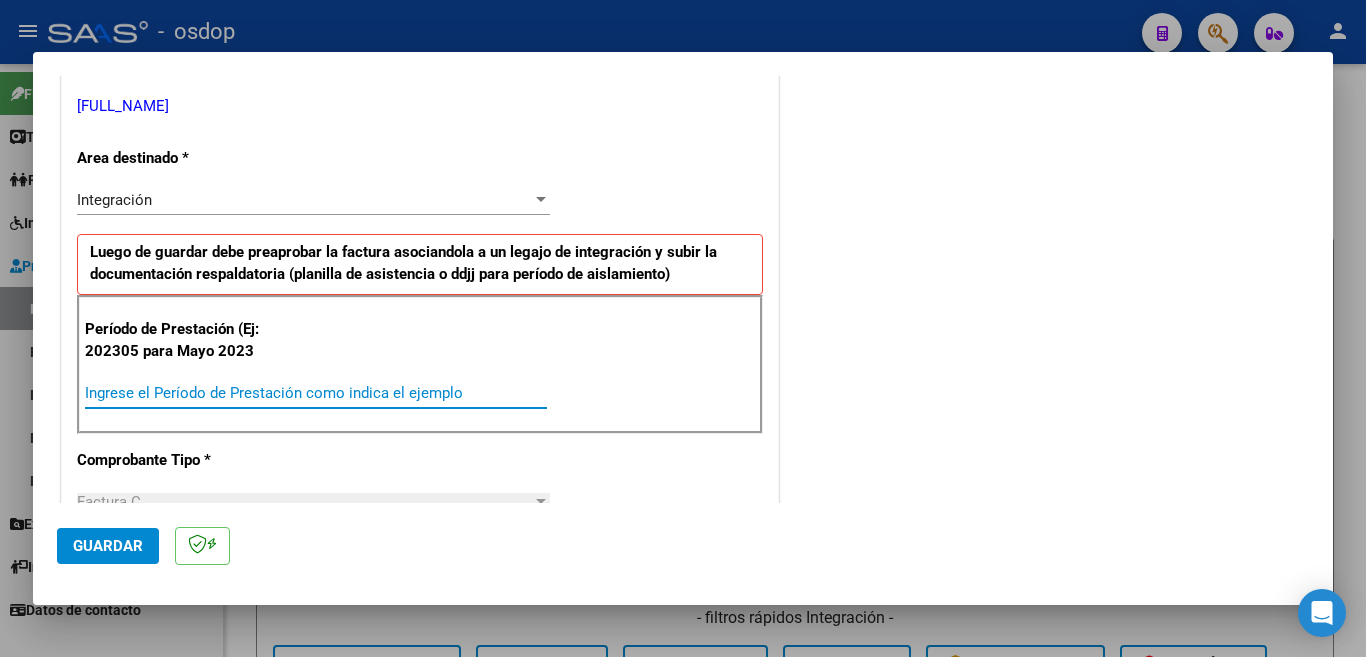 click on "Ingrese el Período de Prestación como indica el ejemplo" at bounding box center (316, 393) 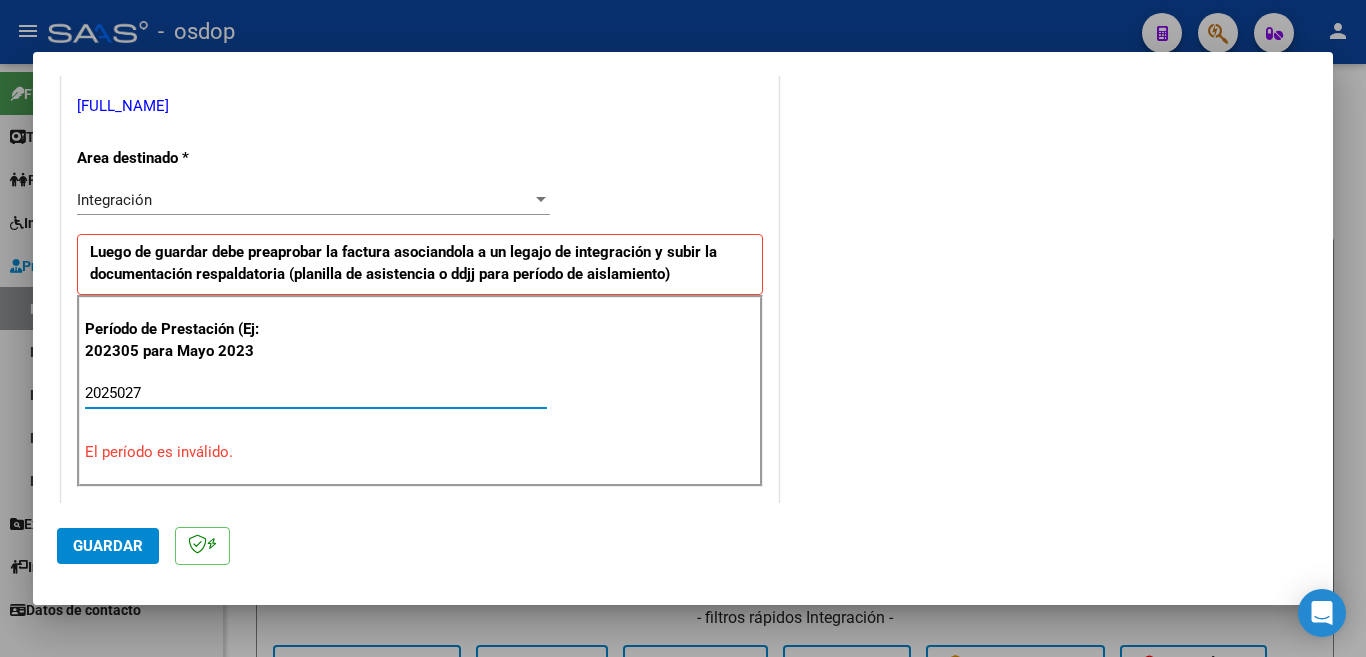 click on "2025027" at bounding box center [316, 393] 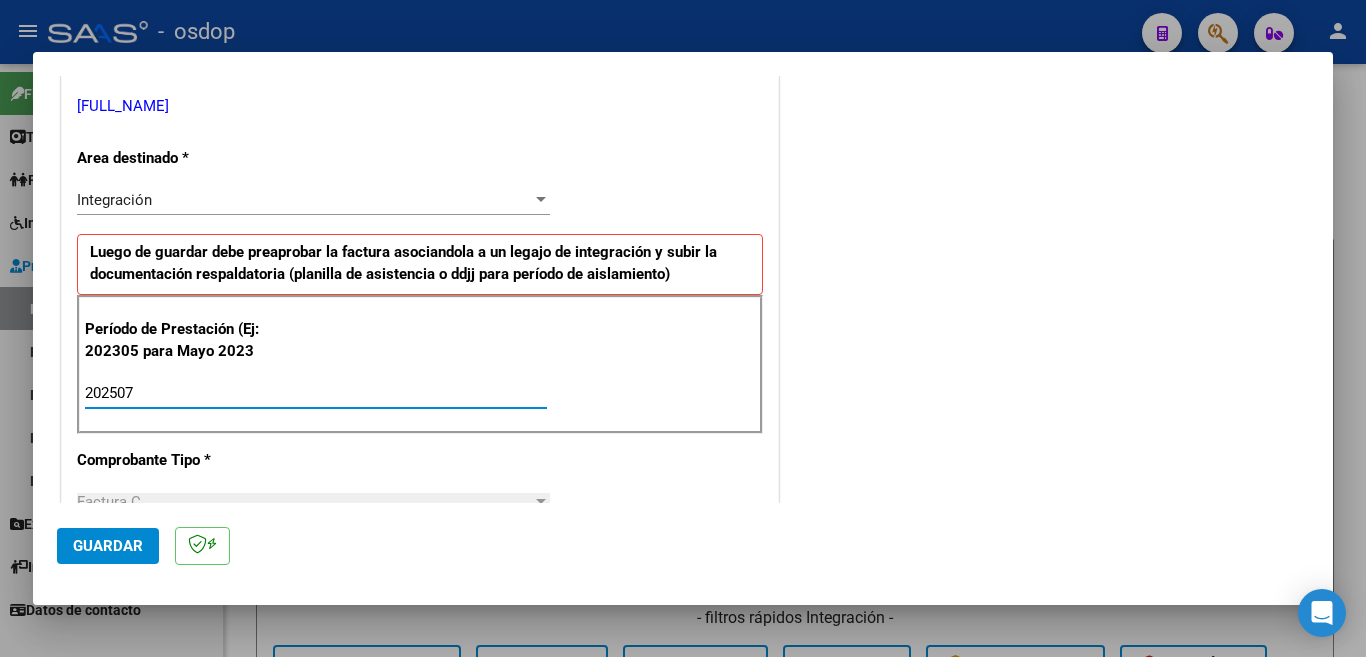 click on "202507" at bounding box center (316, 393) 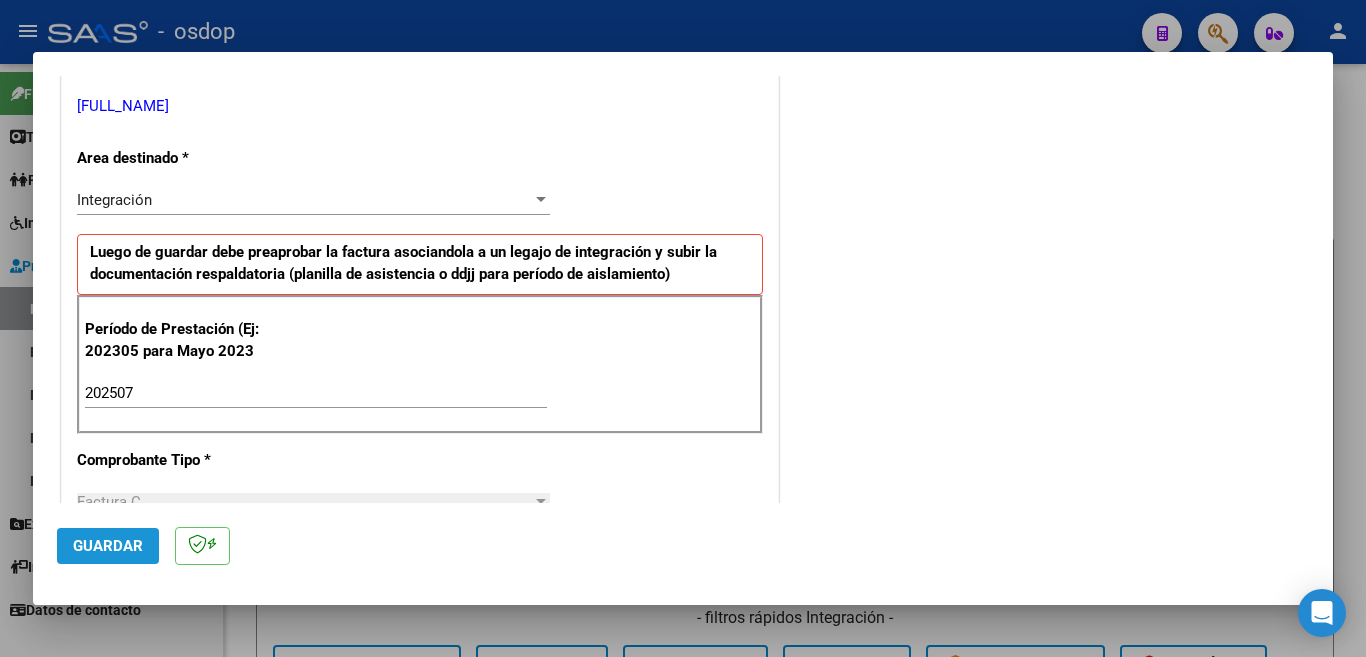 click on "Guardar" 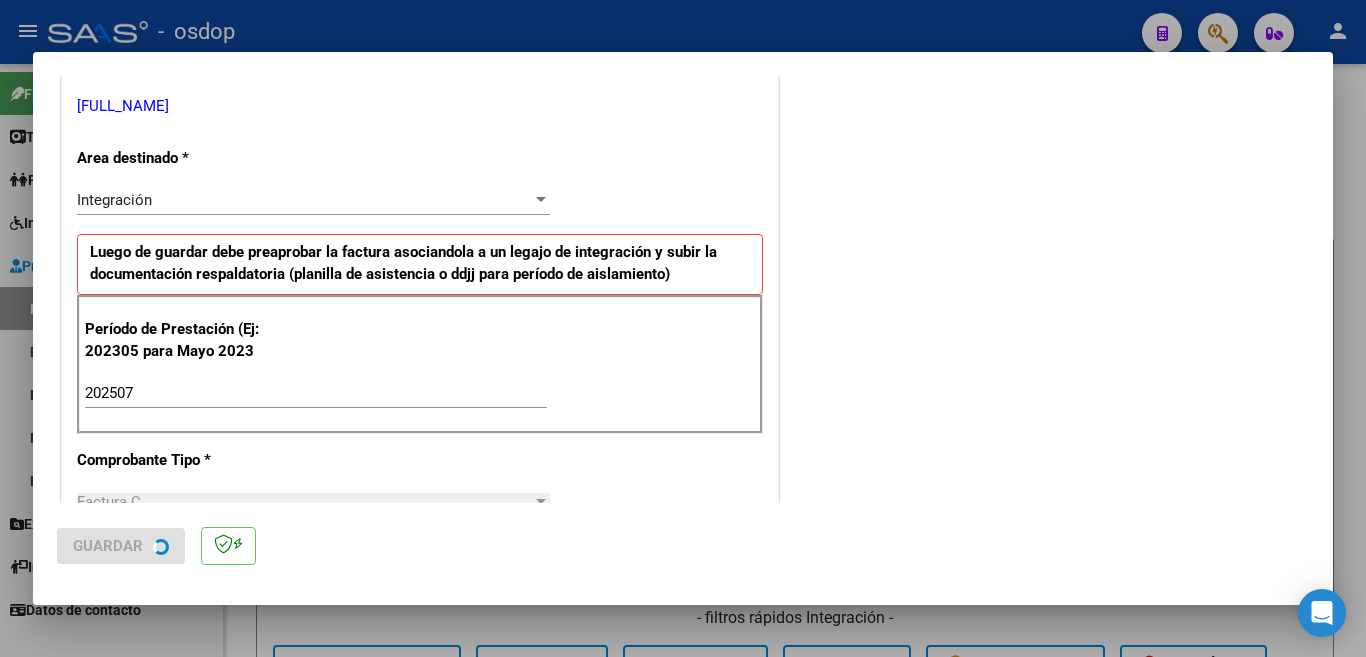 scroll, scrollTop: 0, scrollLeft: 0, axis: both 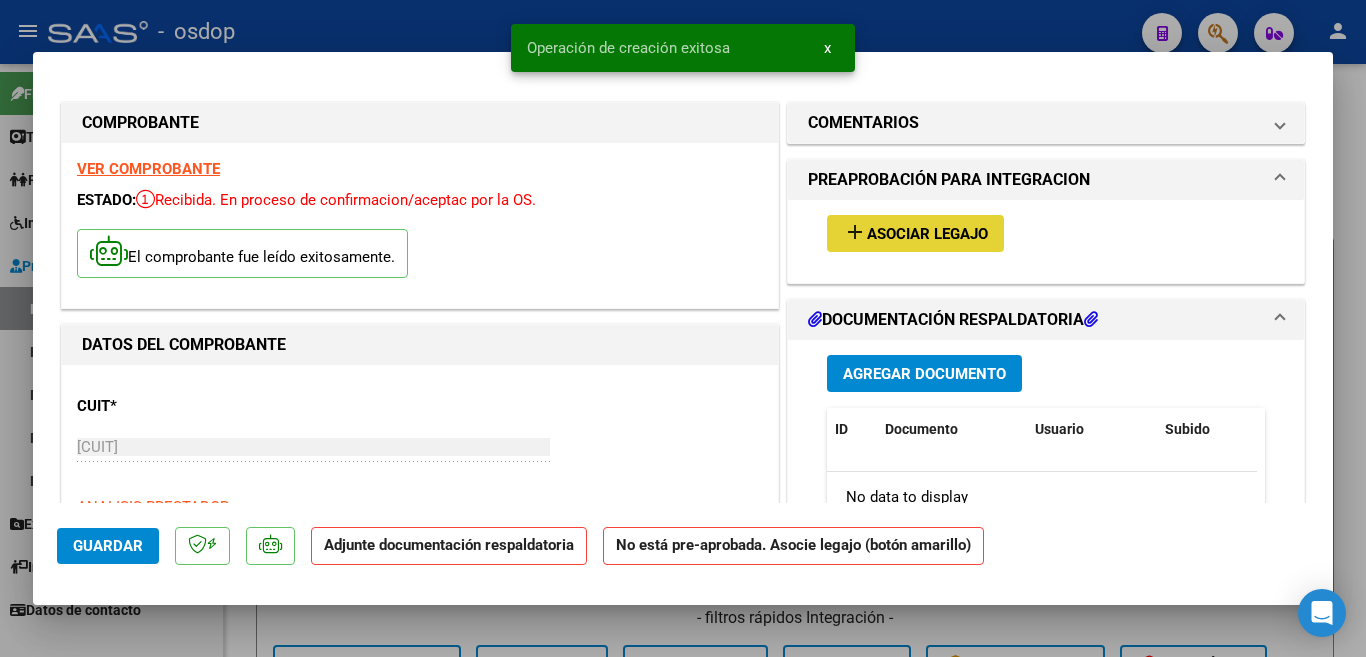 click on "add Asociar Legajo" at bounding box center [915, 233] 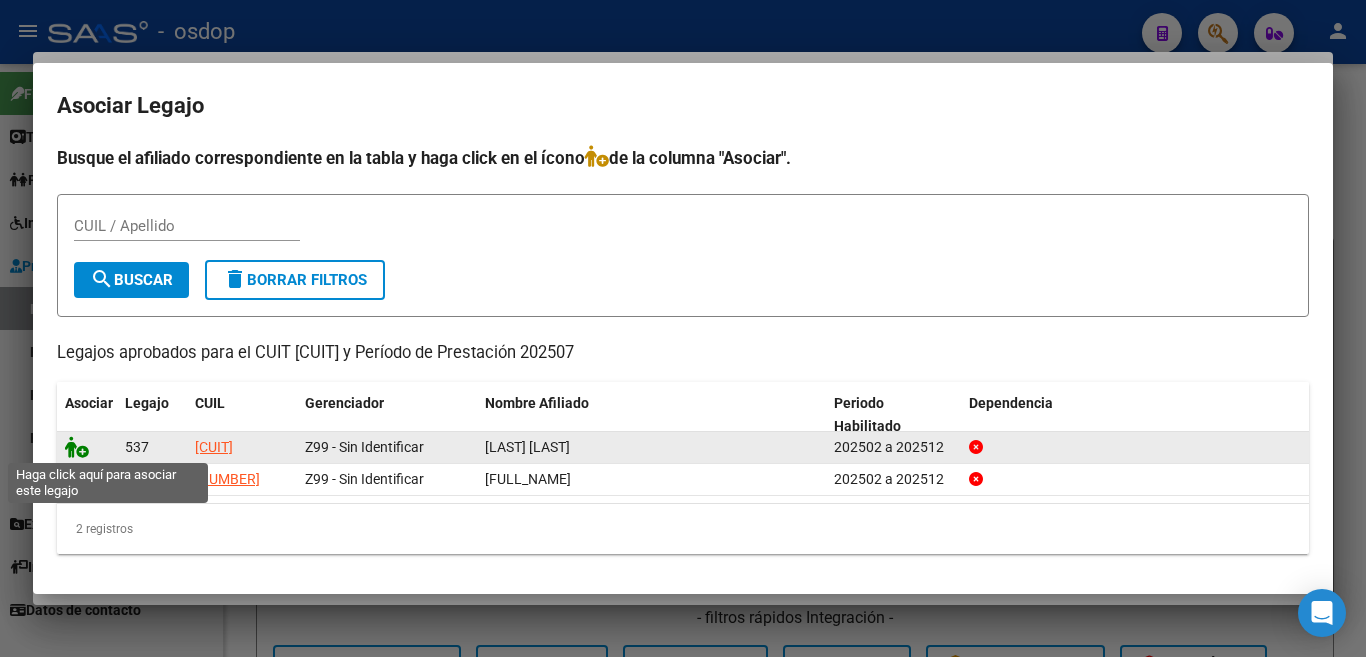 click 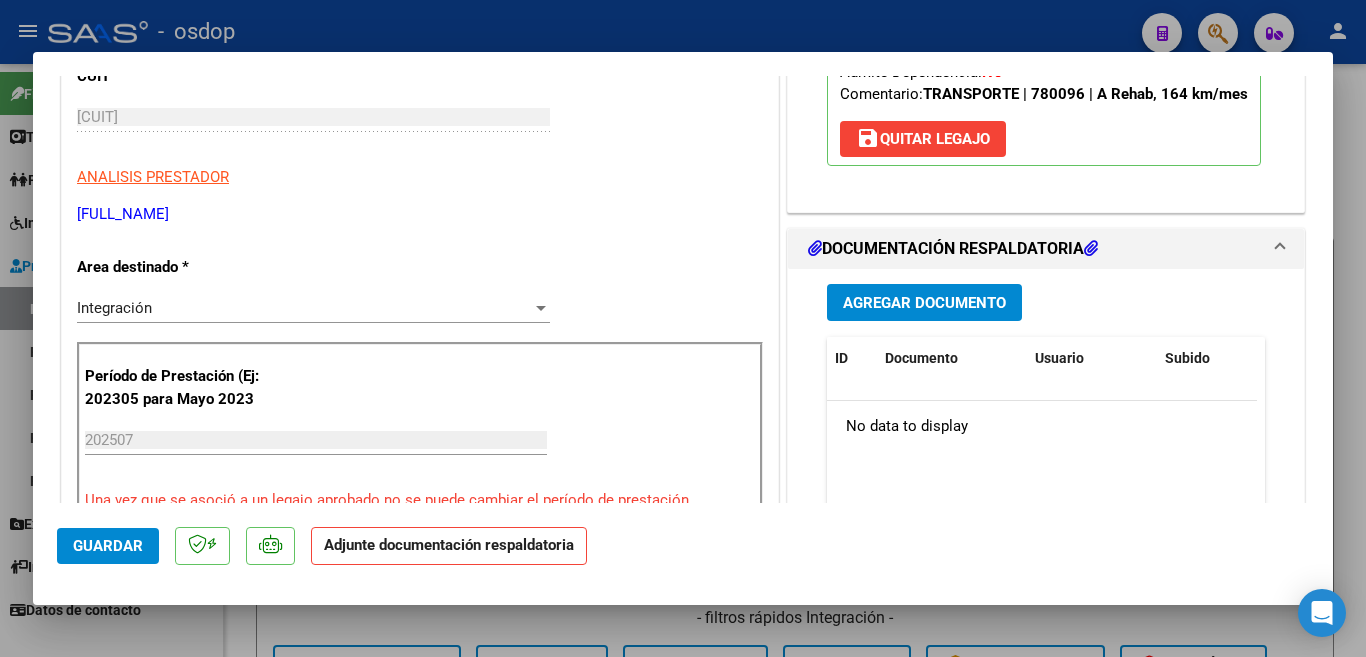 scroll, scrollTop: 300, scrollLeft: 0, axis: vertical 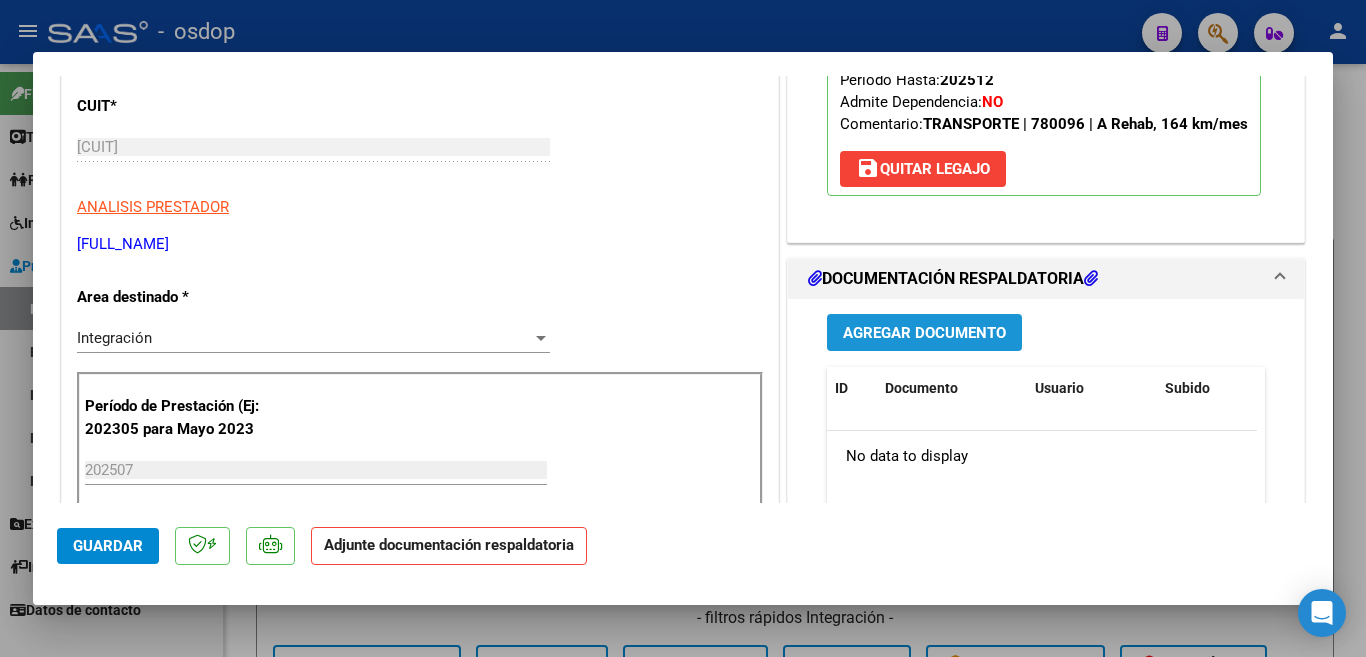 click on "Agregar Documento" at bounding box center [924, 333] 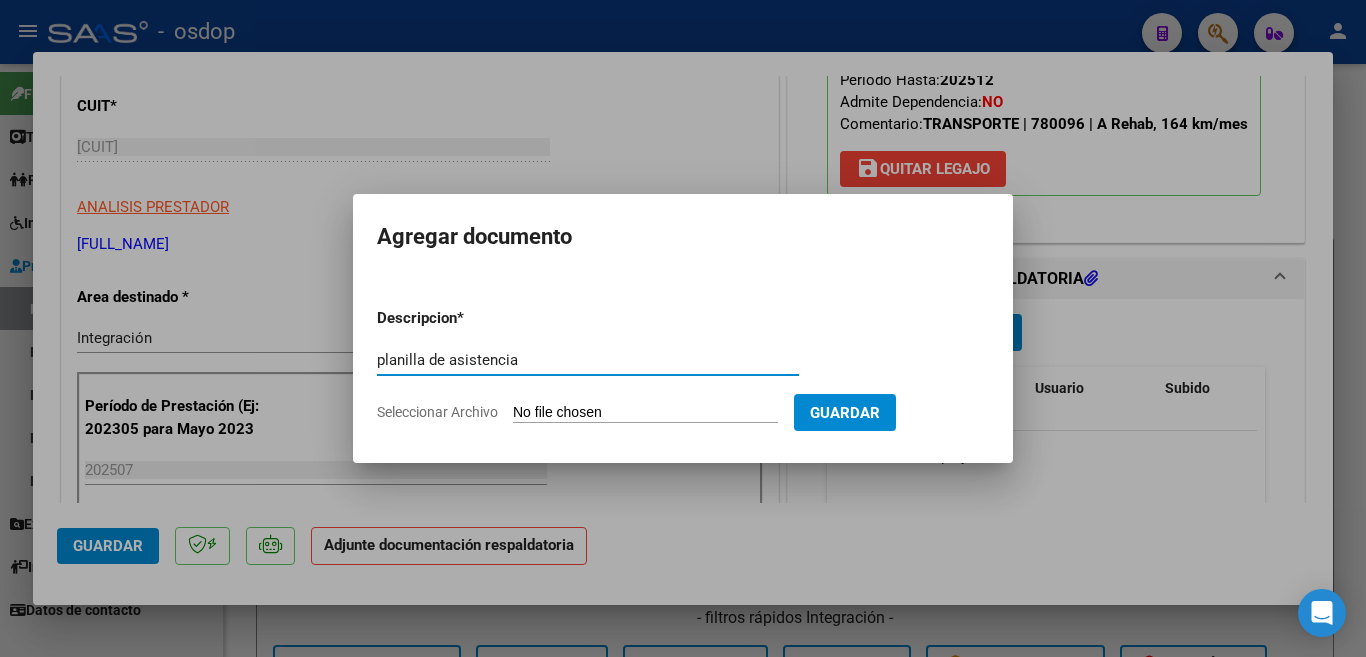type on "planilla de asistencia" 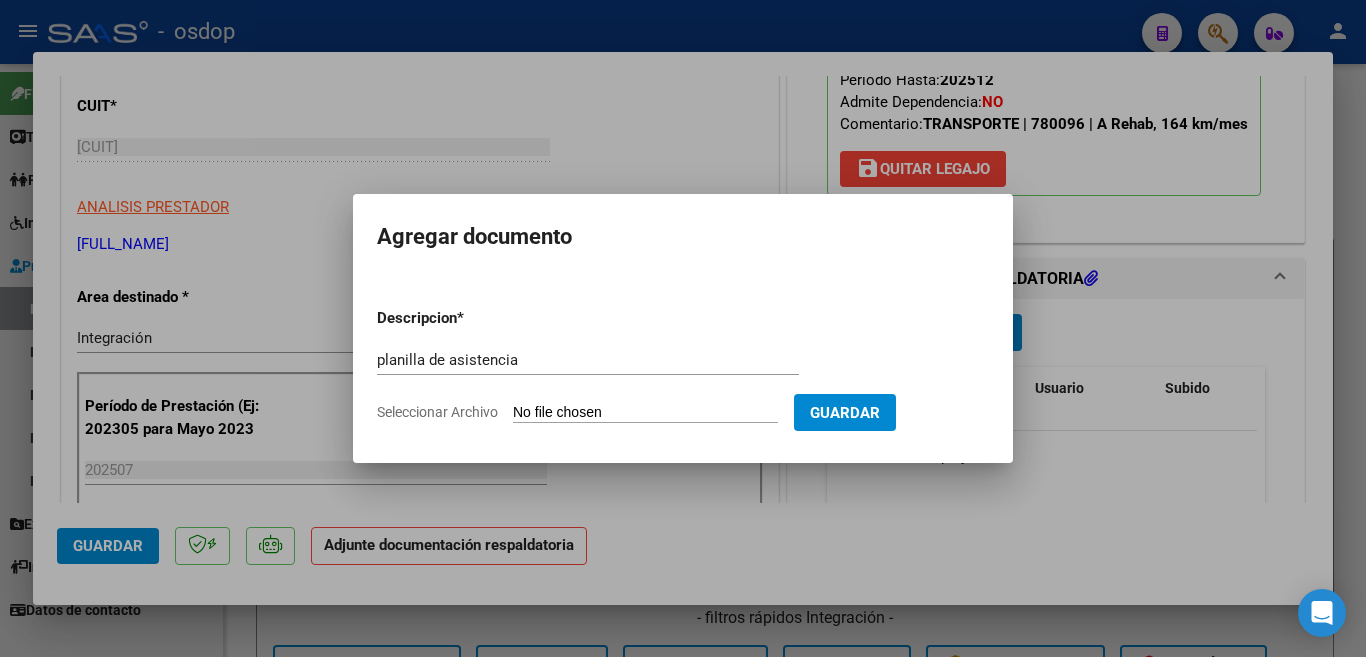 click on "Seleccionar Archivo" at bounding box center [645, 413] 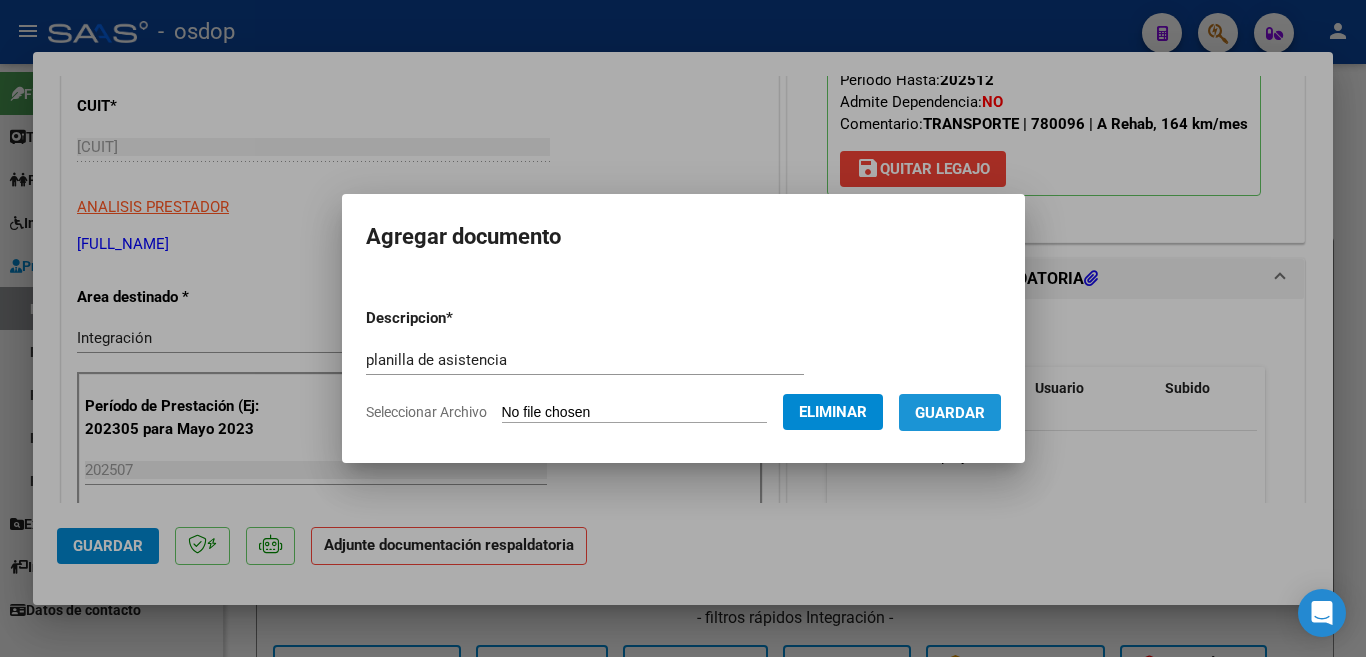 click on "Guardar" at bounding box center [950, 412] 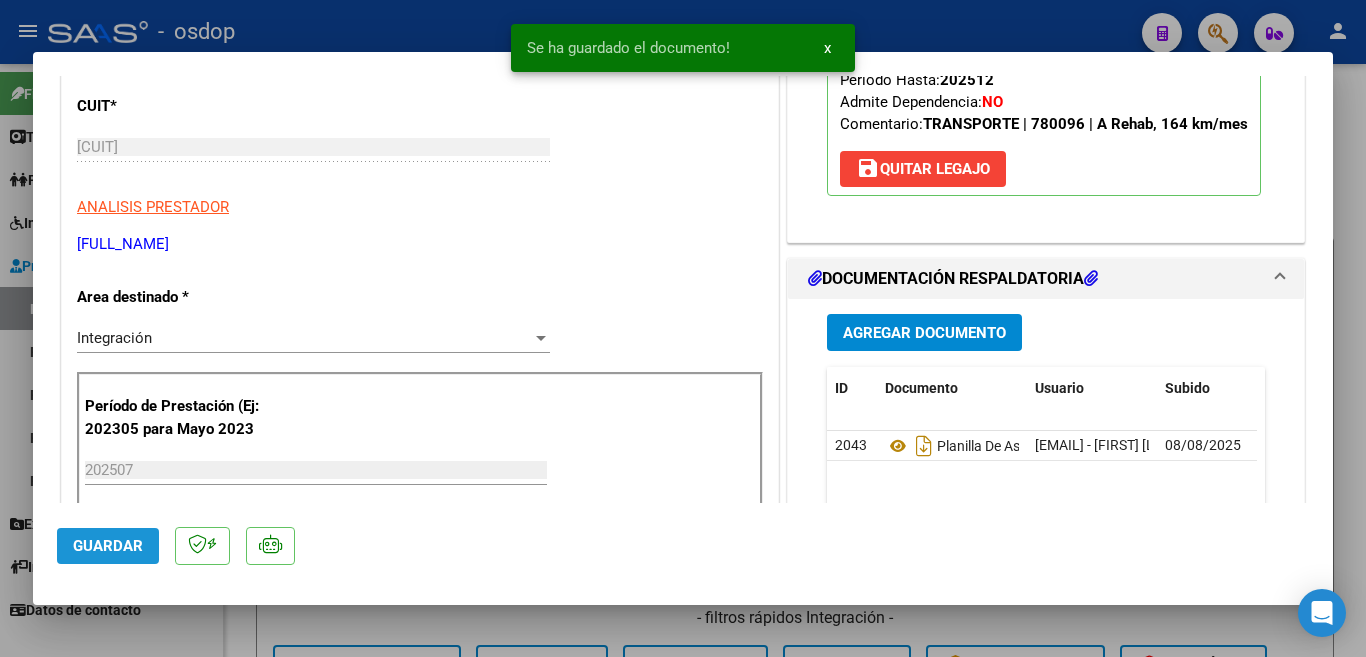 click on "Guardar" 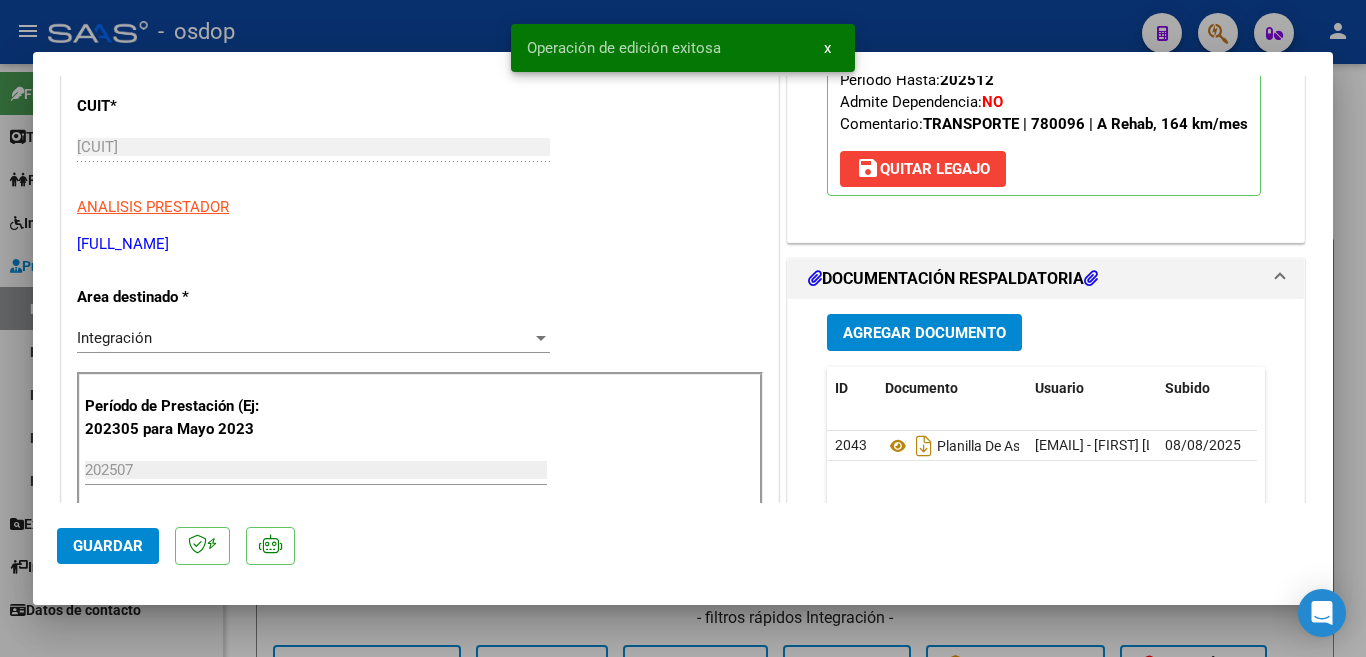 click at bounding box center [683, 328] 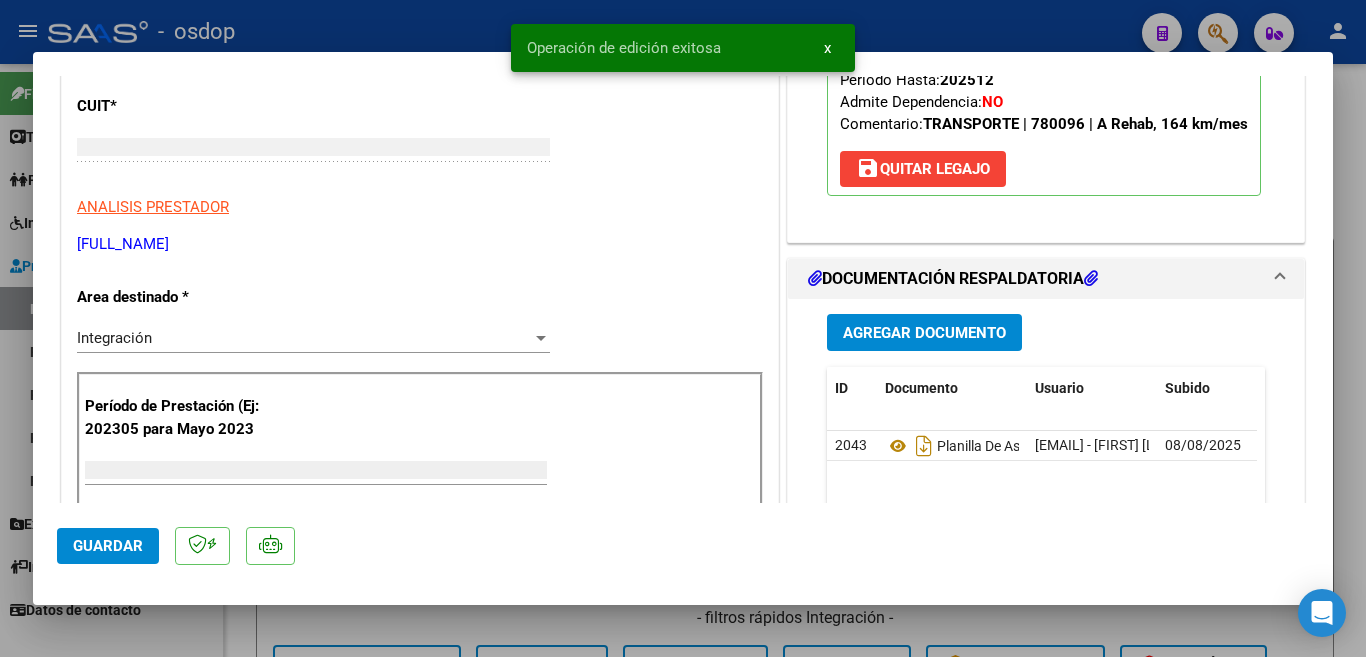 scroll, scrollTop: 239, scrollLeft: 0, axis: vertical 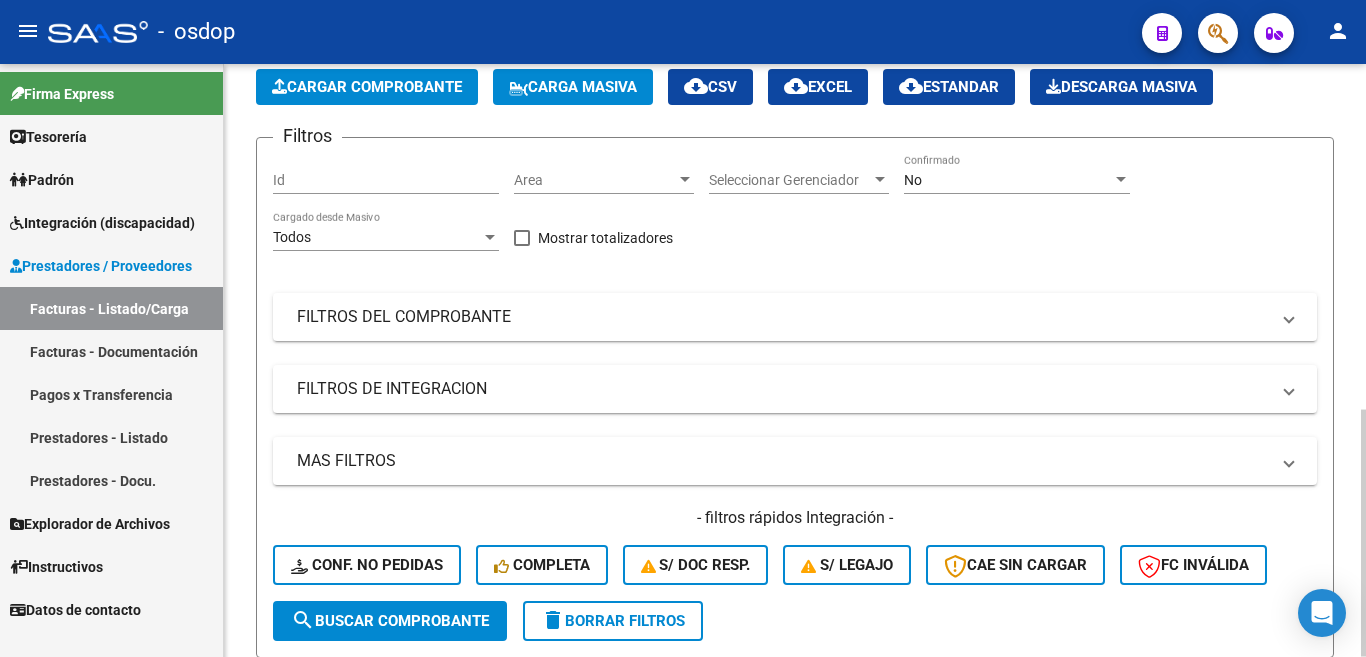 click on "Cargar Comprobante" 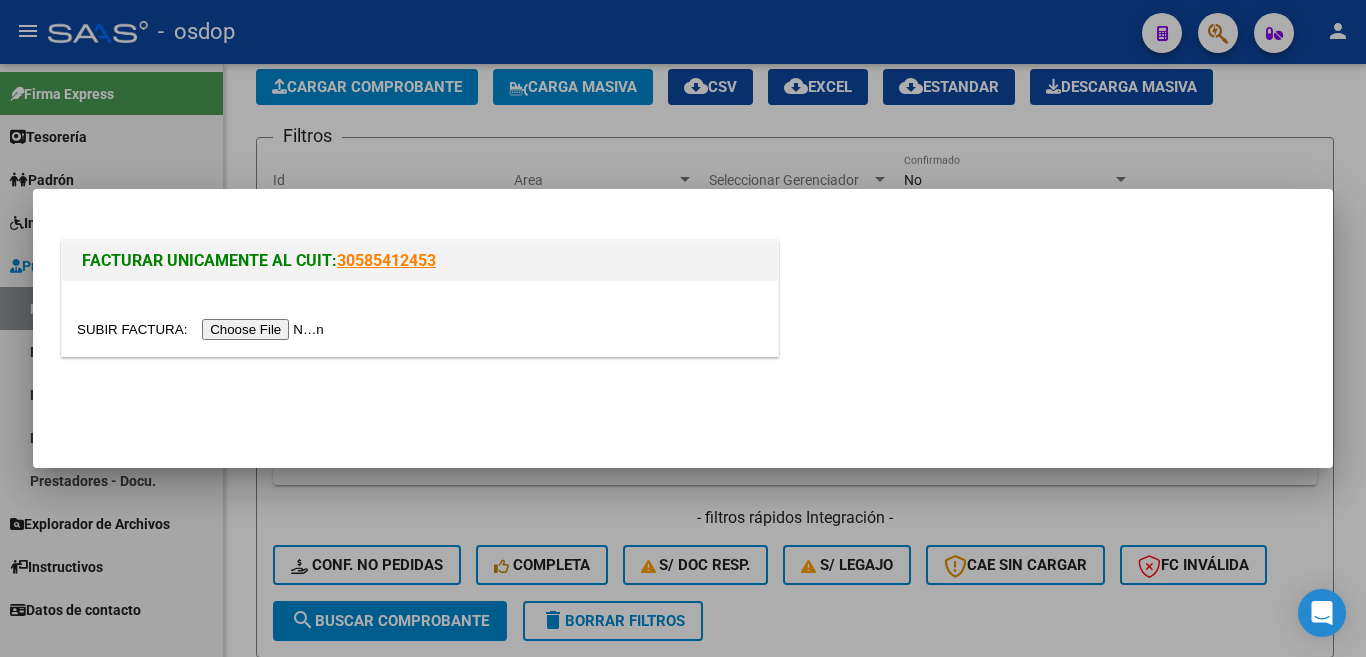 click at bounding box center [203, 329] 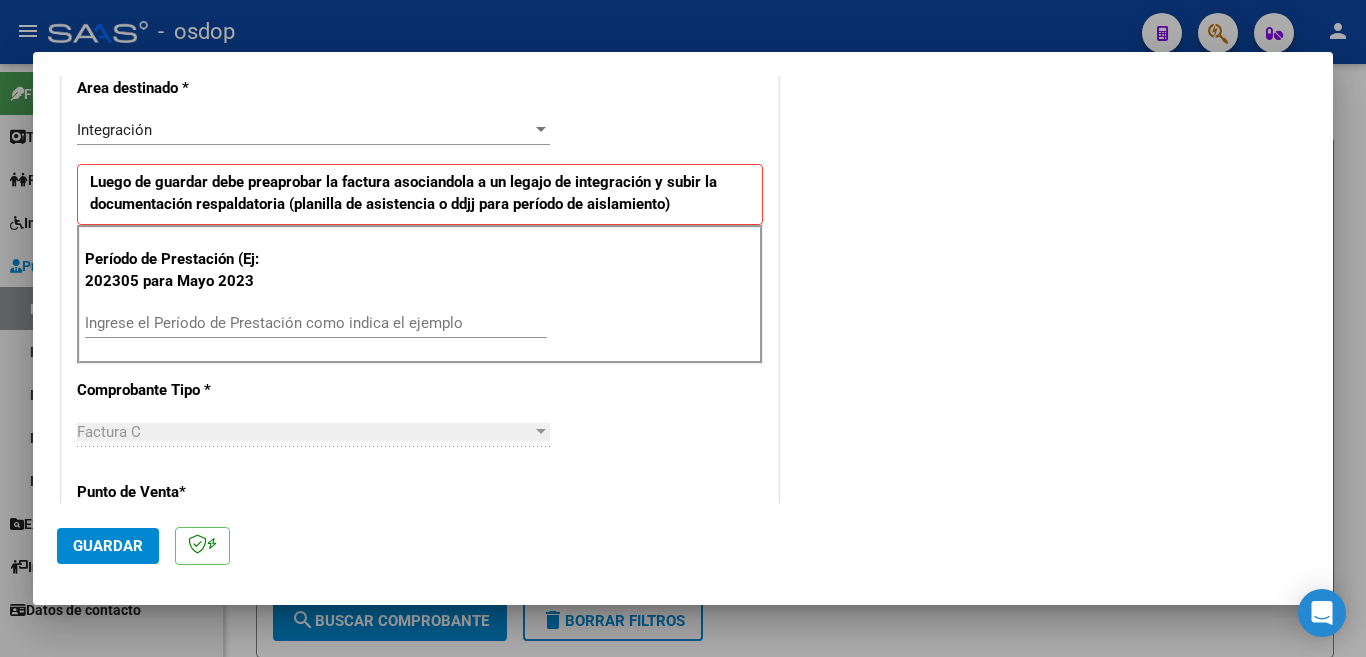 scroll, scrollTop: 500, scrollLeft: 0, axis: vertical 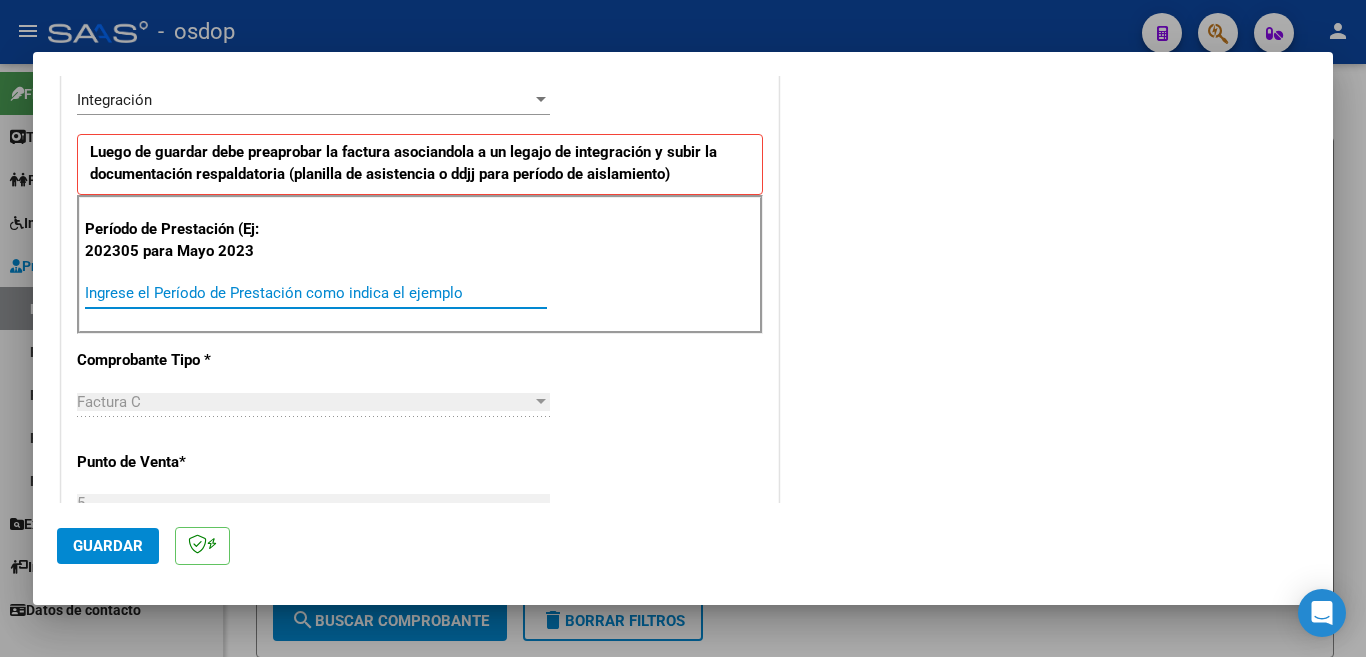 click on "Ingrese el Período de Prestación como indica el ejemplo" at bounding box center (316, 293) 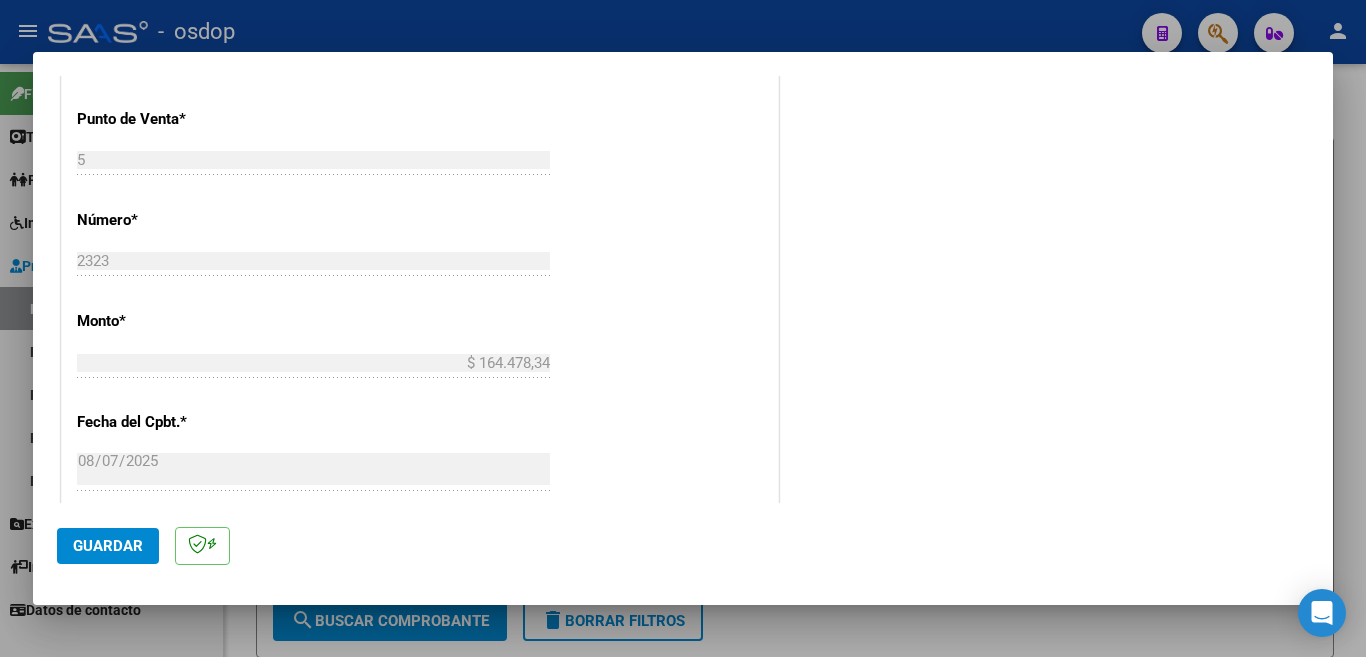 scroll, scrollTop: 900, scrollLeft: 0, axis: vertical 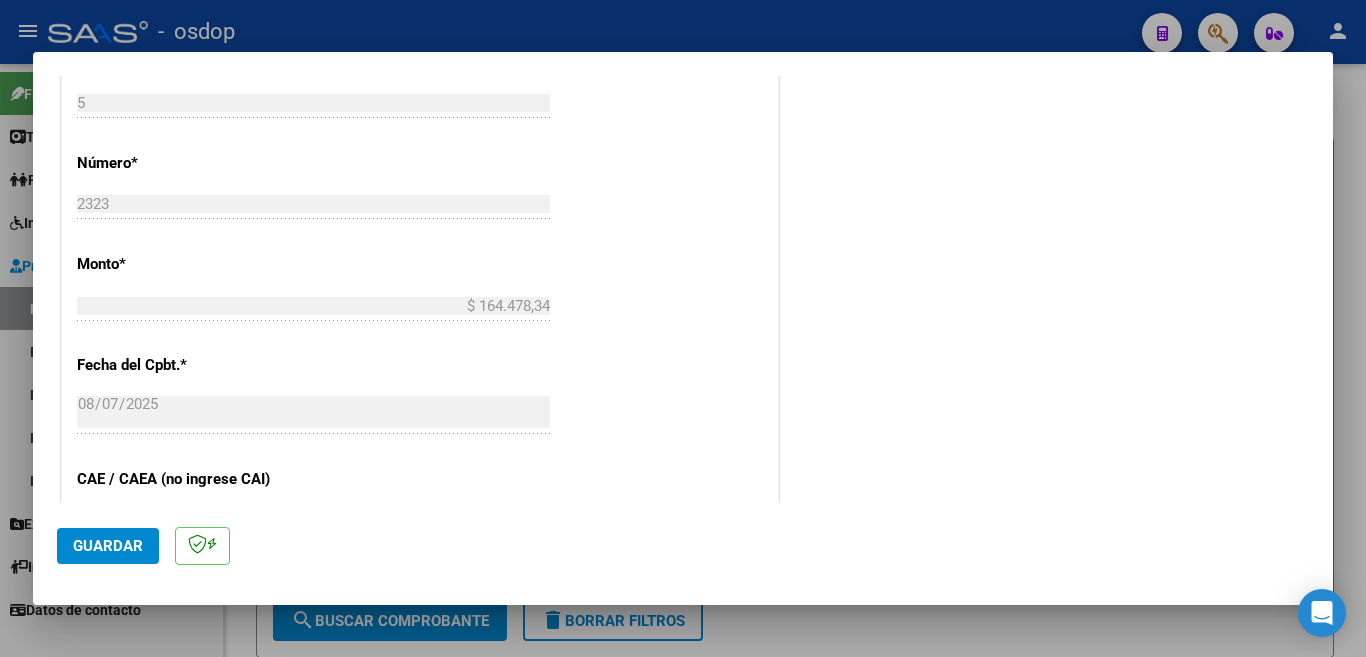 type on "202507" 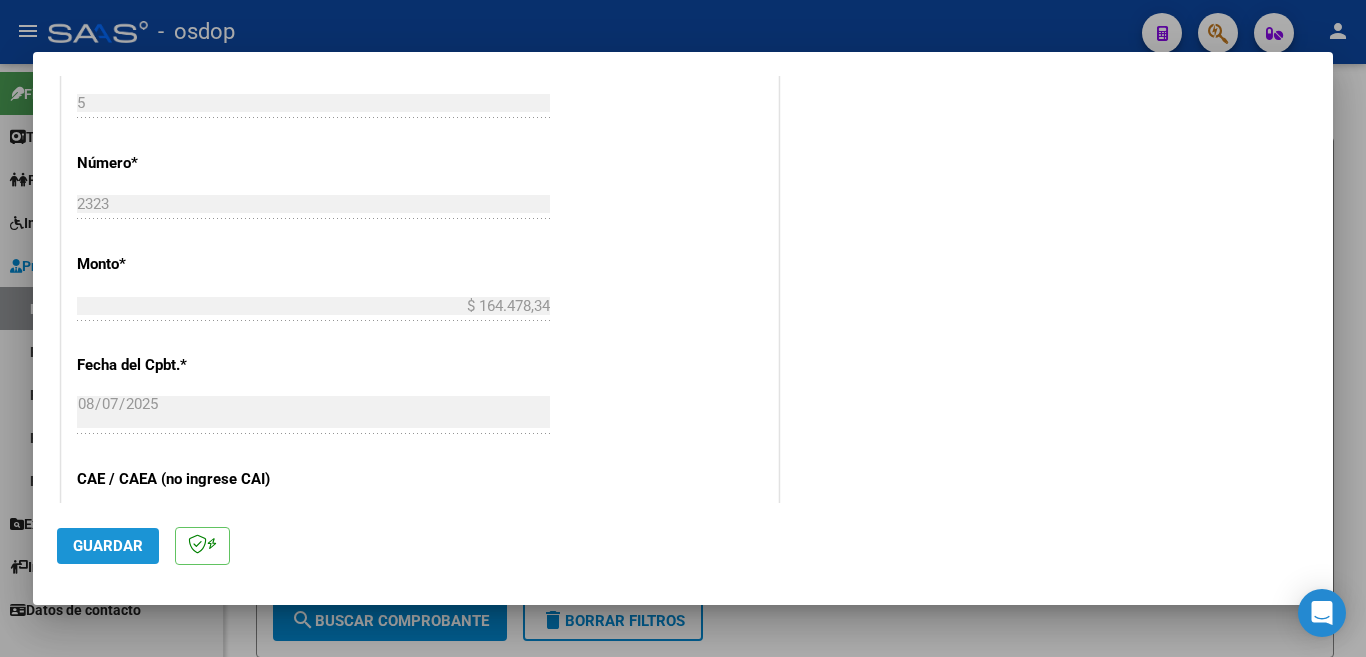 click on "Guardar" 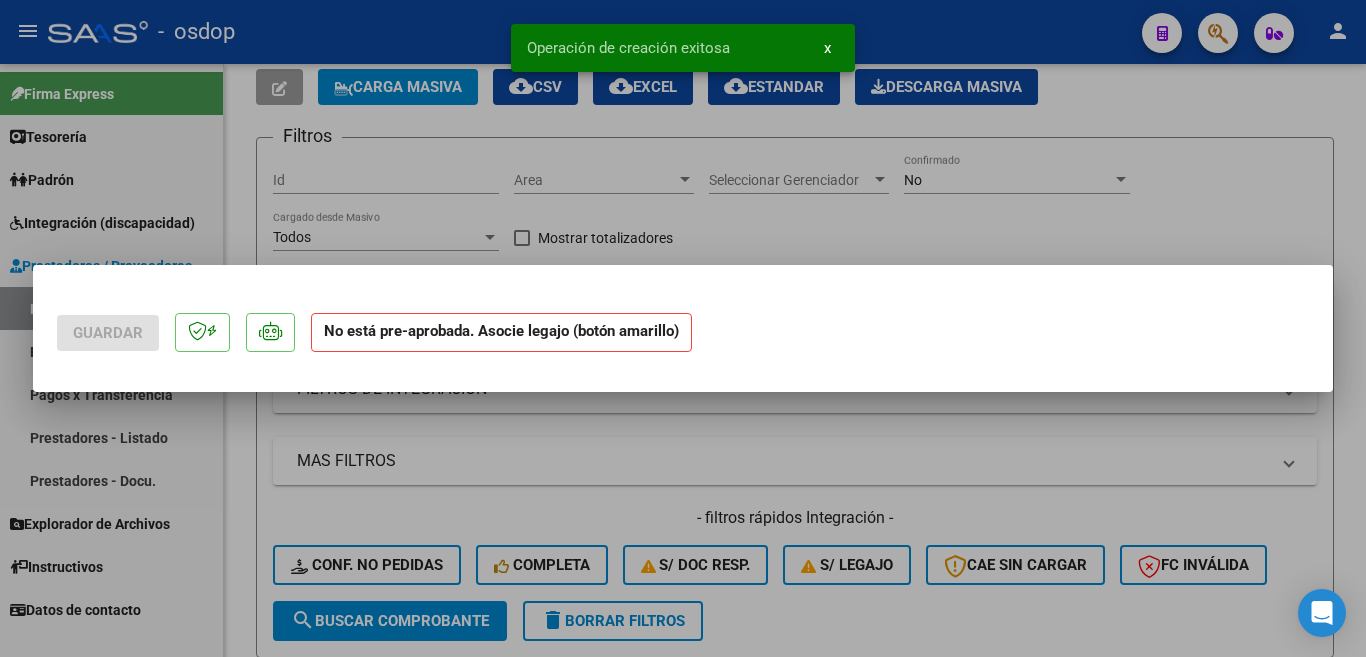 scroll, scrollTop: 0, scrollLeft: 0, axis: both 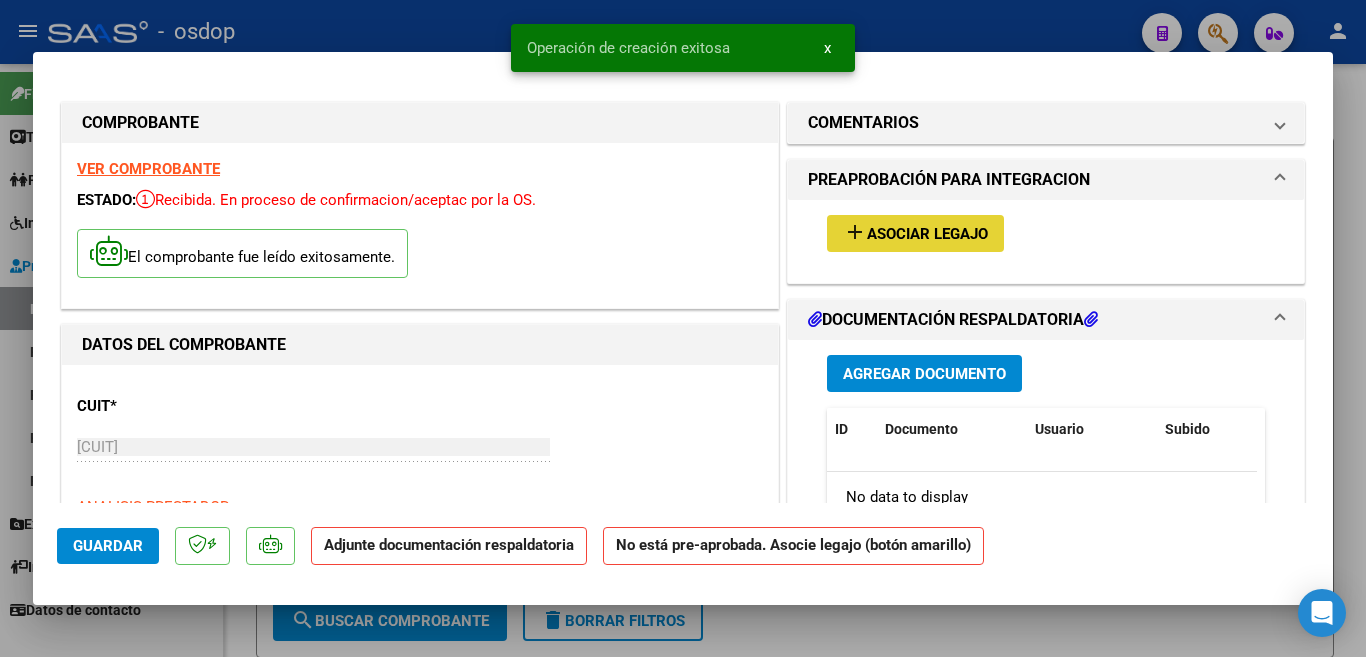 click on "Asociar Legajo" at bounding box center (927, 234) 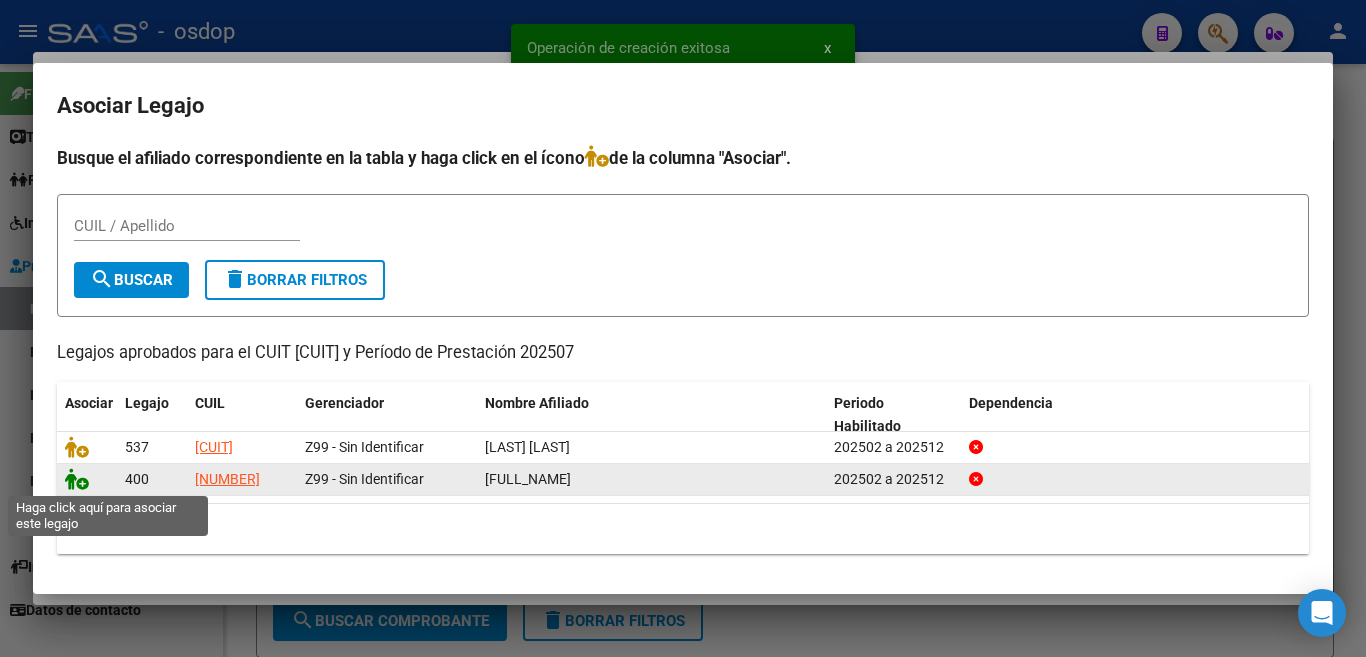 click 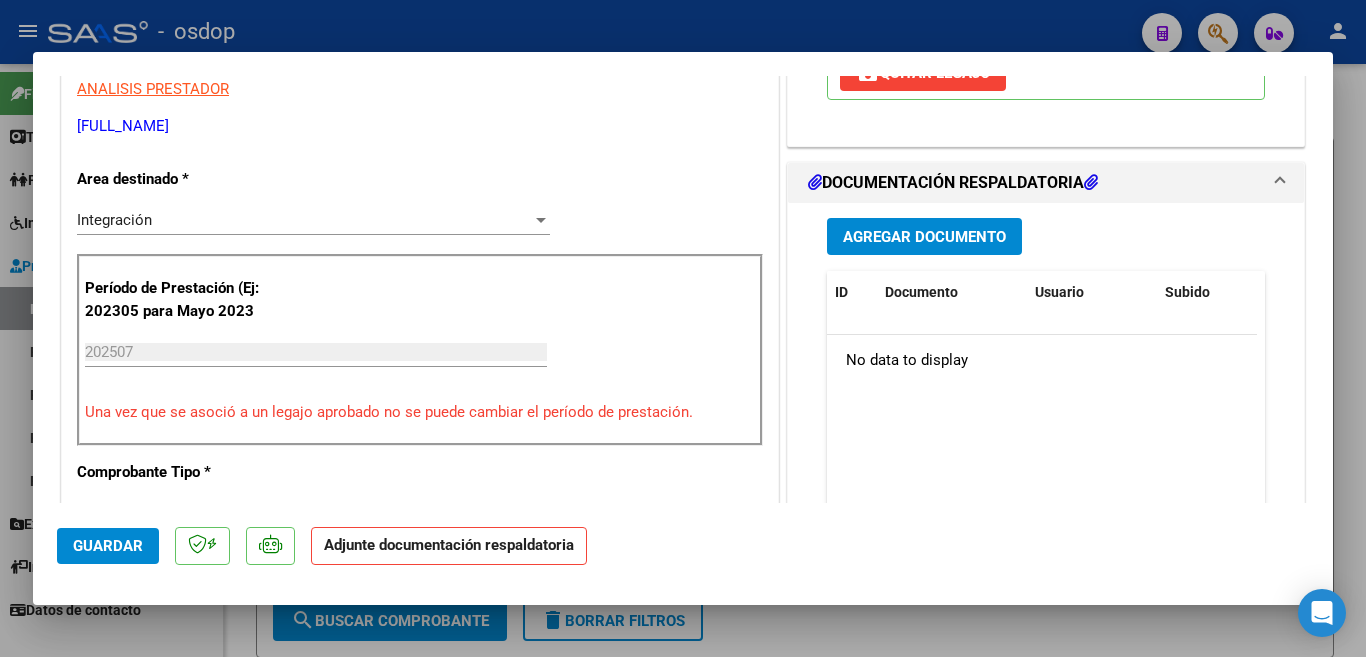 scroll, scrollTop: 400, scrollLeft: 0, axis: vertical 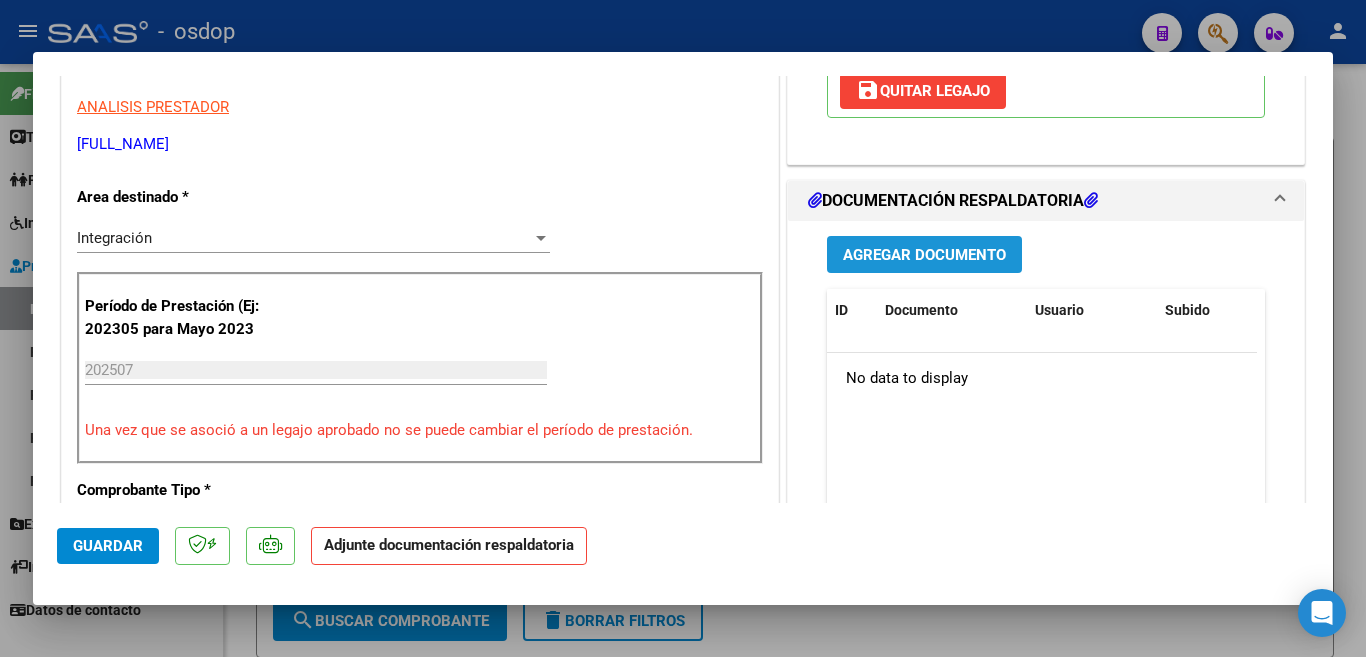click on "Agregar Documento" at bounding box center (924, 255) 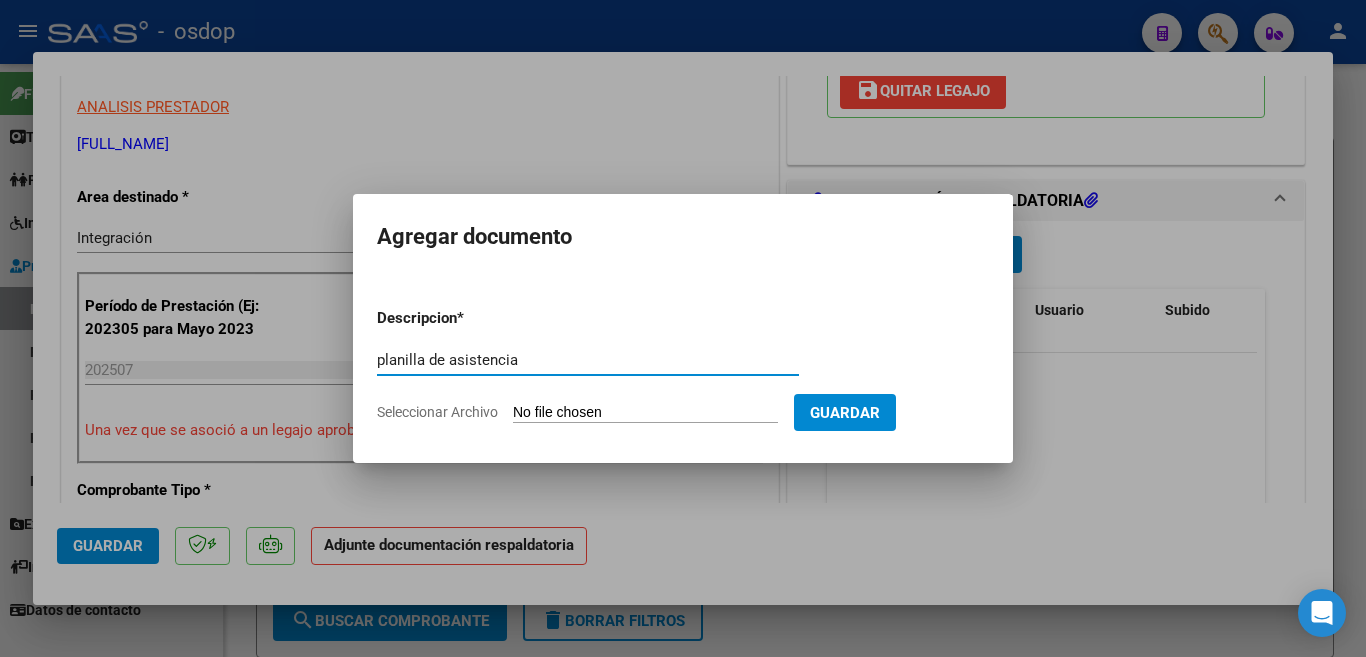 type on "planilla de asistencia" 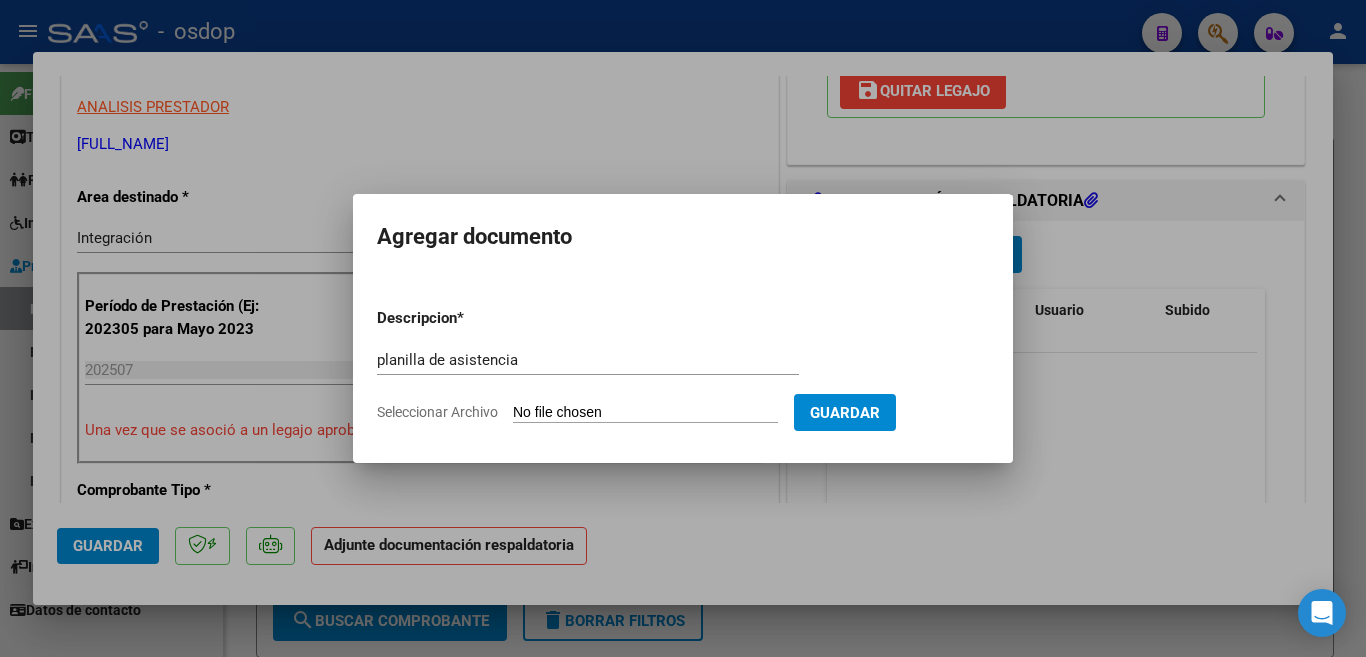 click on "Seleccionar Archivo" at bounding box center (645, 413) 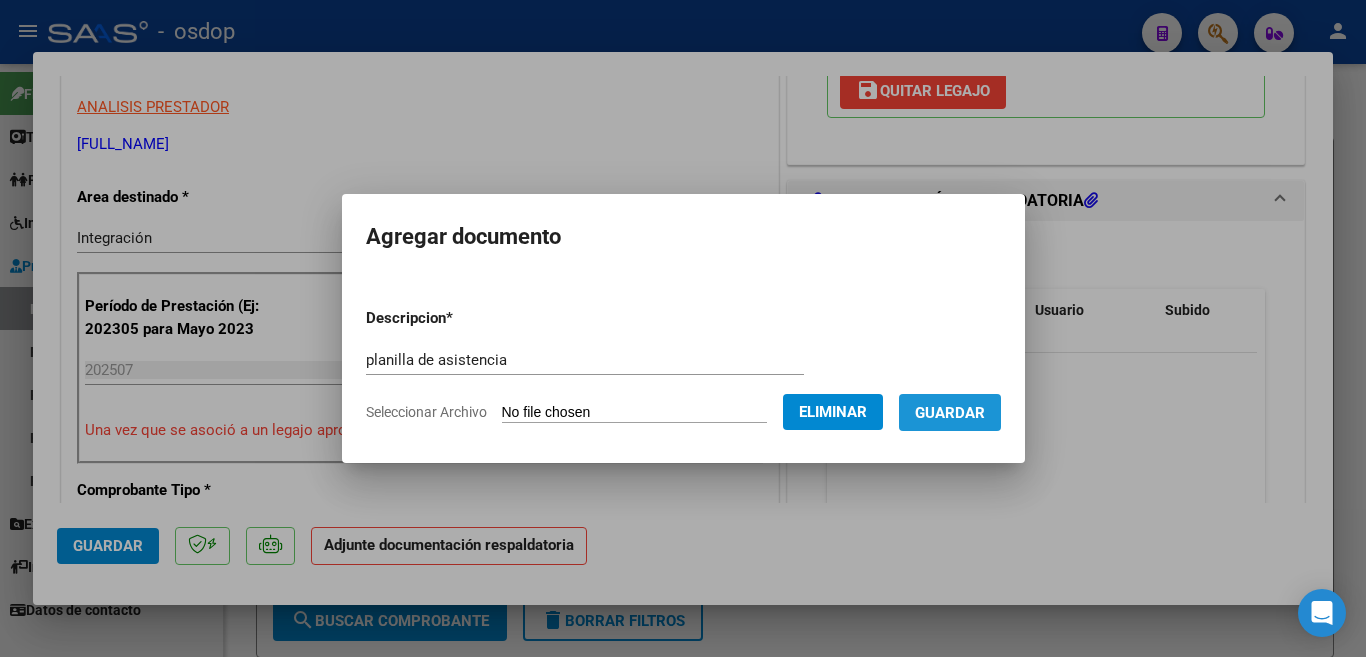 click on "Guardar" at bounding box center [950, 413] 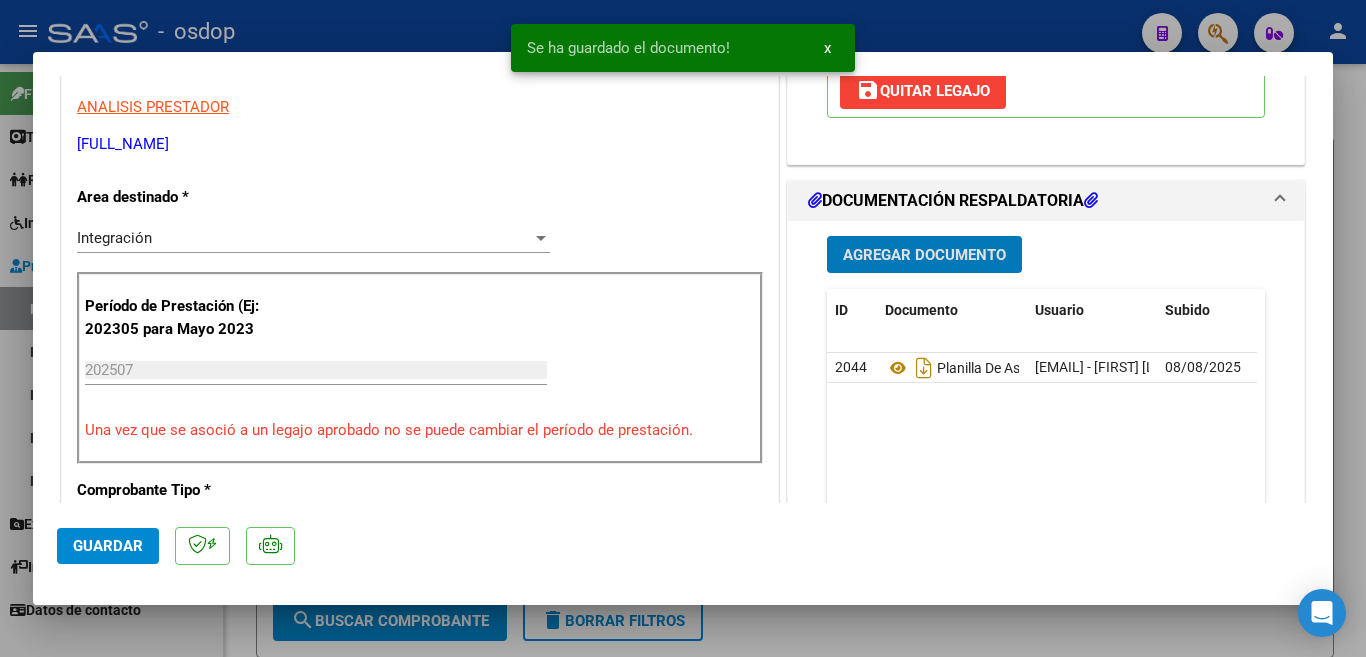 click on "Guardar" 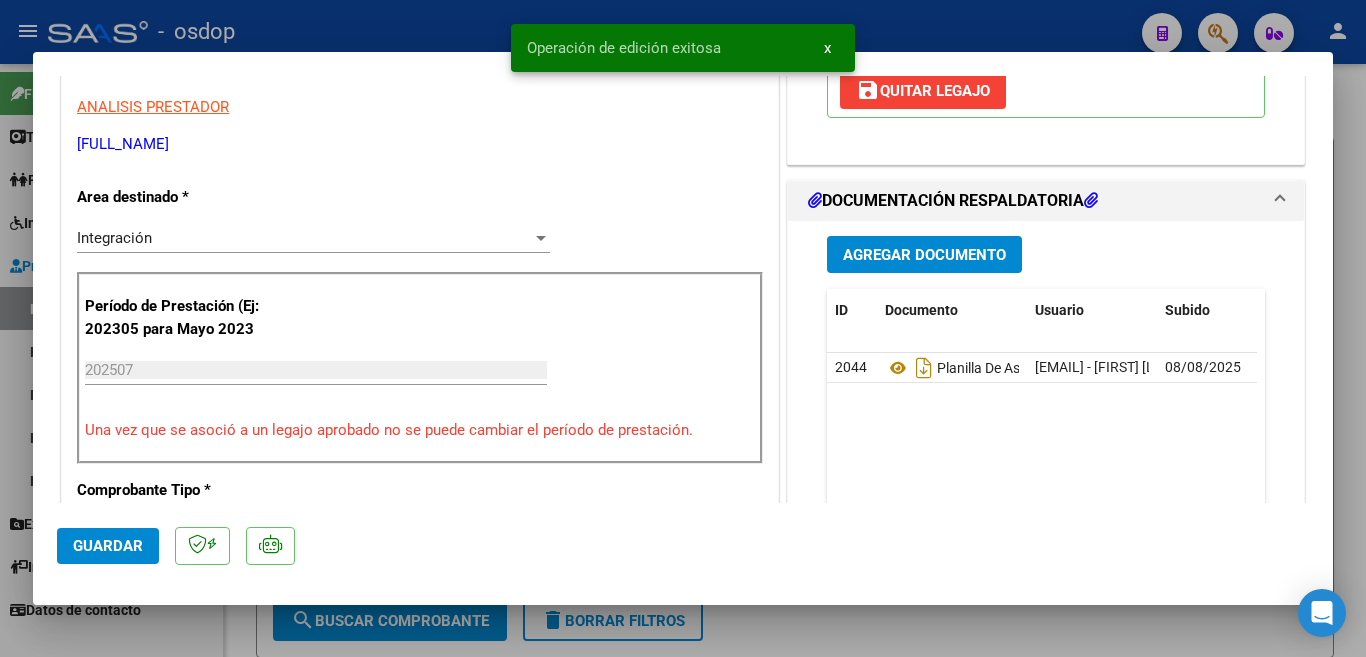 click at bounding box center (683, 328) 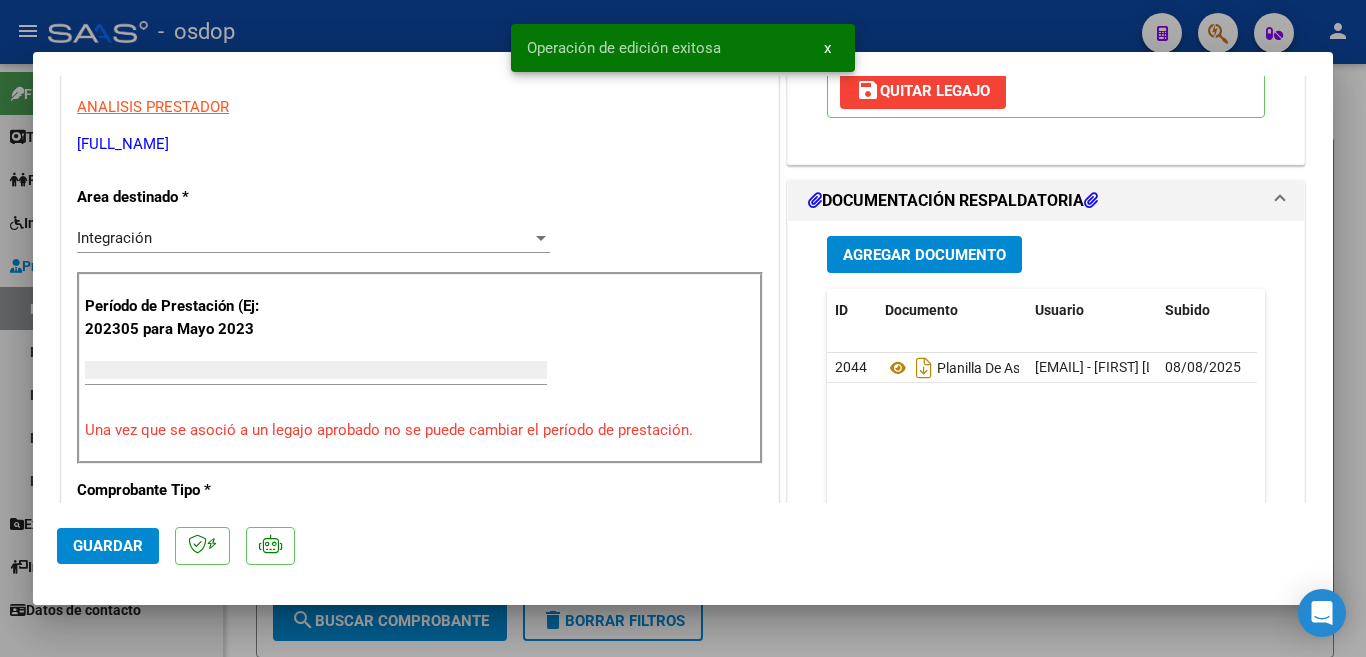 scroll, scrollTop: 339, scrollLeft: 0, axis: vertical 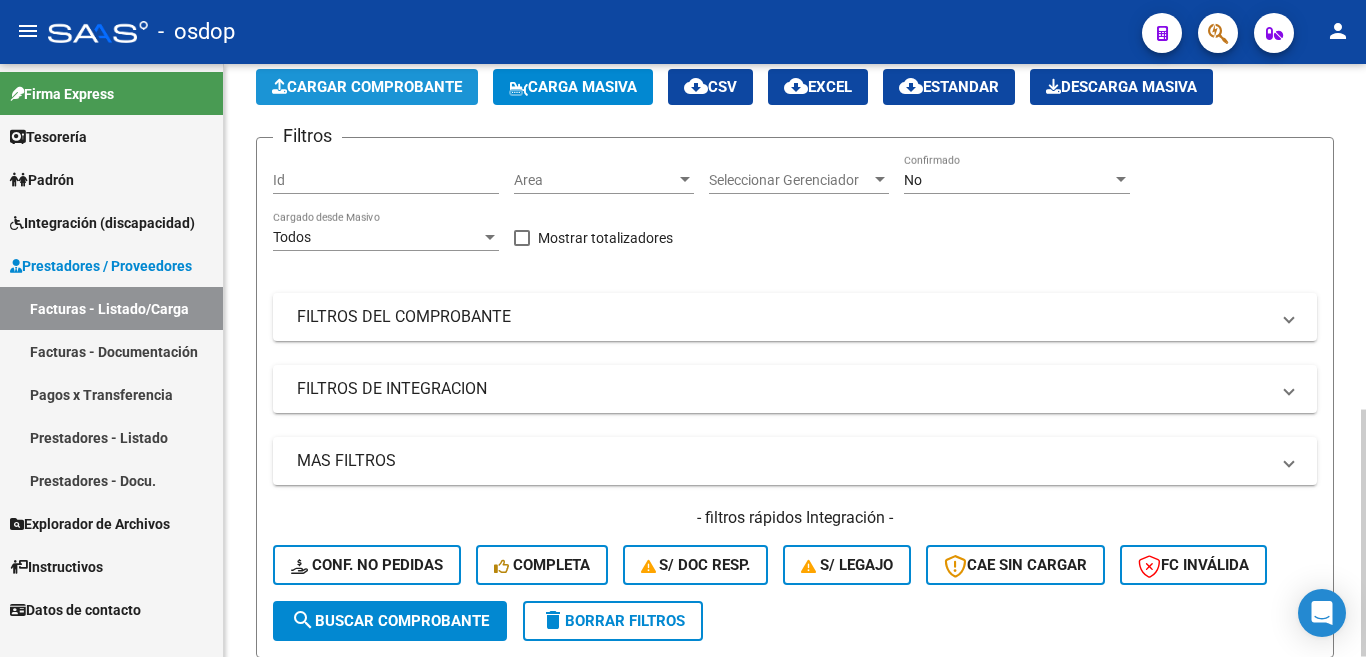 click on "Cargar Comprobante" 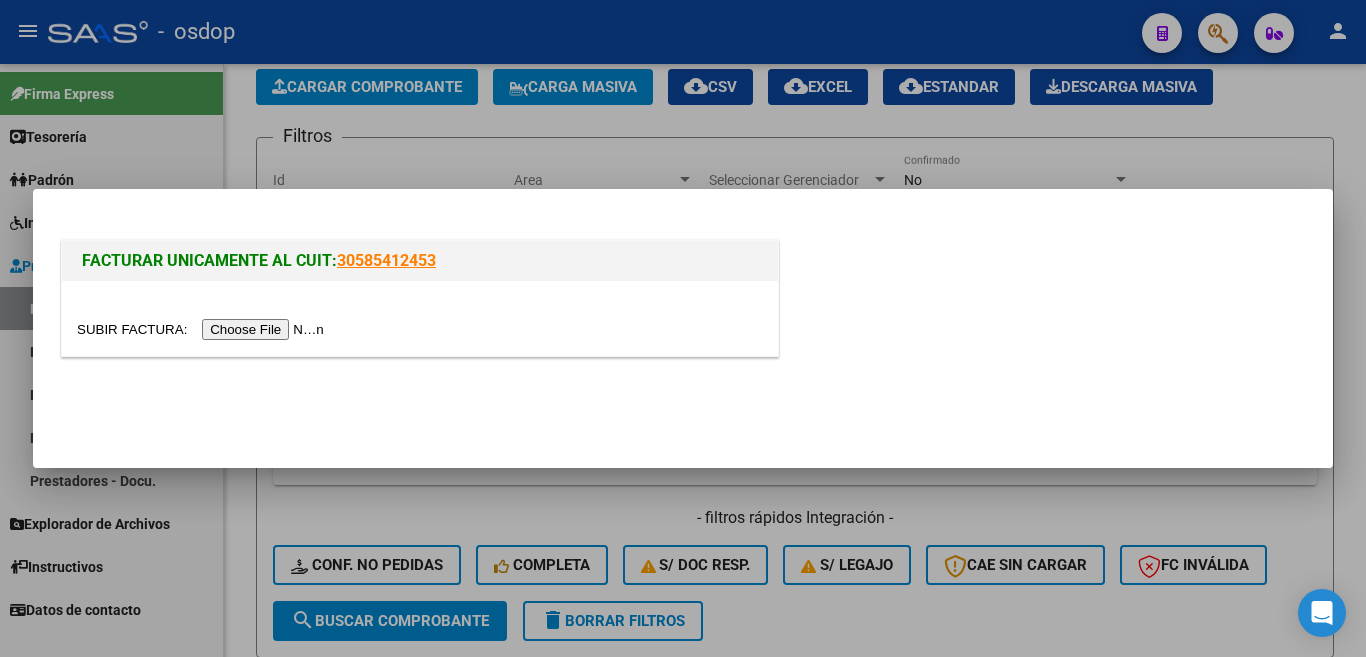 click at bounding box center (203, 329) 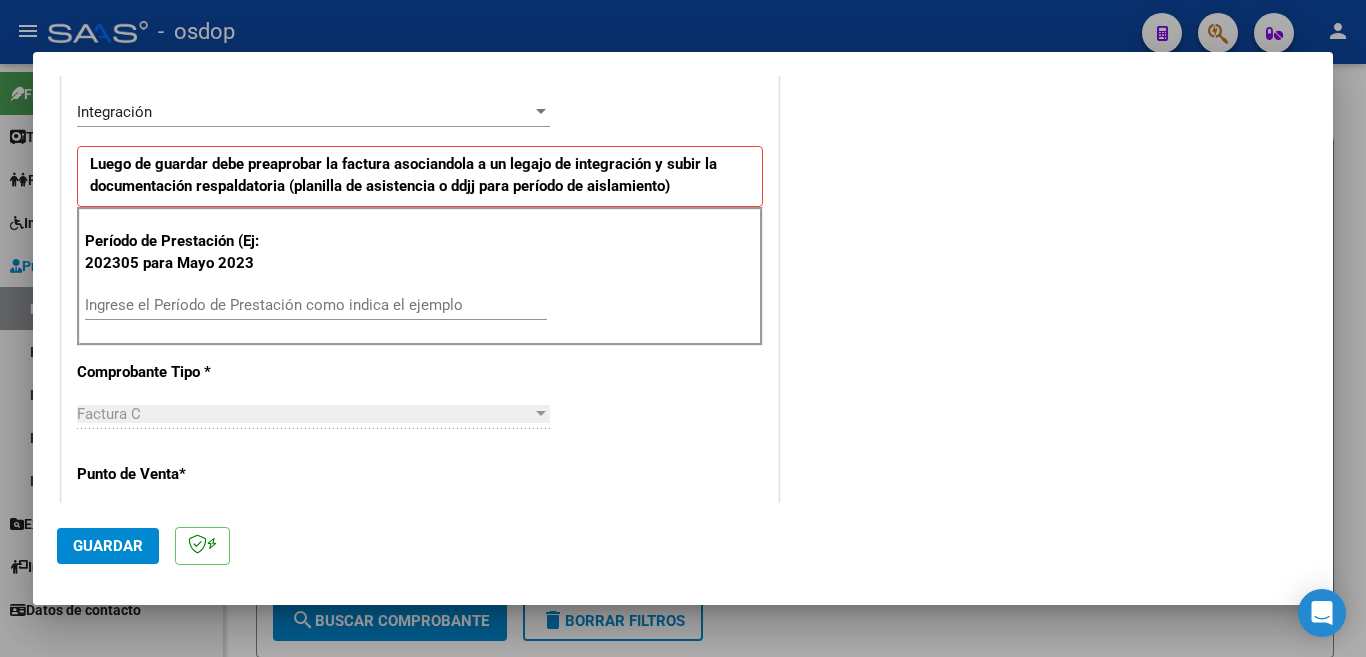 scroll, scrollTop: 500, scrollLeft: 0, axis: vertical 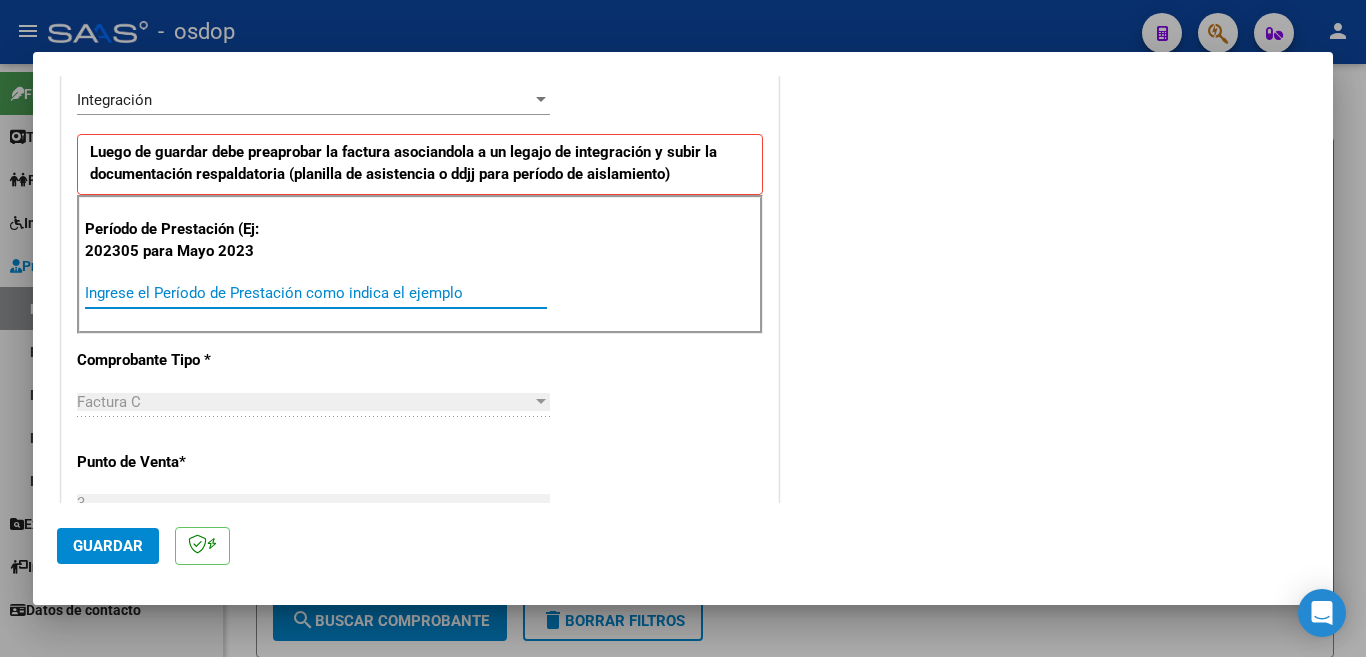 click on "Ingrese el Período de Prestación como indica el ejemplo" at bounding box center (316, 293) 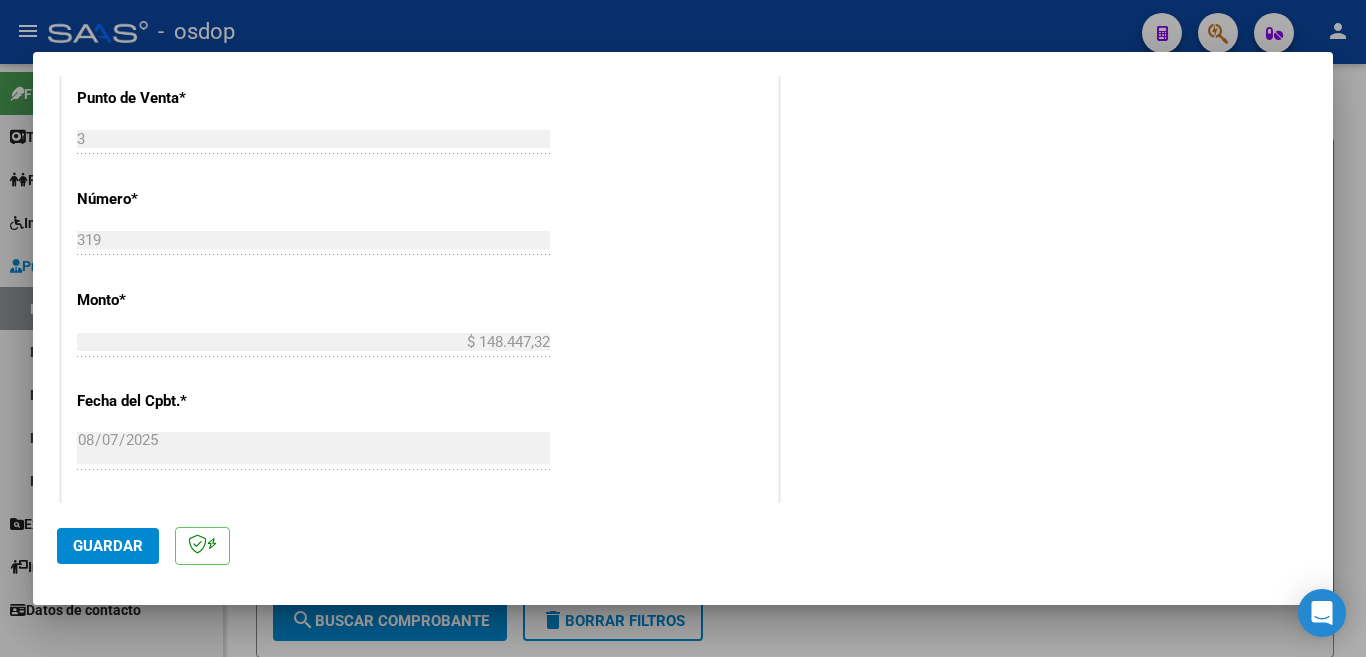 scroll, scrollTop: 900, scrollLeft: 0, axis: vertical 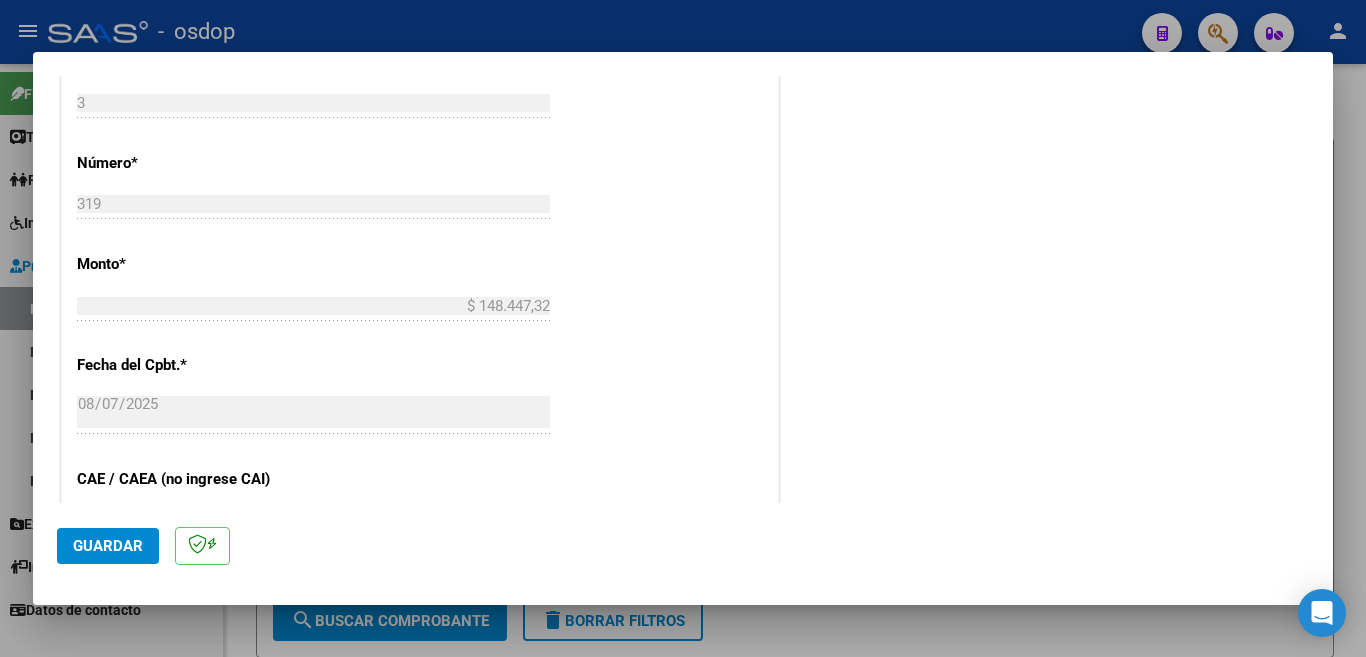 click on "Guardar" 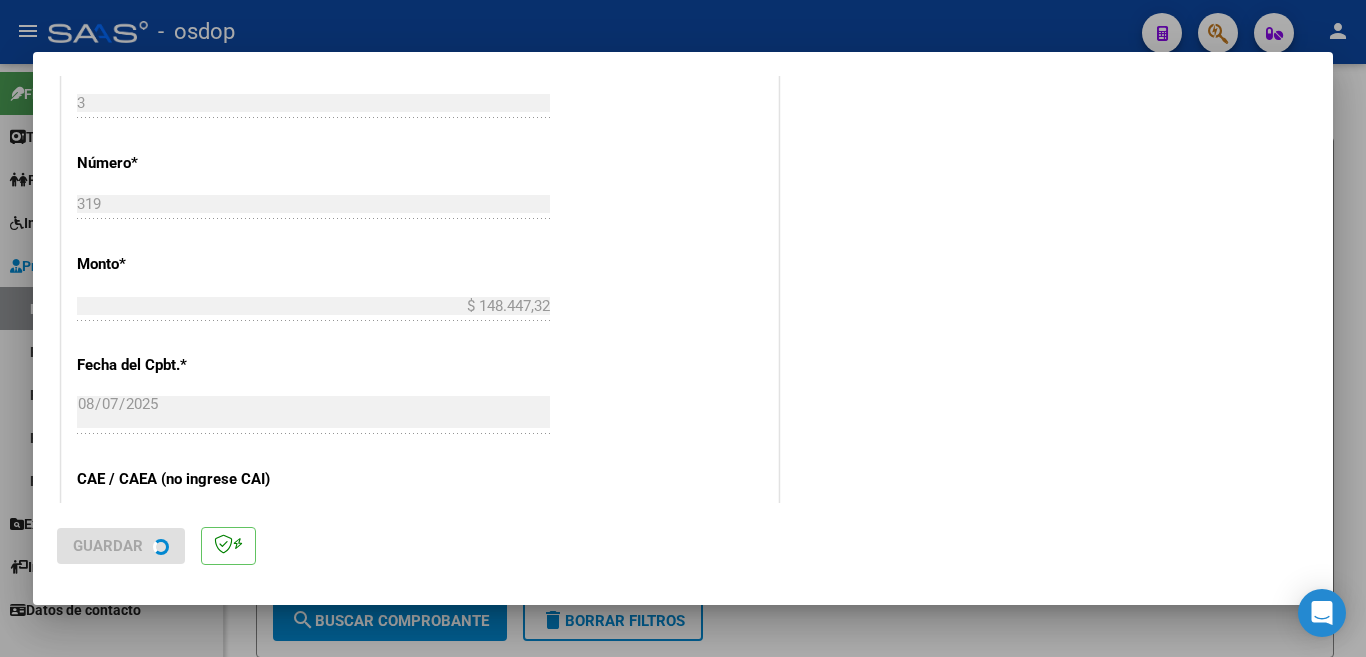 scroll, scrollTop: 0, scrollLeft: 0, axis: both 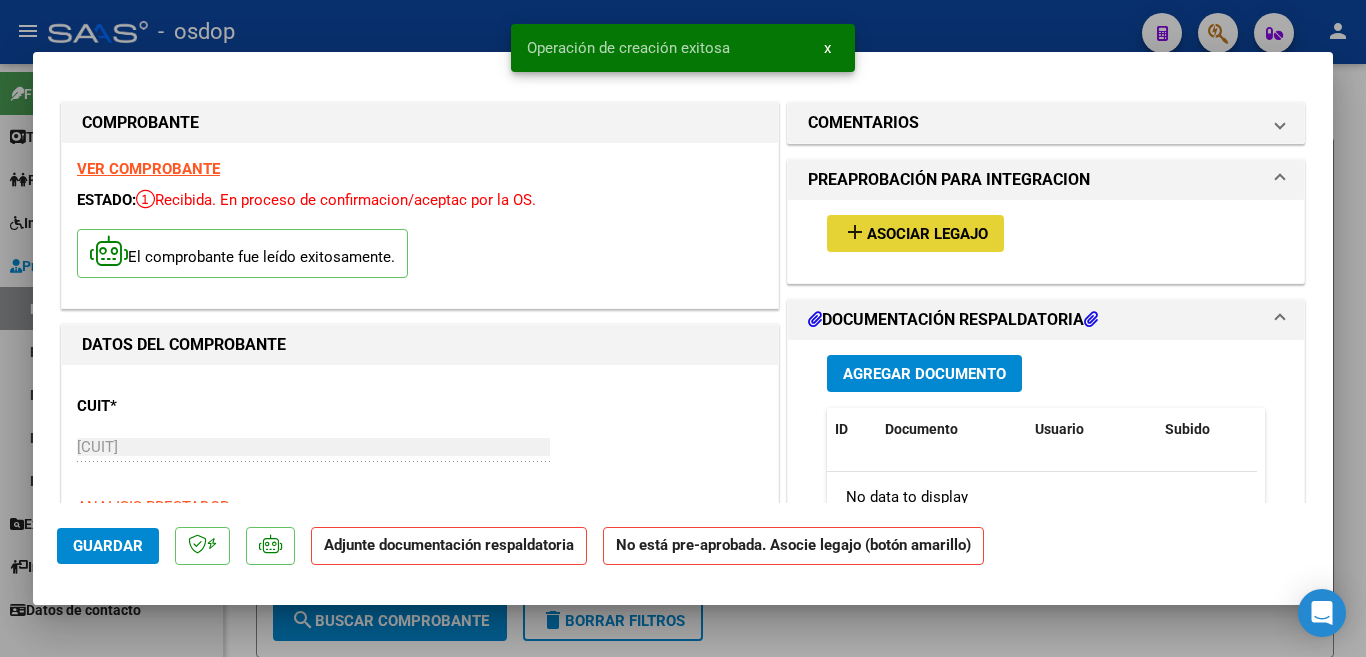 click on "Asociar Legajo" at bounding box center (927, 234) 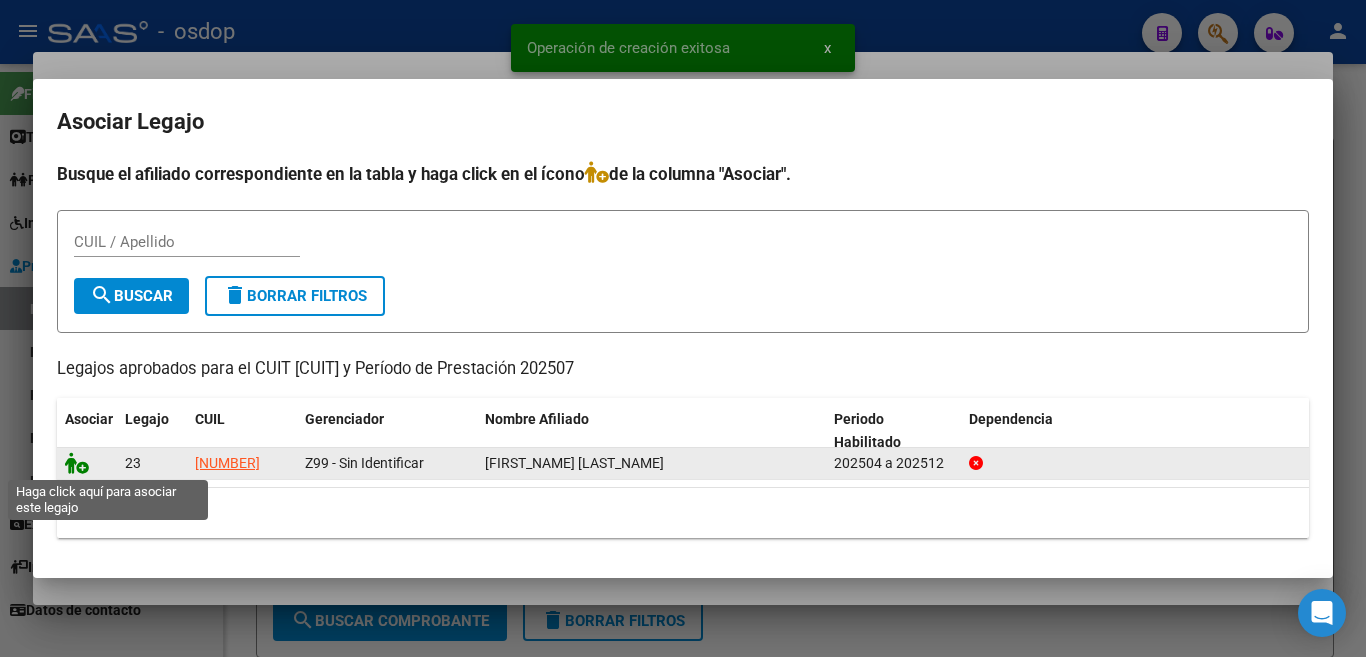 click 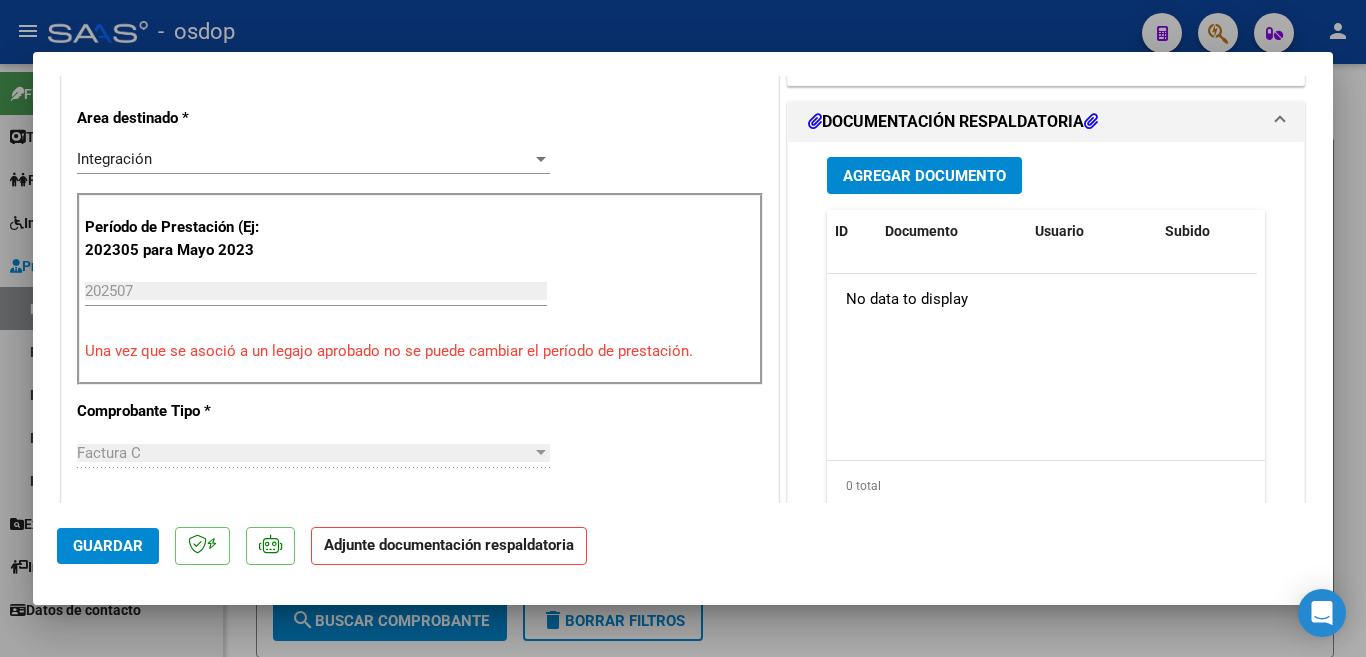 scroll, scrollTop: 500, scrollLeft: 0, axis: vertical 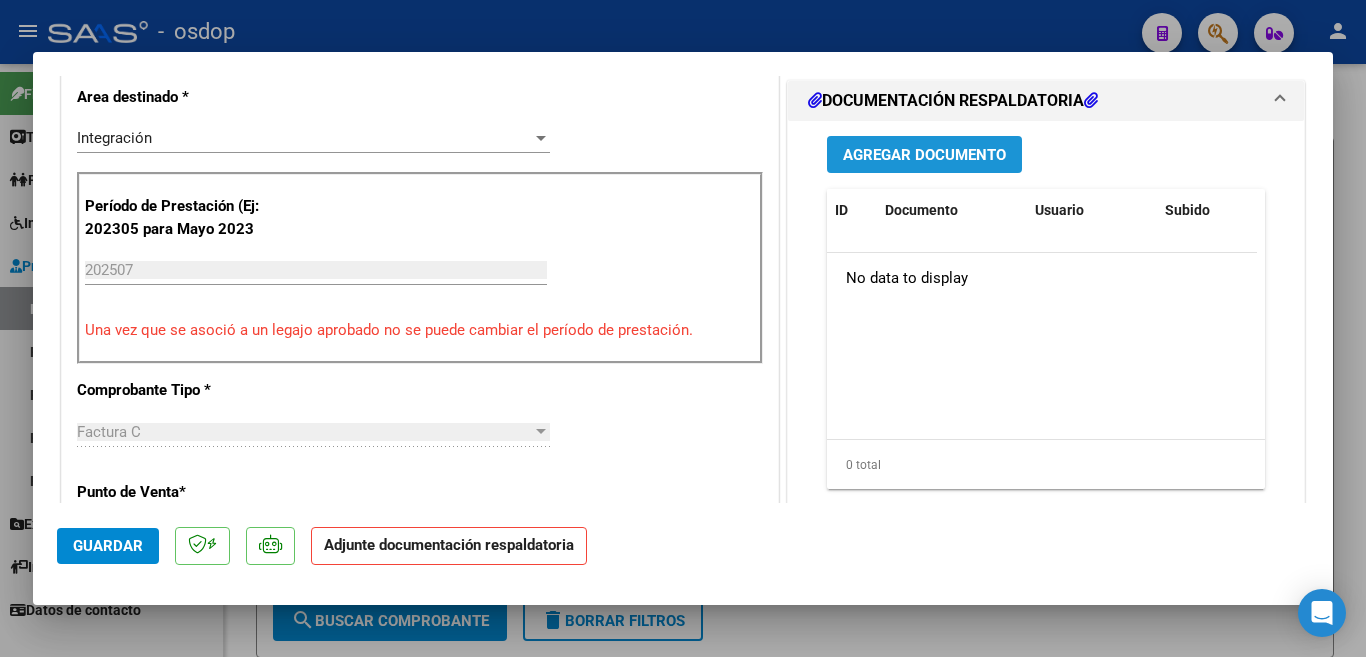 click on "Agregar Documento" at bounding box center (924, 155) 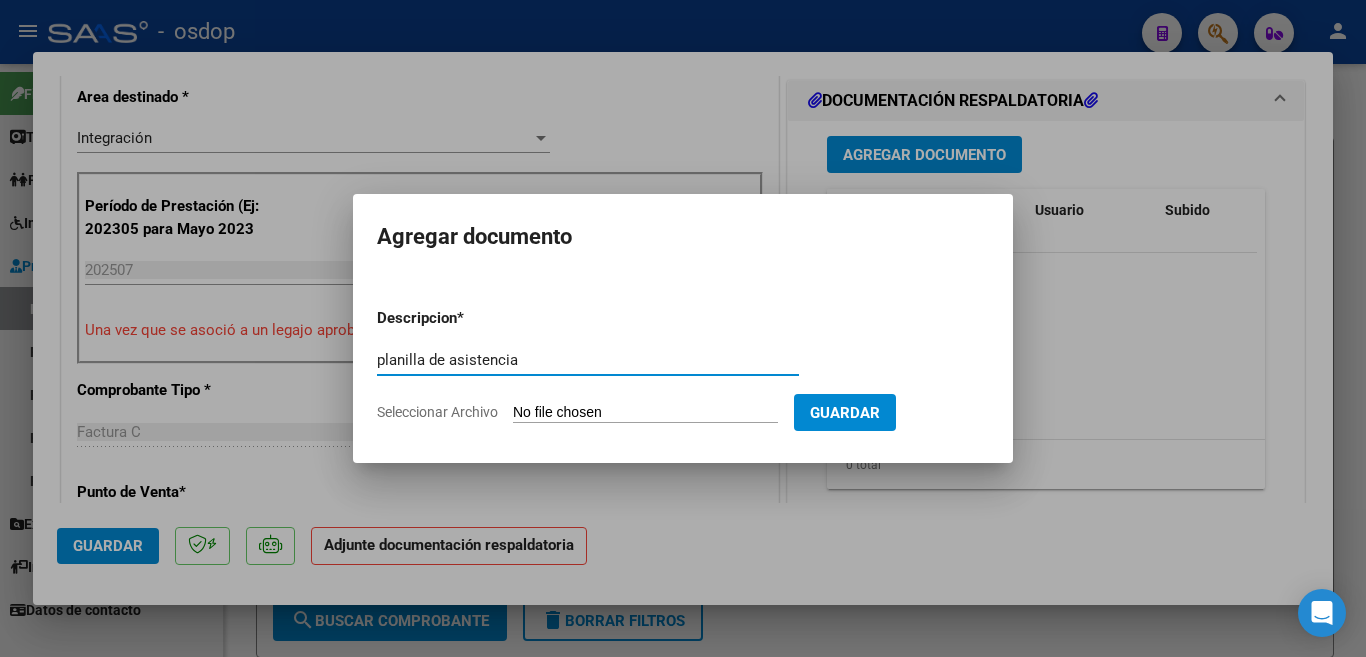 click on "Seleccionar Archivo" at bounding box center (645, 413) 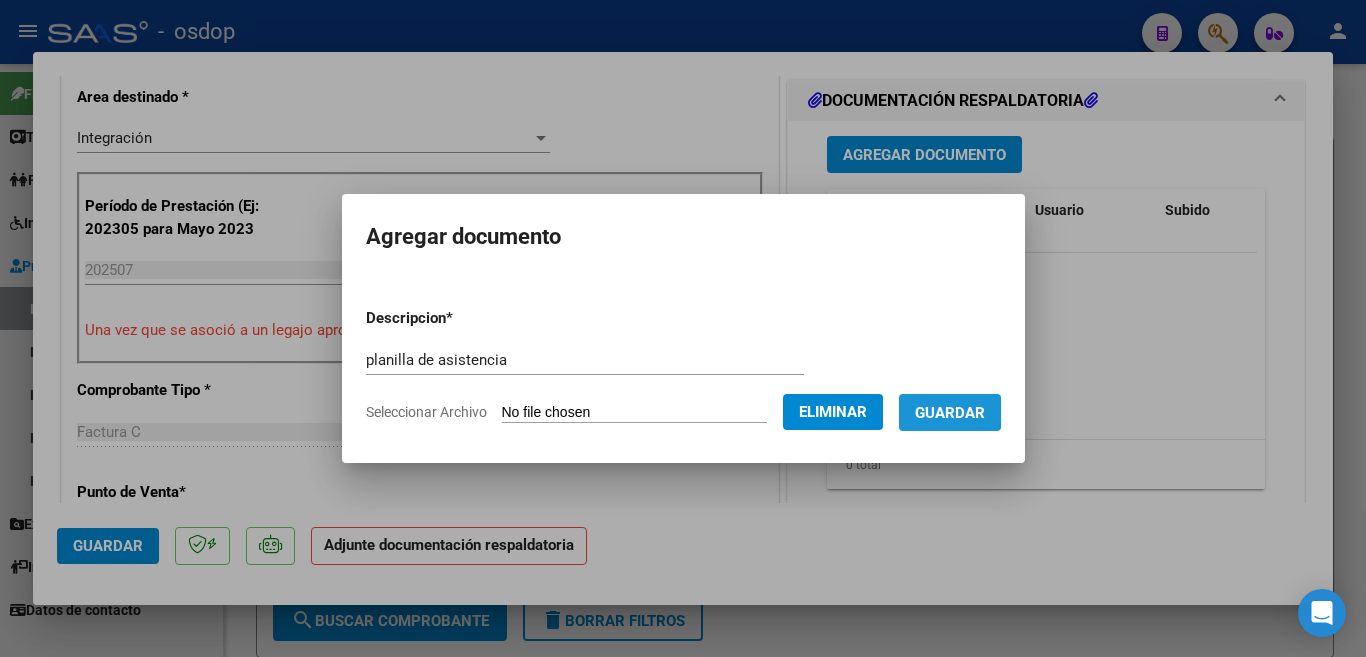 click on "Guardar" at bounding box center [950, 413] 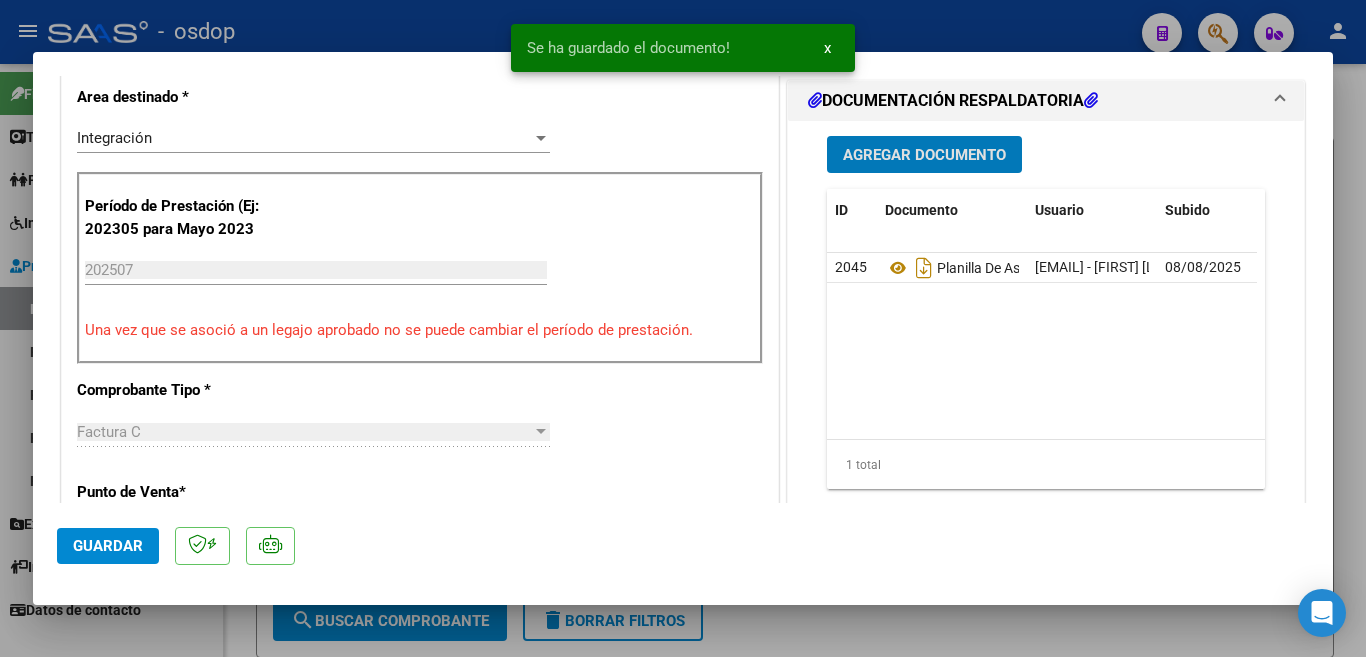 click on "Guardar" 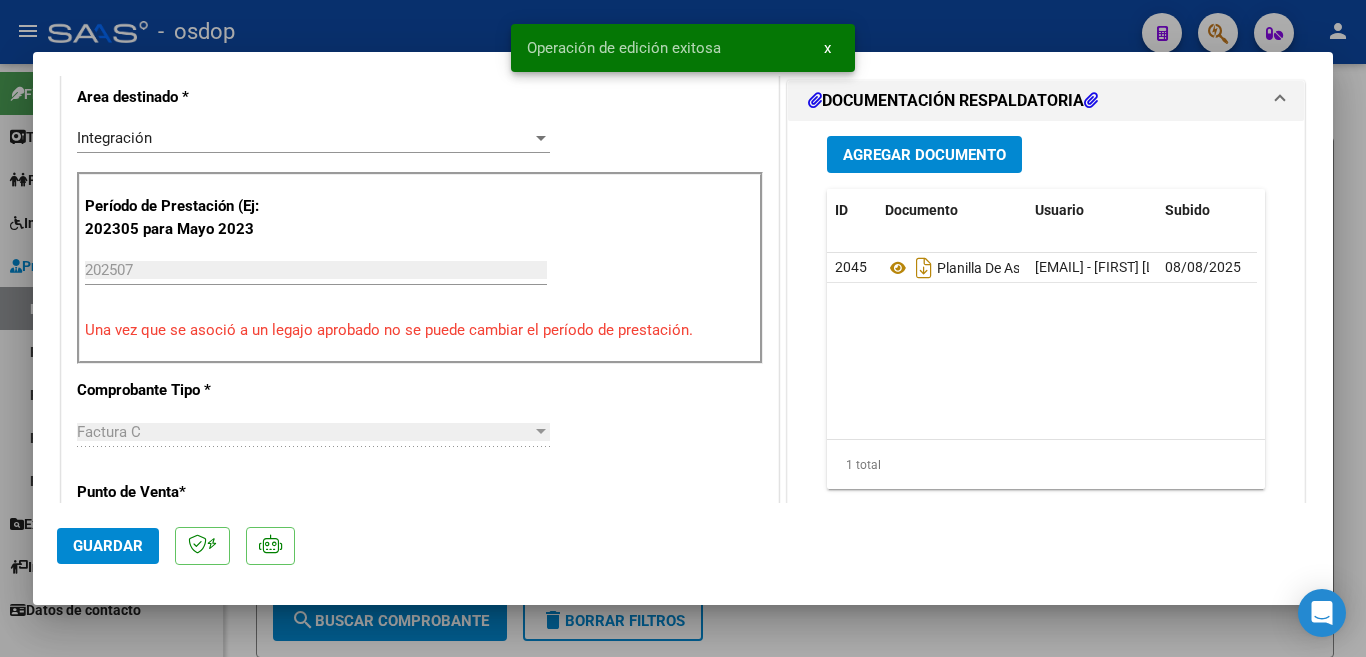 click at bounding box center (683, 328) 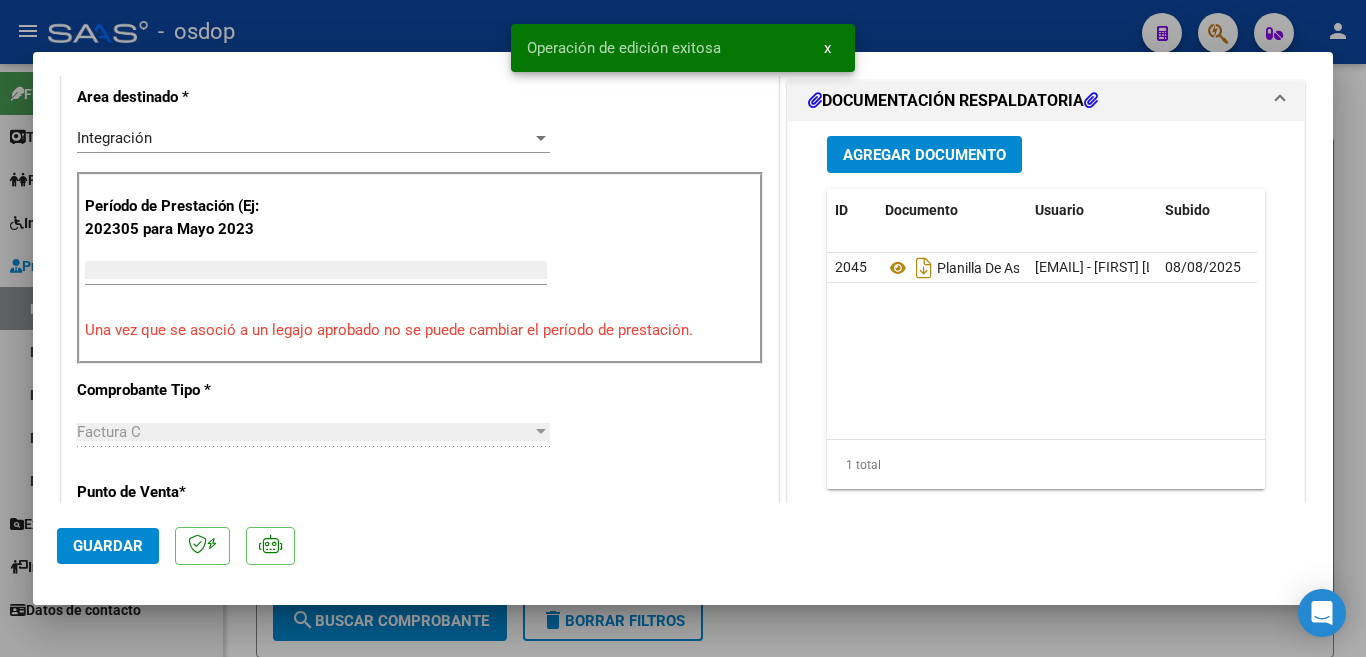 scroll, scrollTop: 414, scrollLeft: 0, axis: vertical 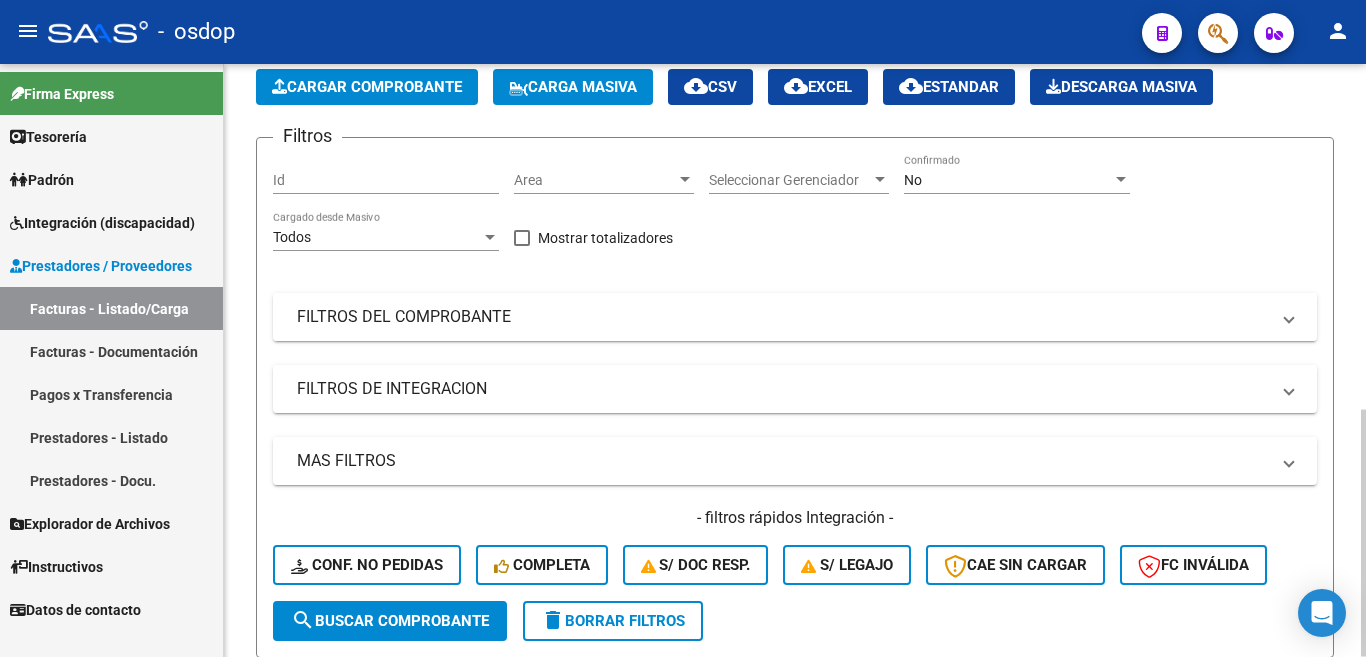 click on "Filtros Id Area Area Seleccionar Gerenciador Seleccionar Gerenciador No Confirmado Todos Cargado desde Masivo   Mostrar totalizadores   FILTROS DEL COMPROBANTE  Comprobante Tipo Comprobante Tipo Start date – End date Fec. Comprobante Desde / Hasta Días Emisión Desde(cant. días) Días Emisión Hasta(cant. días) CUIT / Razón Social Pto. Venta Nro. Comprobante Código SSS CAE Válido CAE Válido Todos Cargado Módulo Hosp. Todos Tiene facturacion Apócrifa Hospital Refes  FILTROS DE INTEGRACION  Todos Cargado en Para Enviar SSS Período De Prestación Campos del Archivo de Rendición Devuelto x SSS (dr_envio) Todos Rendido x SSS (dr_envio) Tipo de Registro Tipo de Registro Período Presentación Período Presentación Campos del Legajo Asociado (preaprobación) Afiliado Legajo (cuil/nombre) Todos Solo facturas preaprobadas  MAS FILTROS  Todos Con Doc. Respaldatoria Todos Con Trazabilidad Todos Asociado a Expediente Sur Auditoría Auditoría Auditoría Id Start date – End date Start date – End date Op" 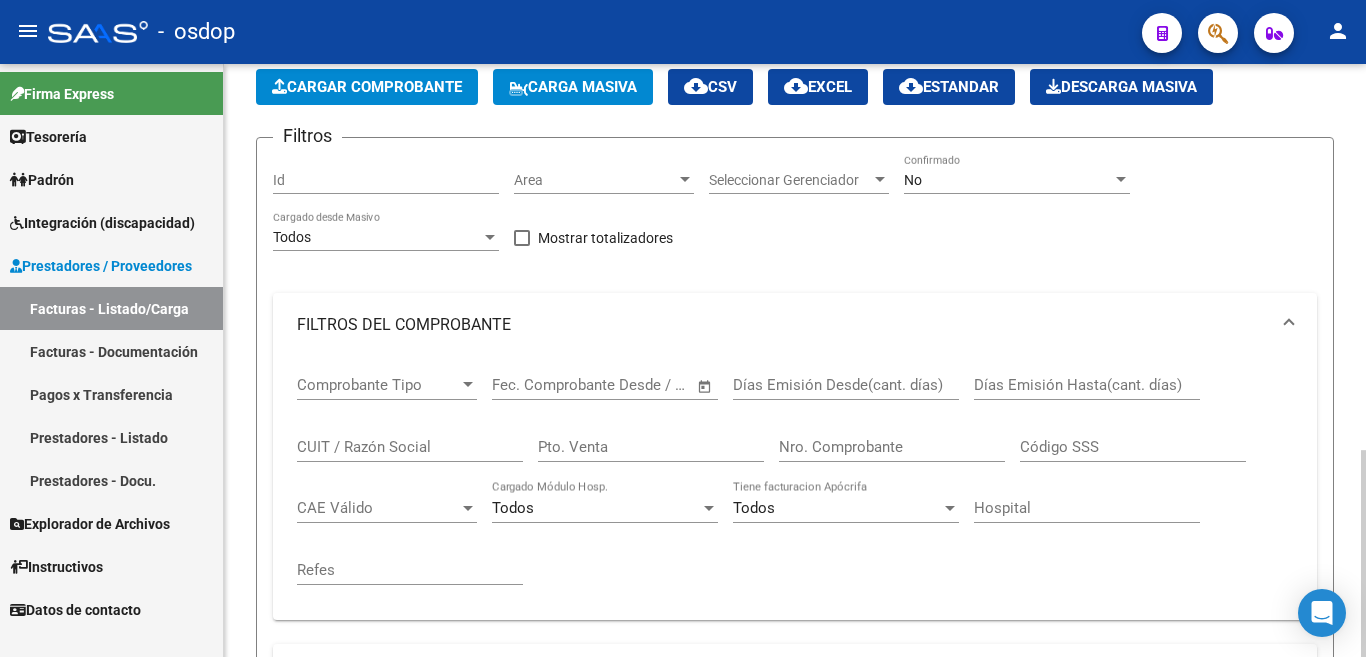 click on "Comprobante Tipo Comprobante Tipo" at bounding box center [387, 378] 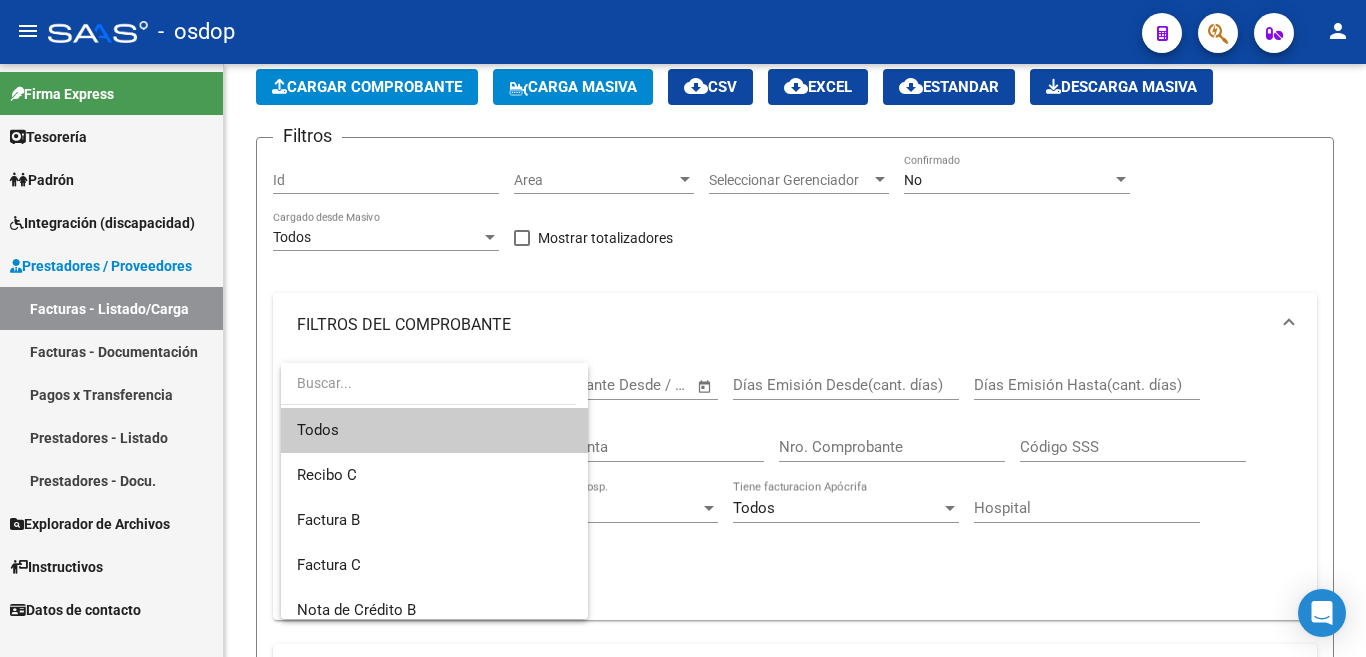 click at bounding box center [683, 328] 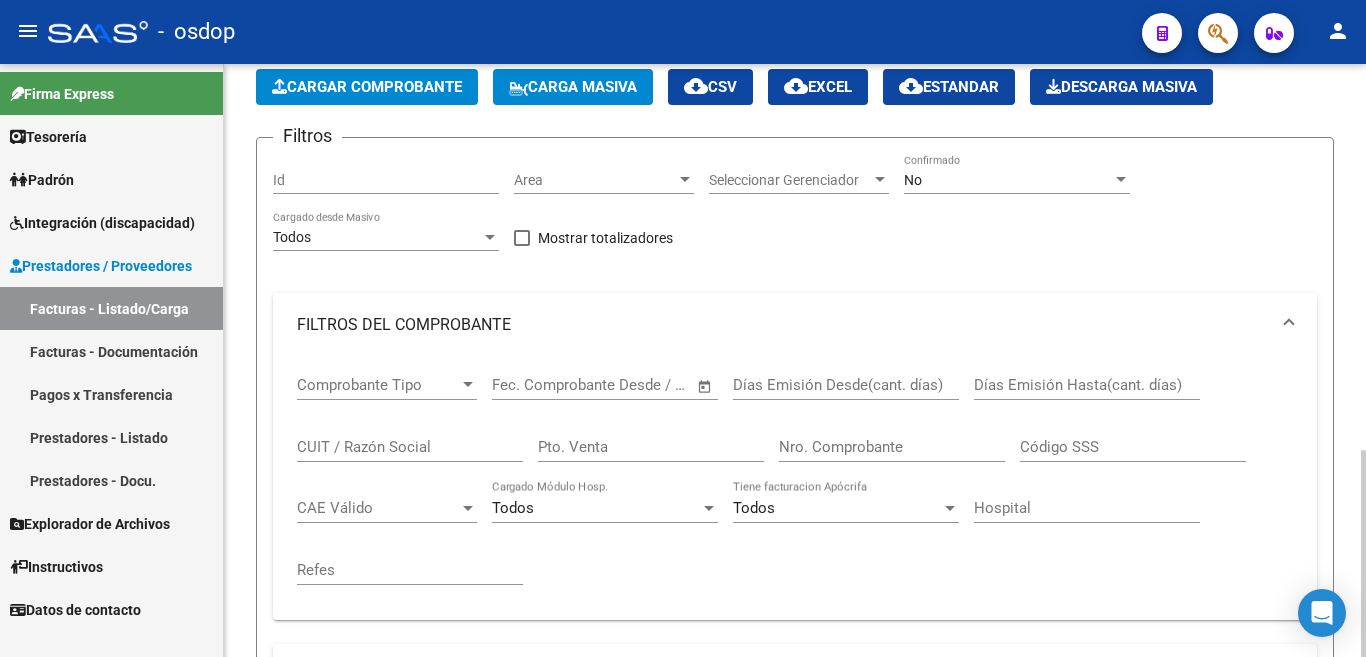 click on "FILTROS DEL COMPROBANTE" at bounding box center (783, 325) 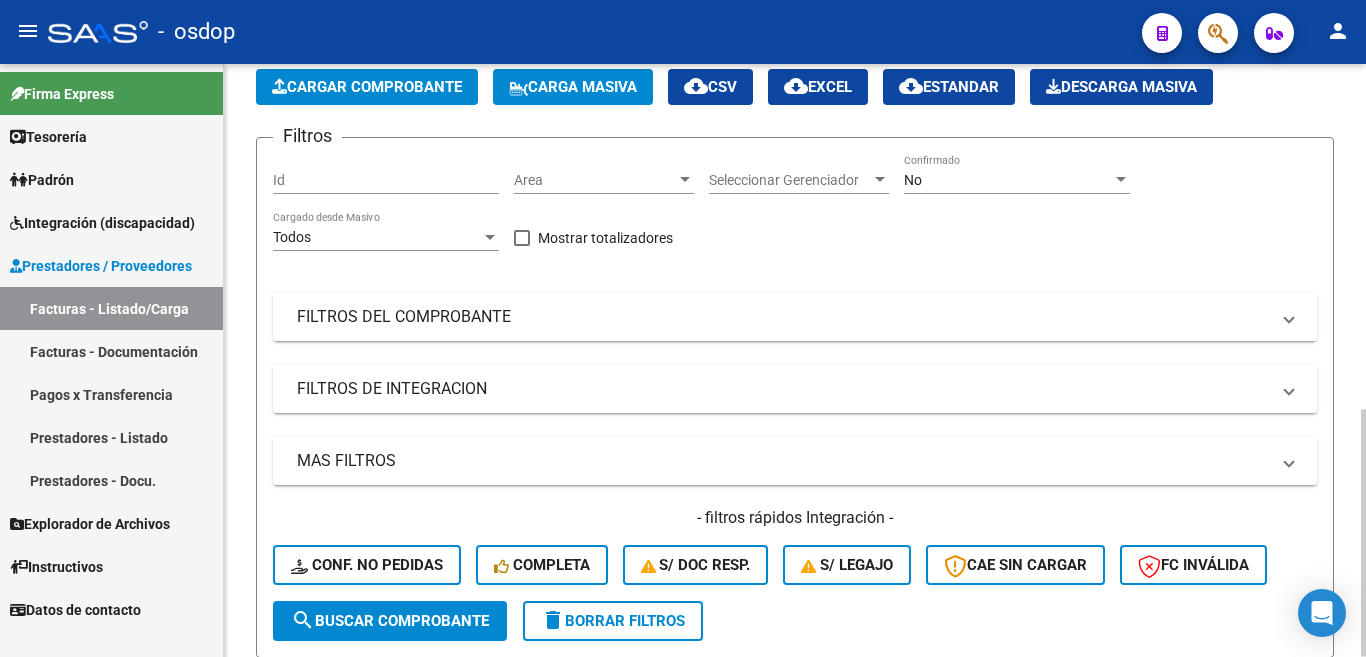 click on "FILTROS DEL COMPROBANTE" at bounding box center [783, 317] 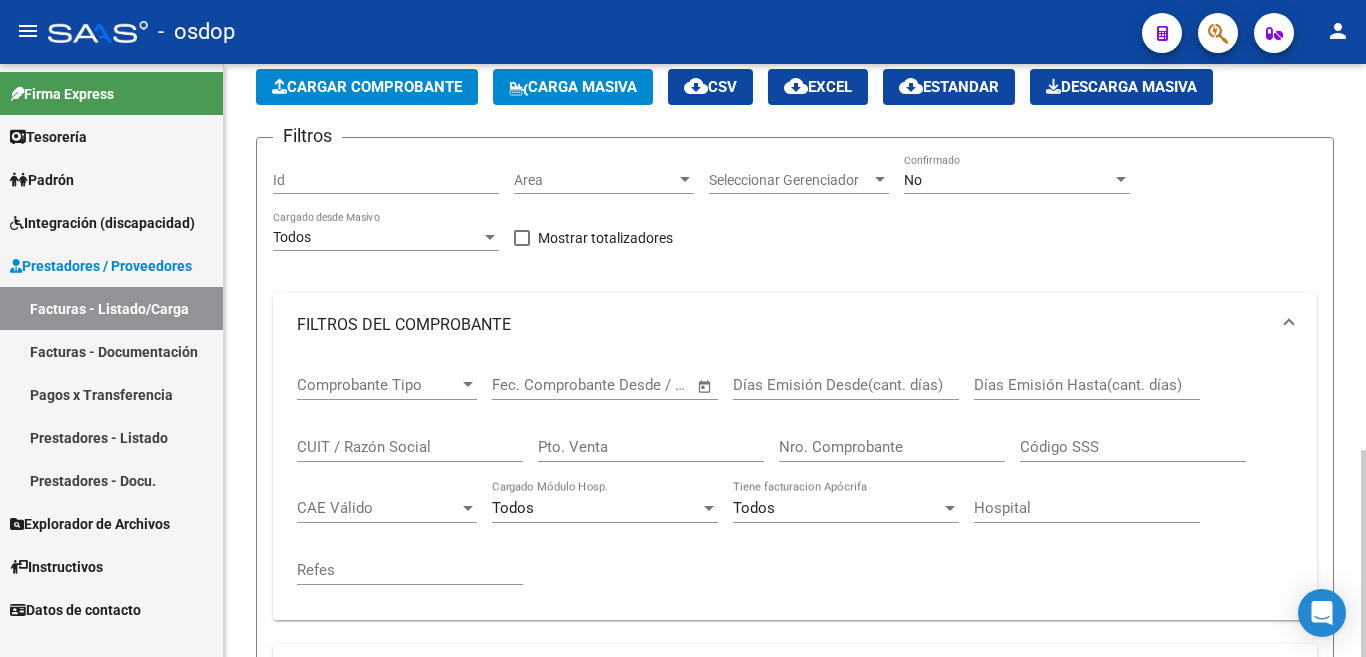 click on "CUIT / Razón Social" at bounding box center [410, 447] 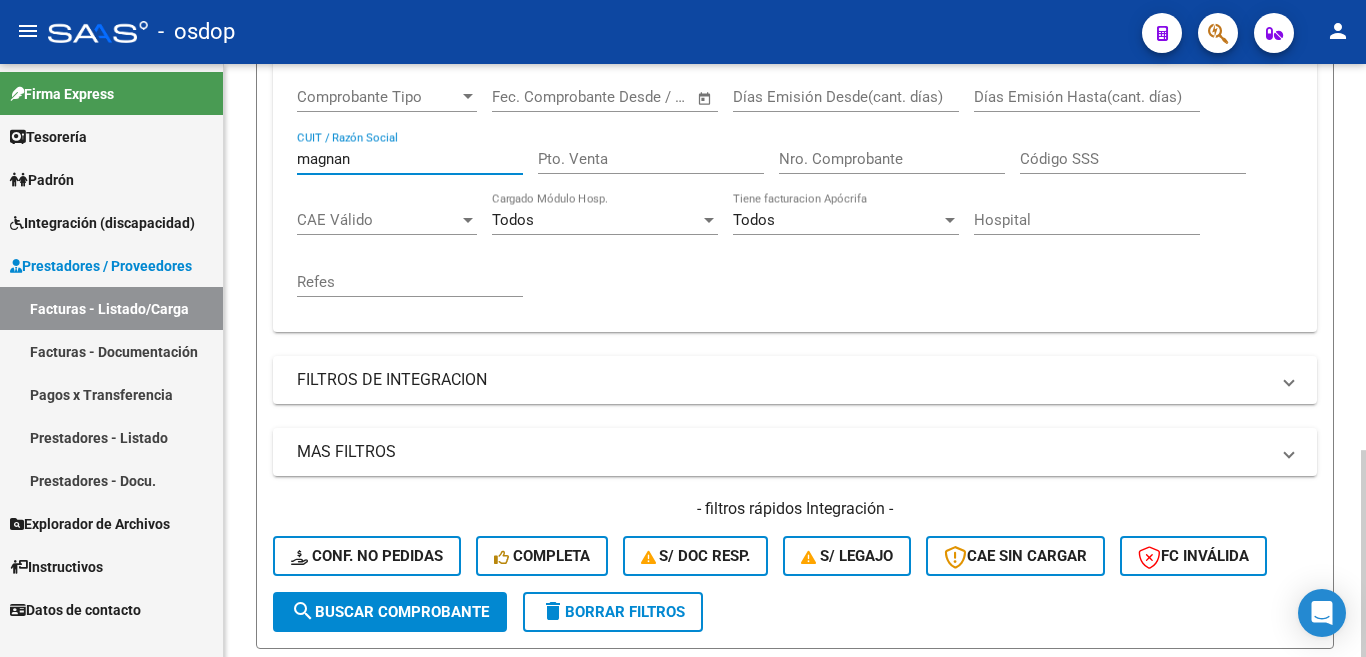 scroll, scrollTop: 400, scrollLeft: 0, axis: vertical 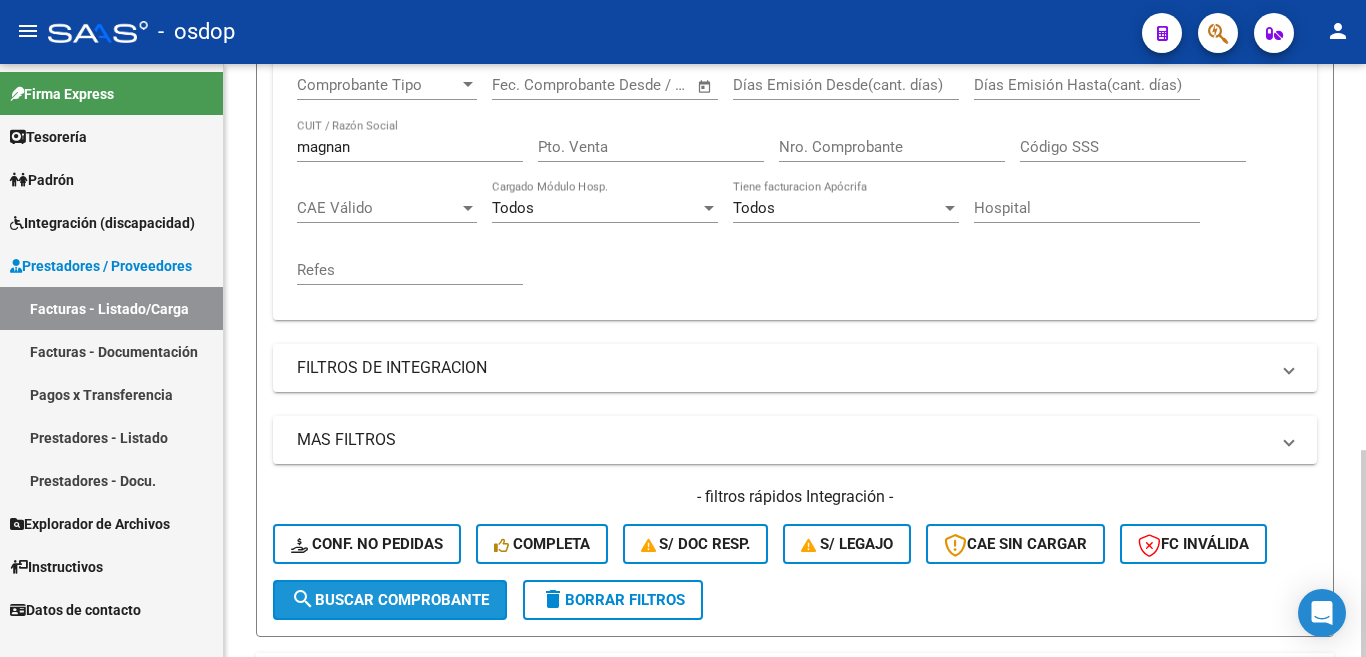 click on "search  Buscar Comprobante" 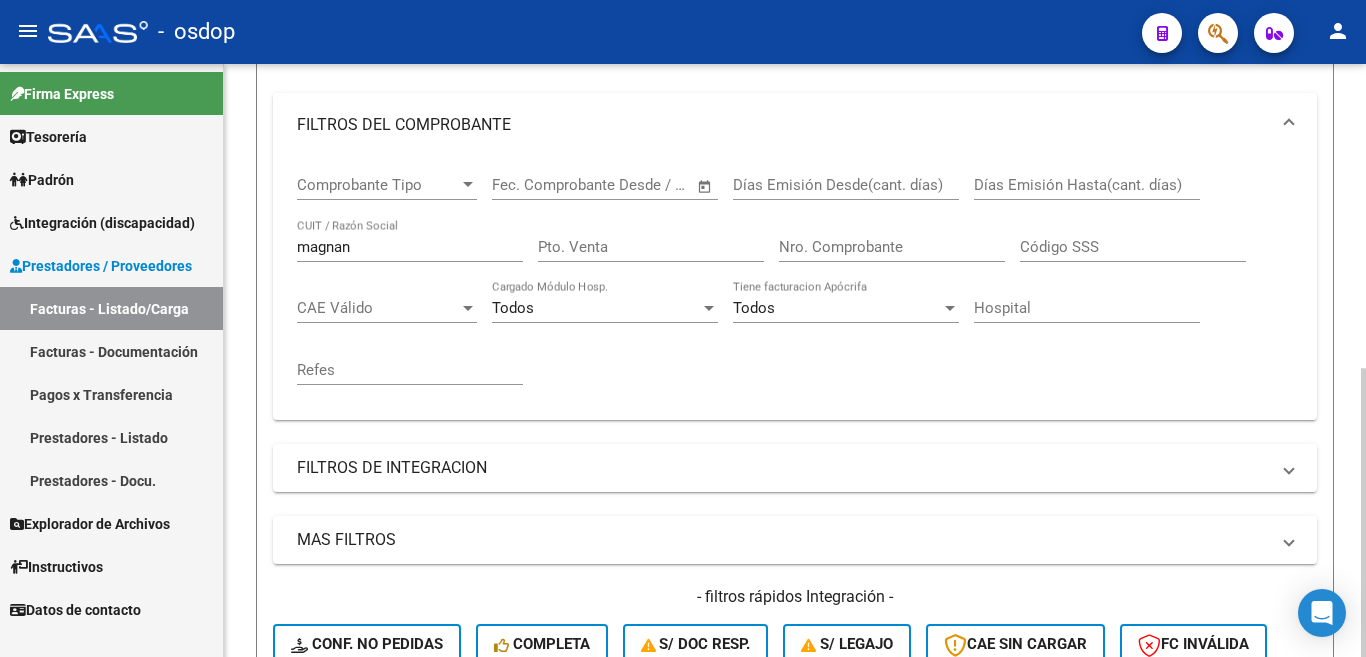 scroll, scrollTop: 200, scrollLeft: 0, axis: vertical 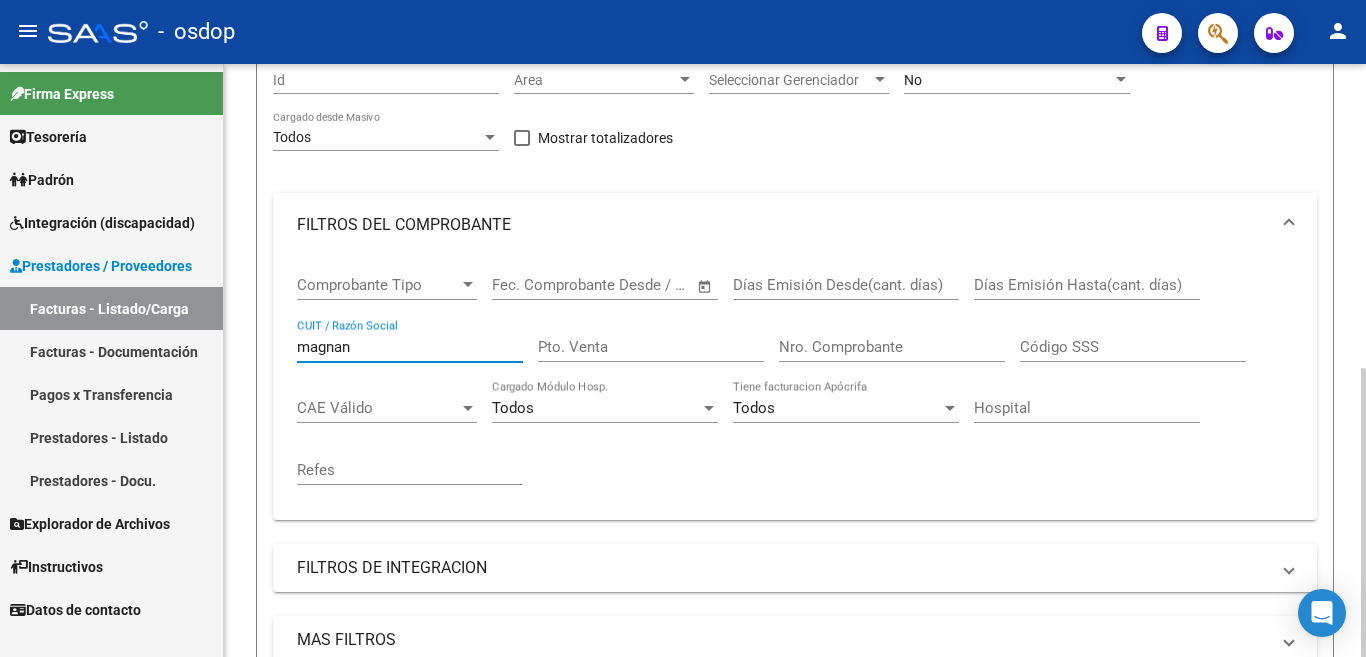 drag, startPoint x: 369, startPoint y: 349, endPoint x: 258, endPoint y: 343, distance: 111.16204 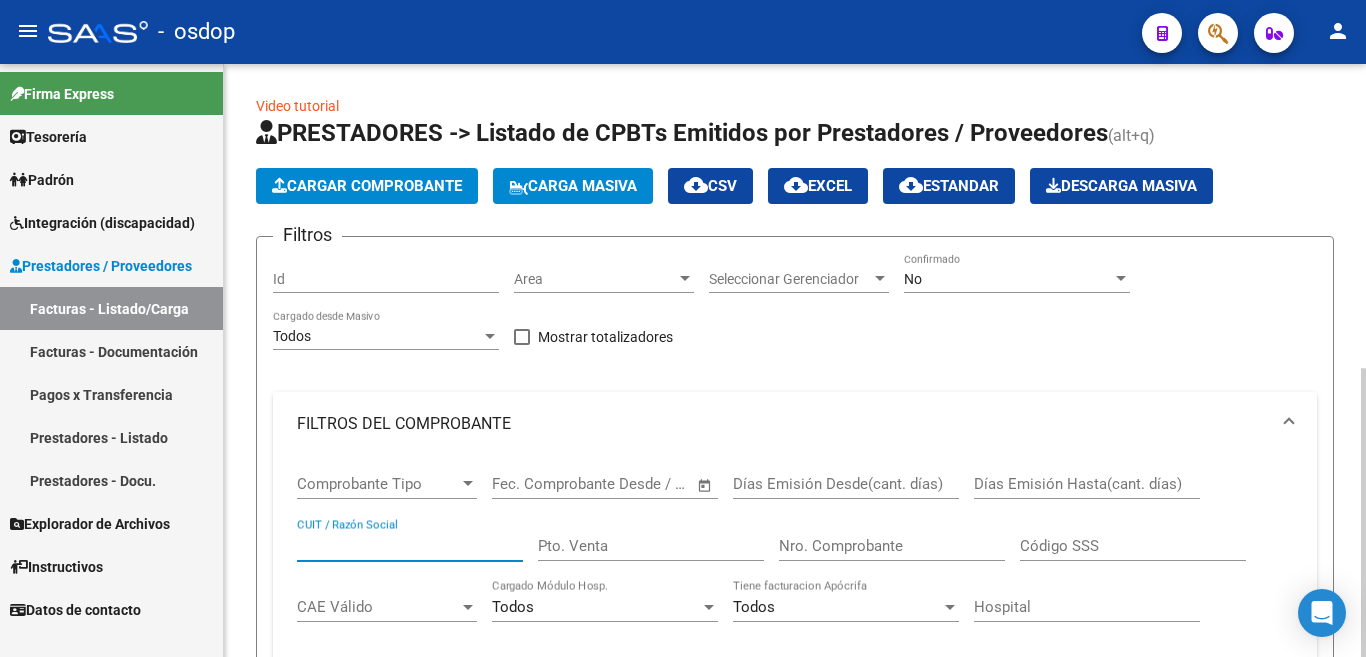 scroll, scrollTop: 0, scrollLeft: 0, axis: both 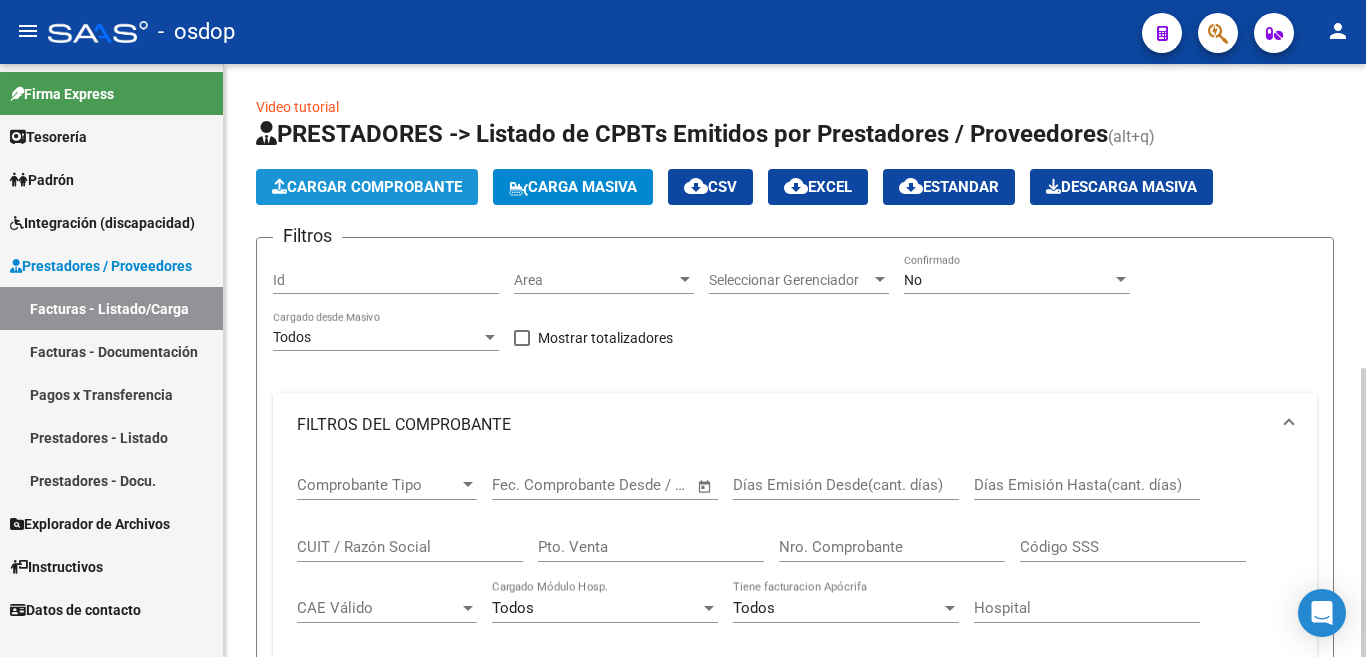 click on "Cargar Comprobante" 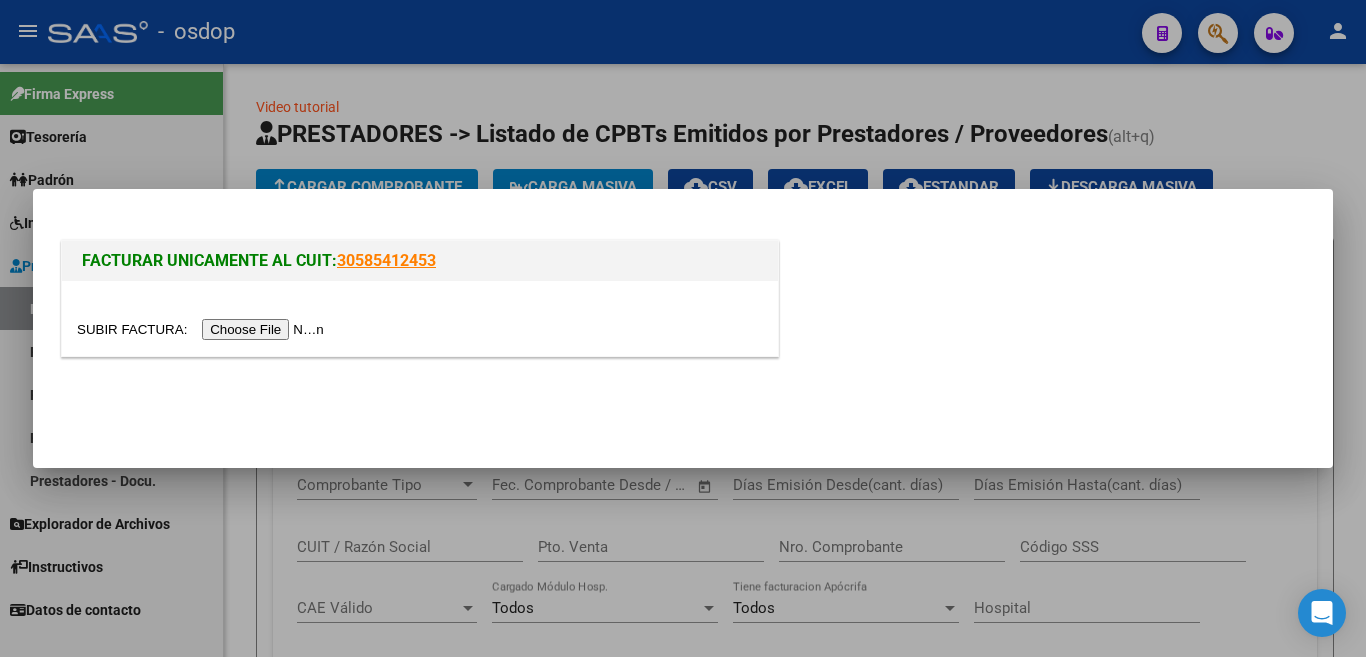 click at bounding box center [203, 329] 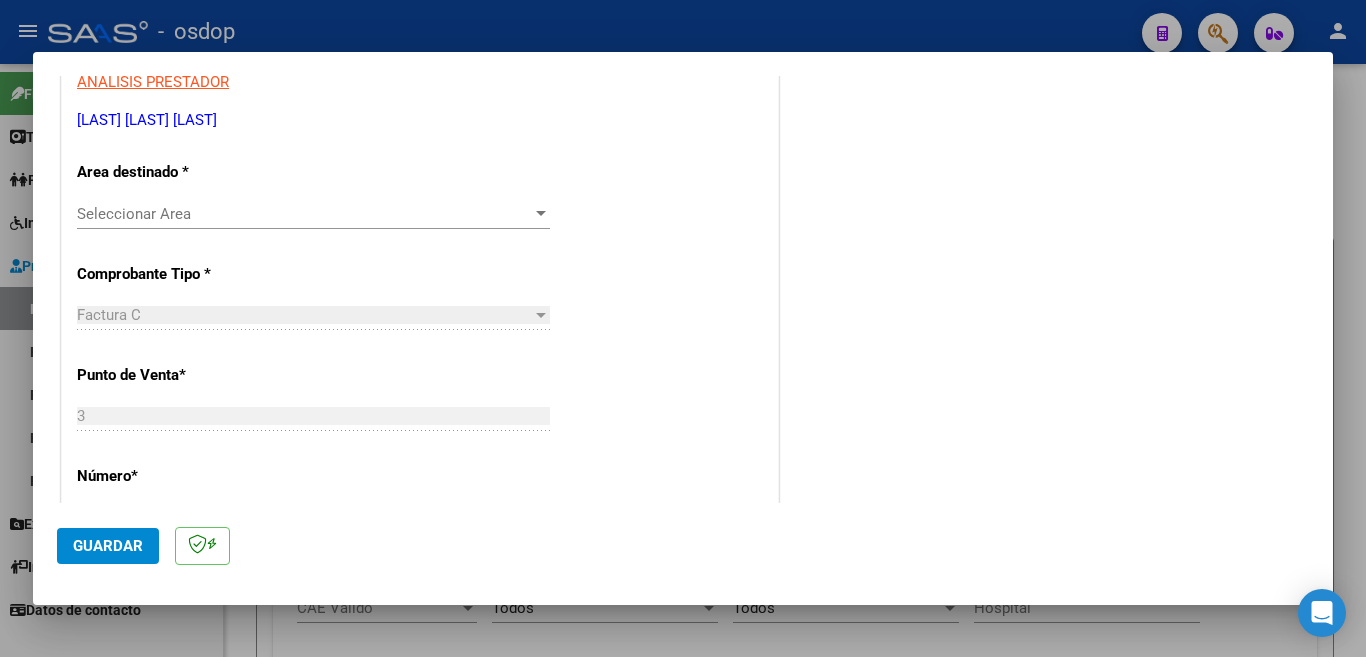 scroll, scrollTop: 400, scrollLeft: 0, axis: vertical 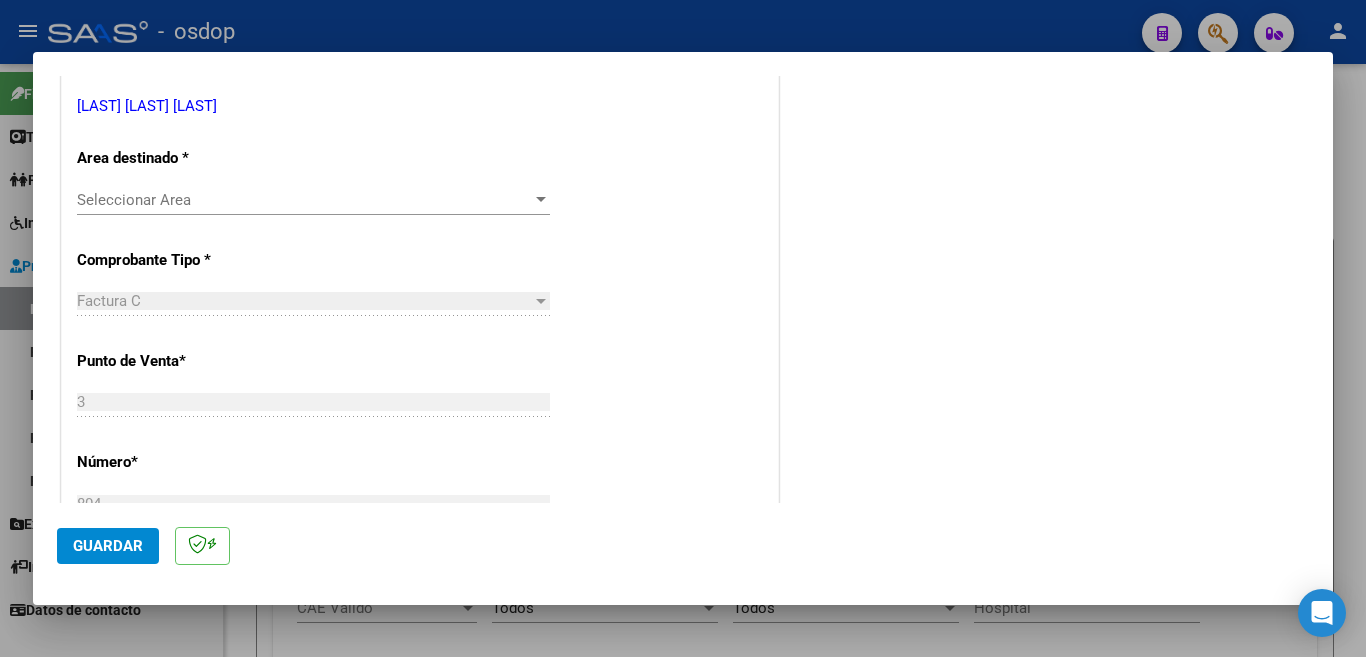 click on "Seleccionar Area Seleccionar Area" at bounding box center (313, 200) 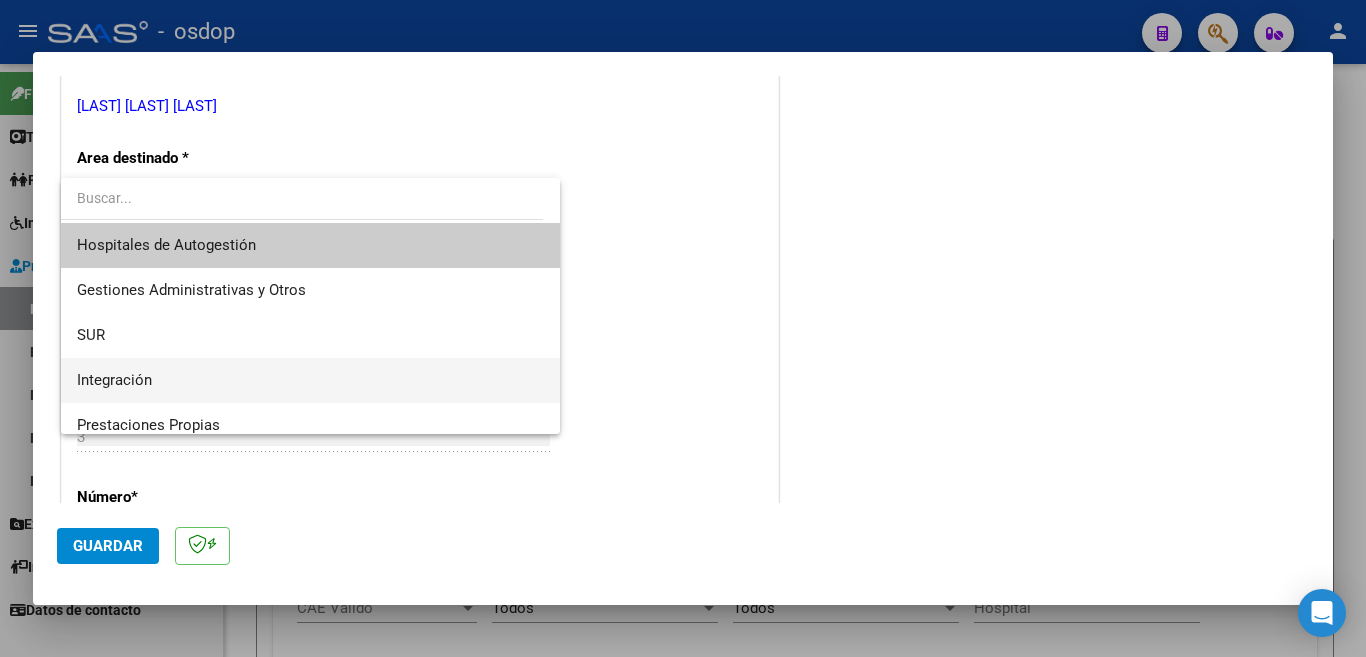 click on "Integración" at bounding box center [310, 380] 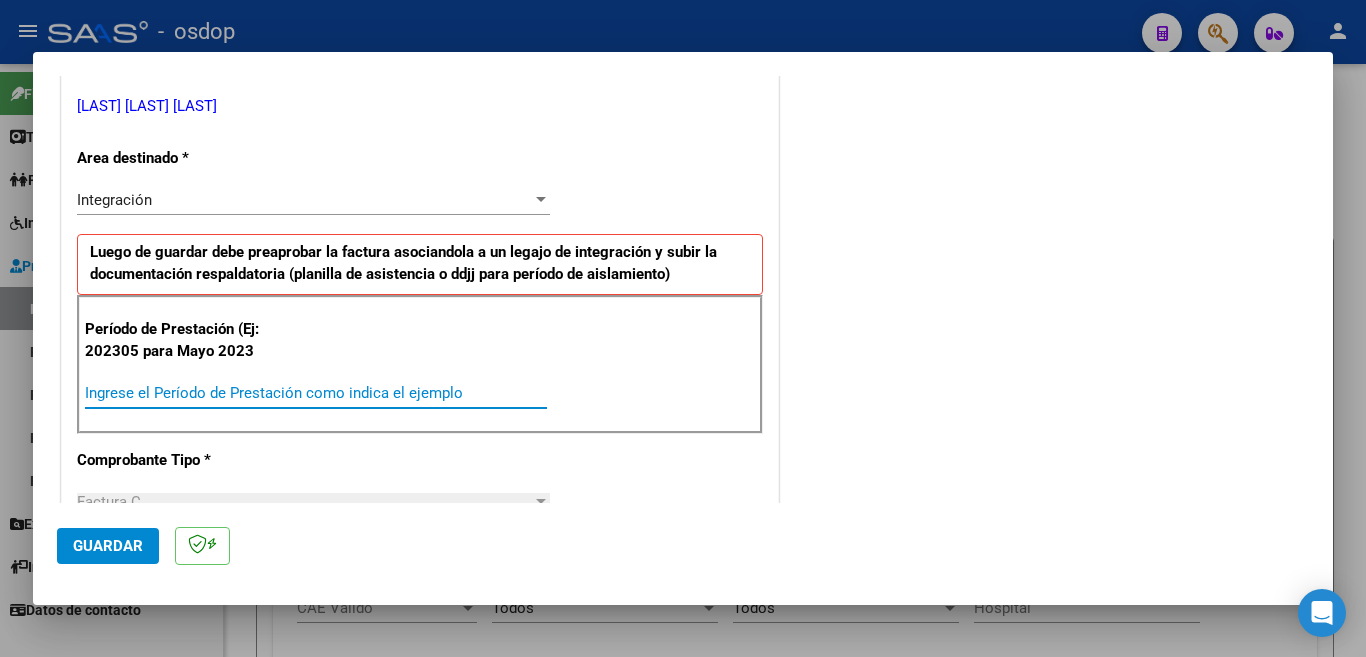 click on "Ingrese el Período de Prestación como indica el ejemplo" at bounding box center [316, 393] 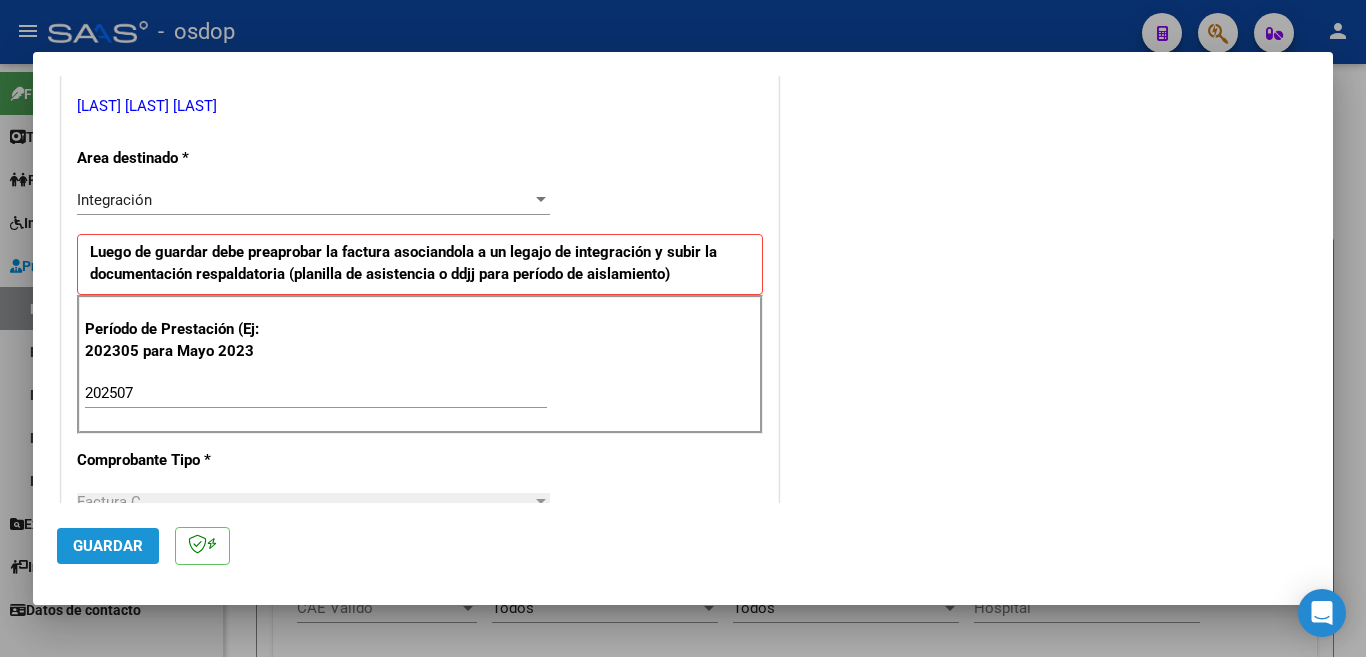 click on "Guardar" 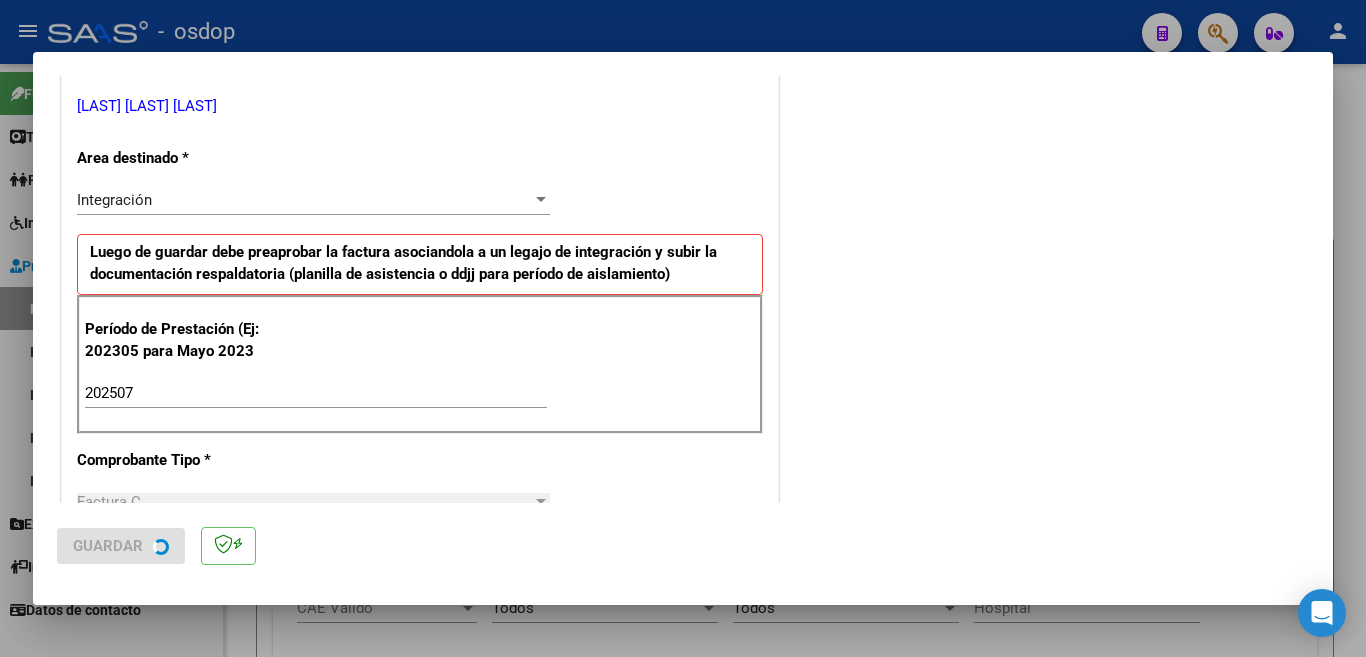 scroll, scrollTop: 0, scrollLeft: 0, axis: both 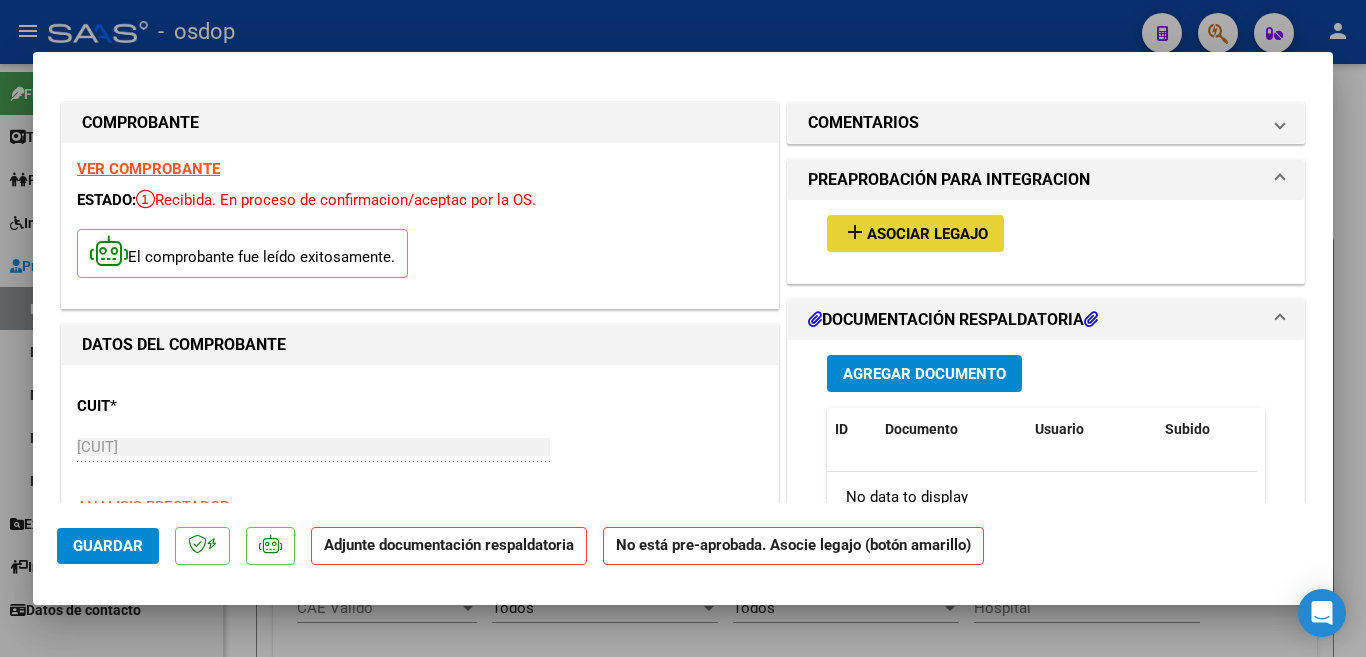 click on "Asociar Legajo" at bounding box center (927, 234) 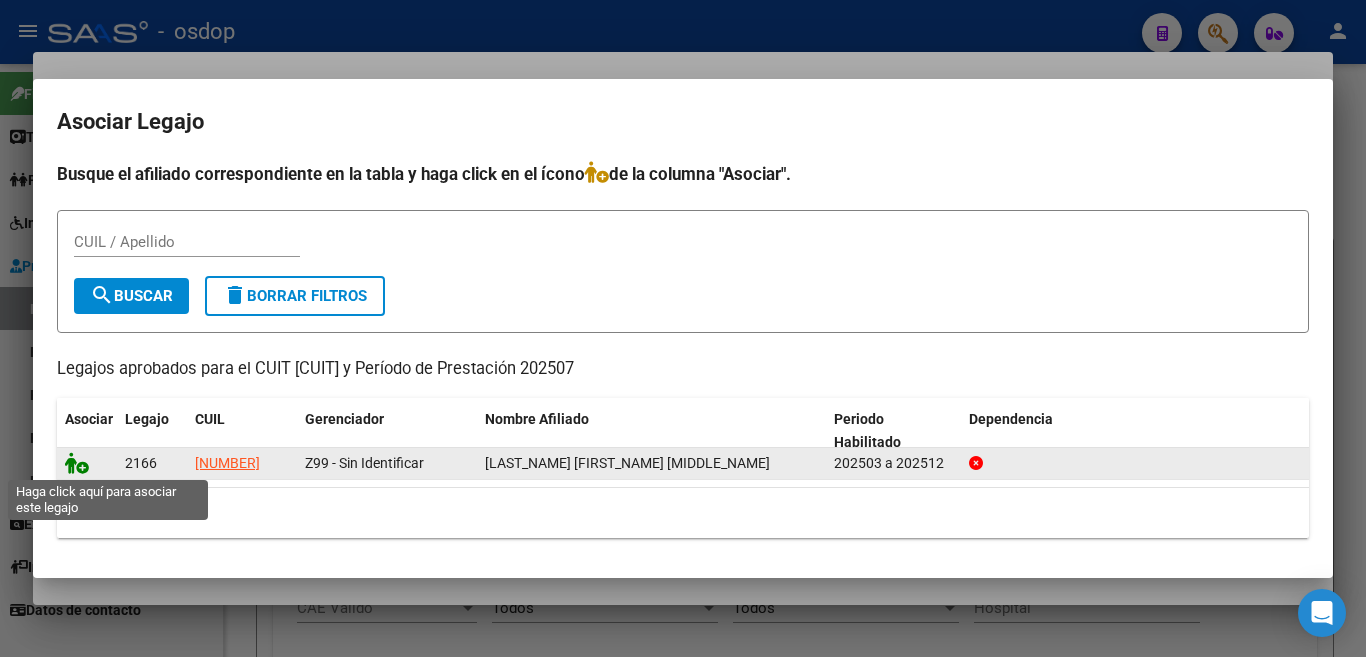 click 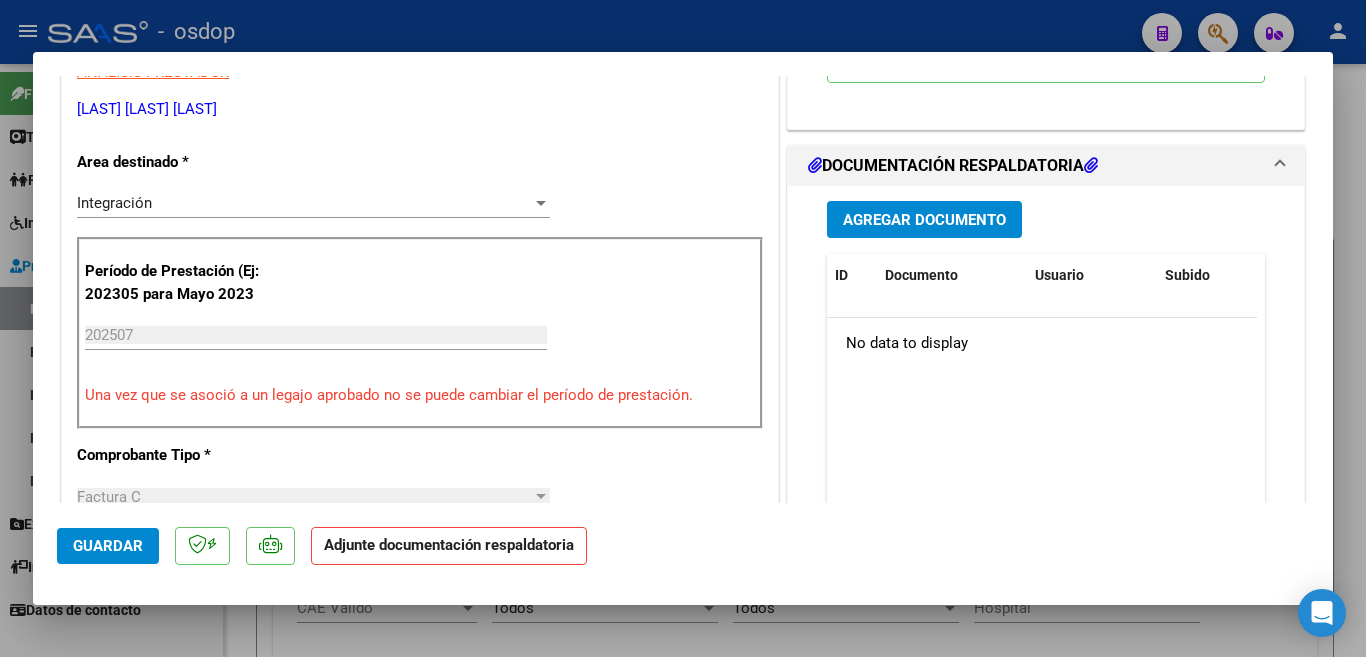 scroll, scrollTop: 400, scrollLeft: 0, axis: vertical 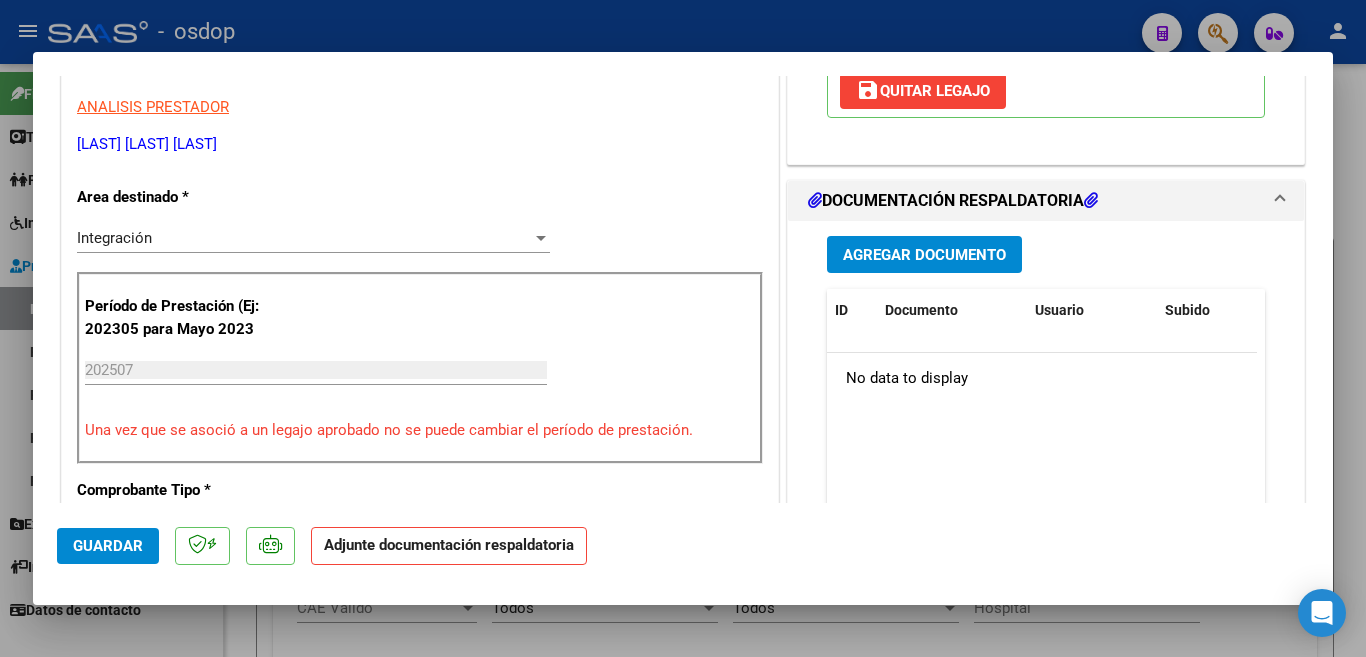 click on "Agregar Documento" at bounding box center (924, 255) 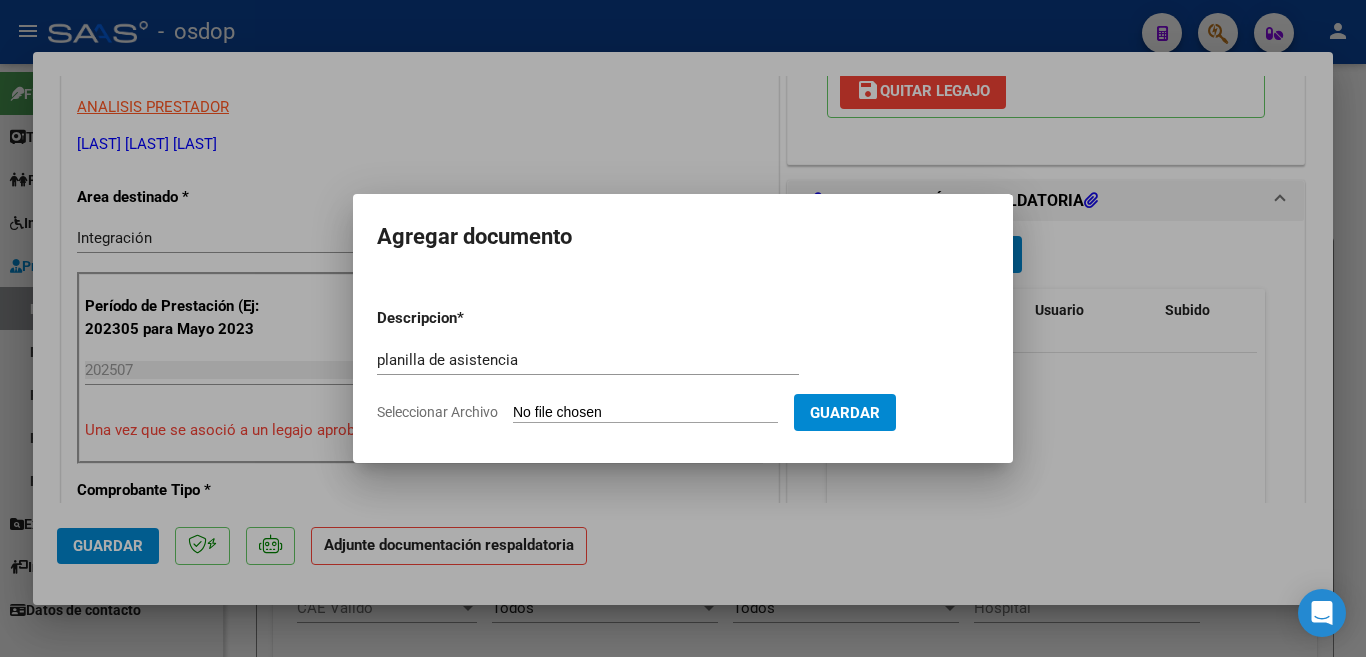 click on "Seleccionar Archivo" at bounding box center (645, 413) 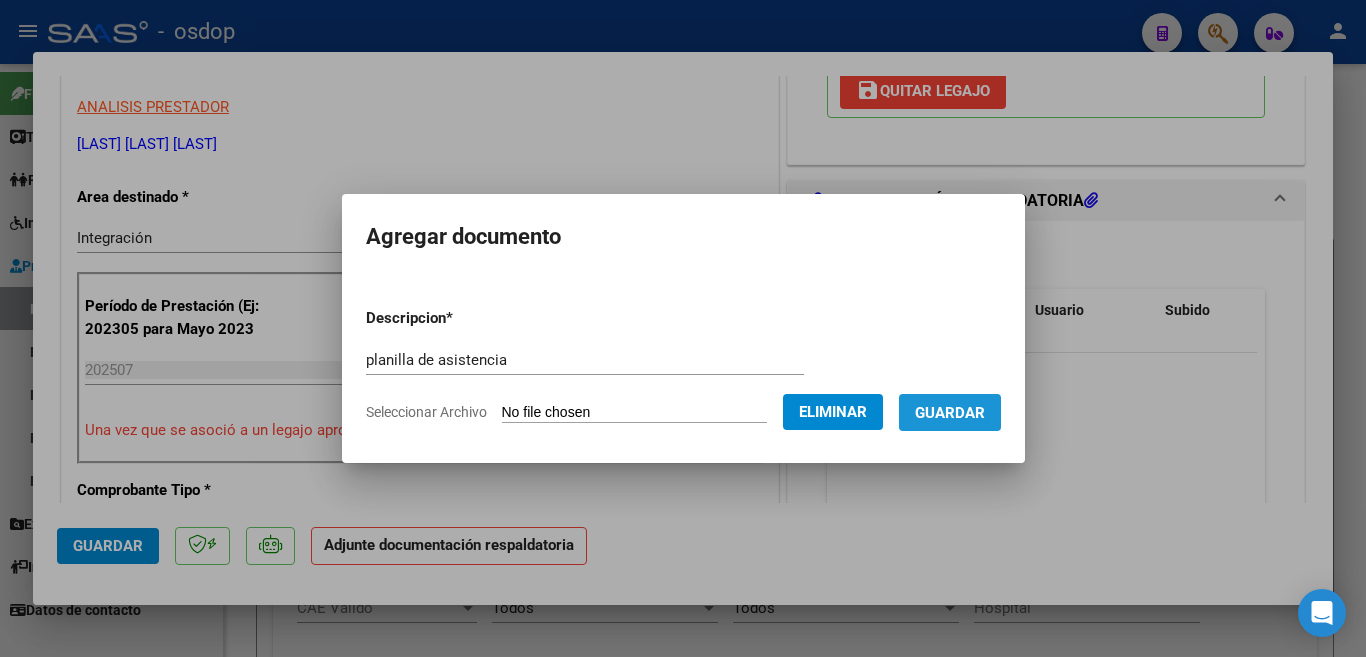 click on "Guardar" at bounding box center (950, 412) 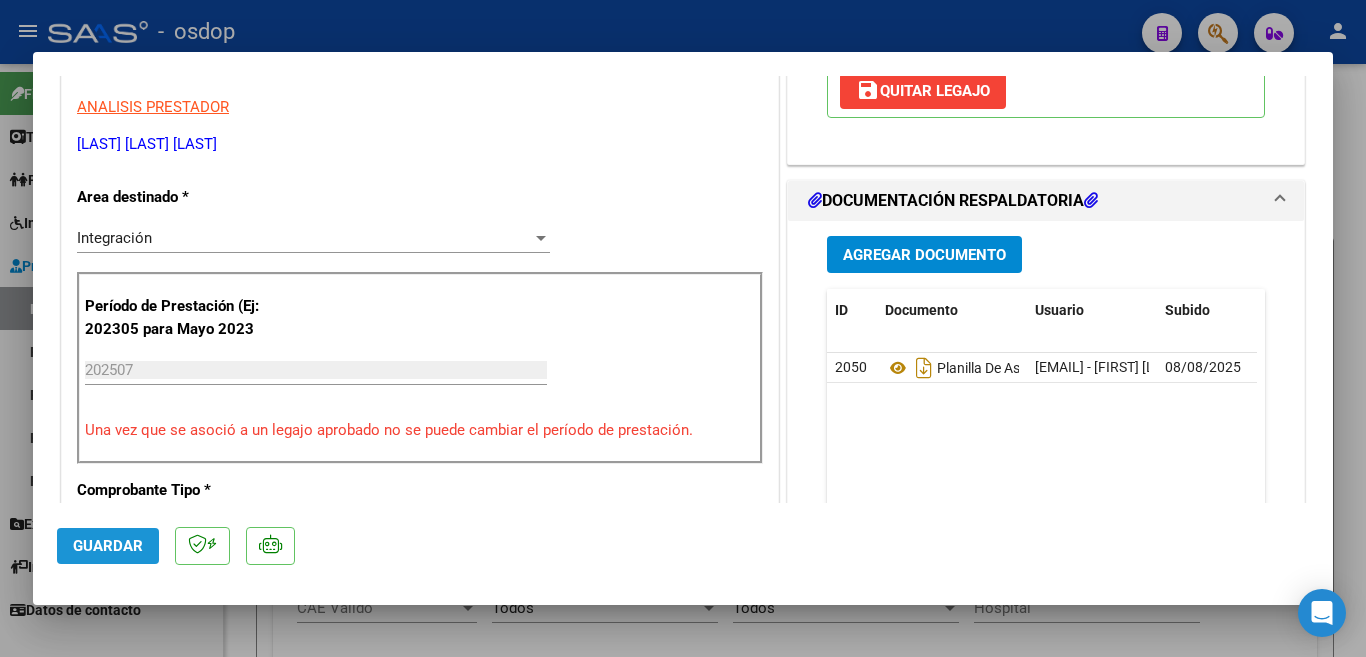 click on "Guardar" 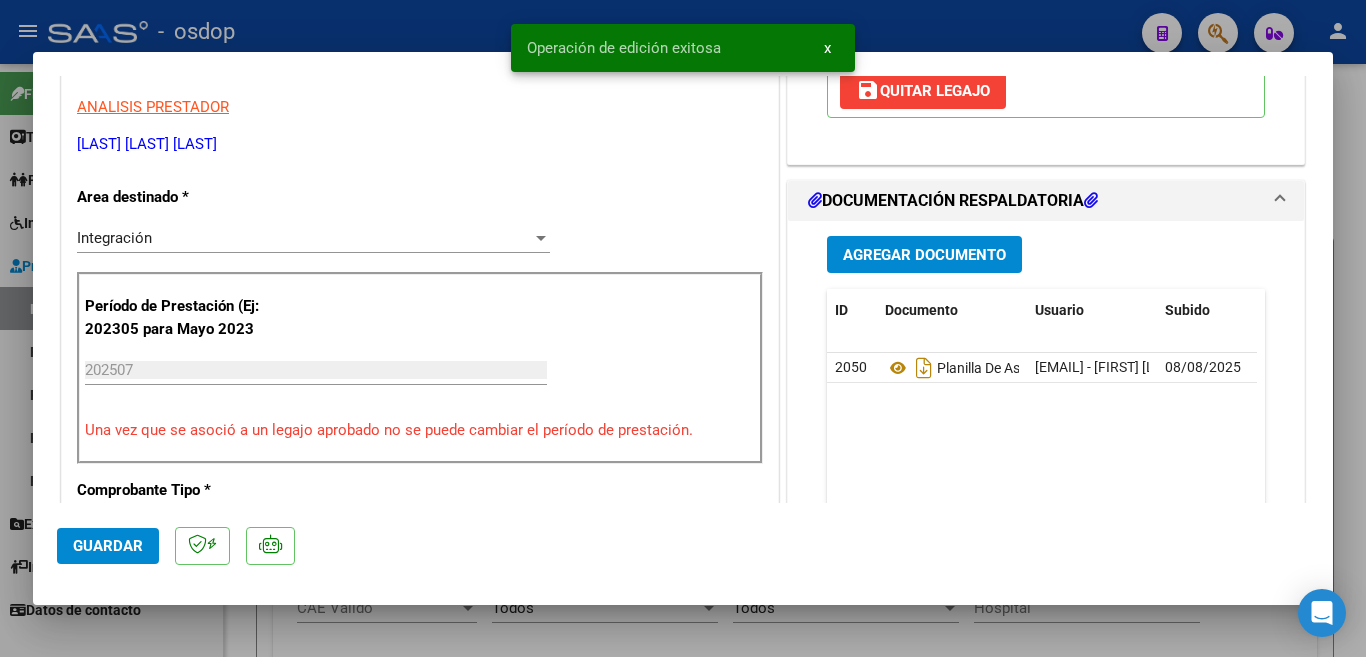 click at bounding box center [683, 328] 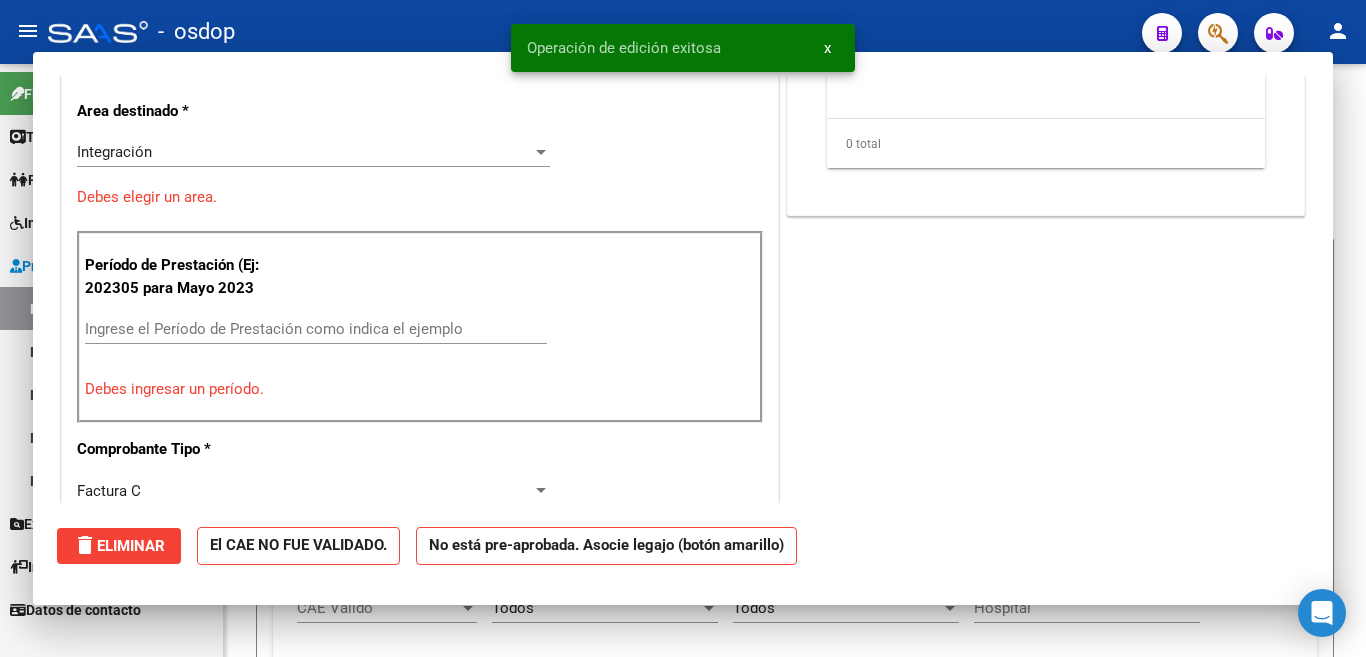 scroll, scrollTop: 339, scrollLeft: 0, axis: vertical 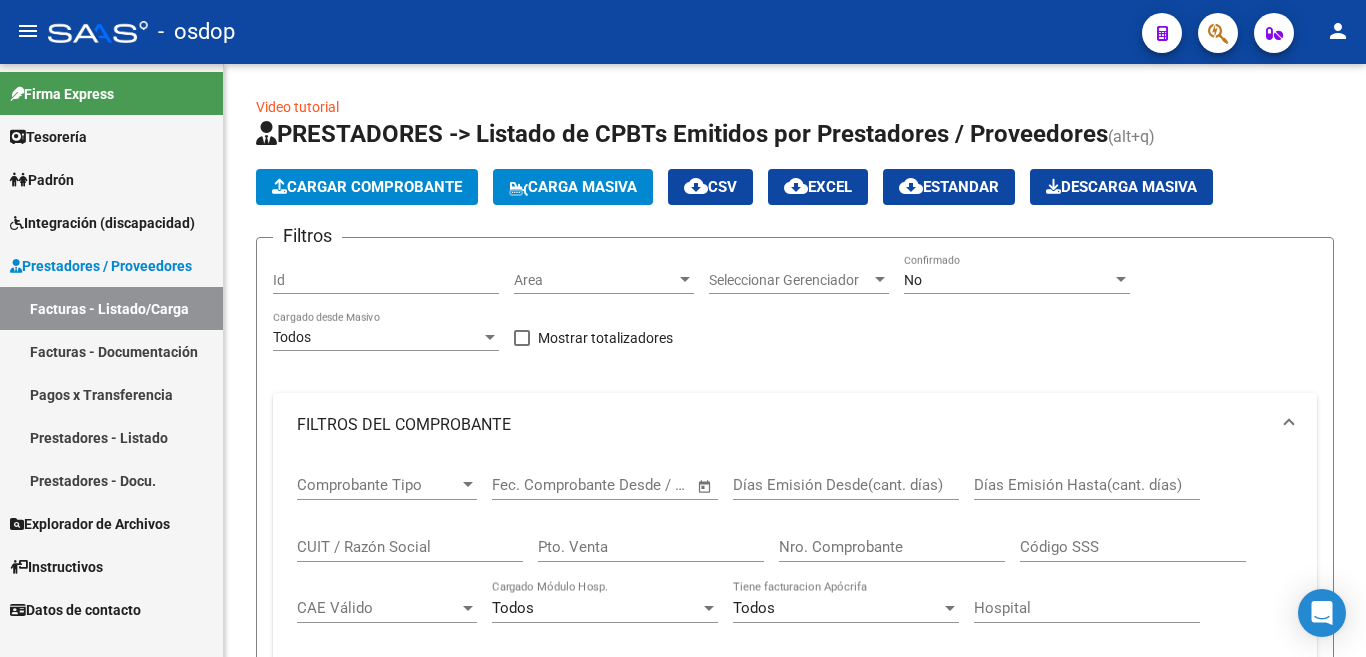 click on "Facturas - Listado/Carga" at bounding box center [111, 308] 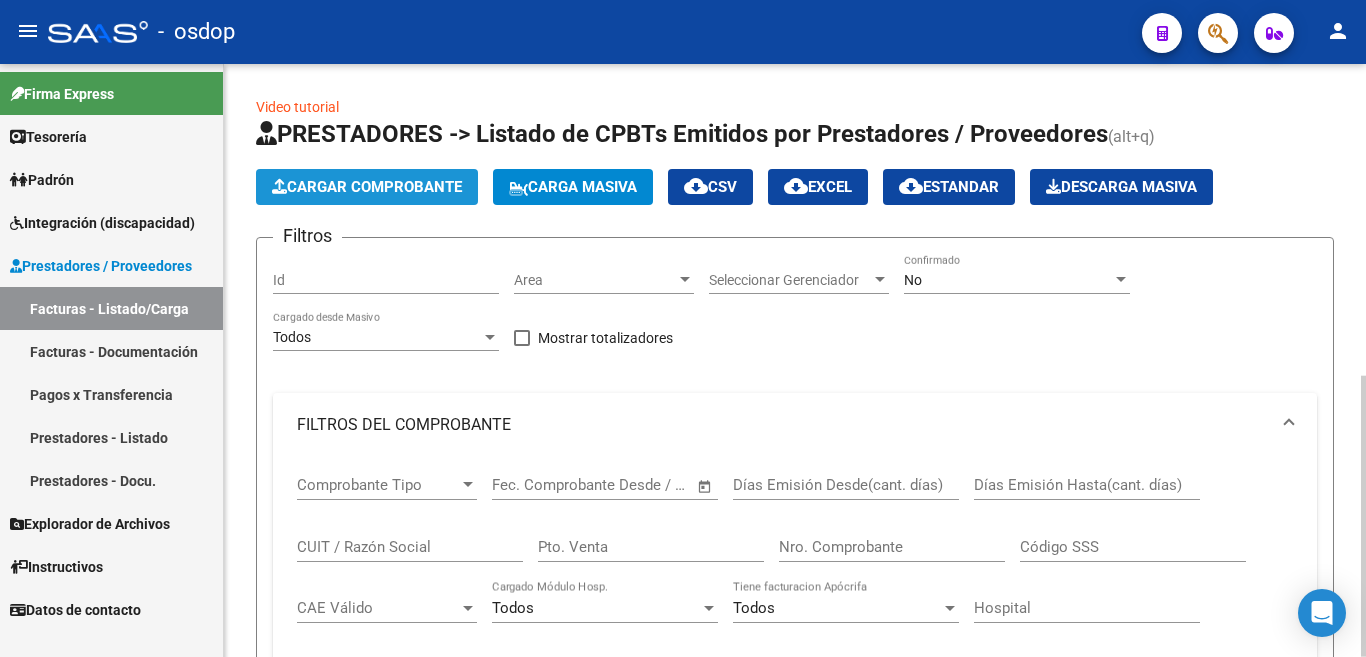 click on "Cargar Comprobante" 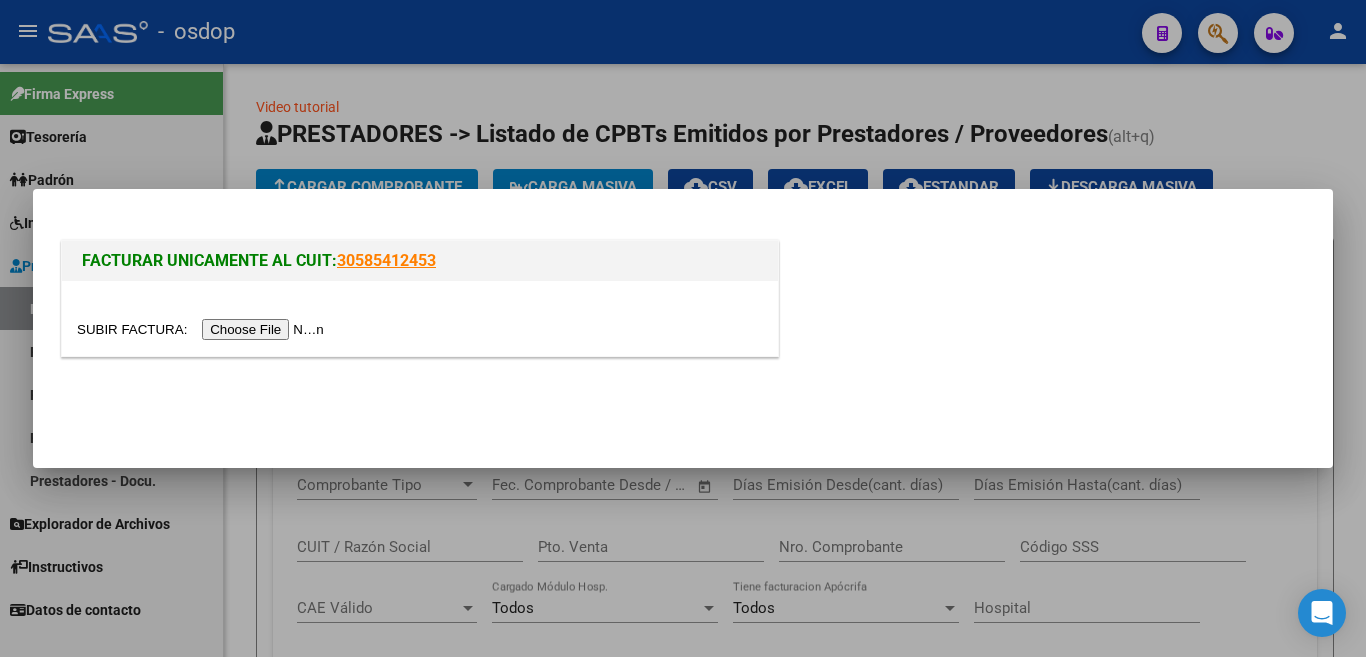 click at bounding box center [203, 329] 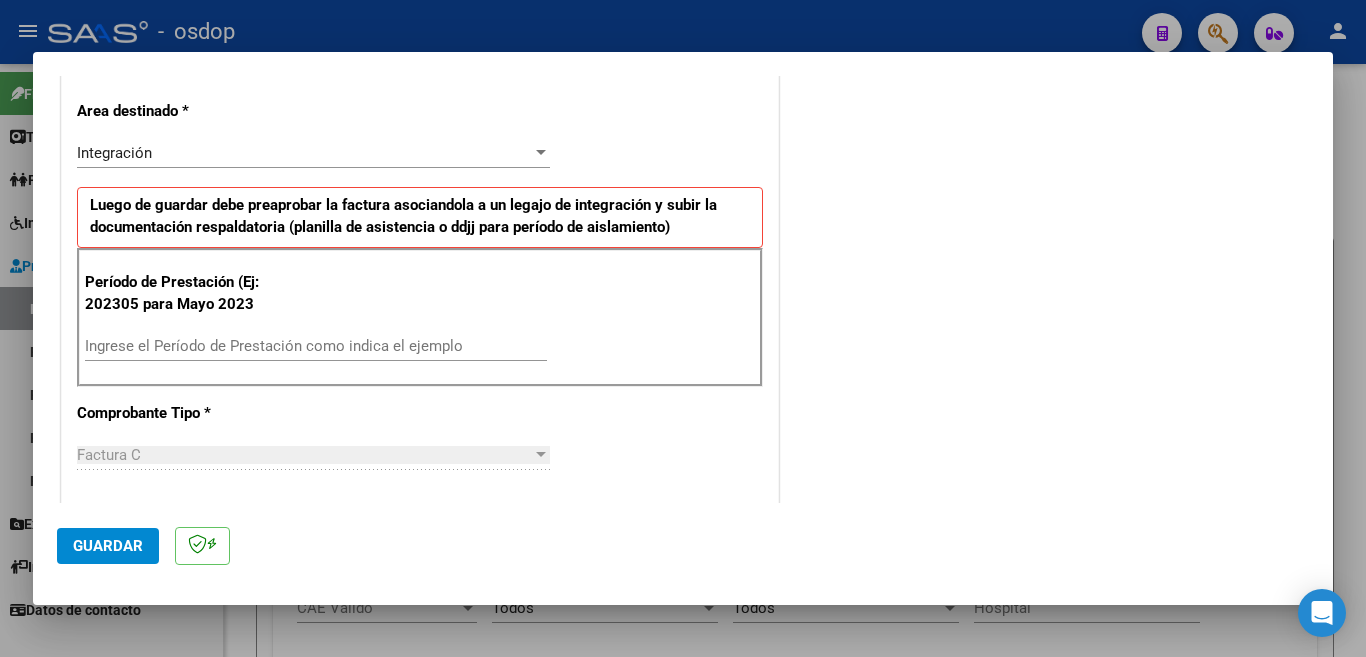 scroll, scrollTop: 500, scrollLeft: 0, axis: vertical 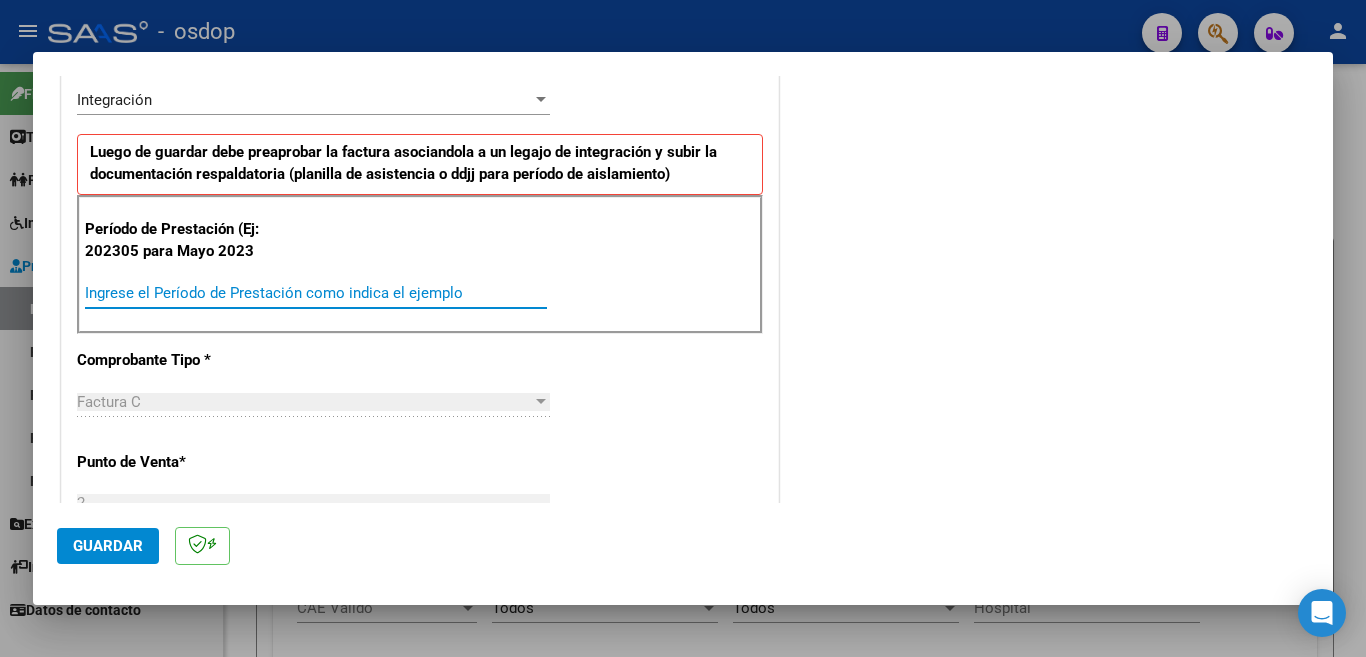 click on "Ingrese el Período de Prestación como indica el ejemplo" at bounding box center (316, 293) 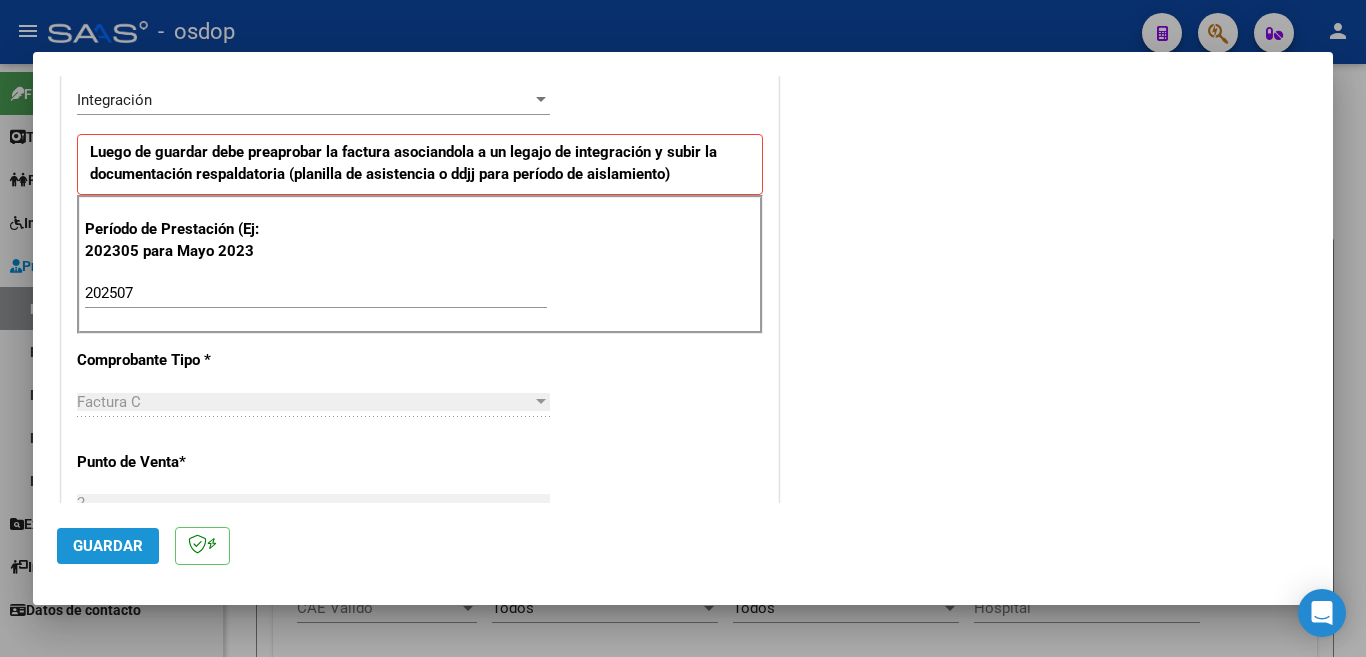click on "Guardar" 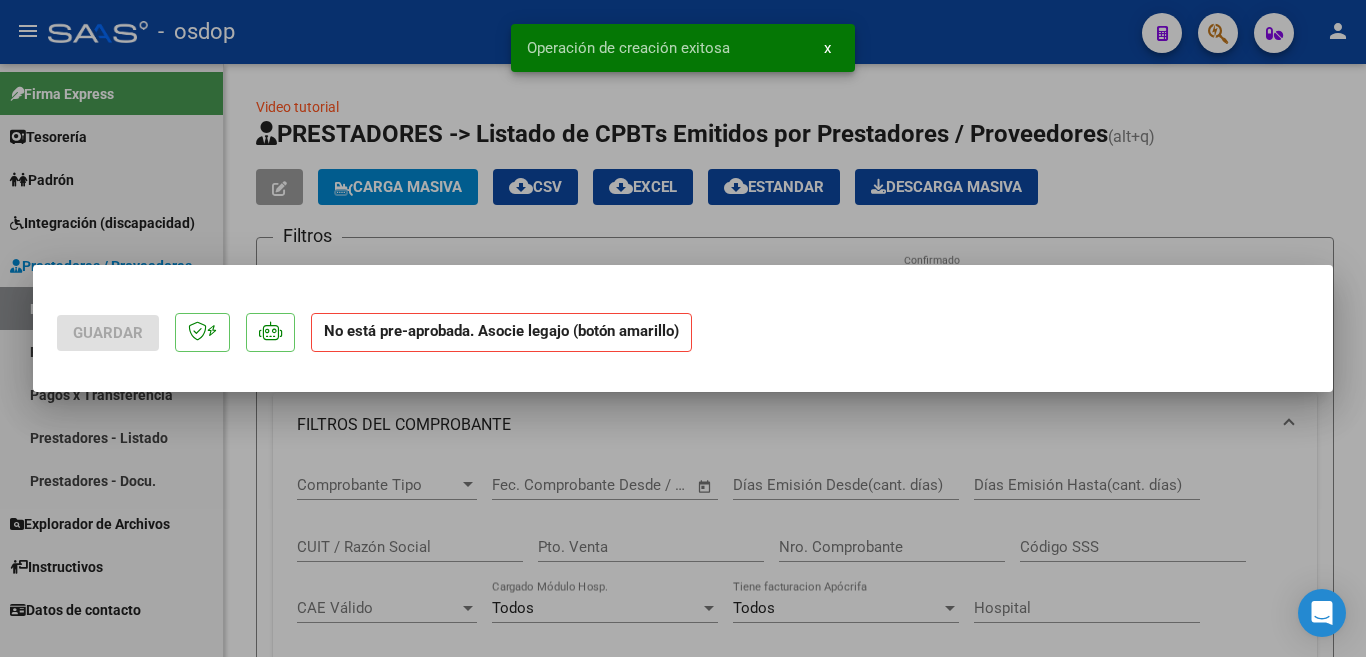 scroll, scrollTop: 0, scrollLeft: 0, axis: both 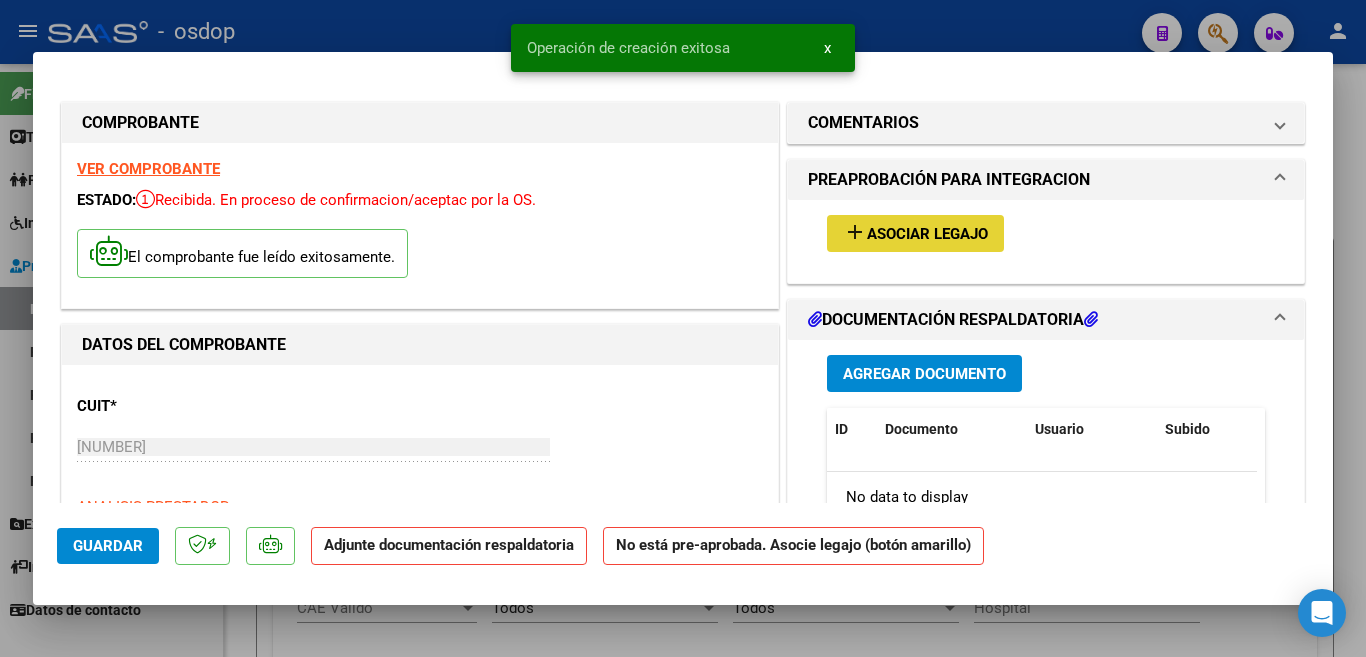 click on "Asociar Legajo" at bounding box center (927, 234) 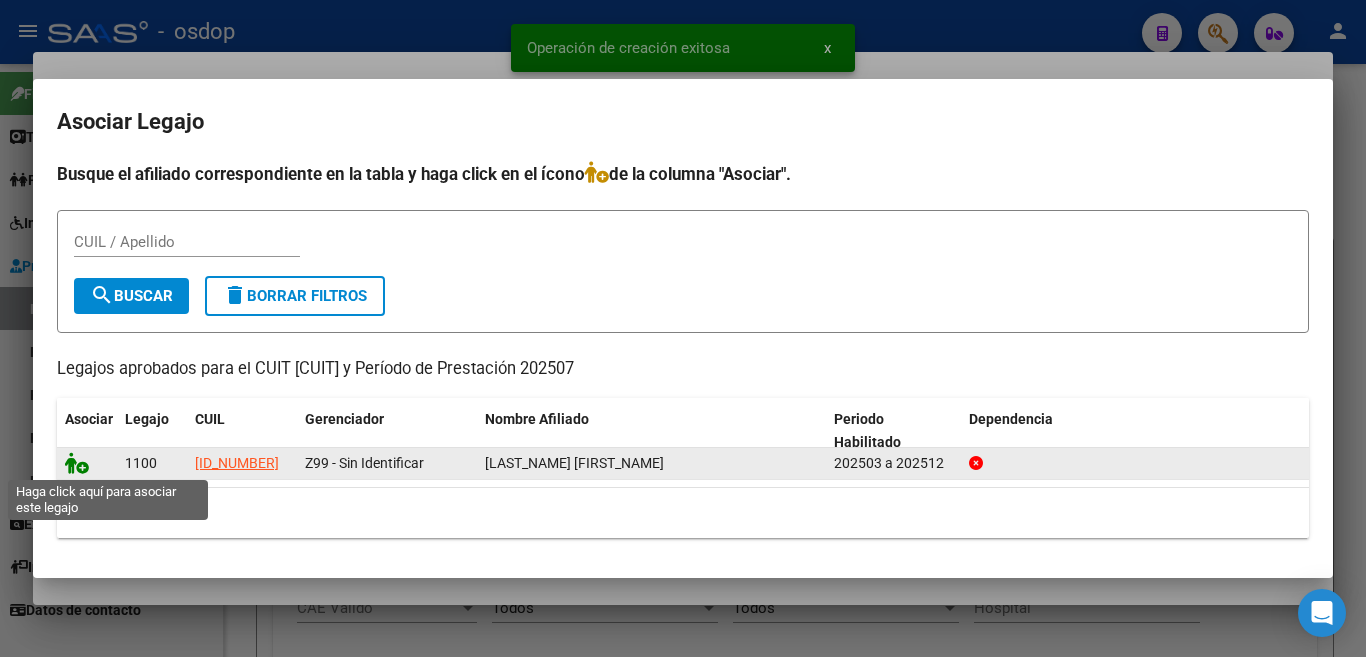 click 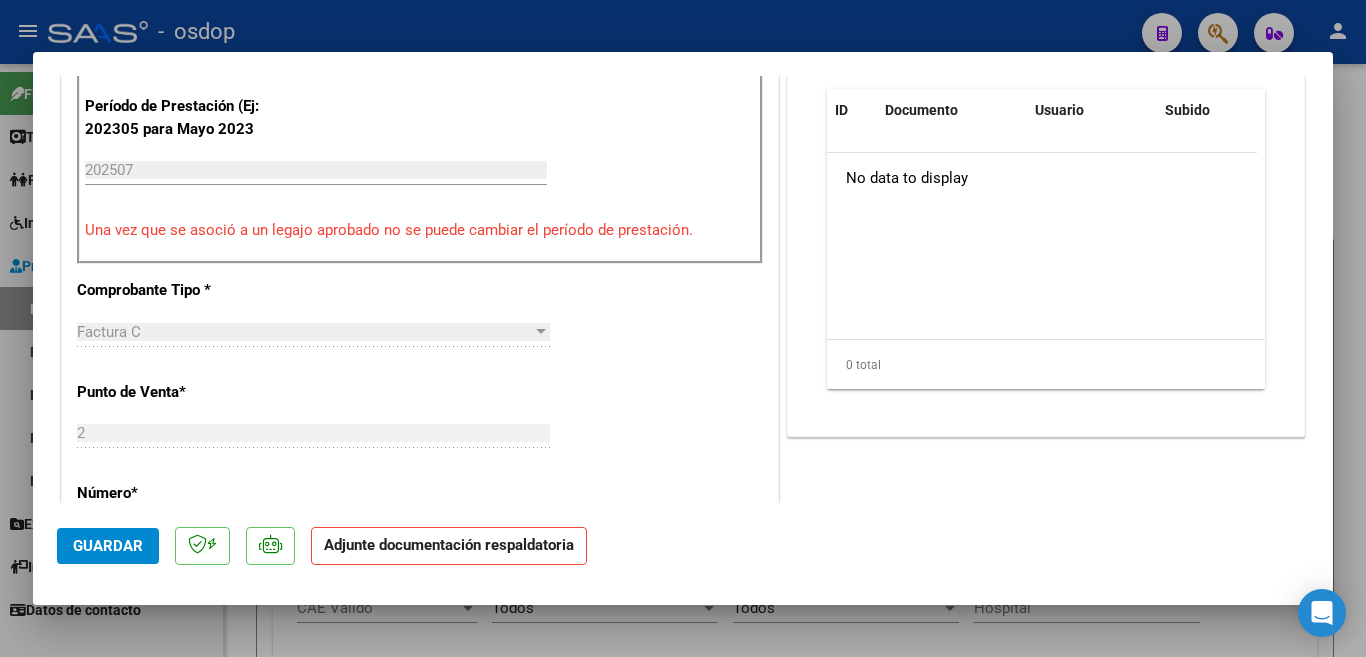 scroll, scrollTop: 500, scrollLeft: 0, axis: vertical 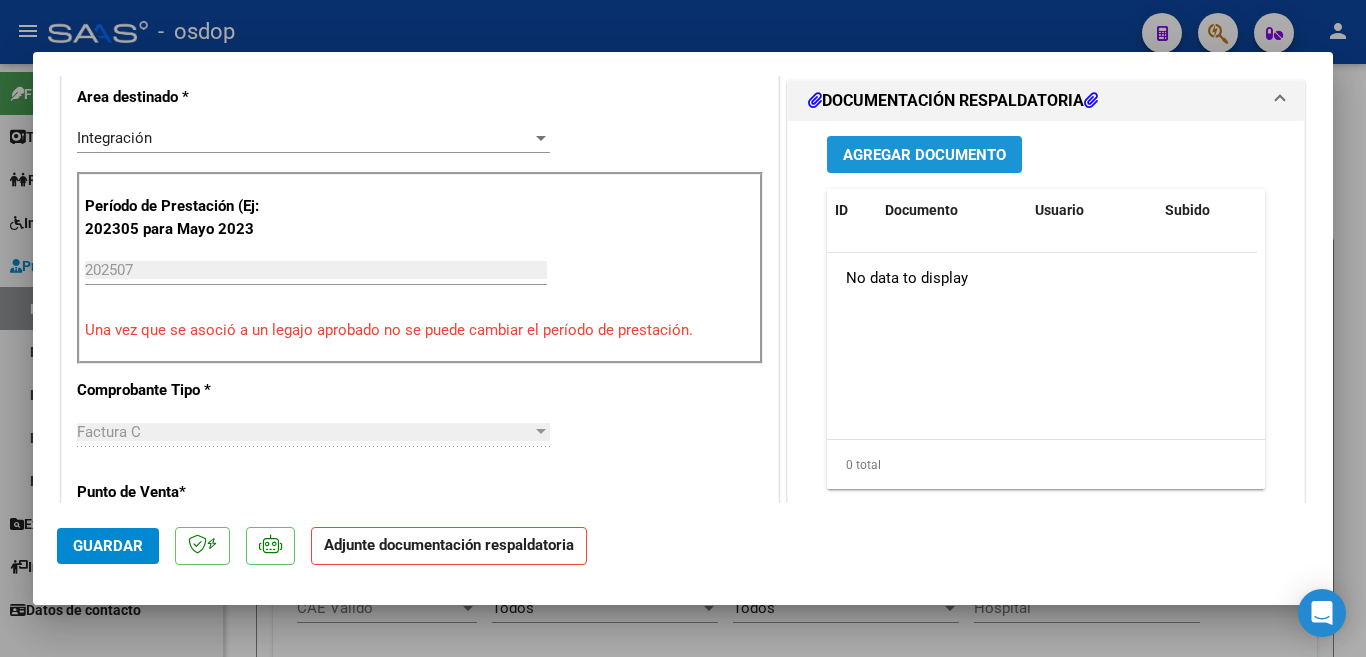 click on "Agregar Documento" at bounding box center [924, 155] 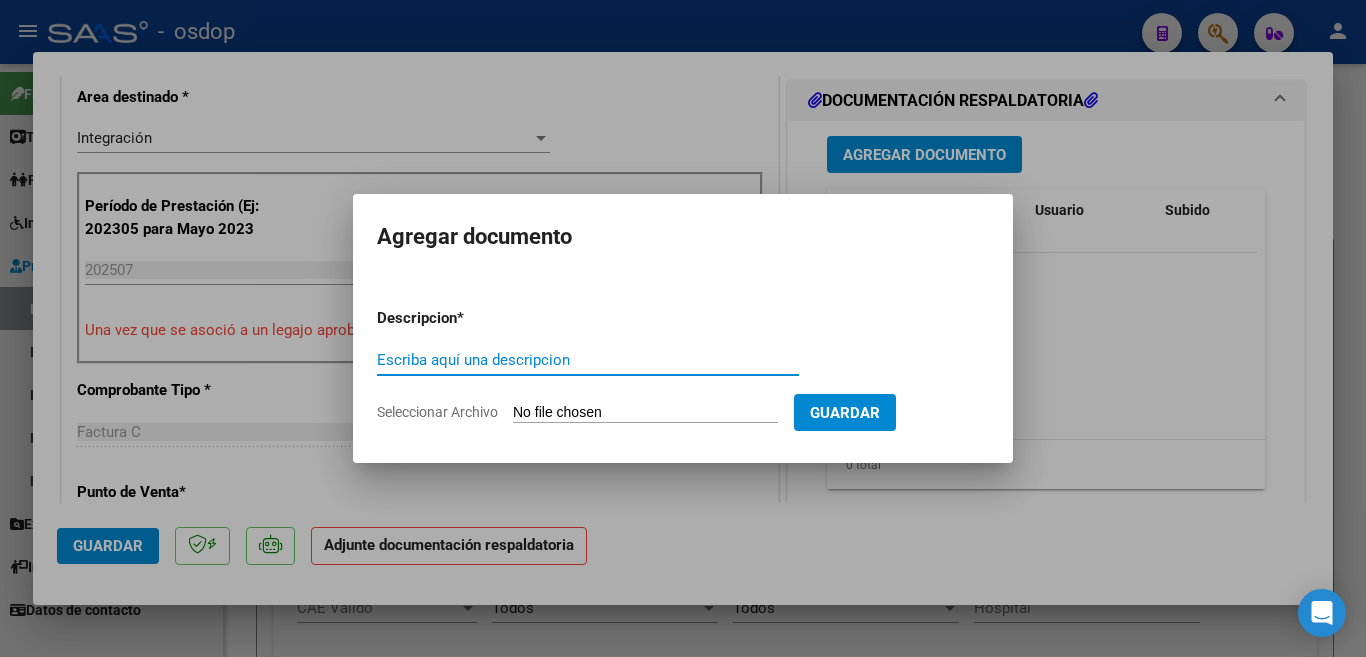 click on "Escriba aquí una descripcion" at bounding box center [588, 360] 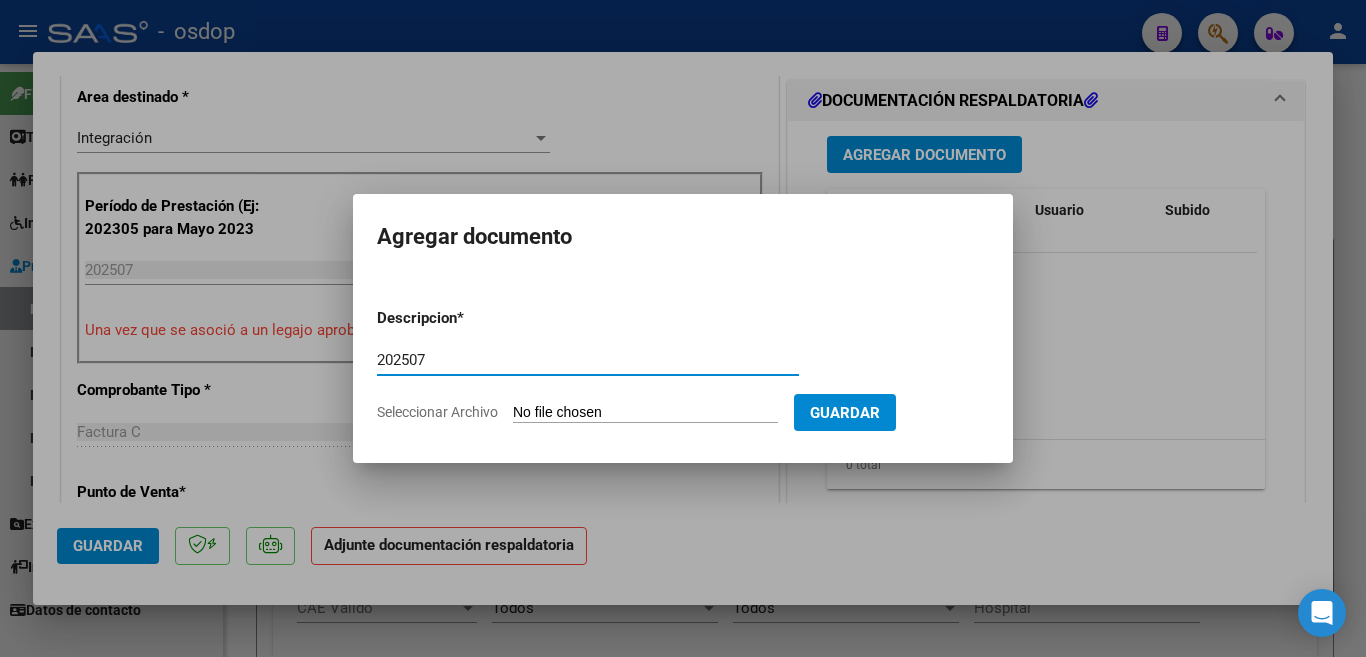 drag, startPoint x: 571, startPoint y: 363, endPoint x: 250, endPoint y: 348, distance: 321.35028 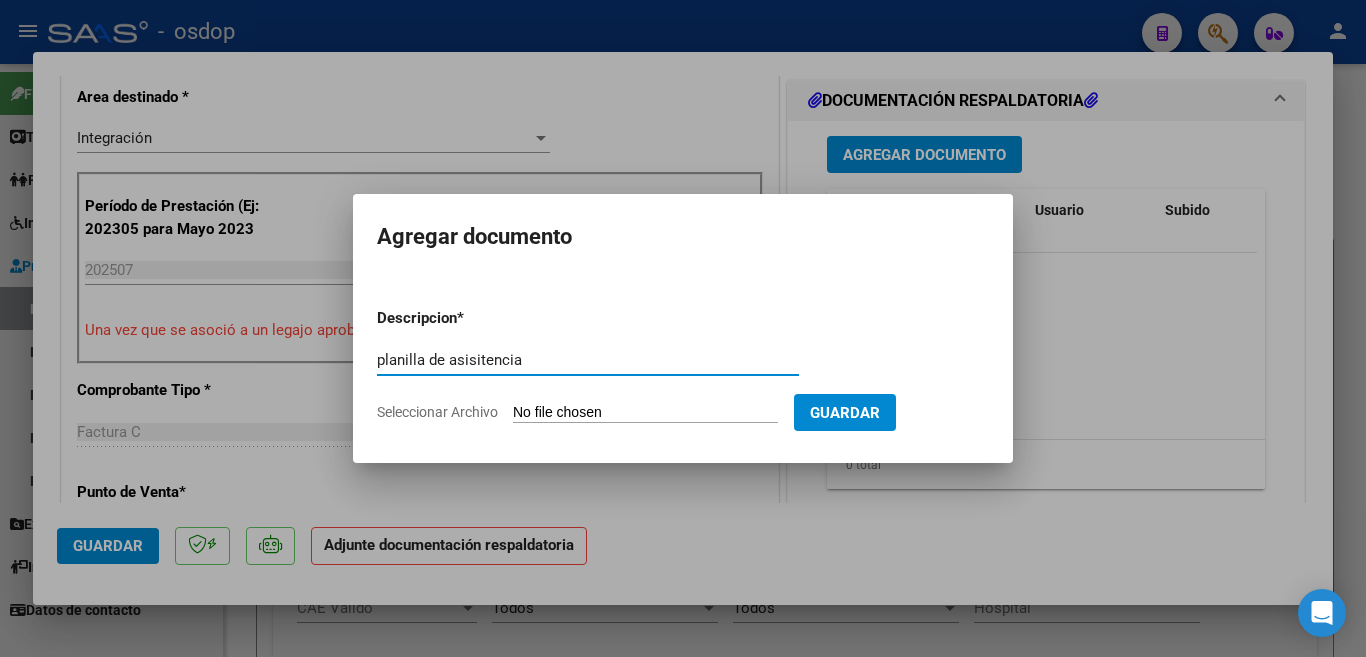 click on "planilla de asisitencia" at bounding box center (588, 360) 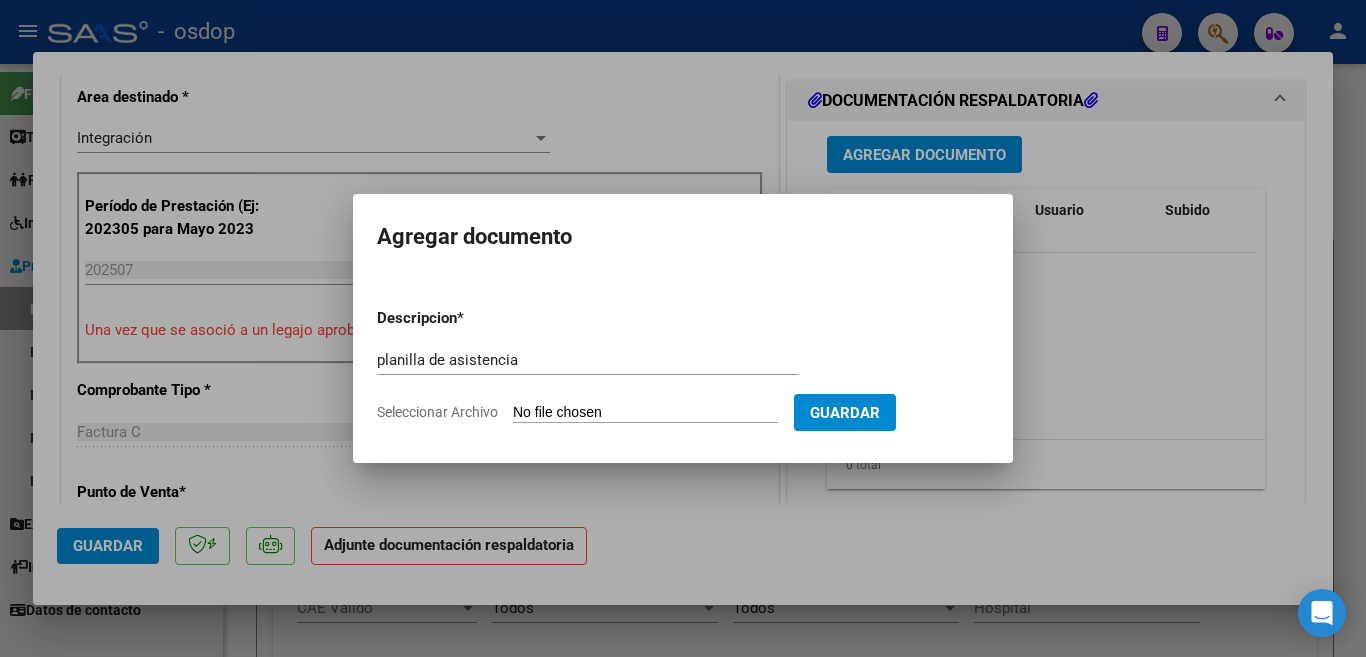 click on "Seleccionar Archivo" at bounding box center [645, 413] 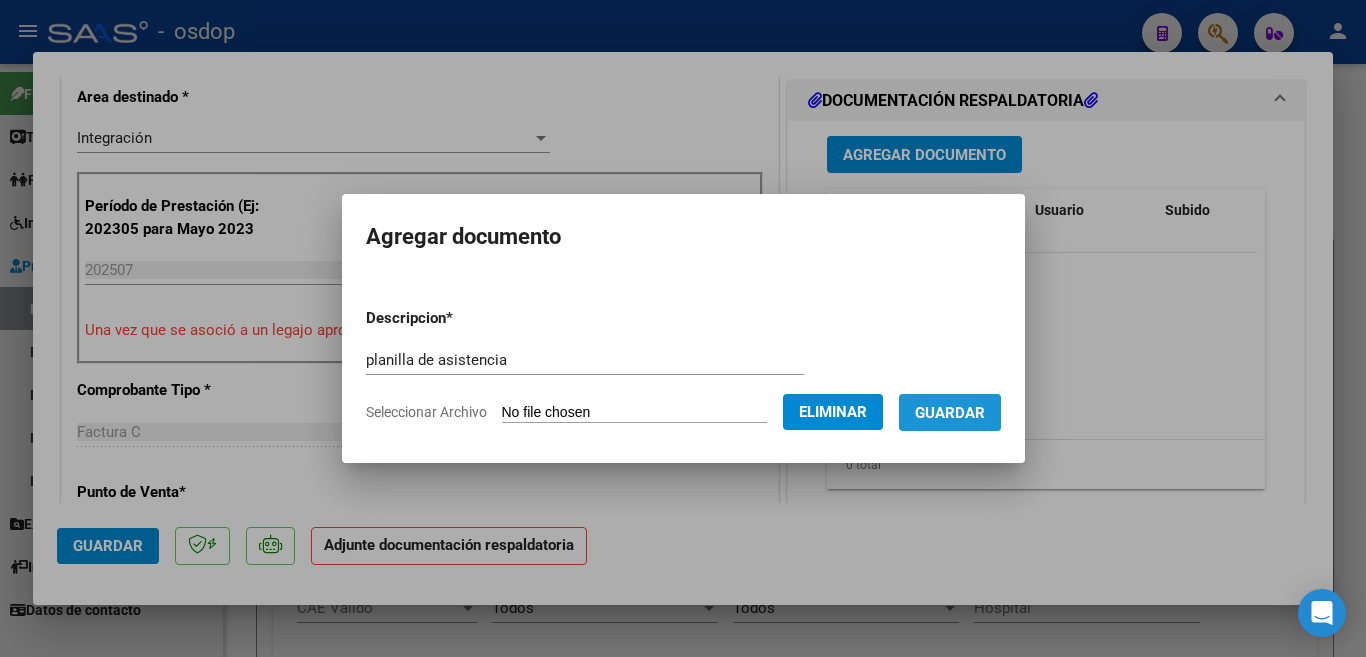 click on "Guardar" at bounding box center [950, 412] 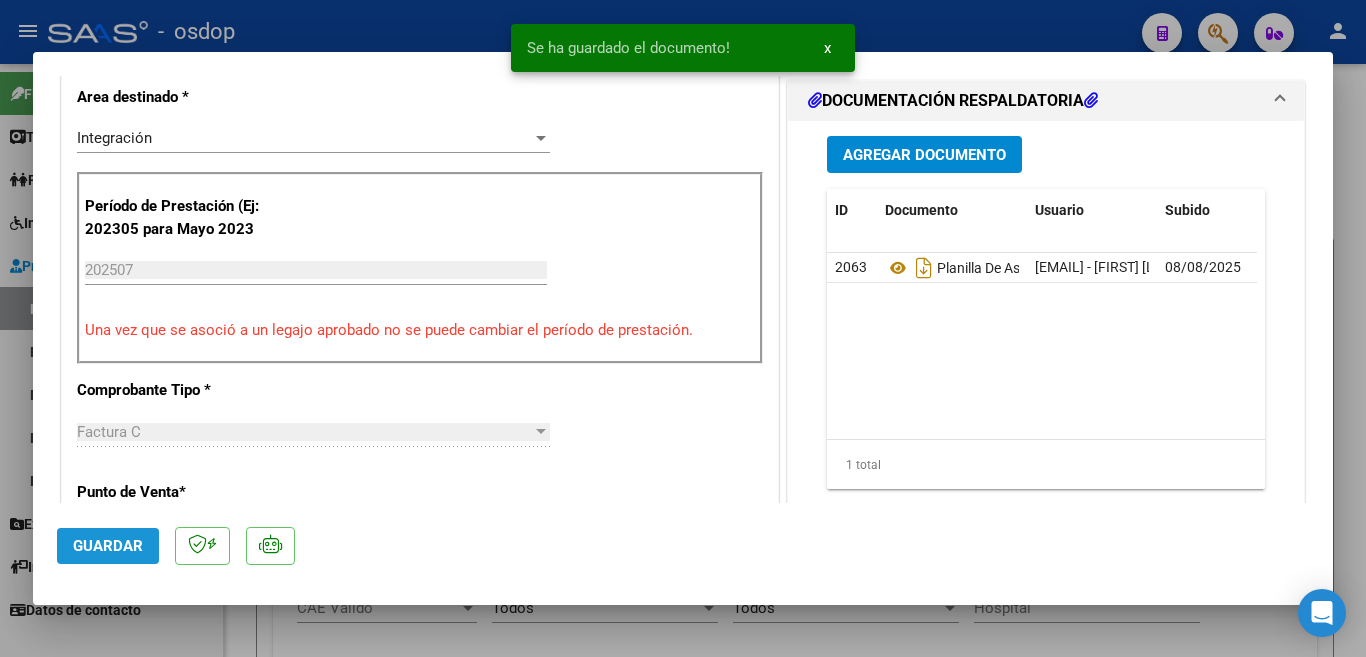 click on "Guardar" 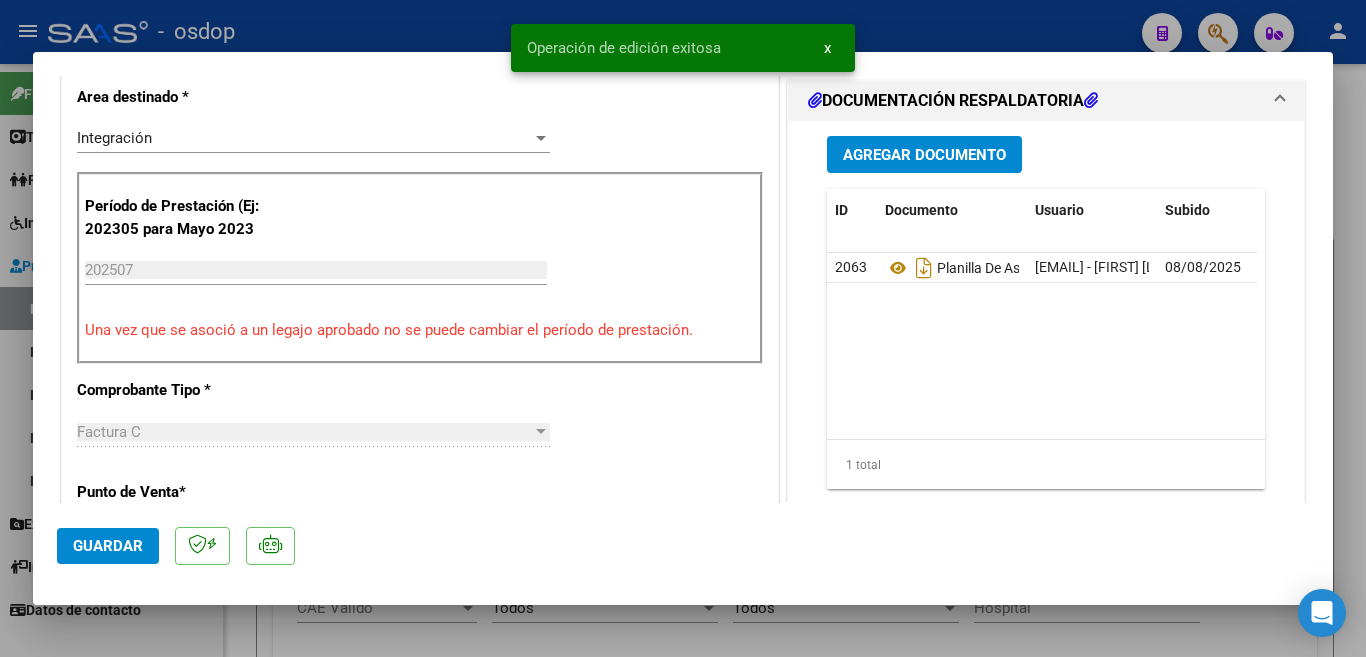 click at bounding box center [683, 328] 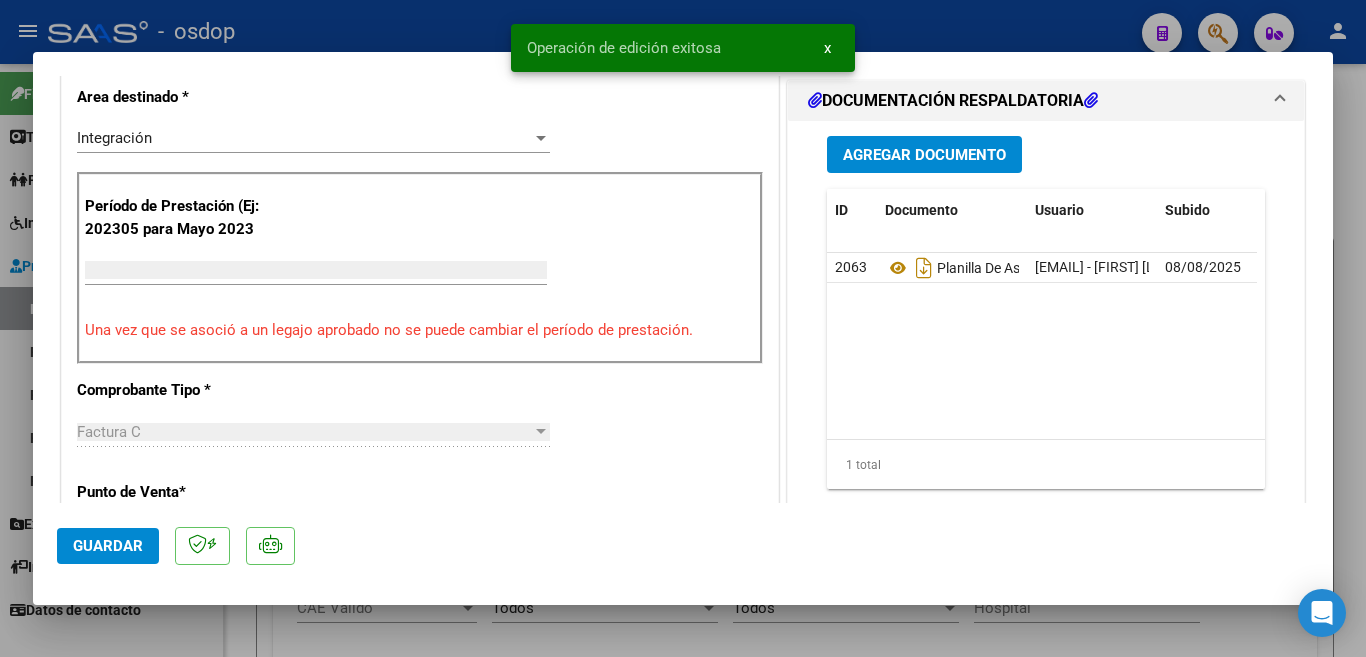 scroll, scrollTop: 414, scrollLeft: 0, axis: vertical 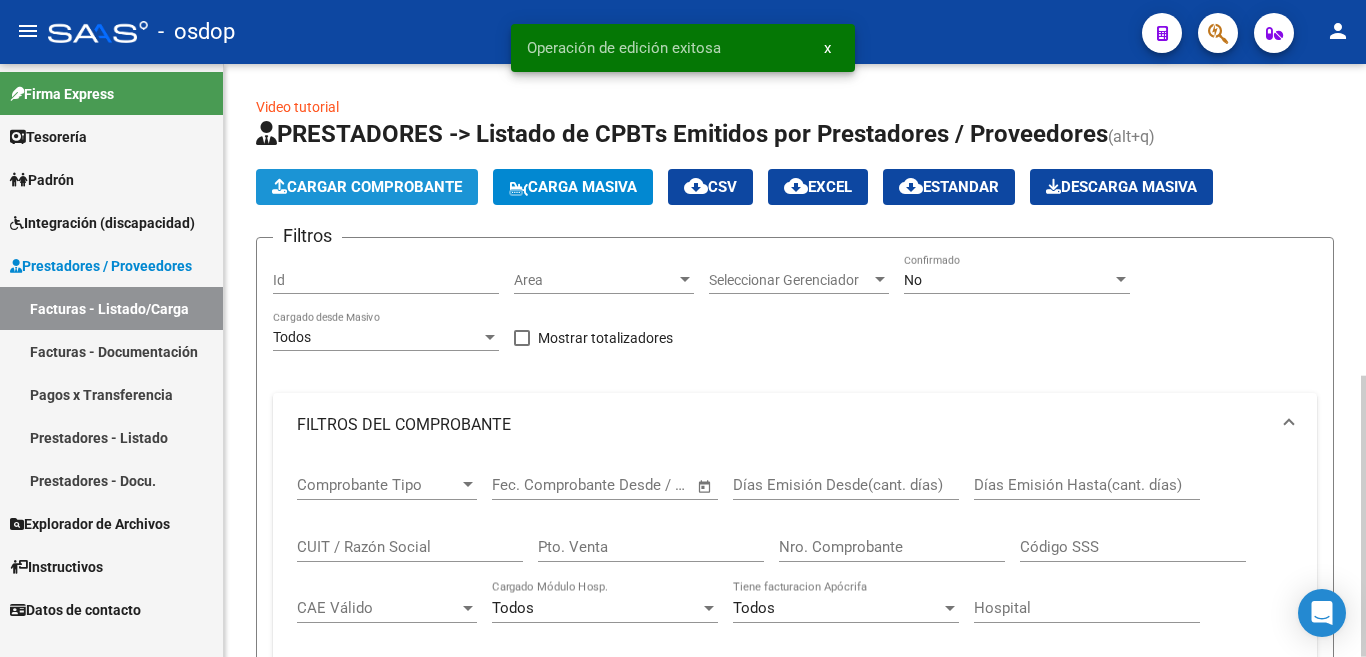 click on "Cargar Comprobante" 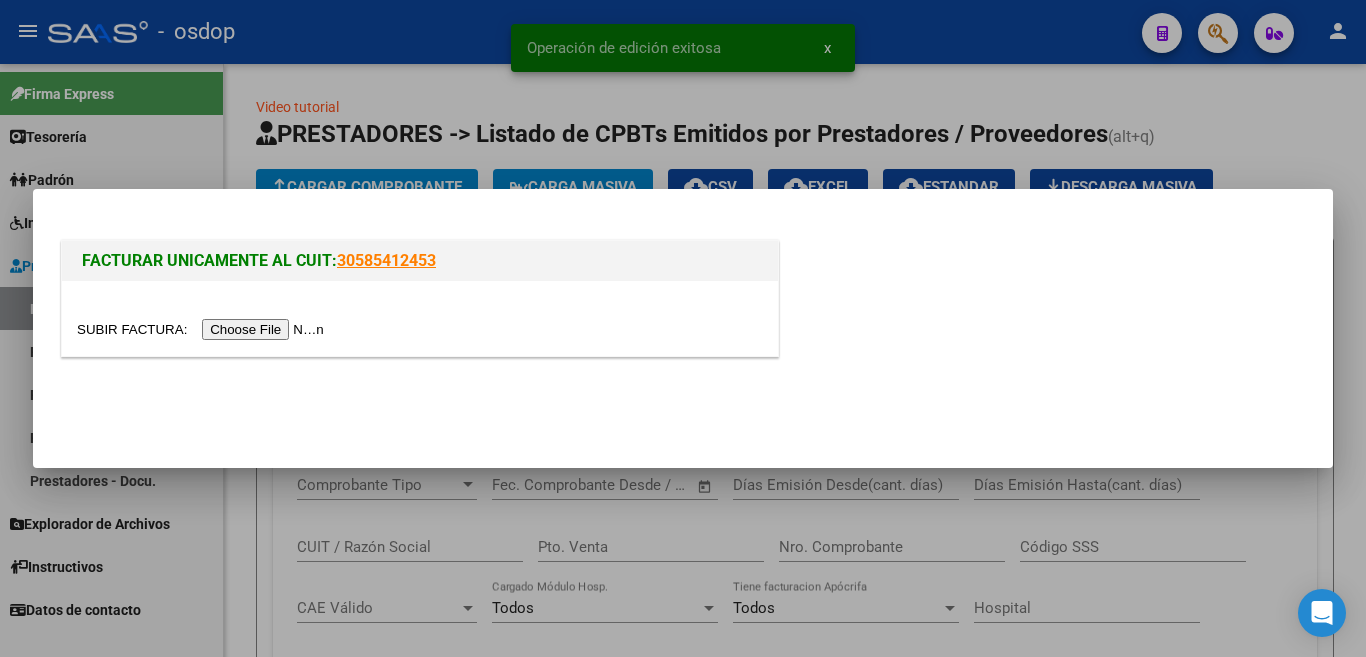drag, startPoint x: 285, startPoint y: 318, endPoint x: 283, endPoint y: 335, distance: 17.117243 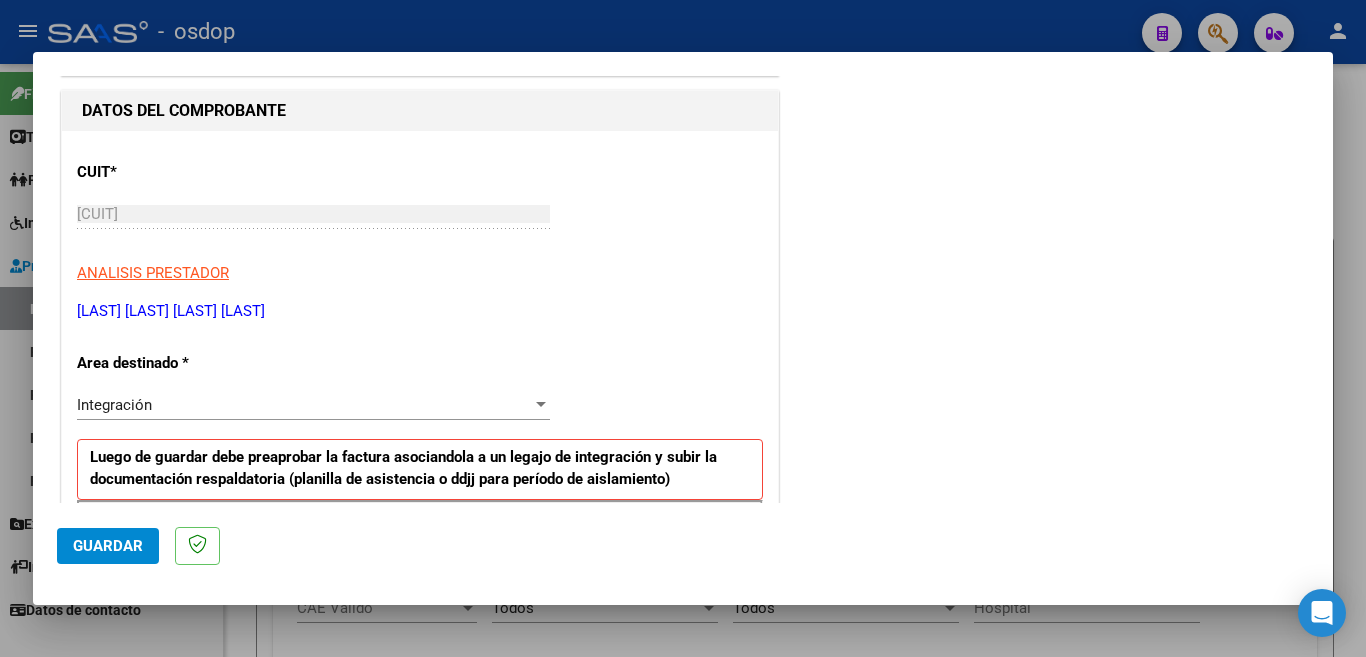 scroll, scrollTop: 400, scrollLeft: 0, axis: vertical 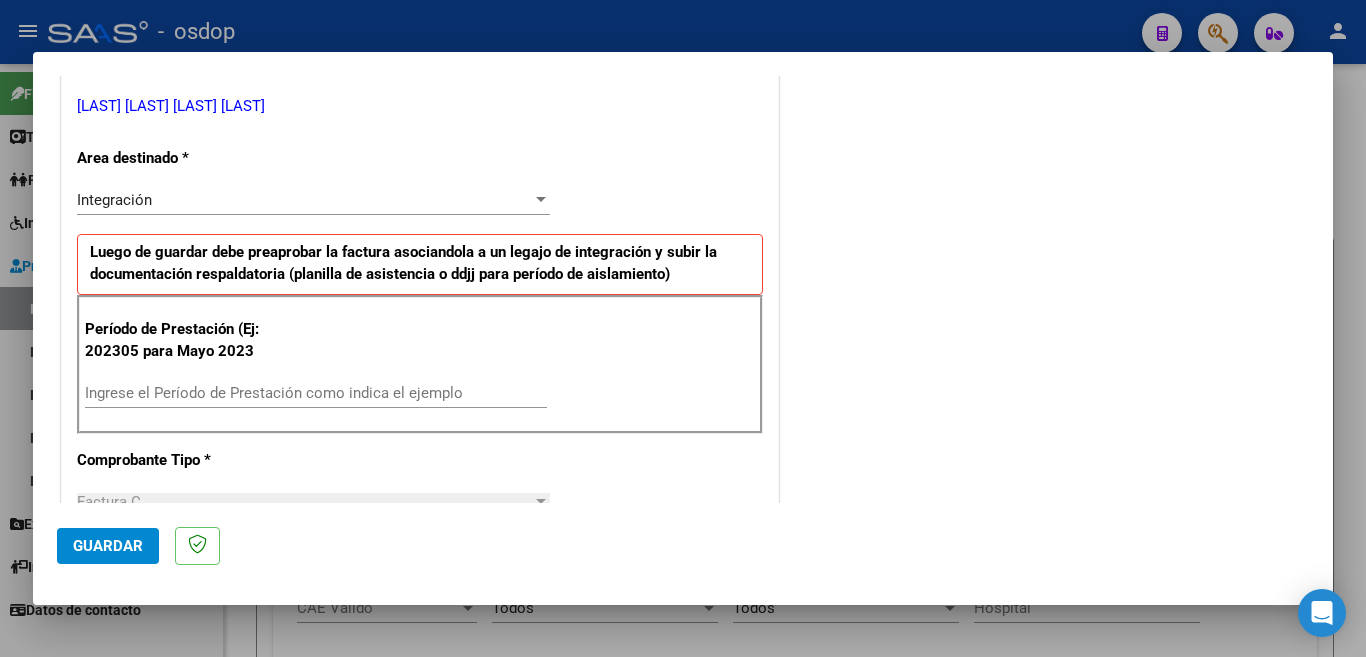 click on "Ingrese el Período de Prestación como indica el ejemplo" at bounding box center [316, 393] 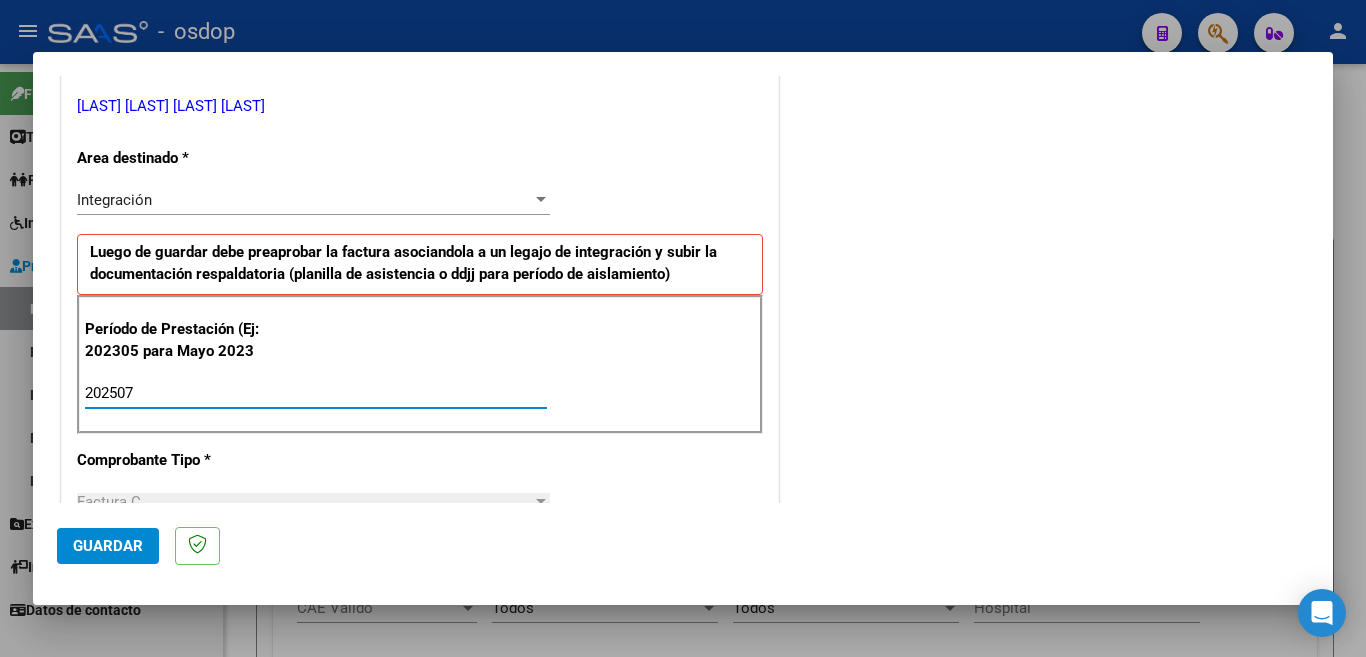 click on "Guardar" 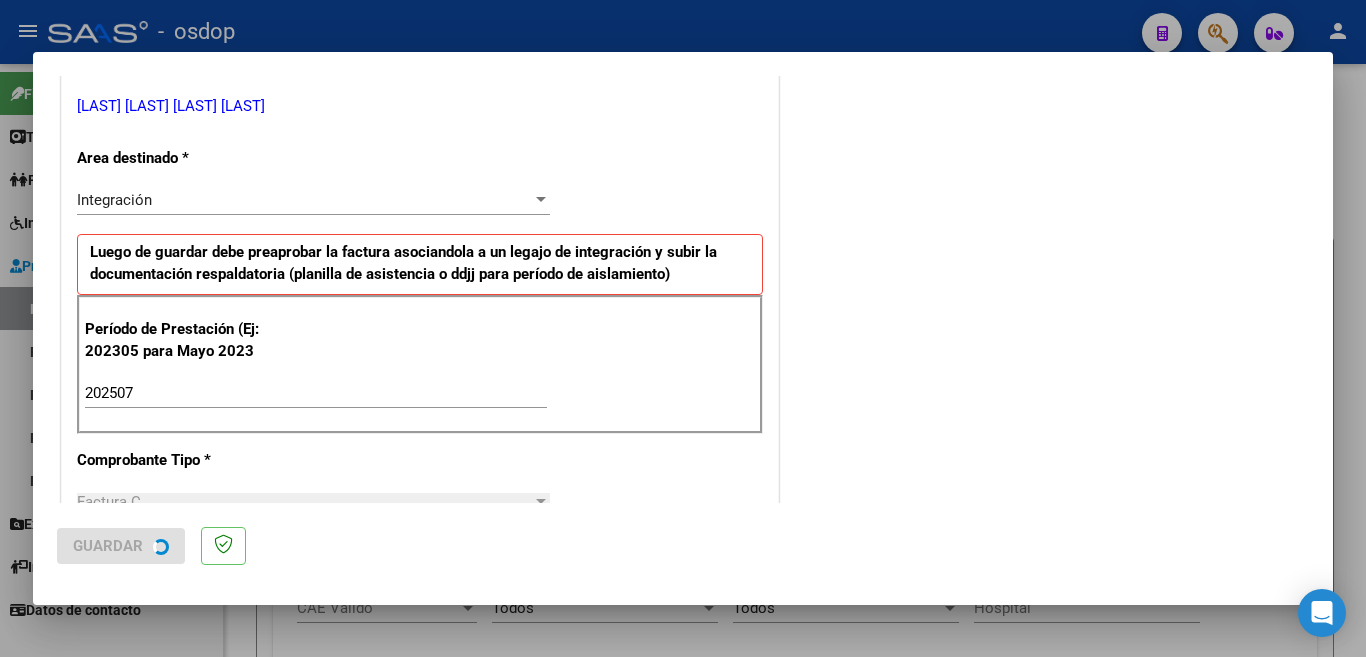 scroll, scrollTop: 0, scrollLeft: 0, axis: both 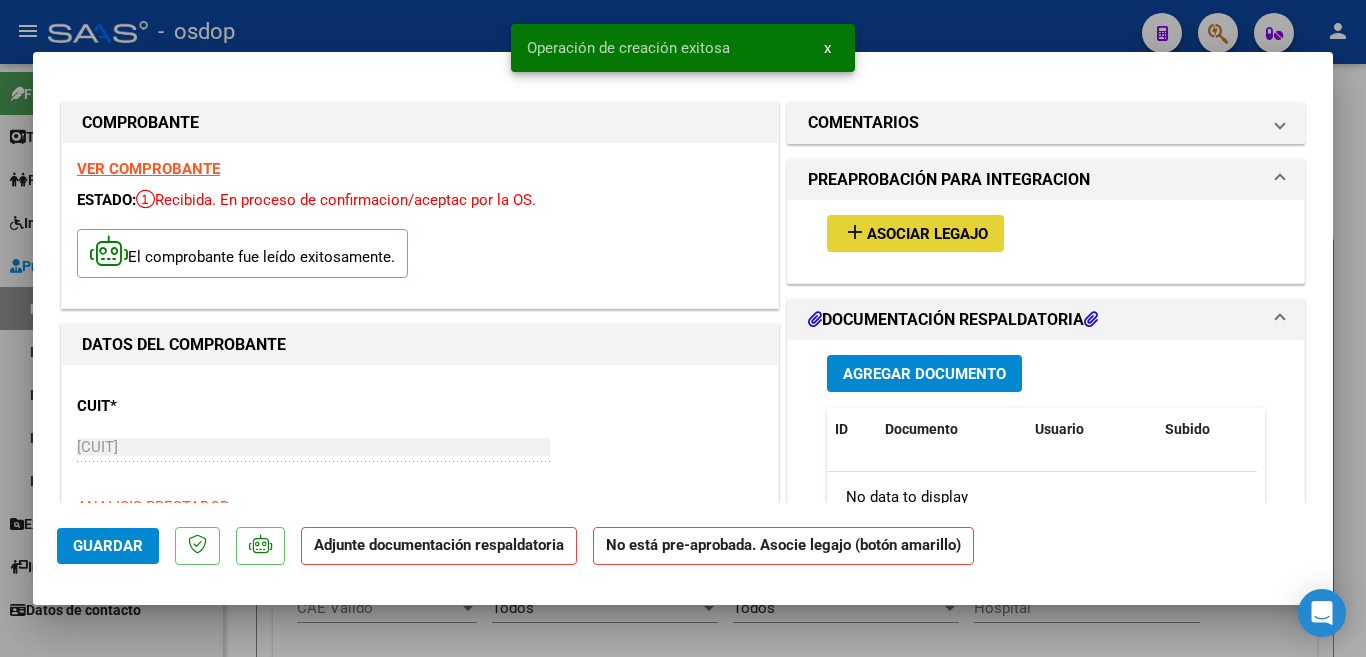 click on "Asociar Legajo" at bounding box center [927, 234] 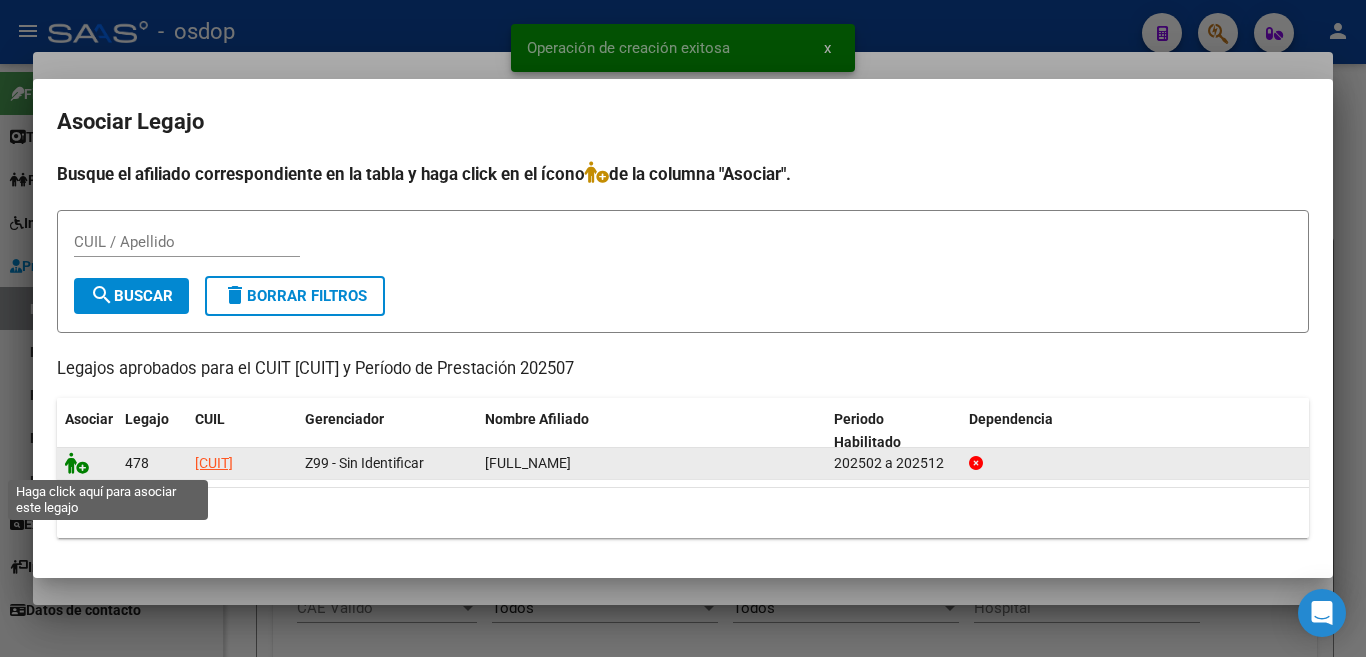 click 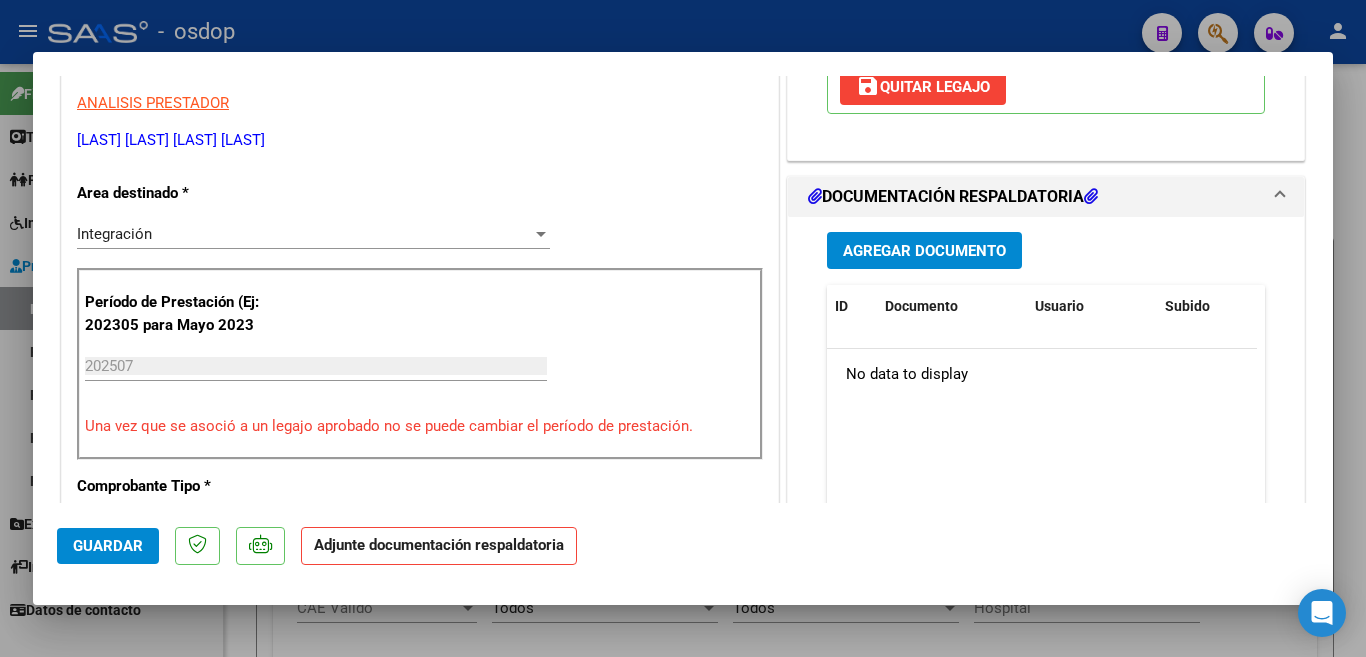 scroll, scrollTop: 400, scrollLeft: 0, axis: vertical 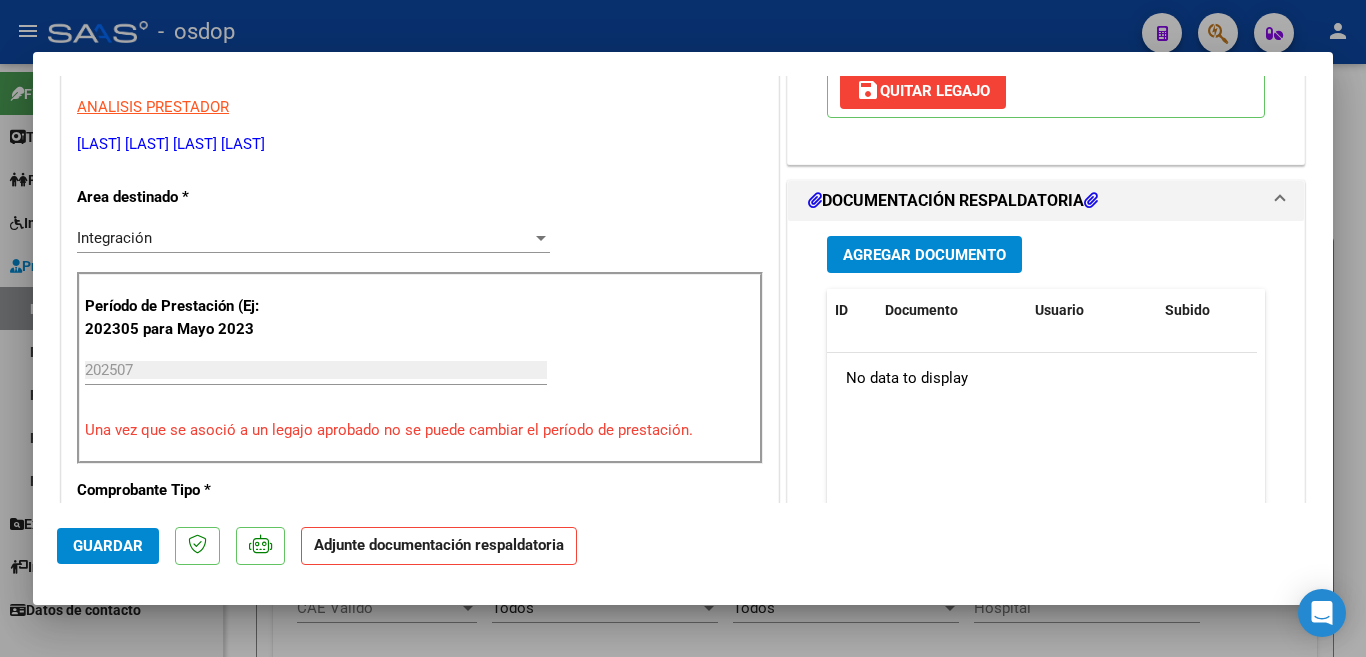 click on "Agregar Documento" at bounding box center [924, 255] 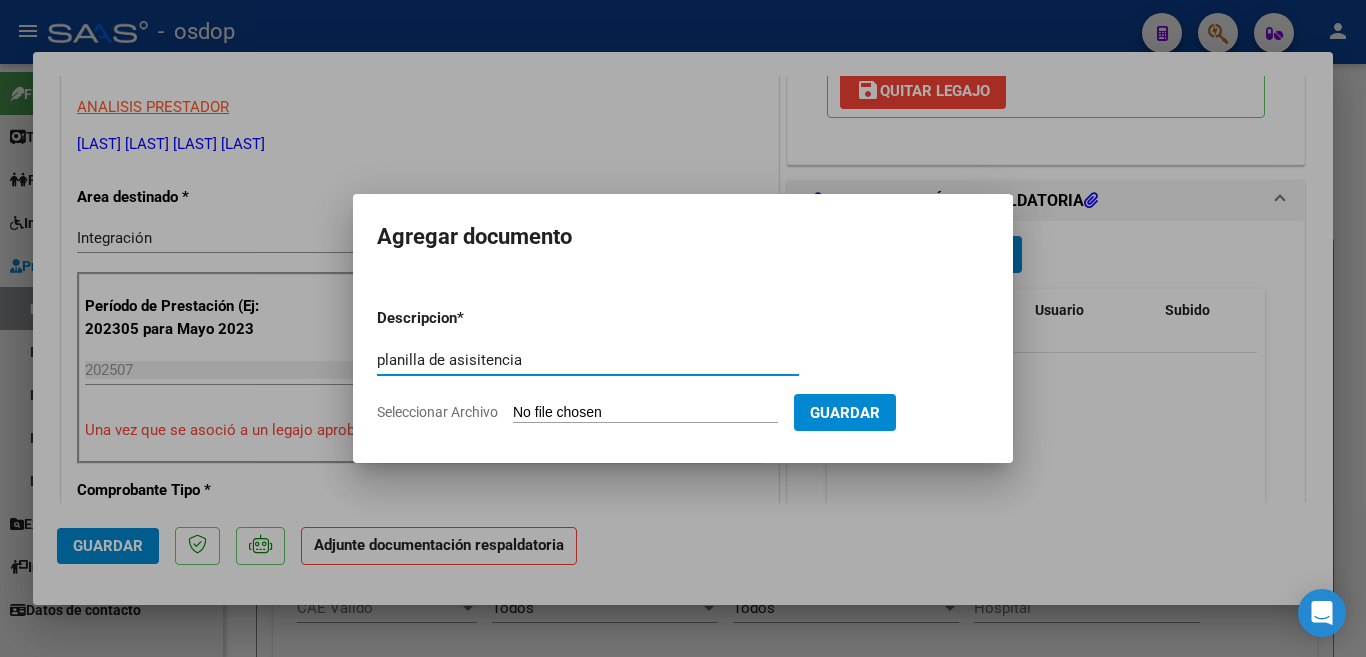 click on "planilla de asisitencia" at bounding box center (588, 360) 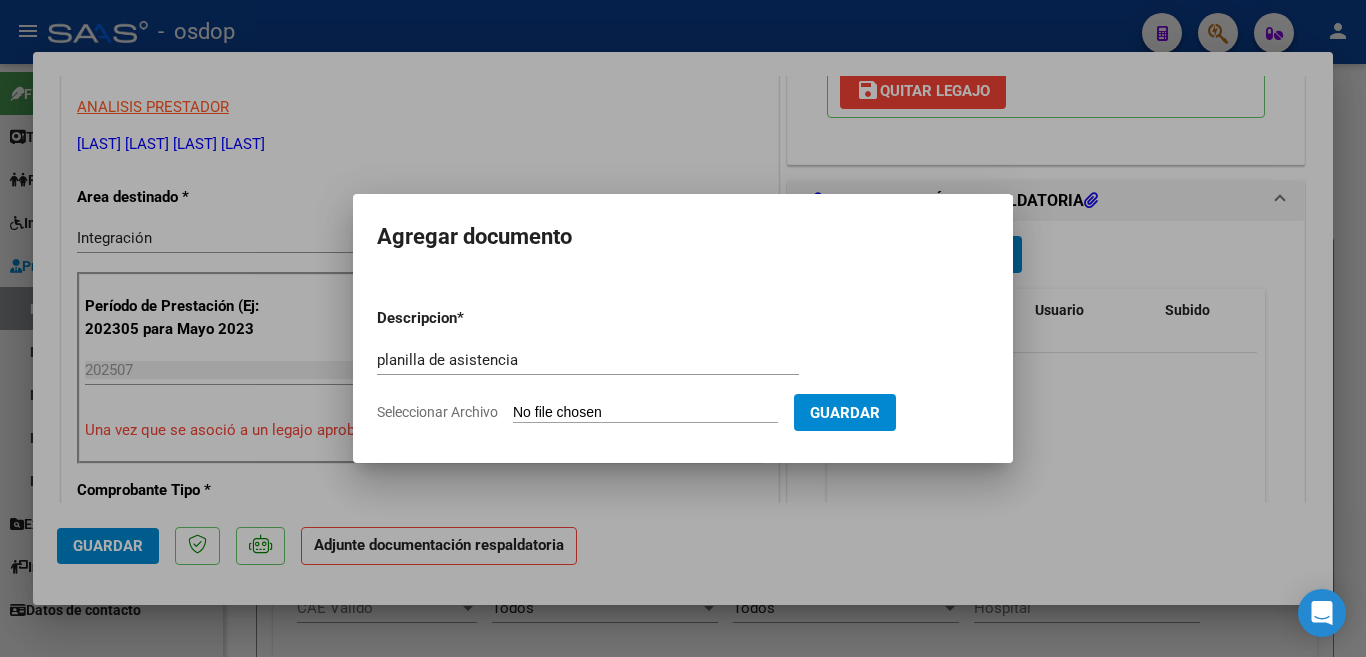click on "Seleccionar Archivo" at bounding box center [645, 413] 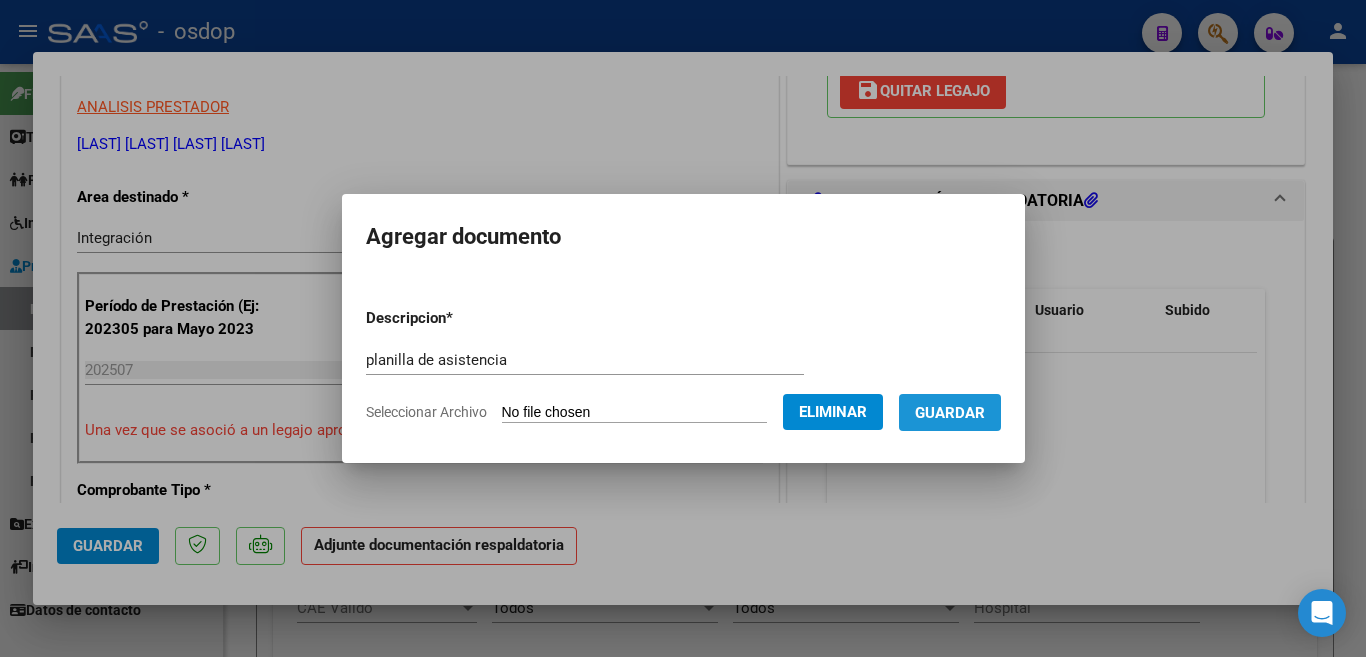click on "Guardar" at bounding box center (950, 412) 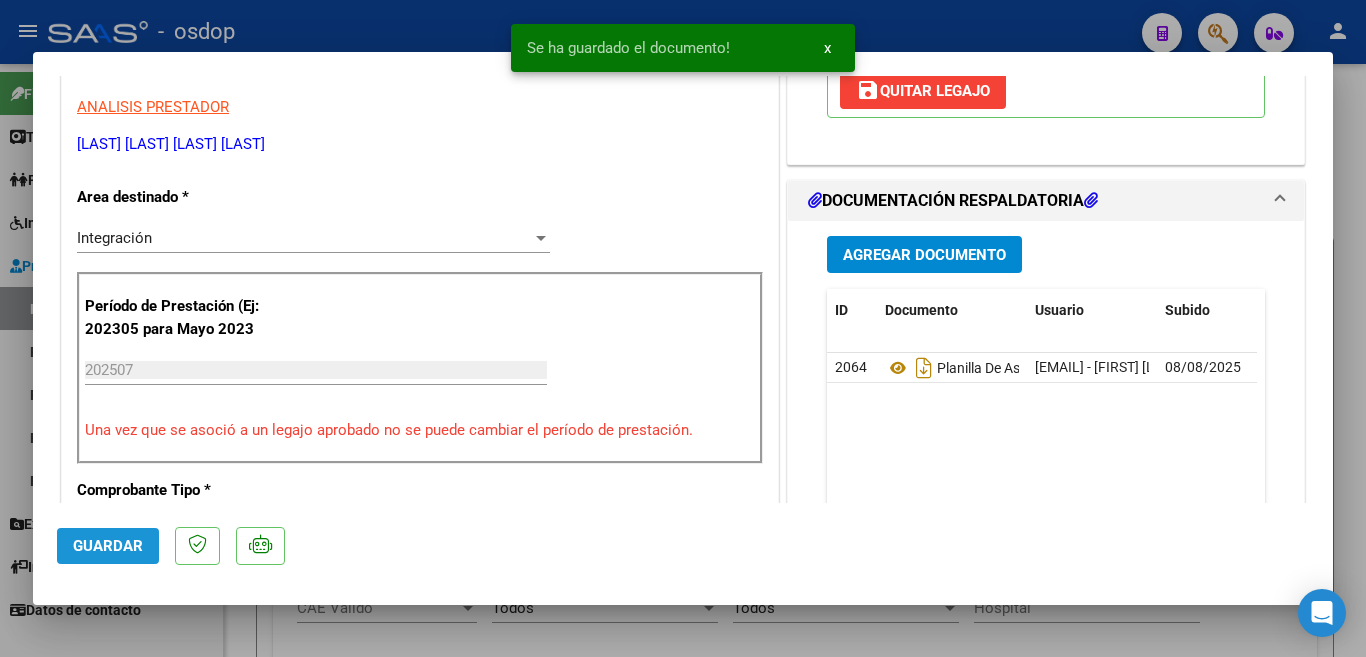 click on "Guardar" 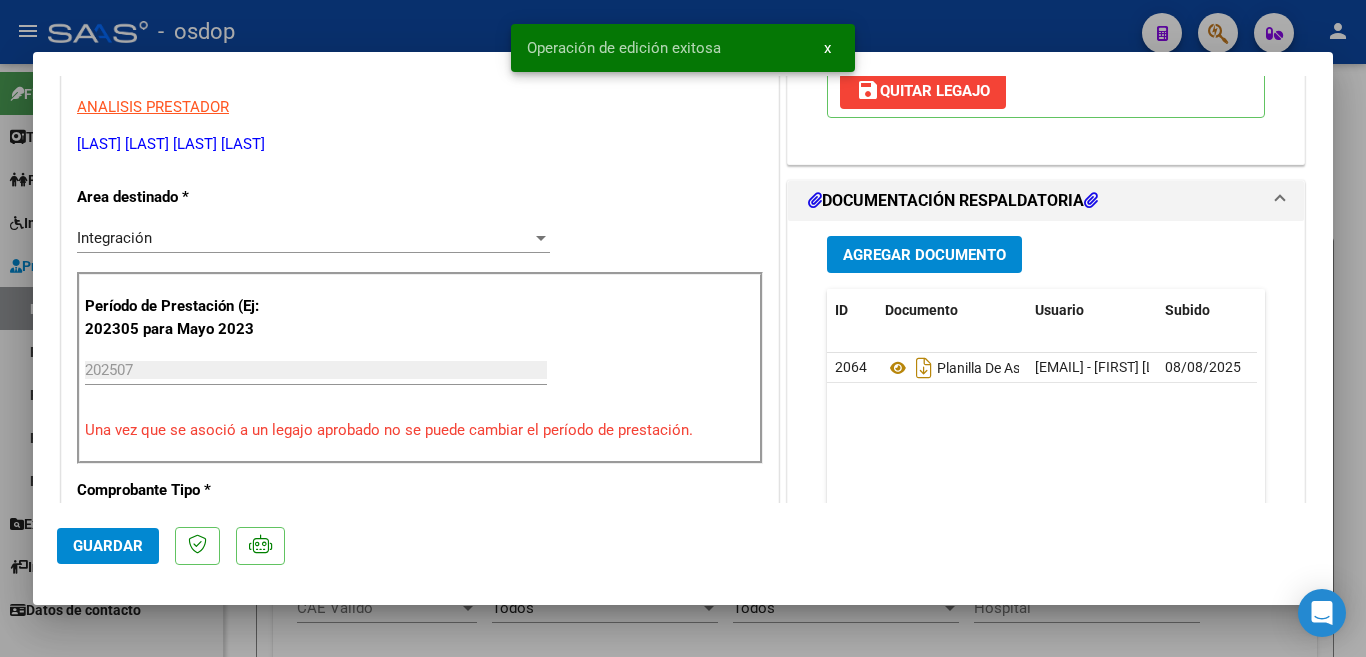 click at bounding box center [683, 328] 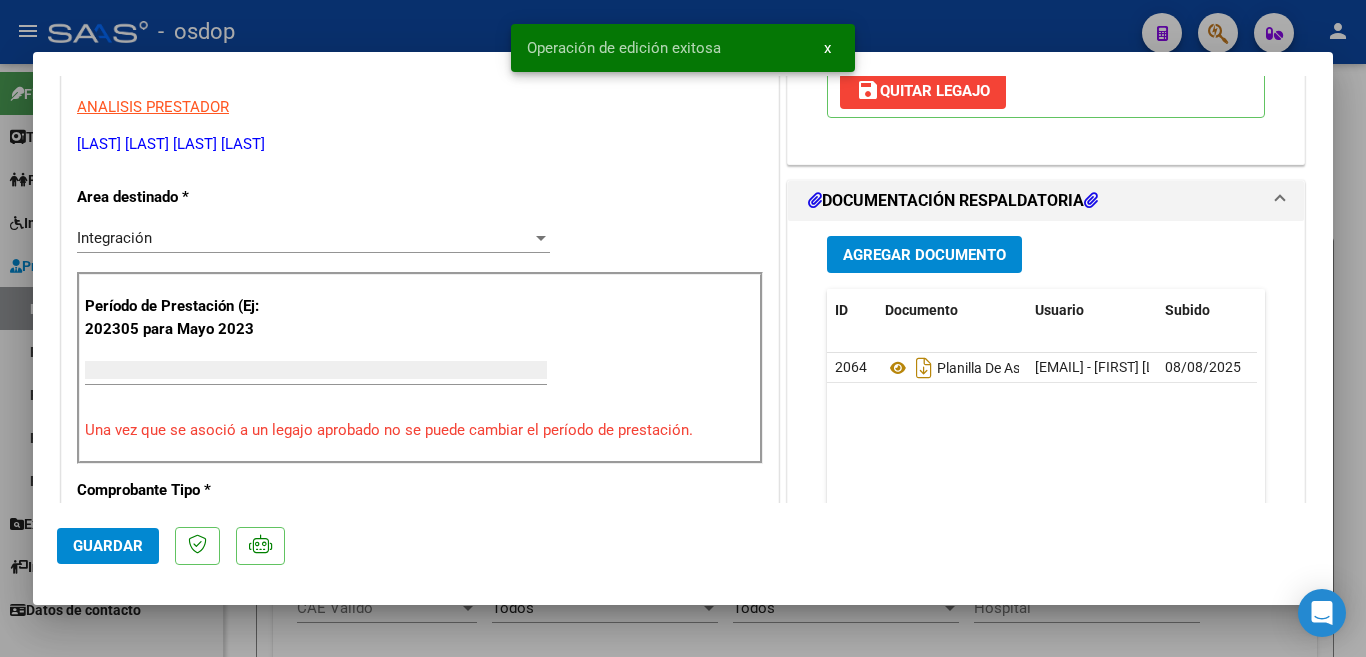 scroll, scrollTop: 339, scrollLeft: 0, axis: vertical 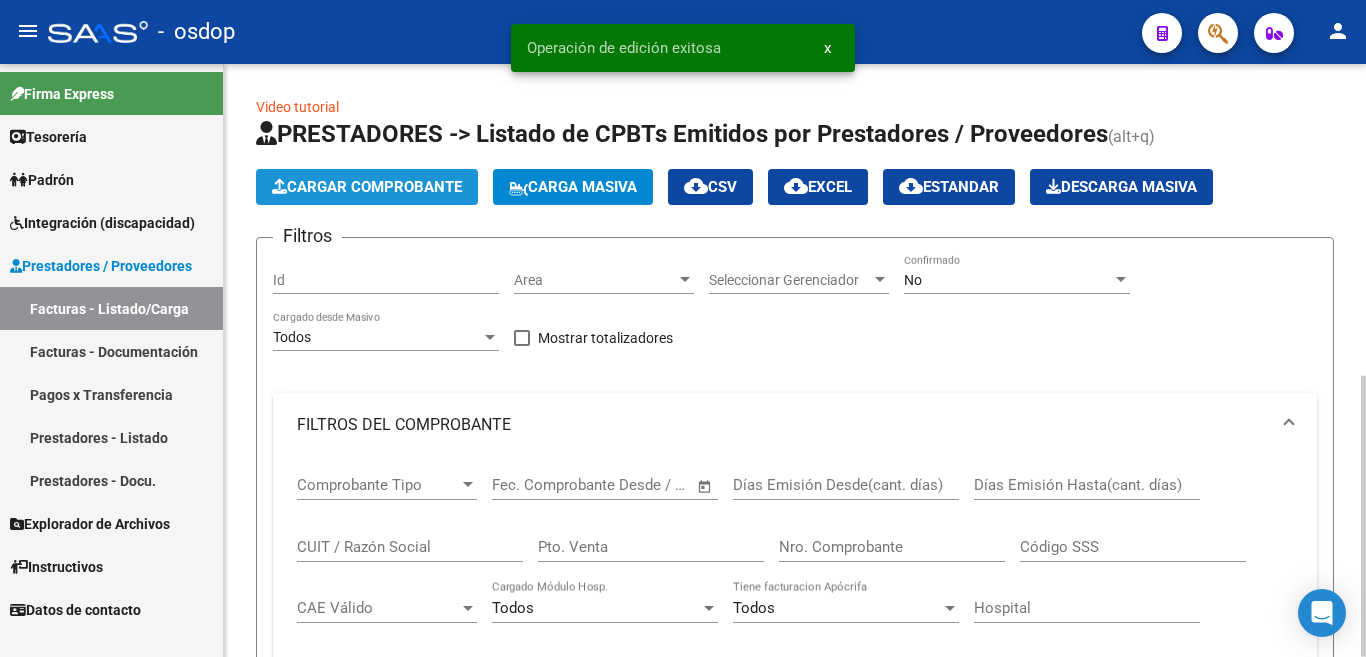 click on "Cargar Comprobante" 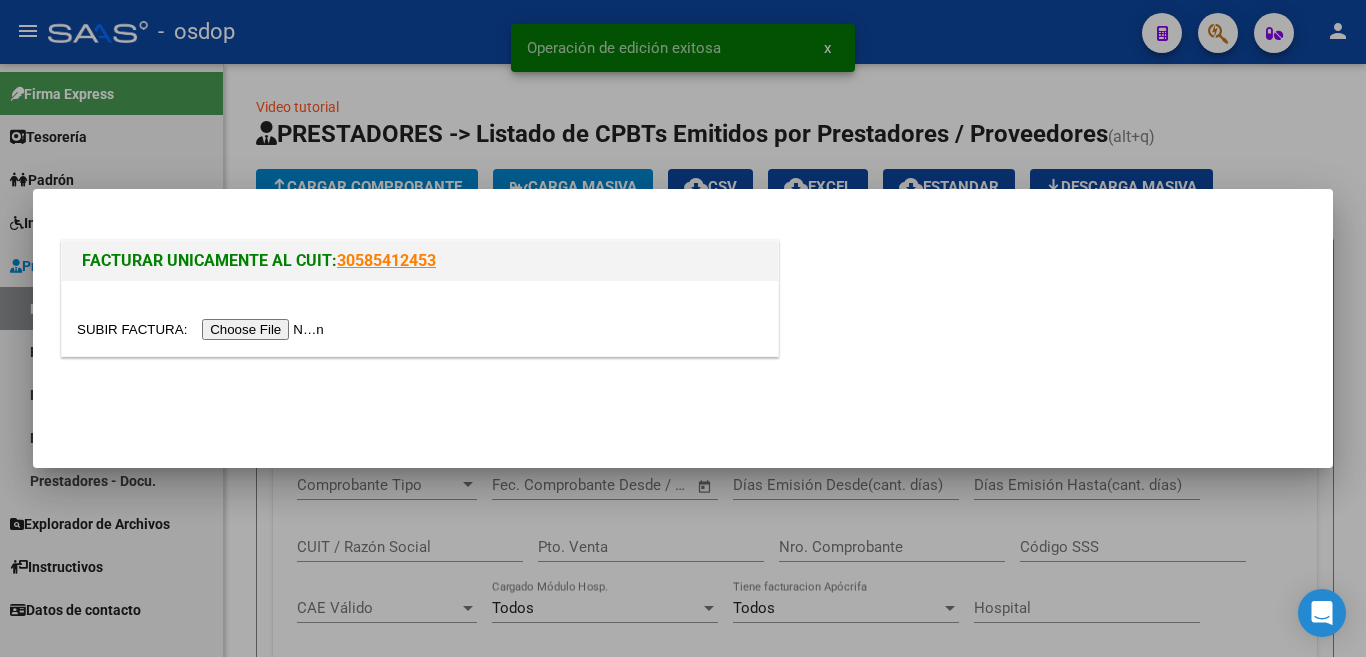 click at bounding box center (203, 329) 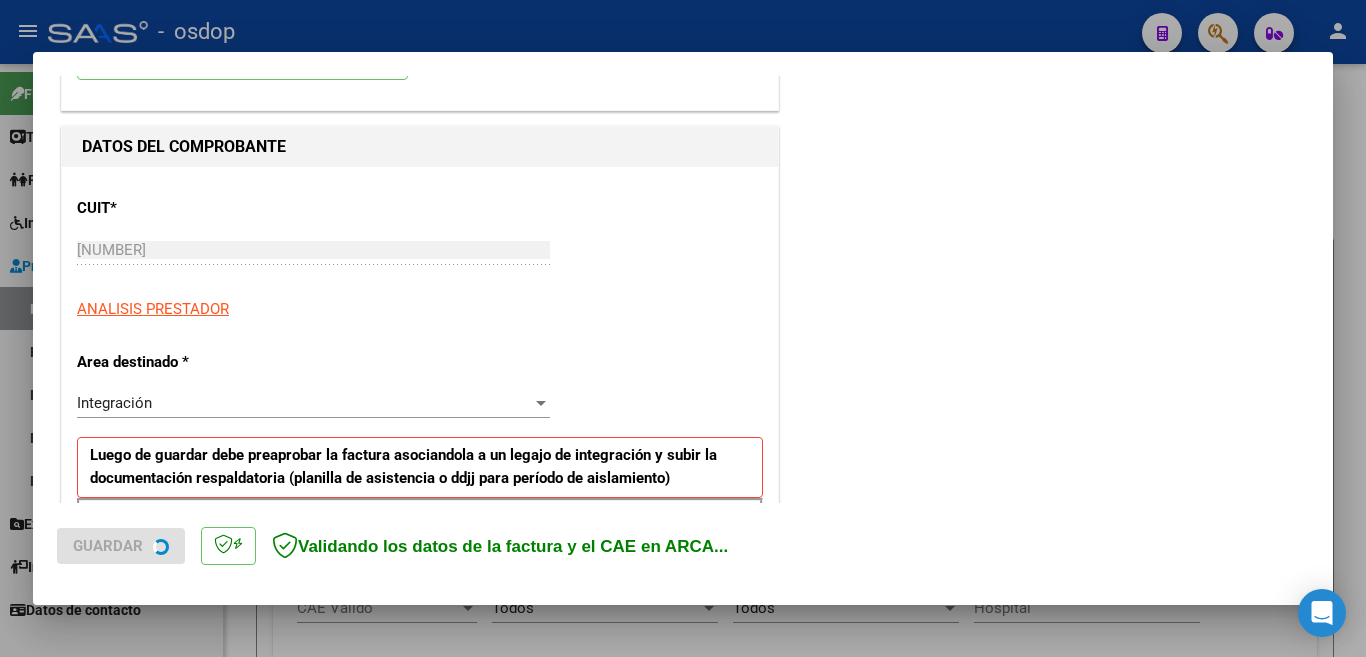 scroll, scrollTop: 500, scrollLeft: 0, axis: vertical 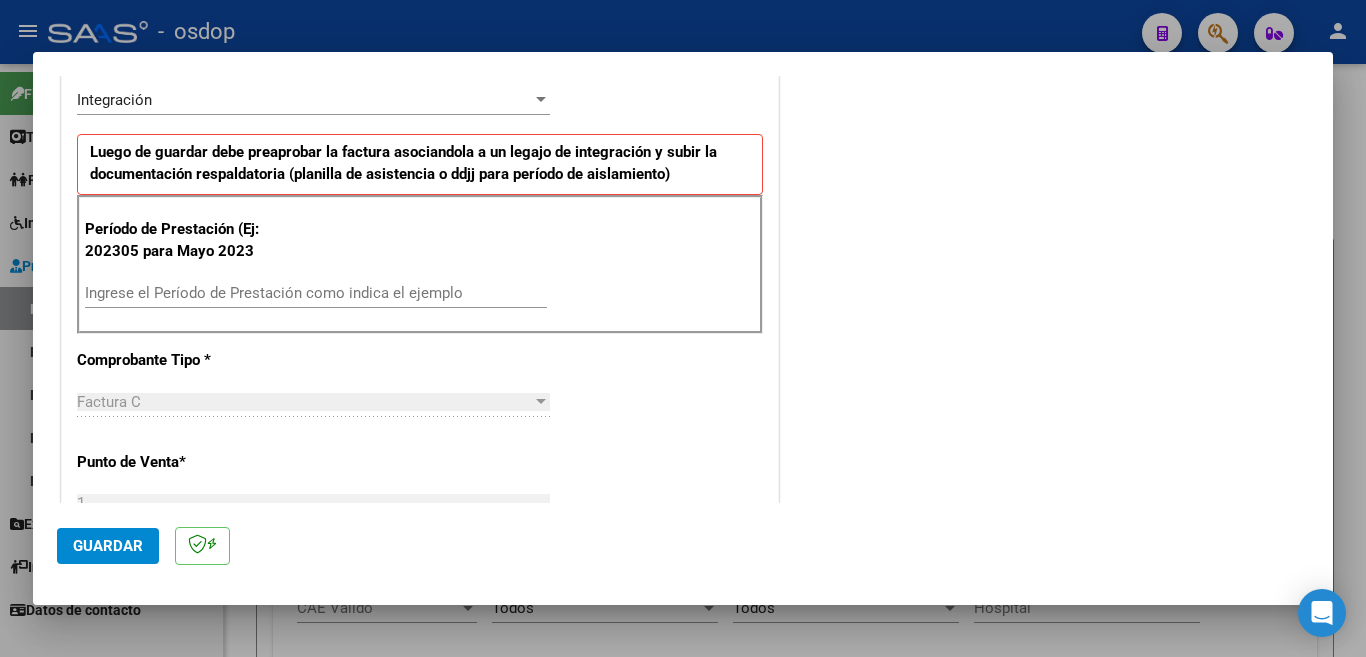 click on "Ingrese el Período de Prestación como indica el ejemplo" at bounding box center (316, 293) 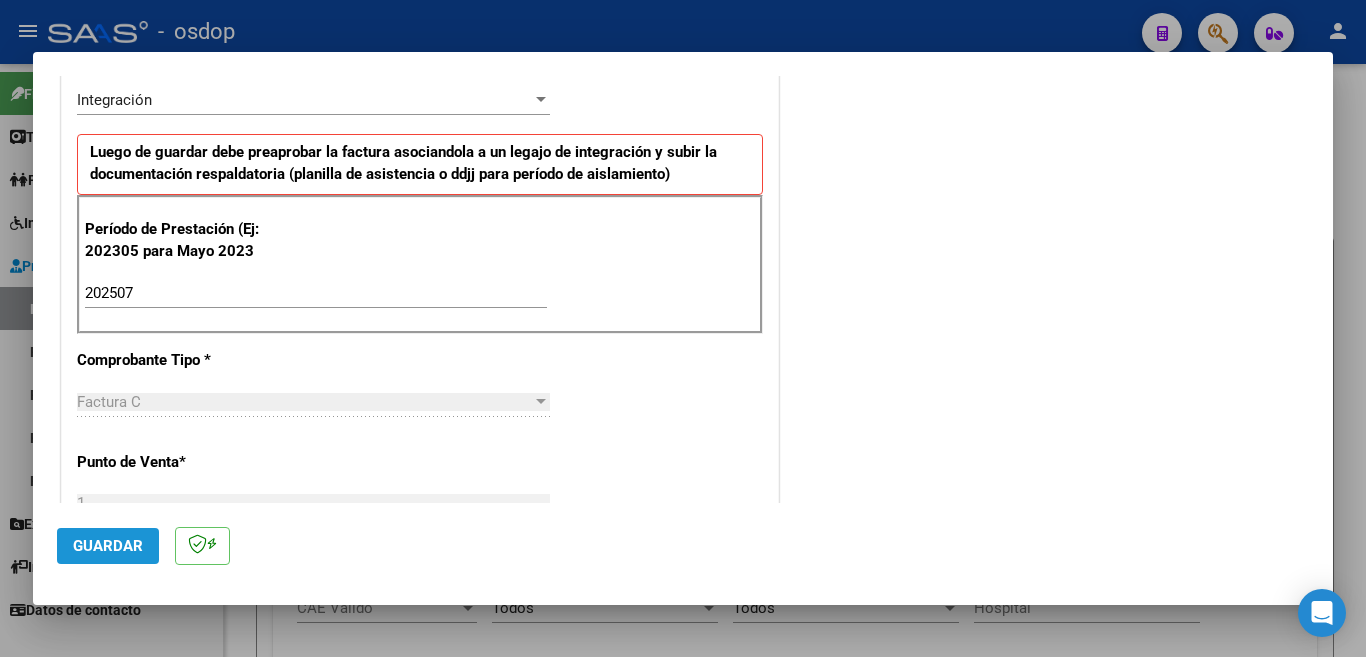 click on "Guardar" 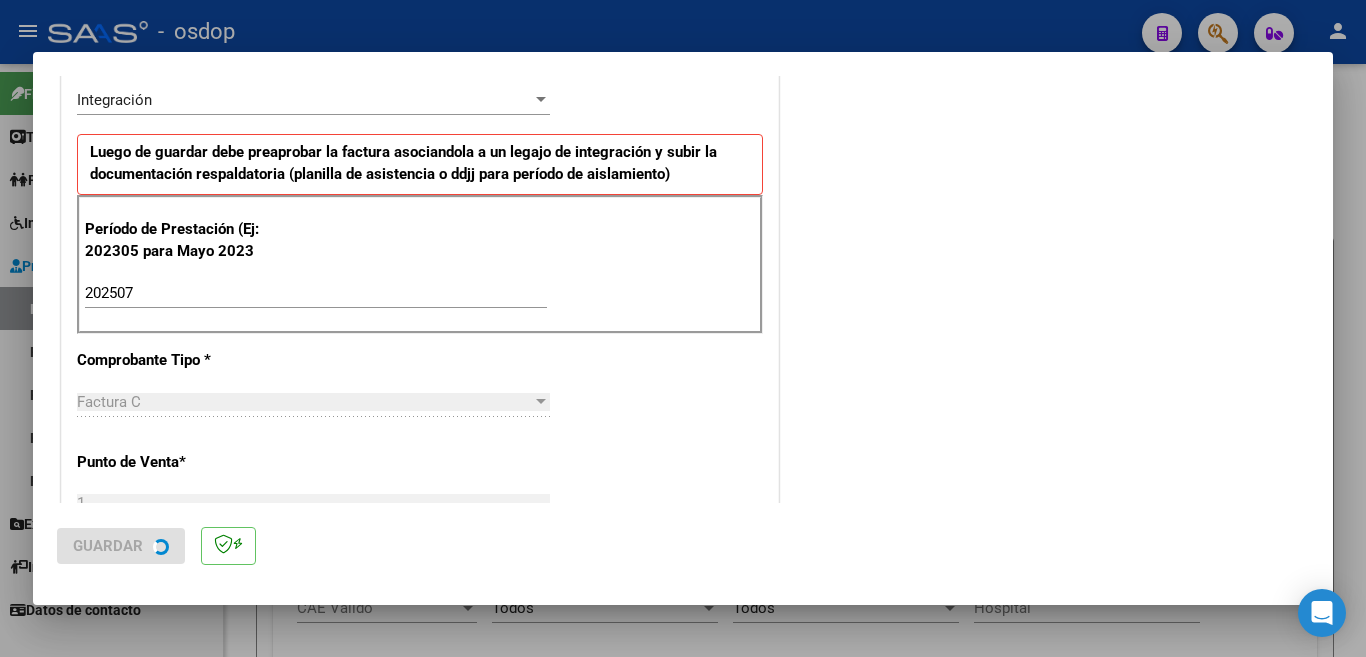 scroll, scrollTop: 0, scrollLeft: 0, axis: both 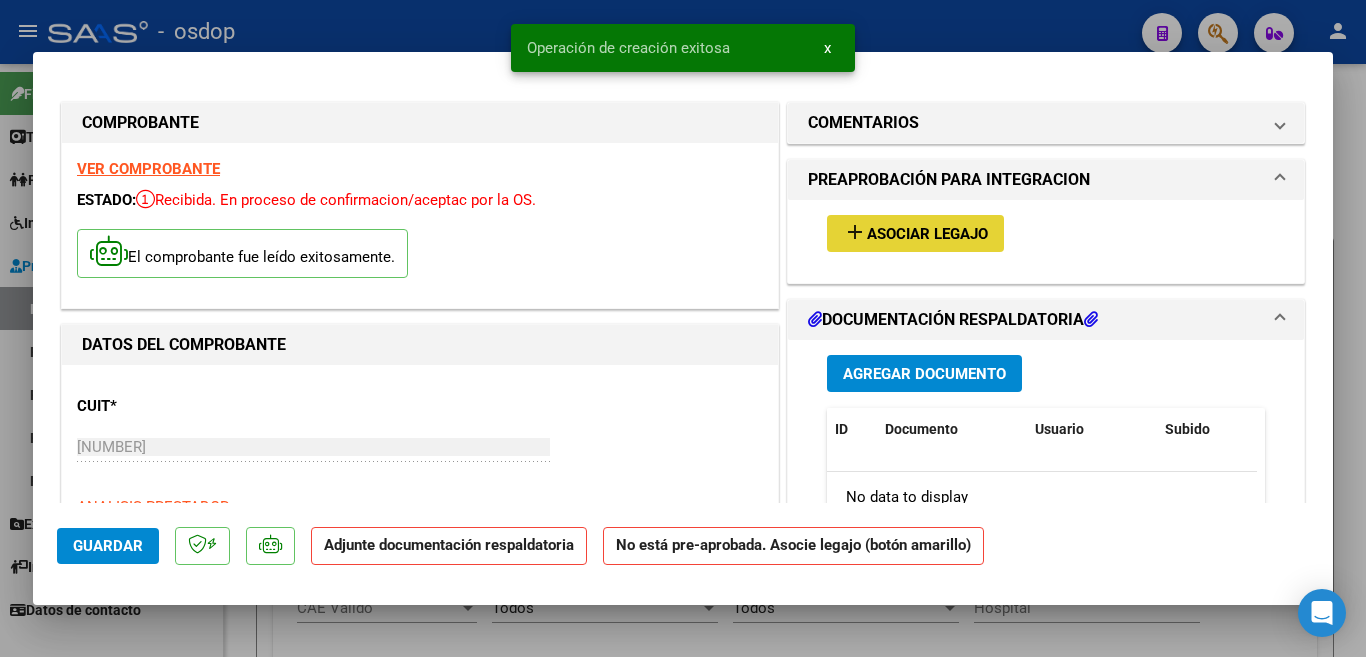 click on "Asociar Legajo" at bounding box center [927, 234] 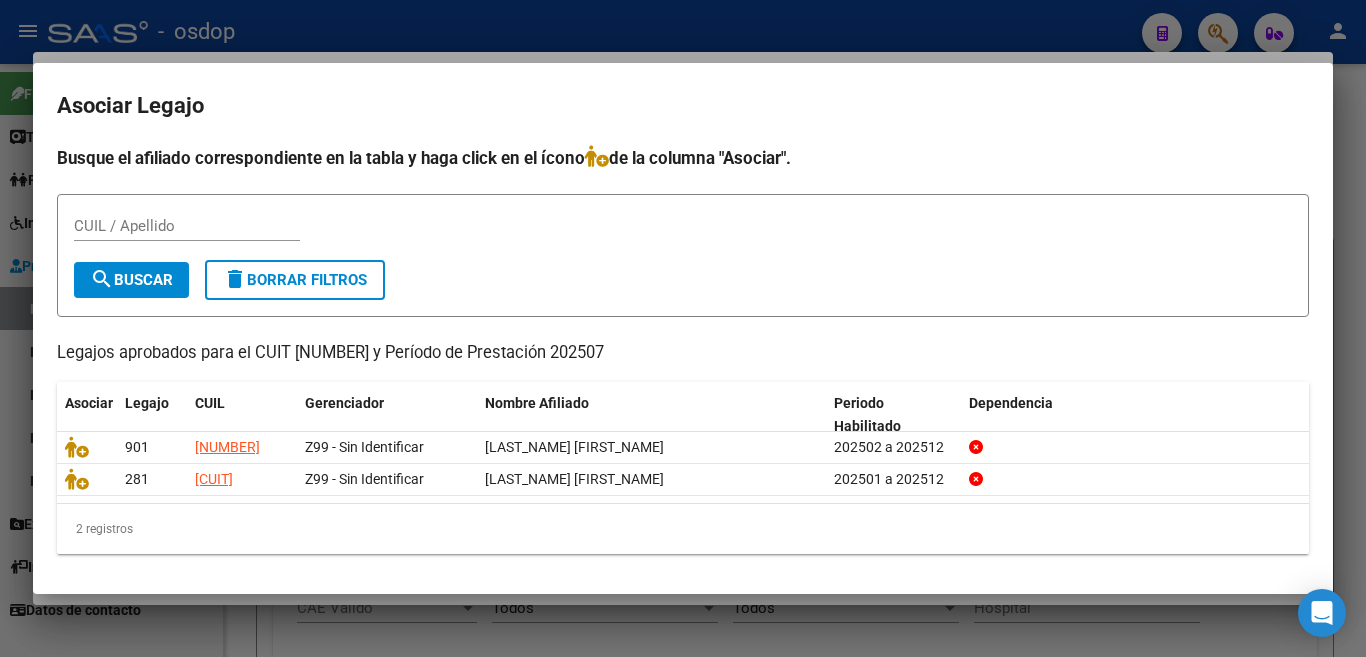 click at bounding box center [683, 328] 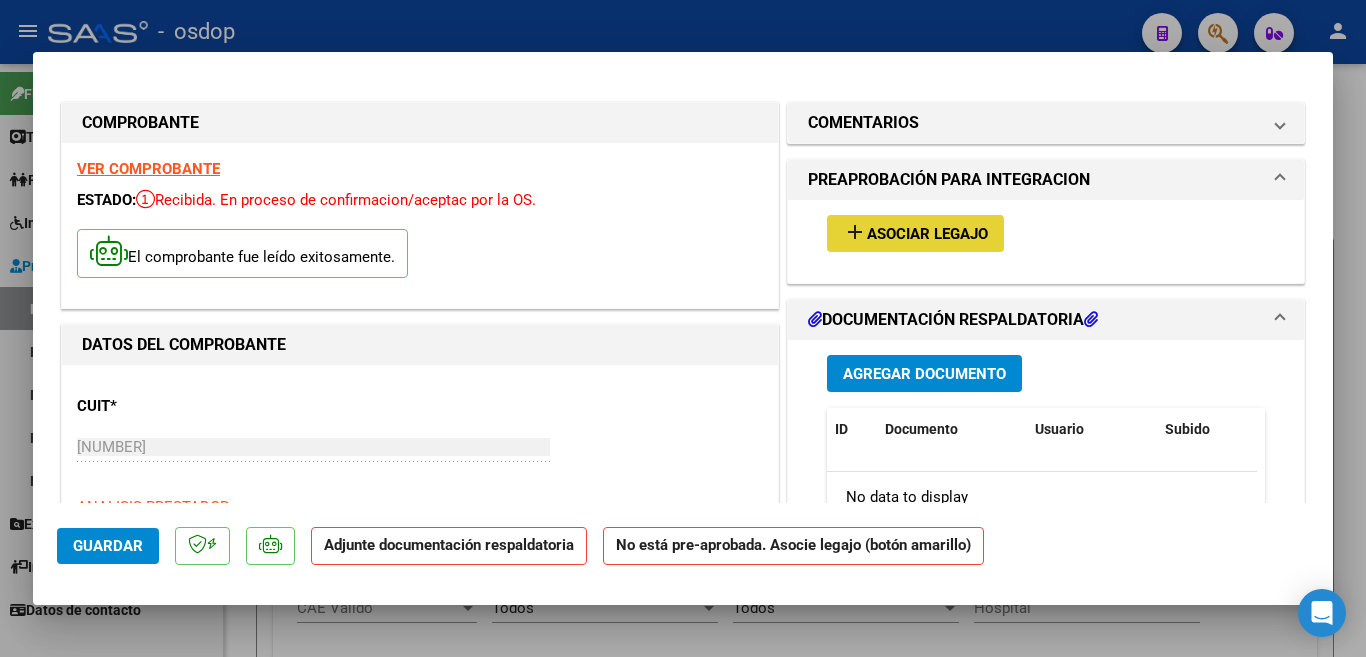 click on "add Asociar Legajo" at bounding box center (915, 233) 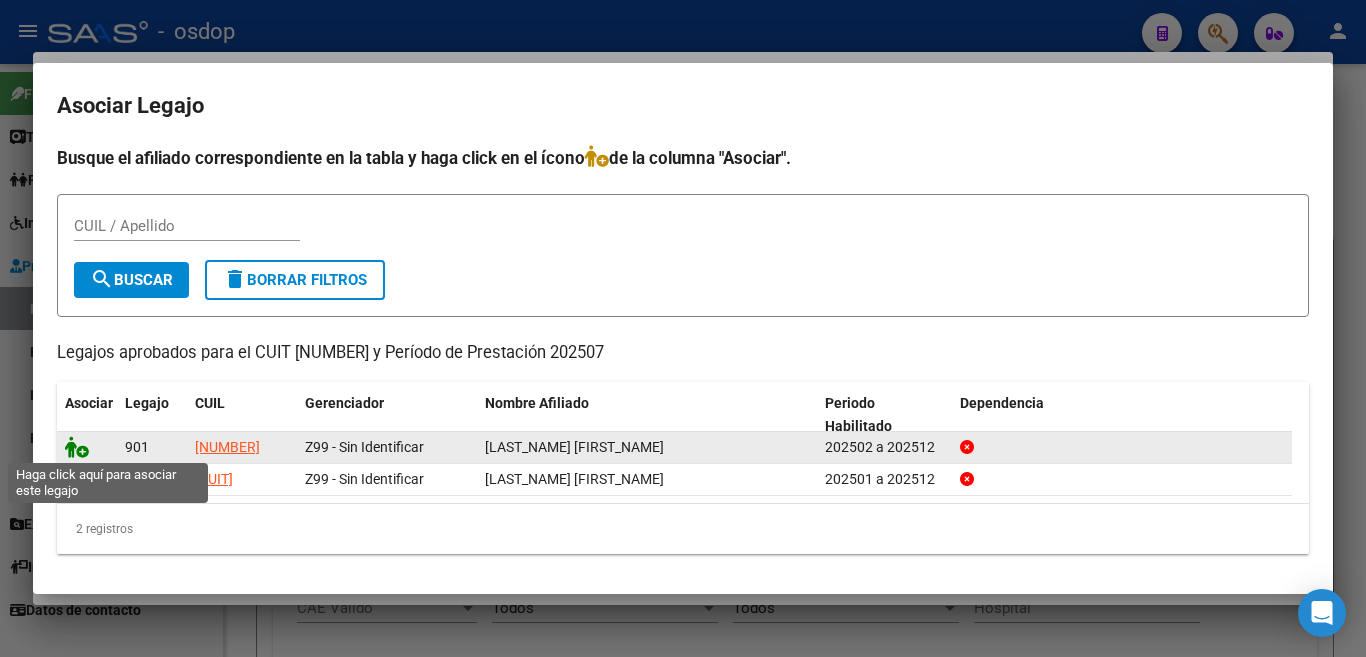 click 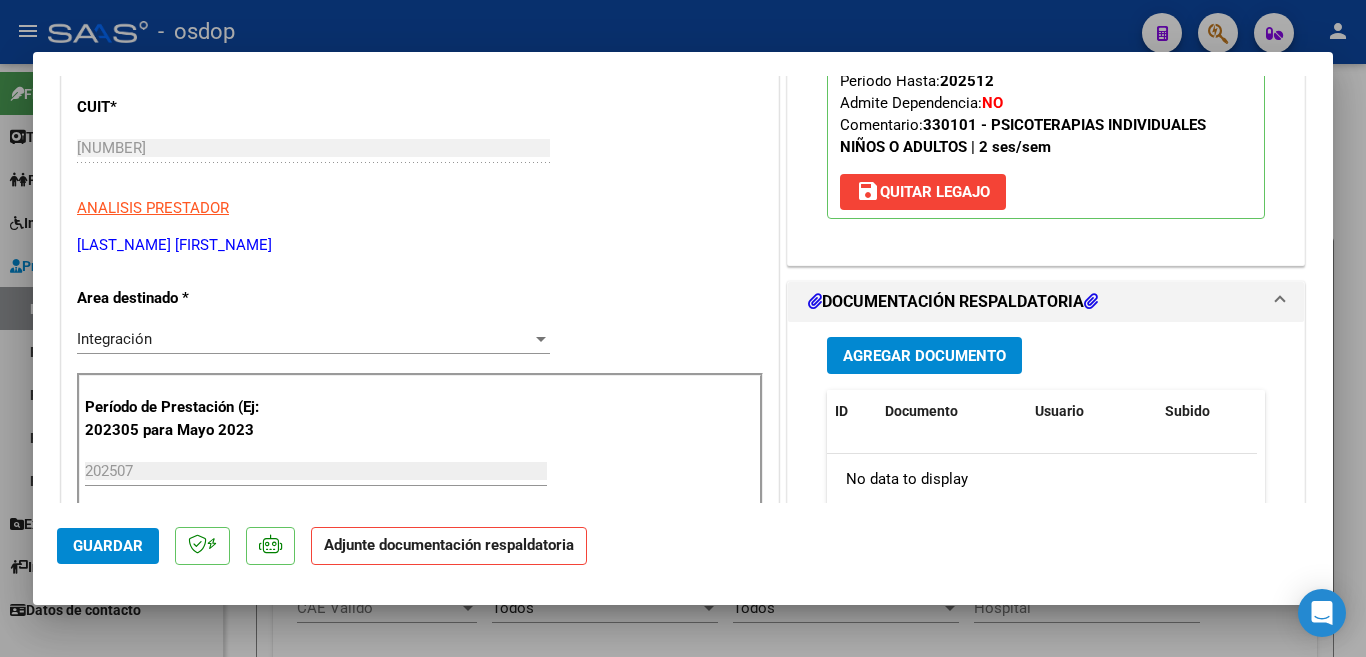 scroll, scrollTop: 300, scrollLeft: 0, axis: vertical 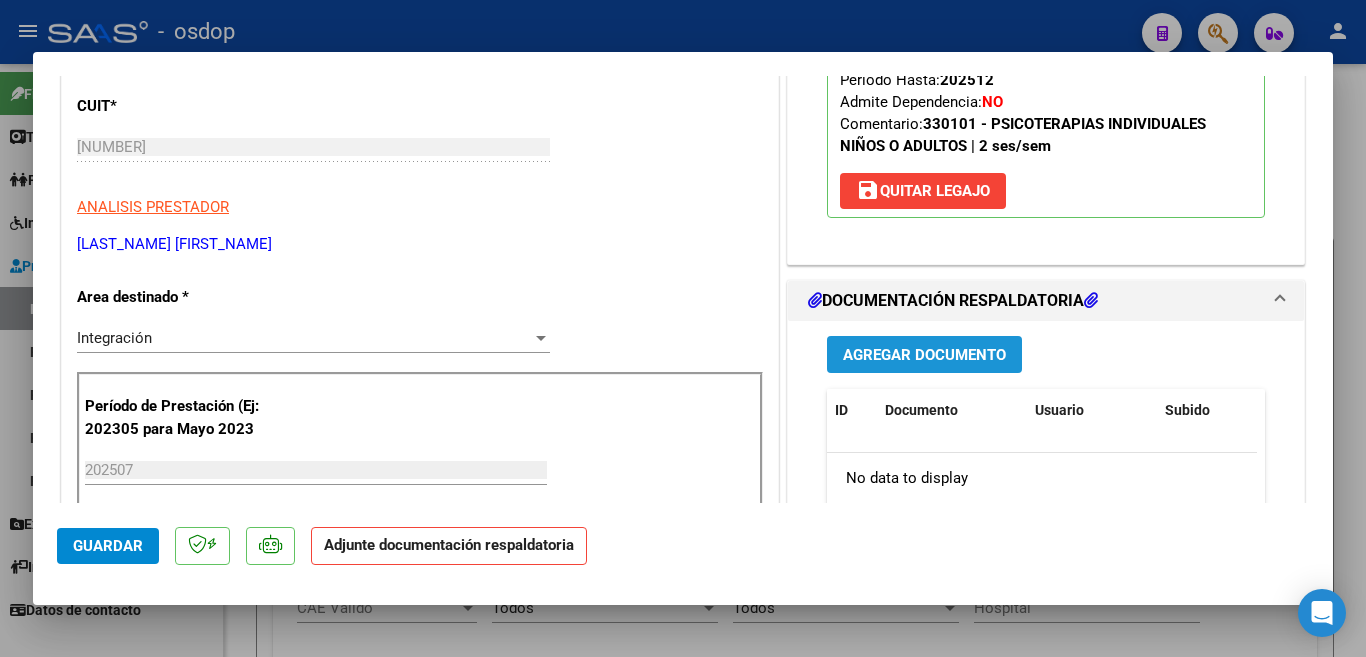 click on "Agregar Documento" at bounding box center [924, 355] 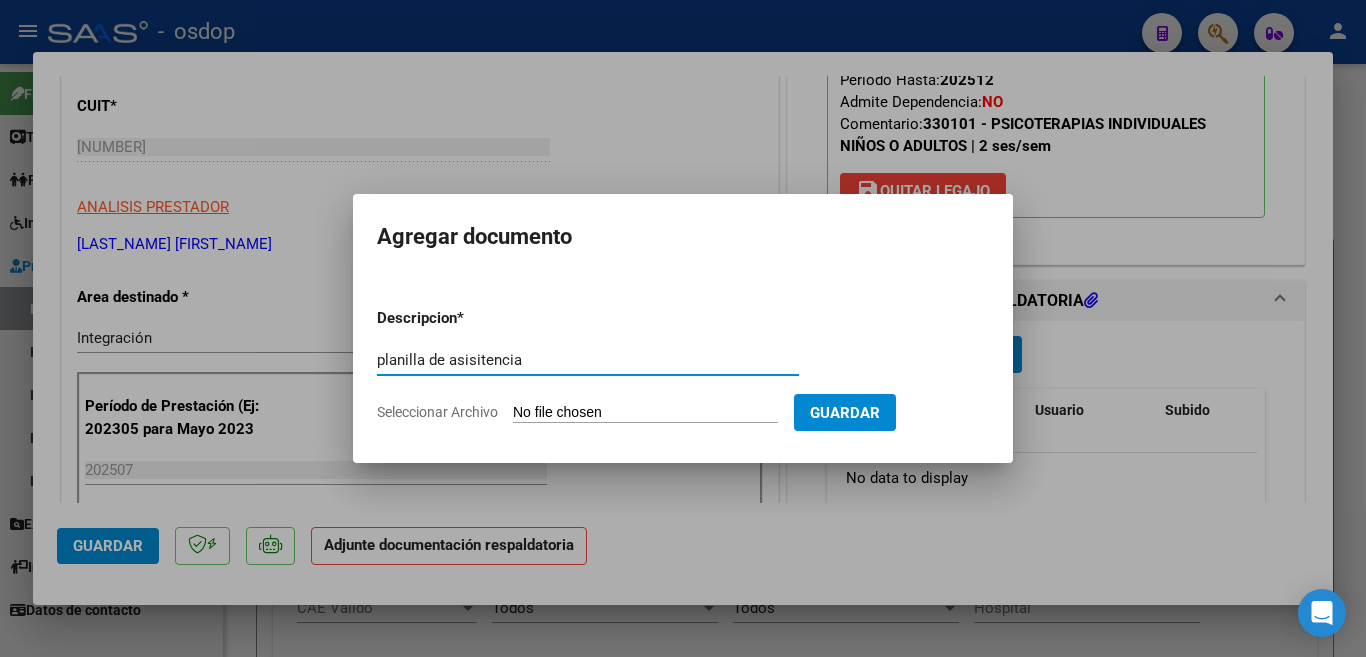 click on "planilla de asisitencia" at bounding box center [588, 360] 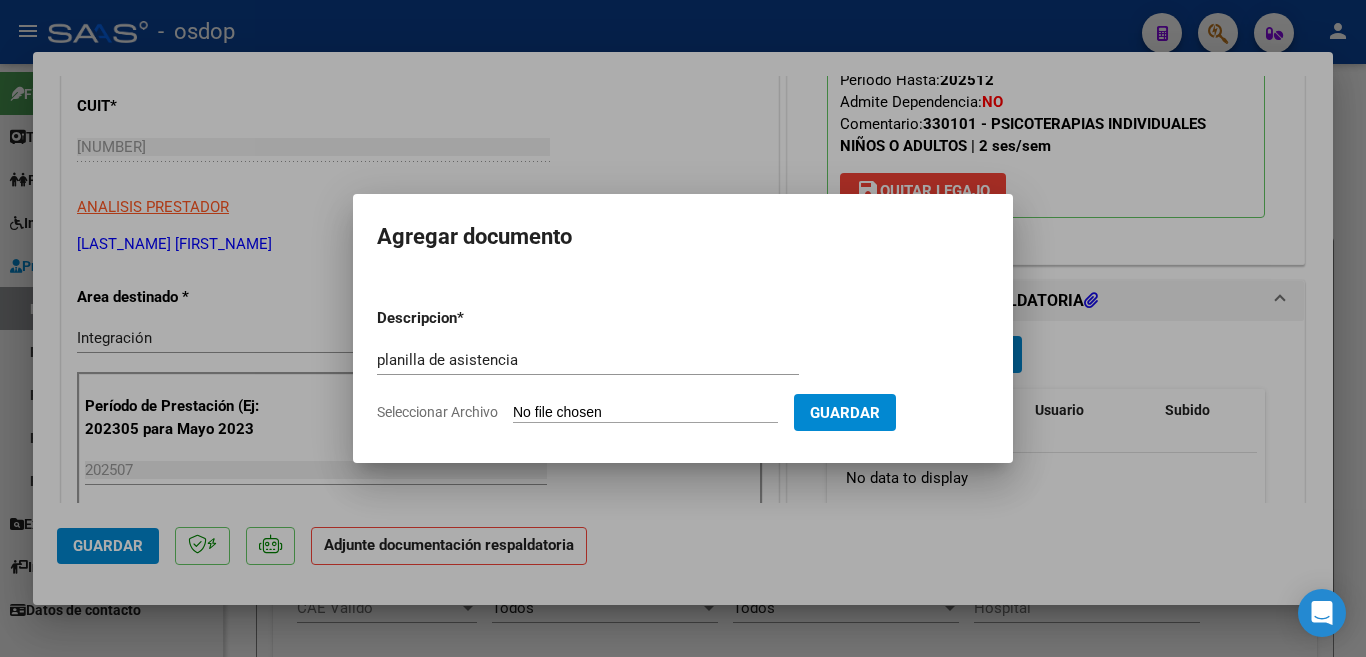 click on "Seleccionar Archivo" at bounding box center [645, 413] 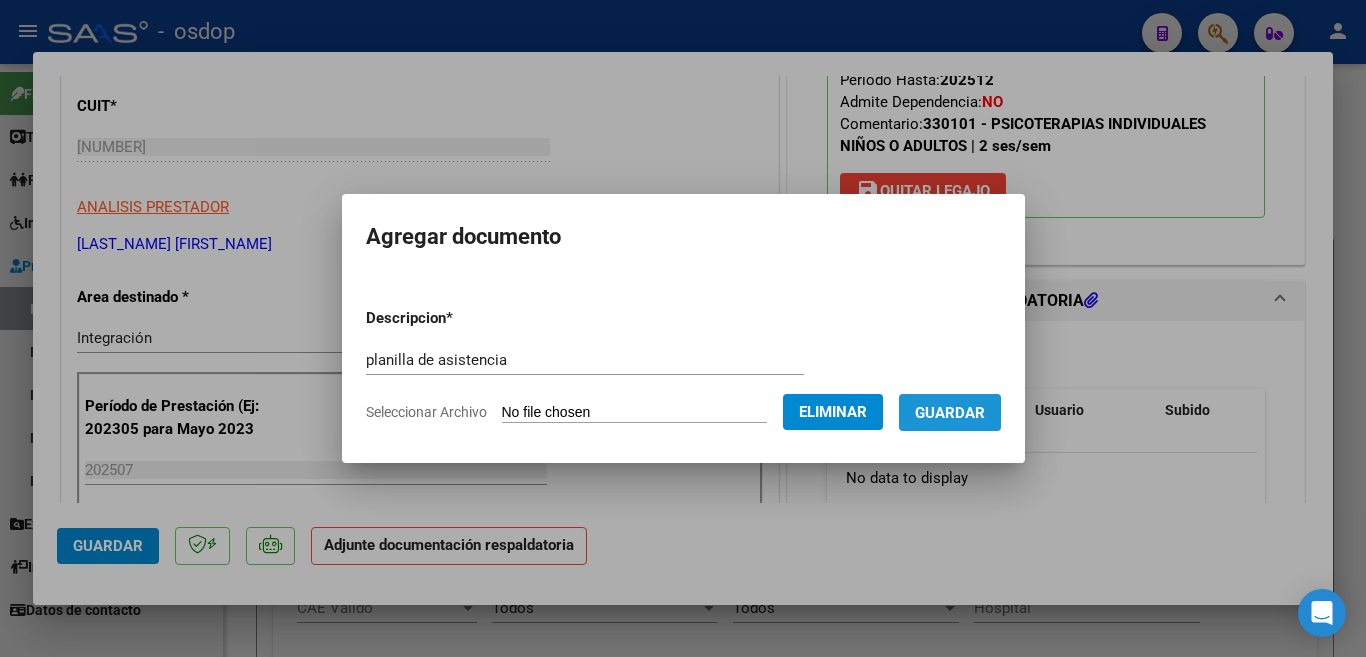 click on "Guardar" at bounding box center [950, 412] 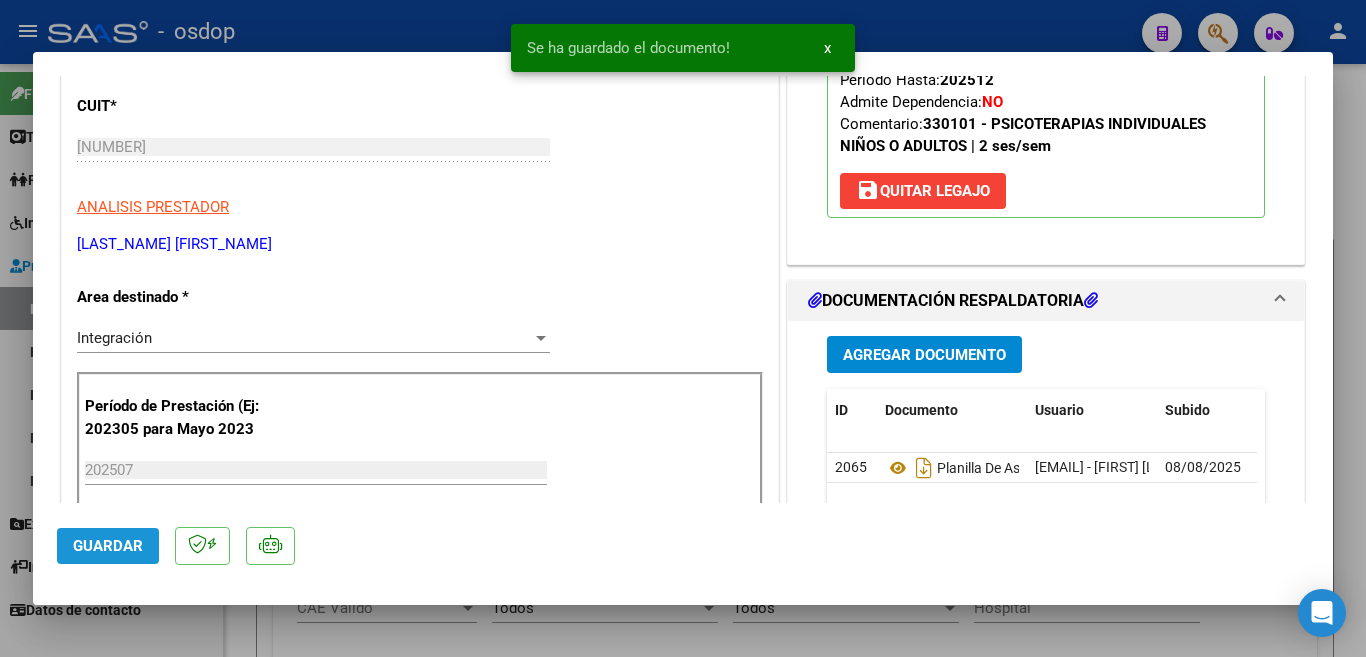 click on "Guardar" 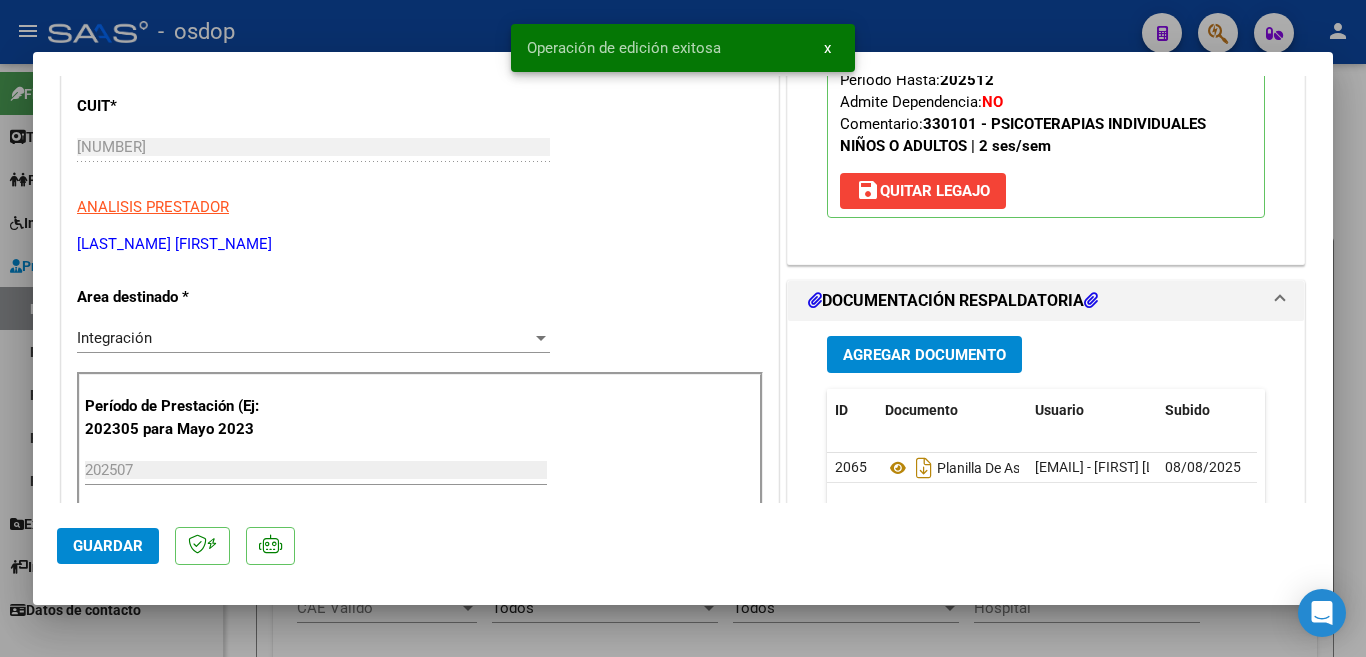 drag, startPoint x: 410, startPoint y: 5, endPoint x: 414, endPoint y: 25, distance: 20.396078 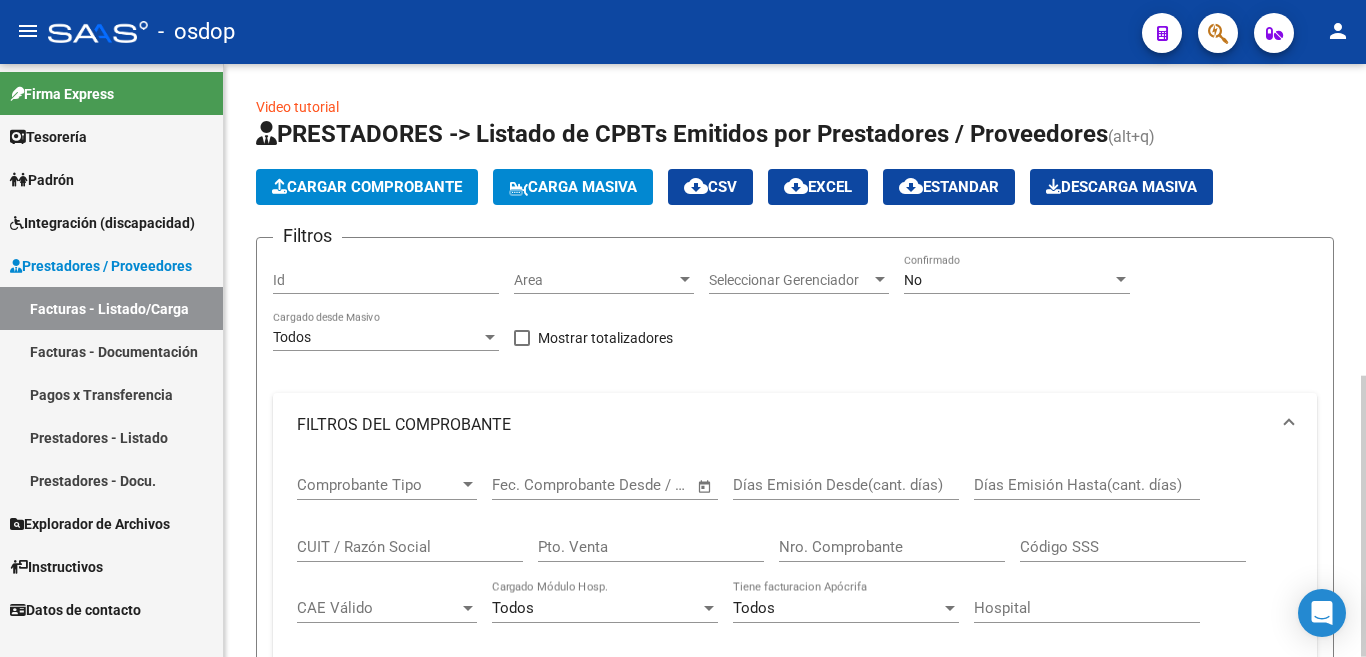 click on "Cargar Comprobante" 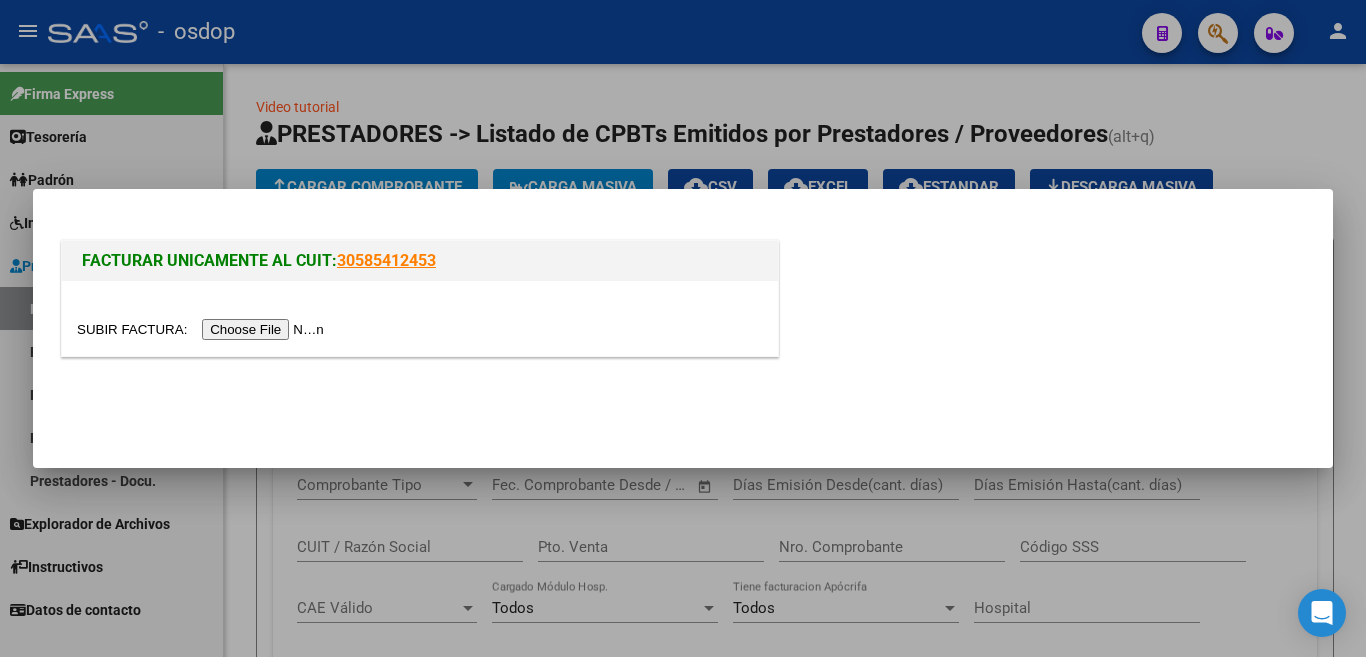 click at bounding box center (203, 329) 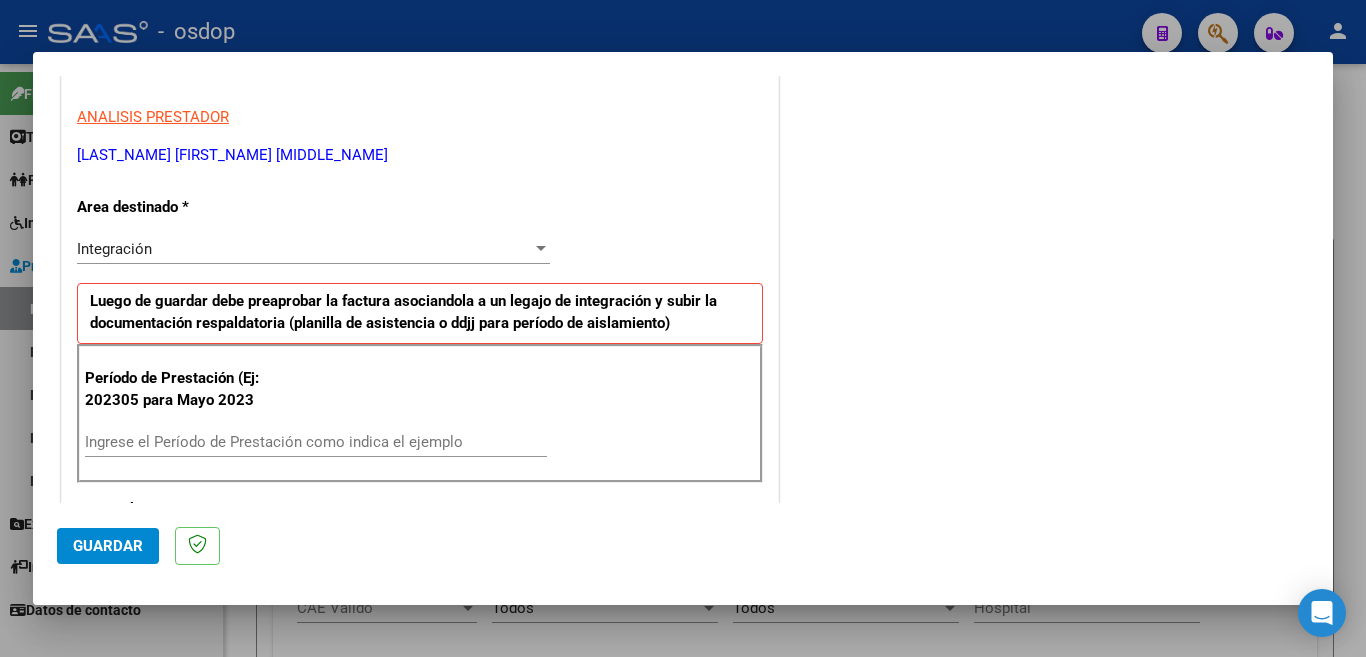 scroll, scrollTop: 400, scrollLeft: 0, axis: vertical 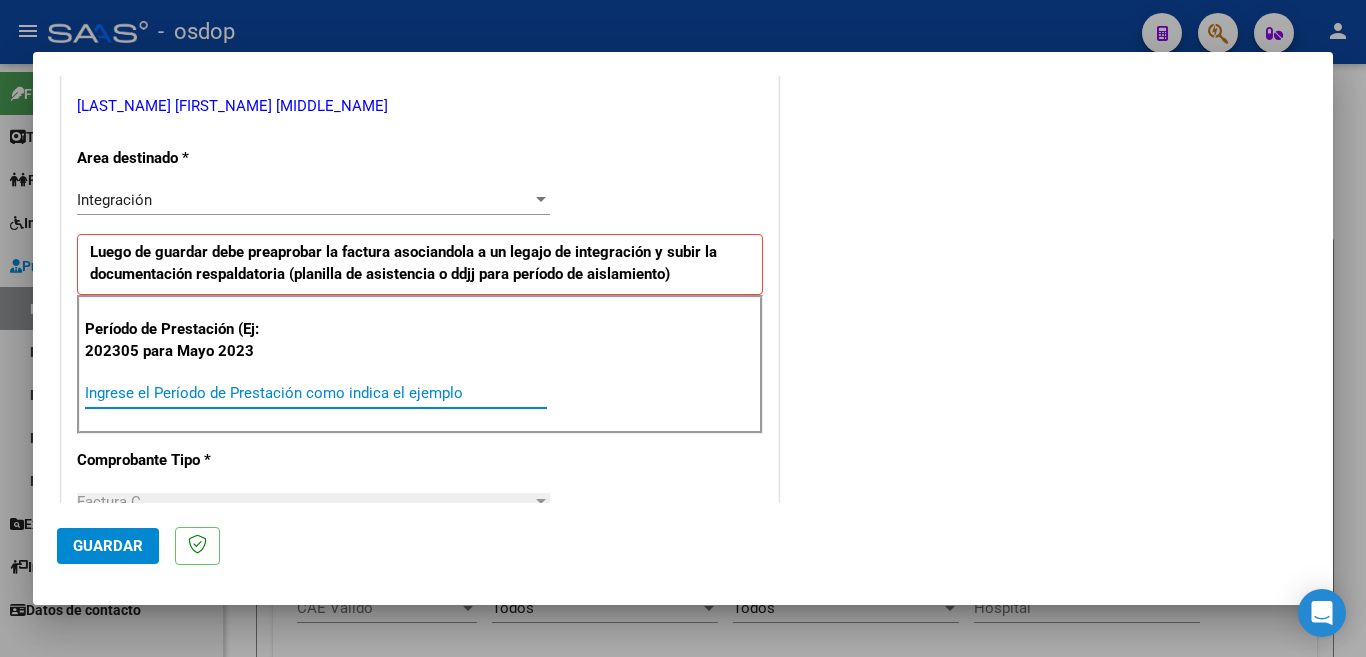 click on "Ingrese el Período de Prestación como indica el ejemplo" at bounding box center [316, 393] 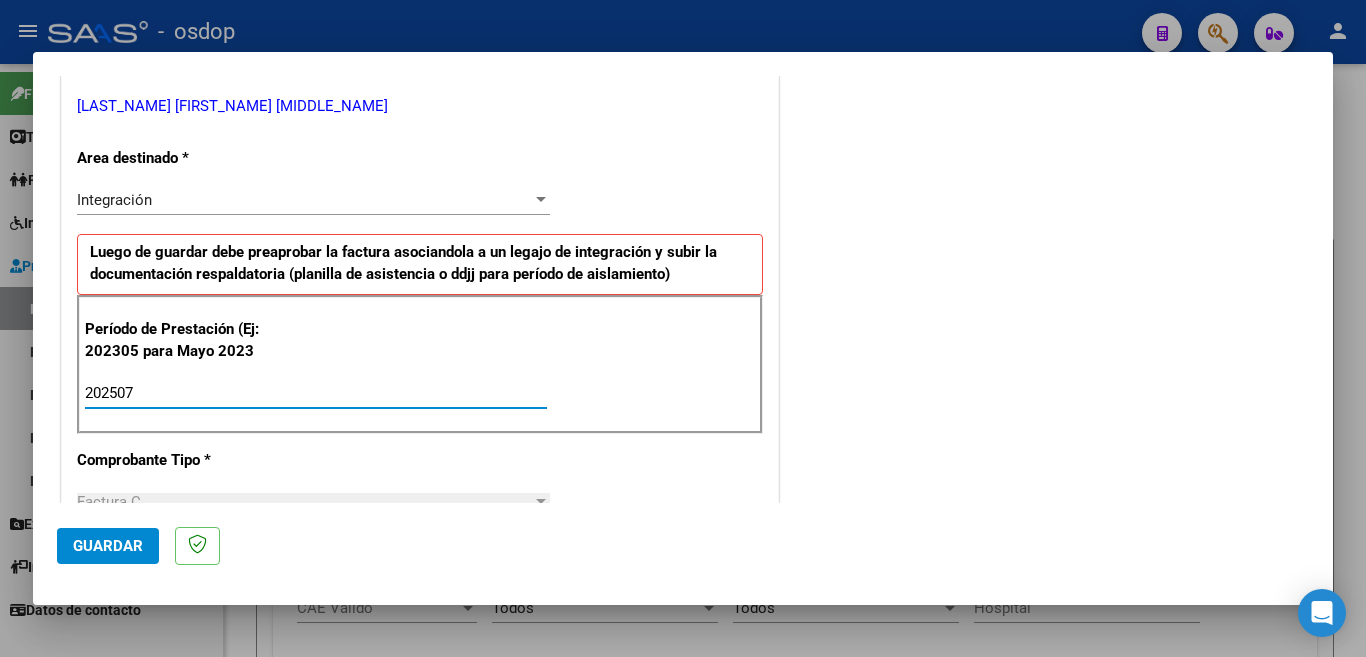 click on "Guardar" 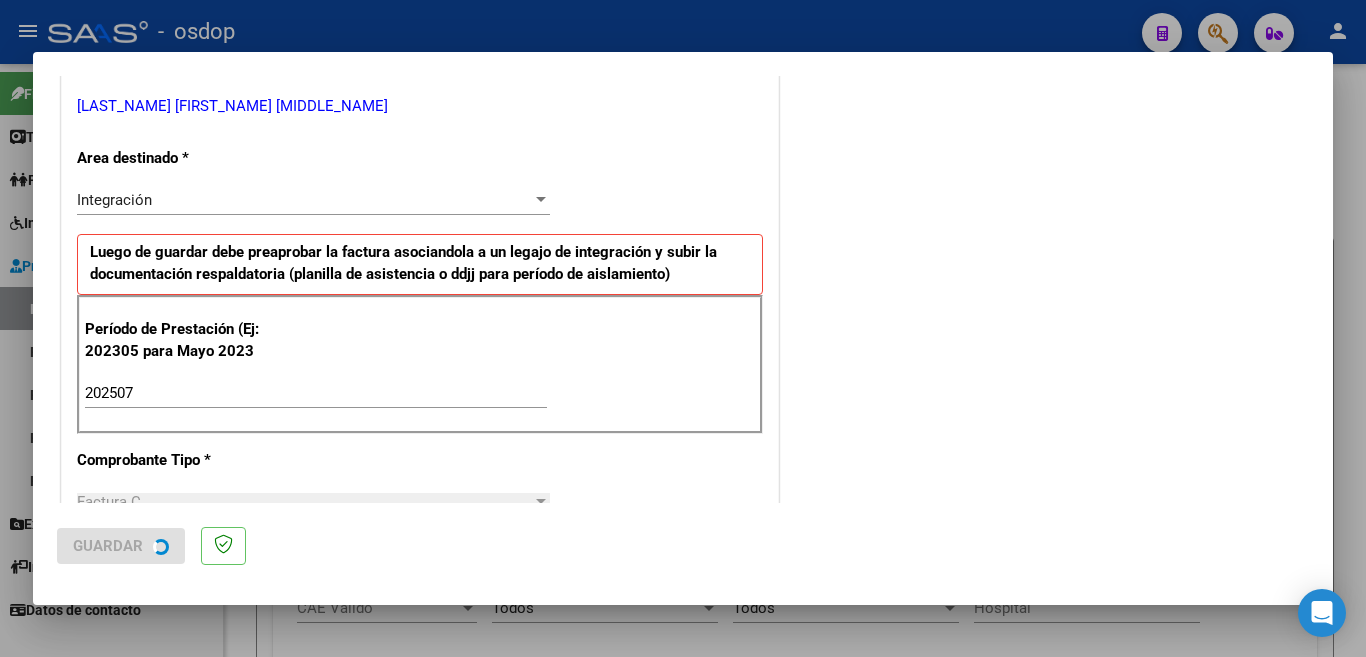 scroll, scrollTop: 0, scrollLeft: 0, axis: both 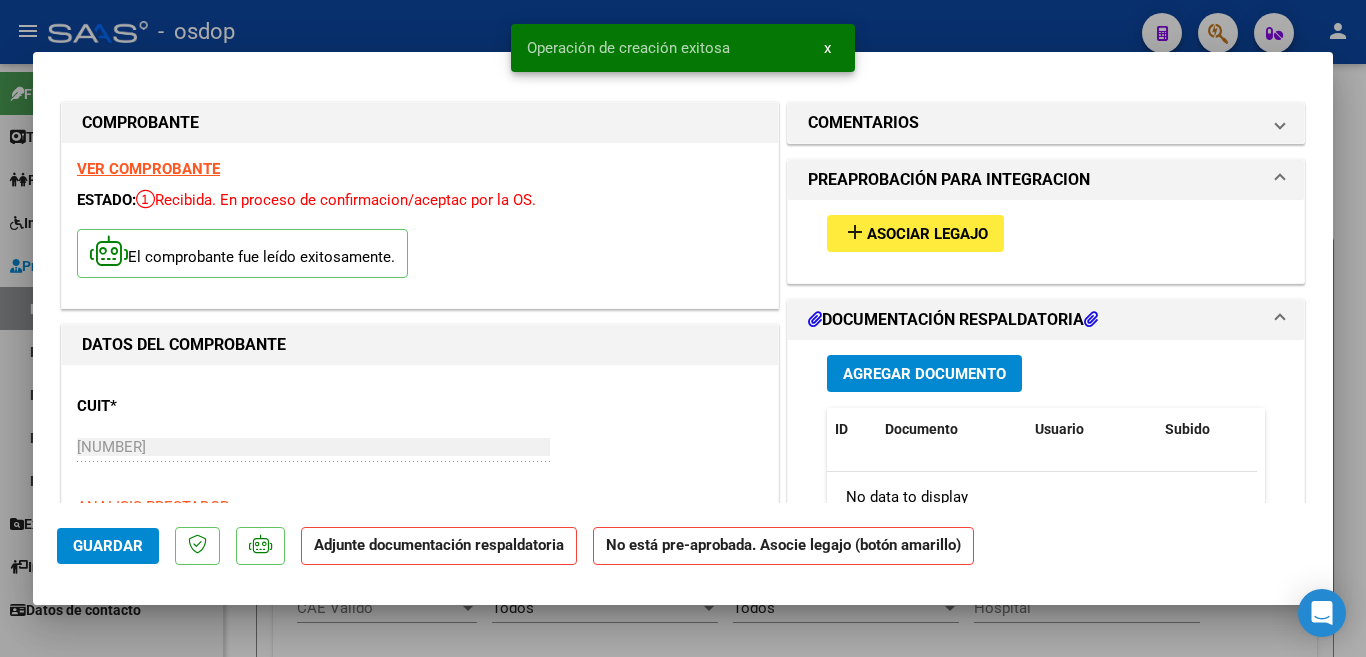 click on "Asociar Legajo" at bounding box center [927, 234] 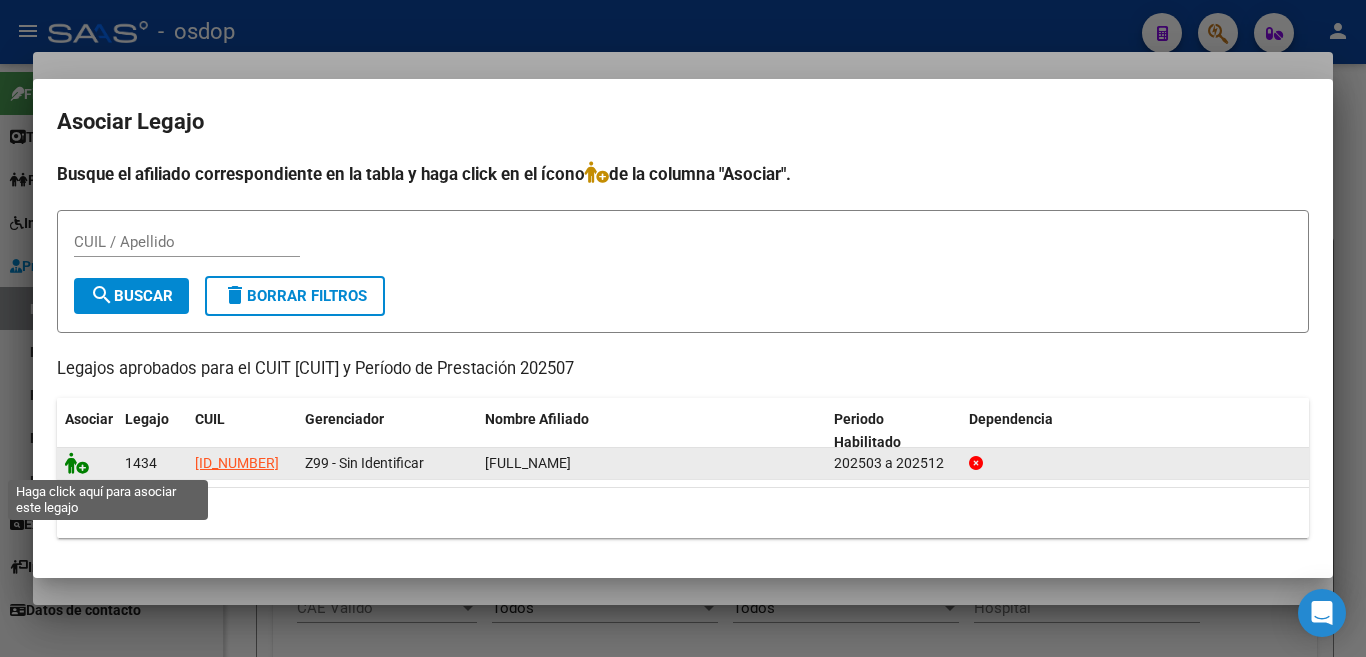 click 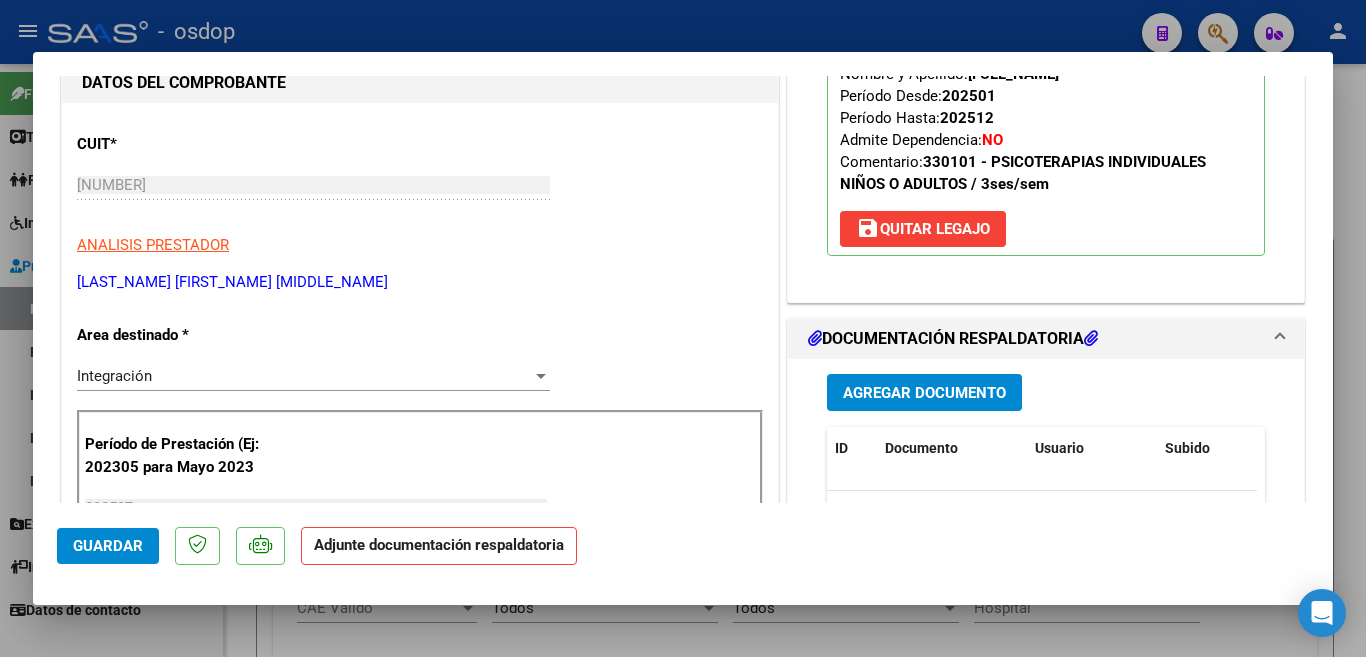 scroll, scrollTop: 400, scrollLeft: 0, axis: vertical 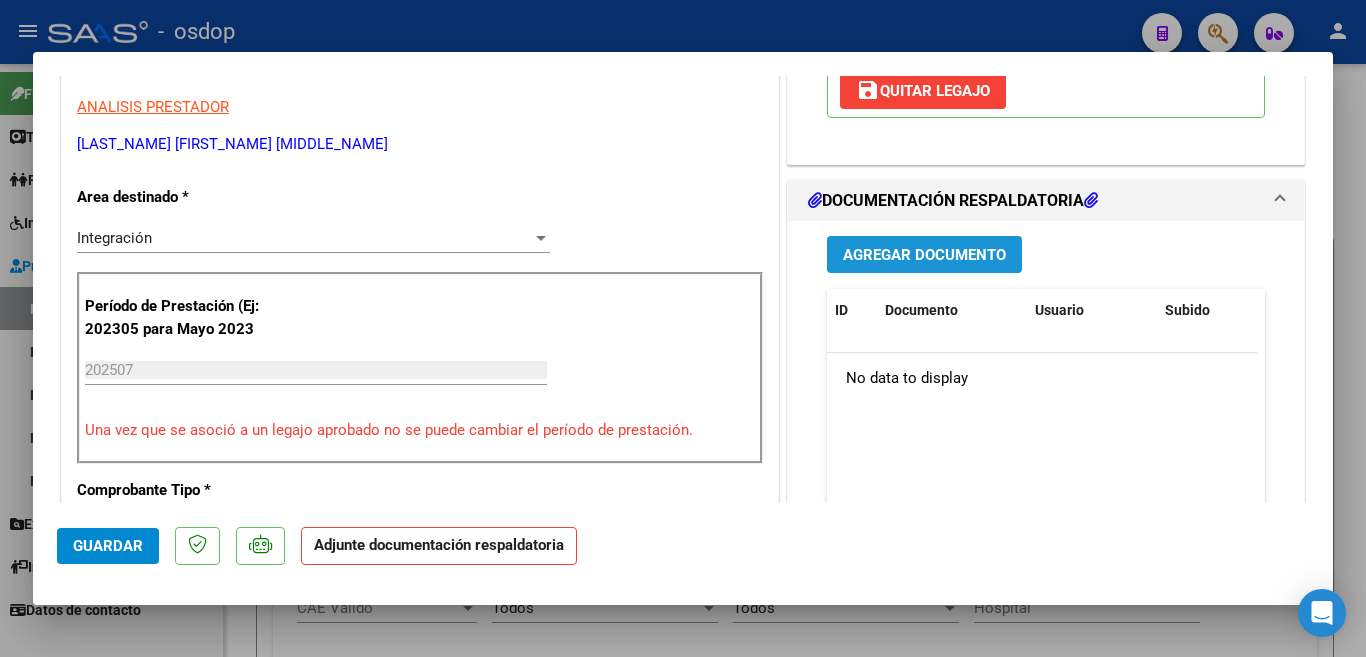 click on "Agregar Documento" at bounding box center (924, 255) 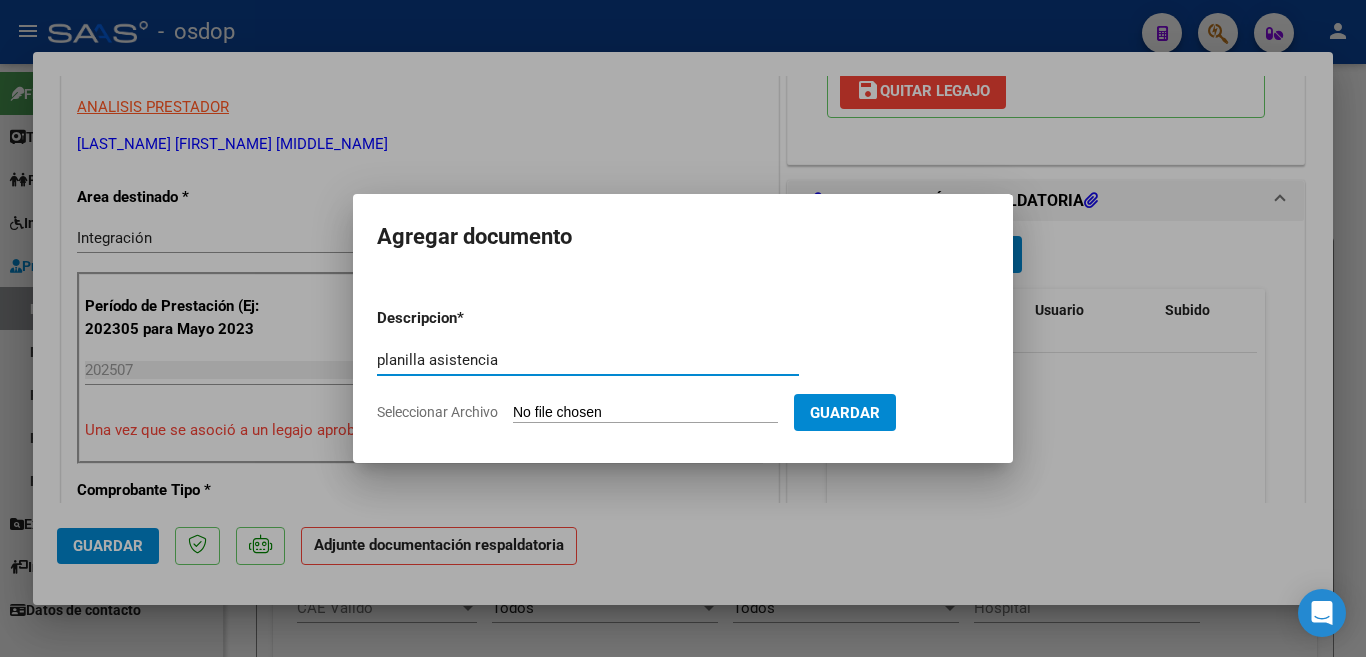 click on "Seleccionar Archivo" at bounding box center [645, 413] 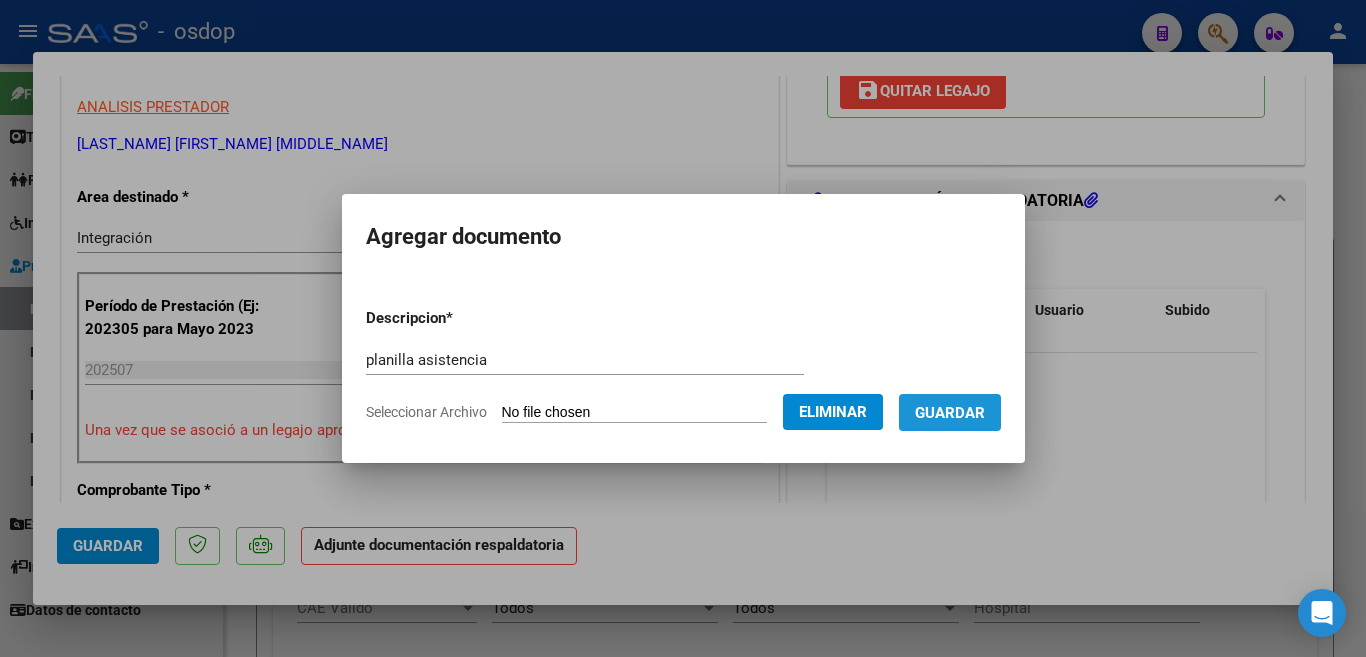 click on "Guardar" at bounding box center (950, 413) 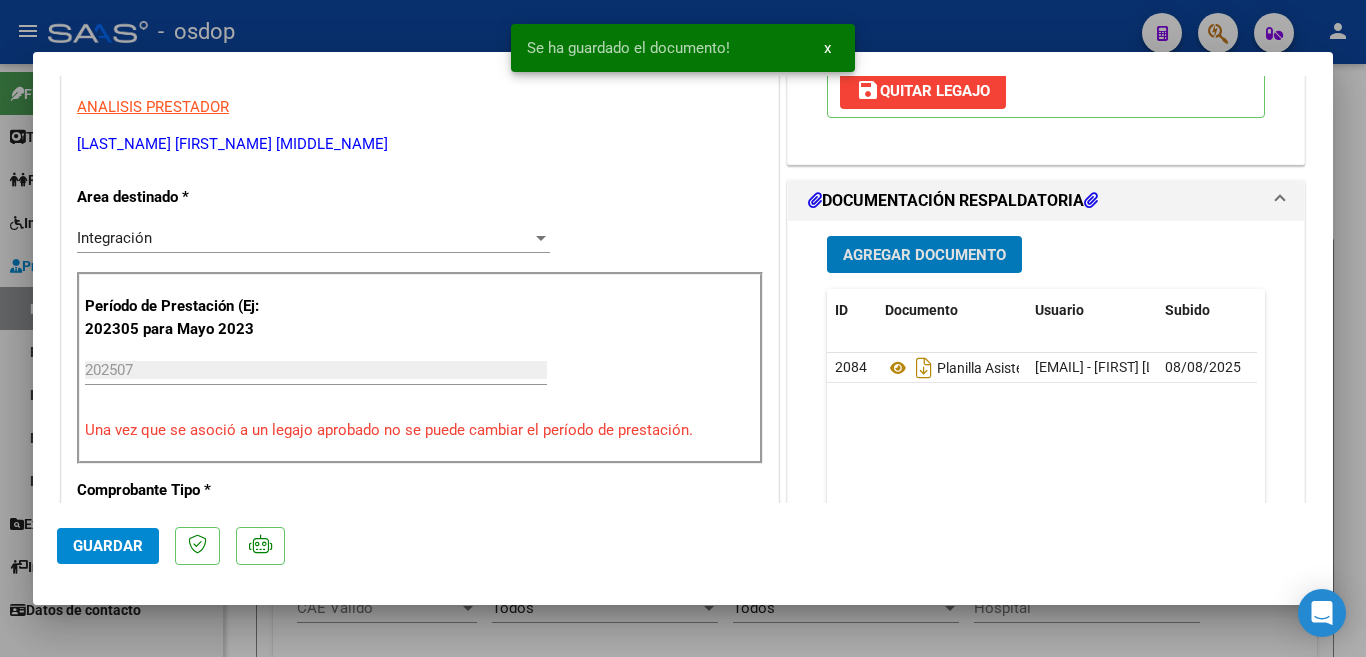 click on "Guardar" 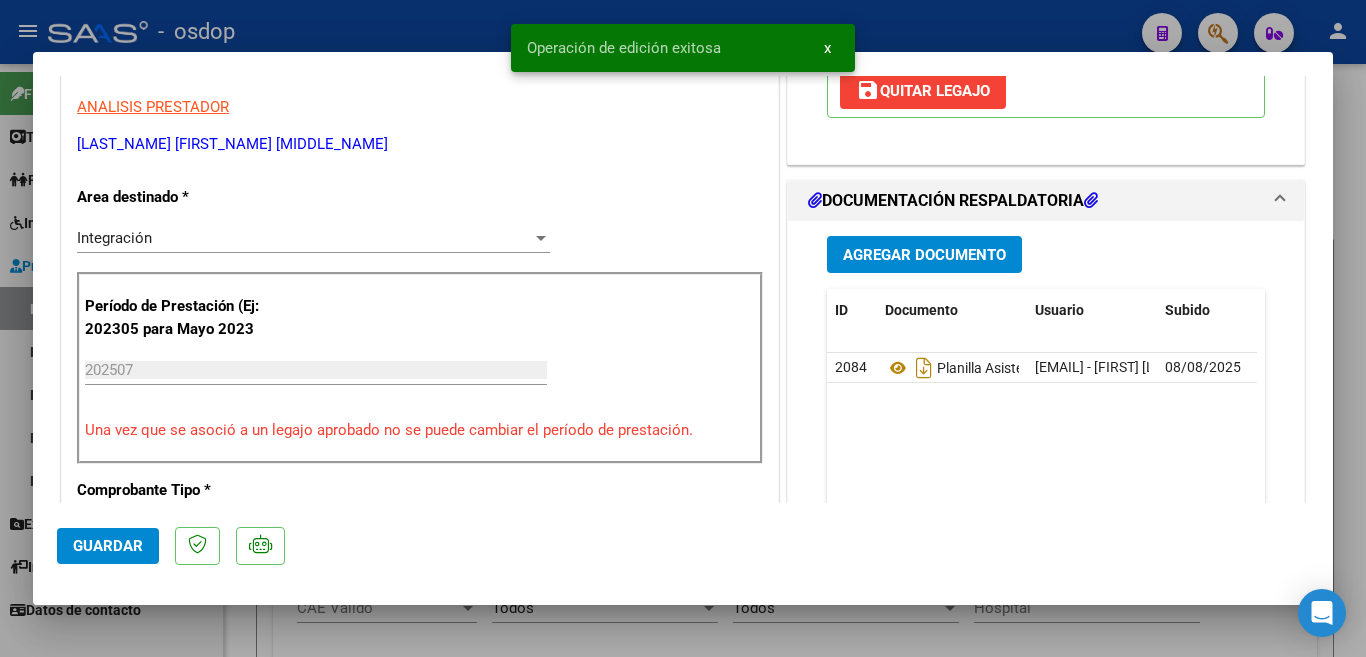 click at bounding box center (683, 328) 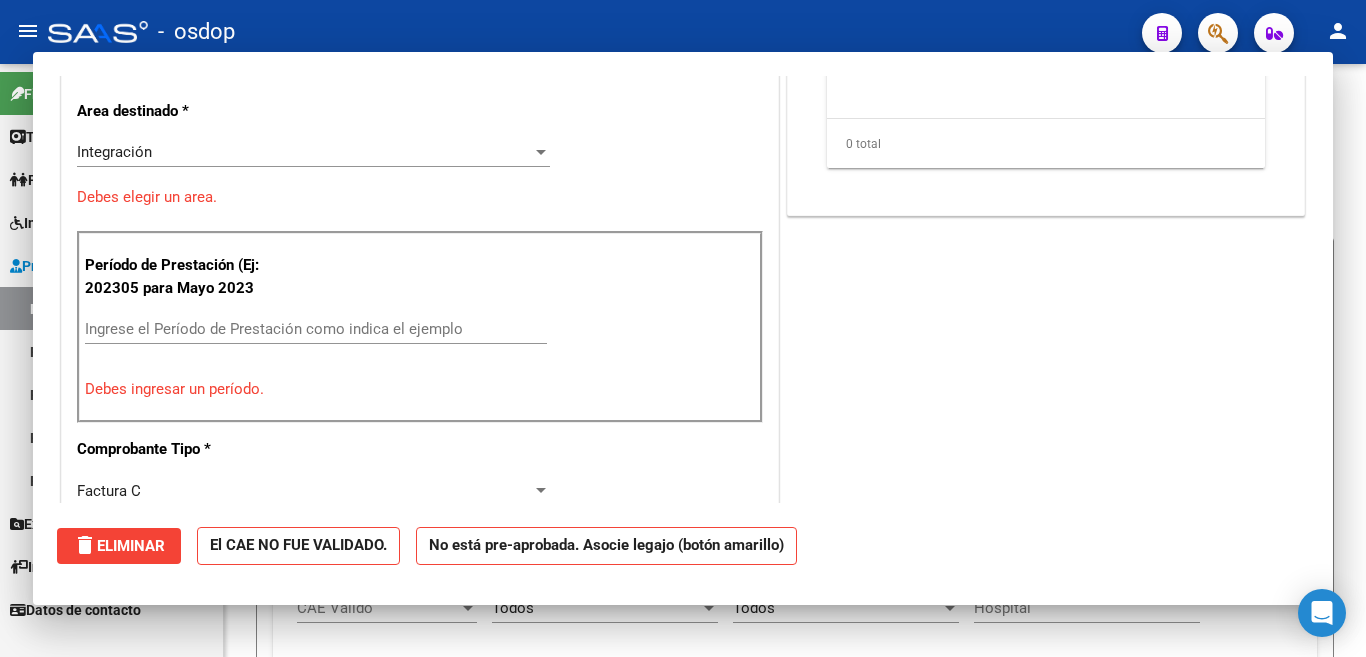 scroll, scrollTop: 339, scrollLeft: 0, axis: vertical 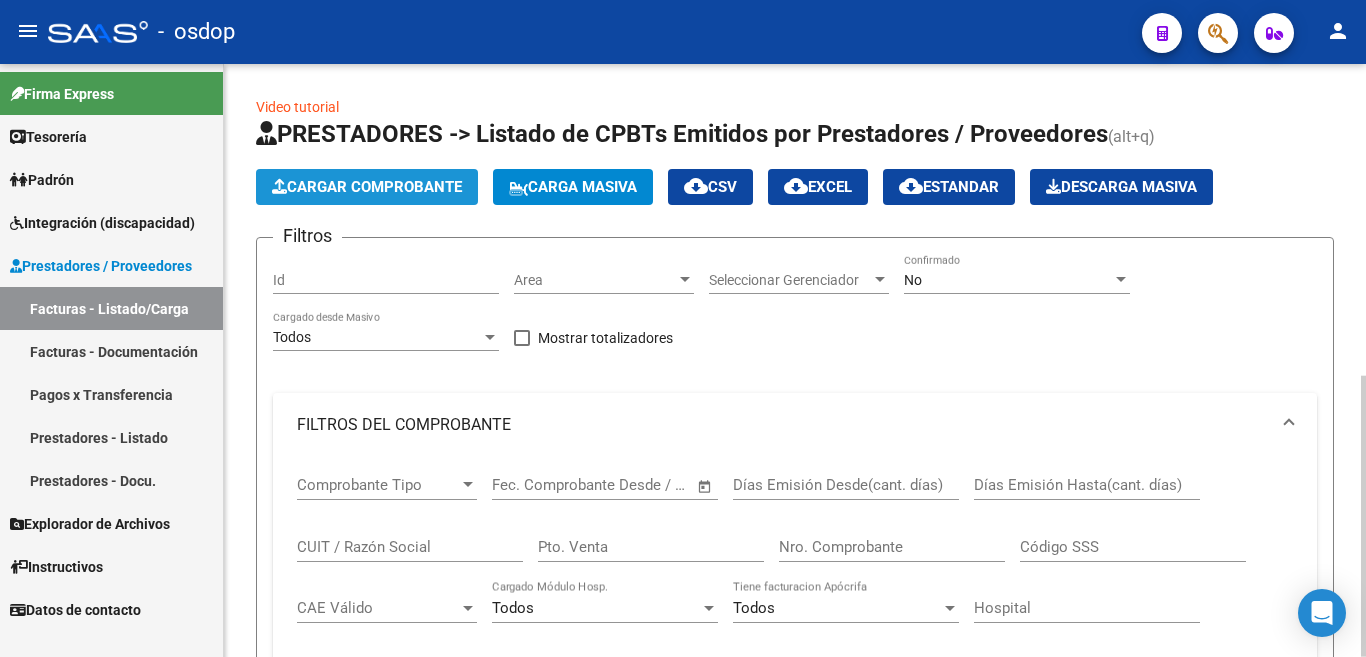 click on "Cargar Comprobante" 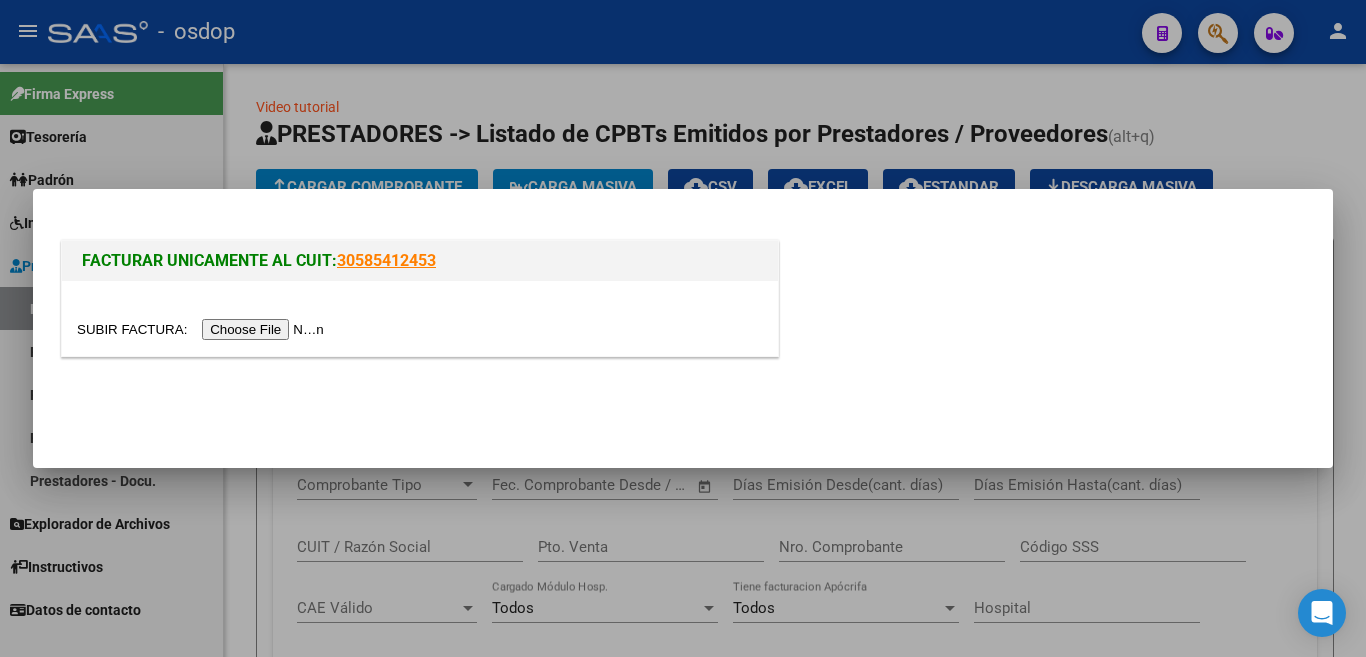 click at bounding box center [203, 329] 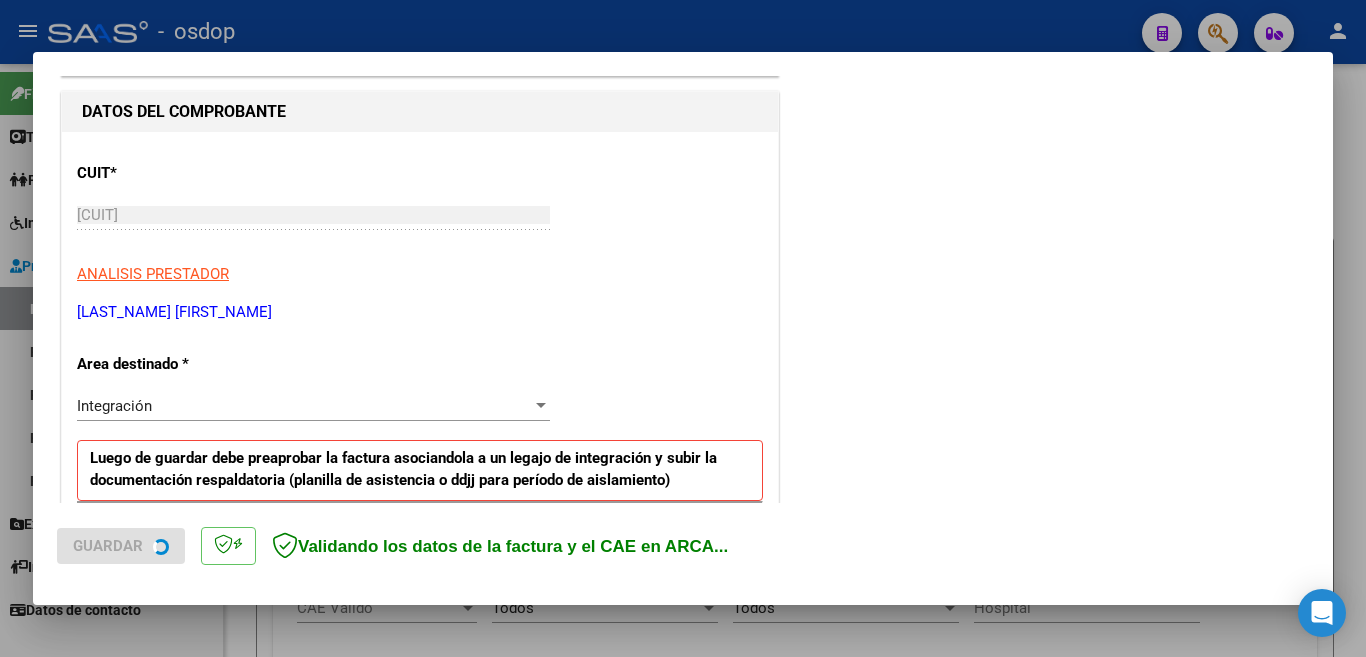 scroll, scrollTop: 400, scrollLeft: 0, axis: vertical 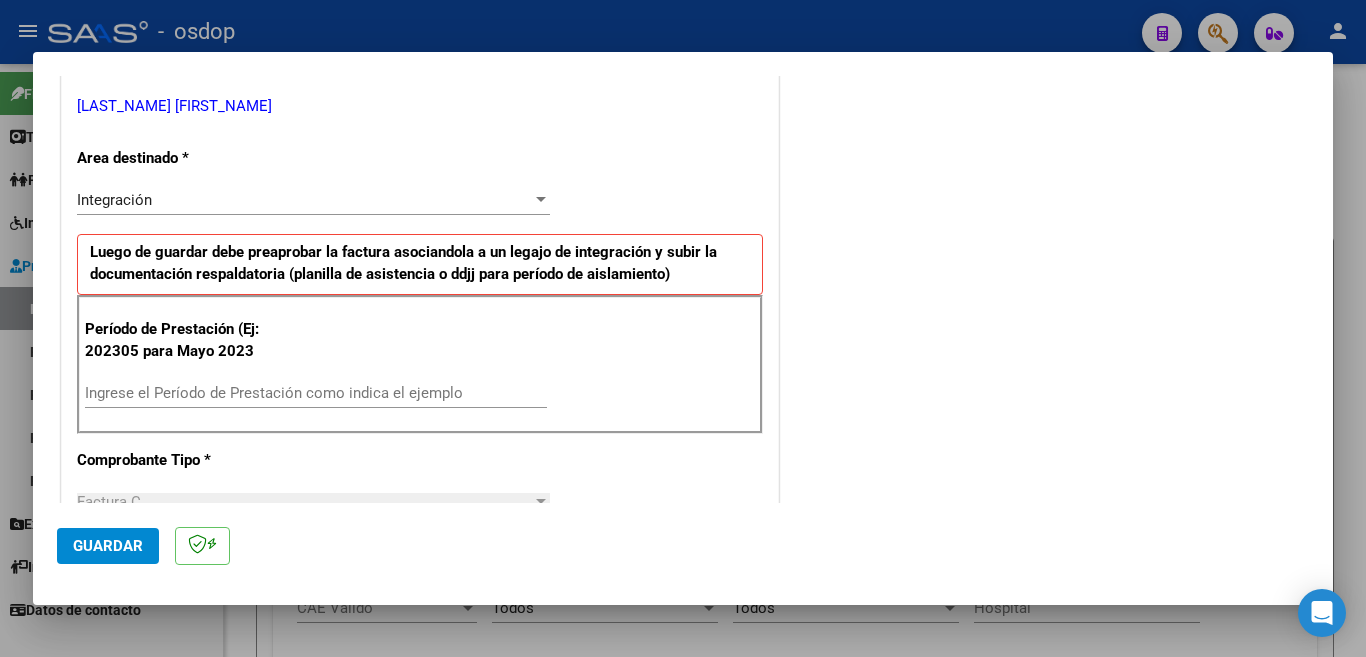 click on "Ingrese el Período de Prestación como indica el ejemplo" at bounding box center [316, 393] 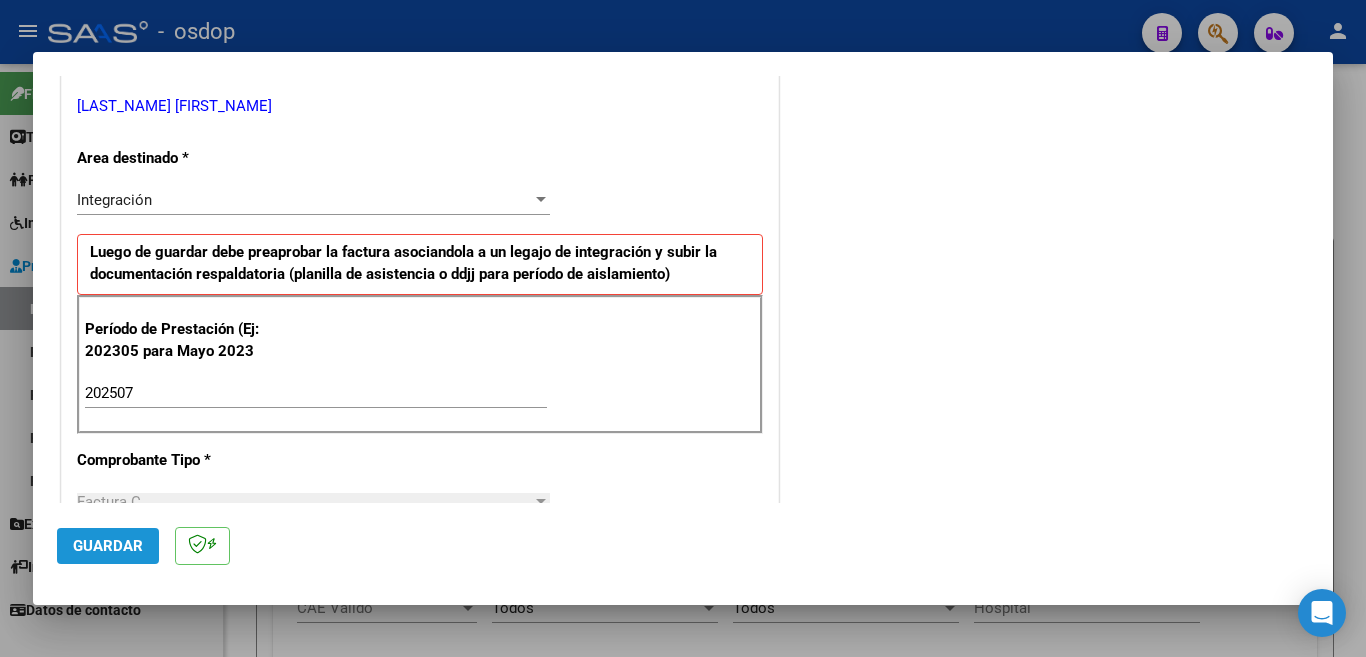 click on "Guardar" 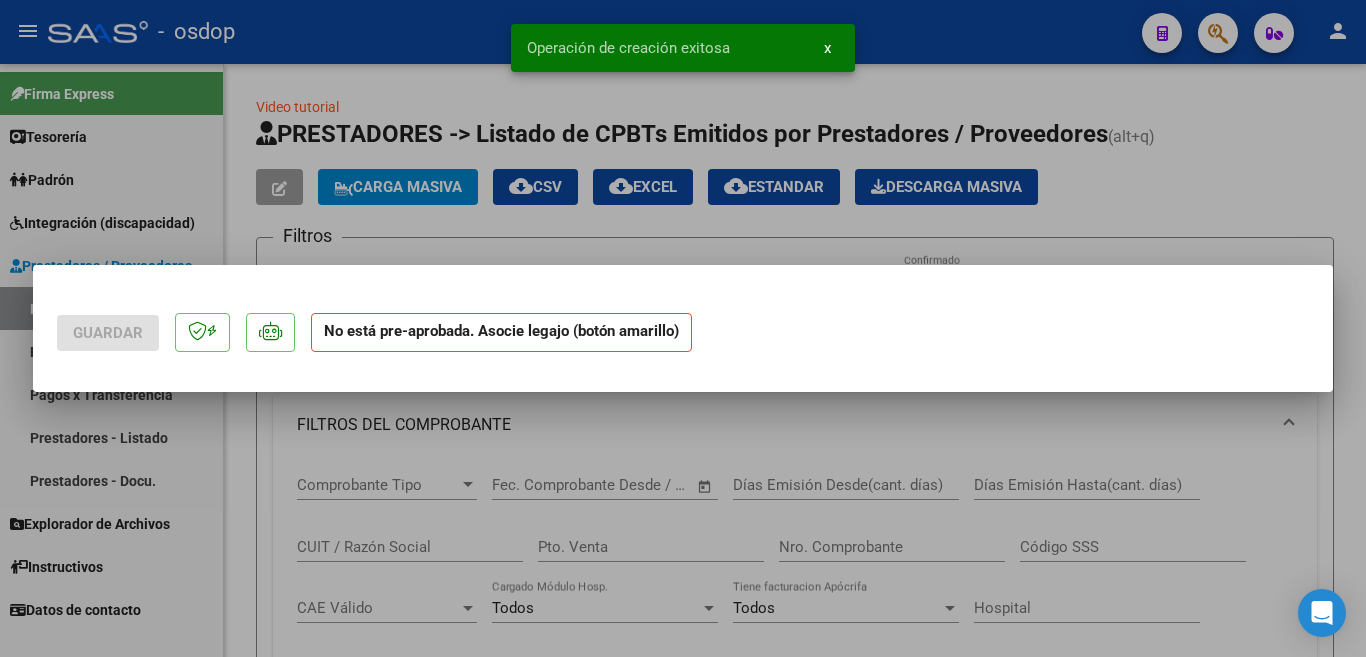 scroll, scrollTop: 0, scrollLeft: 0, axis: both 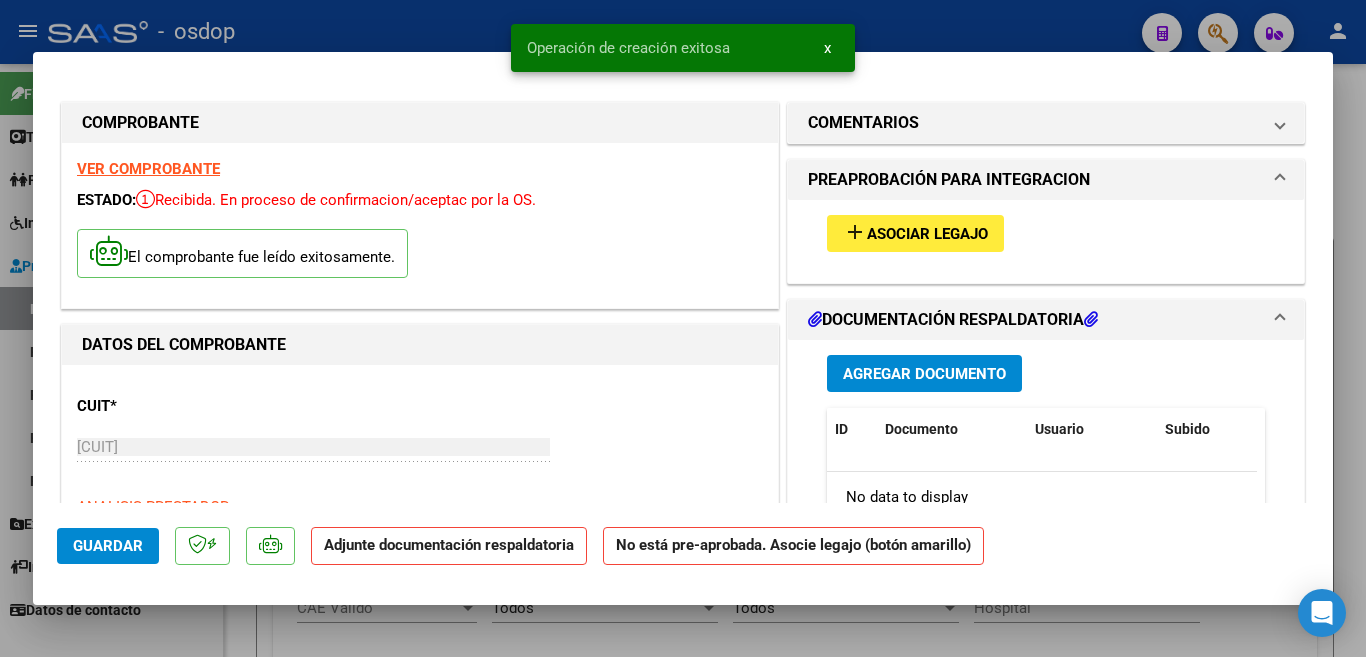 click on "Asociar Legajo" at bounding box center [927, 234] 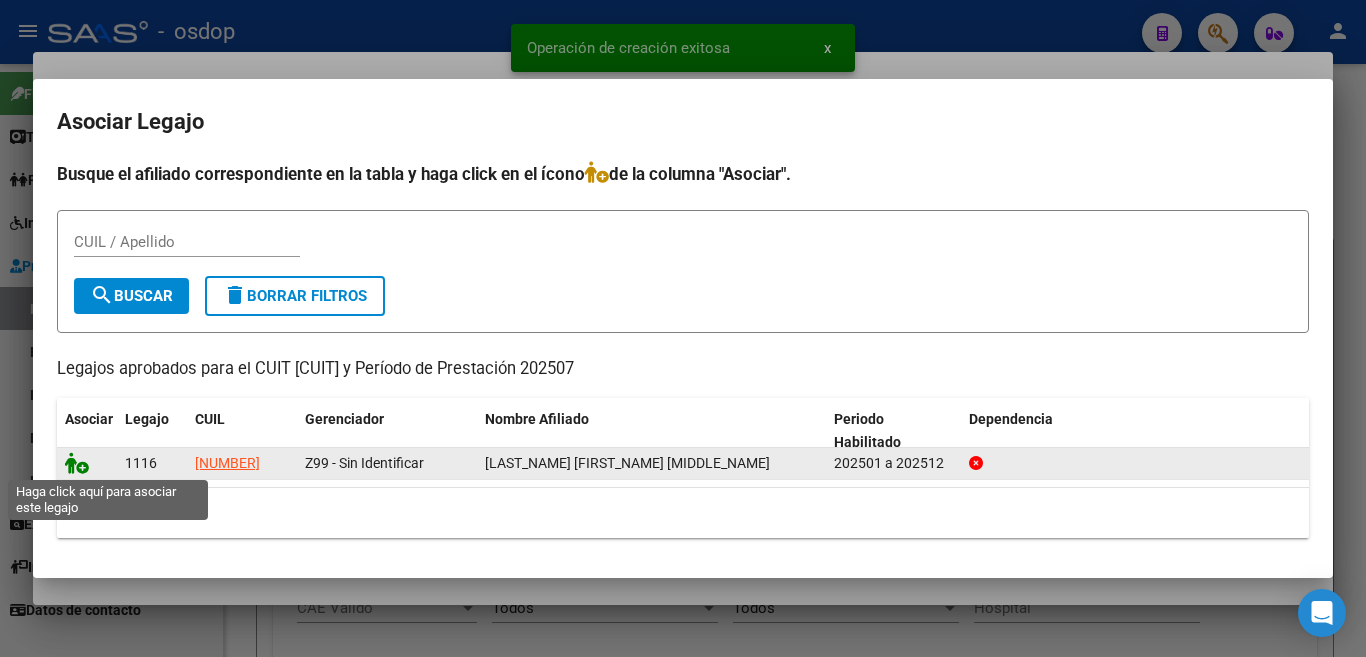 click 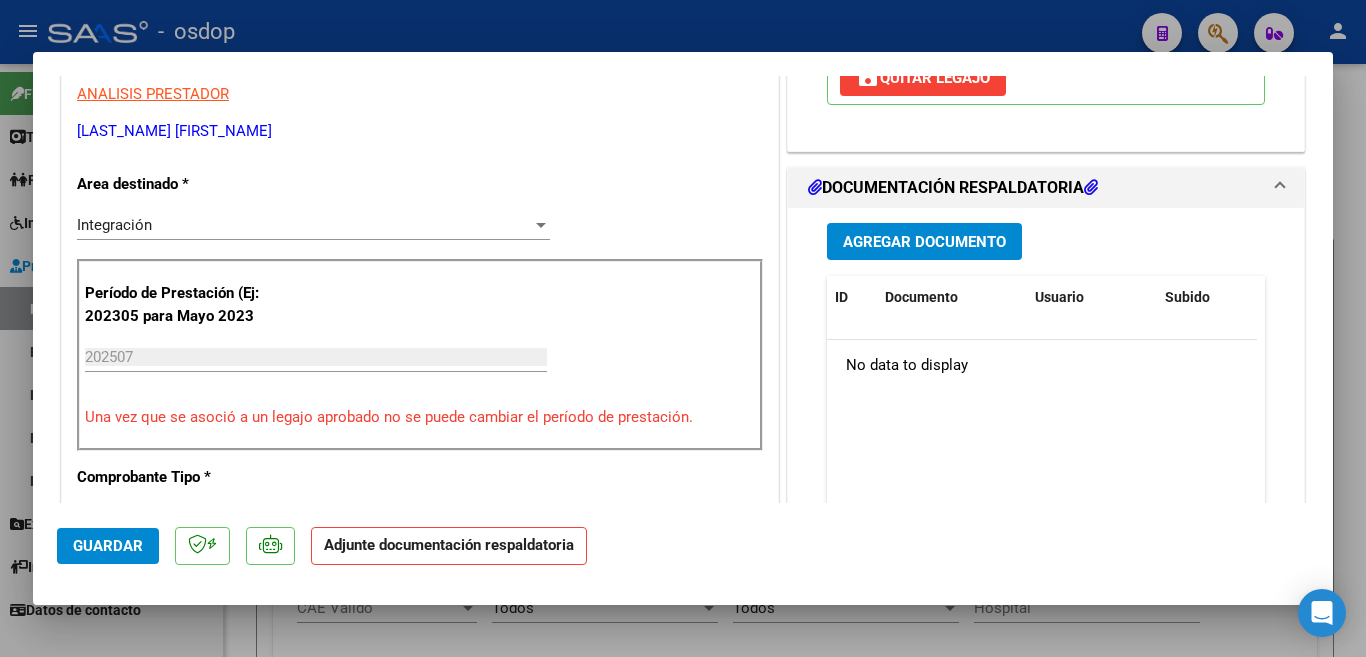 scroll, scrollTop: 400, scrollLeft: 0, axis: vertical 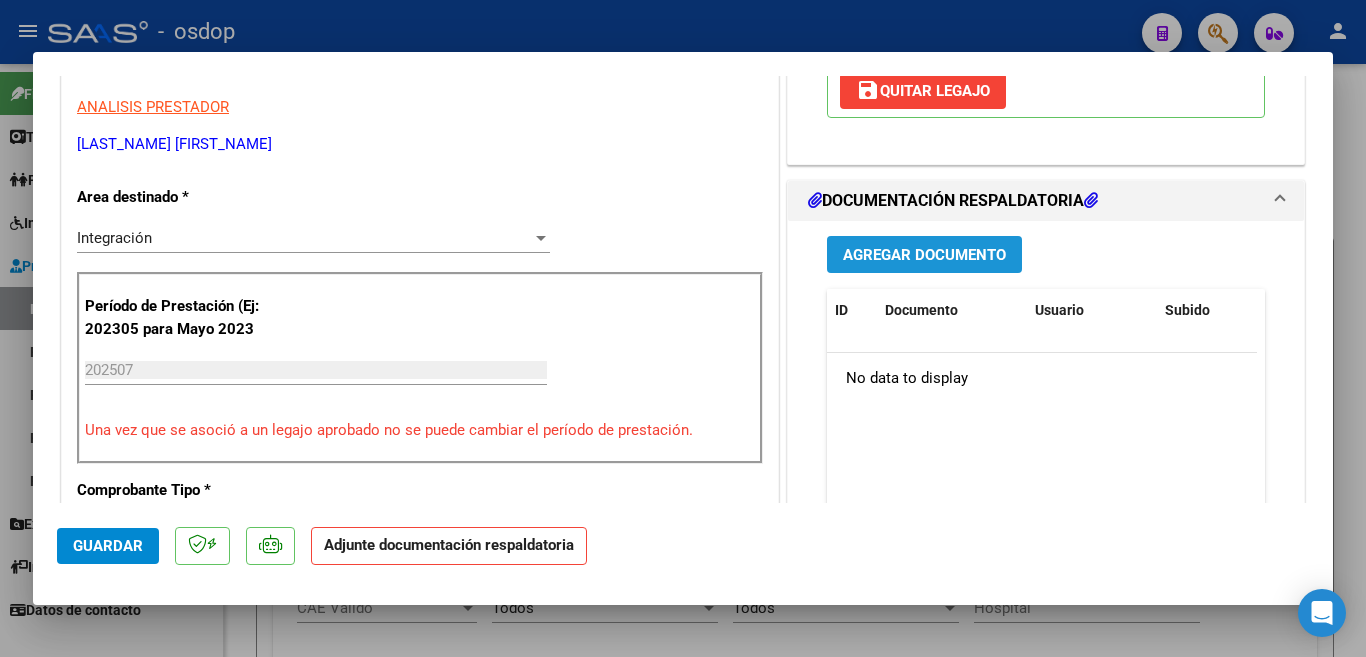 click on "Agregar Documento" at bounding box center [924, 254] 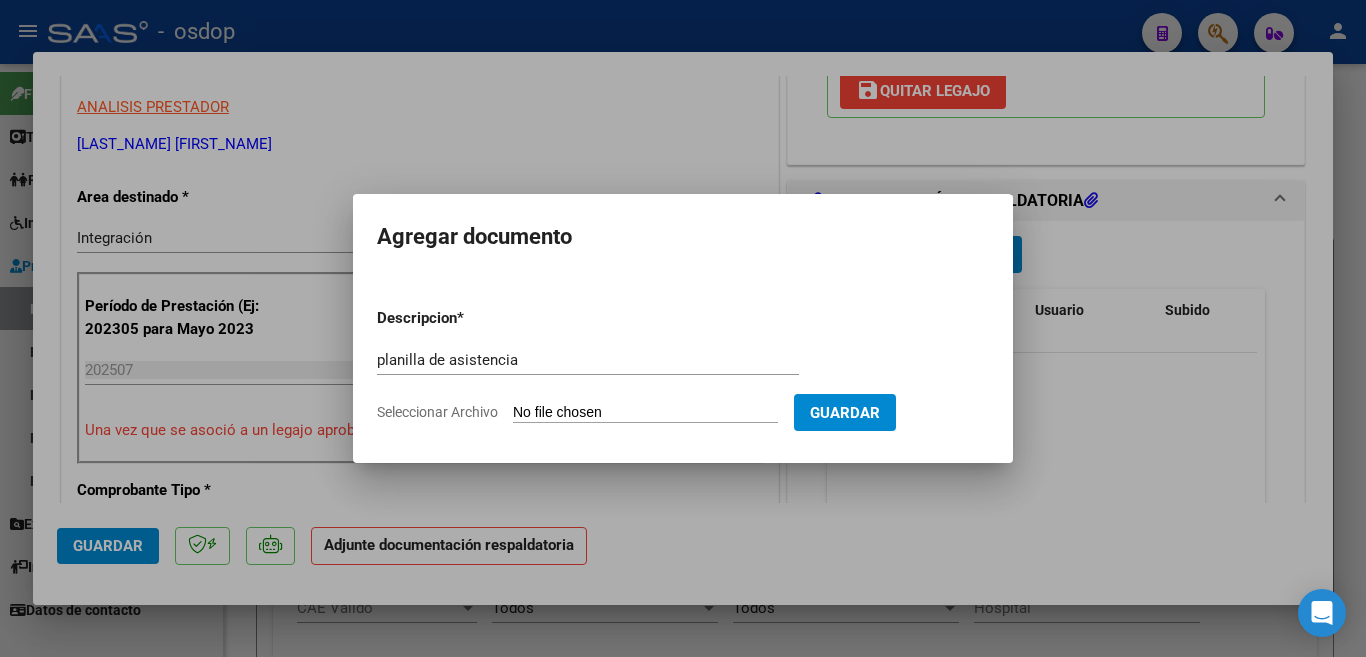 click on "Seleccionar Archivo" at bounding box center [645, 413] 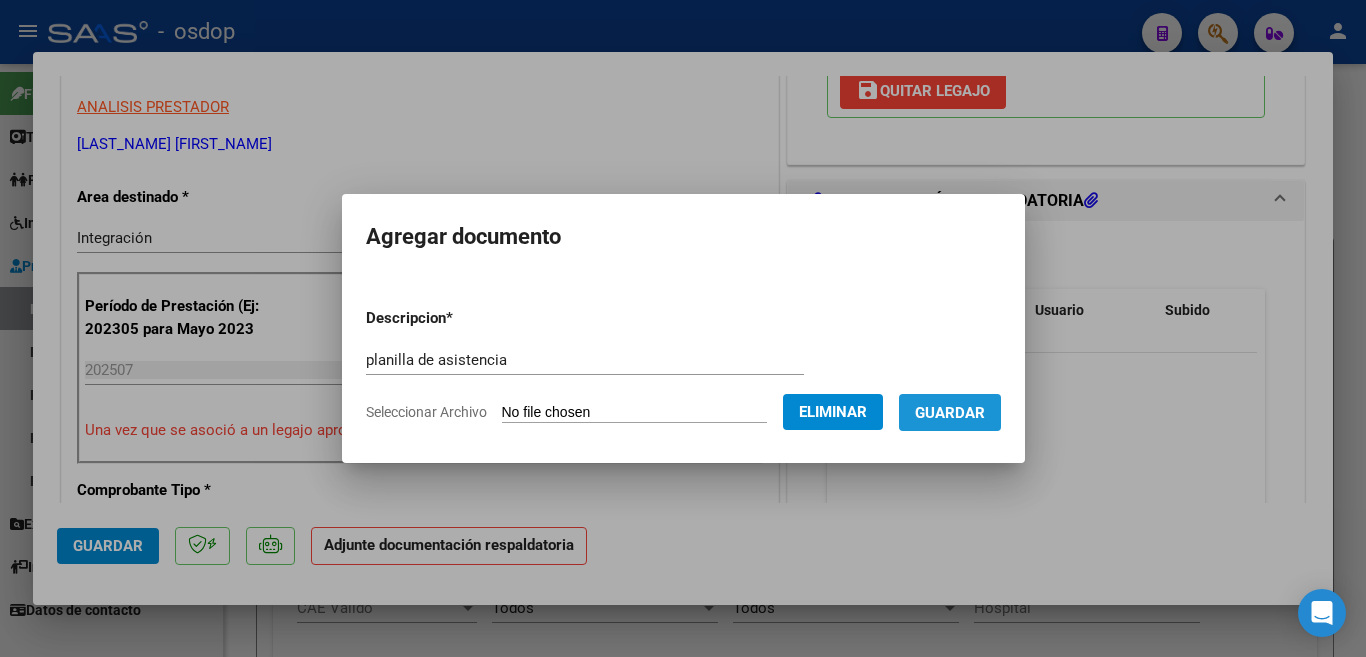 click on "Guardar" at bounding box center (950, 413) 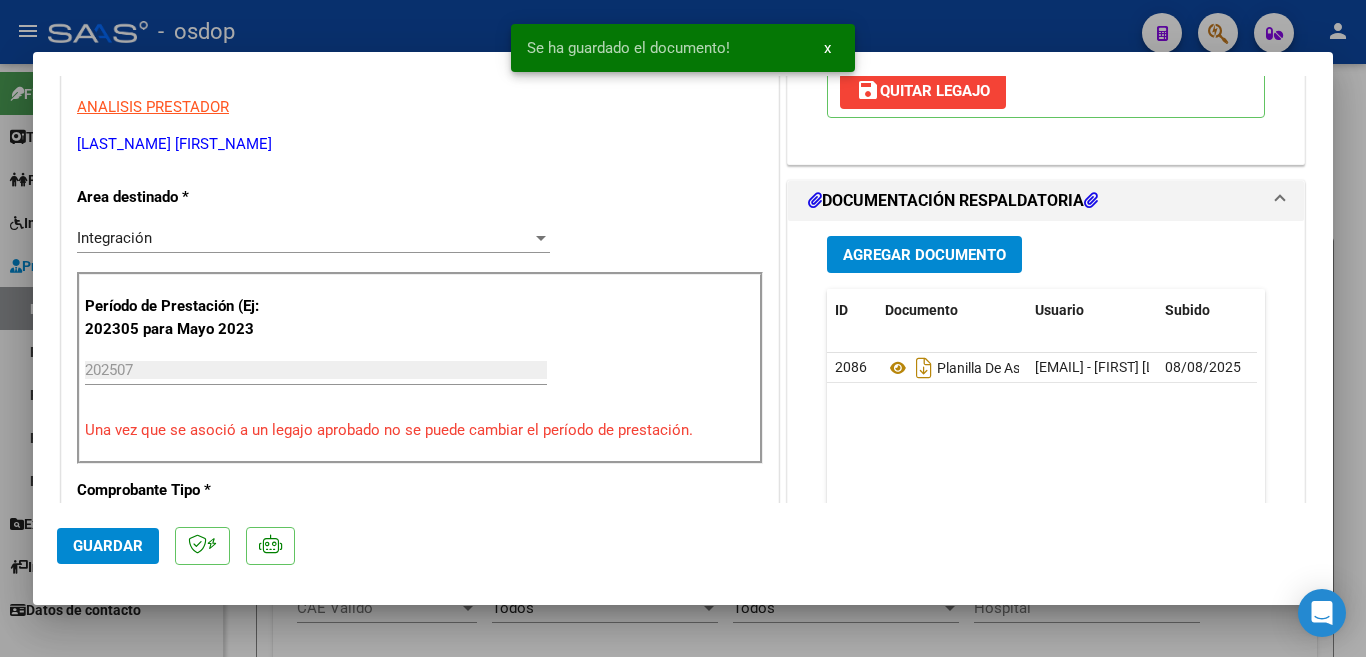 drag, startPoint x: 93, startPoint y: 522, endPoint x: 93, endPoint y: 540, distance: 18 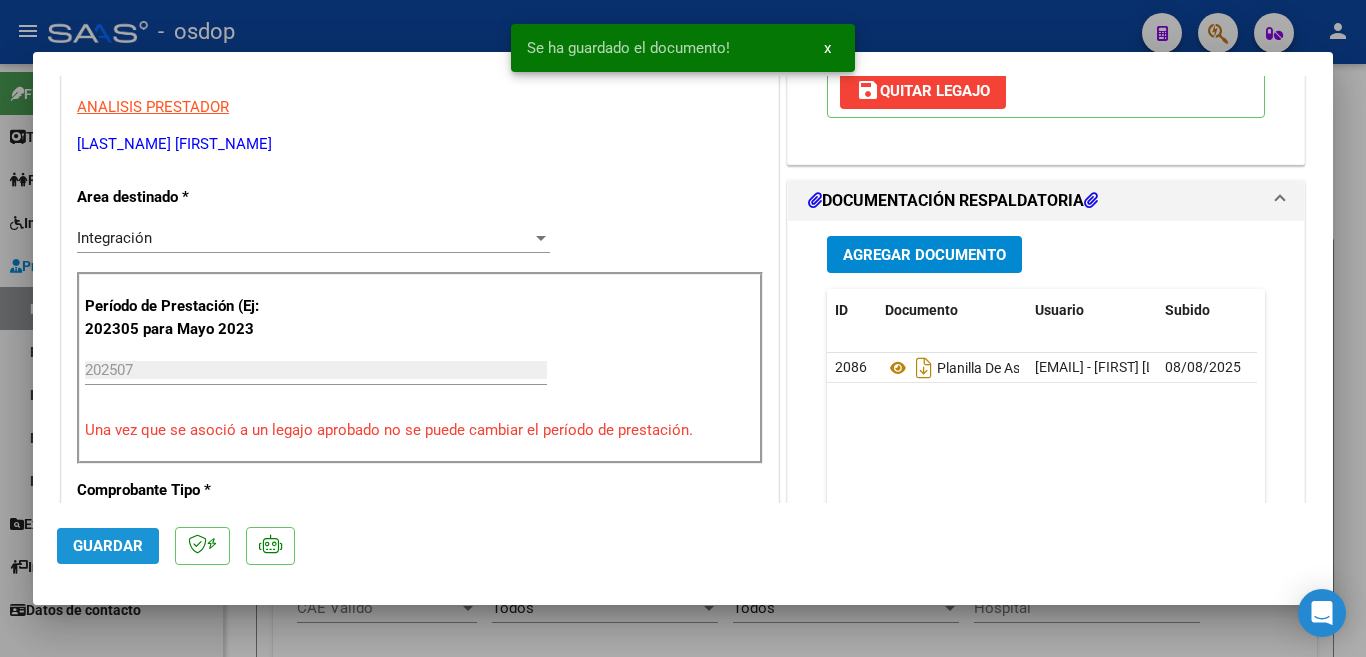 click on "Guardar" 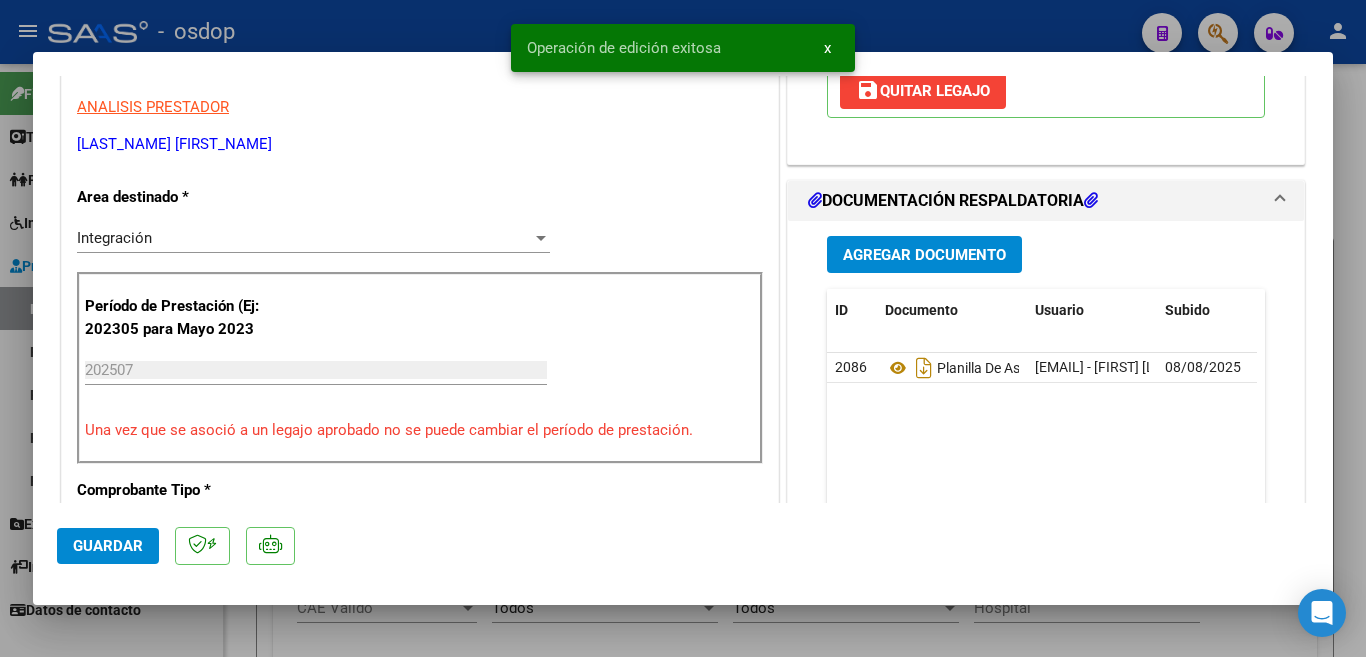 click at bounding box center [683, 328] 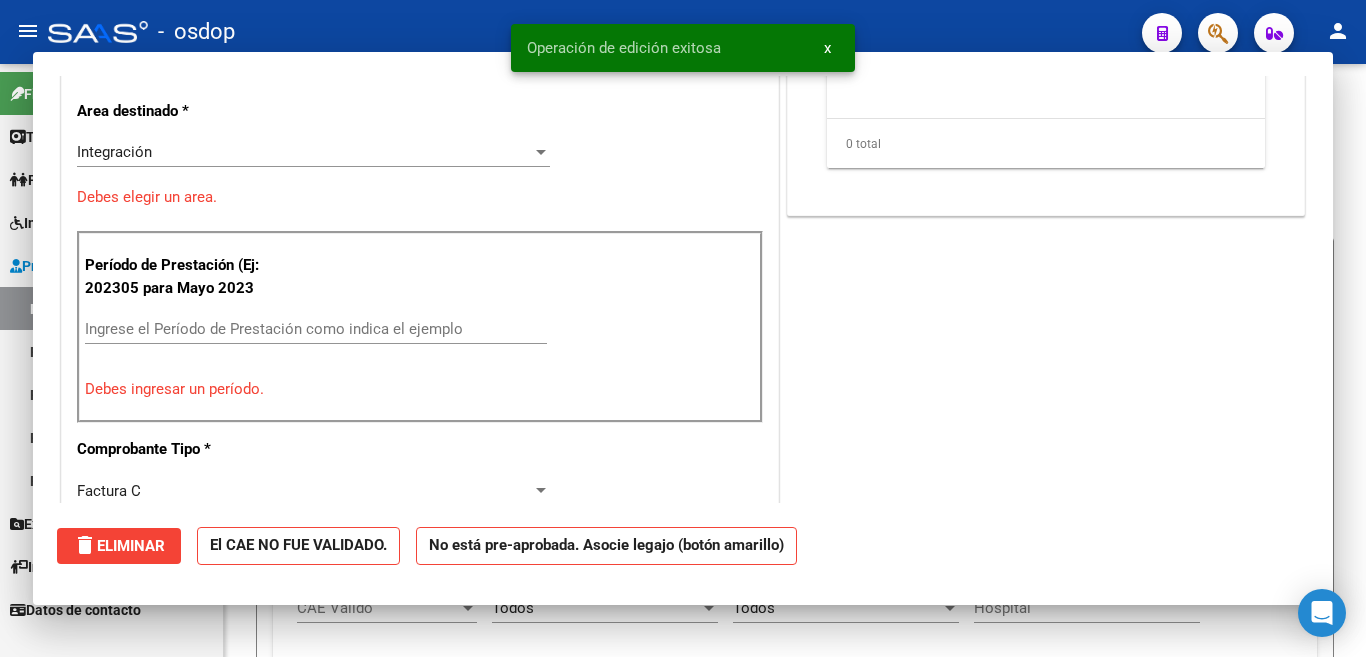 scroll, scrollTop: 339, scrollLeft: 0, axis: vertical 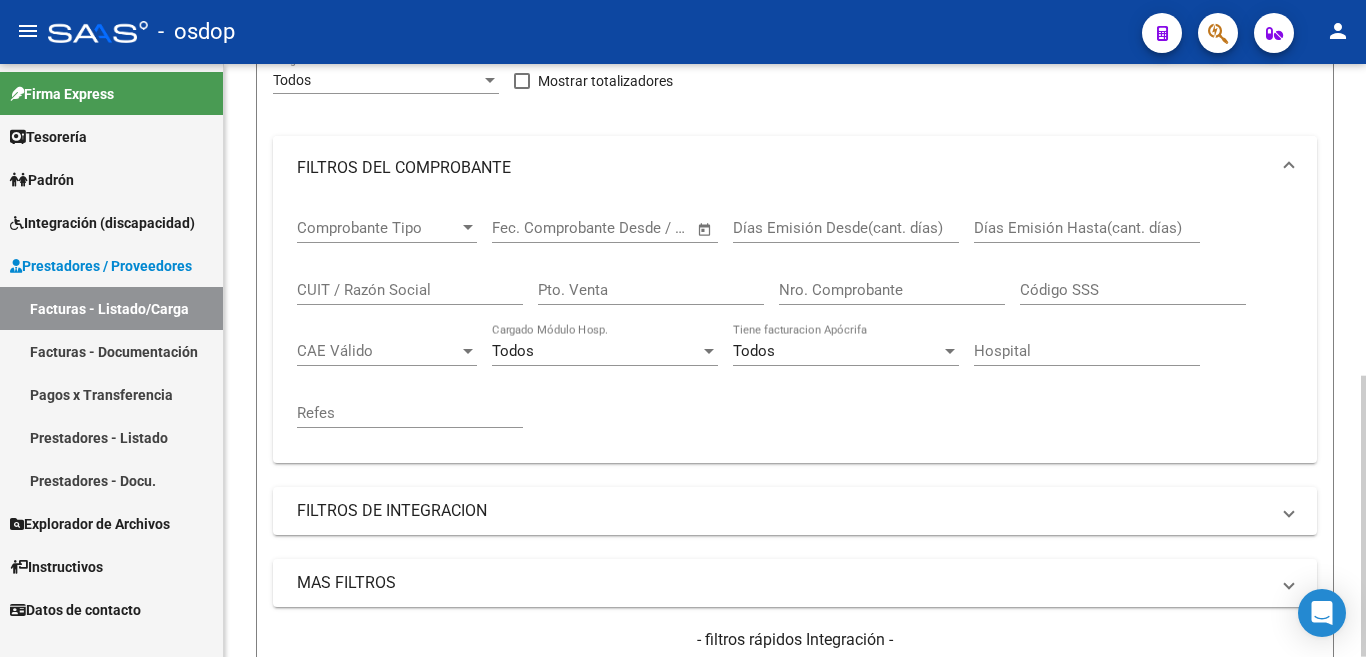 click on "FILTROS DEL COMPROBANTE" at bounding box center [783, 168] 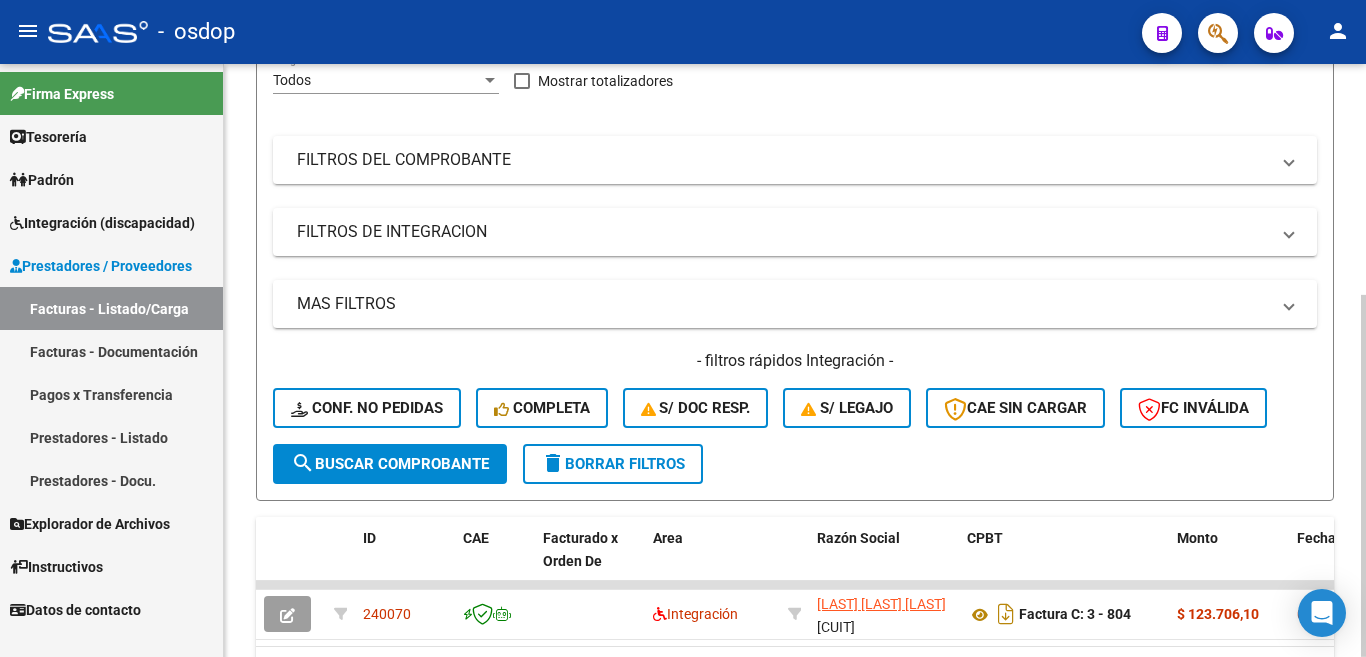 click on "delete" 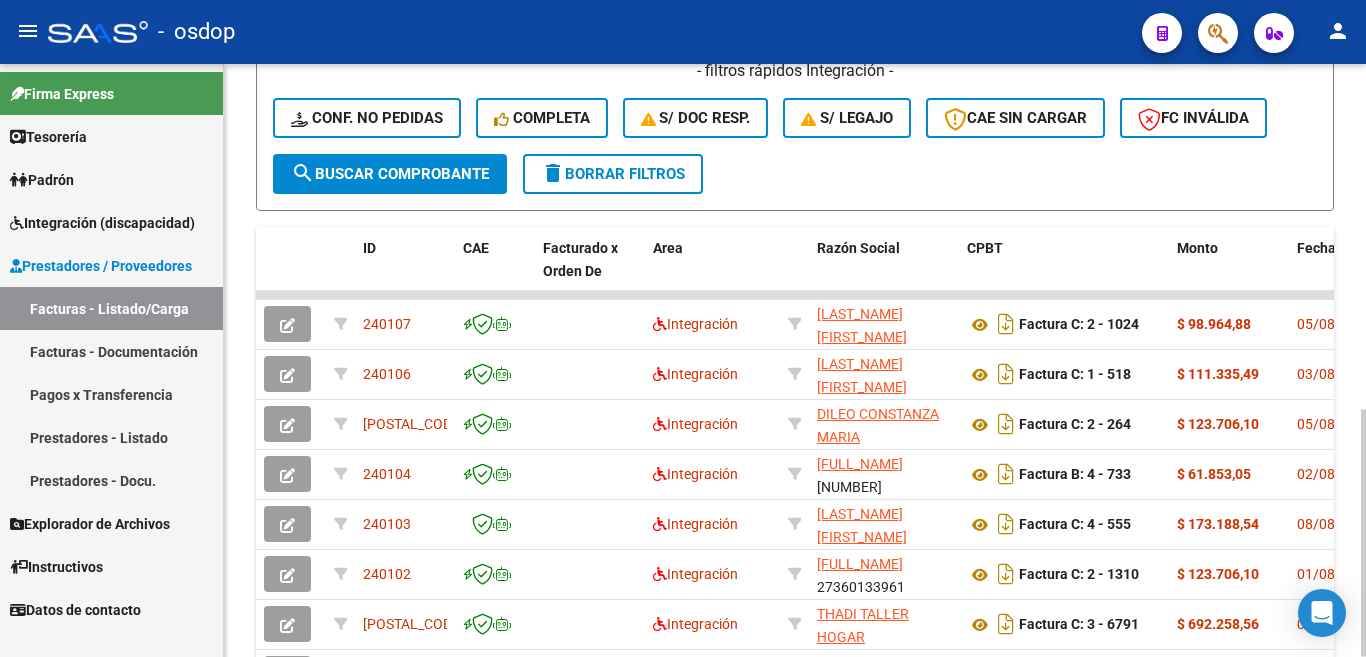 scroll, scrollTop: 557, scrollLeft: 0, axis: vertical 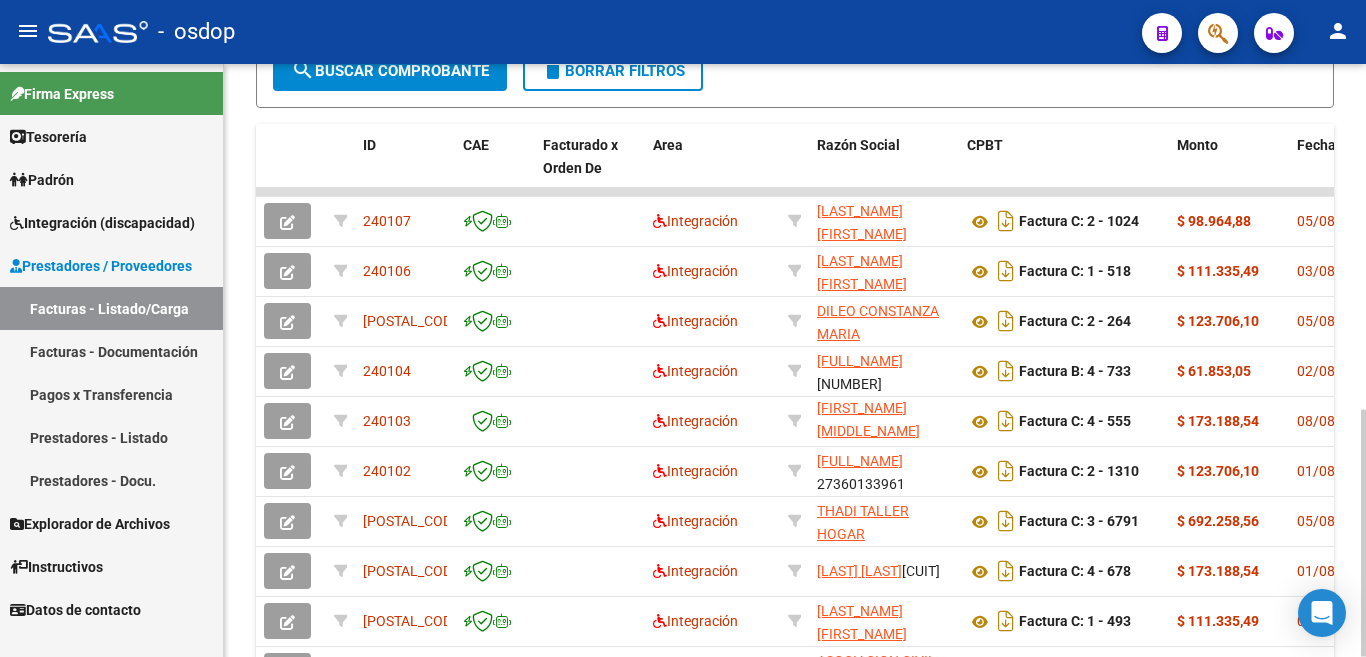 click 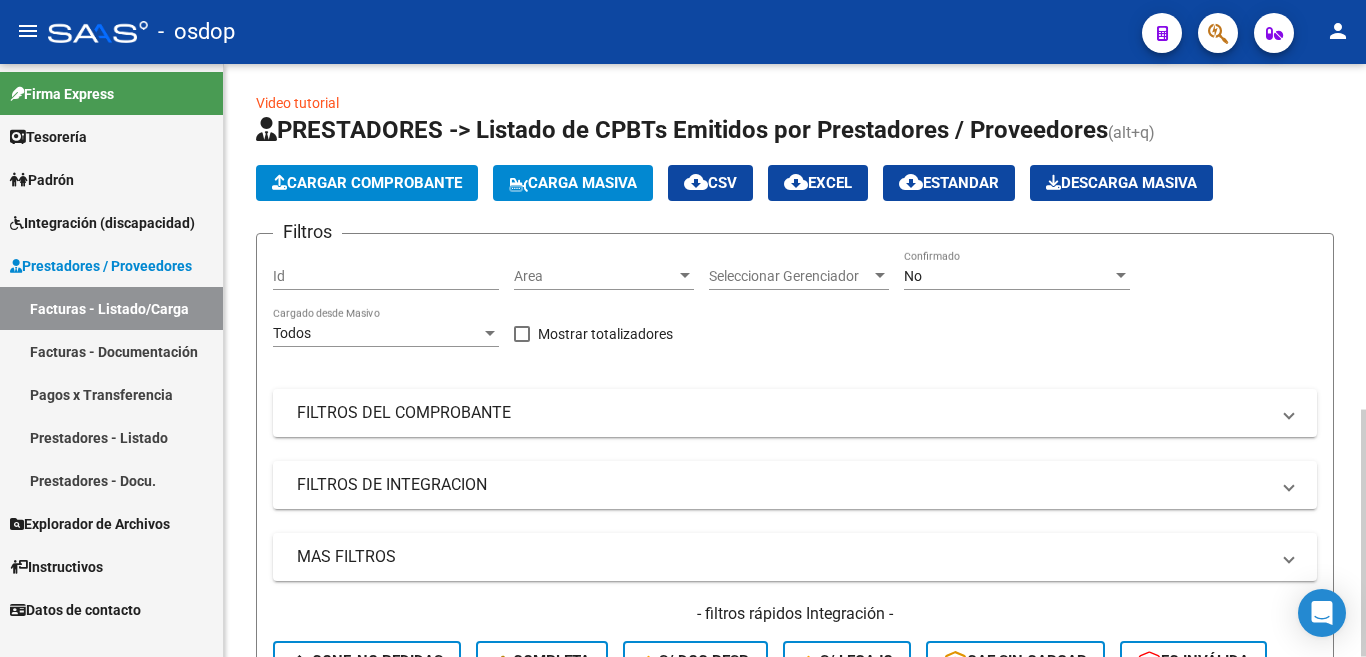scroll, scrollTop: 0, scrollLeft: 0, axis: both 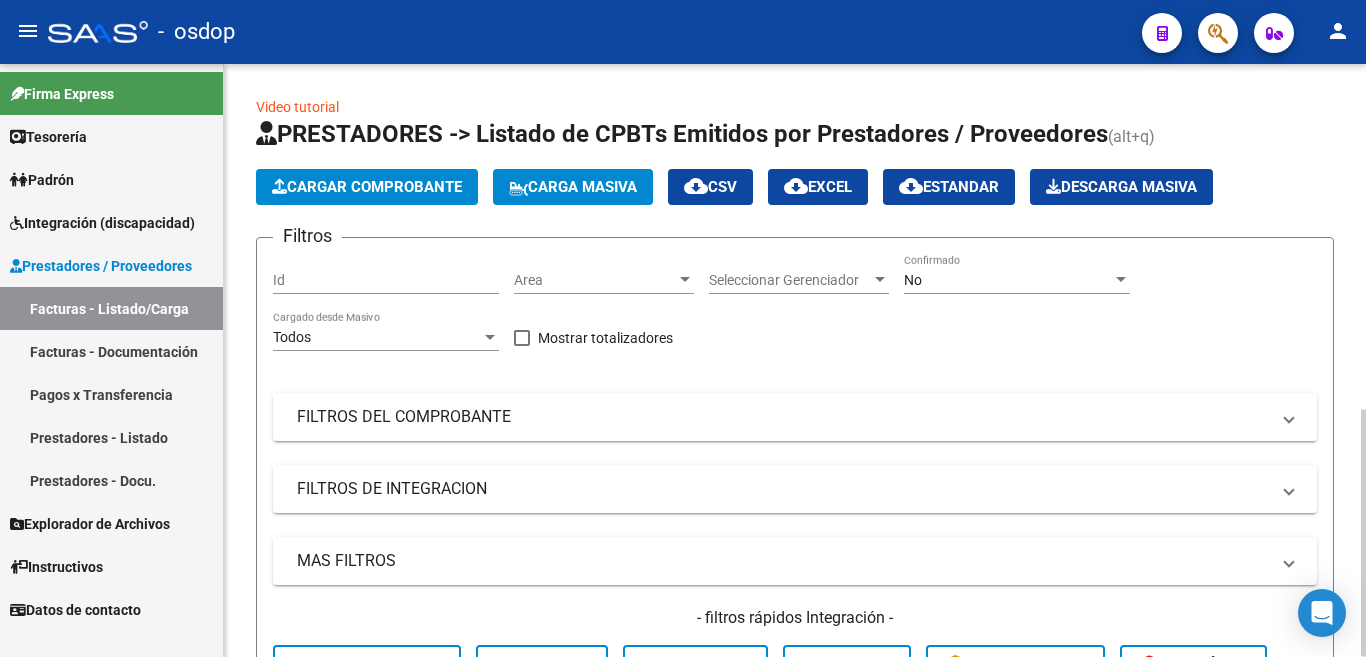 click on "FILTROS DEL COMPROBANTE" at bounding box center [783, 417] 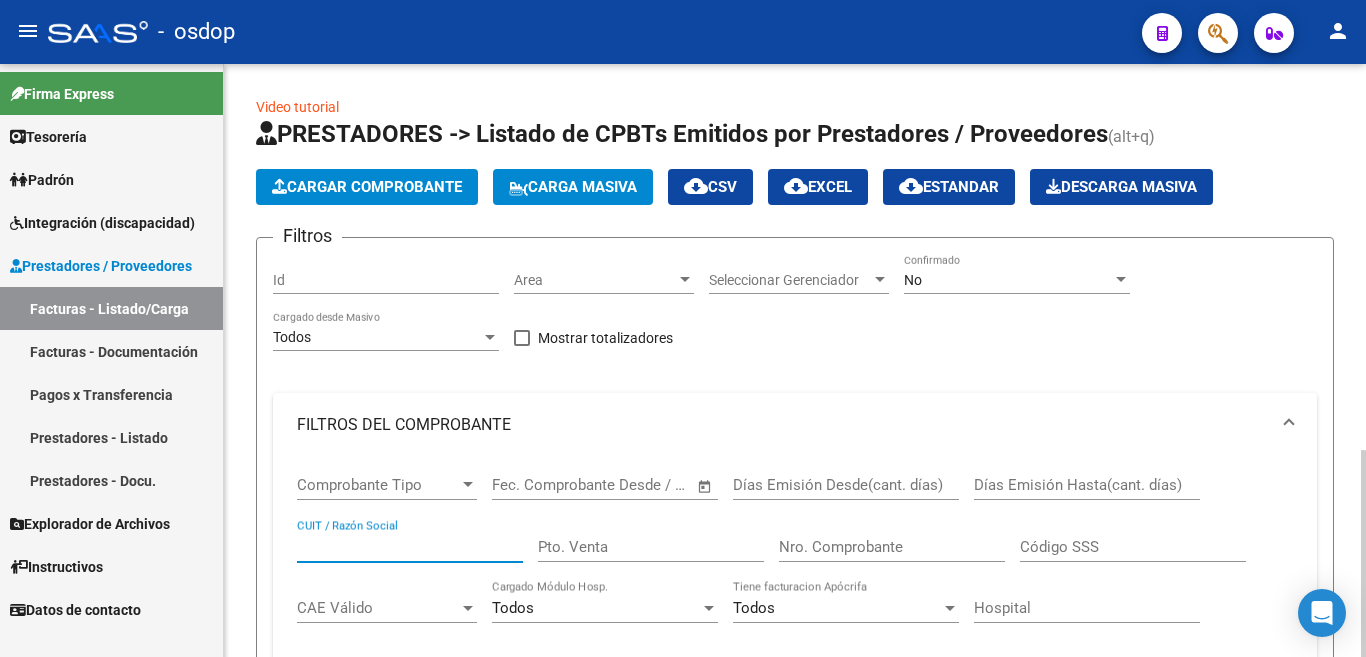 click on "CUIT / Razón Social" at bounding box center [410, 547] 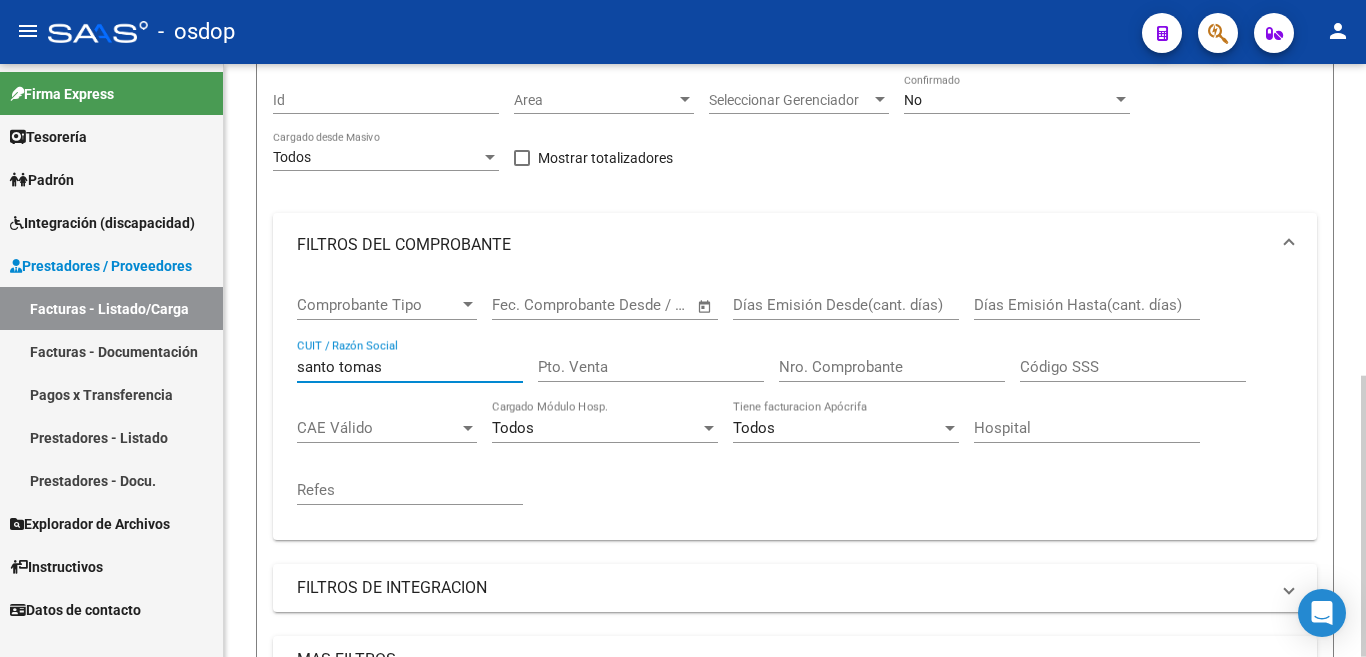 scroll, scrollTop: 400, scrollLeft: 0, axis: vertical 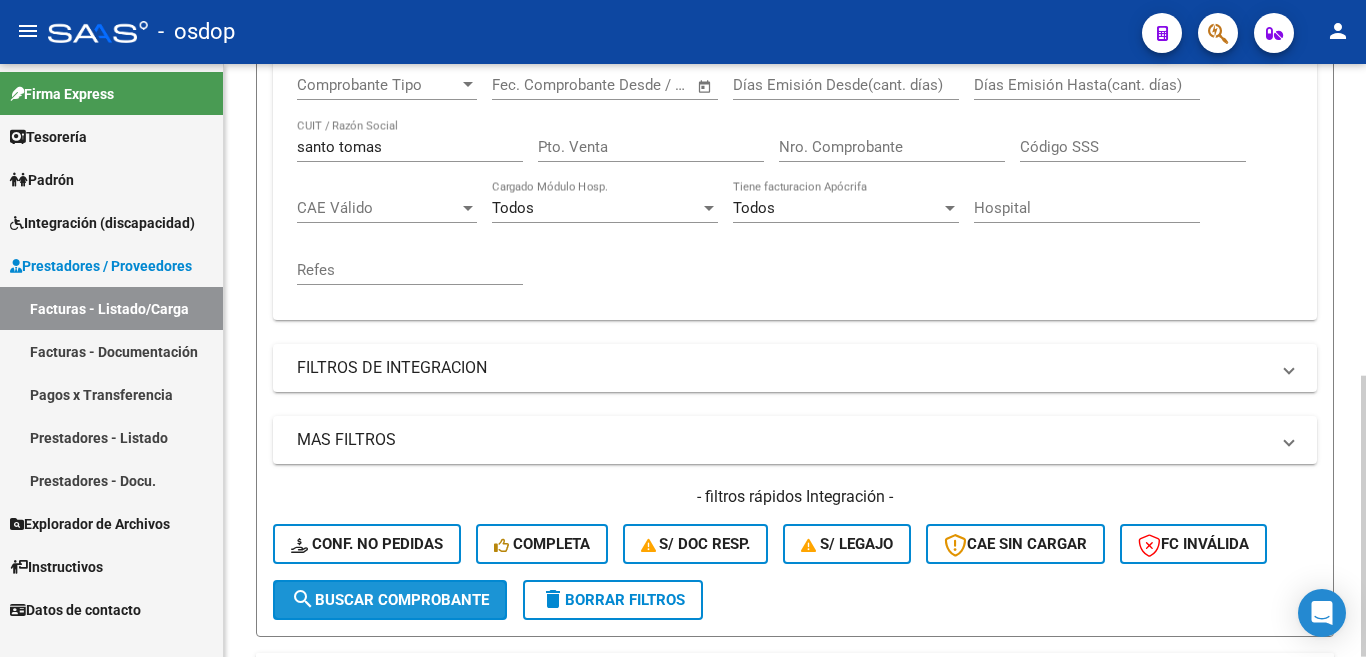 click on "search  Buscar Comprobante" 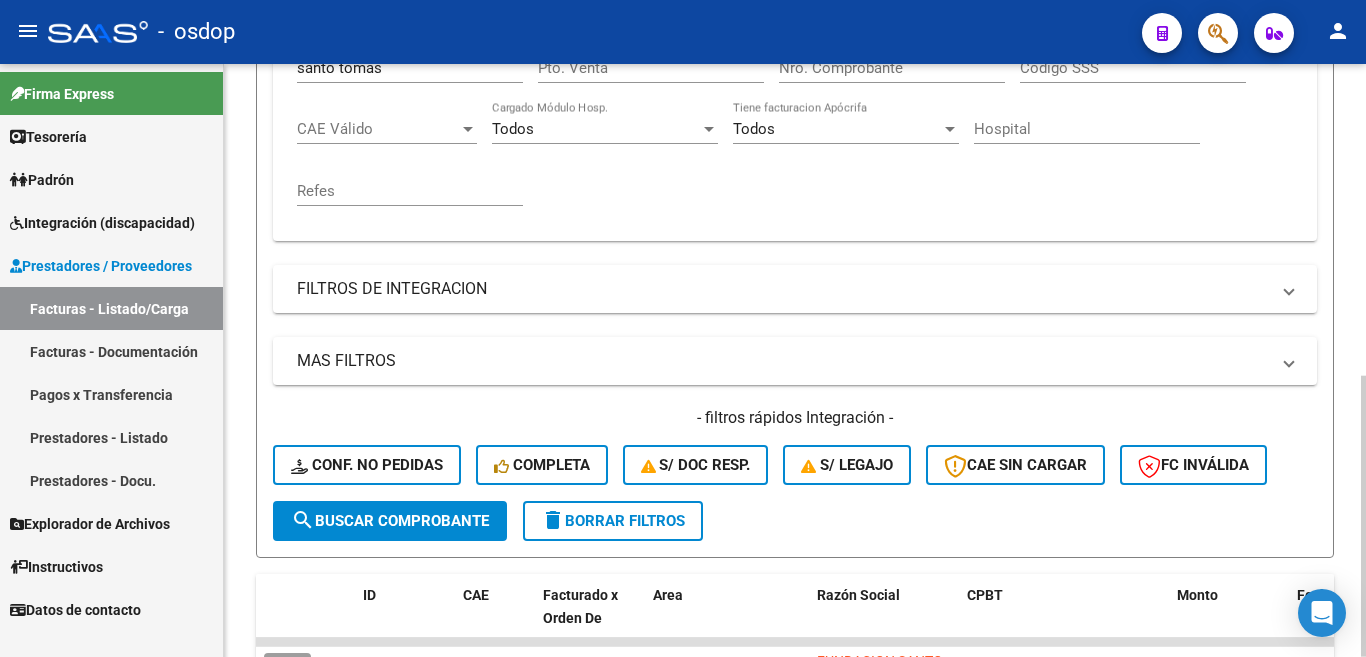 scroll, scrollTop: 657, scrollLeft: 0, axis: vertical 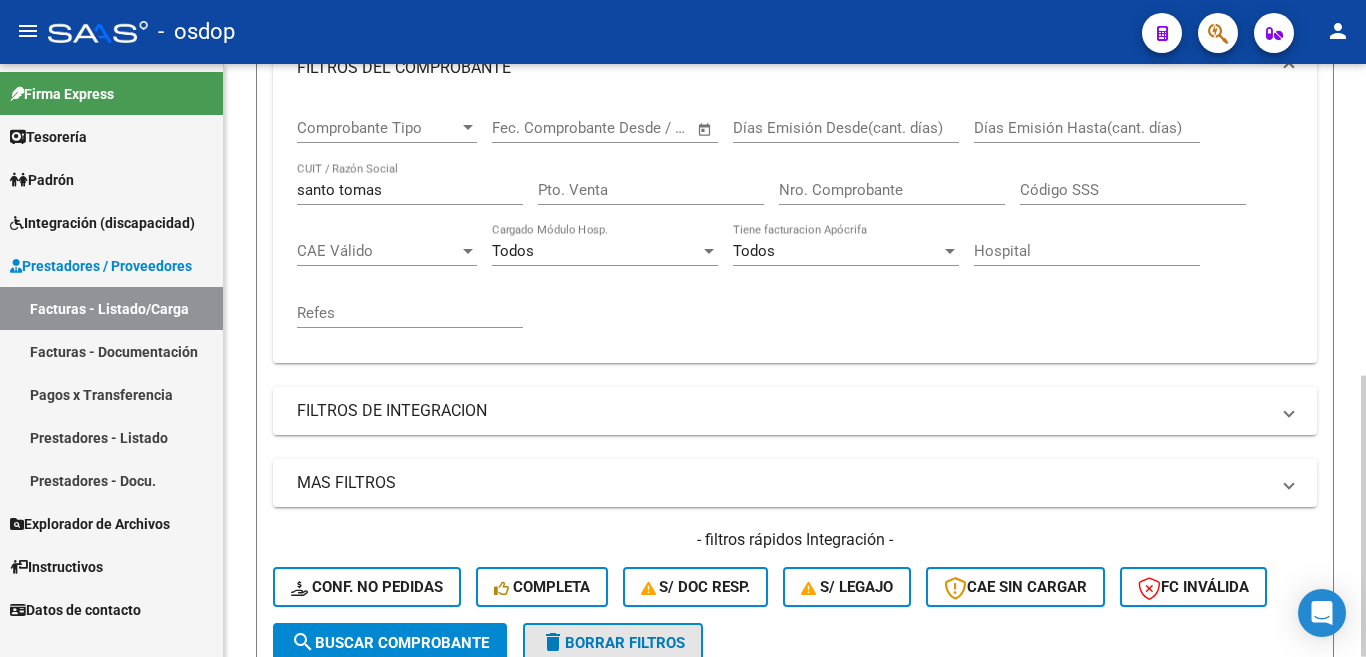 click on "delete  Borrar Filtros" 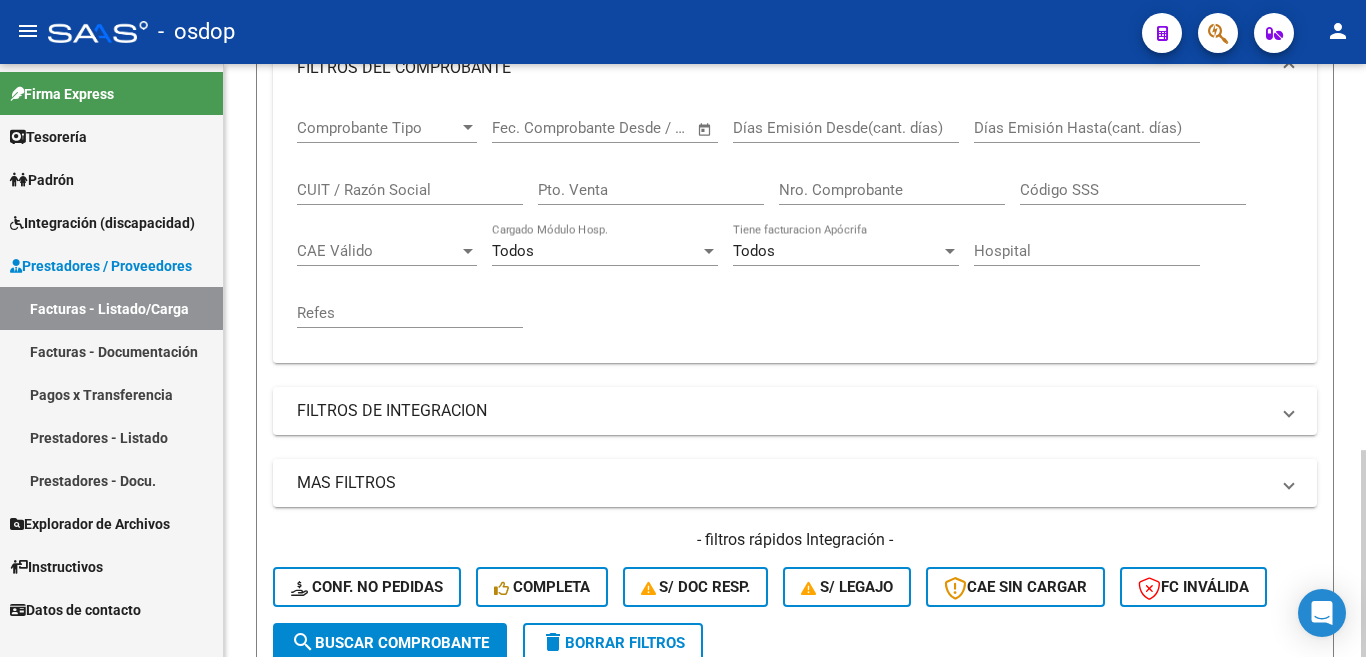 scroll, scrollTop: 157, scrollLeft: 0, axis: vertical 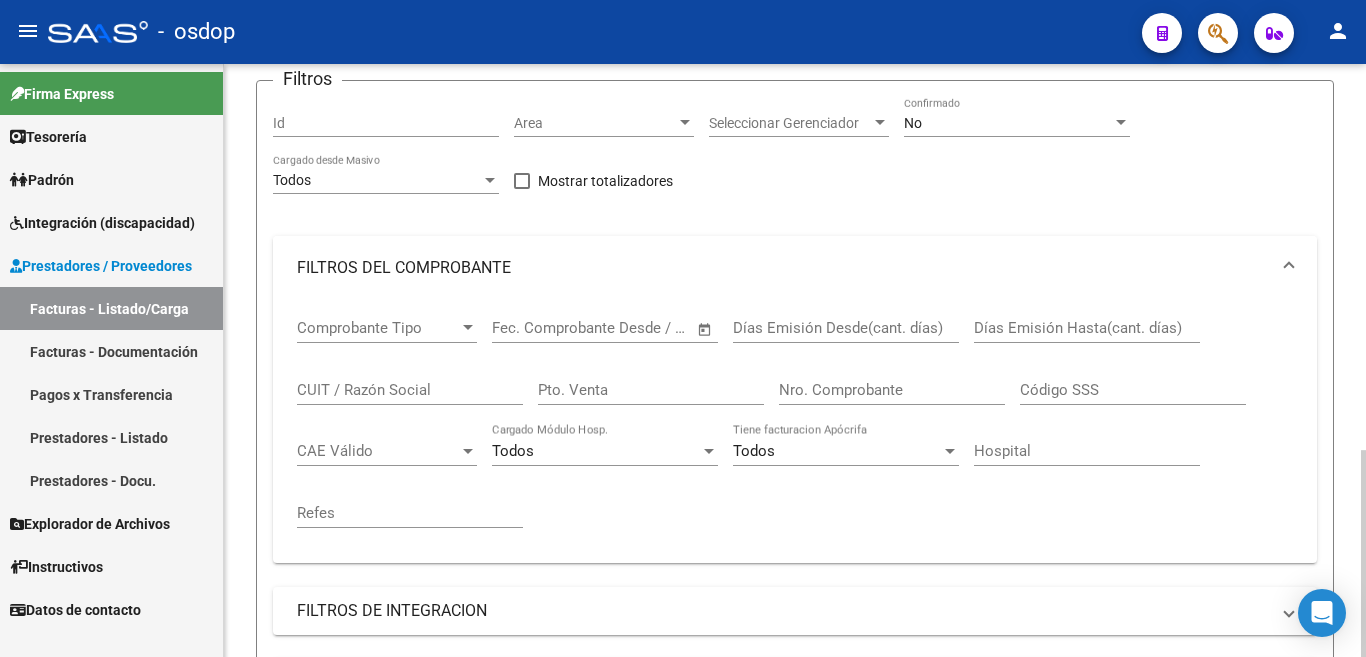 click on "FILTROS DEL COMPROBANTE" at bounding box center [783, 268] 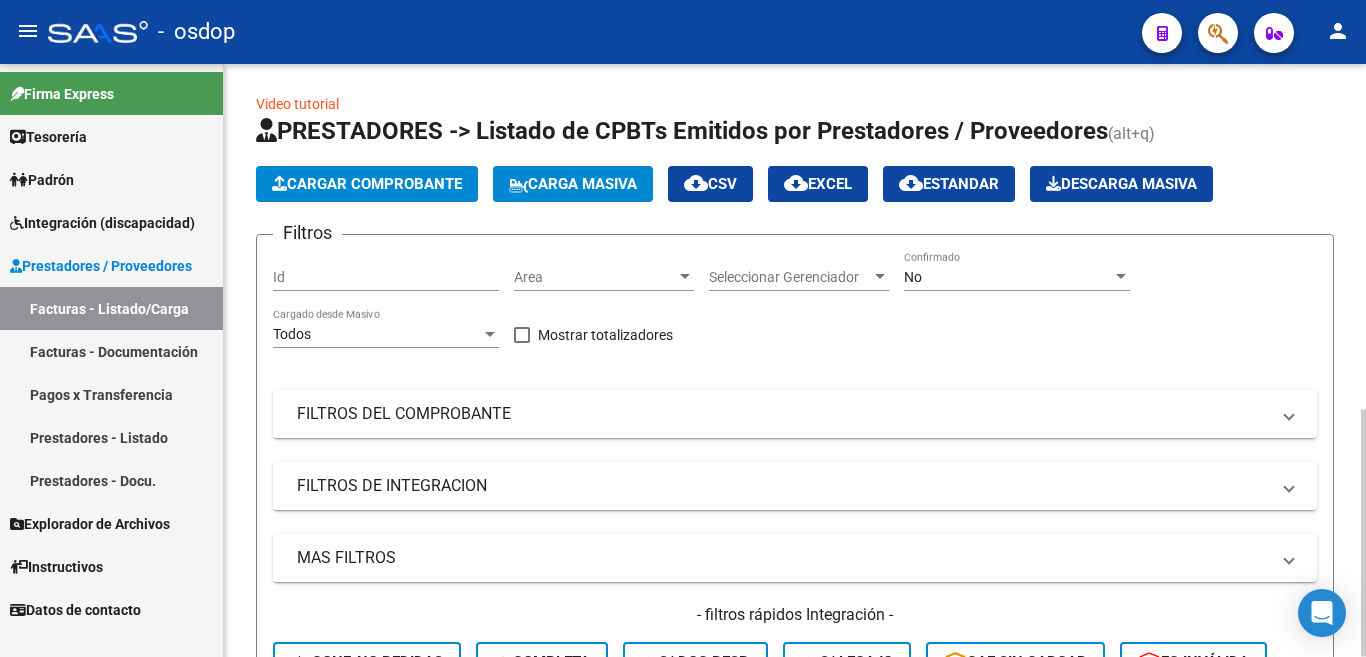 scroll, scrollTop: 0, scrollLeft: 0, axis: both 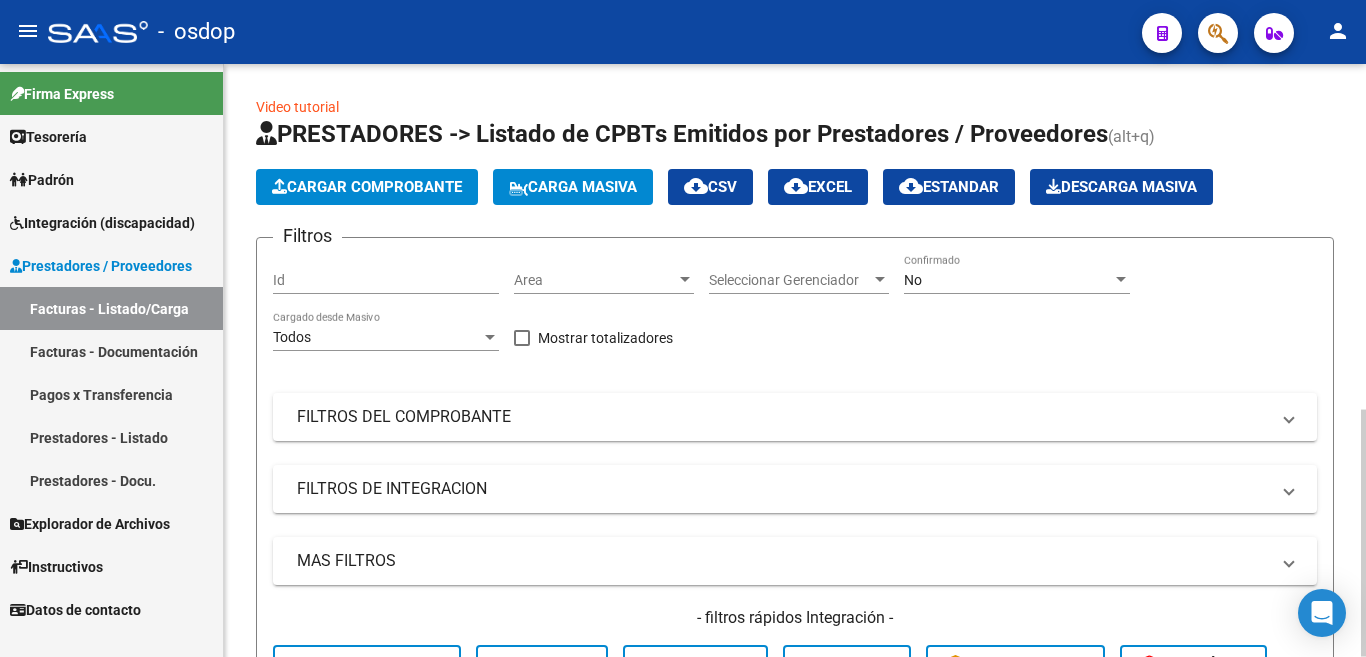 click on "PRESTADORES -> Listado de CPBTs Emitidos por Prestadores / Proveedores (alt+q)   Cargar Comprobante
Carga Masiva  cloud_download  CSV  cloud_download  EXCEL  cloud_download  Estandar   Descarga Masiva
Filtros Id Area Area Seleccionar Gerenciador Seleccionar Gerenciador No Confirmado Todos Cargado desde Masivo   Mostrar totalizadores   FILTROS DEL COMPROBANTE  Comprobante Tipo Comprobante Tipo Start date – End date Fec. Comprobante Desde / Hasta Días Emisión Desde(cant. días) Días Emisión Hasta(cant. días) CUIT / Razón Social Pto. Venta Nro. Comprobante Código SSS CAE Válido CAE Válido Todos Cargado Módulo Hosp. Todos Tiene facturacion Apócrifa Hospital Refes  FILTROS DE INTEGRACION  Todos Cargado en Para Enviar SSS Período De Prestación Campos del Archivo de Rendición Devuelto x SSS (dr_envio) Todos Rendido x SSS (dr_envio) Tipo de Registro Tipo de Registro Período Presentación Período Presentación Campos del Legajo Asociado (preaprobación) Afiliado Legajo (cuil/nombre) Todos –" 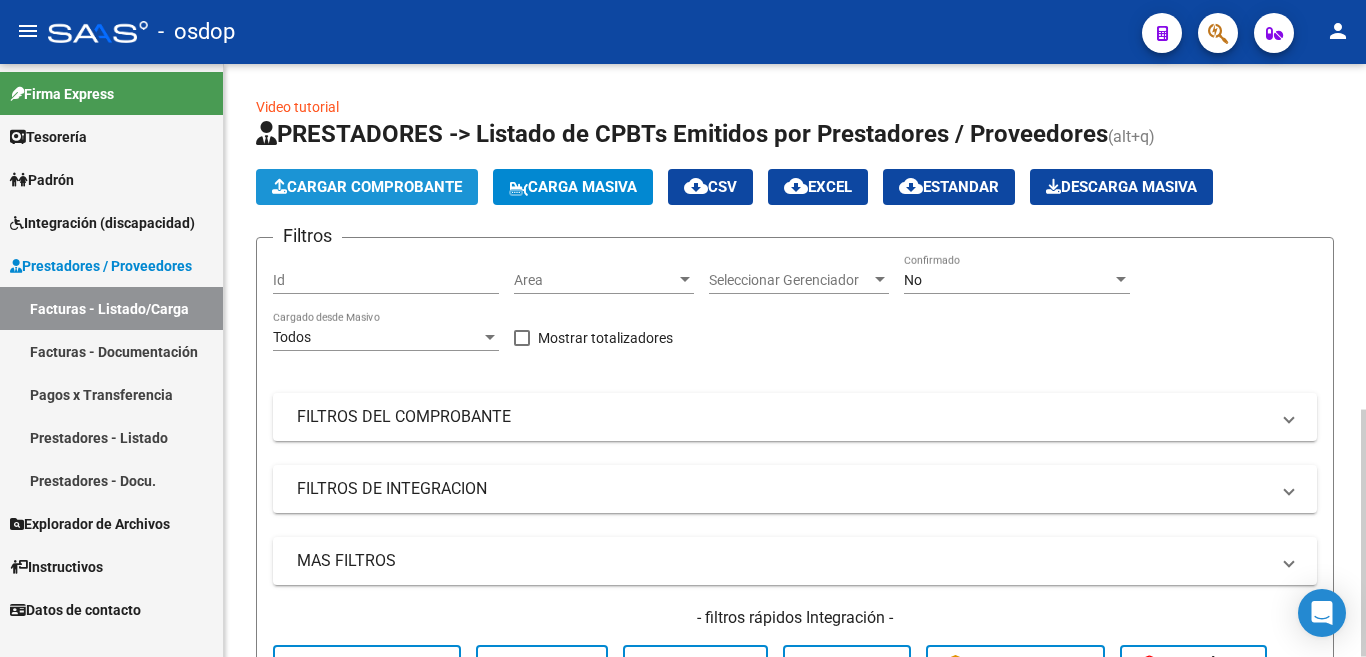 click on "Cargar Comprobante" 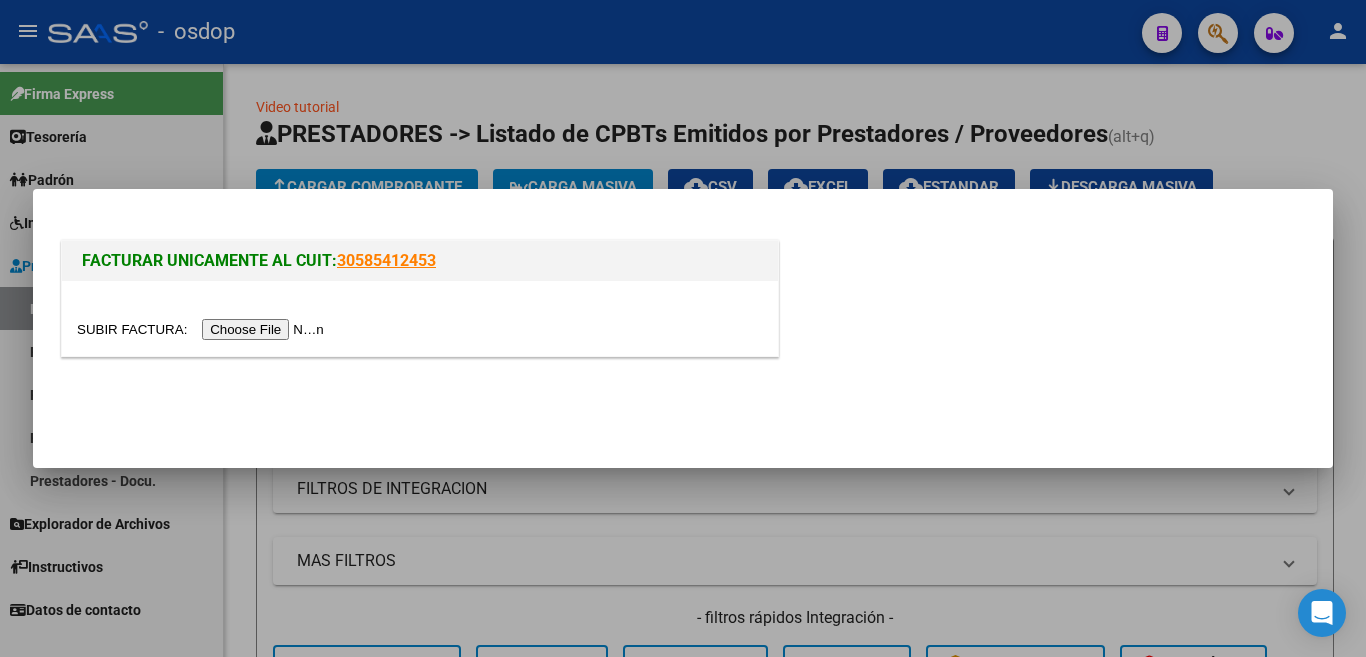 click at bounding box center (203, 329) 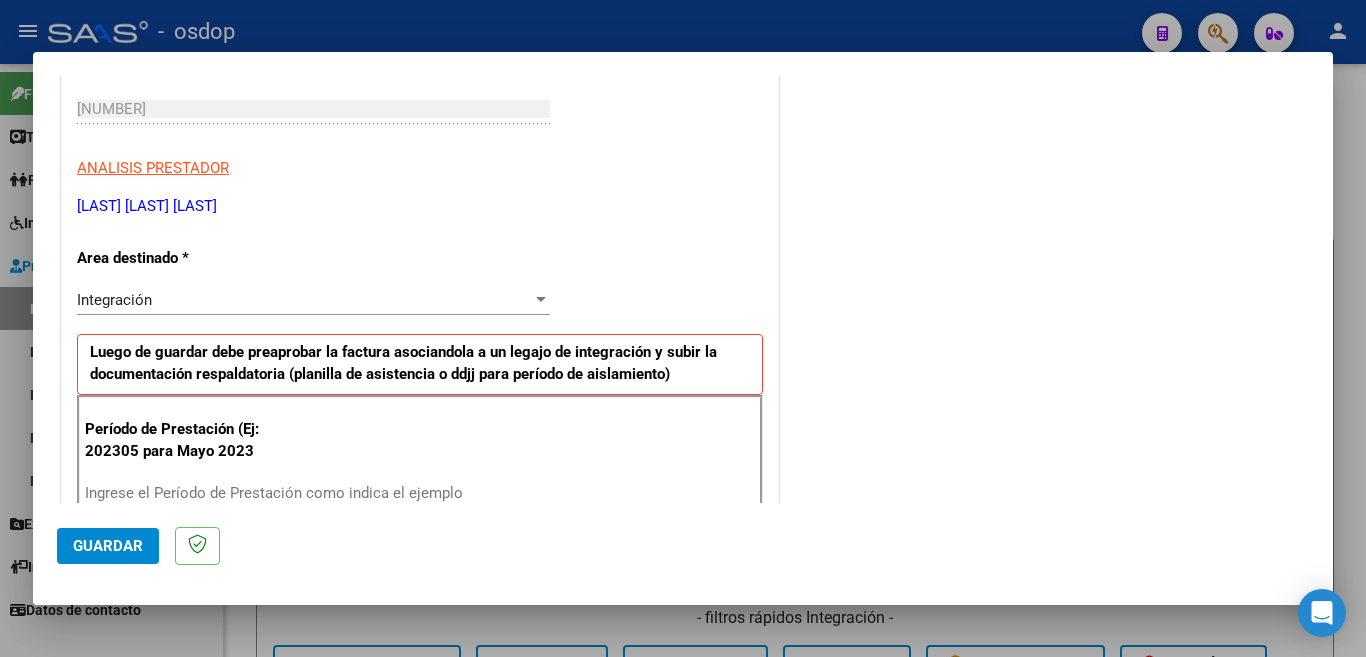 scroll, scrollTop: 600, scrollLeft: 0, axis: vertical 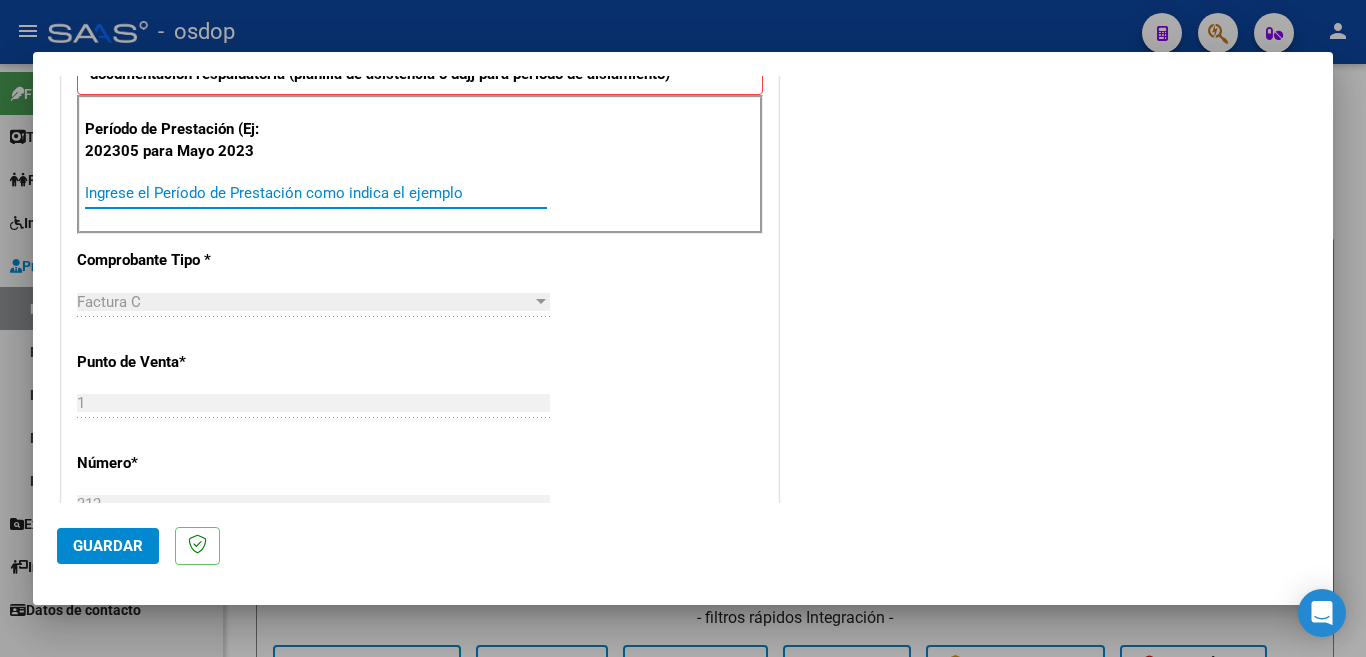 click on "Ingrese el Período de Prestación como indica el ejemplo" at bounding box center [316, 193] 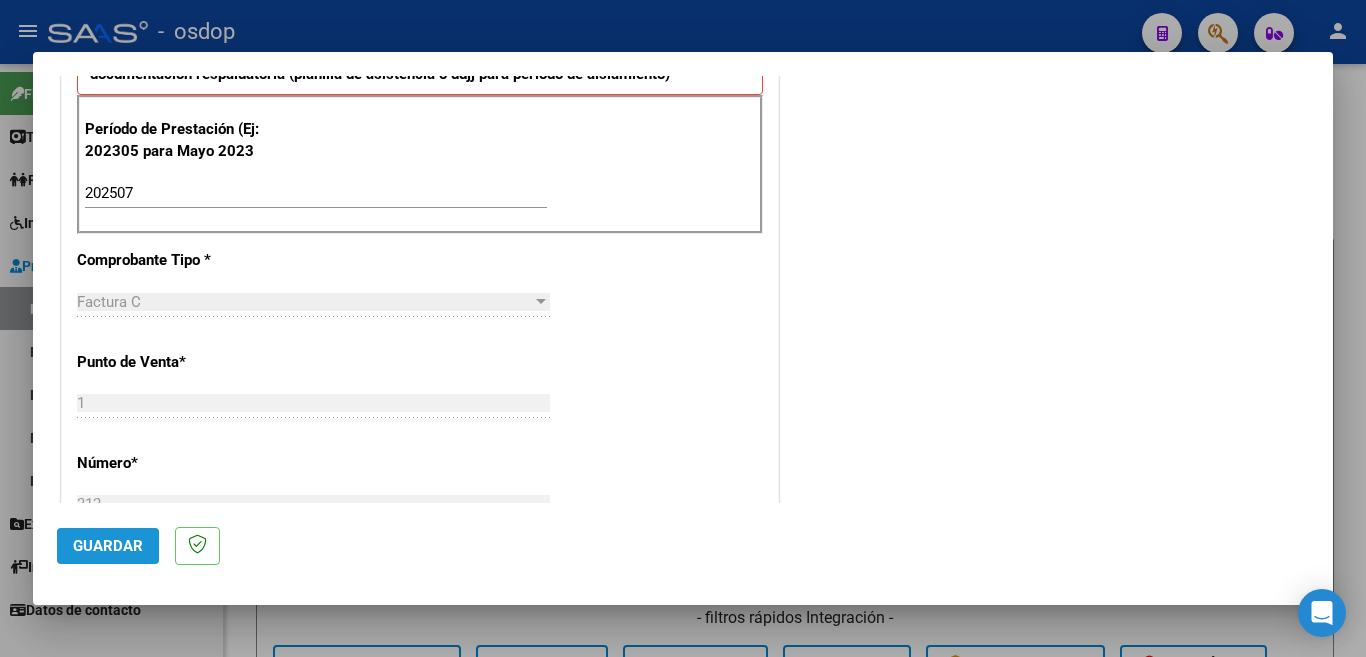 click on "Guardar" 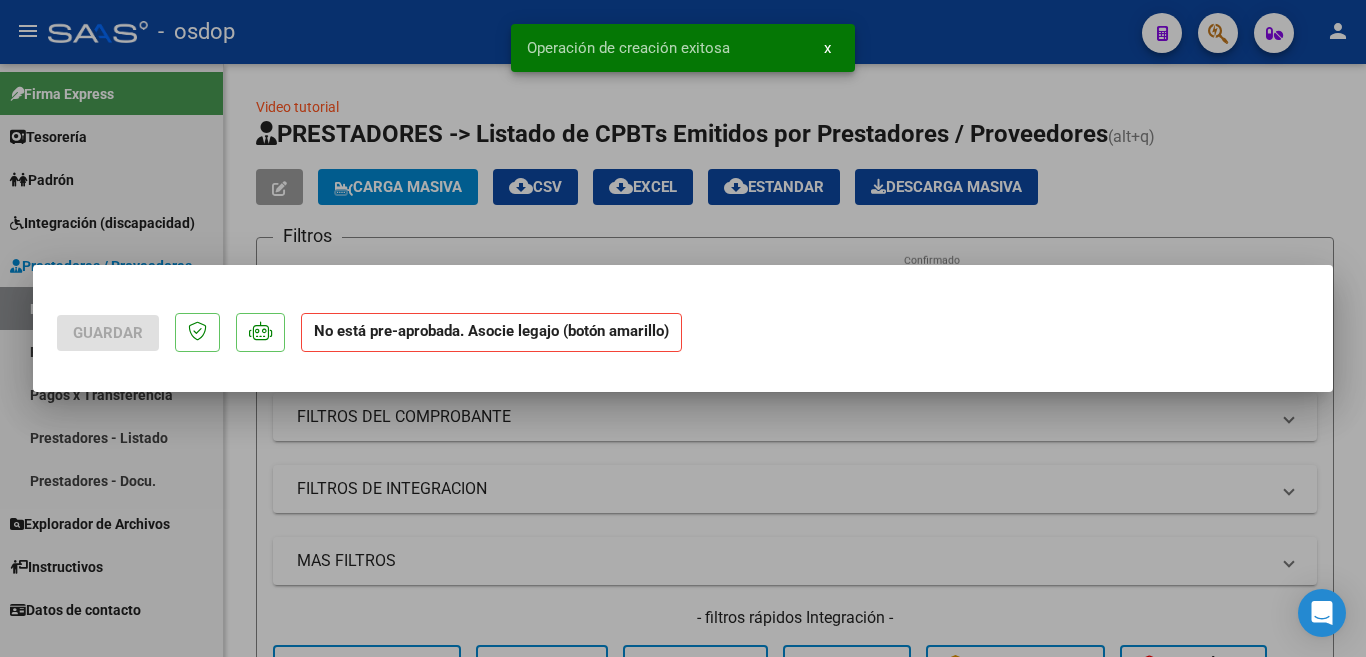 scroll, scrollTop: 0, scrollLeft: 0, axis: both 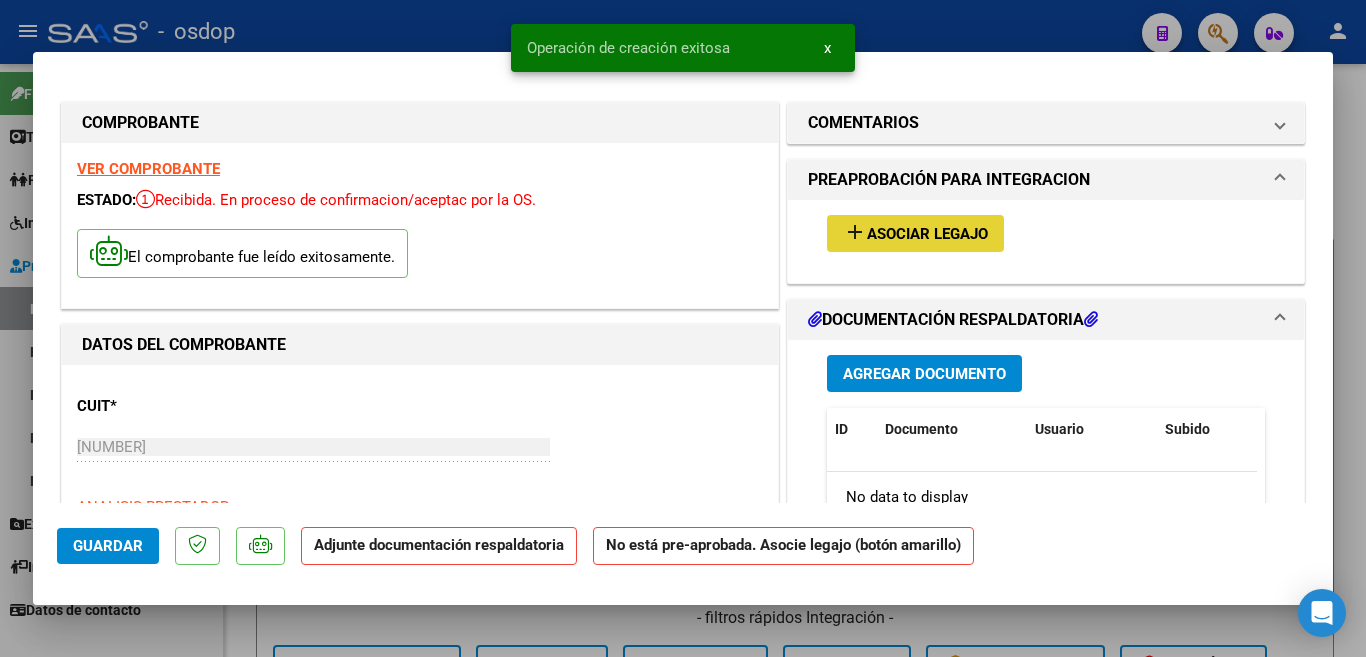 click on "add Asociar Legajo" at bounding box center (915, 233) 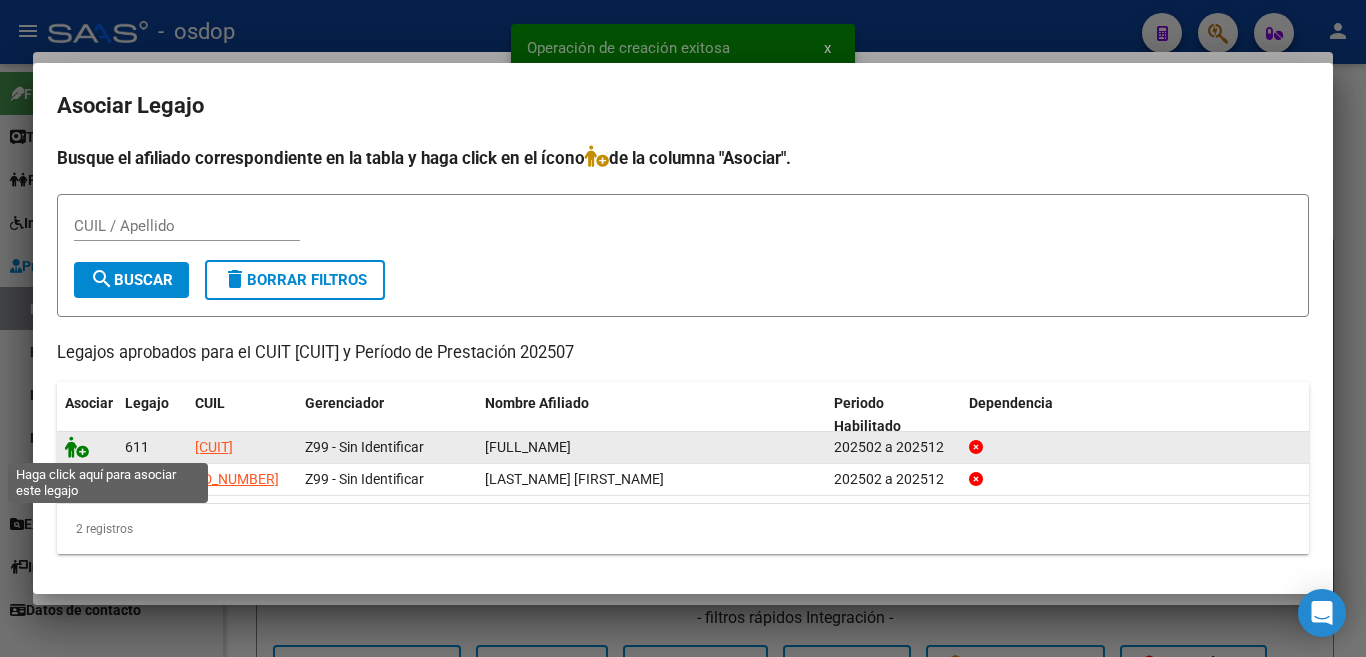 click 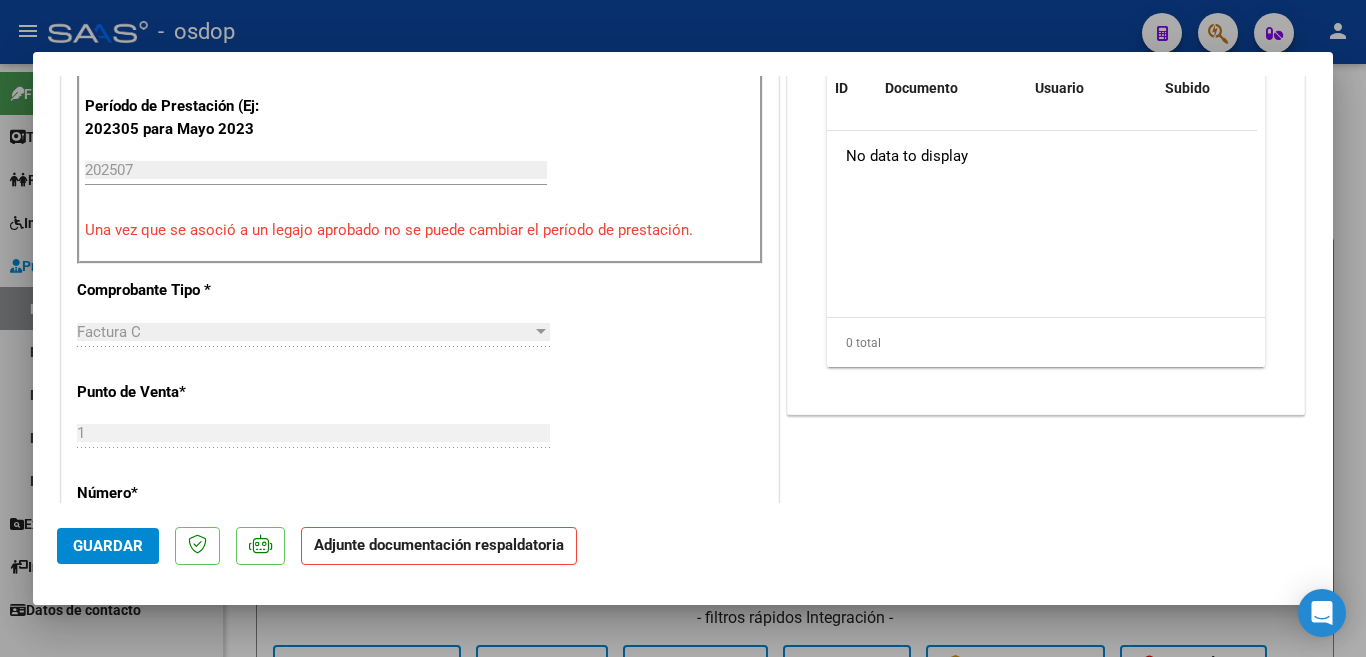 scroll, scrollTop: 400, scrollLeft: 0, axis: vertical 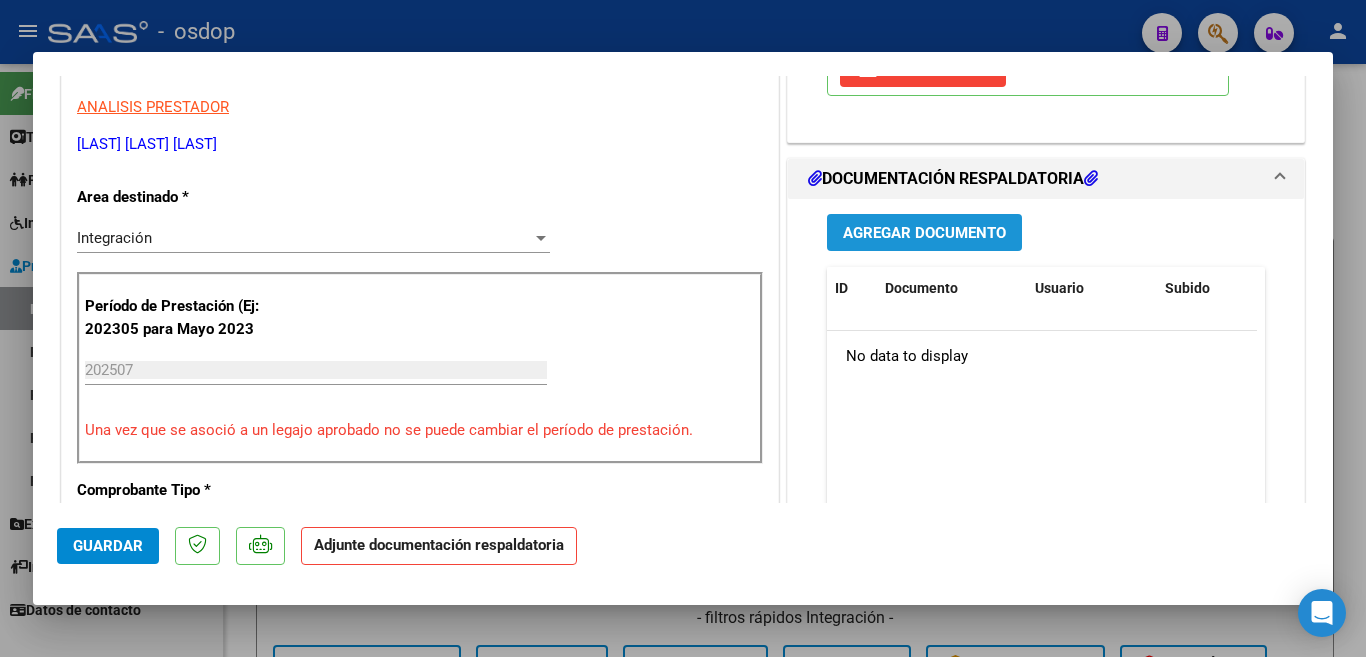 click on "Agregar Documento" at bounding box center [924, 233] 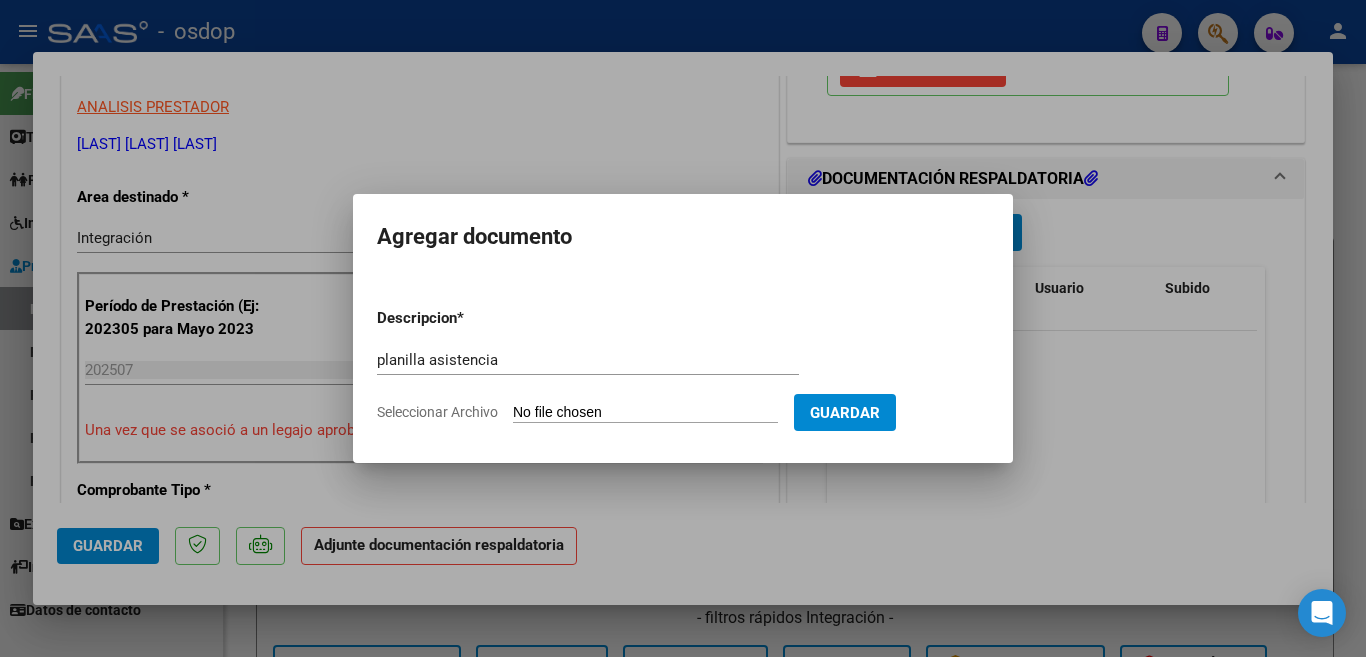 click on "Seleccionar Archivo" at bounding box center (645, 413) 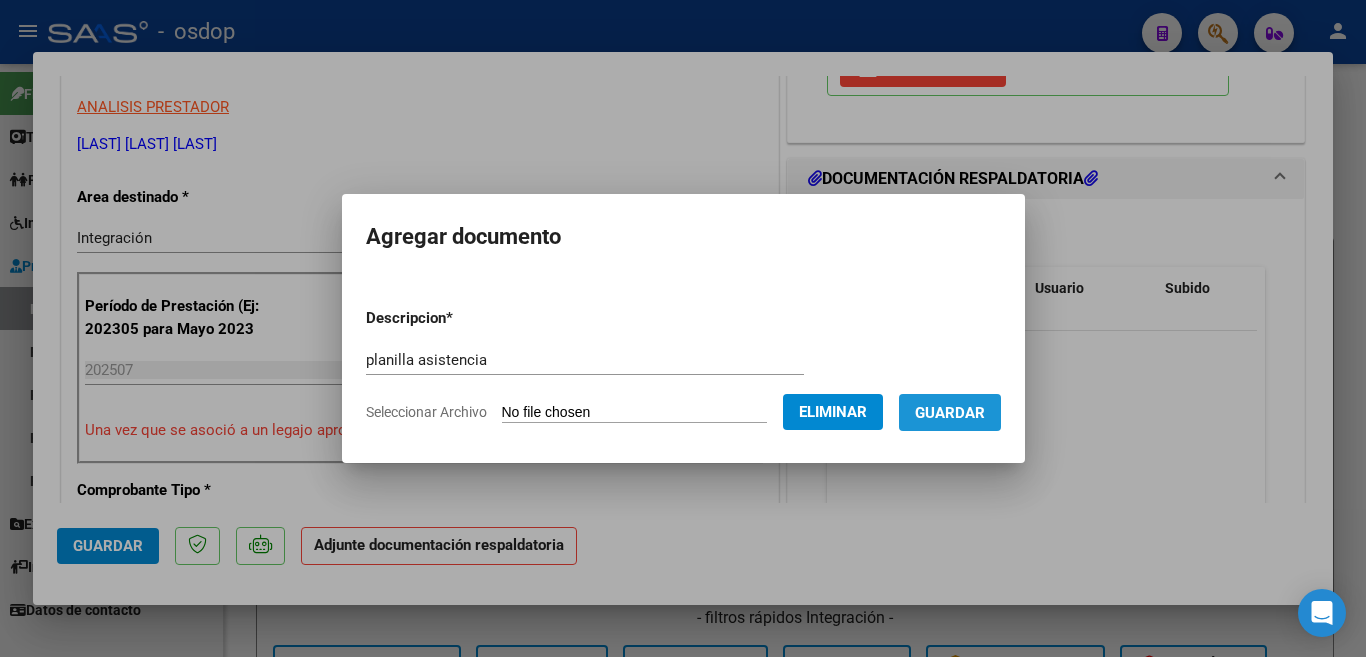click on "Guardar" at bounding box center [950, 413] 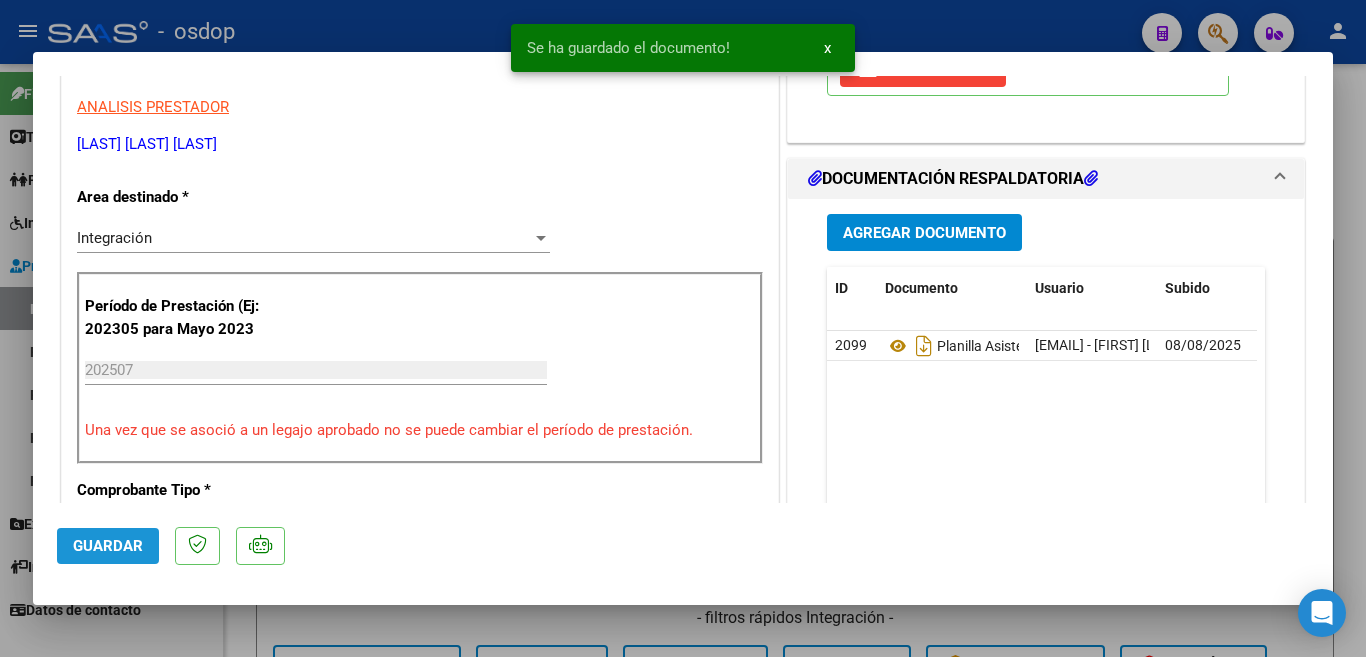 click on "Guardar" 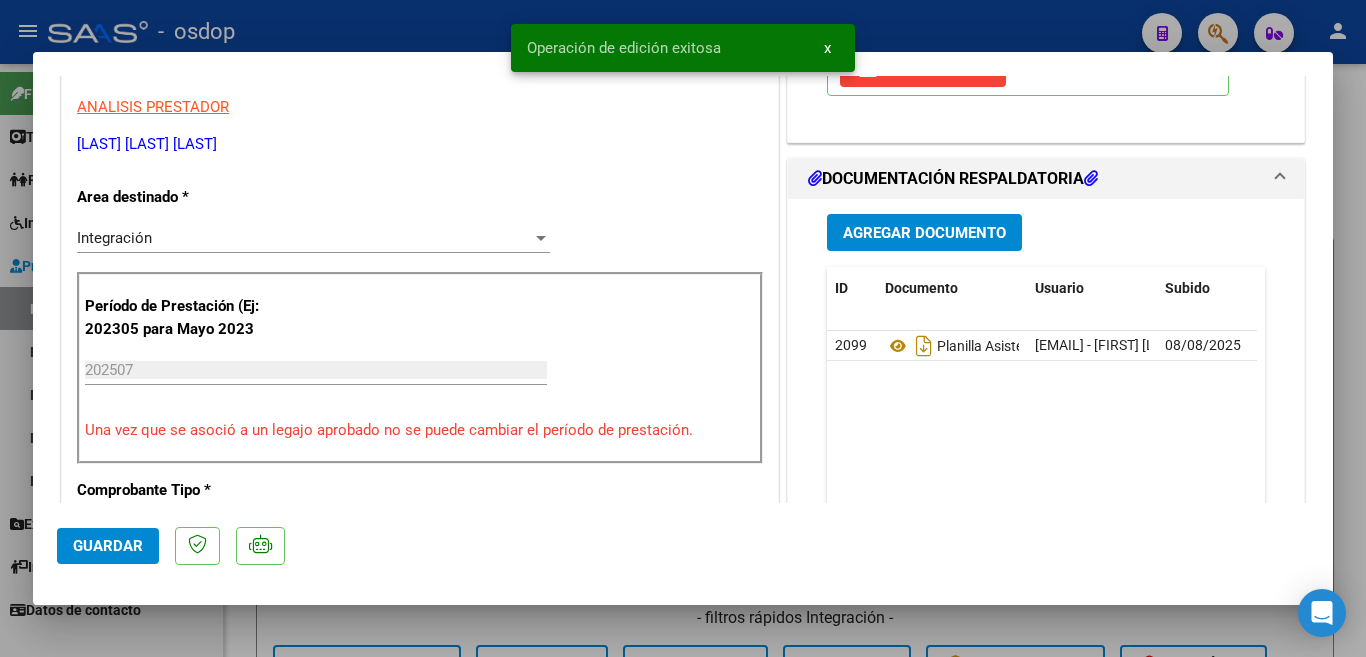 click at bounding box center [683, 328] 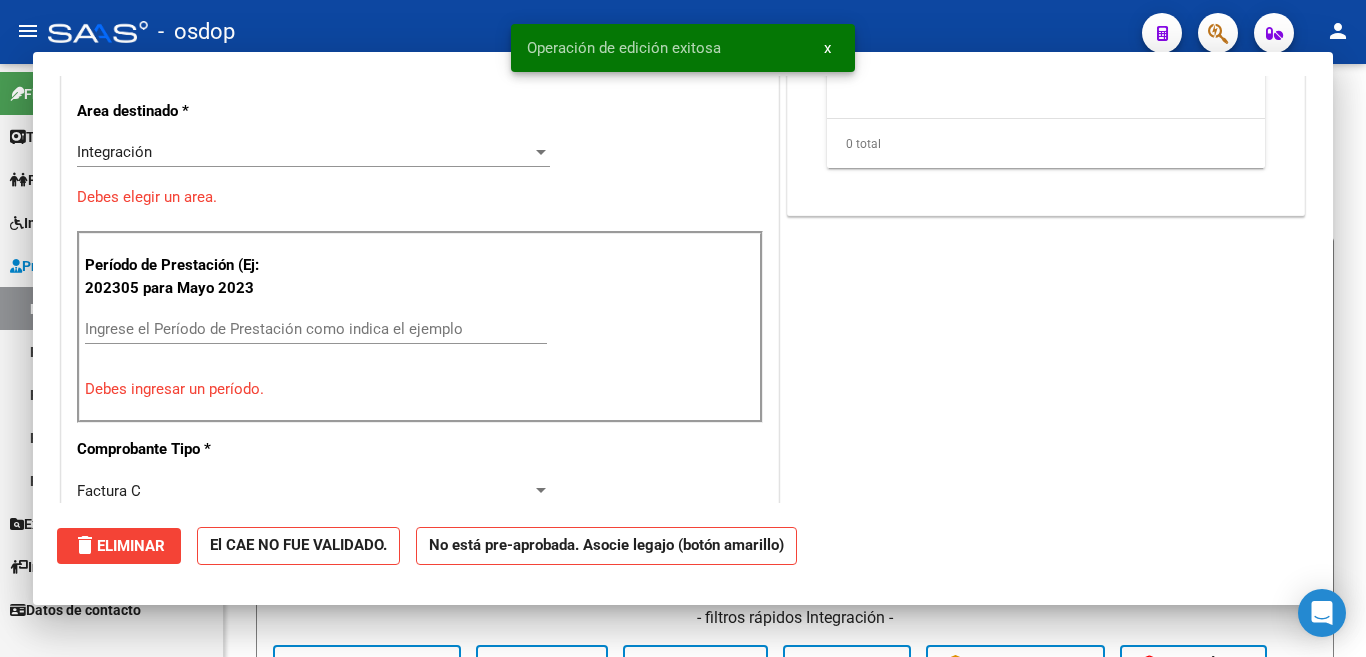 scroll, scrollTop: 339, scrollLeft: 0, axis: vertical 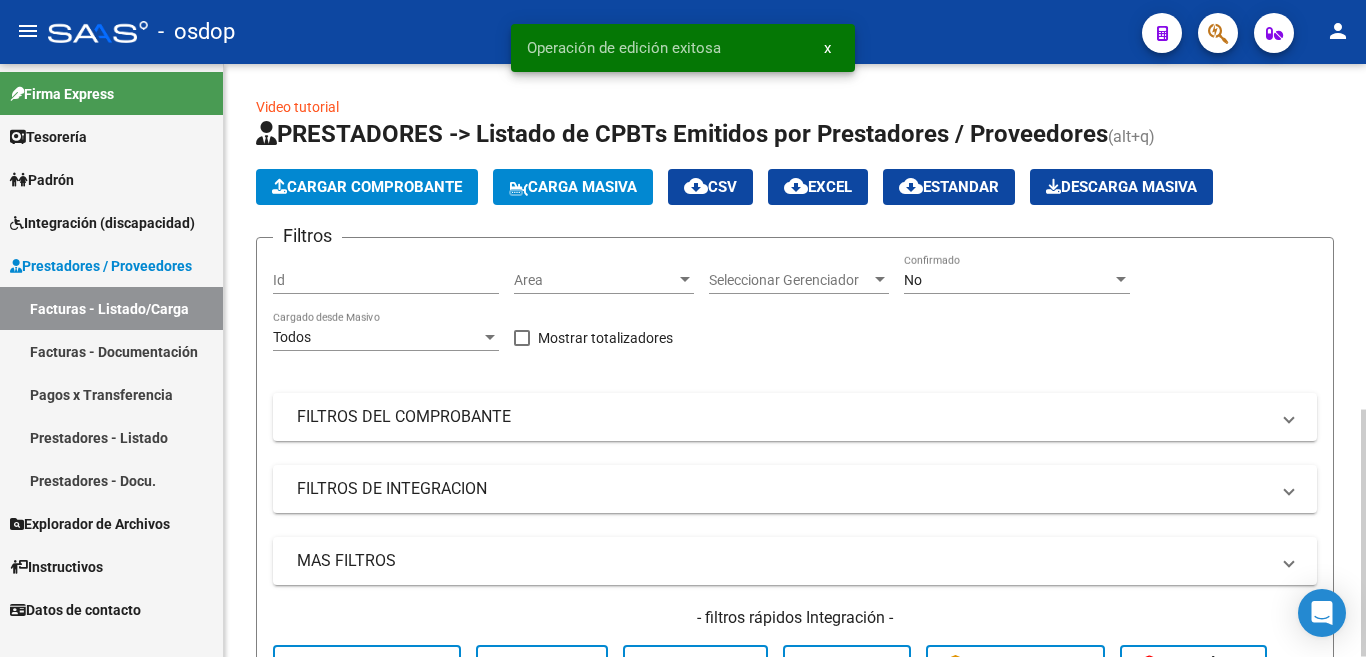 click on "Cargar Comprobante" 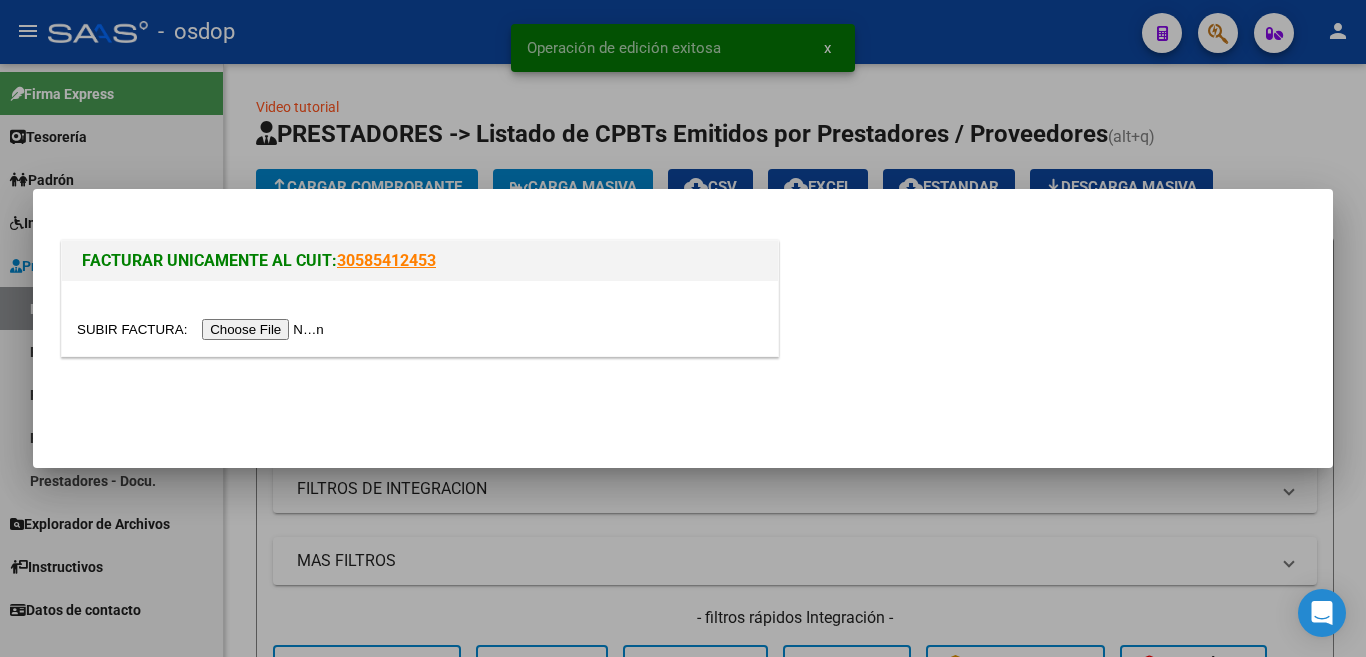 click at bounding box center [203, 329] 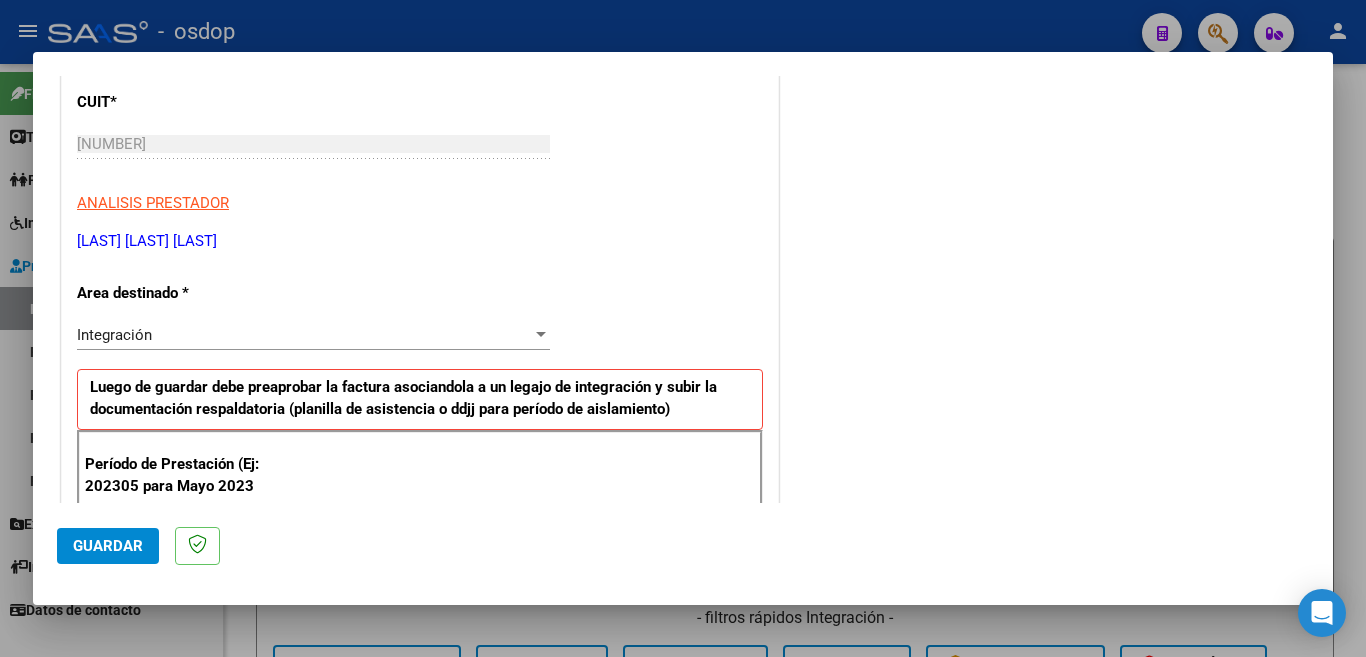 scroll, scrollTop: 300, scrollLeft: 0, axis: vertical 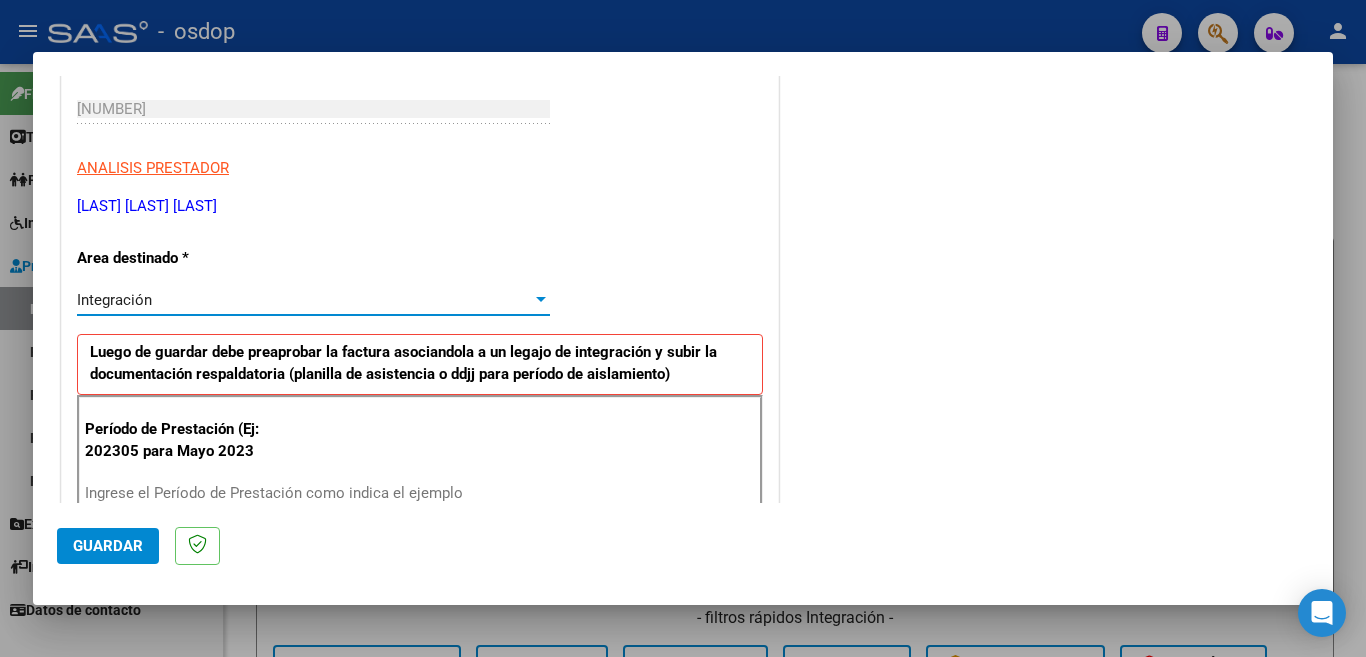 click on "Integración" at bounding box center [304, 300] 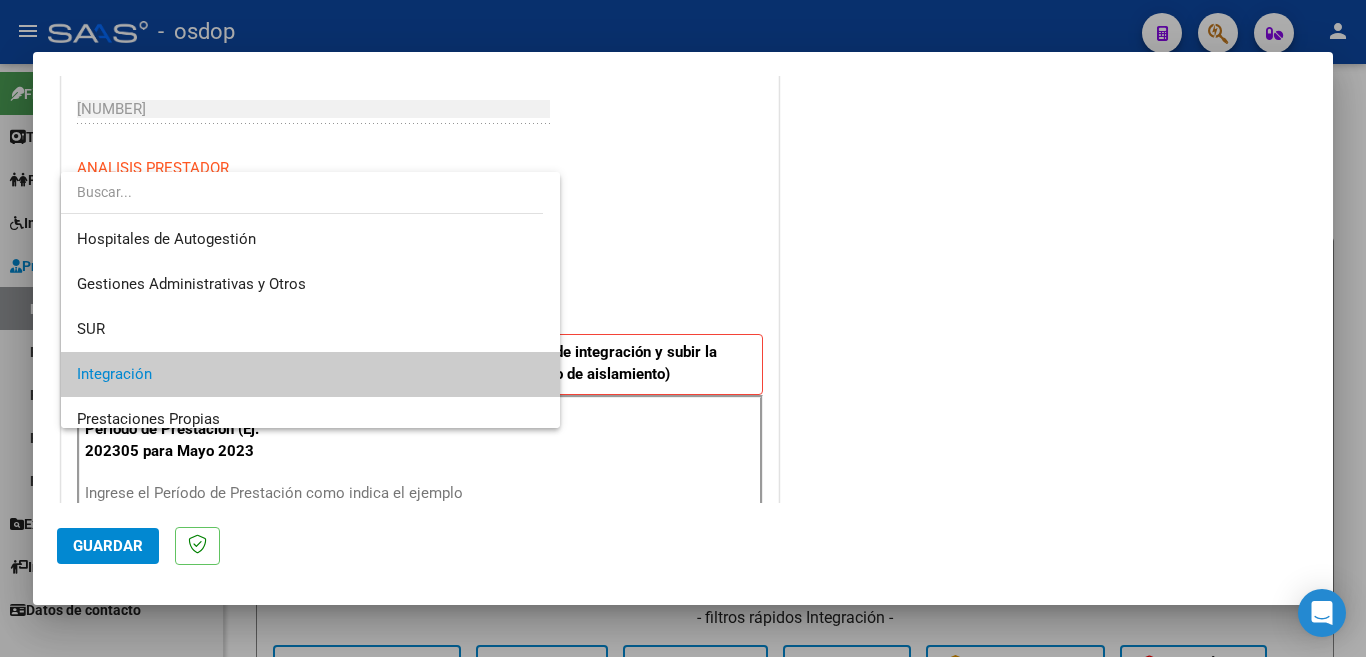 scroll, scrollTop: 74, scrollLeft: 0, axis: vertical 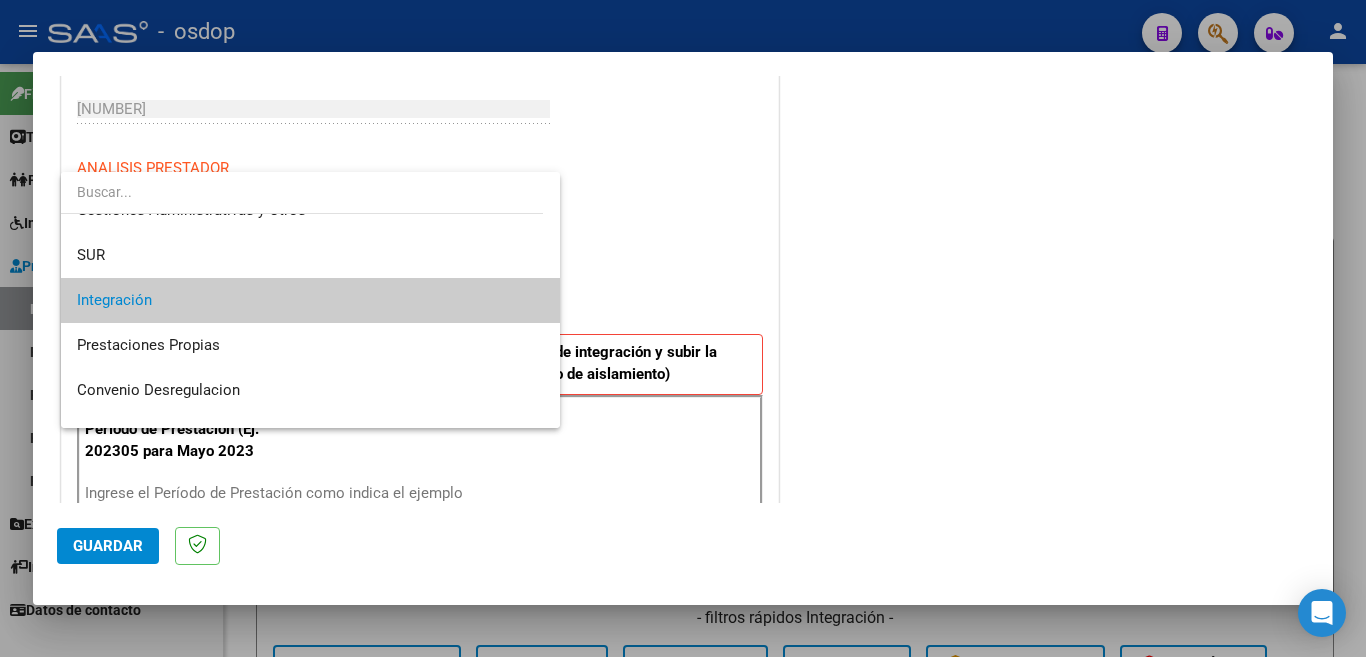 click on "Integración" at bounding box center (310, 300) 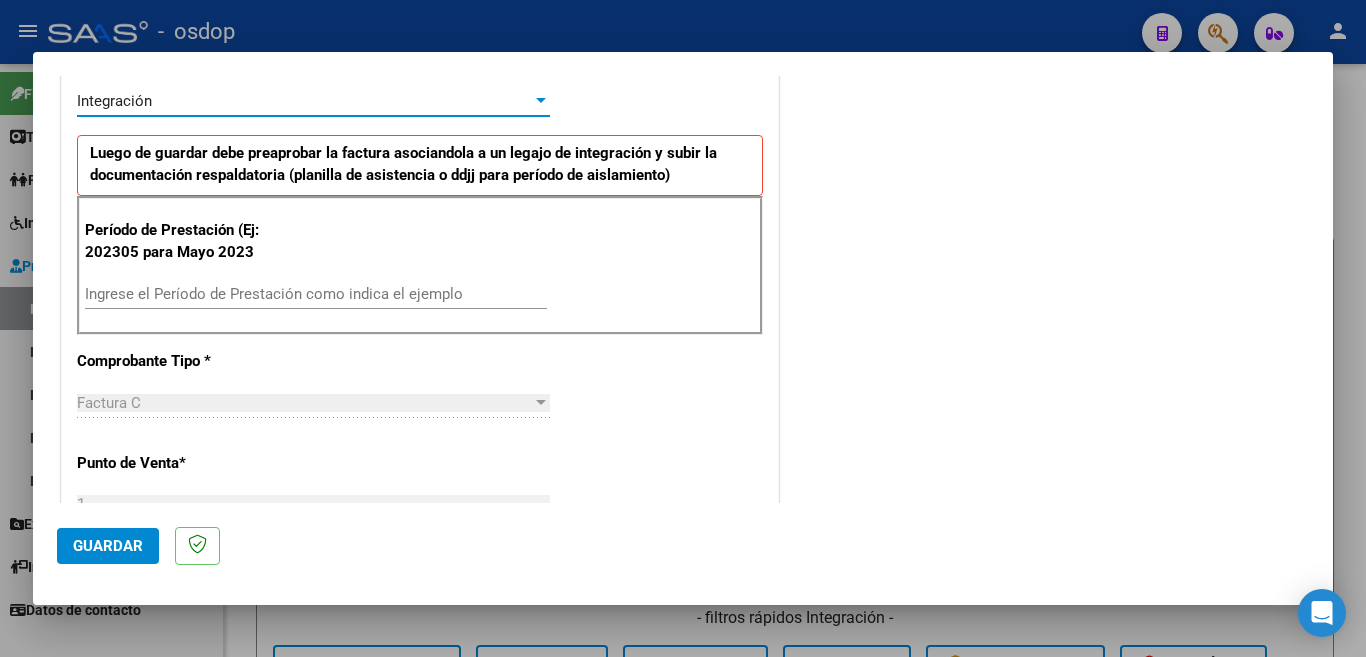 scroll, scrollTop: 500, scrollLeft: 0, axis: vertical 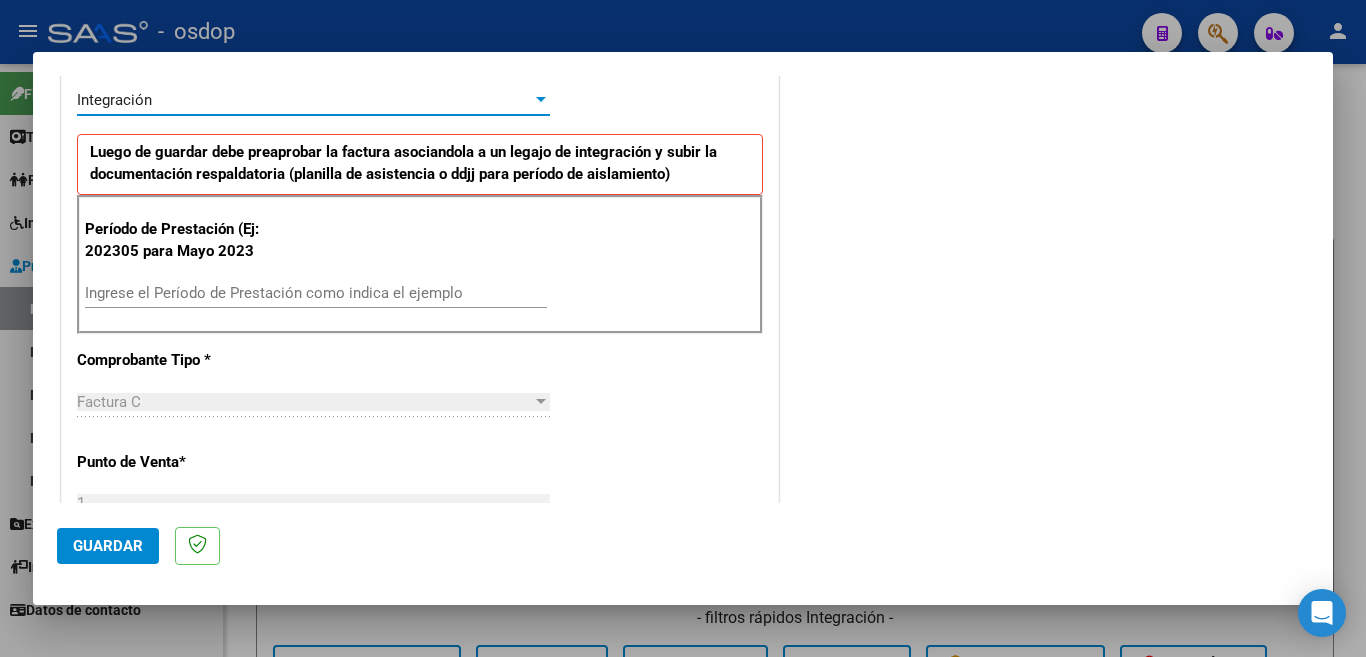 click on "Ingrese el Período de Prestación como indica el ejemplo" at bounding box center [316, 293] 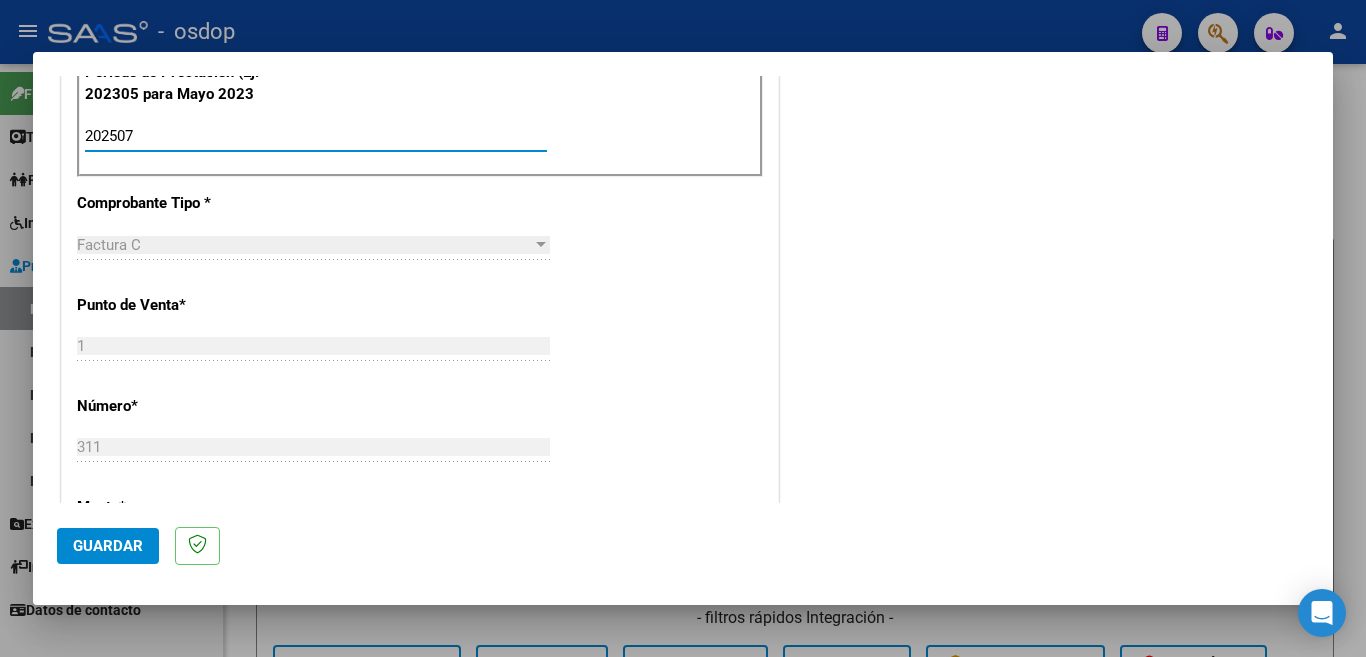 scroll, scrollTop: 900, scrollLeft: 0, axis: vertical 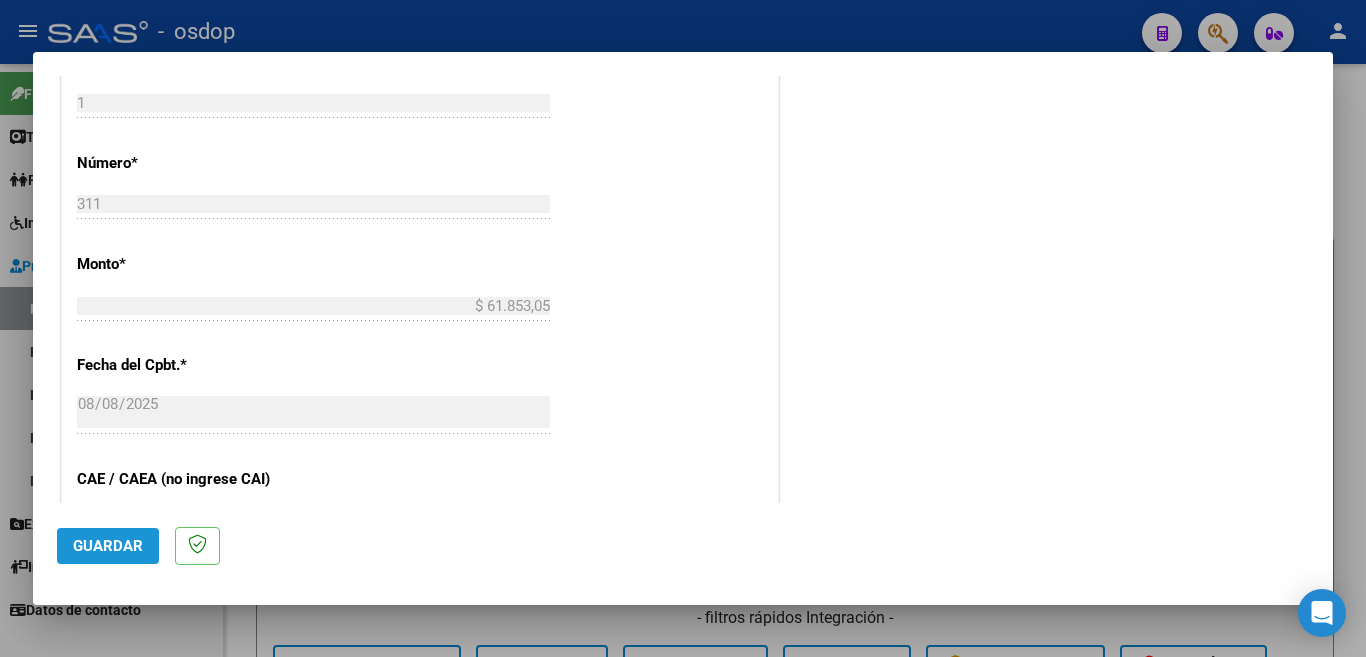 click on "Guardar" 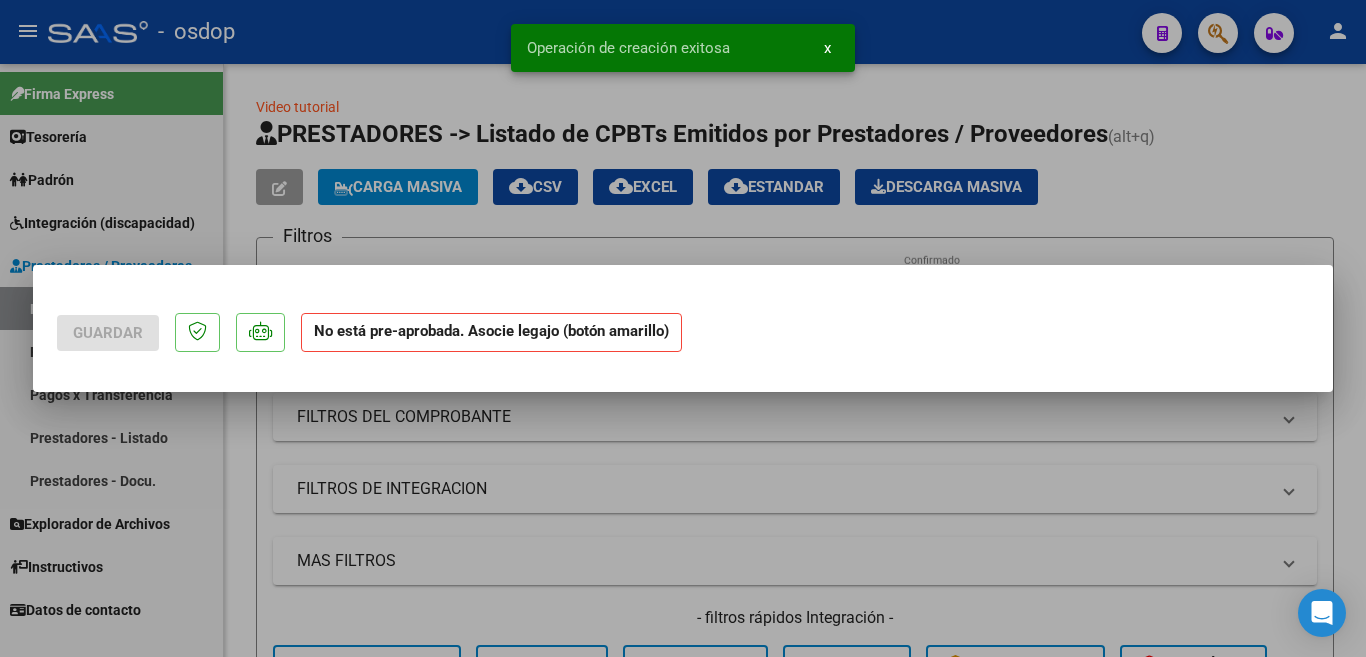 scroll, scrollTop: 0, scrollLeft: 0, axis: both 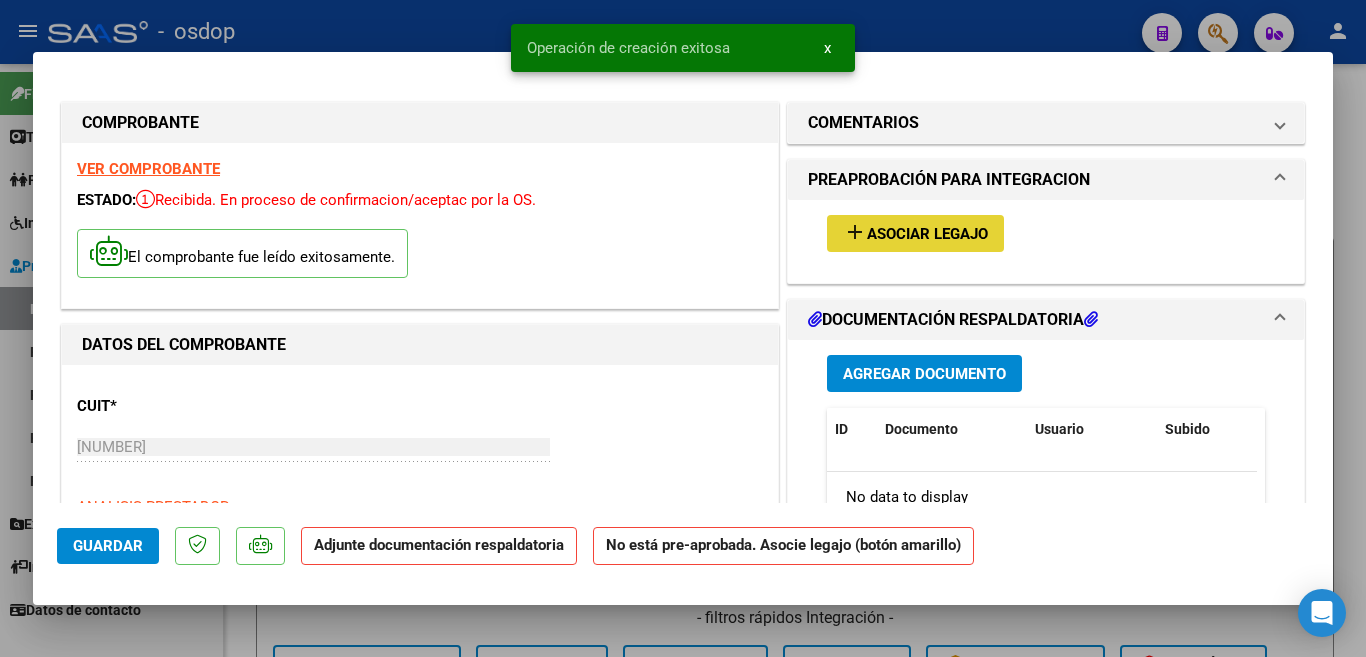 click on "Asociar Legajo" at bounding box center [927, 234] 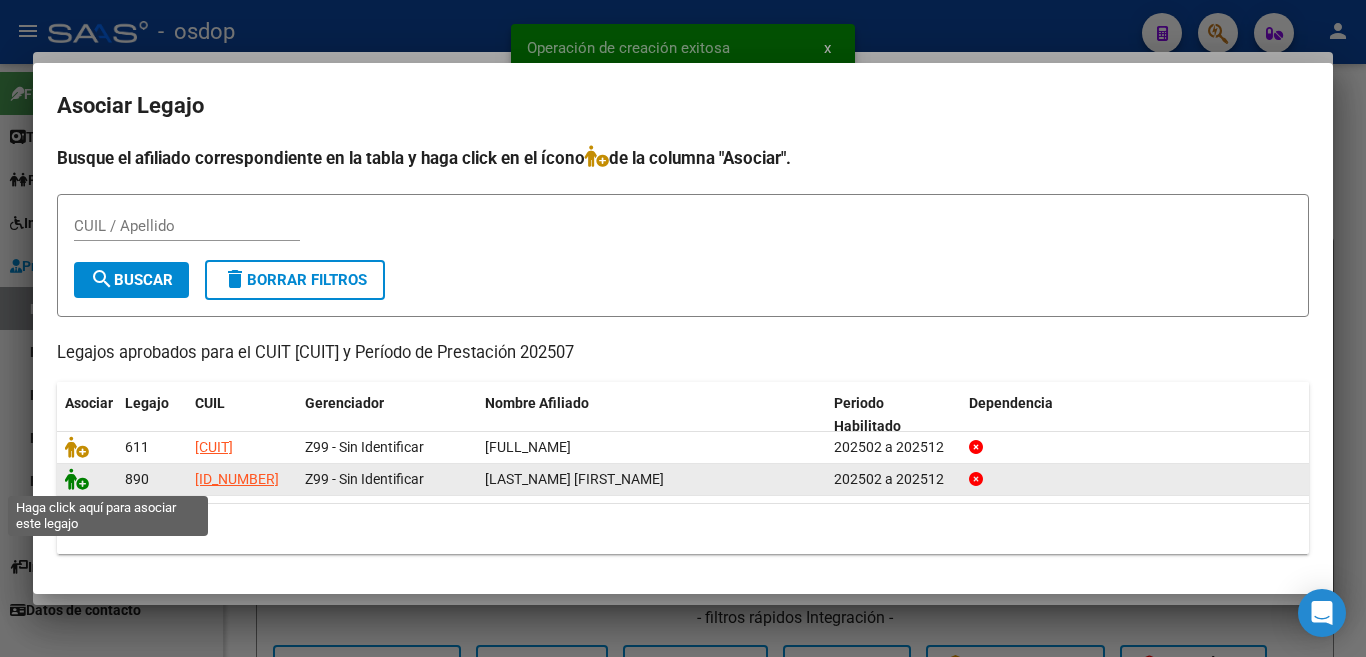 click 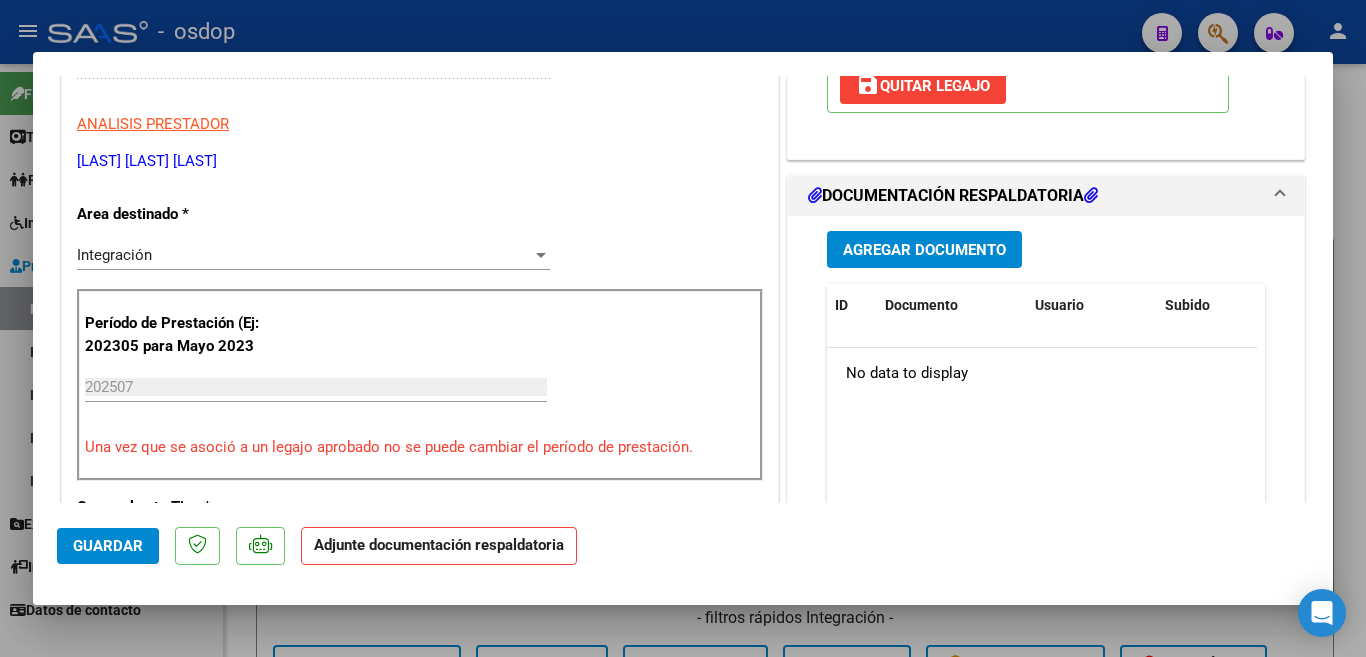scroll, scrollTop: 300, scrollLeft: 0, axis: vertical 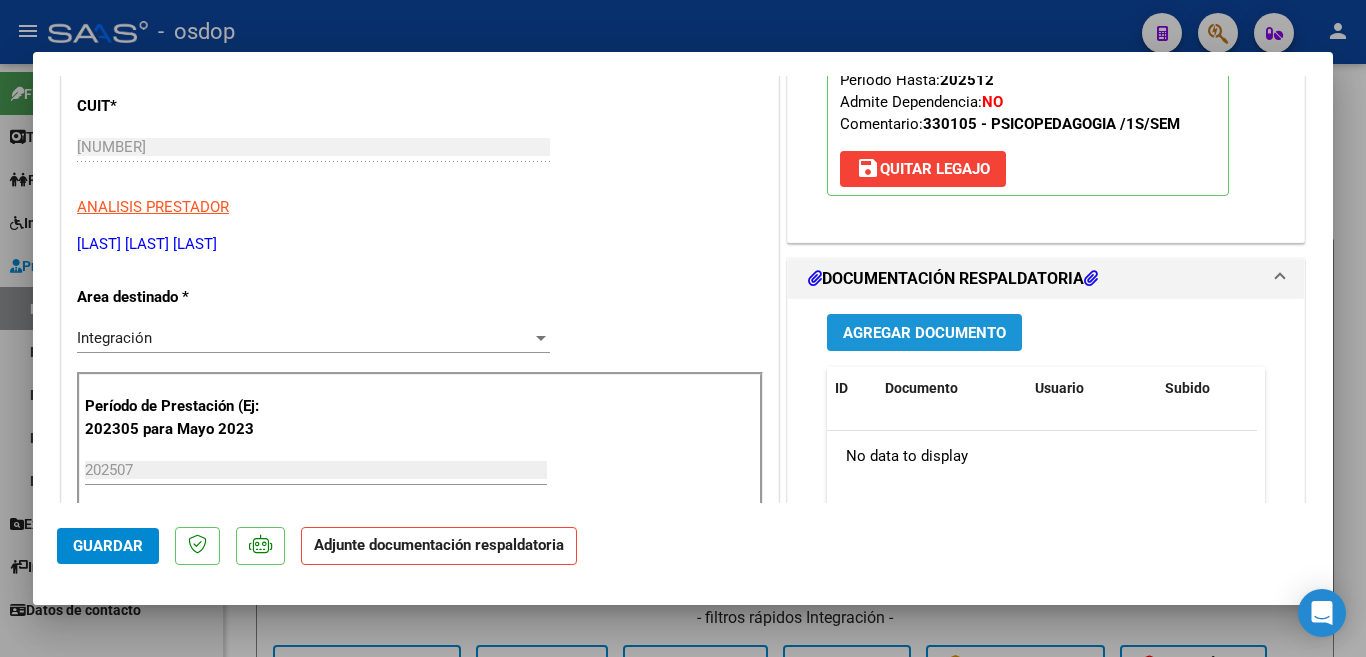 click on "Agregar Documento" at bounding box center [924, 333] 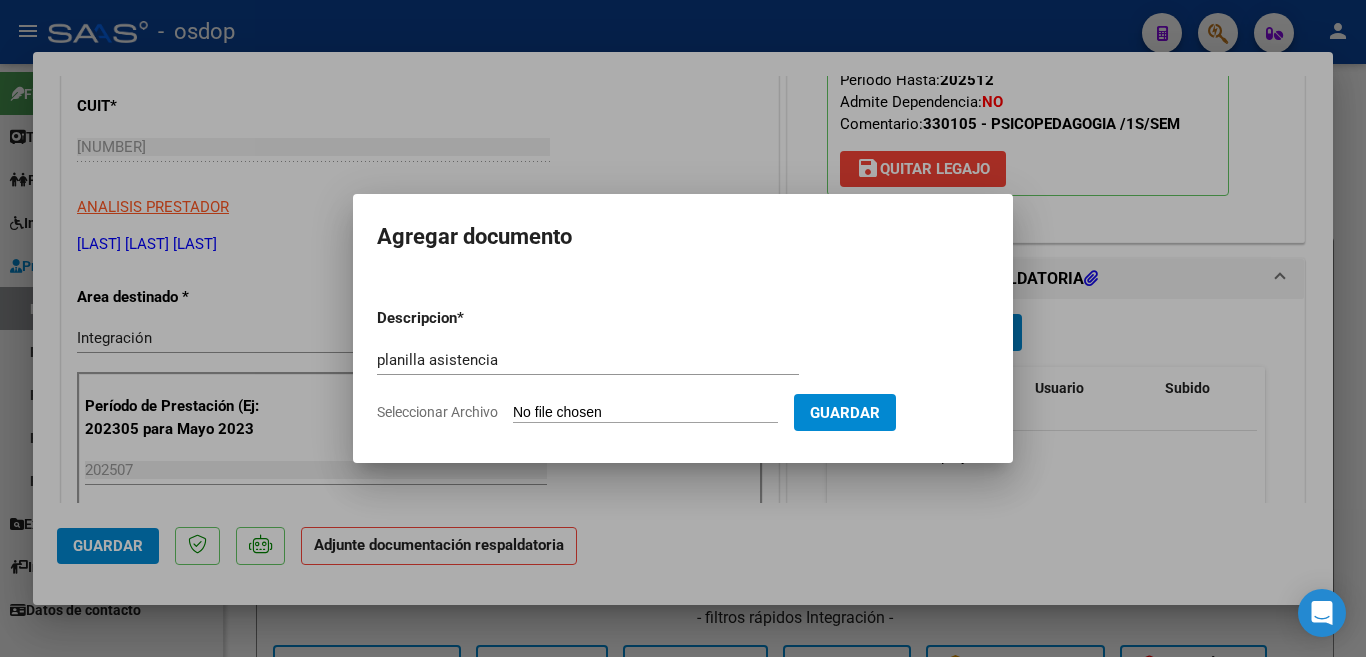 click on "Seleccionar Archivo" at bounding box center (645, 413) 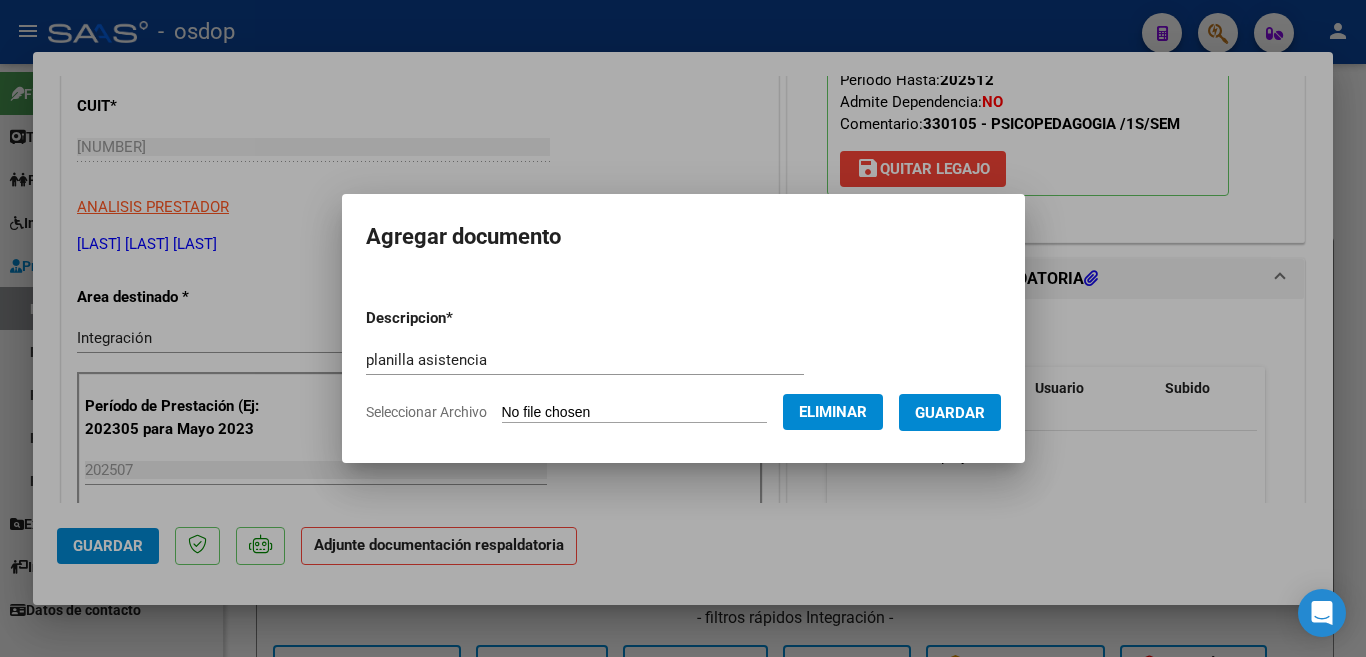 click on "Guardar" at bounding box center (950, 412) 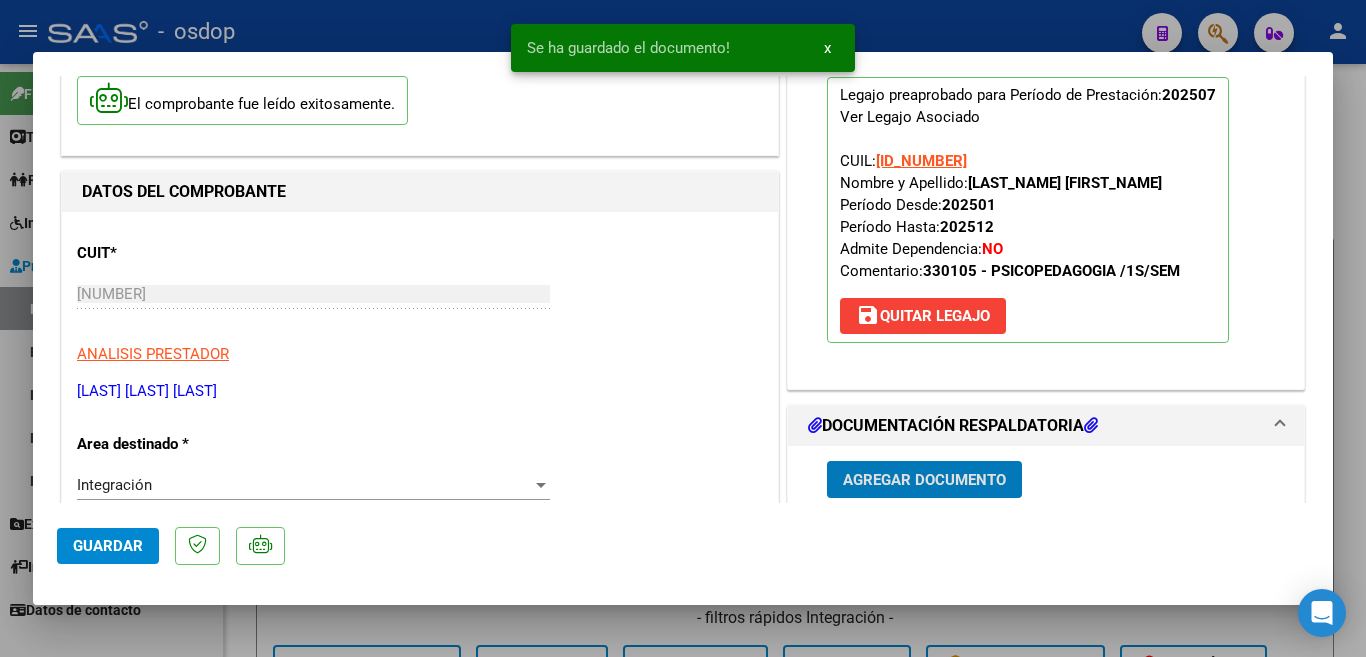 scroll, scrollTop: 400, scrollLeft: 0, axis: vertical 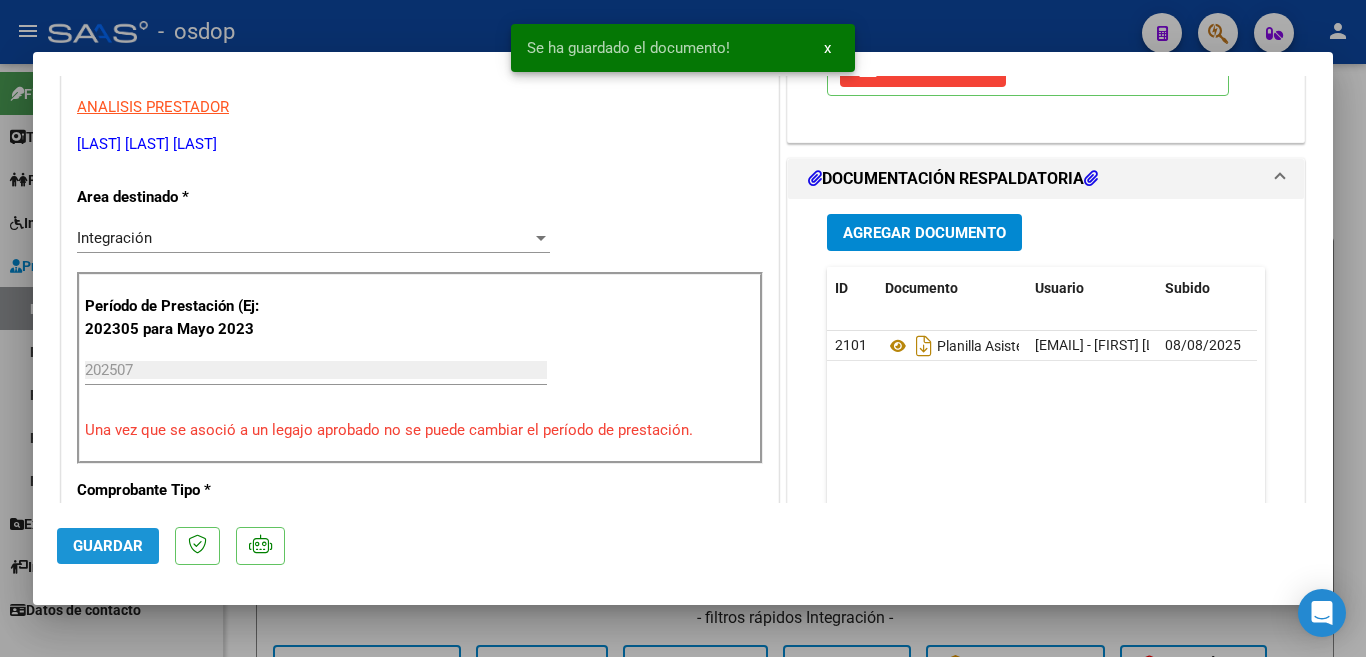 click on "Guardar" 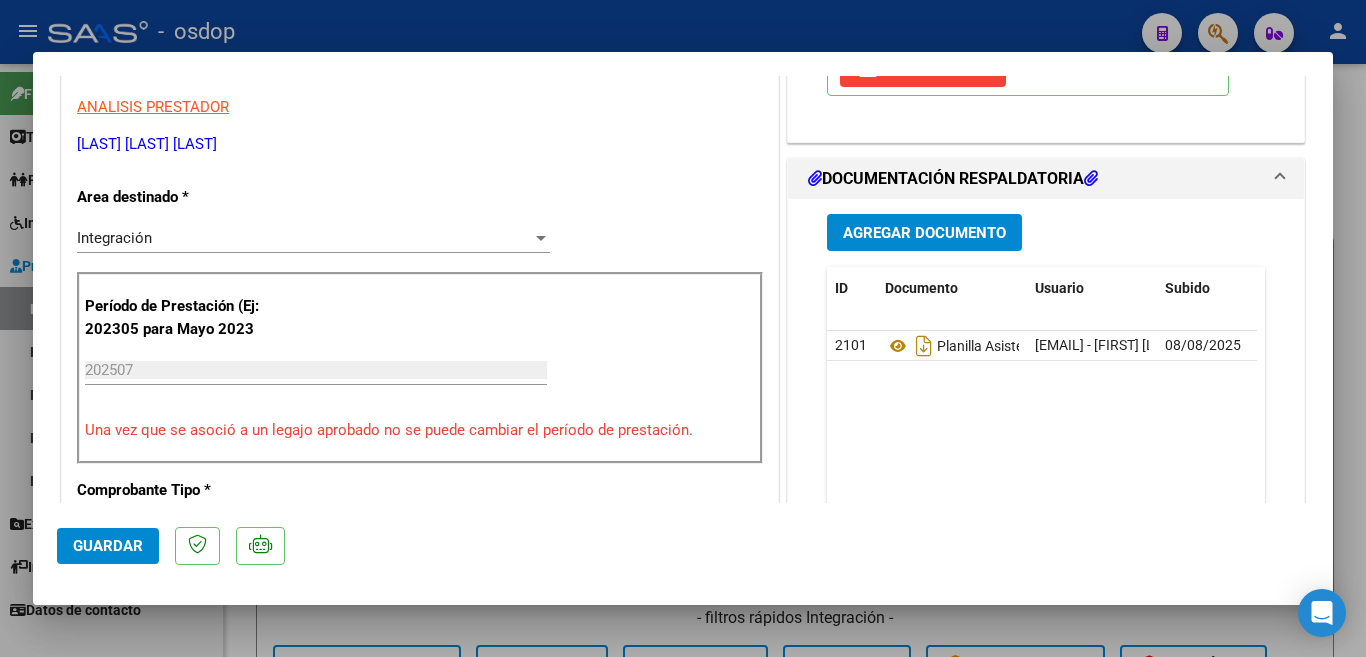 click at bounding box center [683, 328] 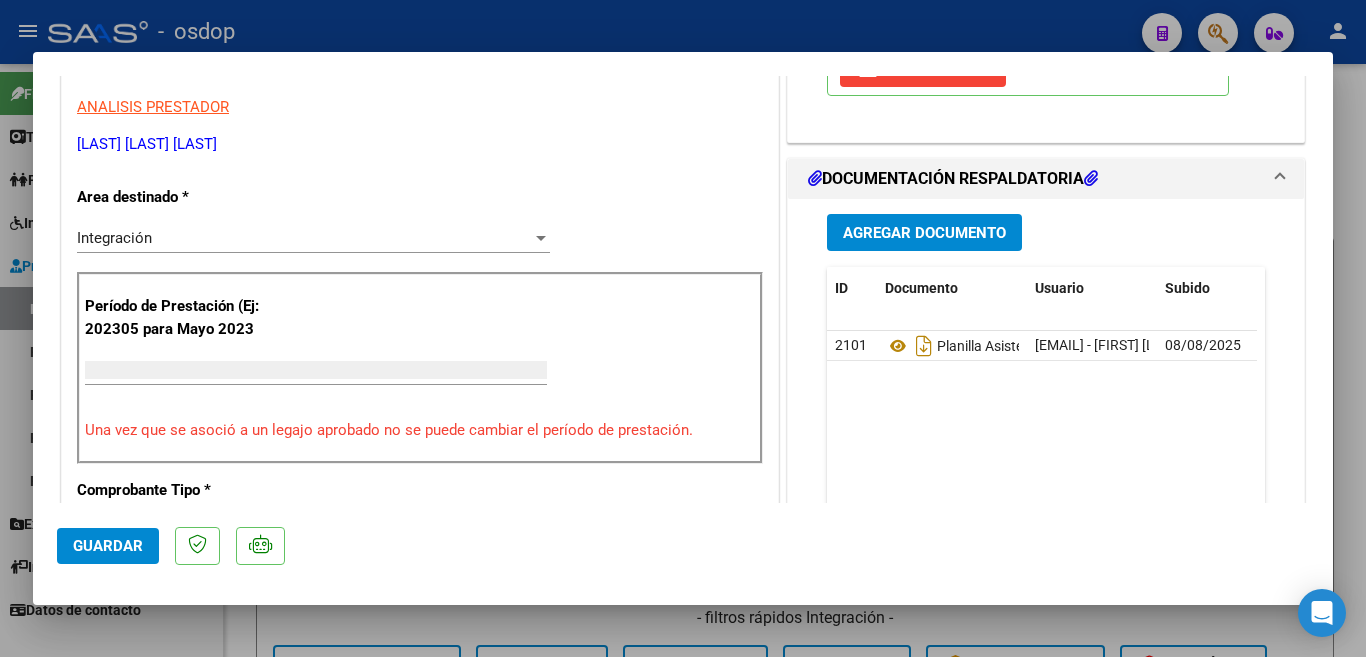 scroll, scrollTop: 339, scrollLeft: 0, axis: vertical 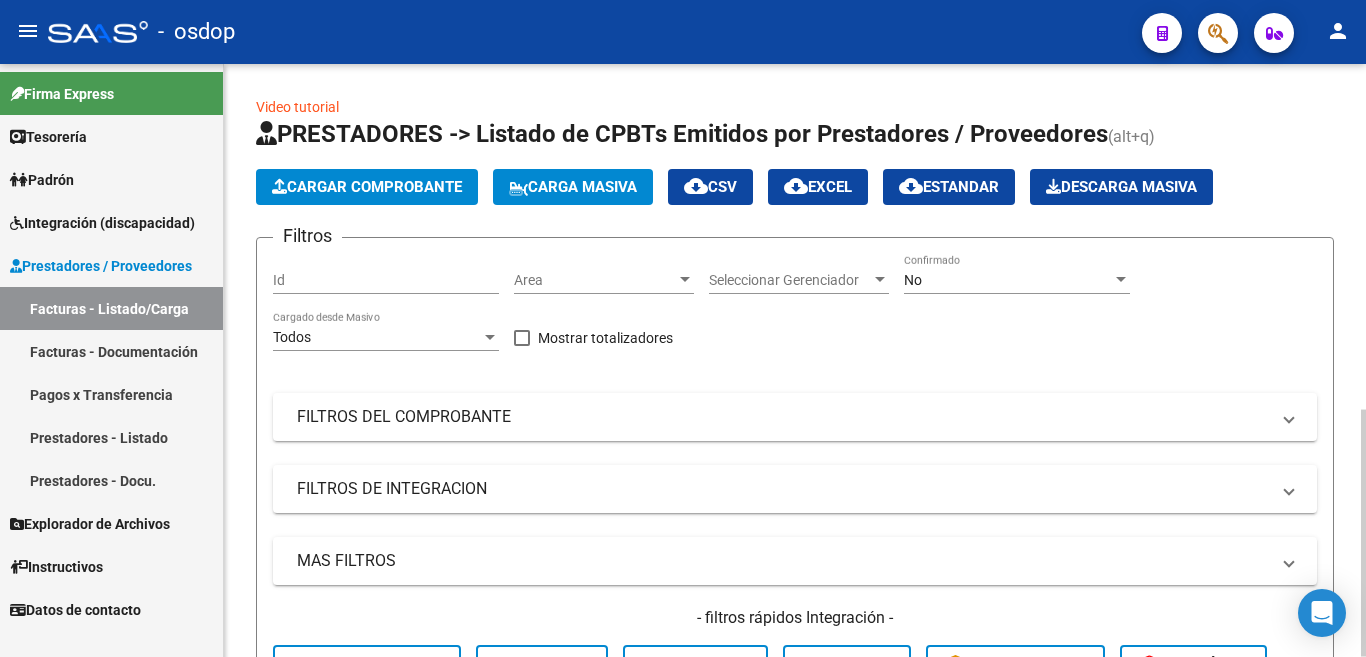 click on "Cargar Comprobante" 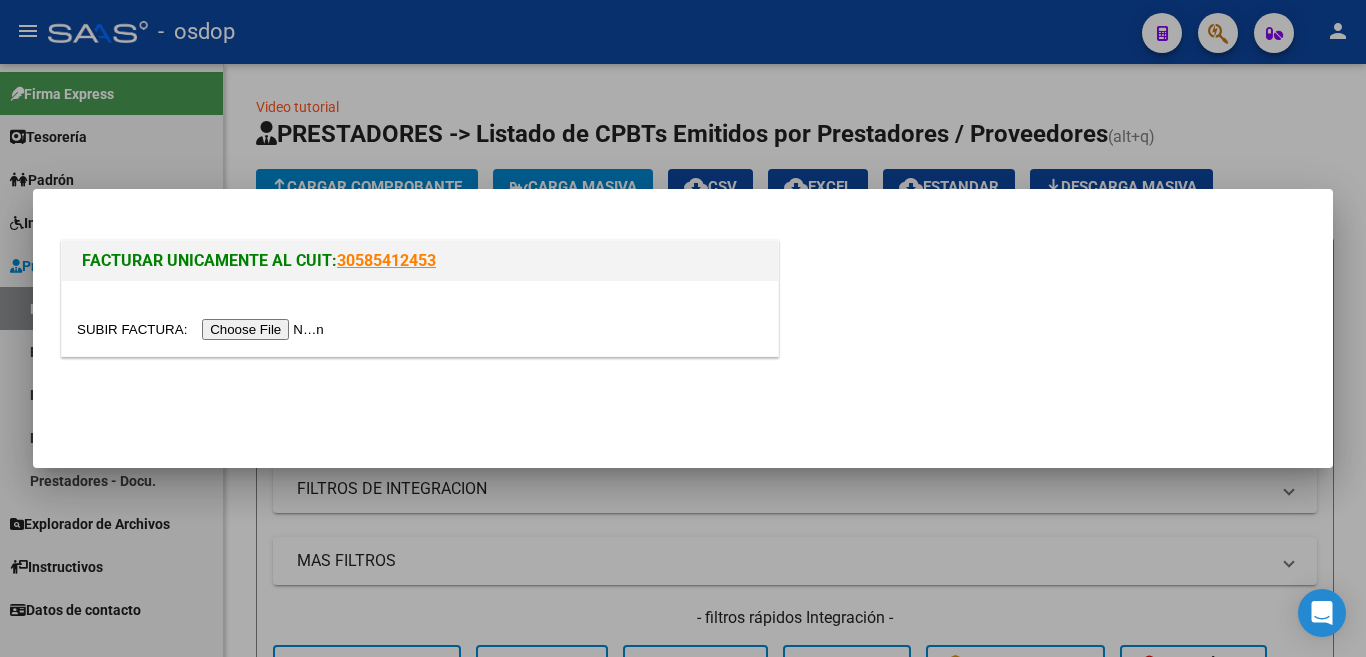 click at bounding box center [203, 329] 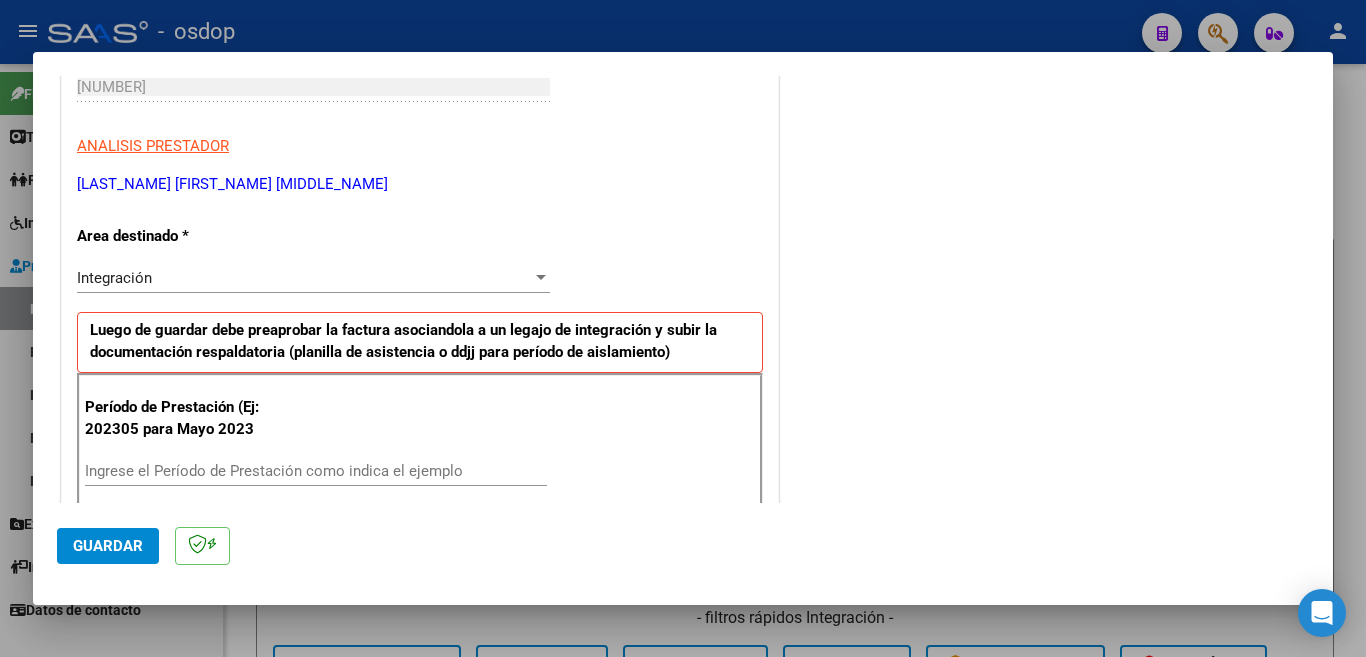 scroll, scrollTop: 307, scrollLeft: 0, axis: vertical 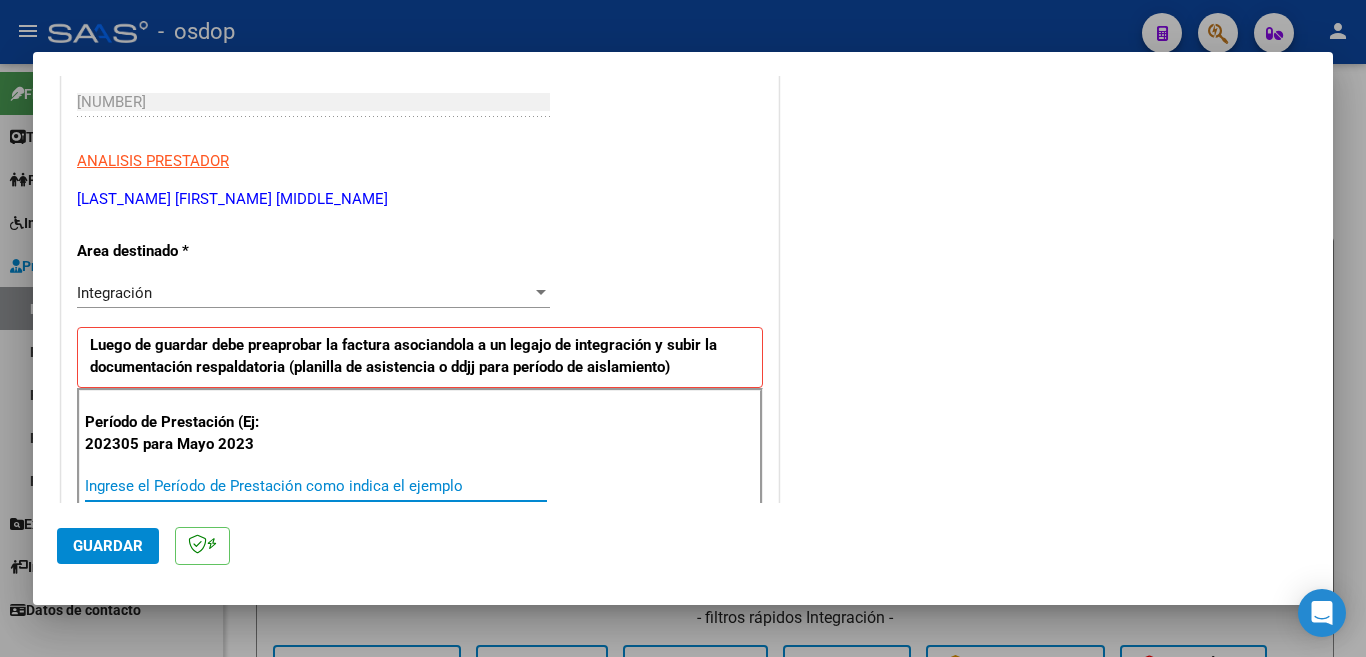 click on "Ingrese el Período de Prestación como indica el ejemplo" at bounding box center (316, 486) 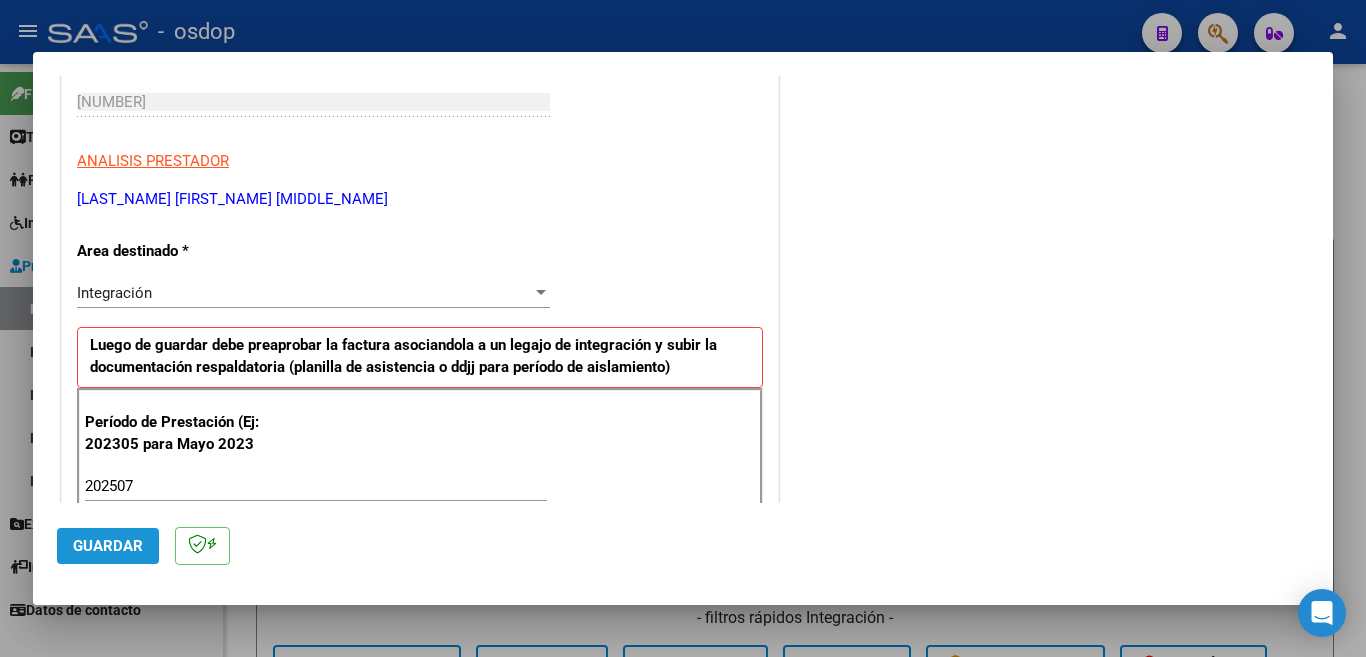 click on "Guardar" 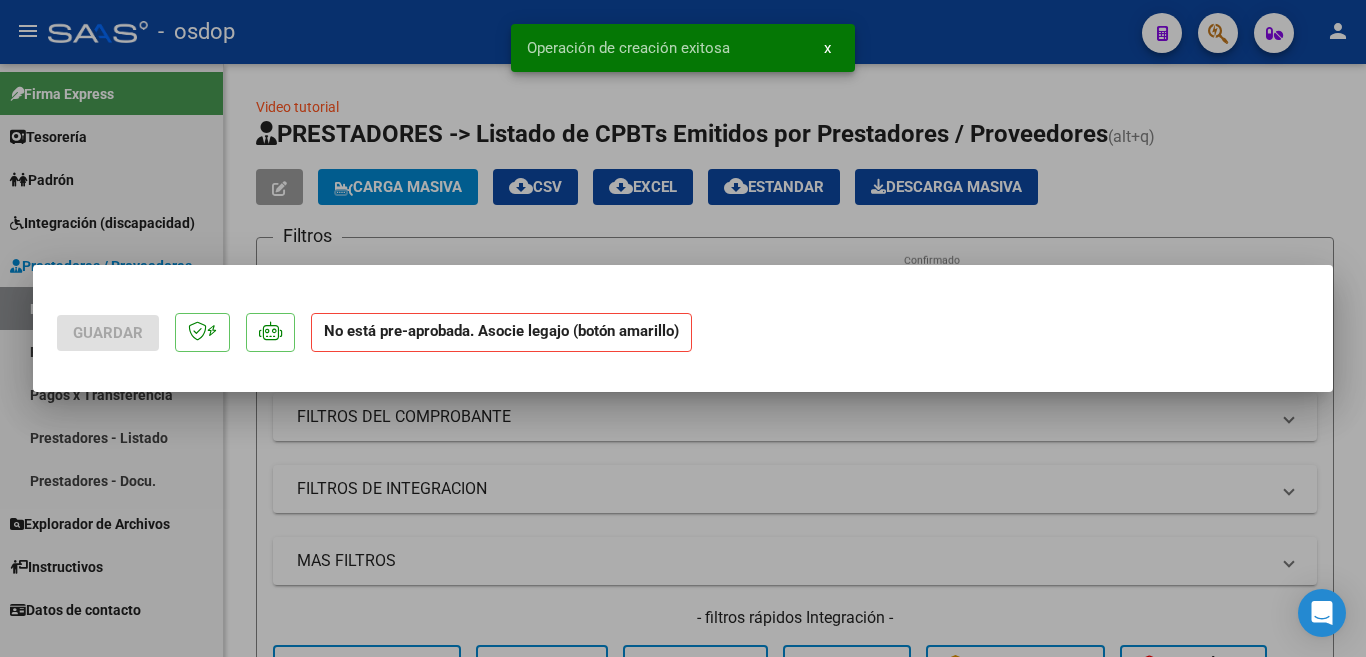 scroll, scrollTop: 0, scrollLeft: 0, axis: both 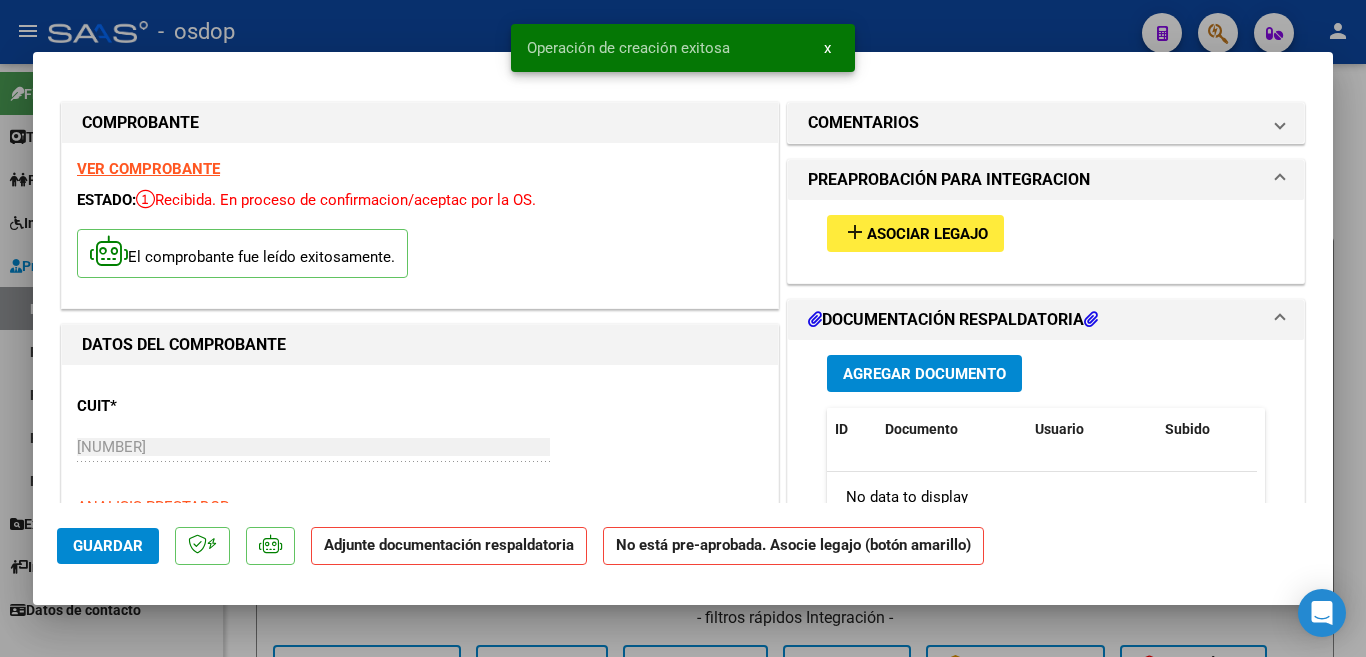 click on "Asociar Legajo" at bounding box center [927, 234] 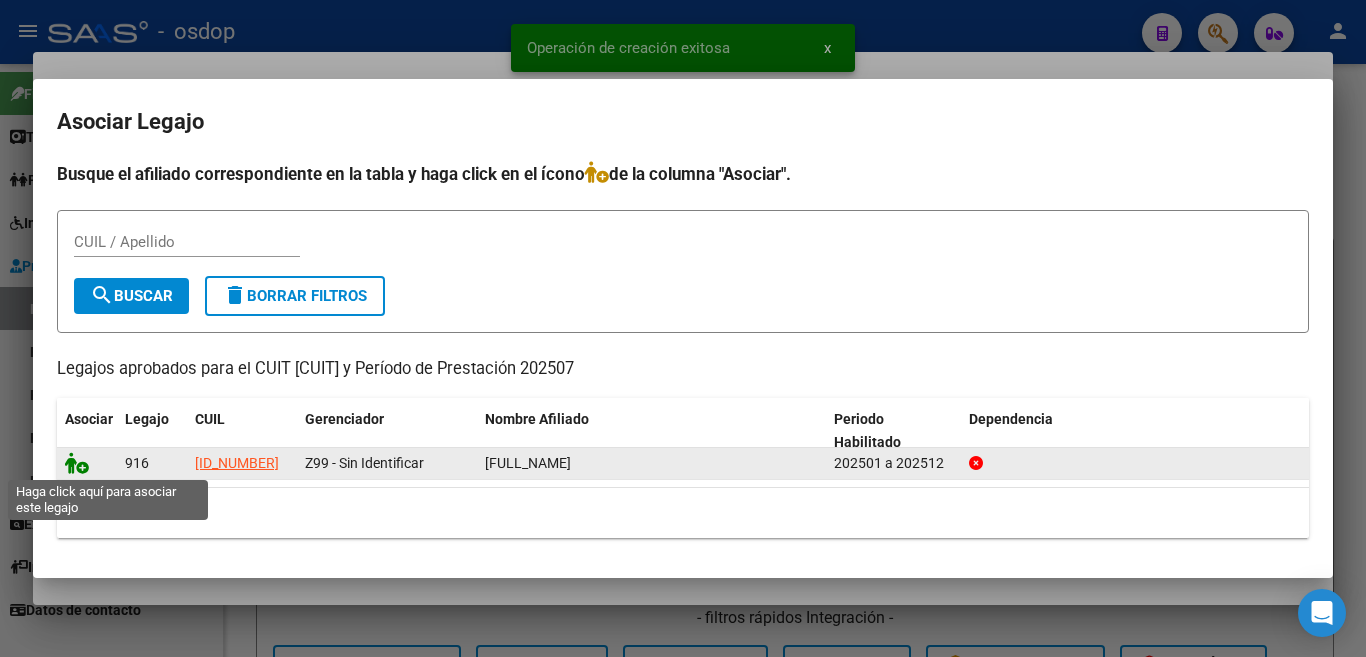 click 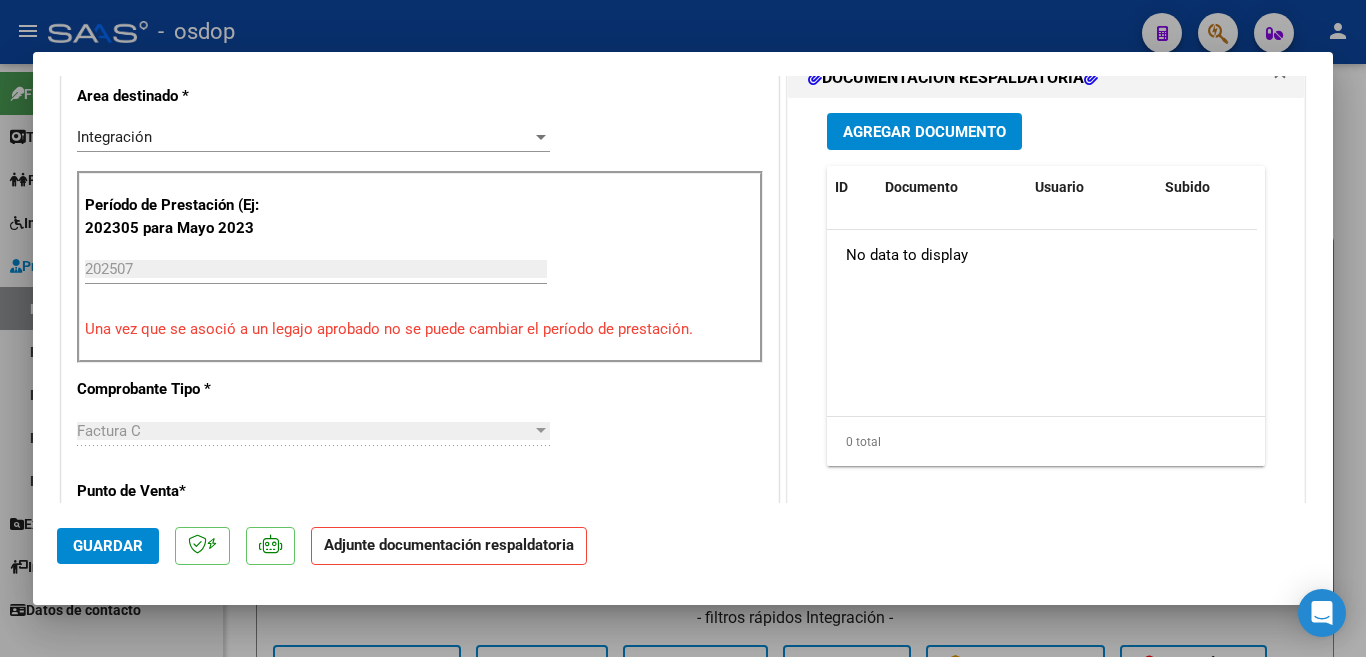 scroll, scrollTop: 500, scrollLeft: 0, axis: vertical 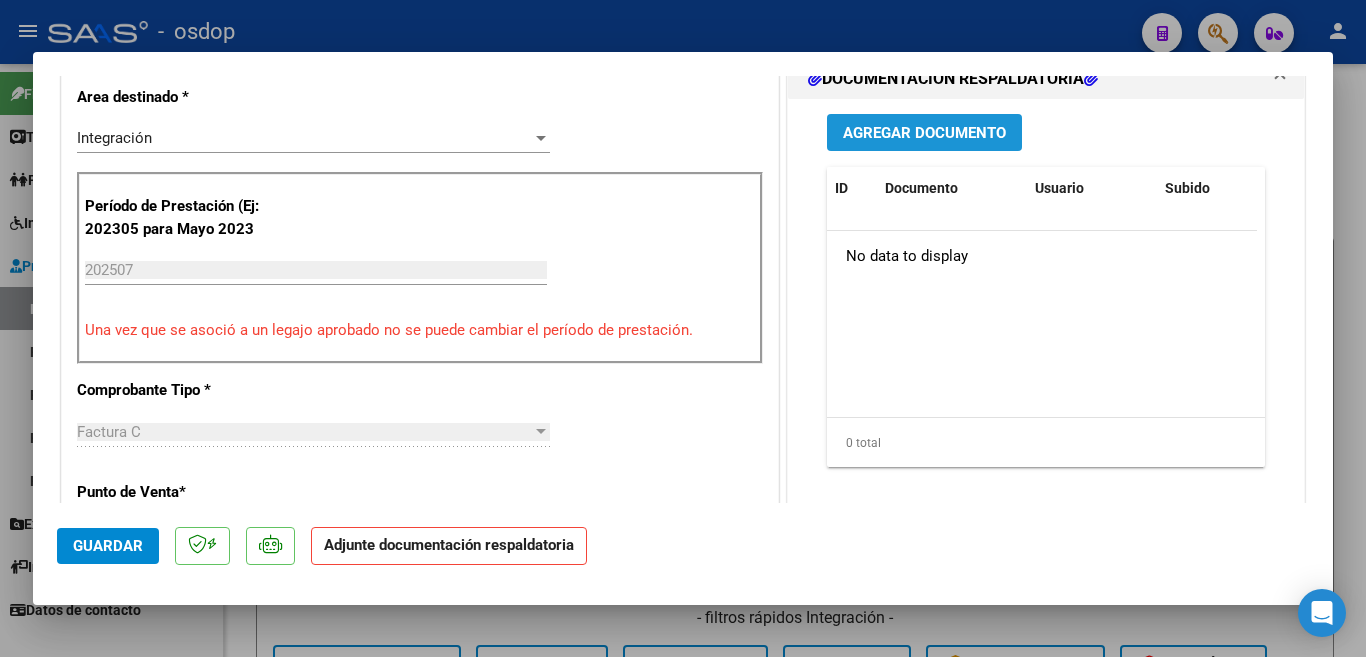 click on "Agregar Documento" at bounding box center (924, 133) 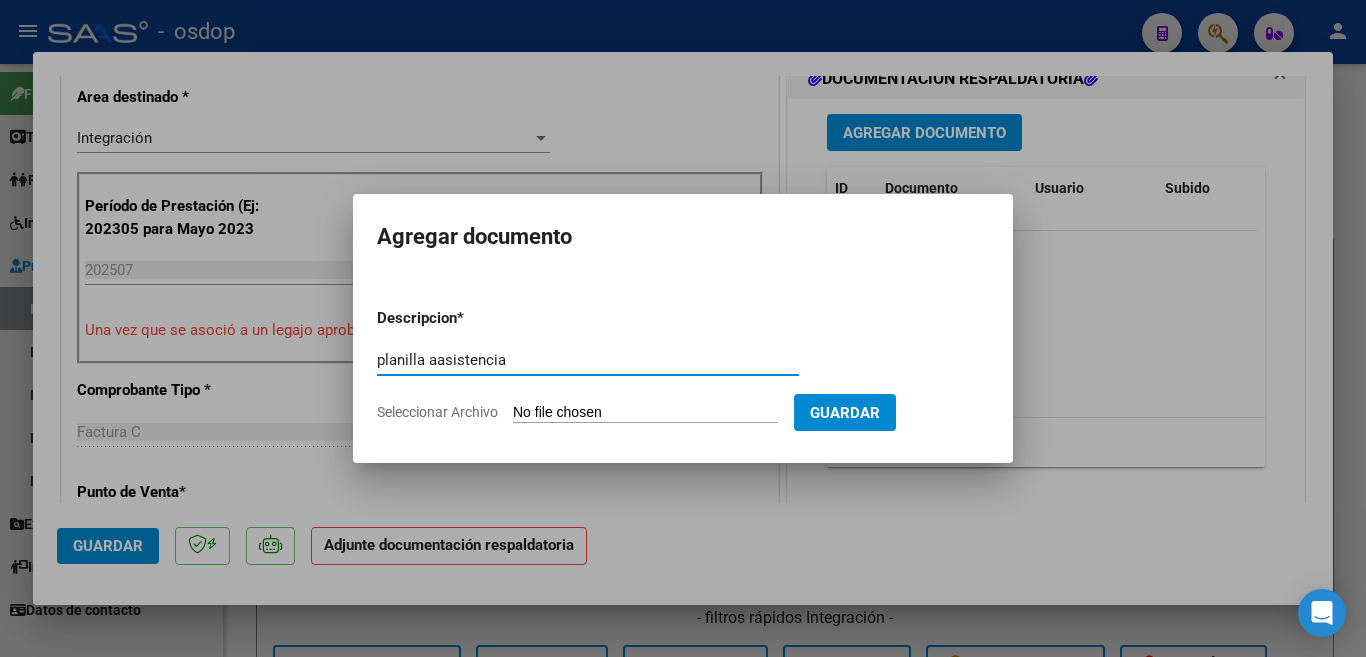 click on "planilla aasistencia" at bounding box center (588, 360) 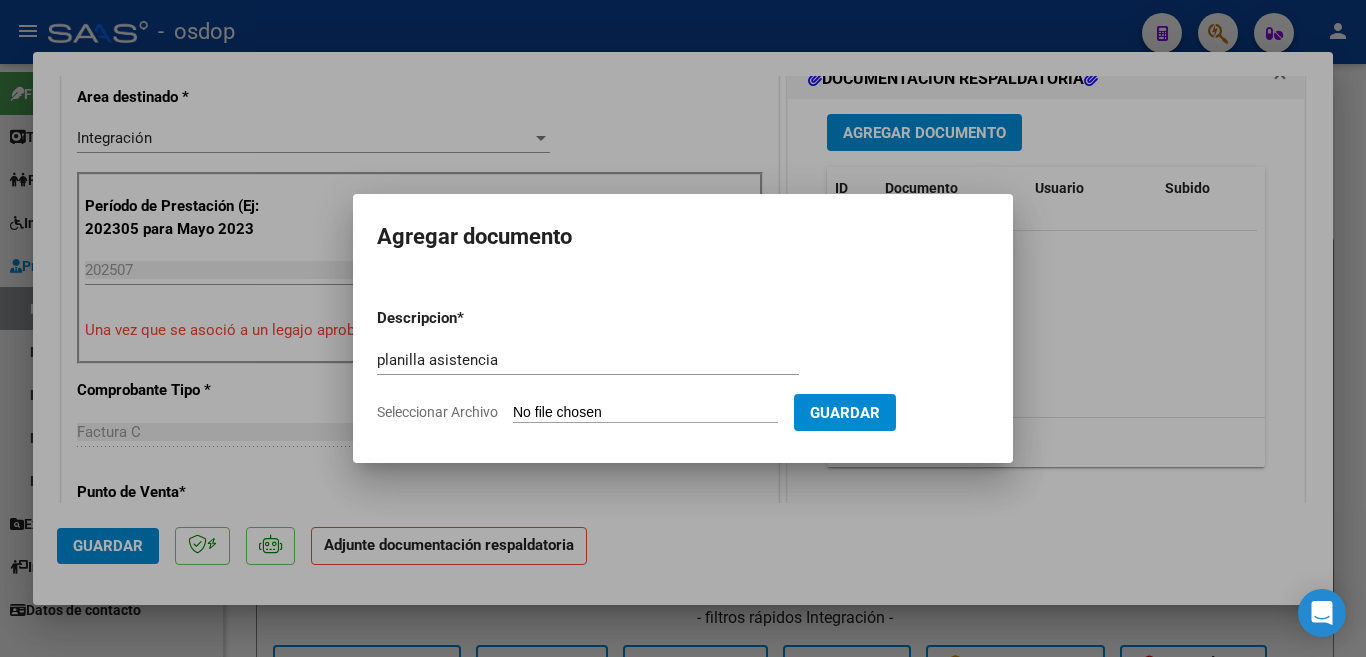 click on "Seleccionar Archivo" at bounding box center [645, 413] 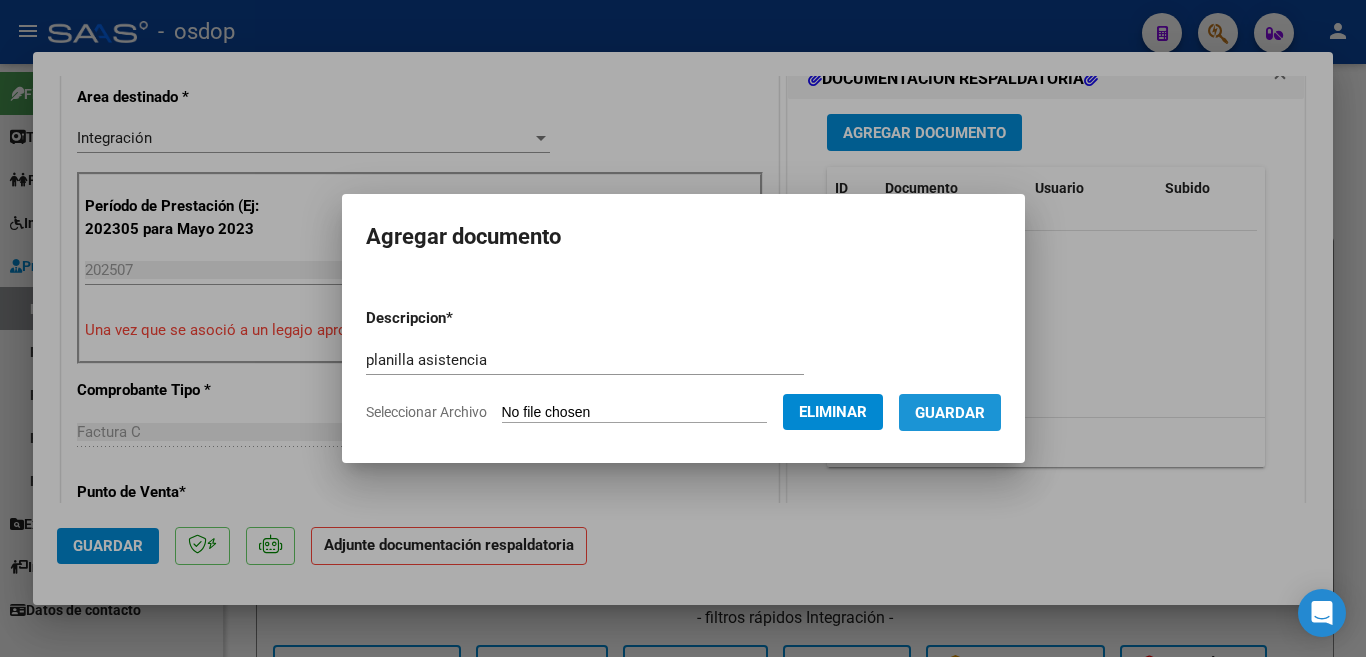 click on "Guardar" at bounding box center [950, 413] 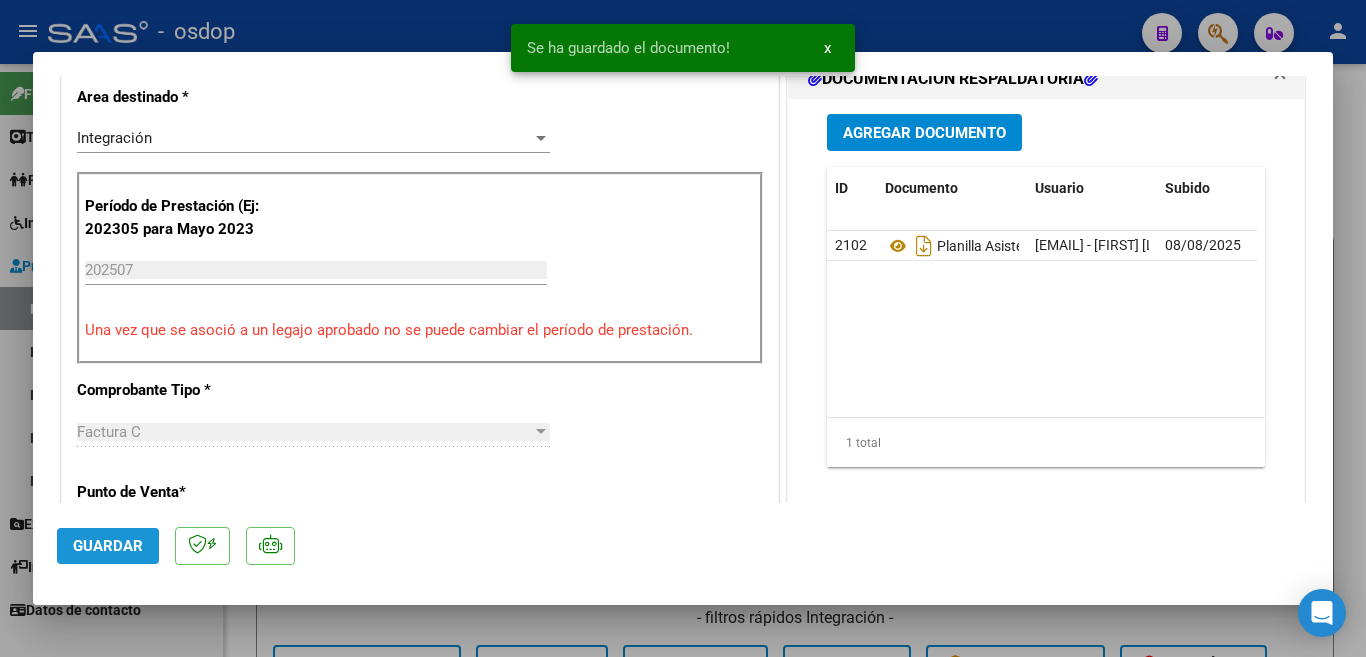 click on "Guardar" 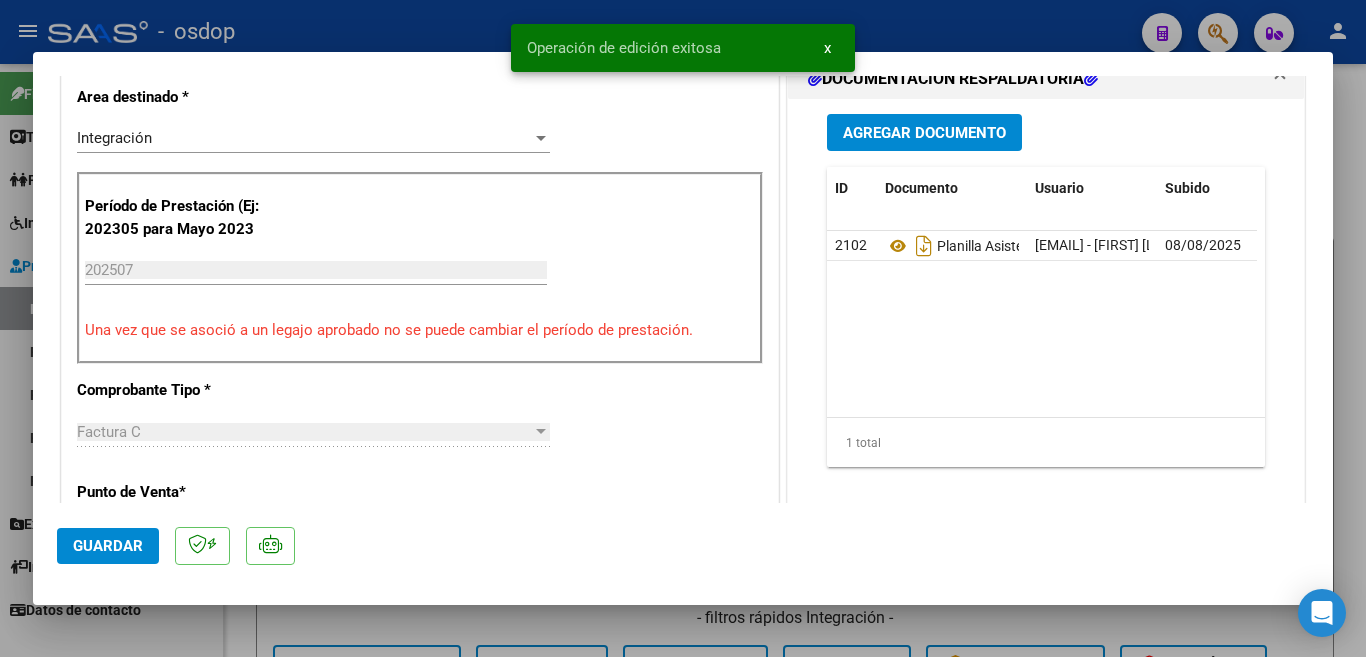 click at bounding box center [683, 328] 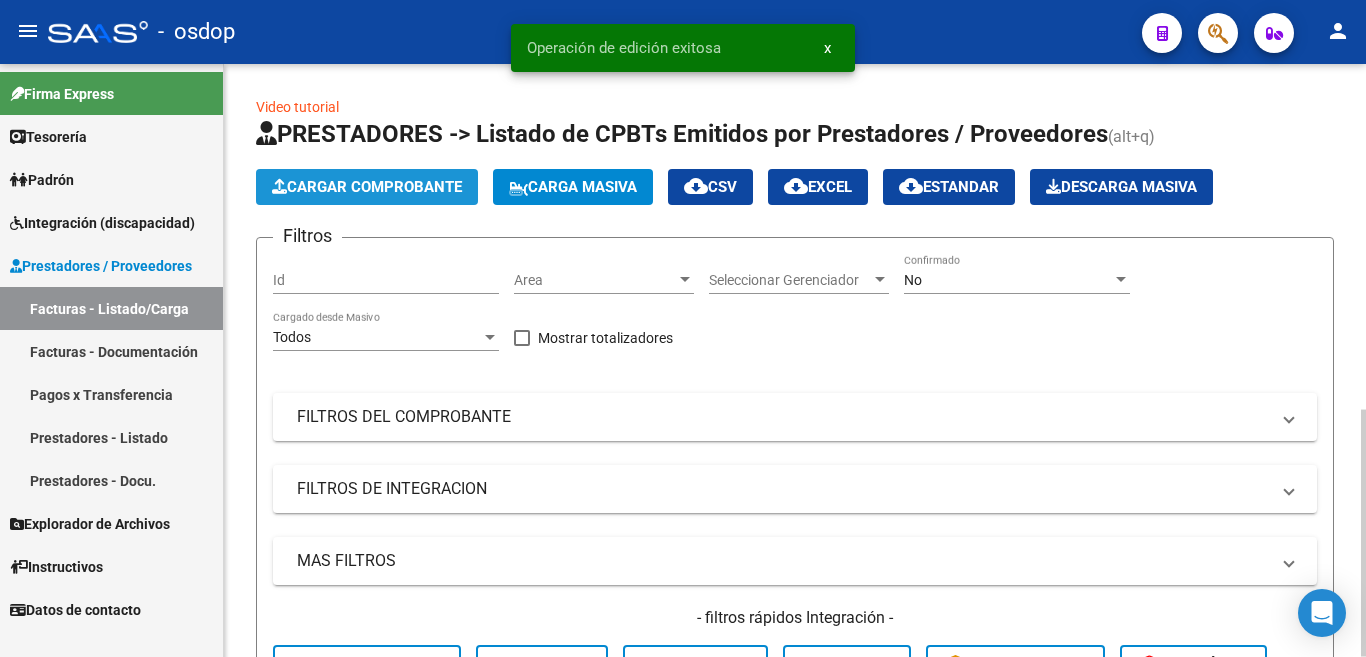 click on "Cargar Comprobante" 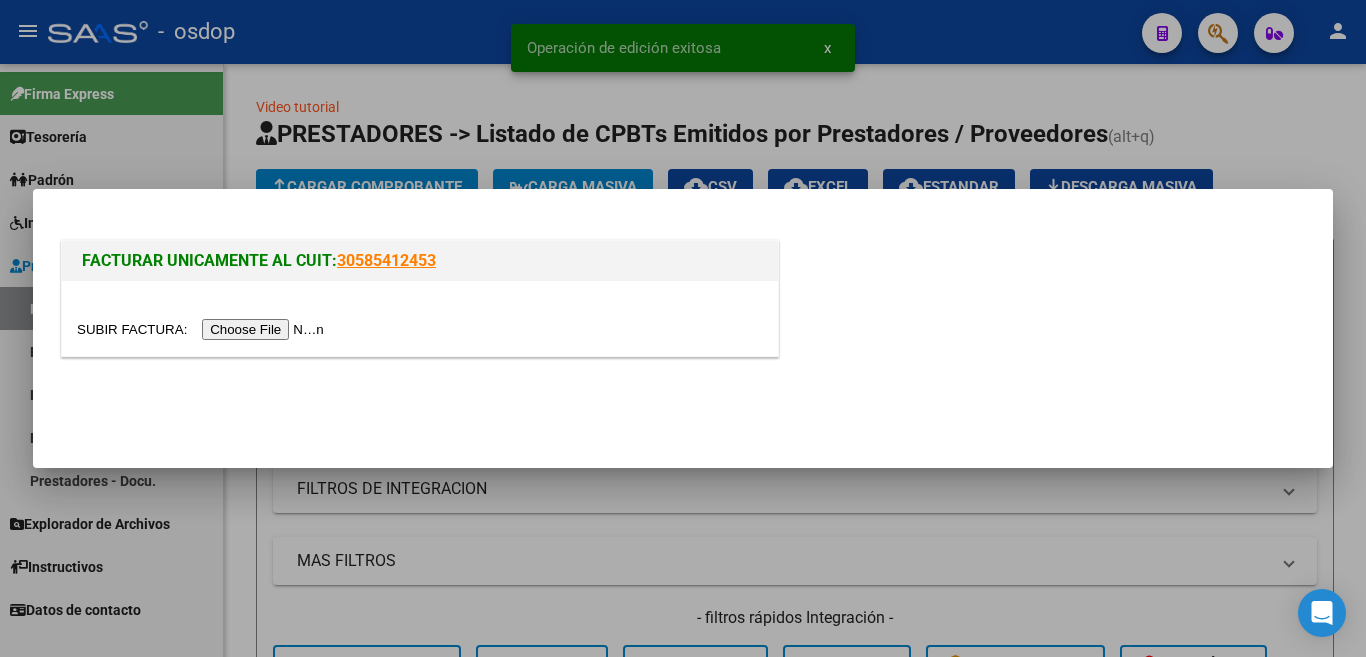 click at bounding box center [203, 329] 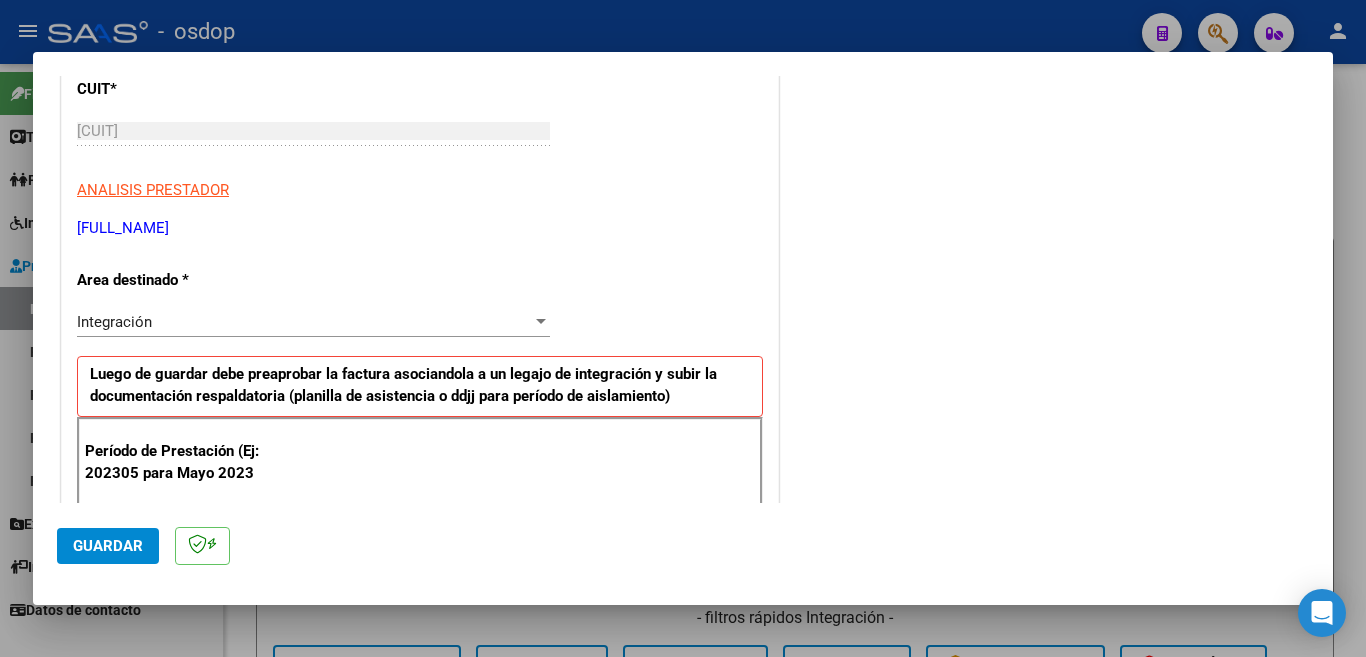 scroll, scrollTop: 400, scrollLeft: 0, axis: vertical 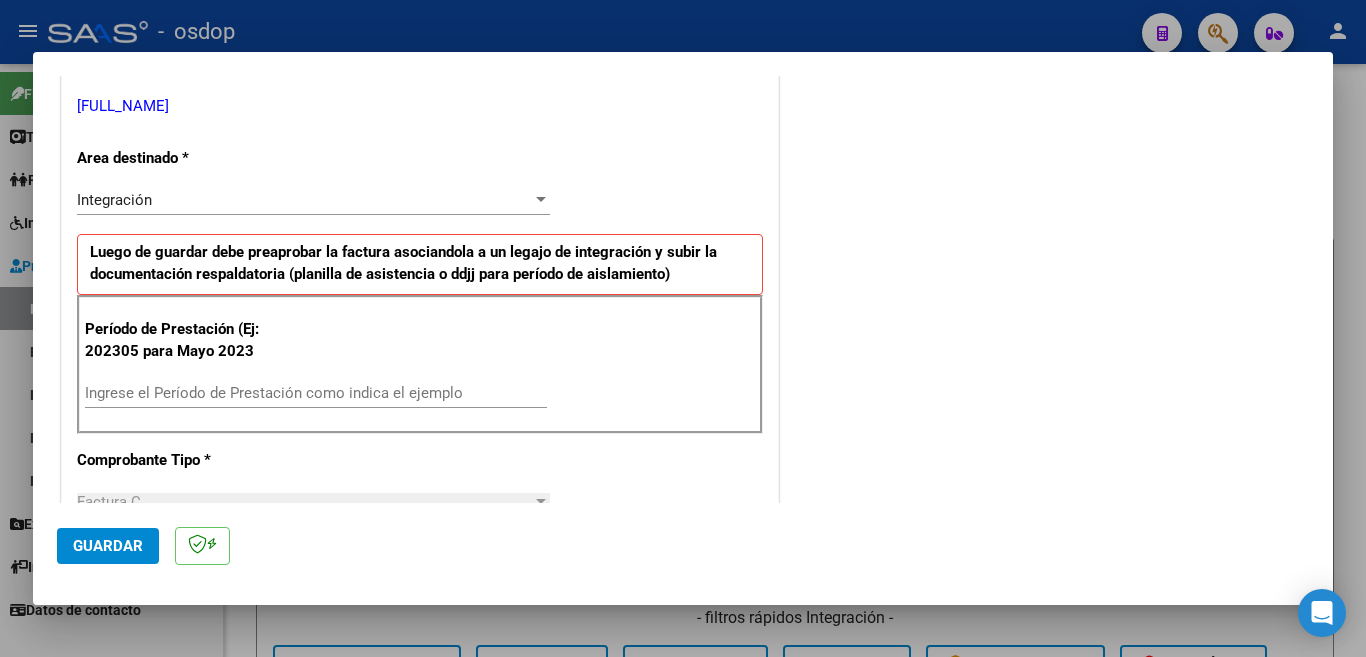click on "Ingrese el Período de Prestación como indica el ejemplo" at bounding box center (316, 393) 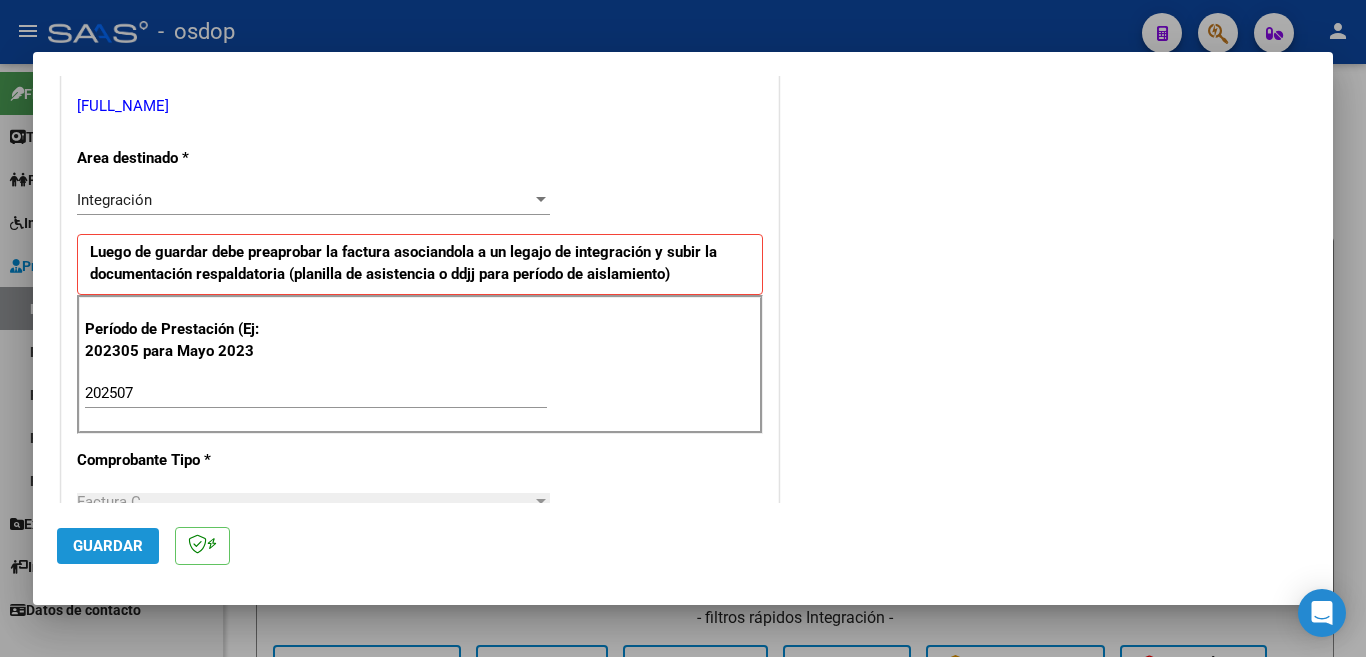 click on "Guardar" 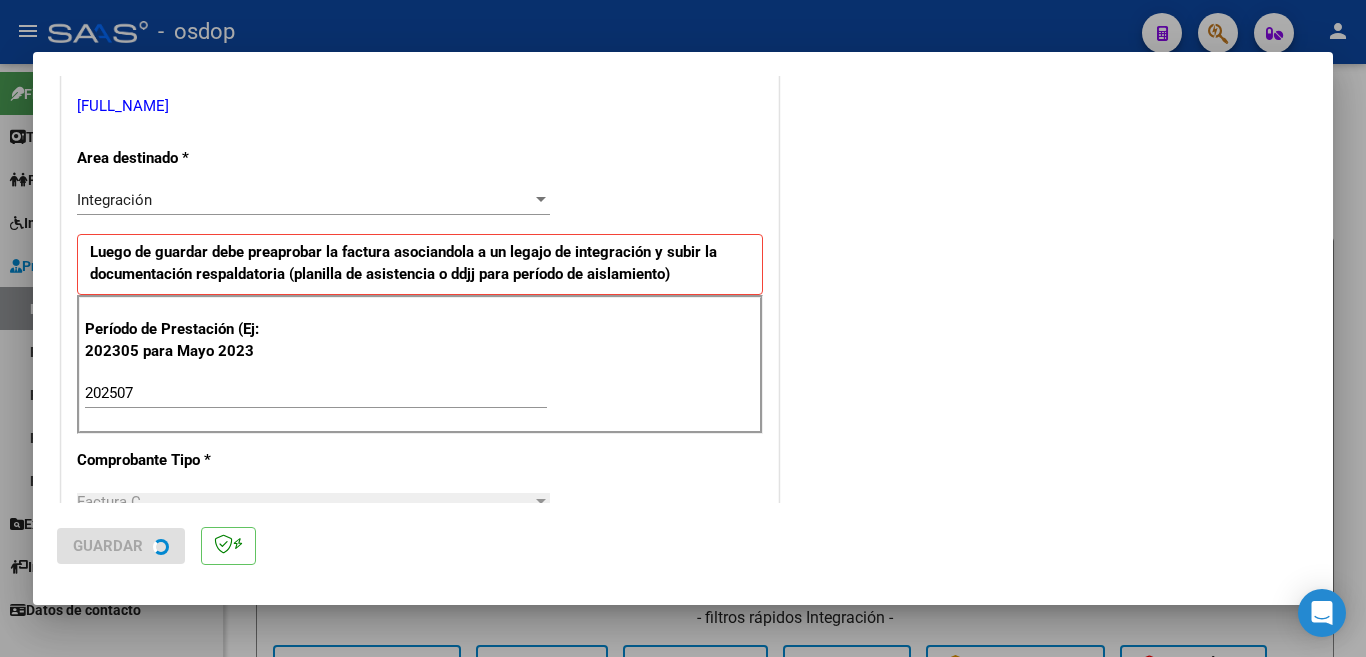 scroll, scrollTop: 0, scrollLeft: 0, axis: both 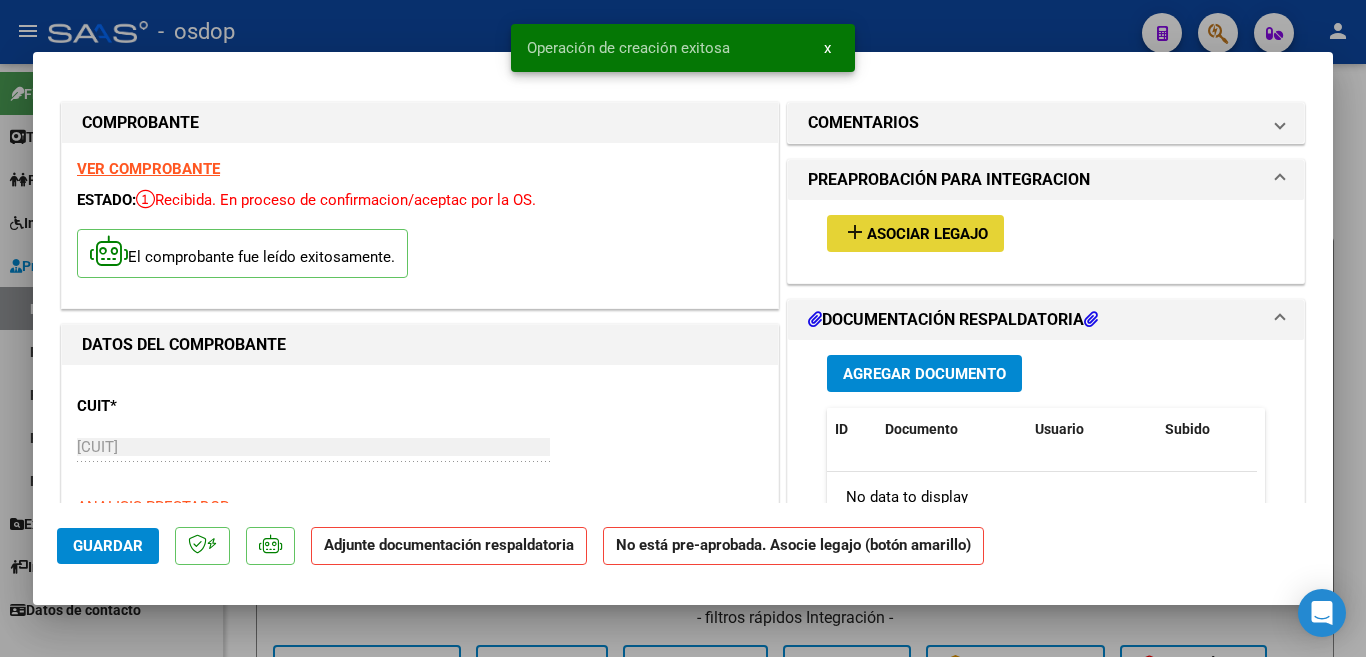click on "Asociar Legajo" at bounding box center (927, 234) 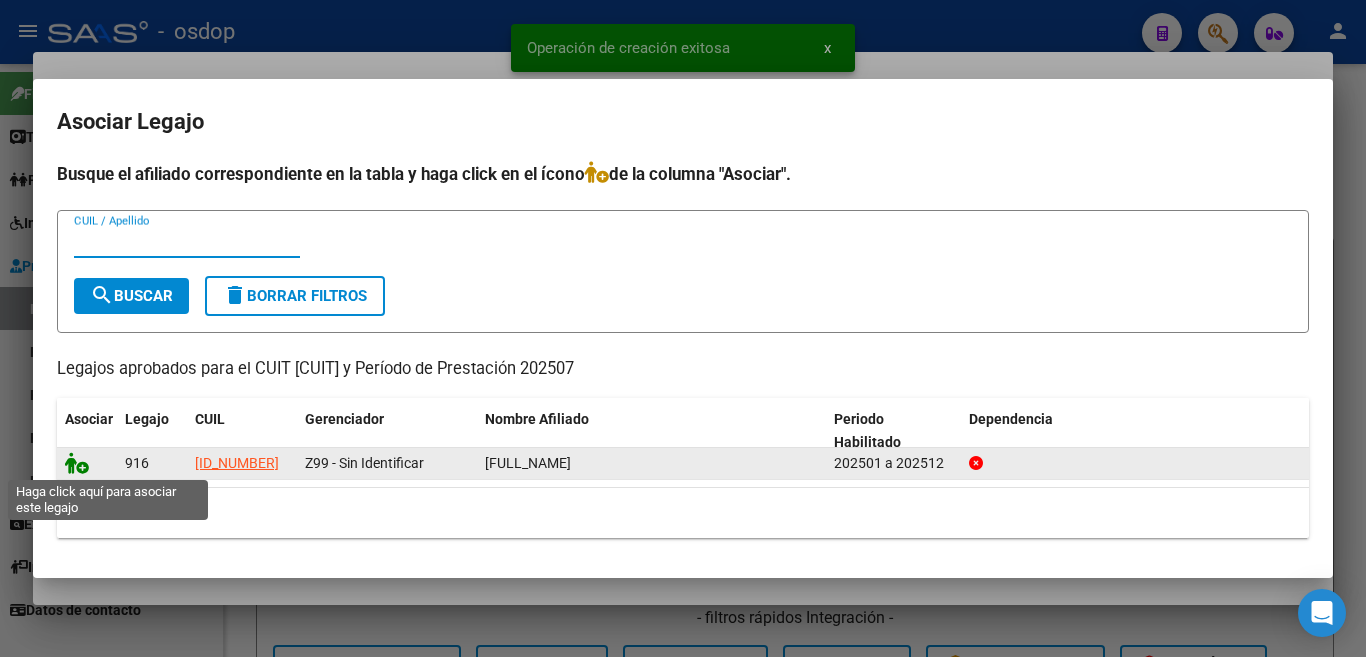 click 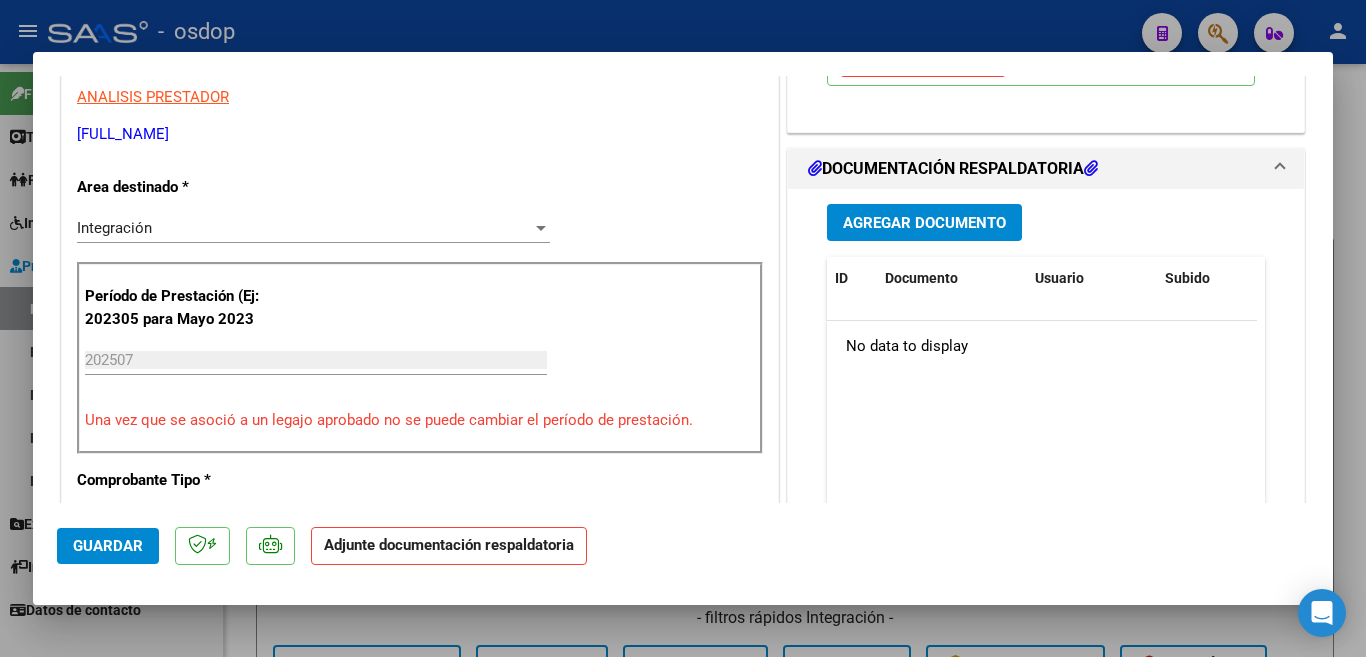 scroll, scrollTop: 400, scrollLeft: 0, axis: vertical 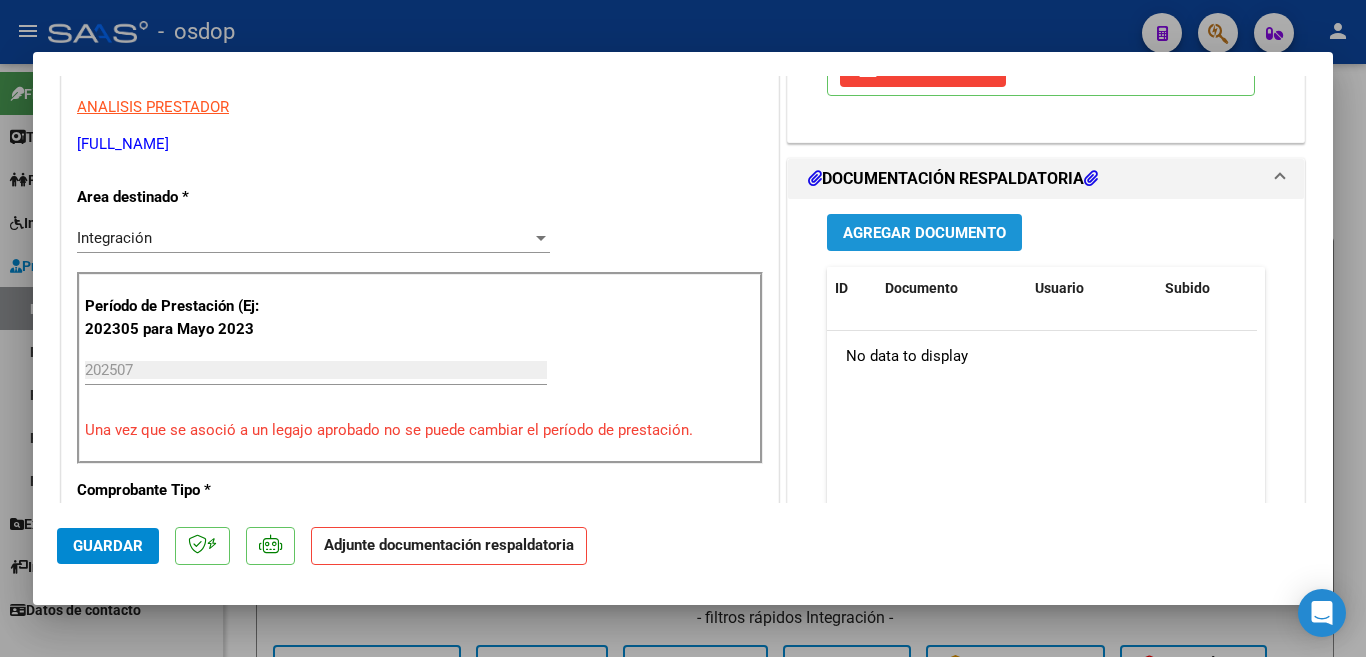 click on "Agregar Documento" at bounding box center (924, 233) 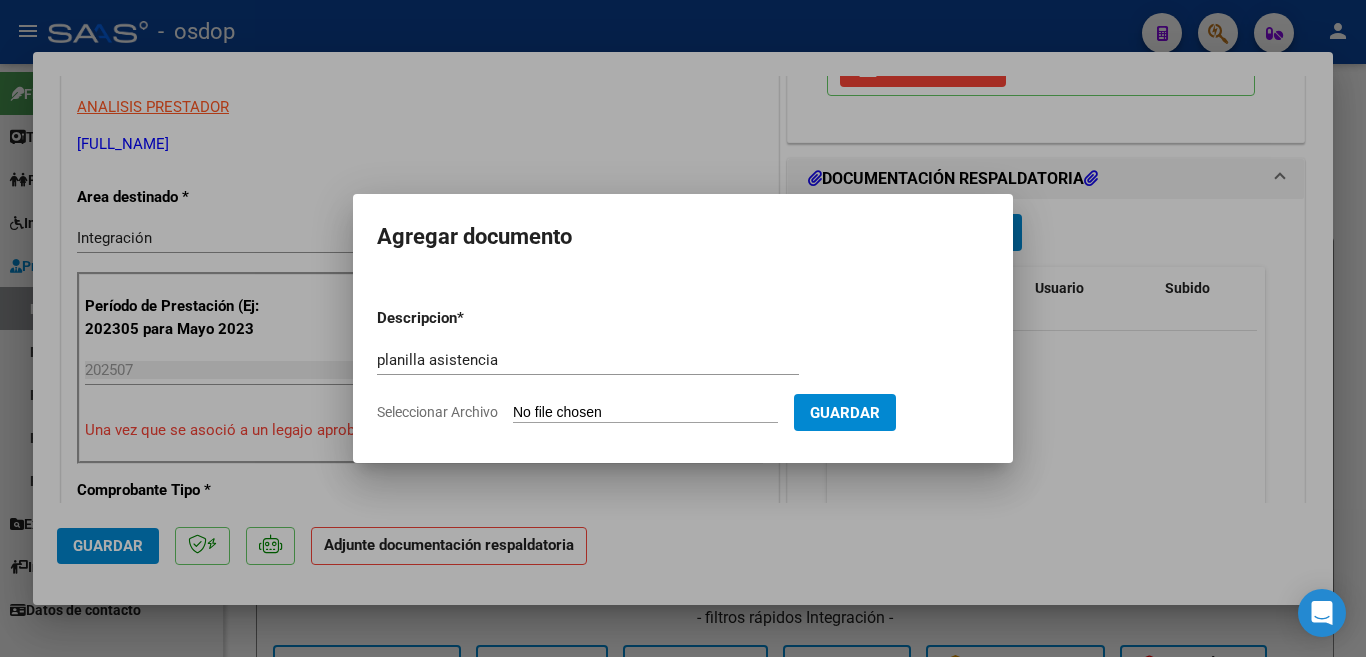 click on "Seleccionar Archivo" at bounding box center [645, 413] 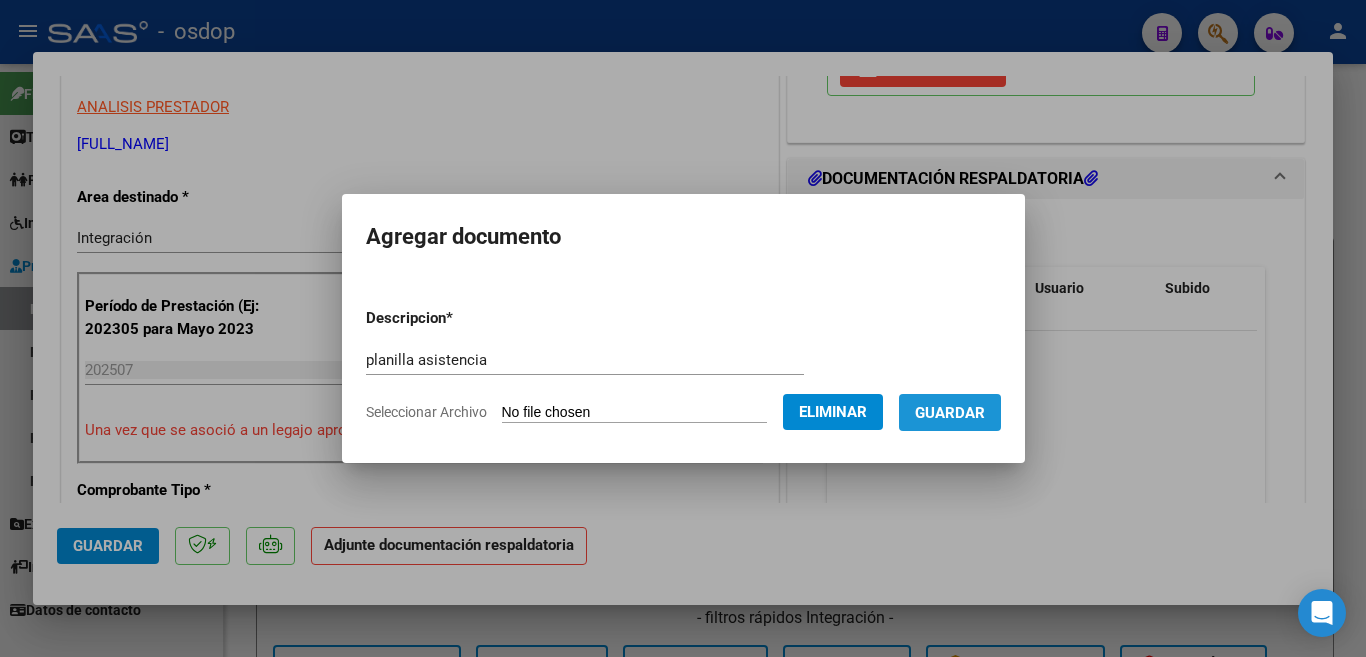 click on "Guardar" at bounding box center (950, 413) 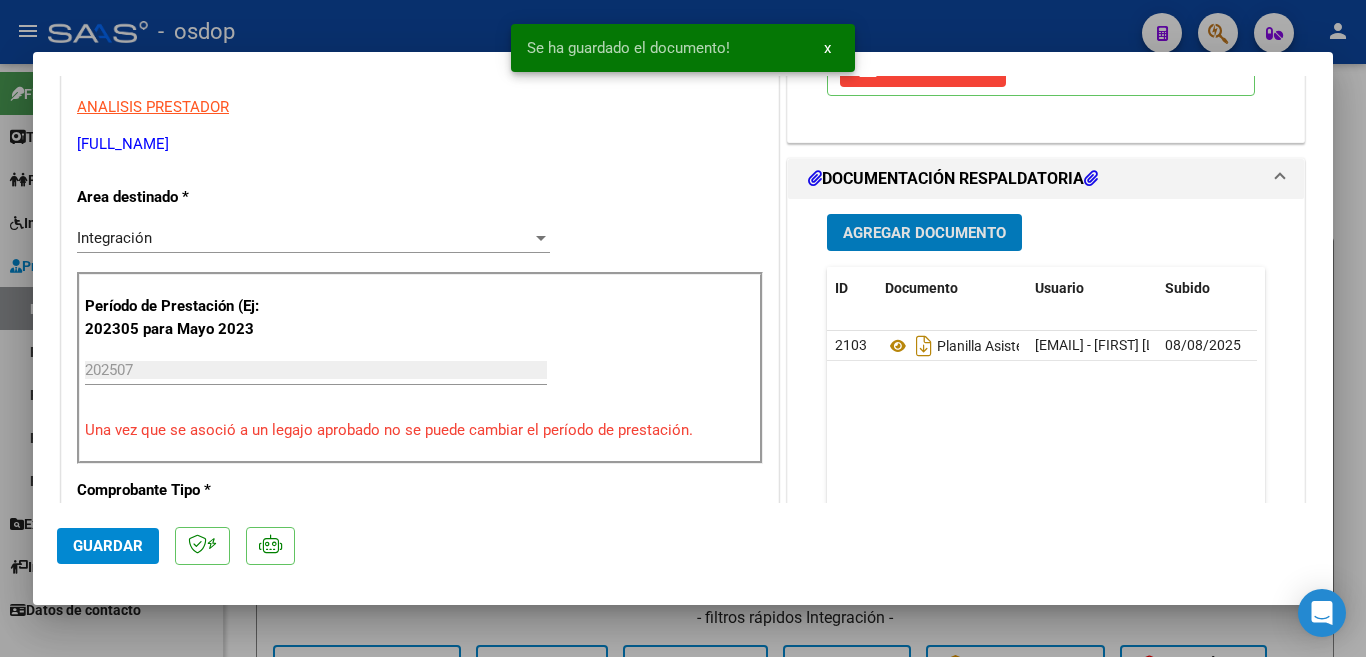 click on "Guardar" 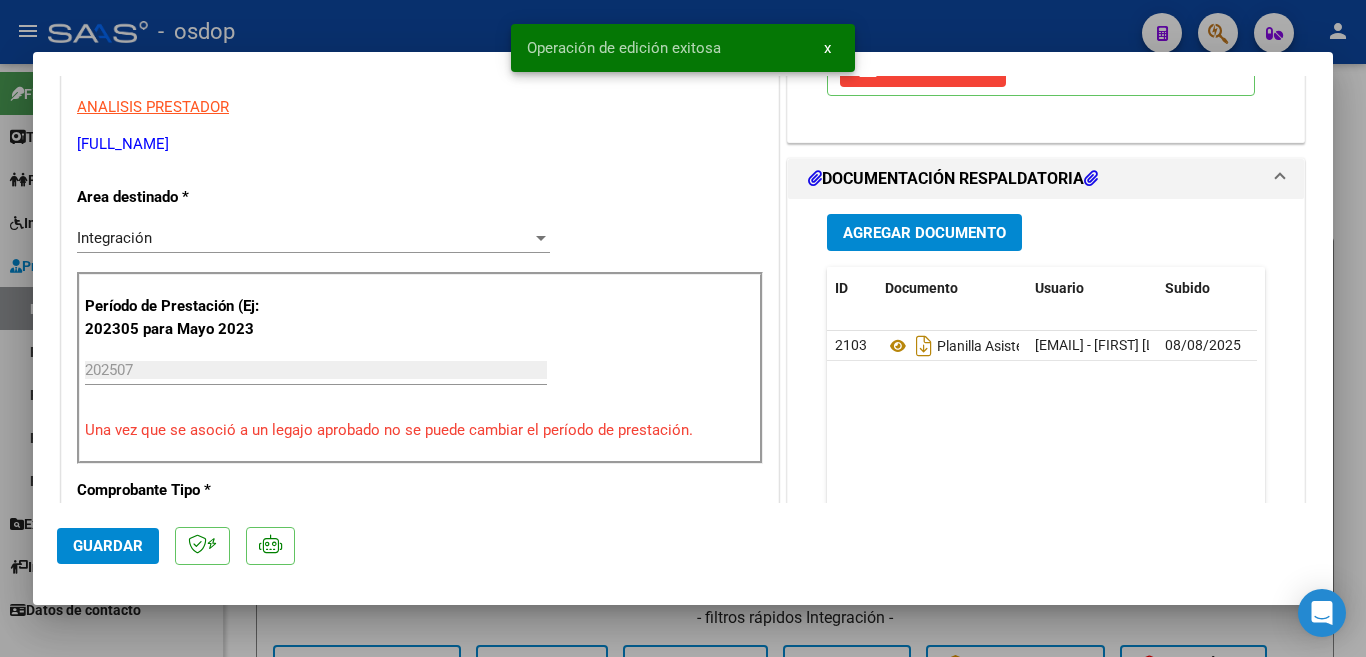 click at bounding box center (683, 328) 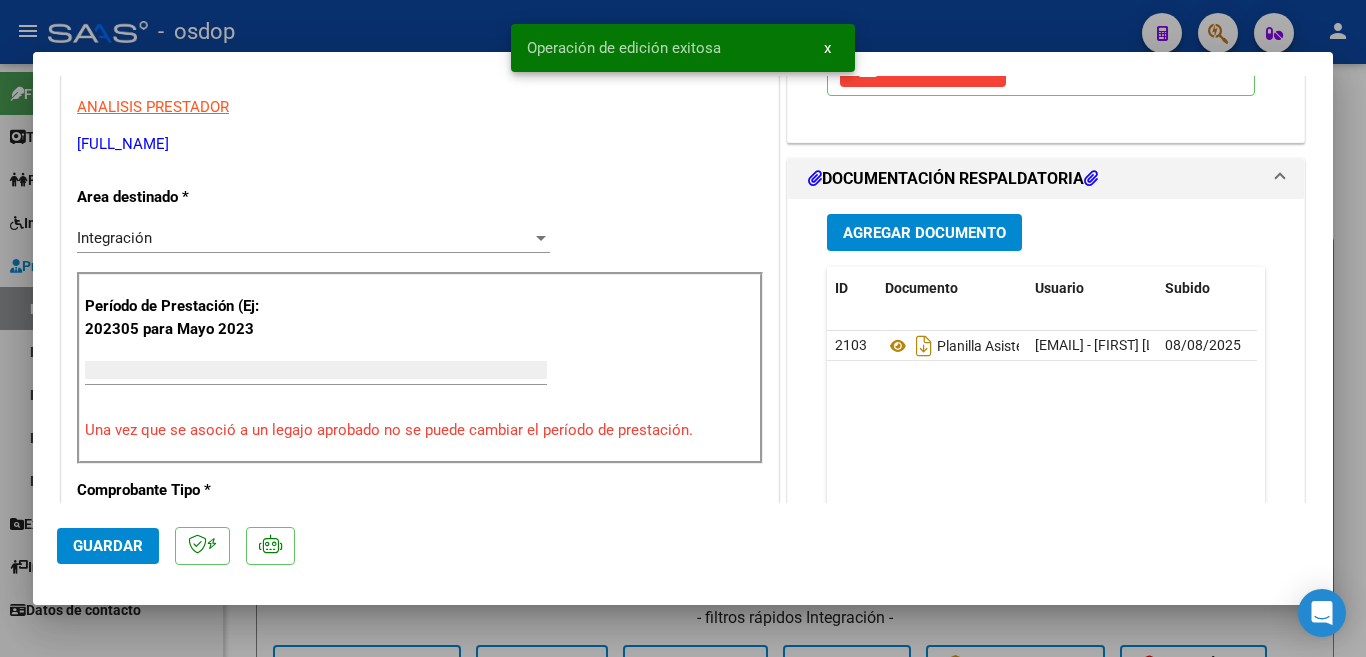 scroll, scrollTop: 339, scrollLeft: 0, axis: vertical 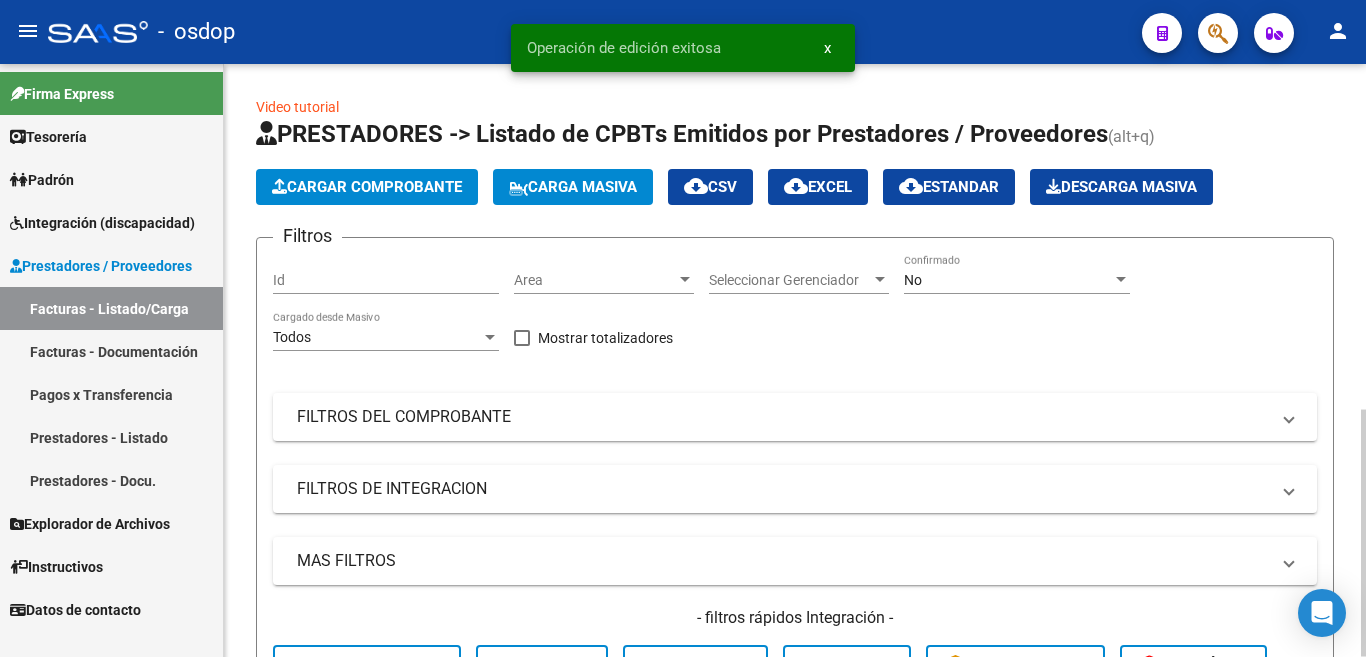 click on "Cargar Comprobante" 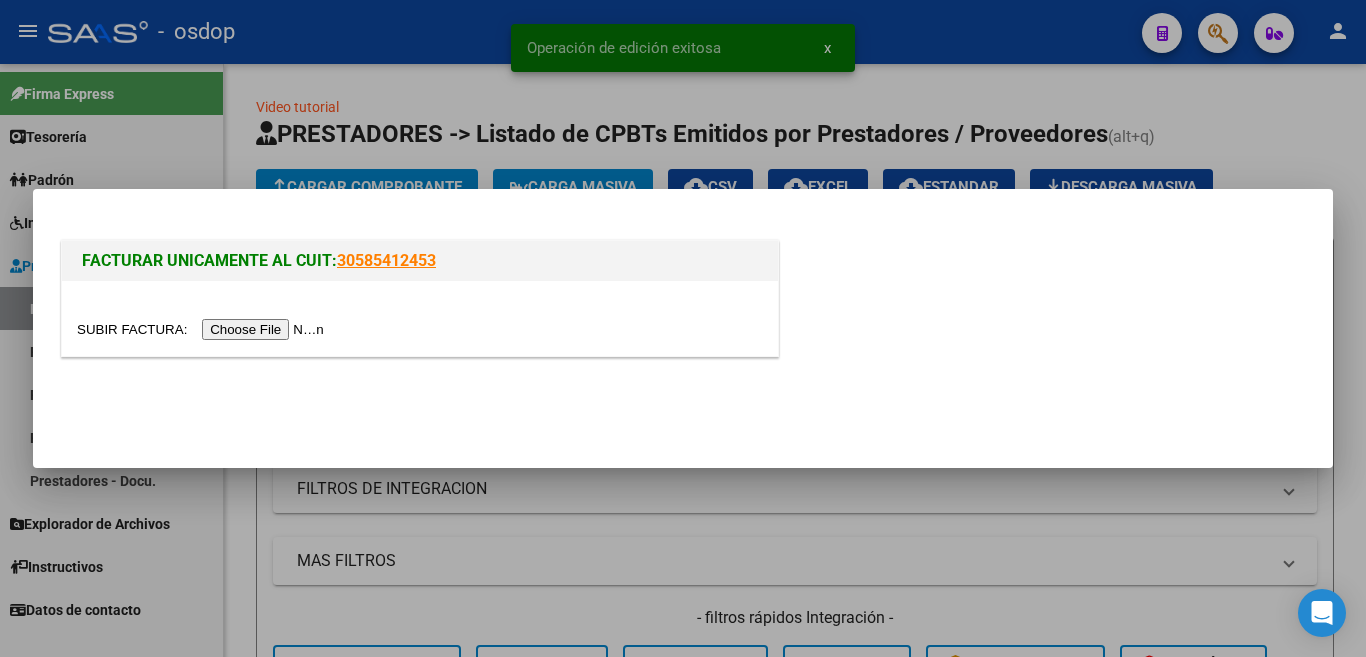 click at bounding box center [203, 329] 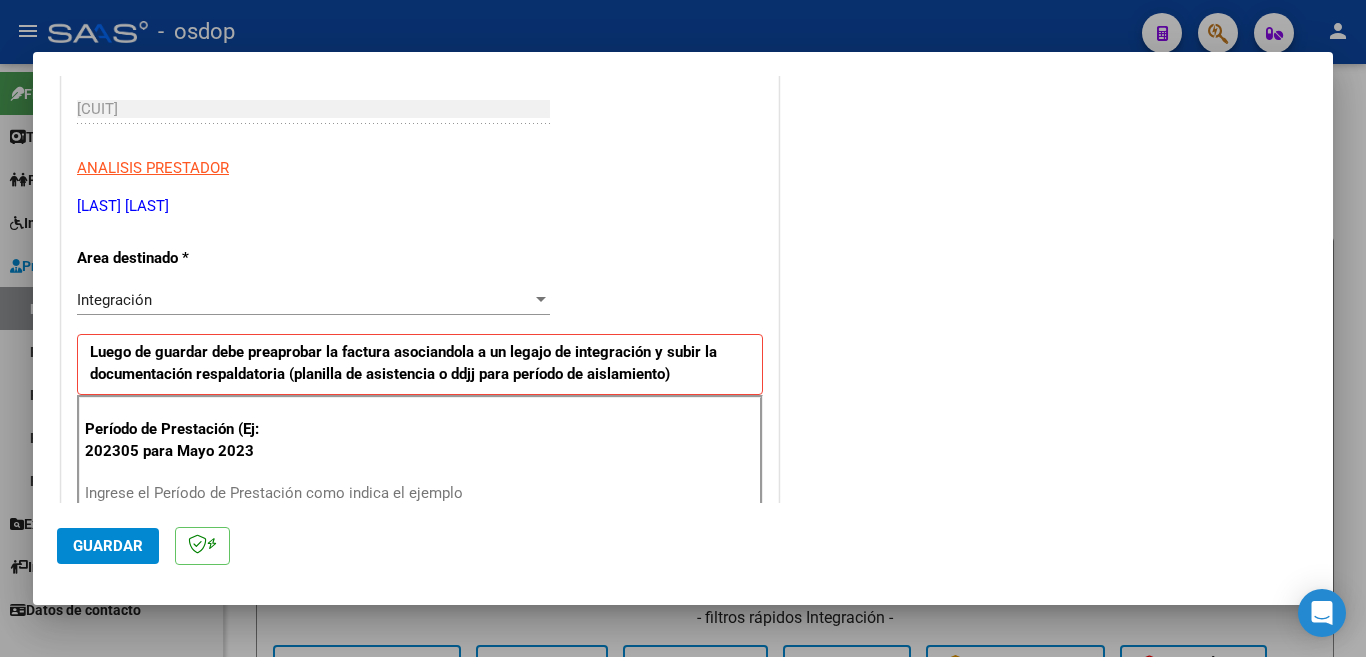 scroll, scrollTop: 400, scrollLeft: 0, axis: vertical 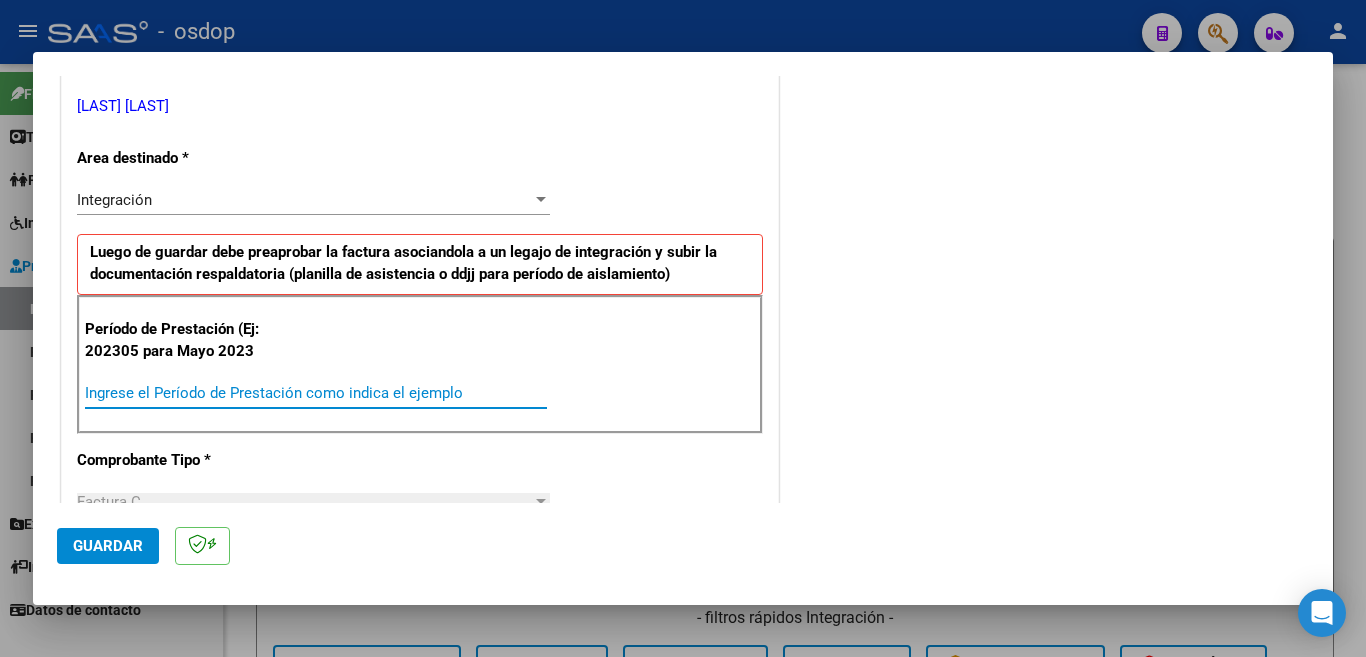 click on "Ingrese el Período de Prestación como indica el ejemplo" at bounding box center (316, 393) 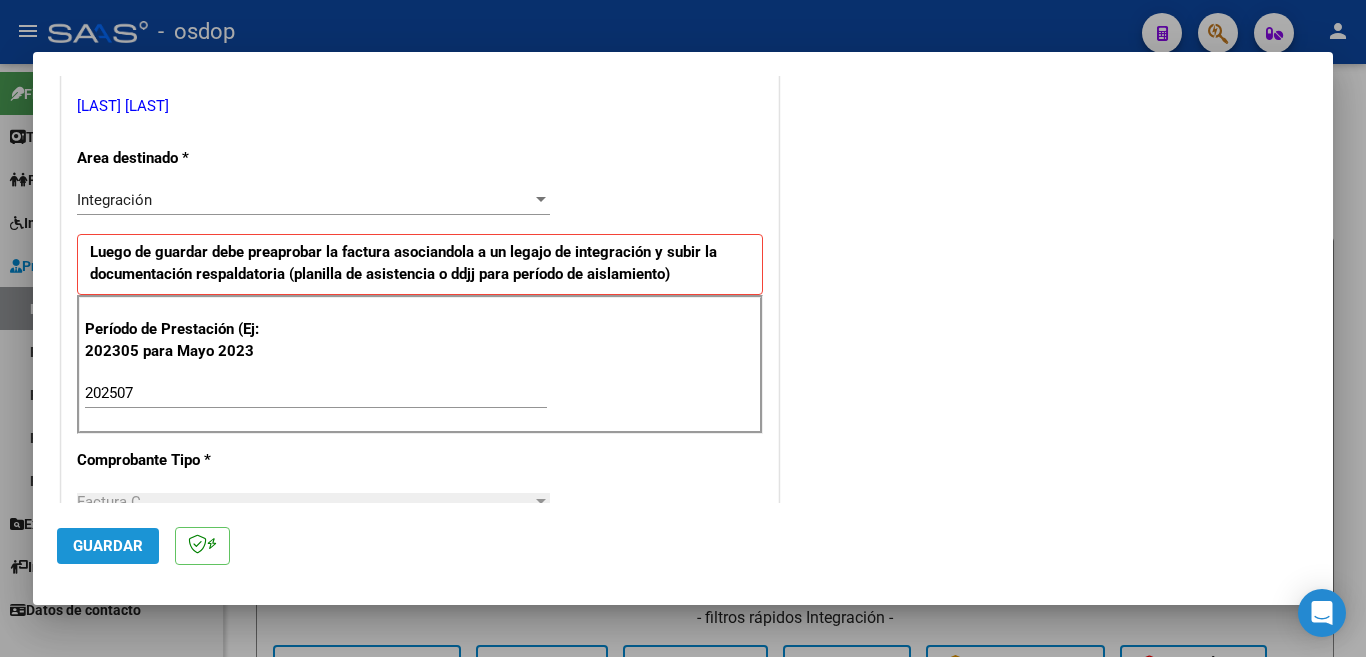 click on "Guardar" 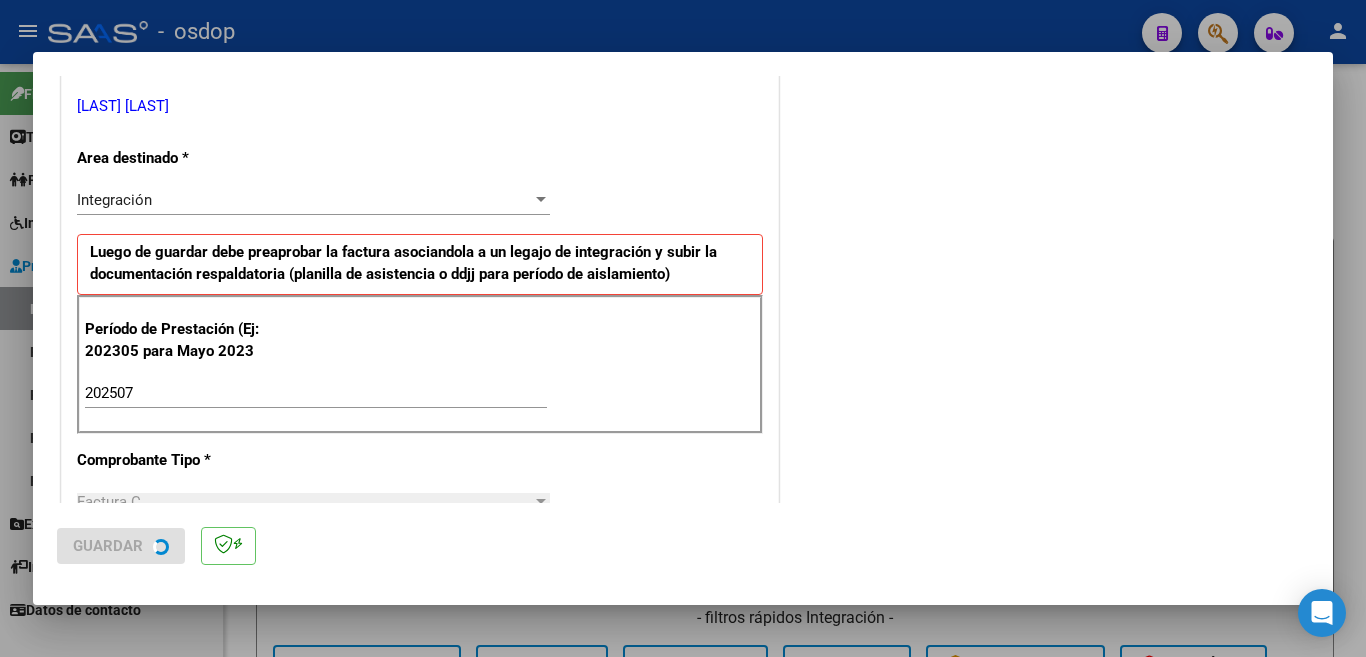 scroll, scrollTop: 0, scrollLeft: 0, axis: both 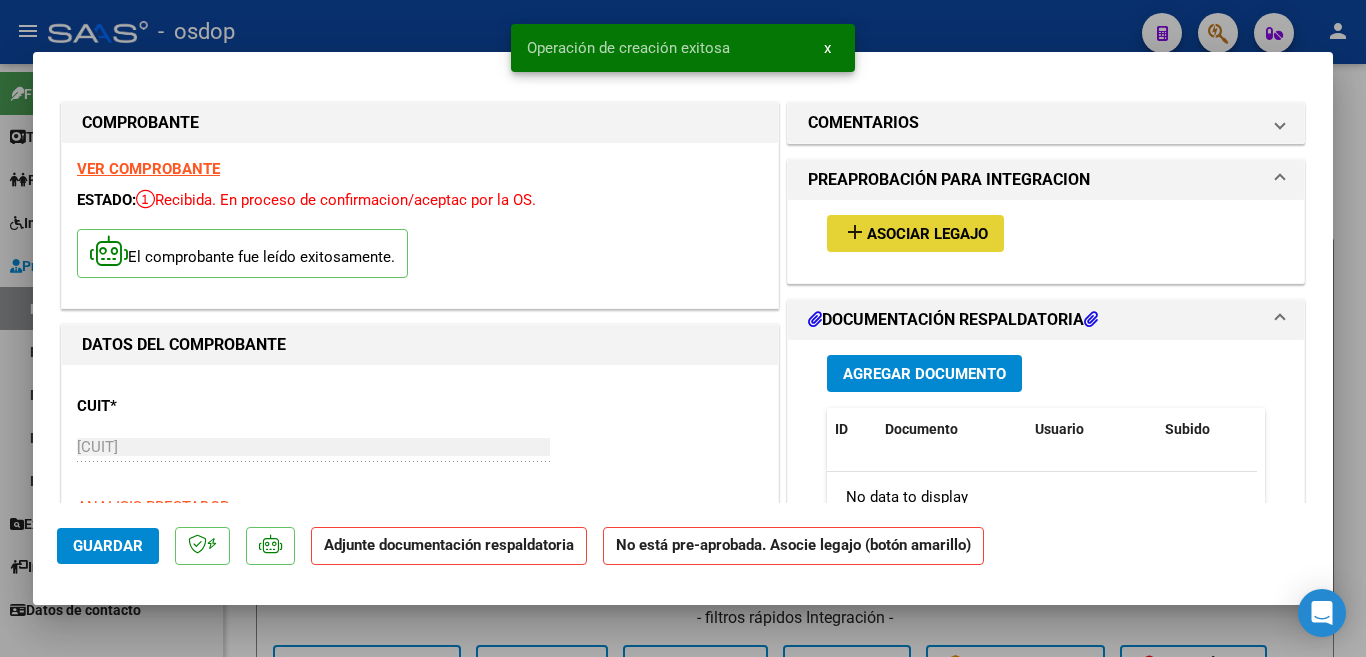 click on "Asociar Legajo" at bounding box center [927, 234] 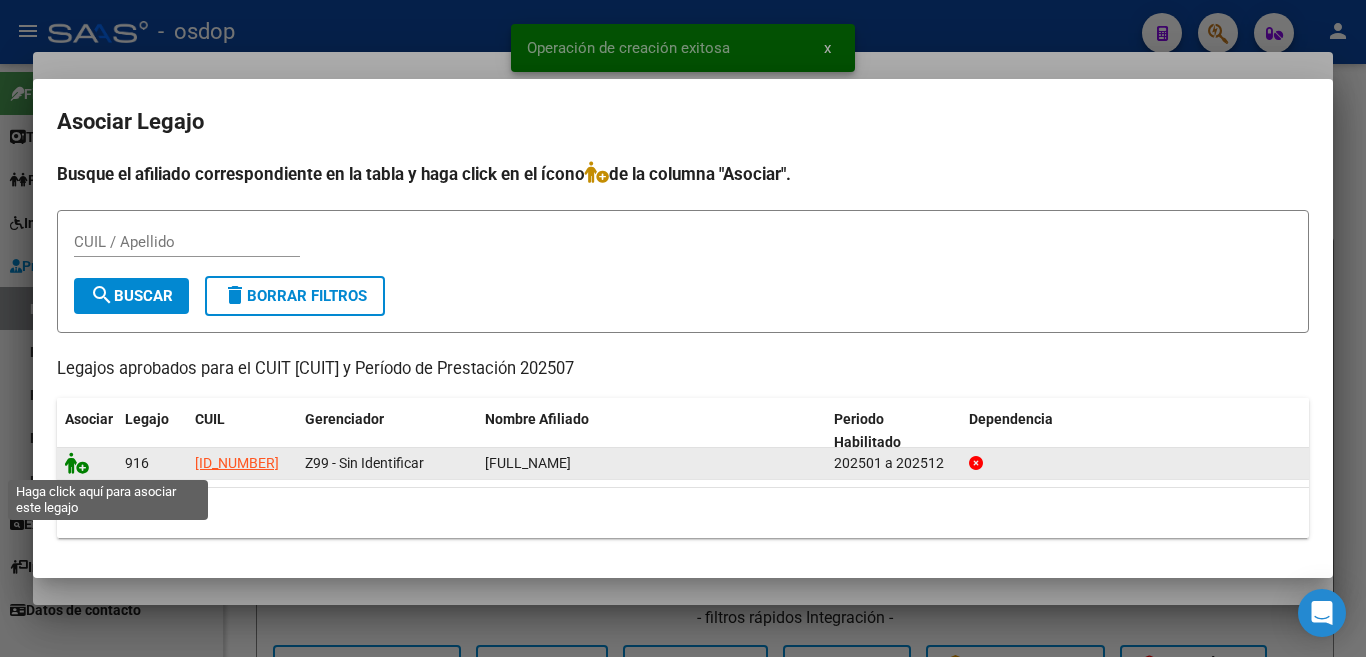 click 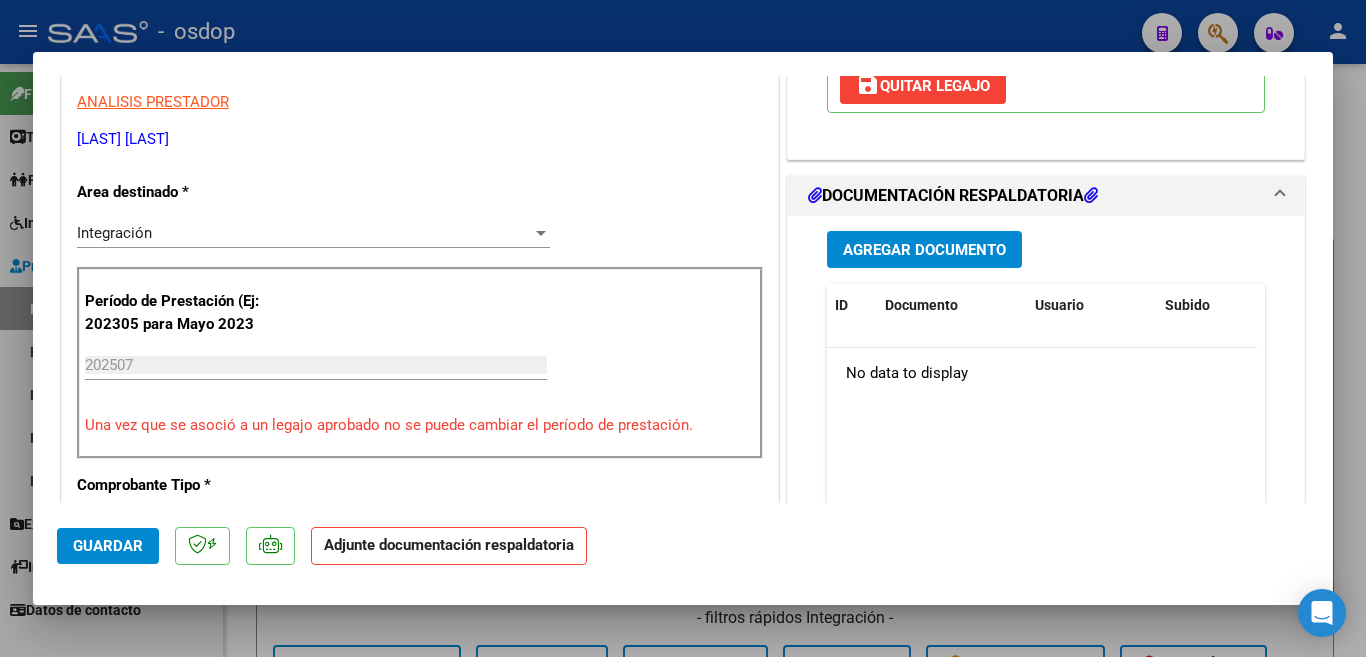 scroll, scrollTop: 400, scrollLeft: 0, axis: vertical 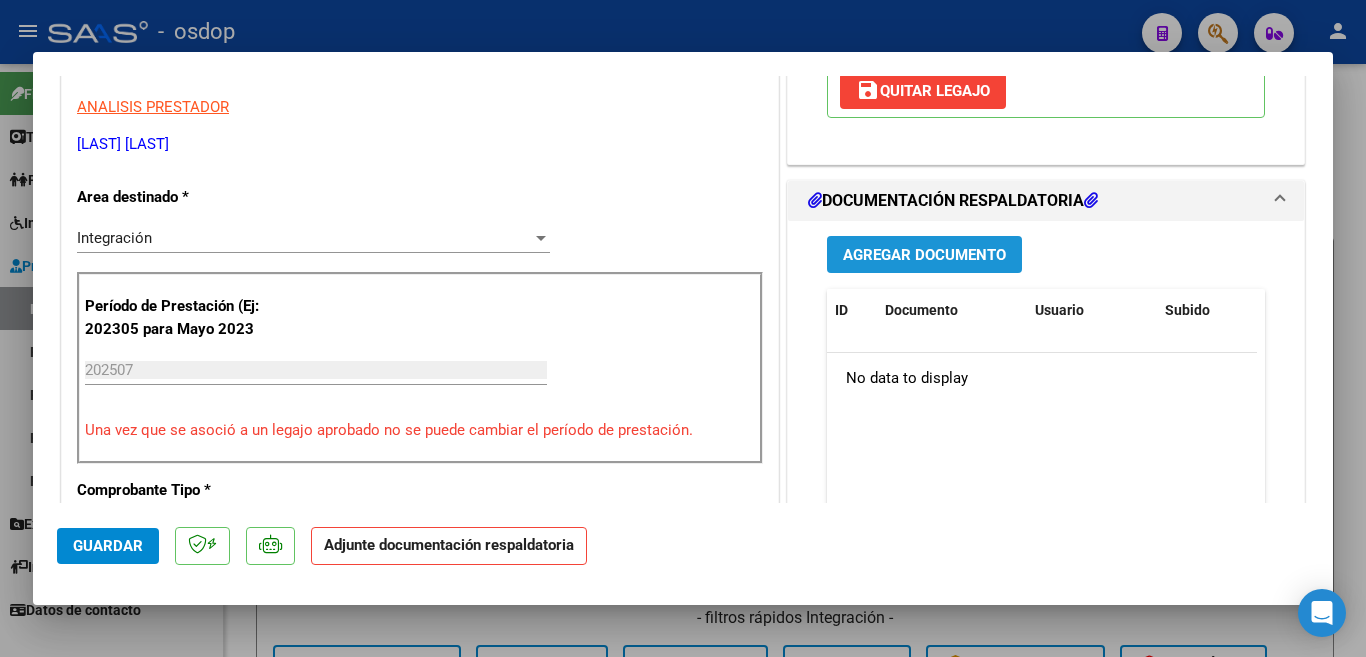 click on "Agregar Documento" at bounding box center [924, 255] 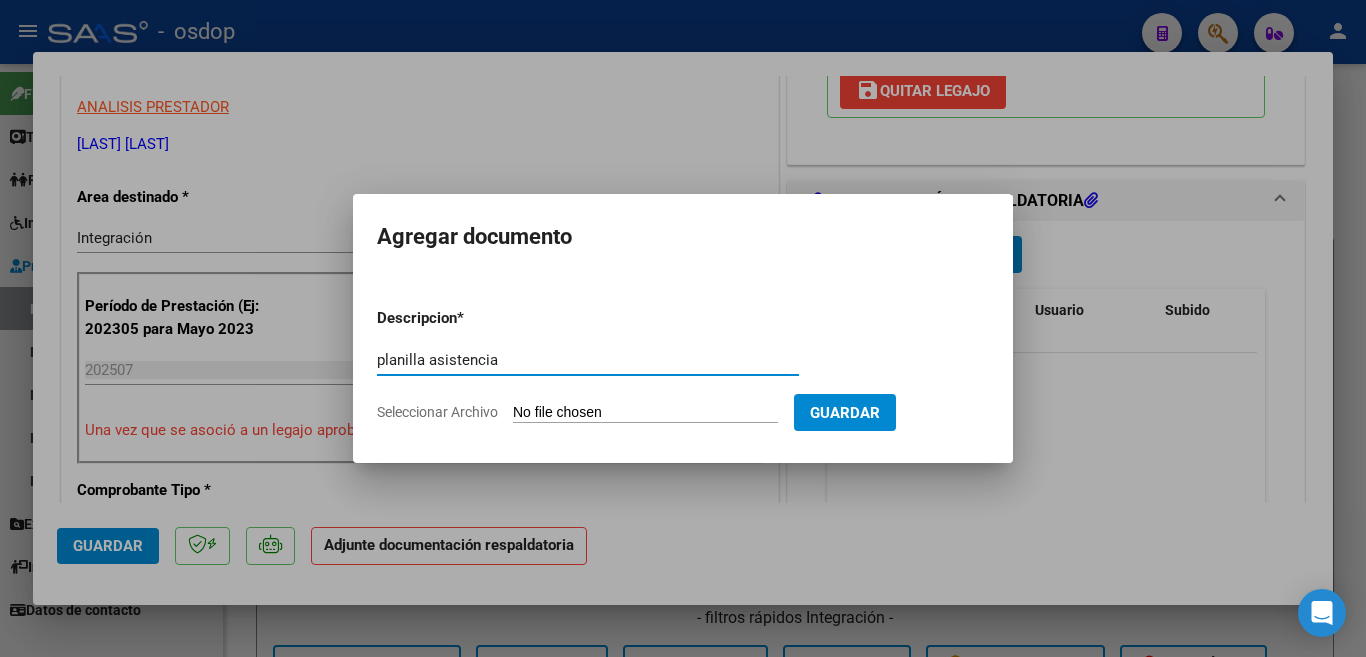 click on "Seleccionar Archivo" at bounding box center [645, 413] 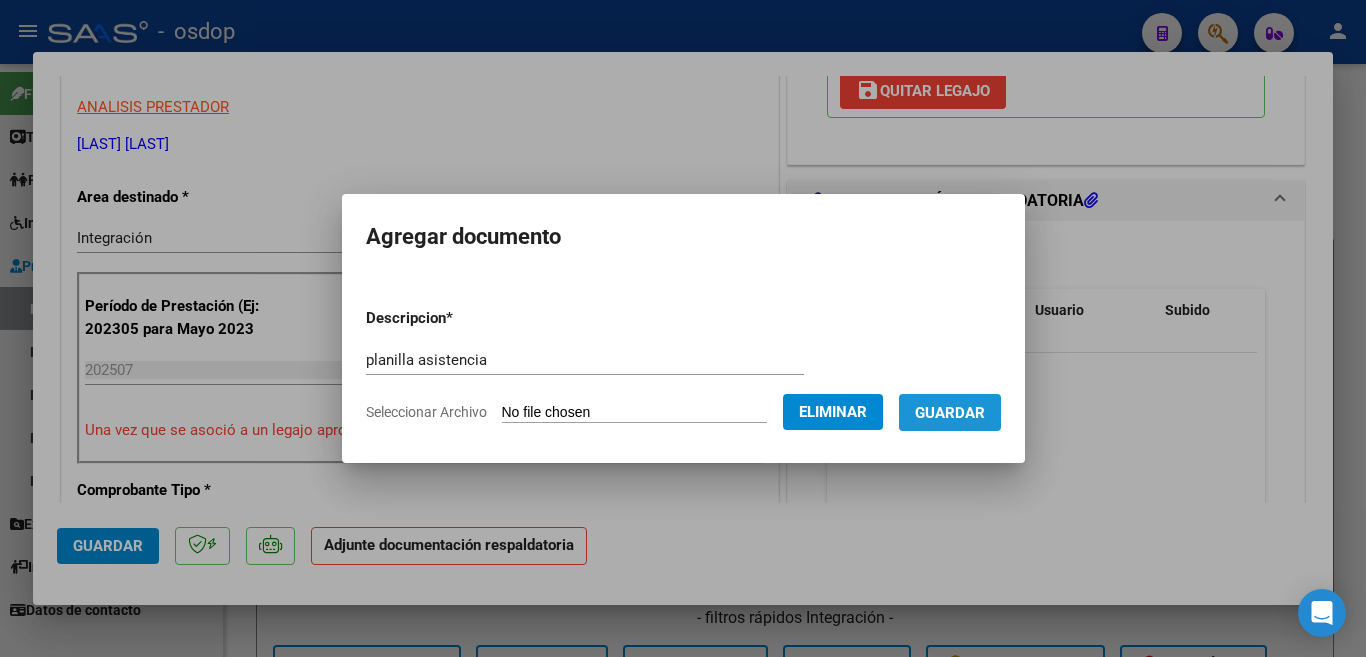 click on "Guardar" at bounding box center (950, 413) 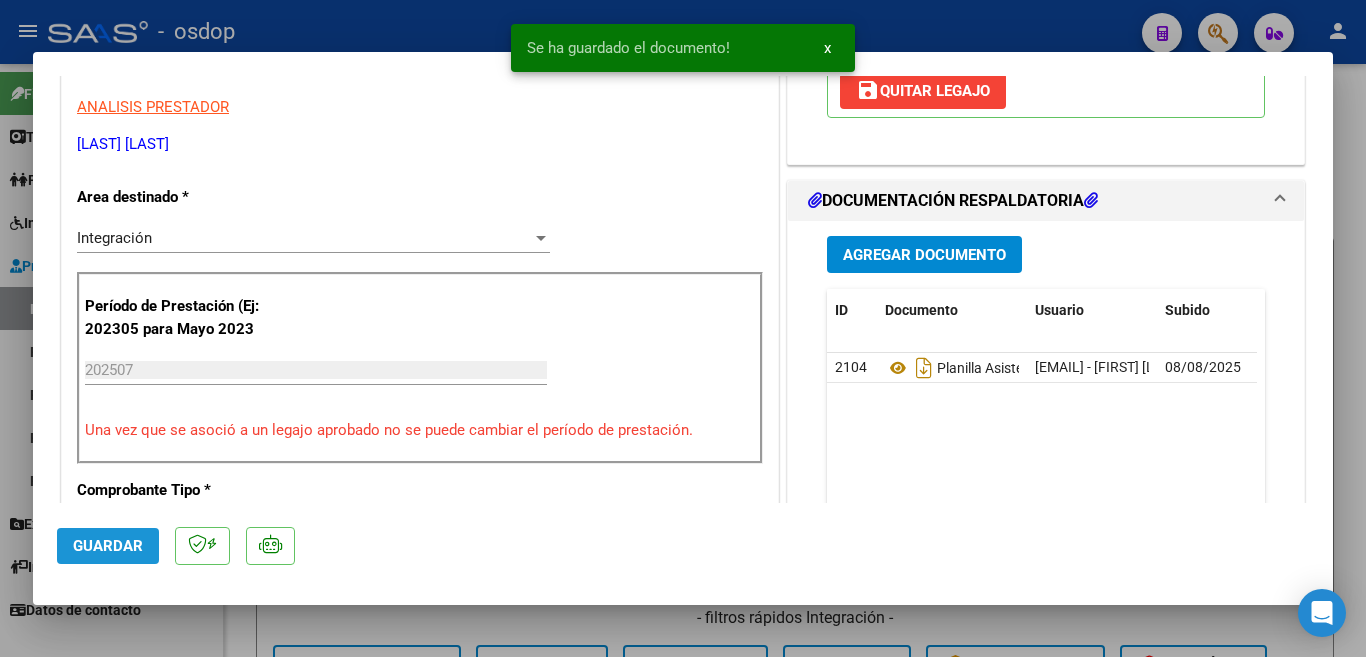 click on "Guardar" 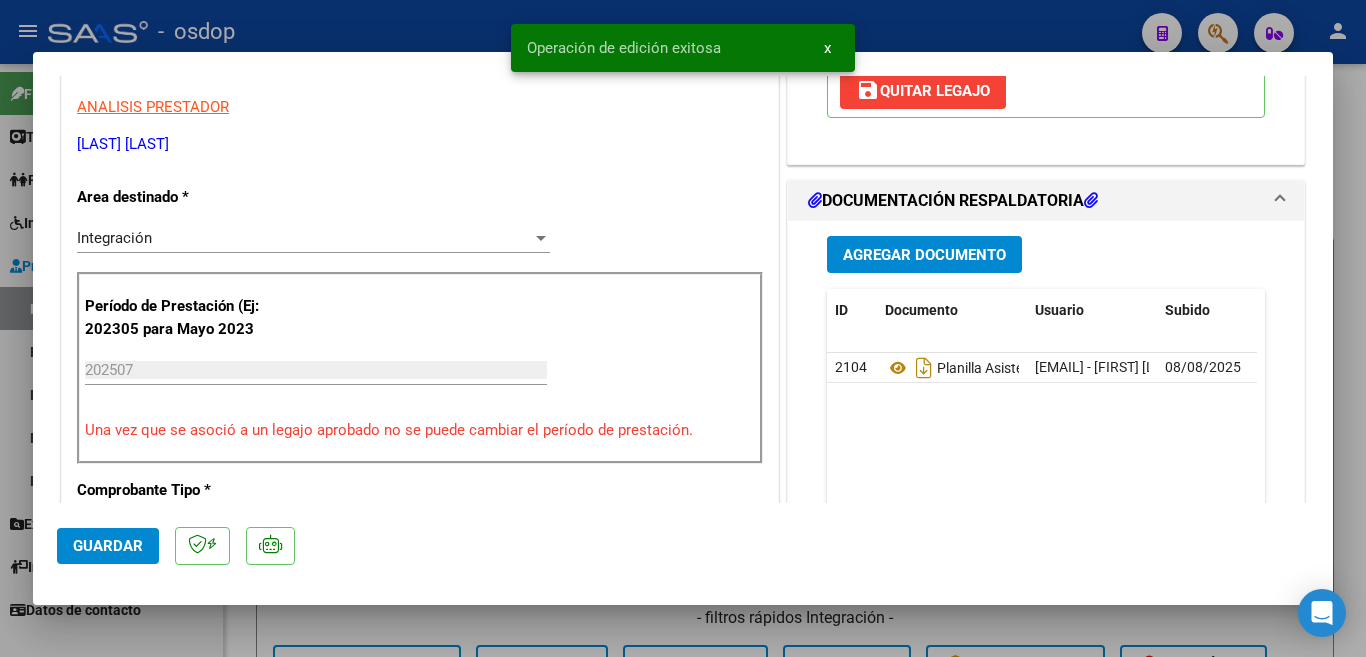 click at bounding box center [683, 328] 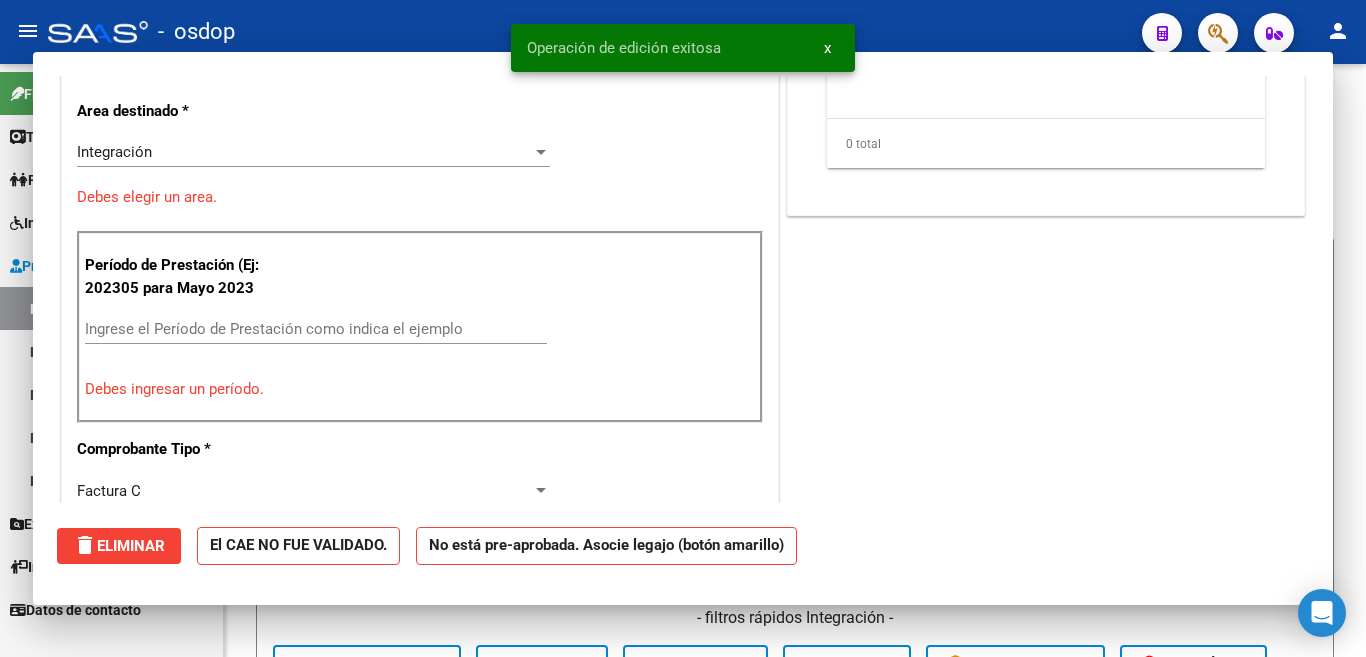 scroll, scrollTop: 339, scrollLeft: 0, axis: vertical 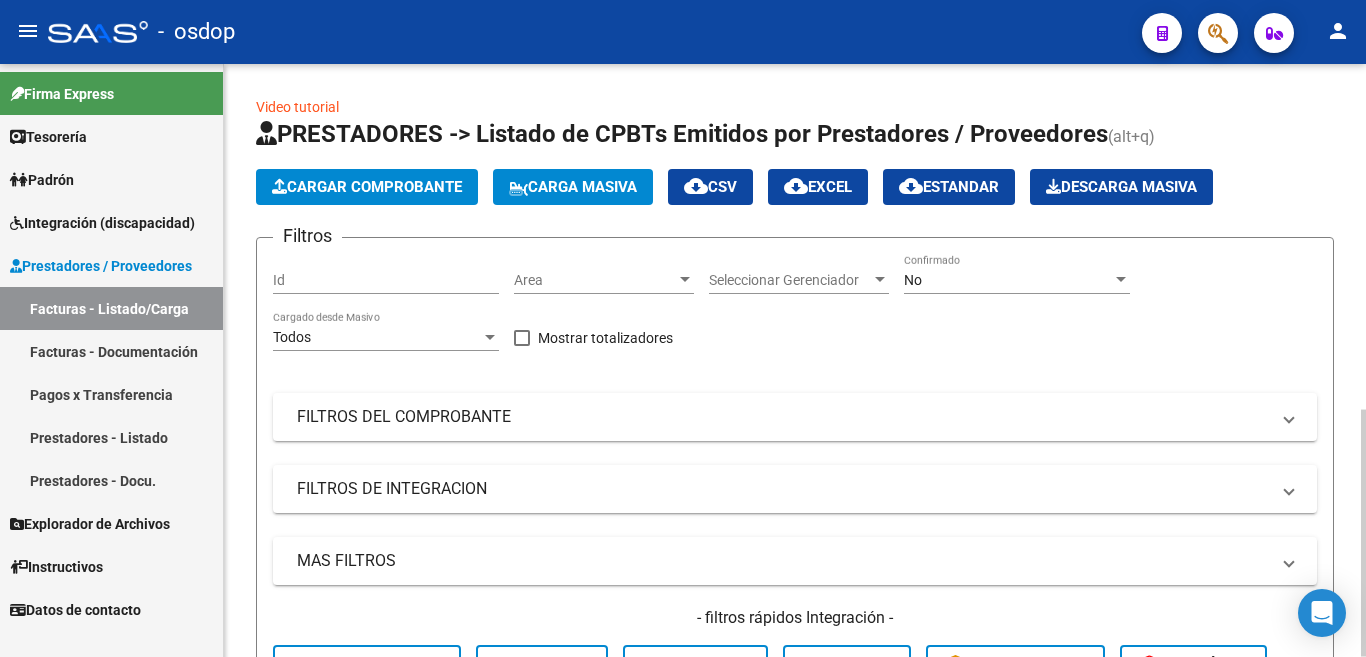 click on "PRESTADORES -> Listado de CPBTs Emitidos por Prestadores / Proveedores (alt+q)   Cargar Comprobante
Carga Masiva  cloud_download  CSV  cloud_download  EXCEL  cloud_download  Estandar   Descarga Masiva
Filtros Id Area Area Seleccionar Gerenciador Seleccionar Gerenciador No Confirmado Todos Cargado desde Masivo   Mostrar totalizadores   FILTROS DEL COMPROBANTE  Comprobante Tipo Comprobante Tipo Start date – End date Fec. Comprobante Desde / Hasta Días Emisión Desde(cant. días) Días Emisión Hasta(cant. días) CUIT / Razón Social Pto. Venta Nro. Comprobante Código SSS CAE Válido CAE Válido Todos Cargado Módulo Hosp. Todos Tiene facturacion Apócrifa Hospital Refes  FILTROS DE INTEGRACION  Todos Cargado en Para Enviar SSS Período De Prestación Campos del Archivo de Rendición Devuelto x SSS (dr_envio) Todos Rendido x SSS (dr_envio) Tipo de Registro Tipo de Registro Período Presentación Período Presentación Campos del Legajo Asociado (preaprobación) Afiliado Legajo (cuil/nombre) Todos –" 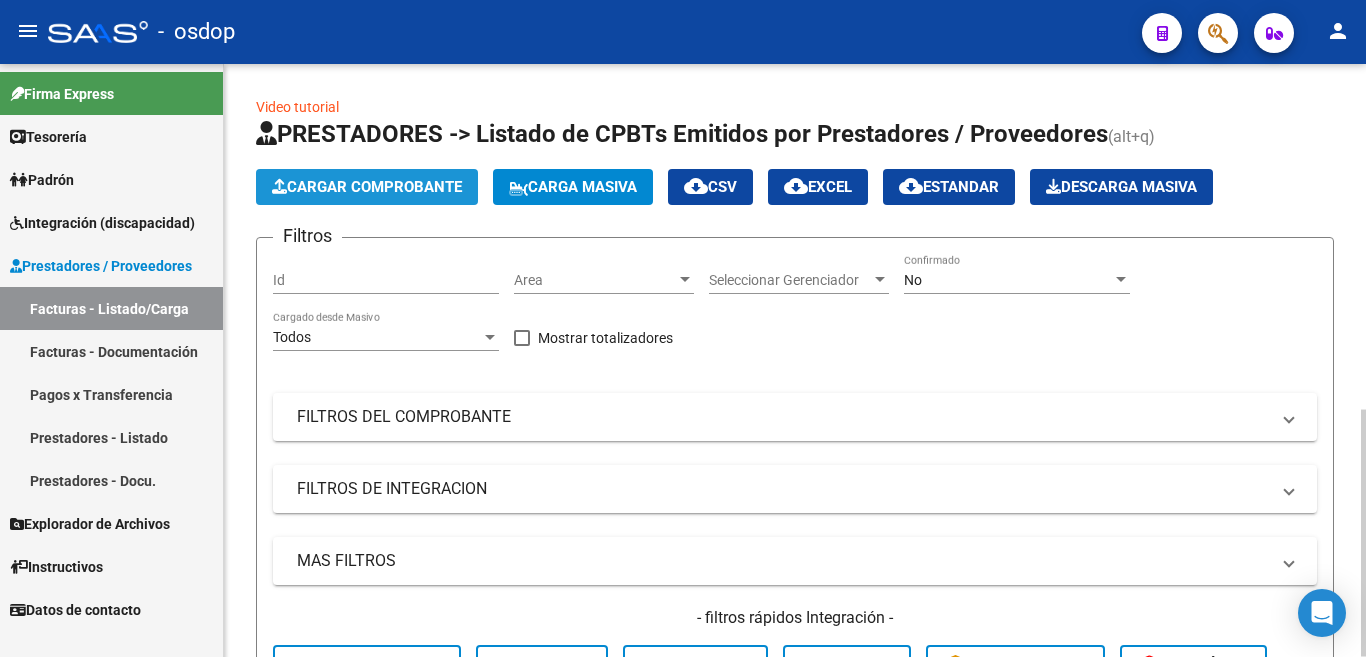 click on "Cargar Comprobante" 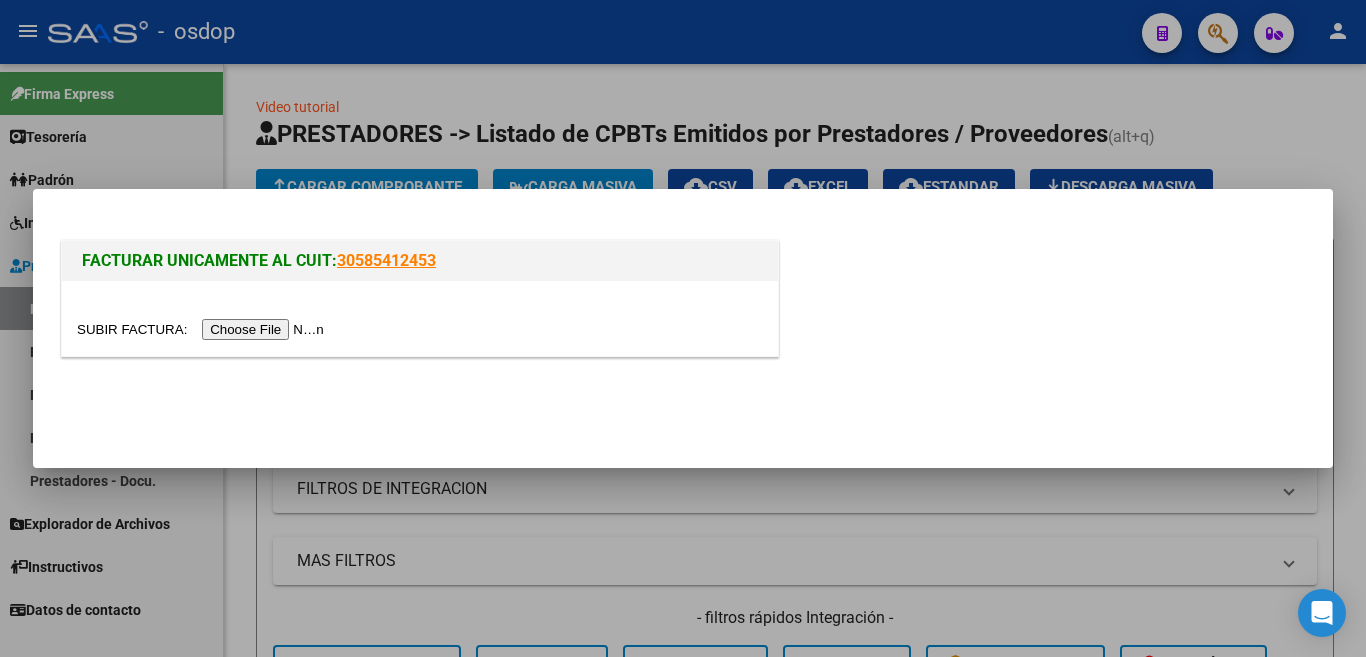 click at bounding box center (203, 329) 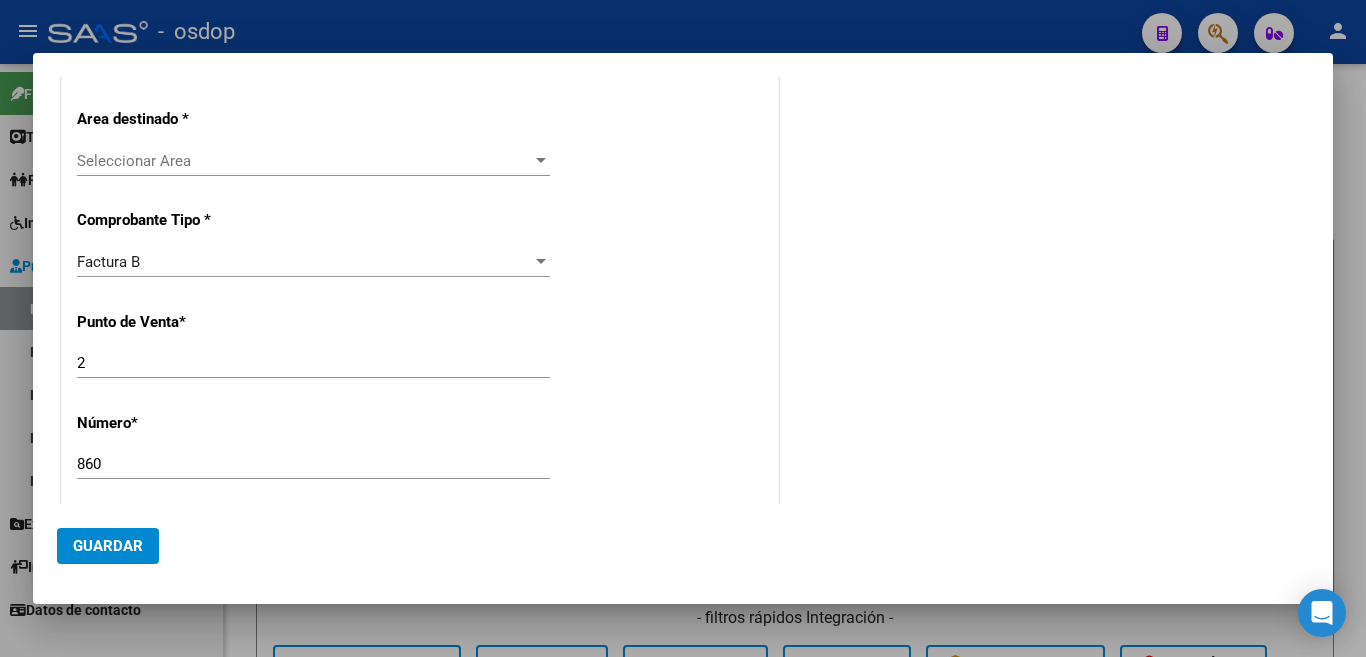 scroll, scrollTop: 400, scrollLeft: 0, axis: vertical 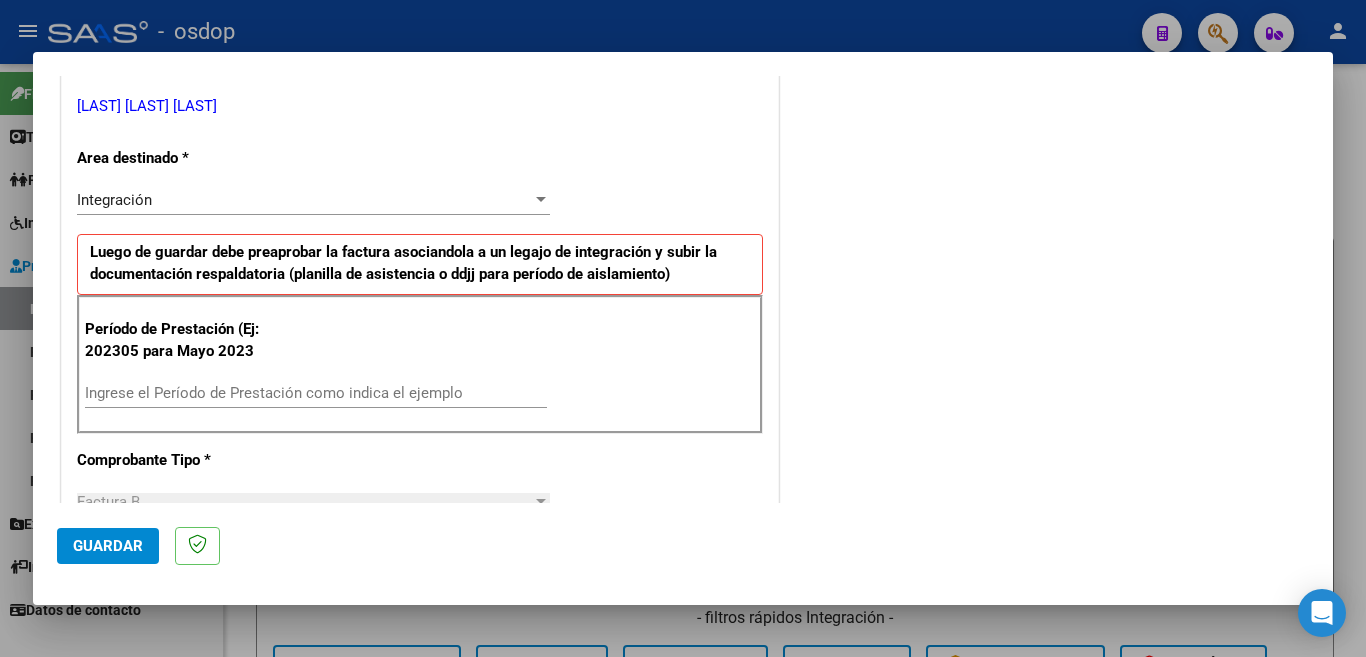 click on "Ingrese el Período de Prestación como indica el ejemplo" at bounding box center (316, 393) 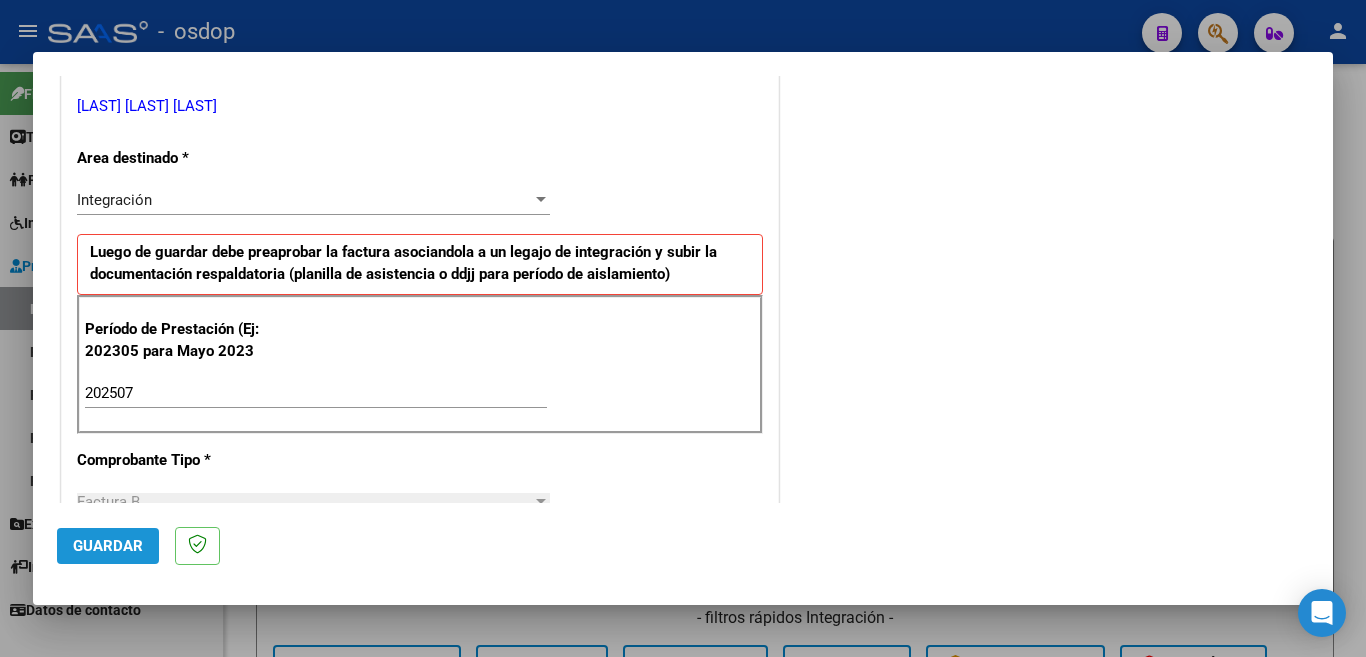 click on "Guardar" 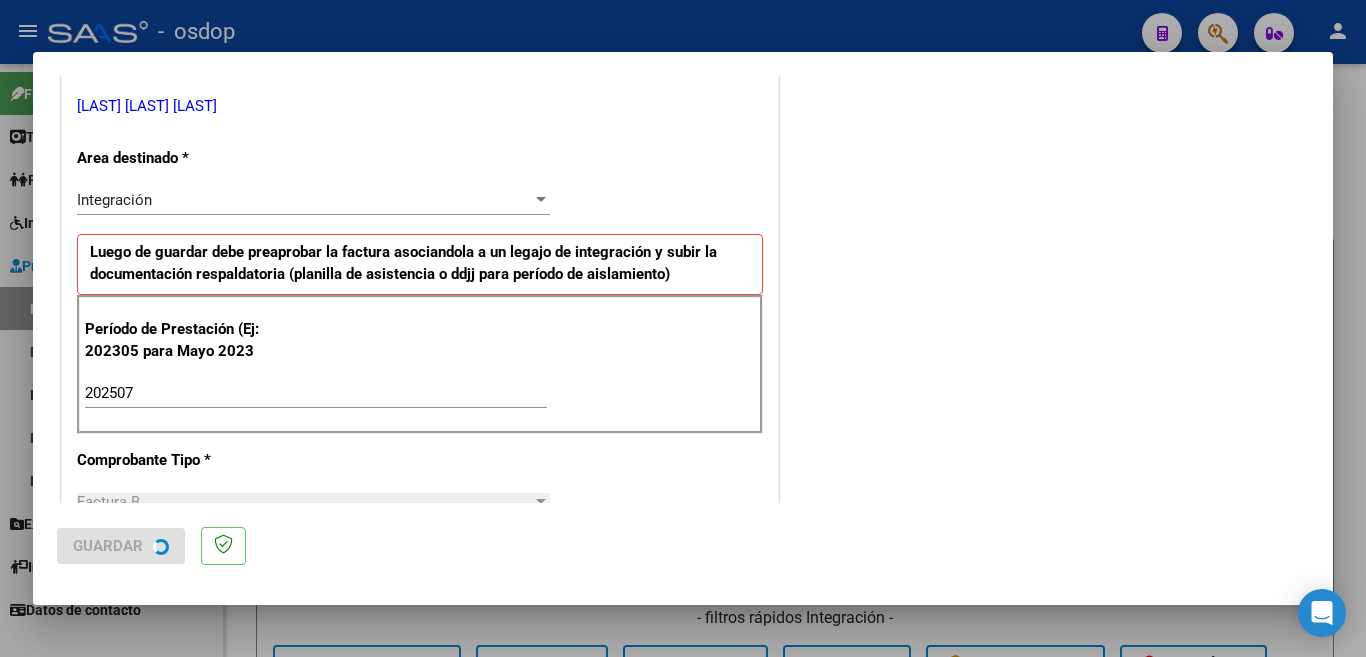 scroll, scrollTop: 0, scrollLeft: 0, axis: both 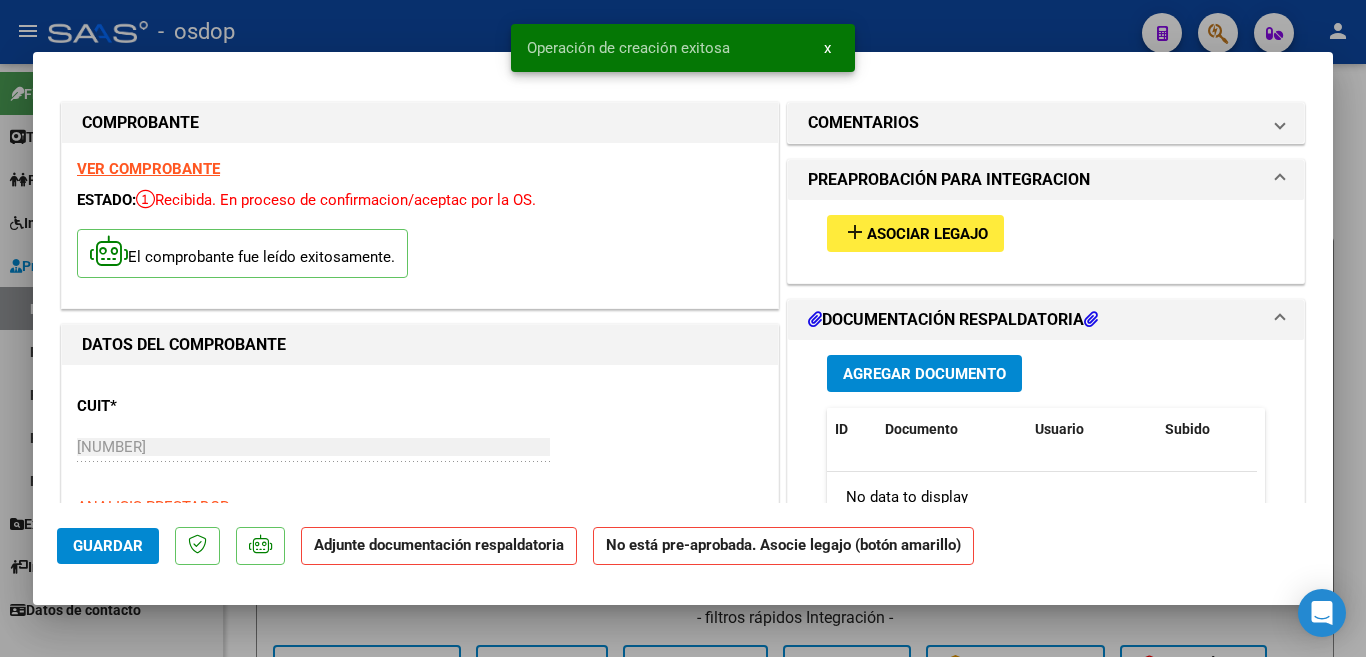 click on "Asociar Legajo" at bounding box center (927, 234) 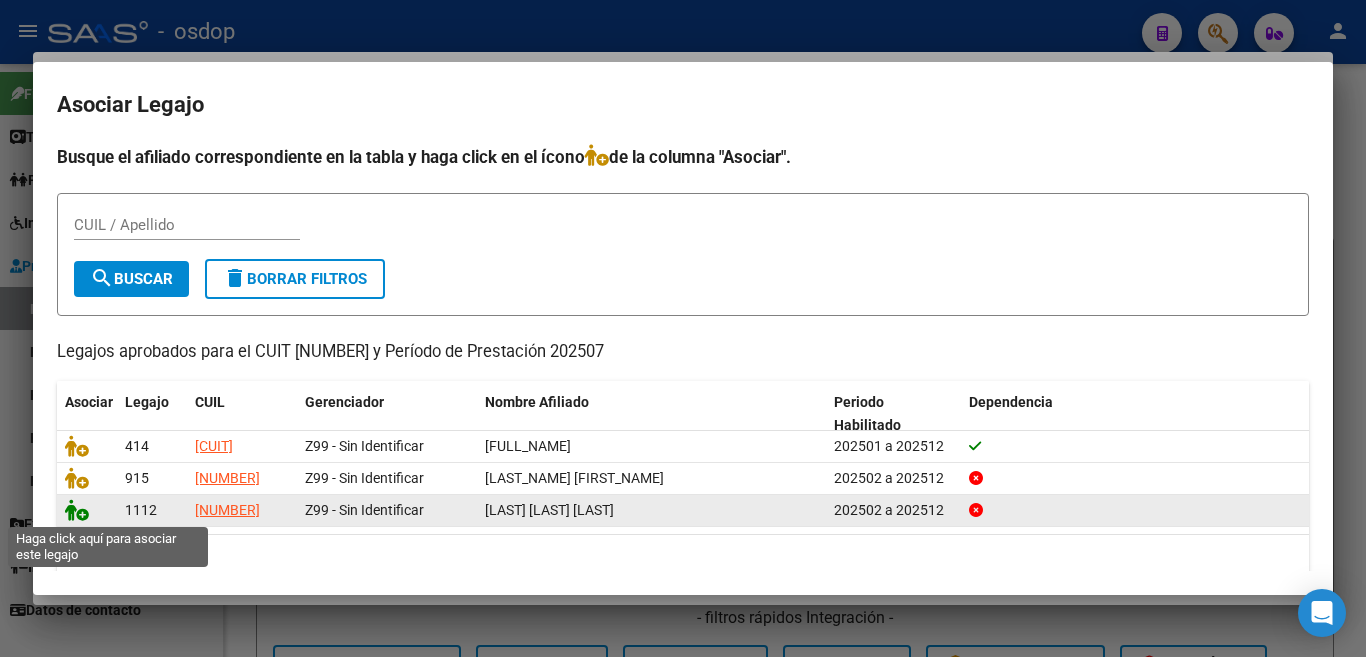 click 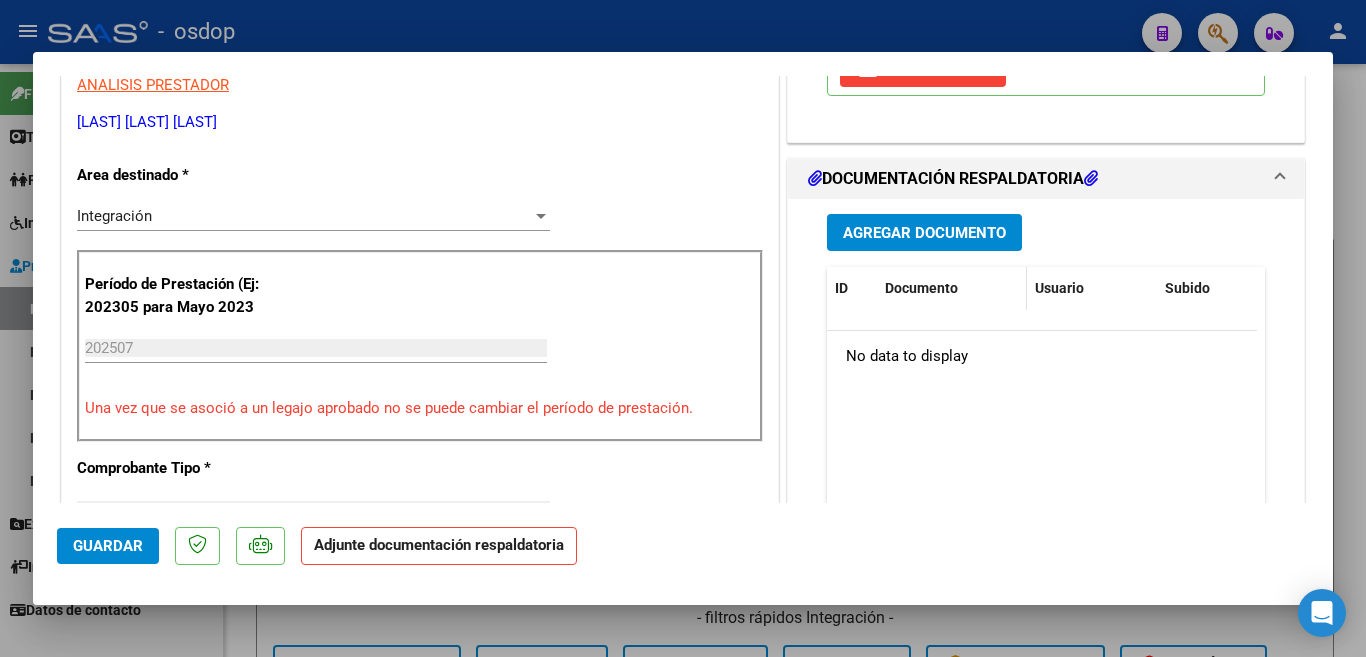 scroll, scrollTop: 400, scrollLeft: 0, axis: vertical 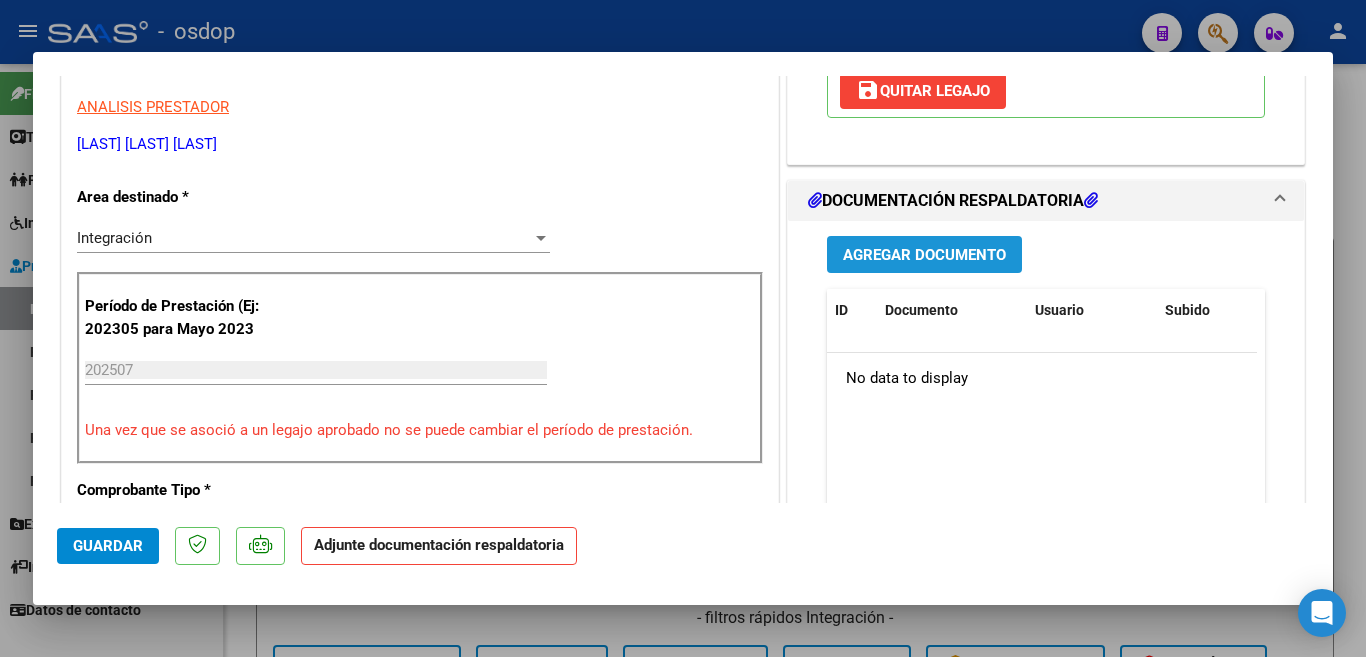 click on "Agregar Documento" at bounding box center [924, 255] 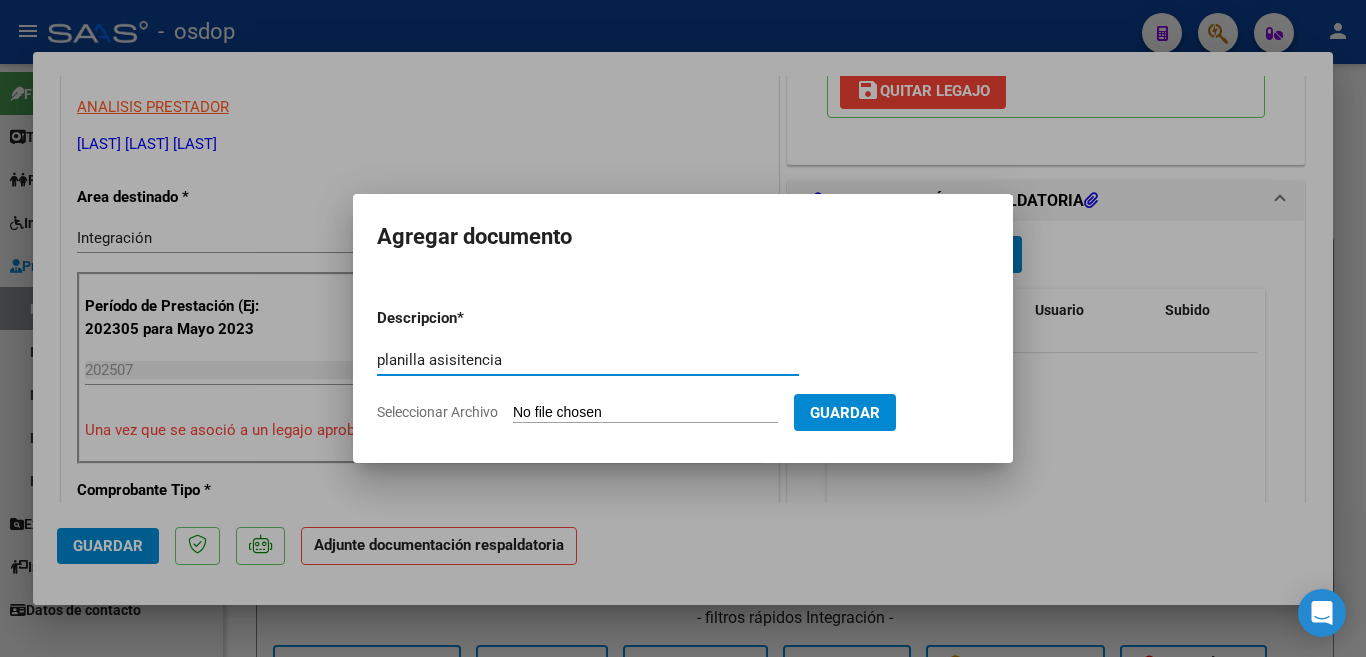 click on "planilla asisitencia" at bounding box center (588, 360) 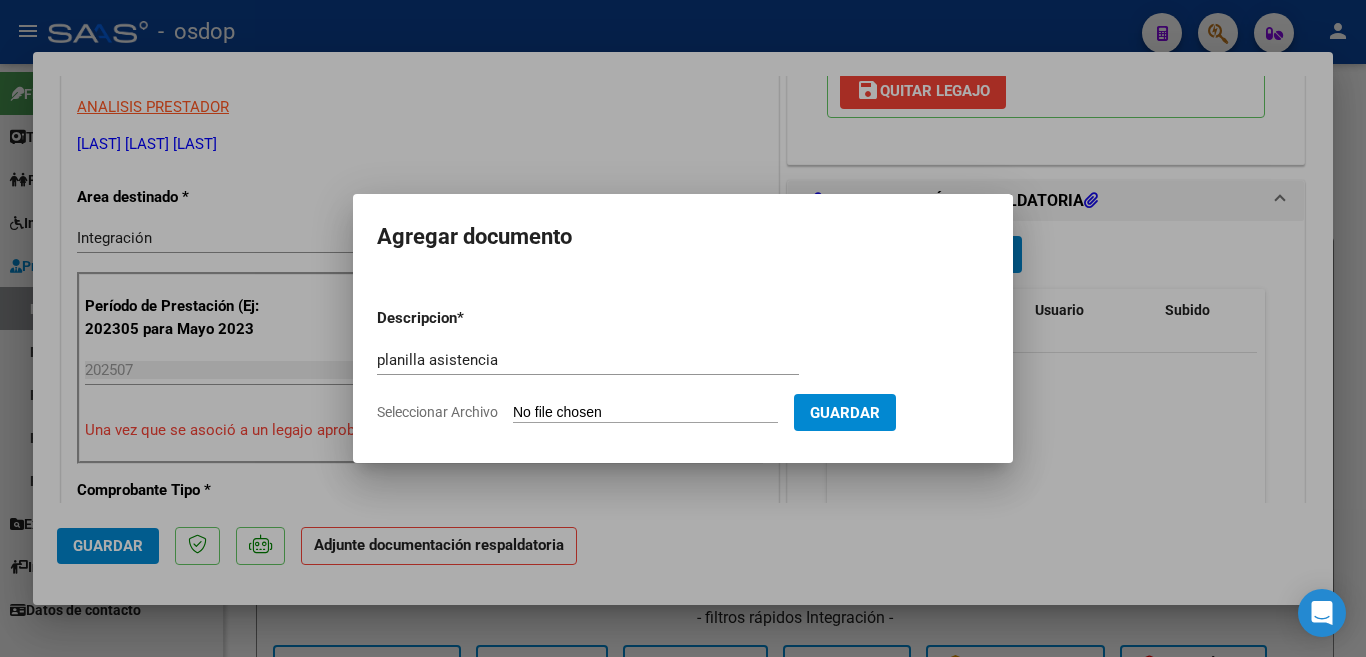 click on "Seleccionar Archivo" at bounding box center (645, 413) 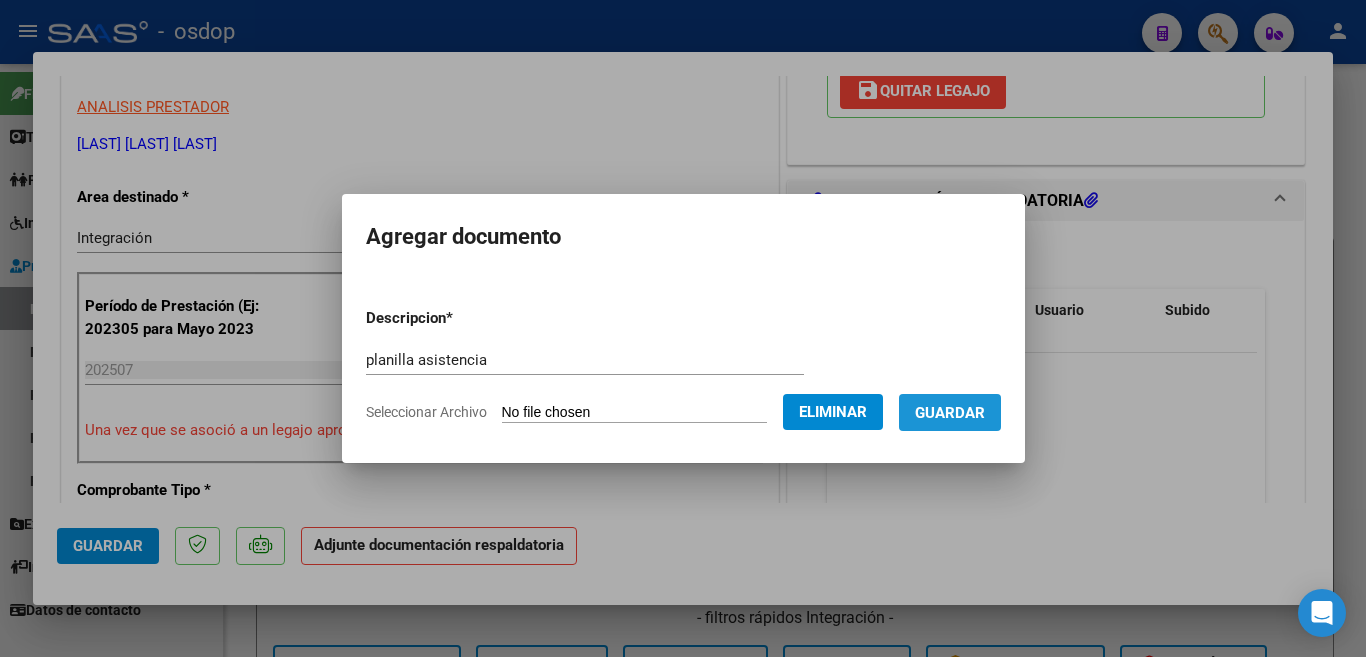 click on "Guardar" at bounding box center (950, 413) 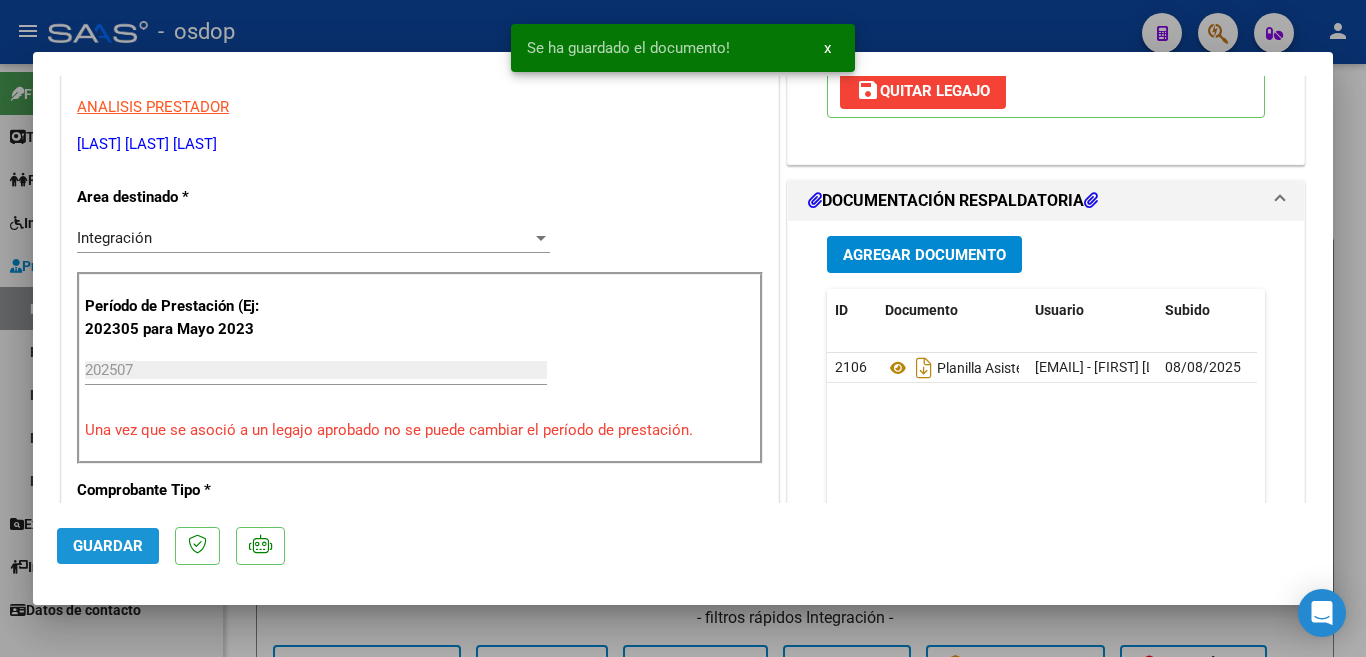 click on "Guardar" 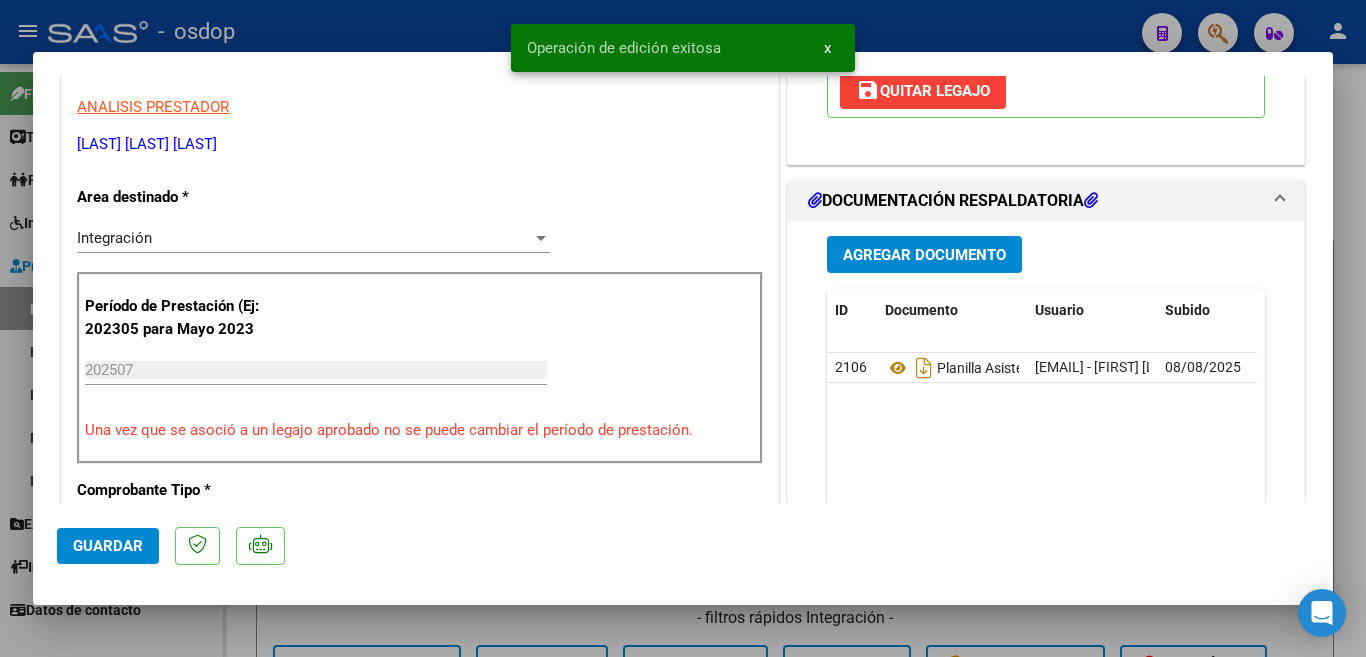 click at bounding box center (683, 328) 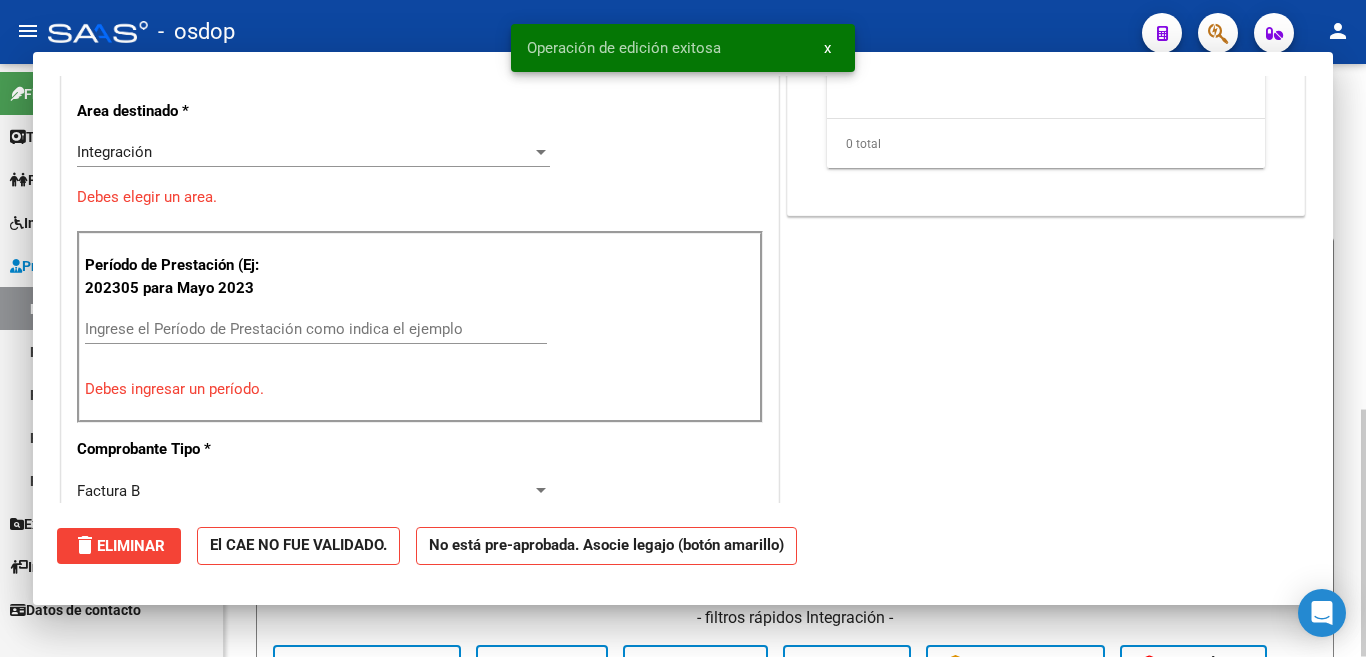 scroll, scrollTop: 339, scrollLeft: 0, axis: vertical 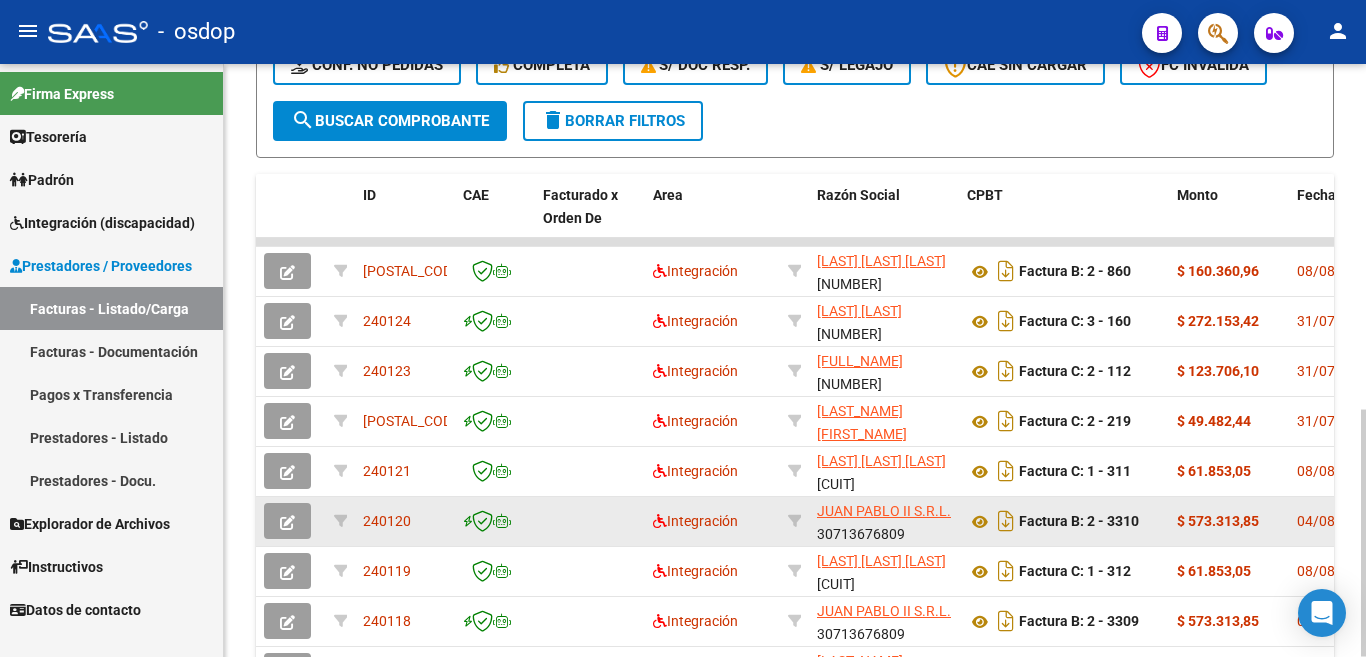 click 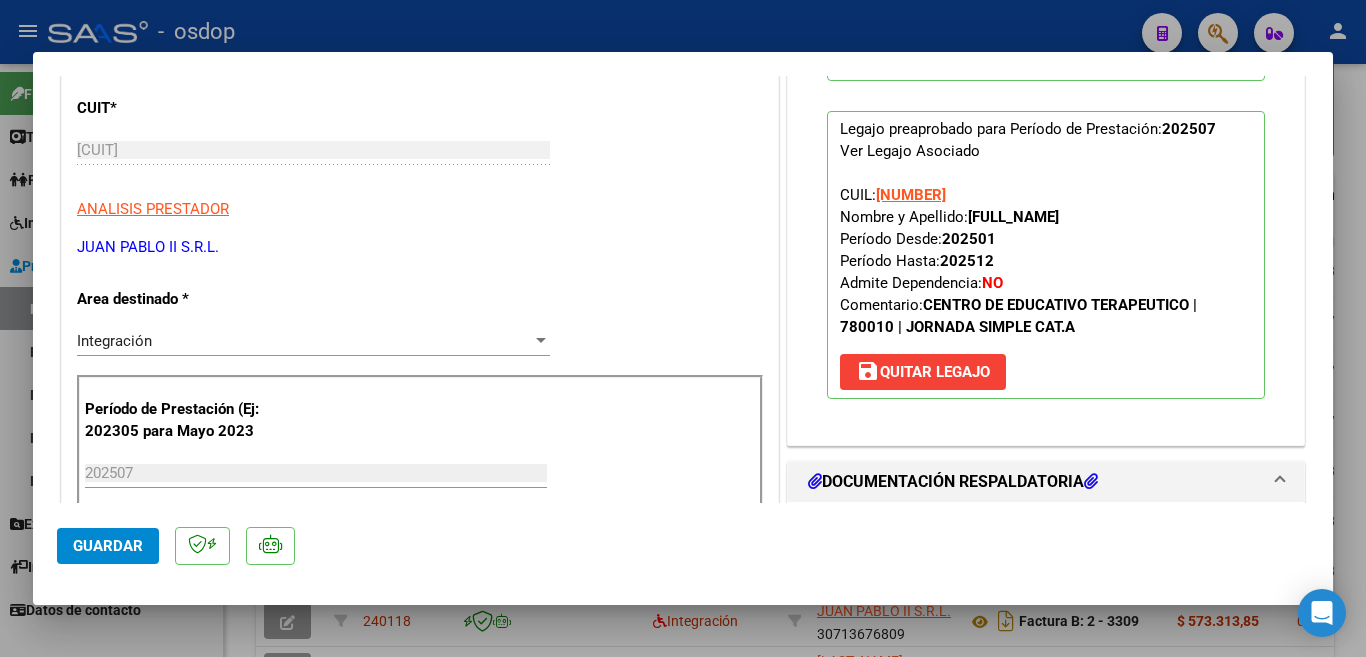 scroll, scrollTop: 0, scrollLeft: 0, axis: both 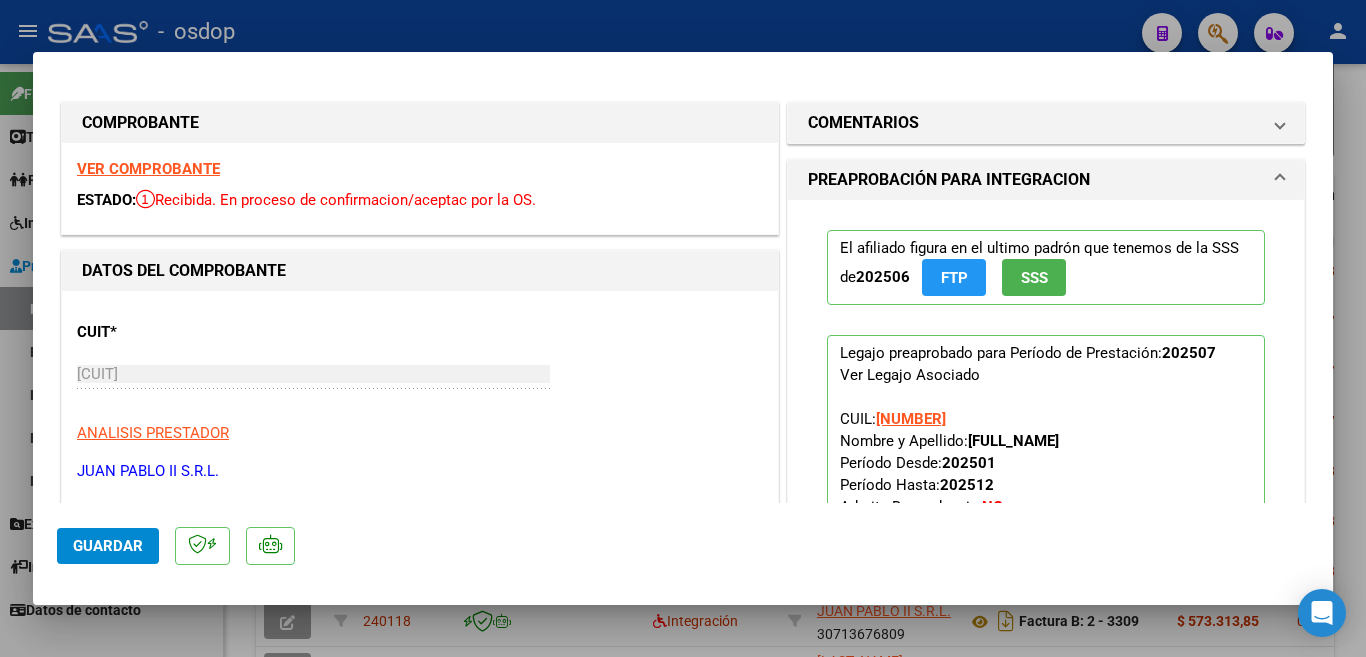 click at bounding box center [683, 328] 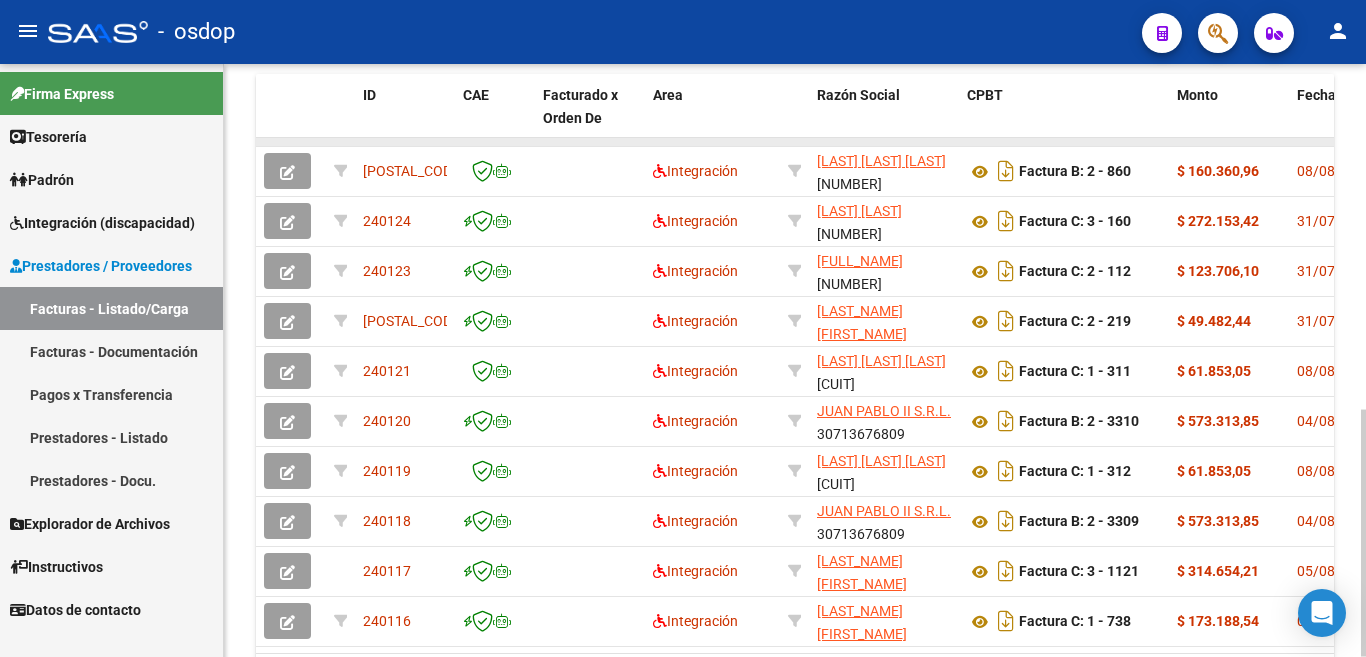 scroll, scrollTop: 100, scrollLeft: 0, axis: vertical 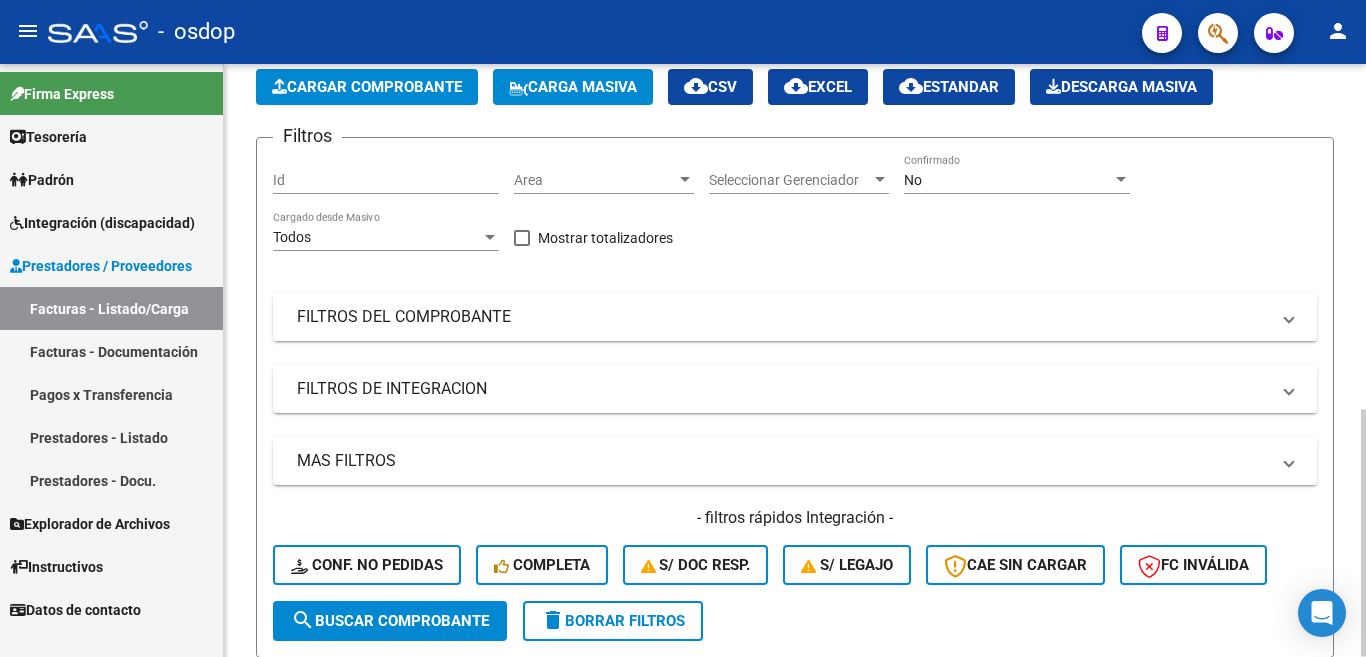 click on "FILTROS DEL COMPROBANTE" at bounding box center (783, 317) 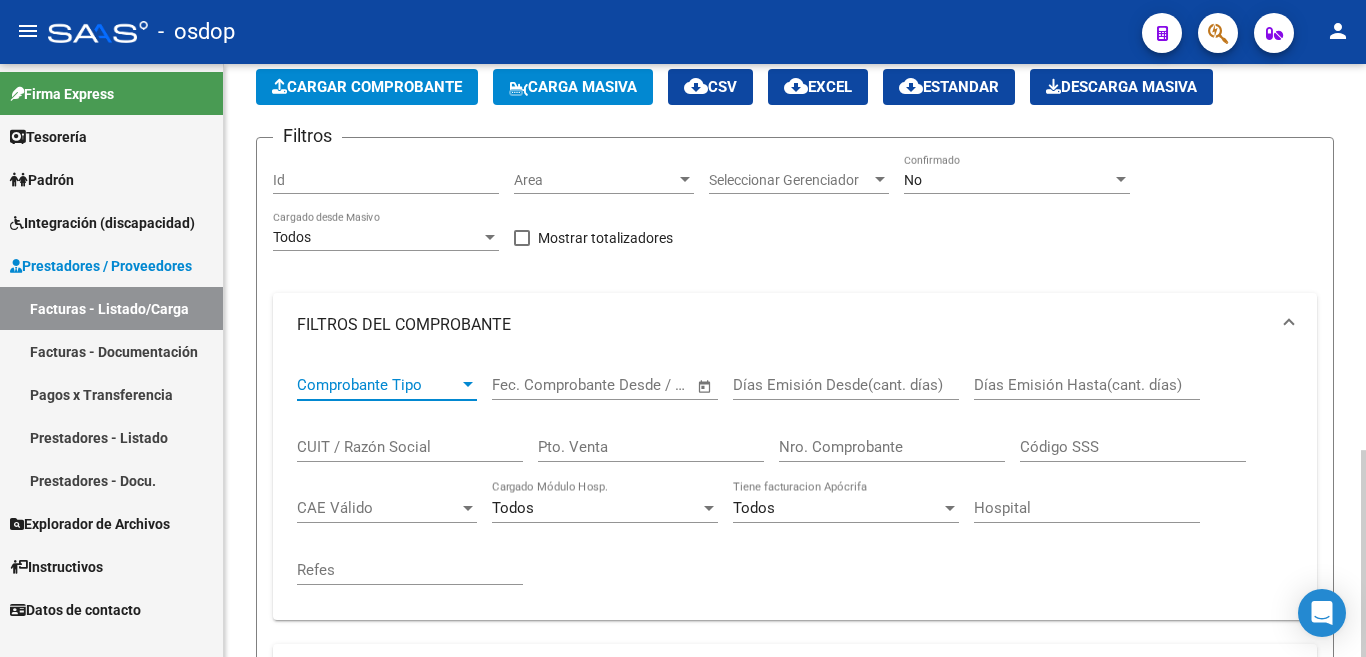 click on "Comprobante Tipo" at bounding box center [378, 385] 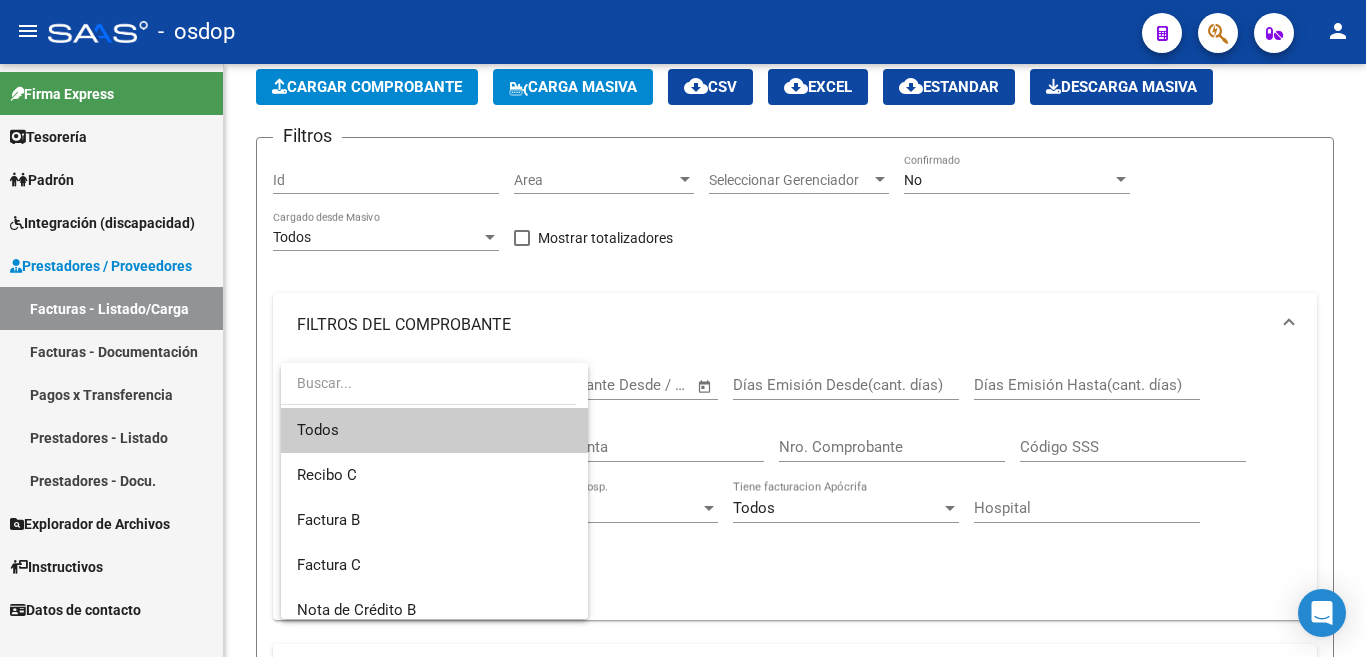 click at bounding box center [683, 328] 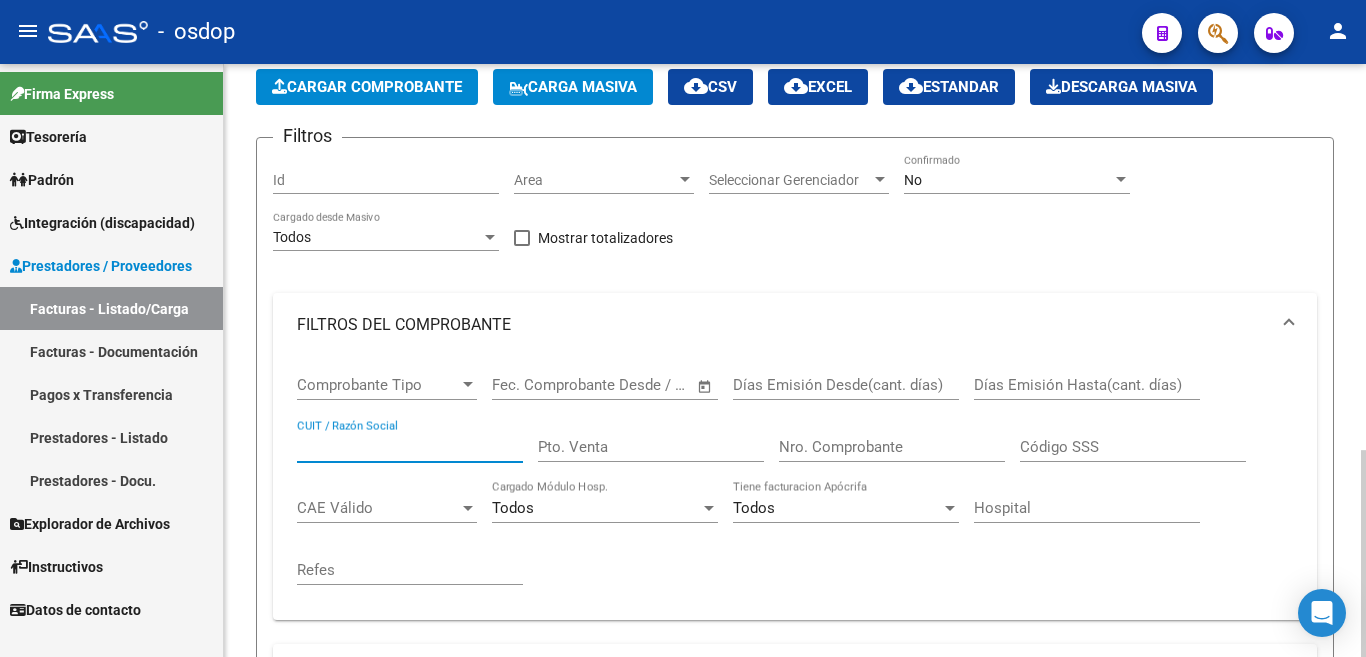 click on "CUIT / Razón Social" at bounding box center [410, 447] 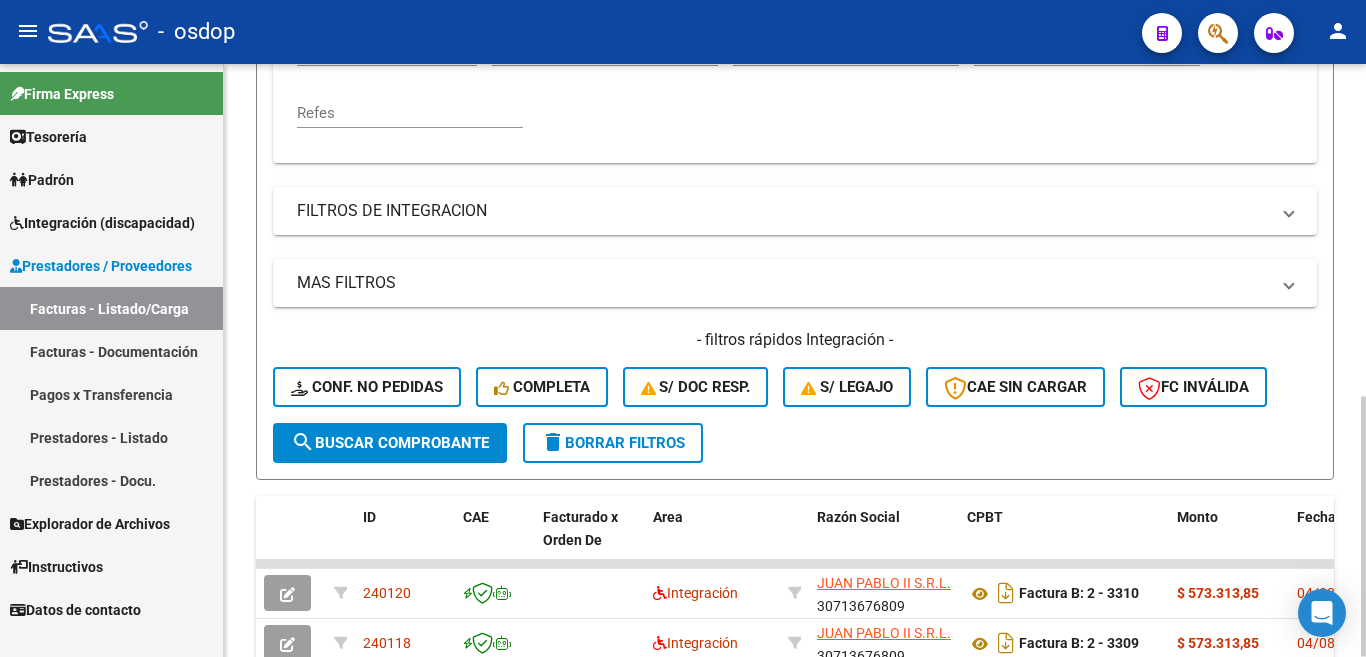 scroll, scrollTop: 600, scrollLeft: 0, axis: vertical 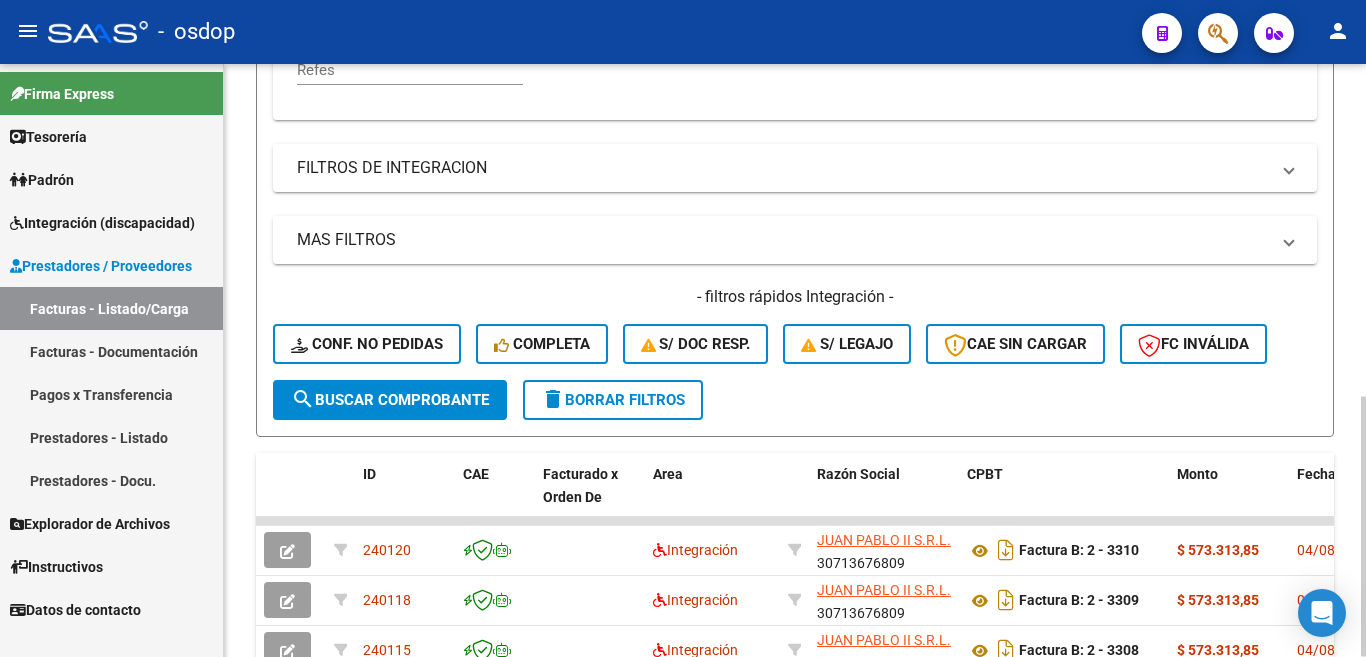 click on "search  Buscar Comprobante" 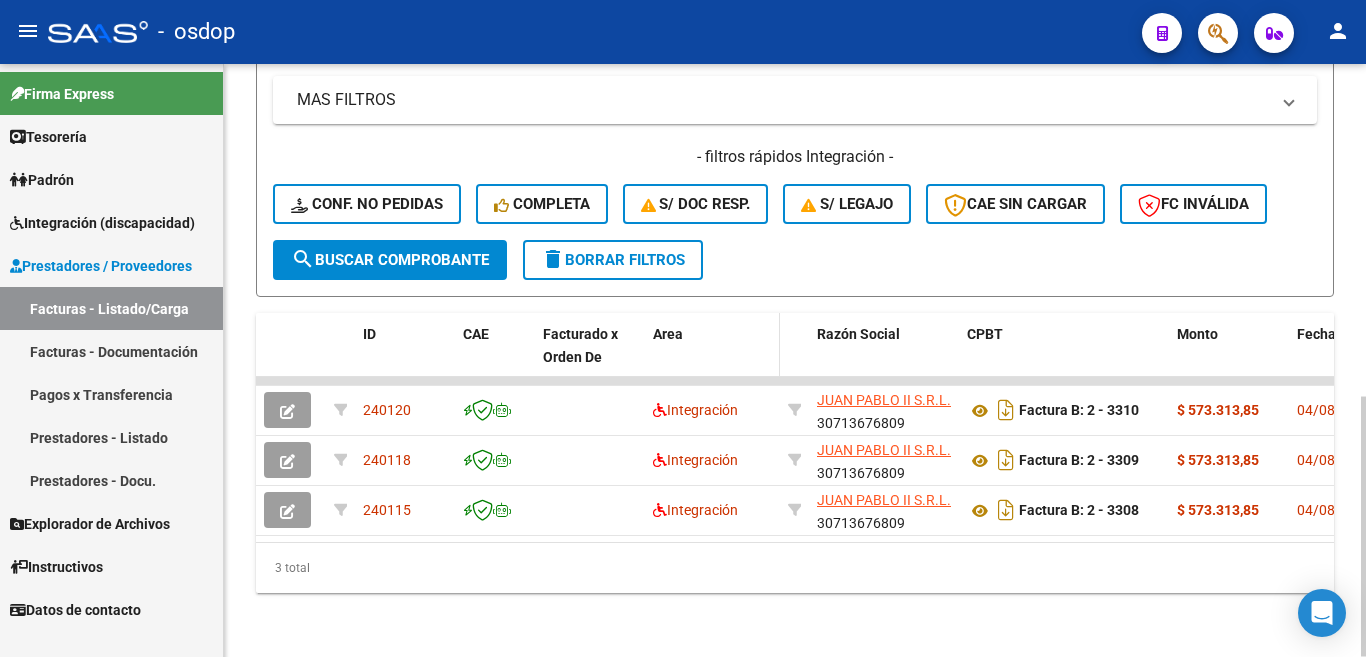 scroll, scrollTop: 757, scrollLeft: 0, axis: vertical 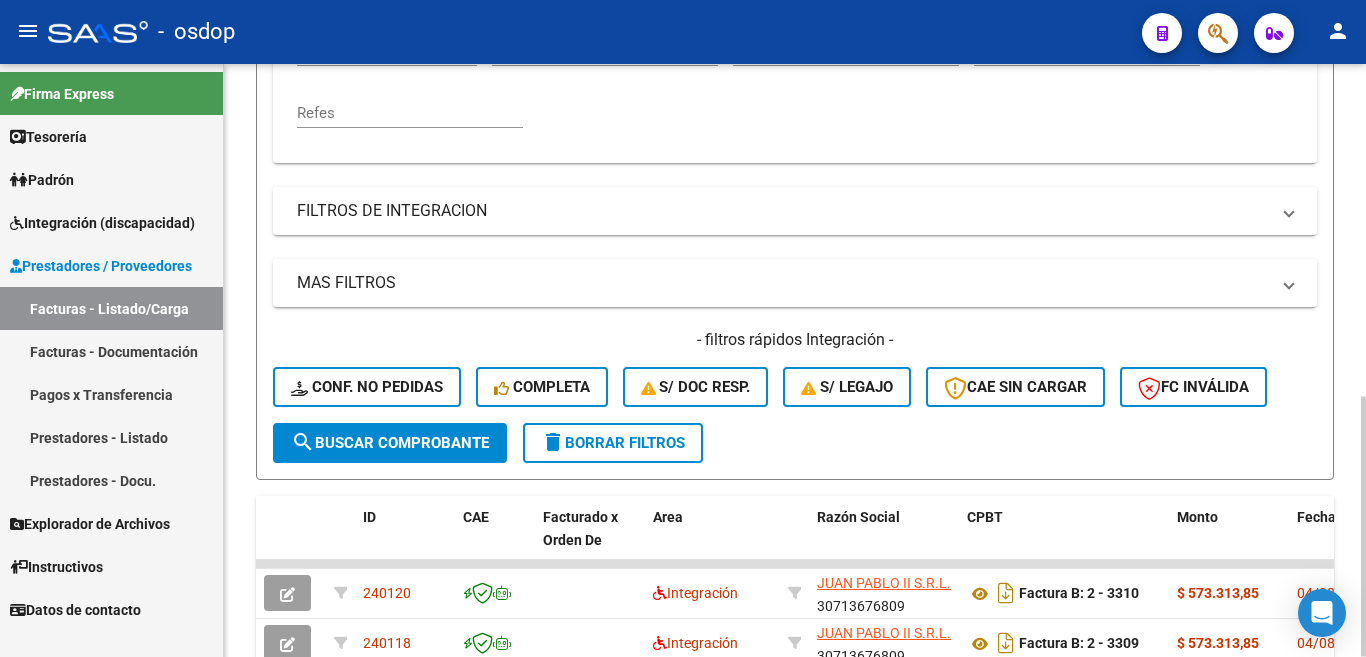 click on "delete  Borrar Filtros" 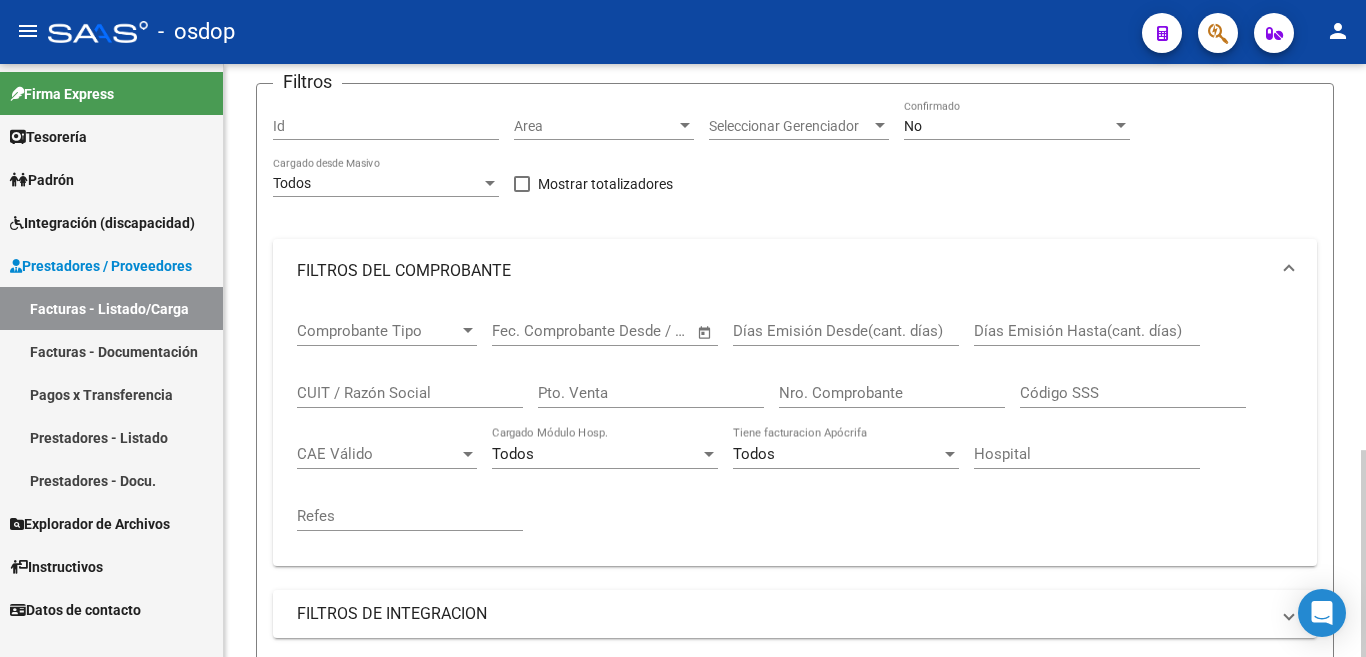 scroll, scrollTop: 100, scrollLeft: 0, axis: vertical 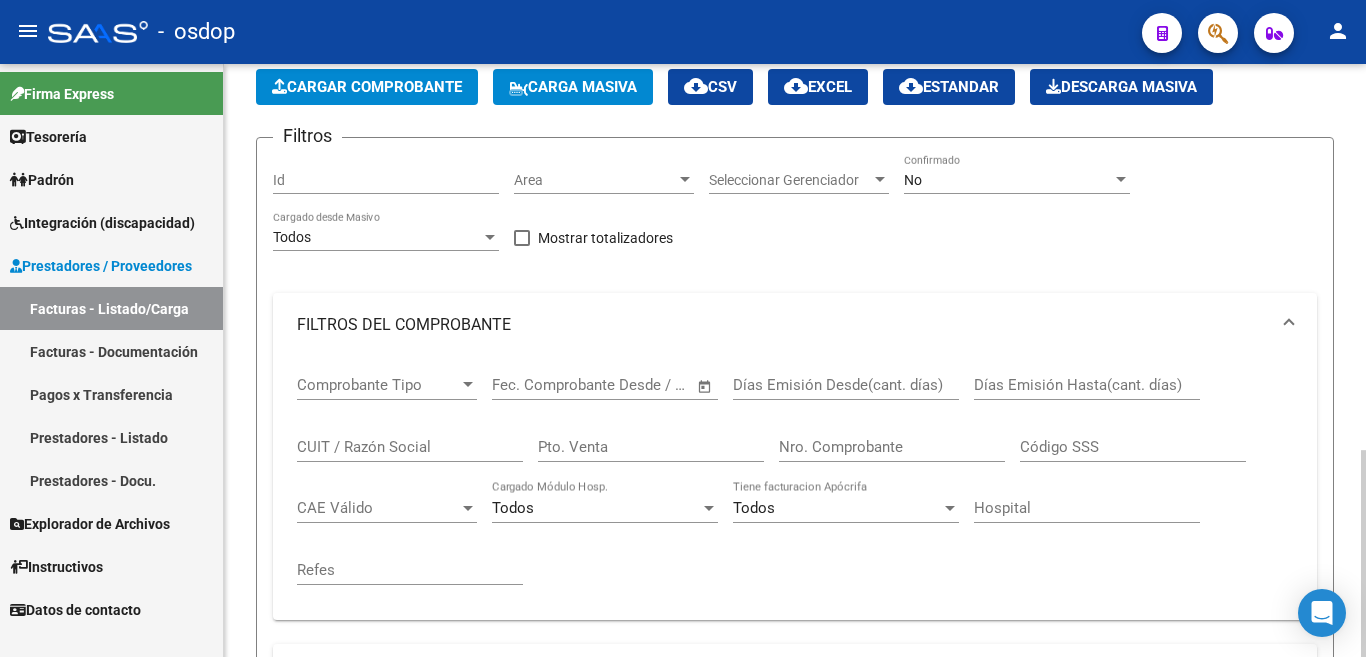 click on "Cargar Comprobante" 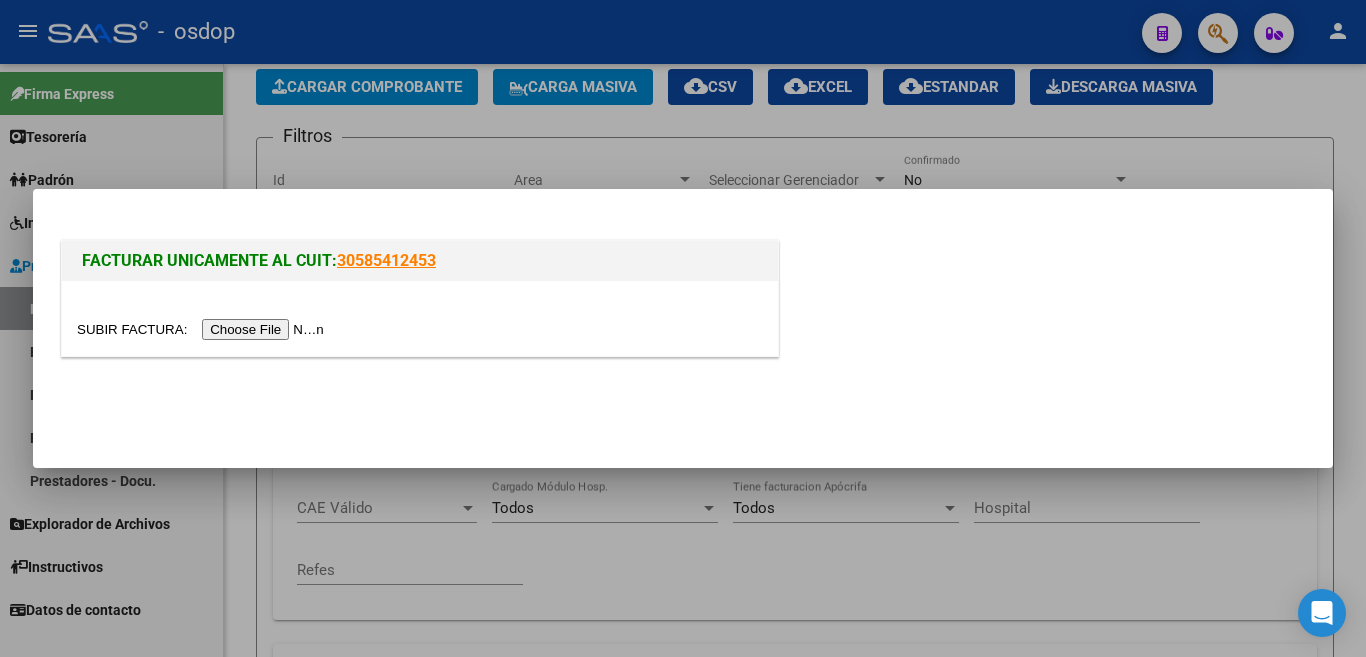 click at bounding box center (203, 329) 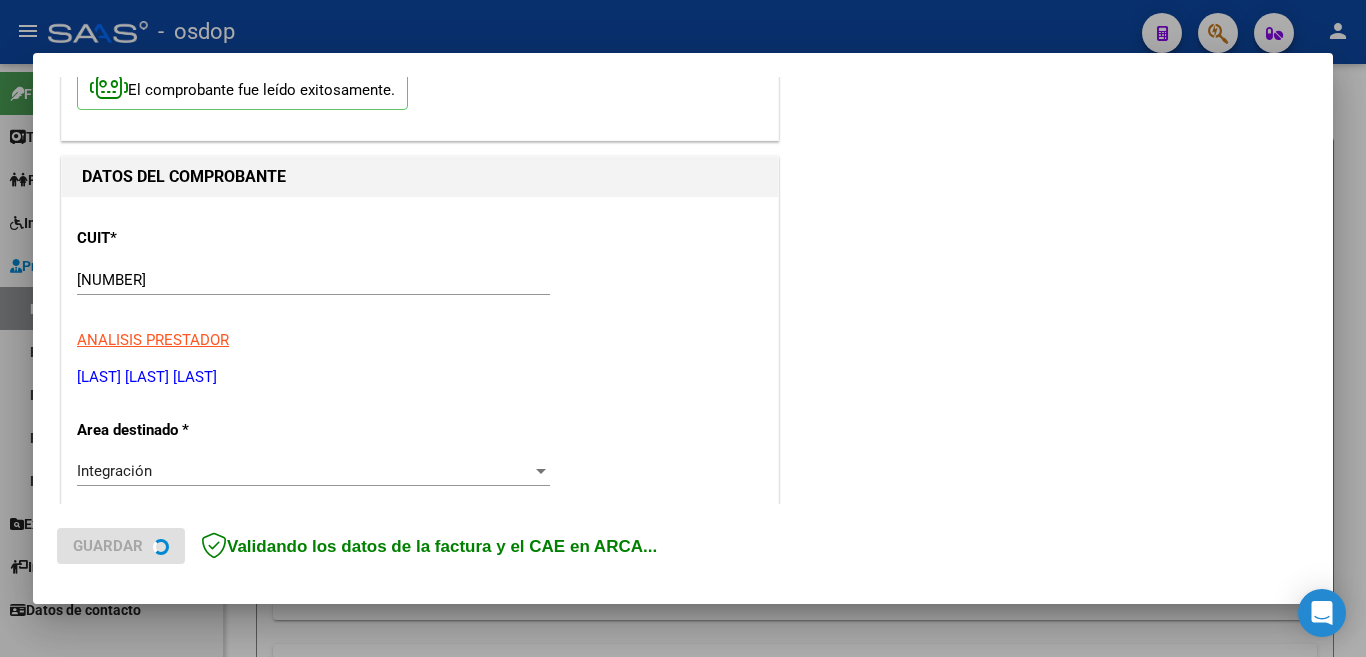 scroll, scrollTop: 400, scrollLeft: 0, axis: vertical 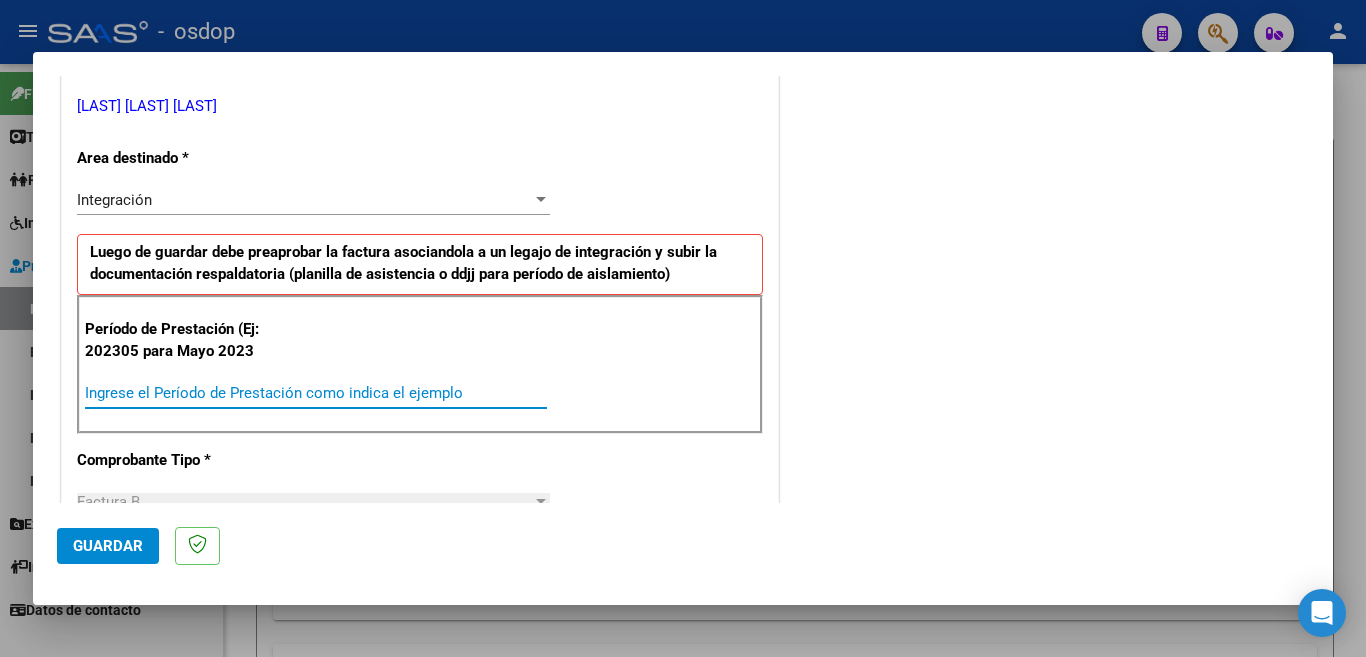click on "Ingrese el Período de Prestación como indica el ejemplo" at bounding box center [316, 393] 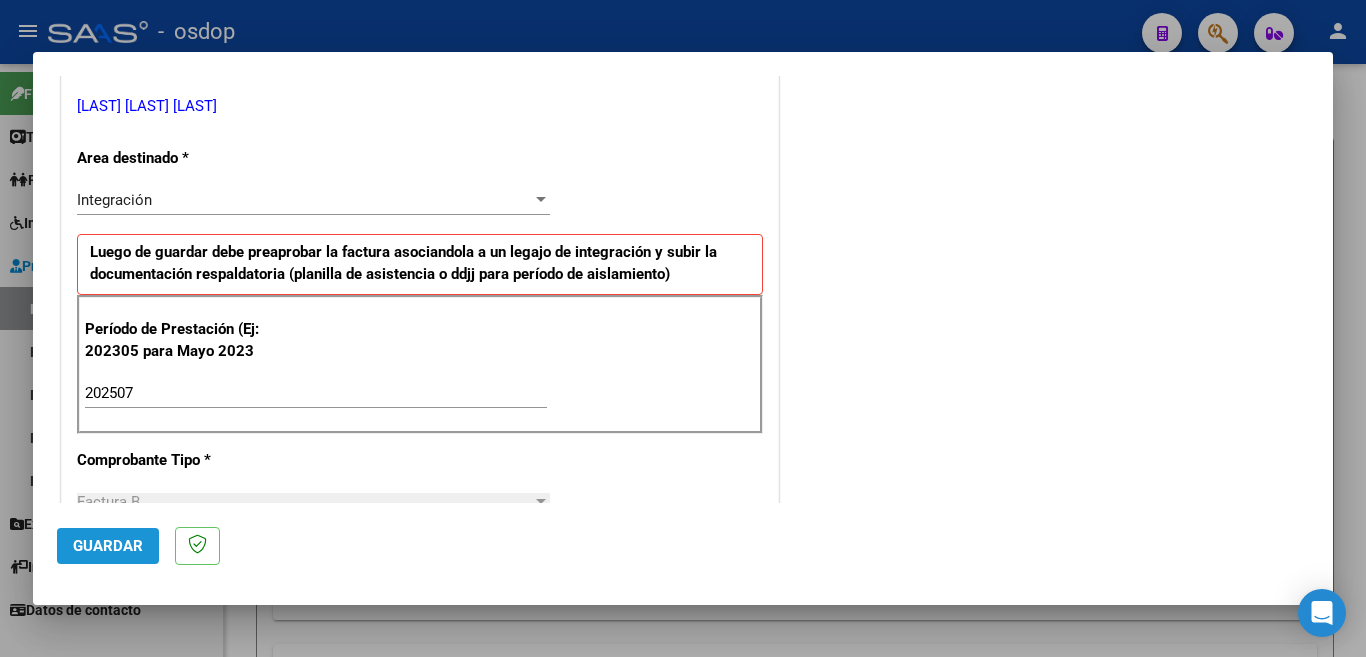 click on "Guardar" 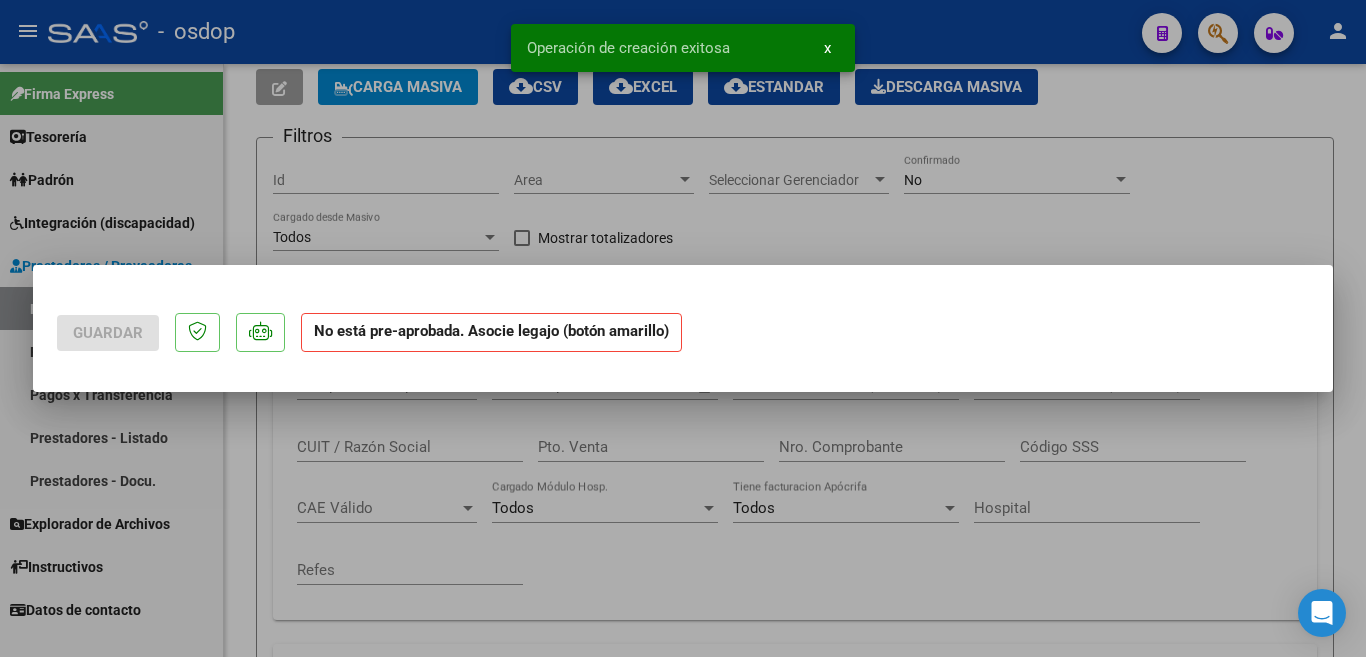 scroll, scrollTop: 0, scrollLeft: 0, axis: both 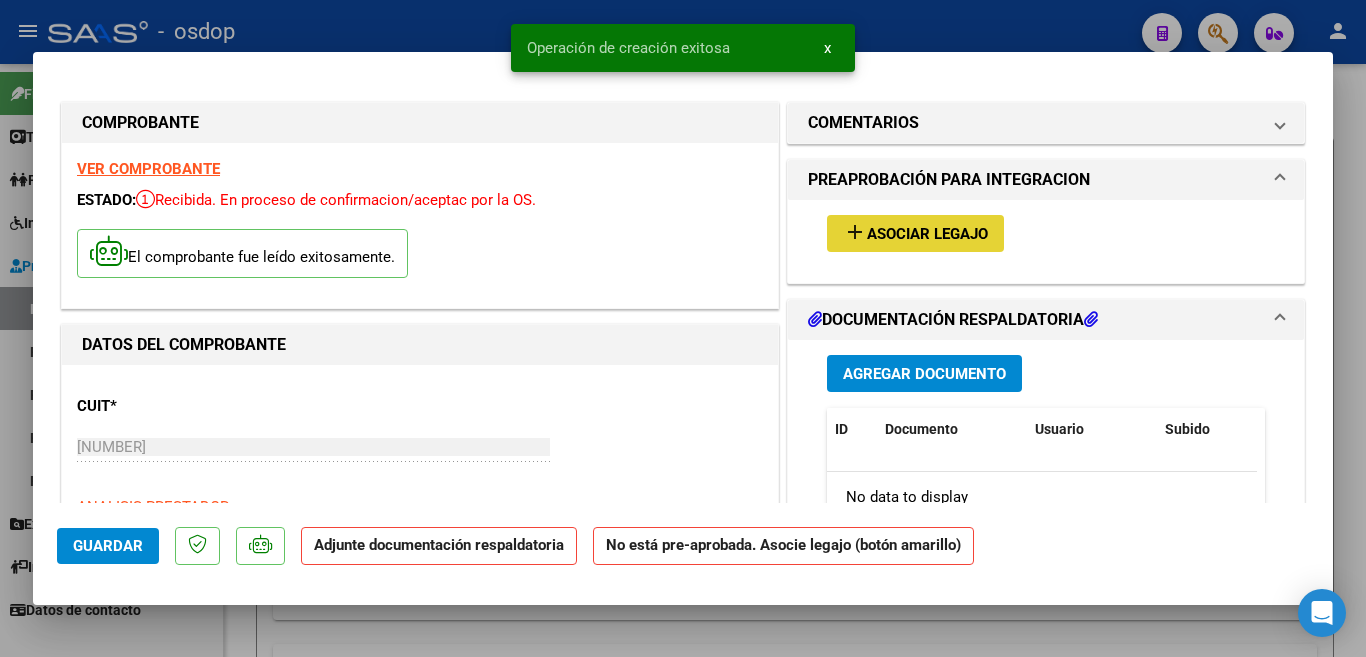 click on "Asociar Legajo" at bounding box center (927, 234) 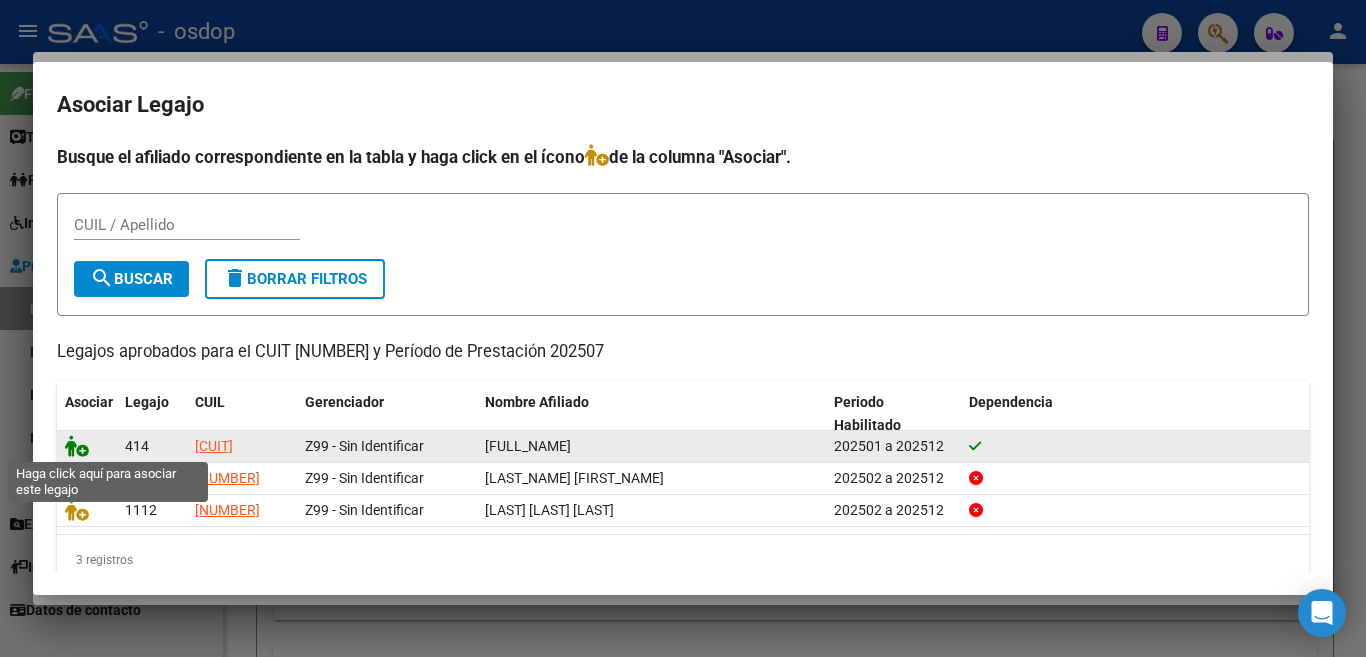 click 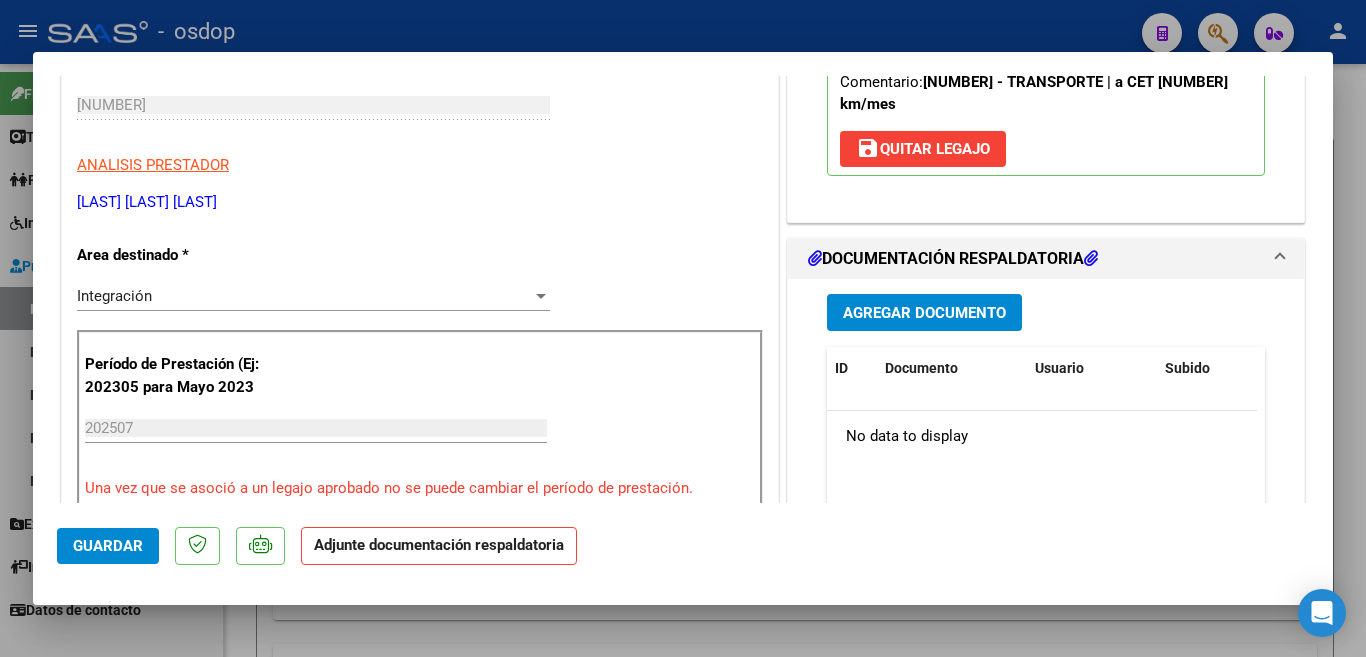 scroll, scrollTop: 300, scrollLeft: 0, axis: vertical 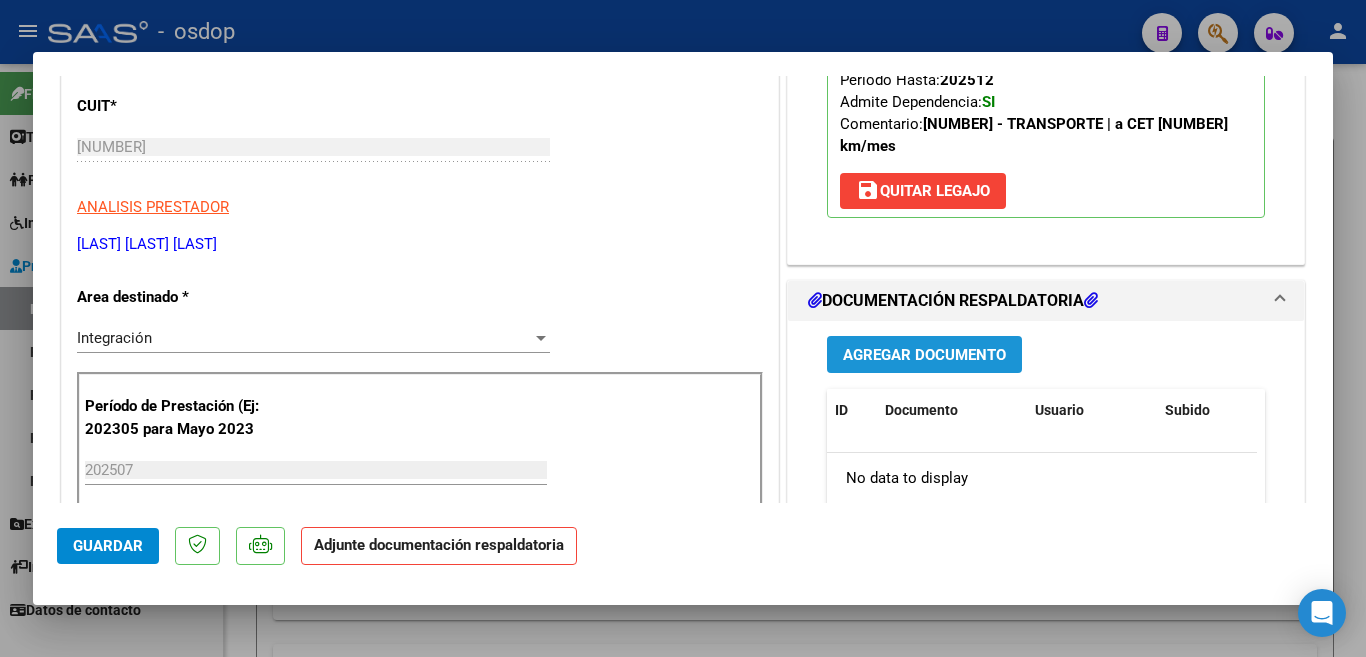 click on "Agregar Documento" at bounding box center [924, 354] 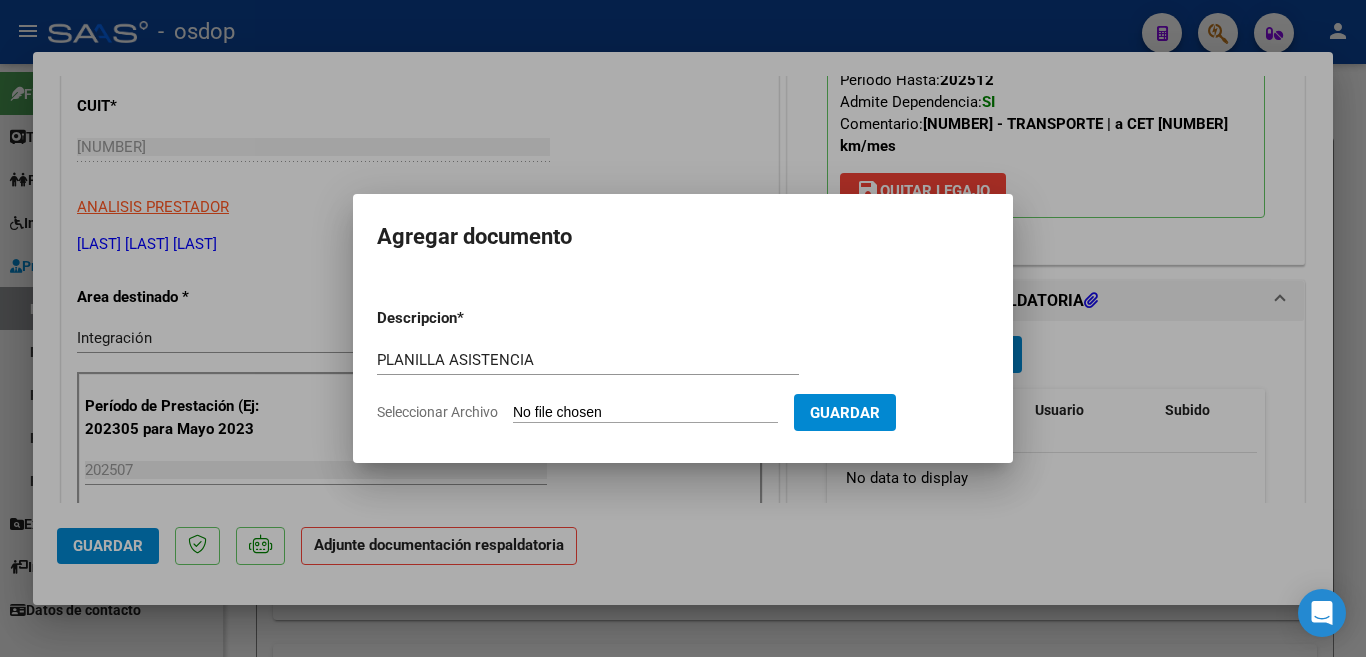 click on "Seleccionar Archivo" at bounding box center [645, 413] 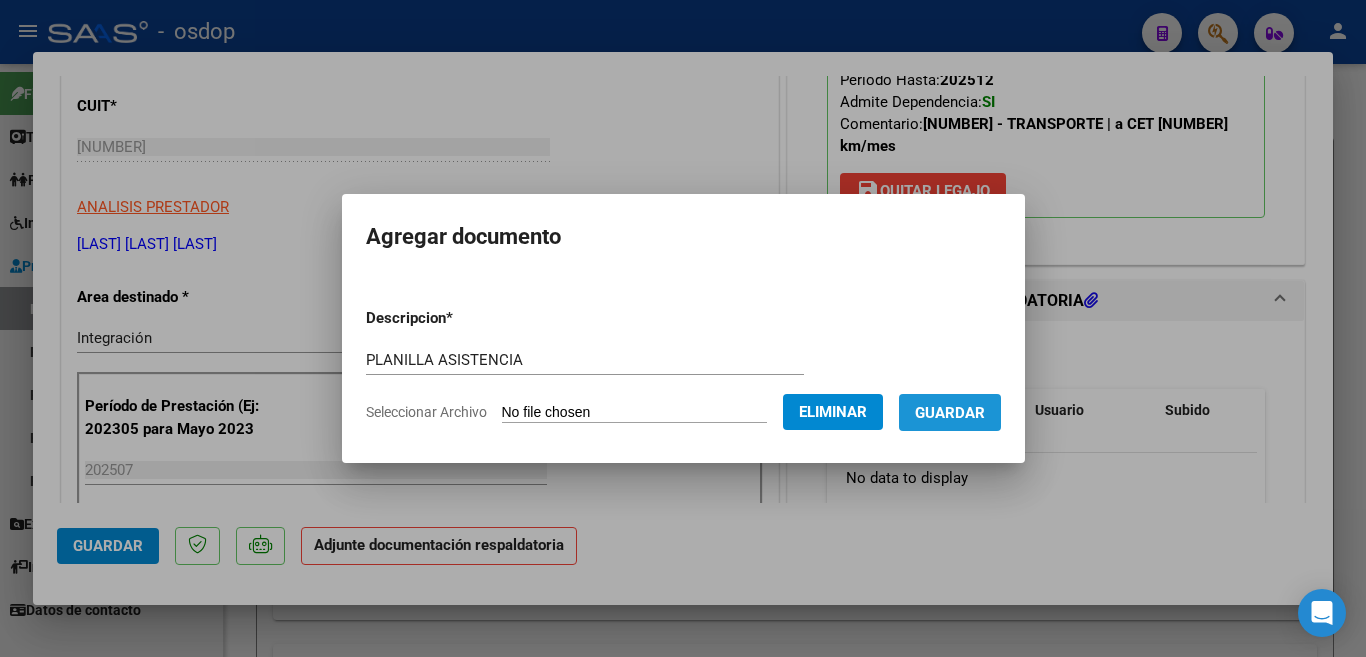 click on "Guardar" at bounding box center [950, 413] 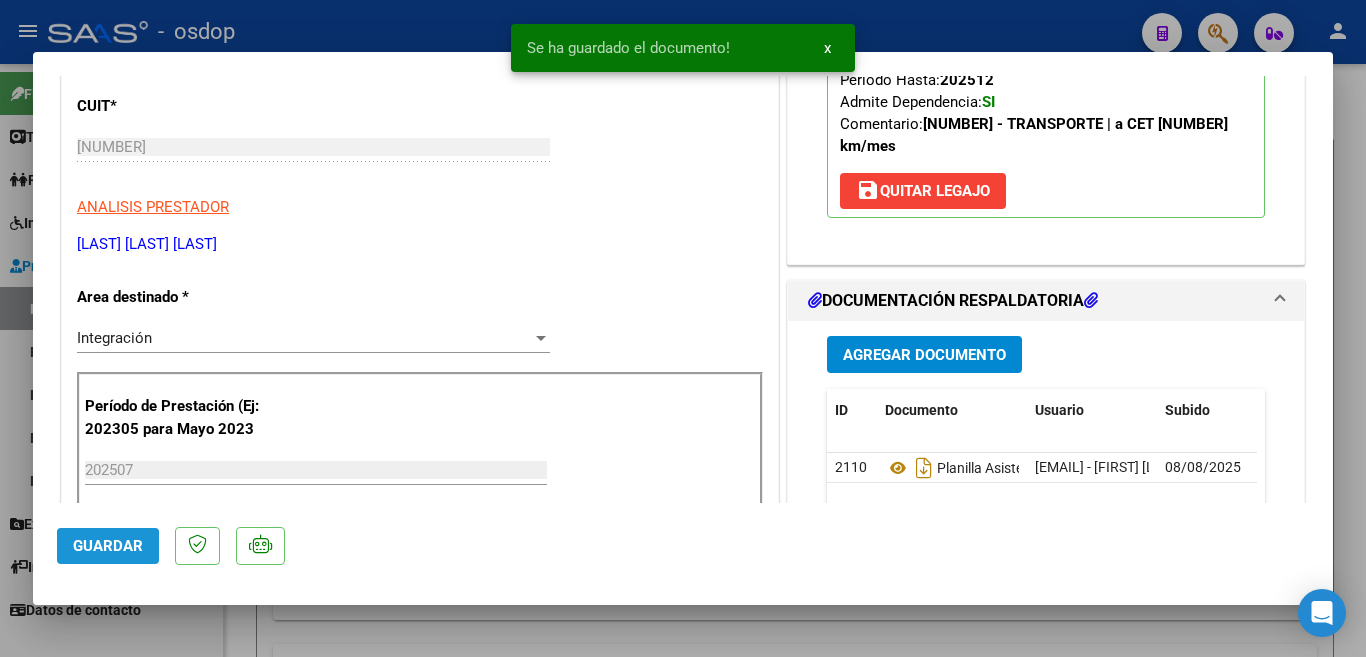 click on "Guardar" 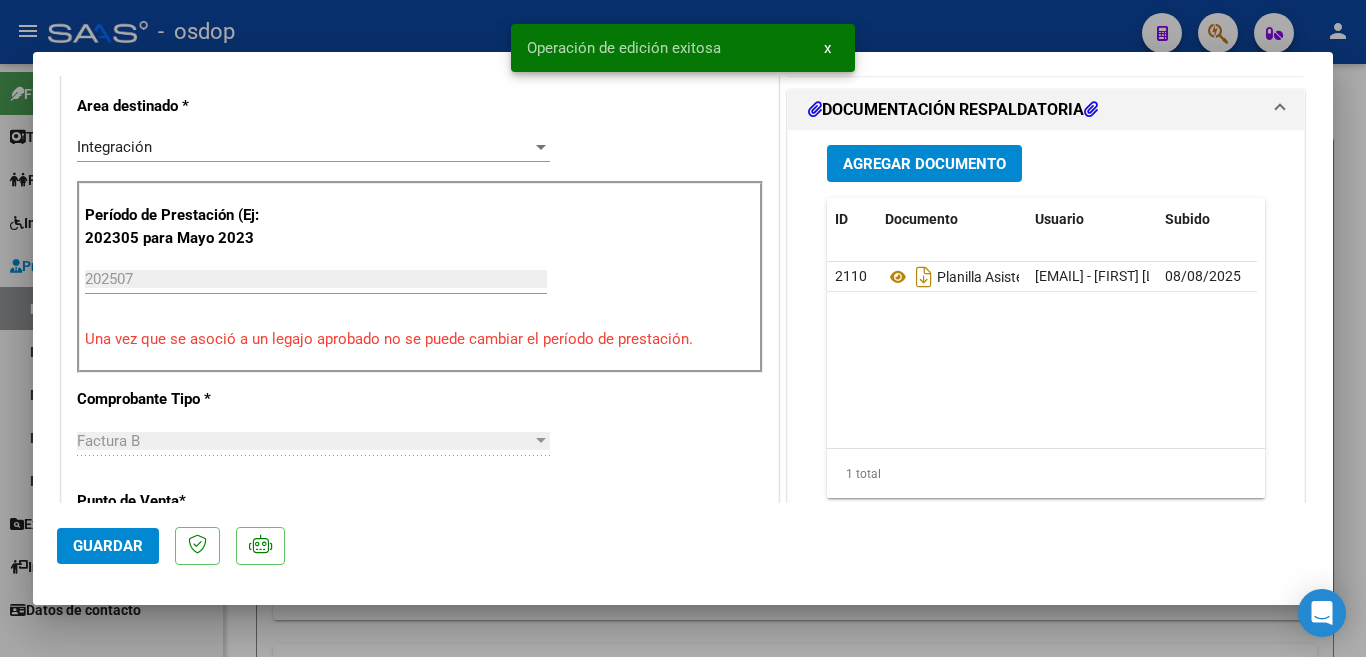 scroll, scrollTop: 500, scrollLeft: 0, axis: vertical 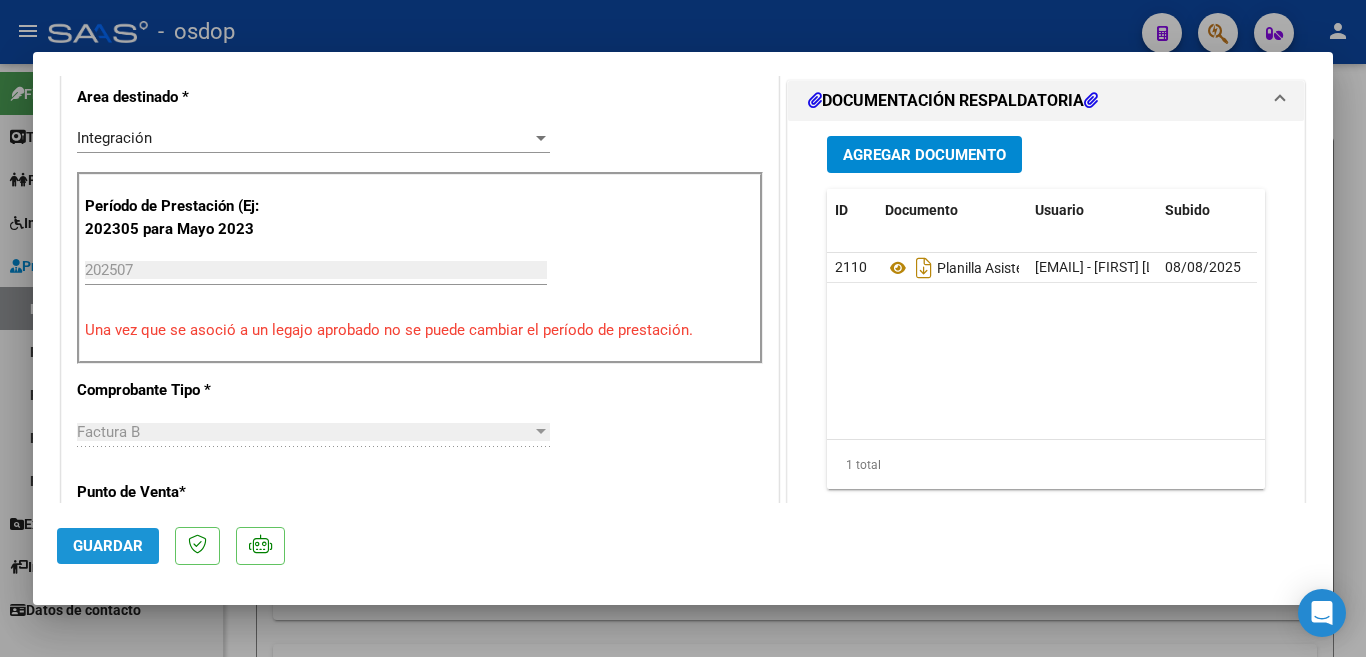 click on "Guardar" 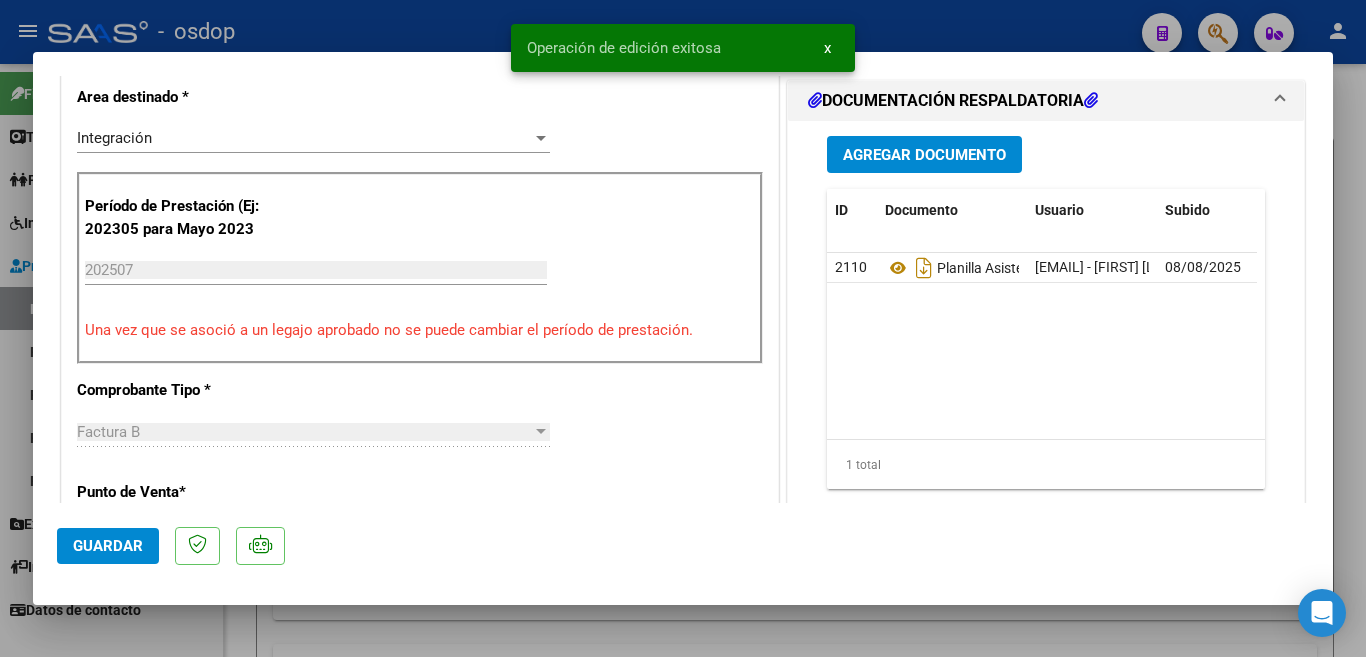 click at bounding box center [683, 328] 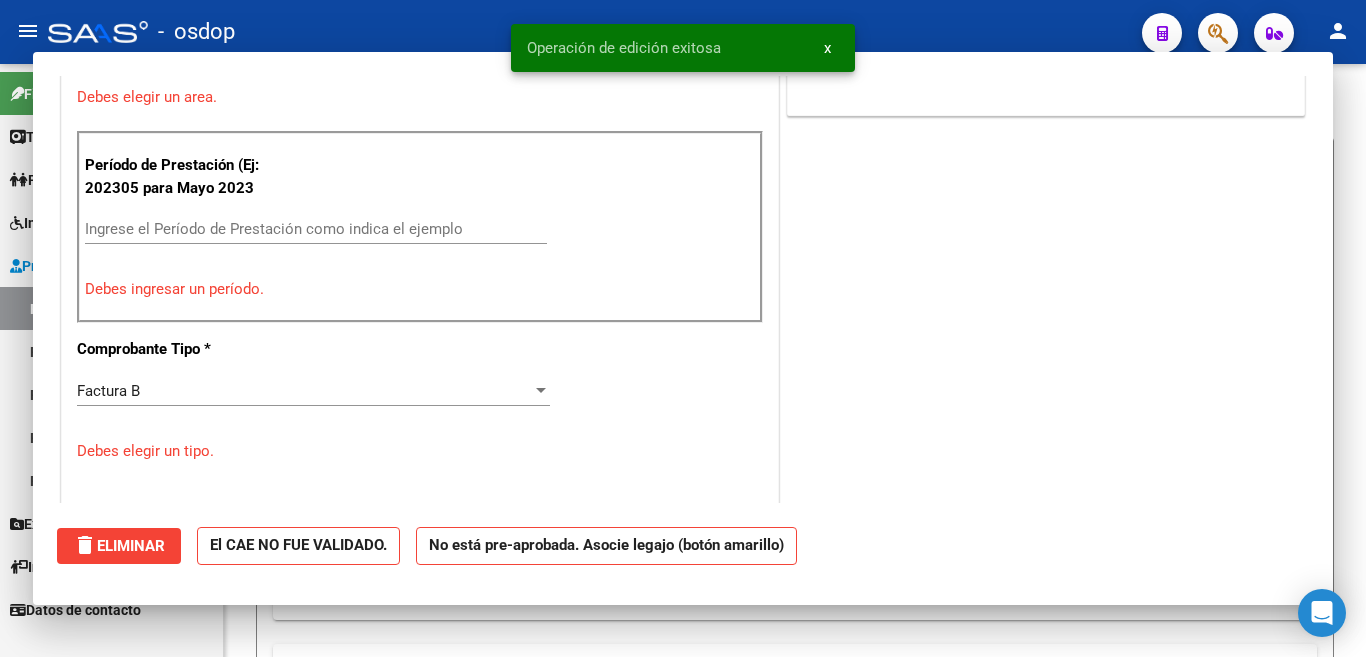 scroll, scrollTop: 414, scrollLeft: 0, axis: vertical 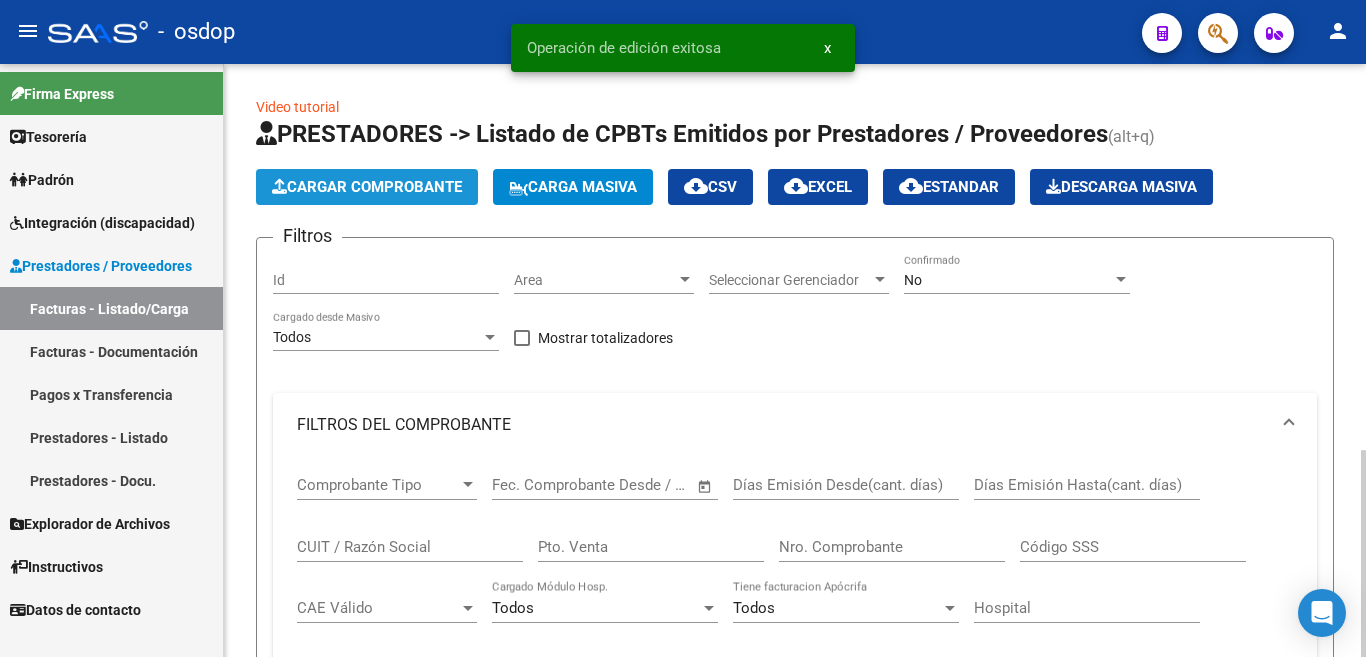 click on "Cargar Comprobante" 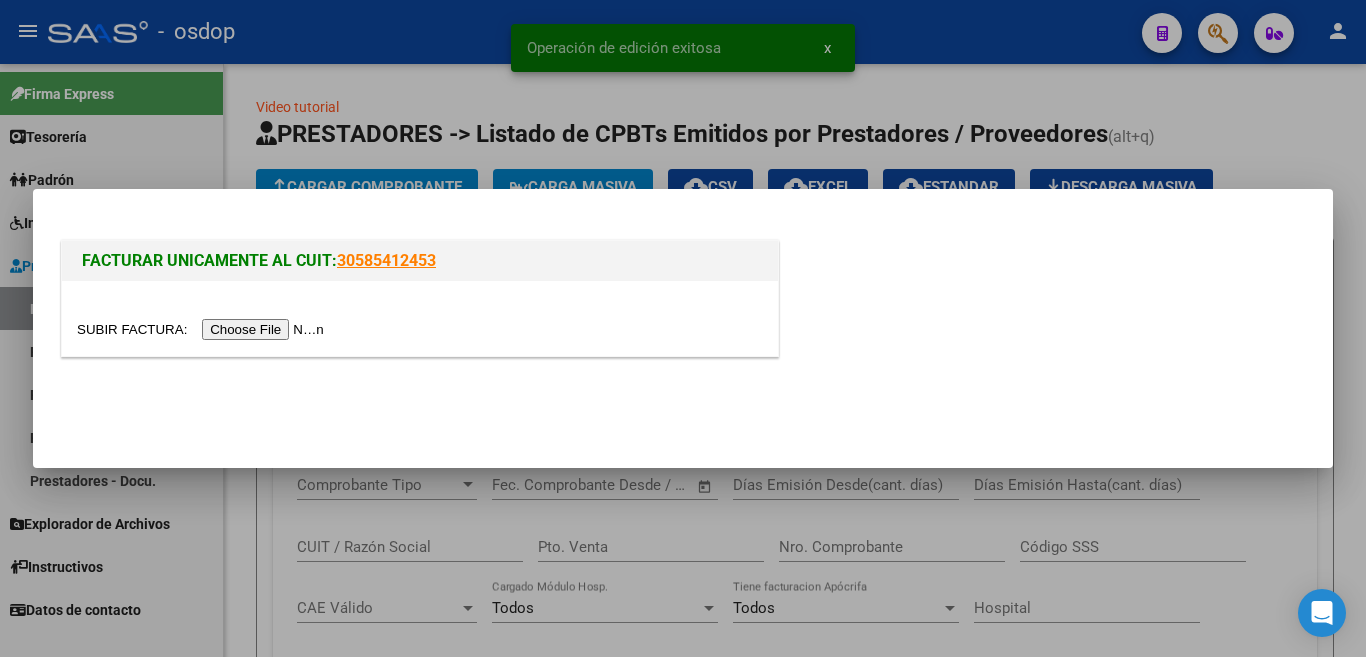 click at bounding box center (203, 329) 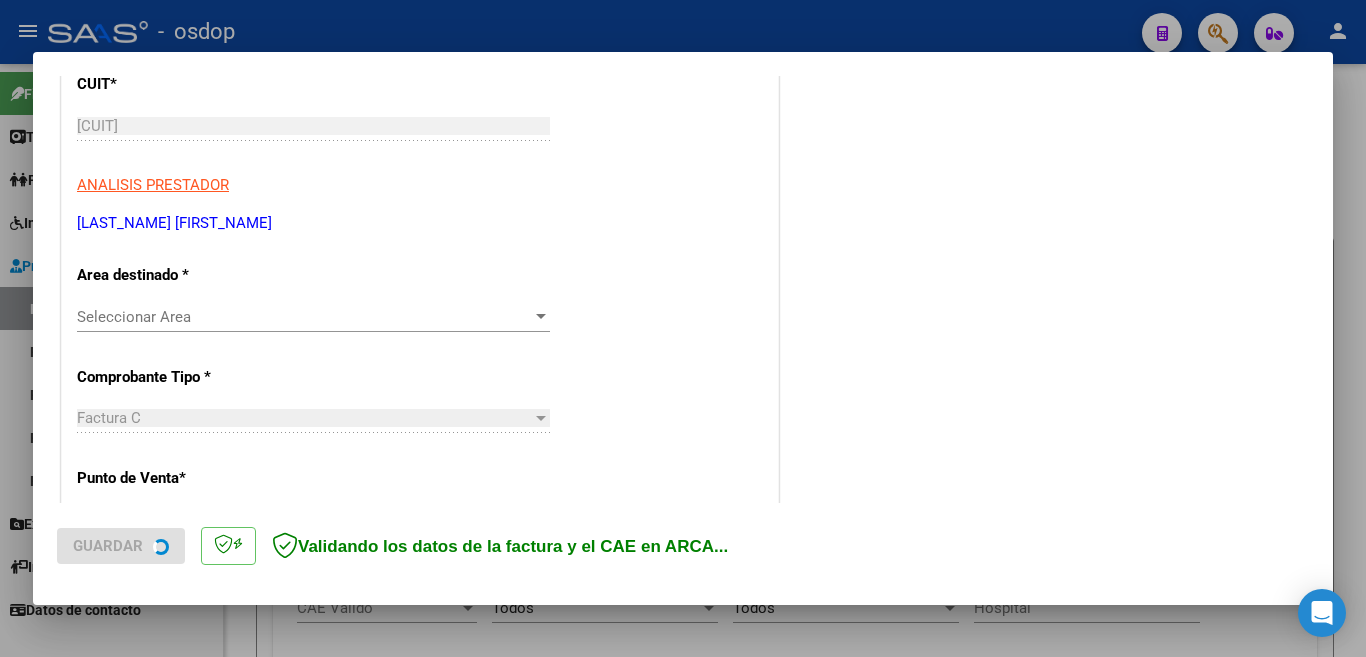 scroll, scrollTop: 300, scrollLeft: 0, axis: vertical 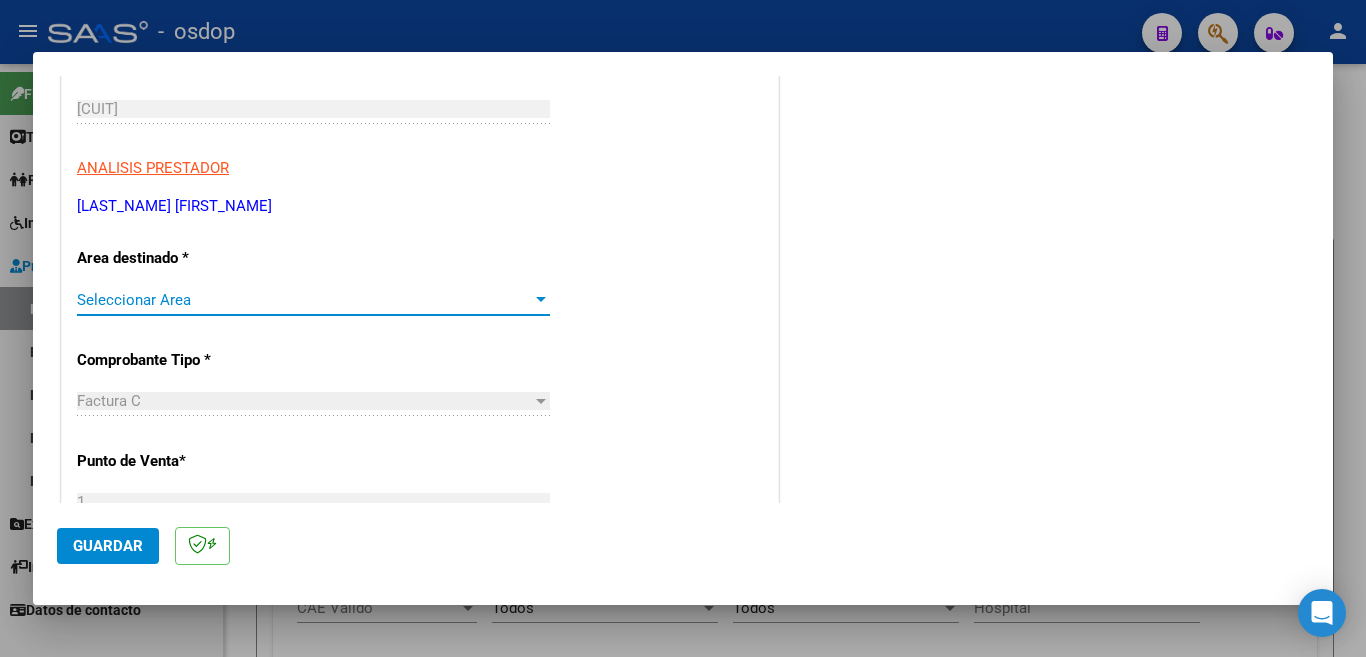 click on "Seleccionar Area" at bounding box center (304, 300) 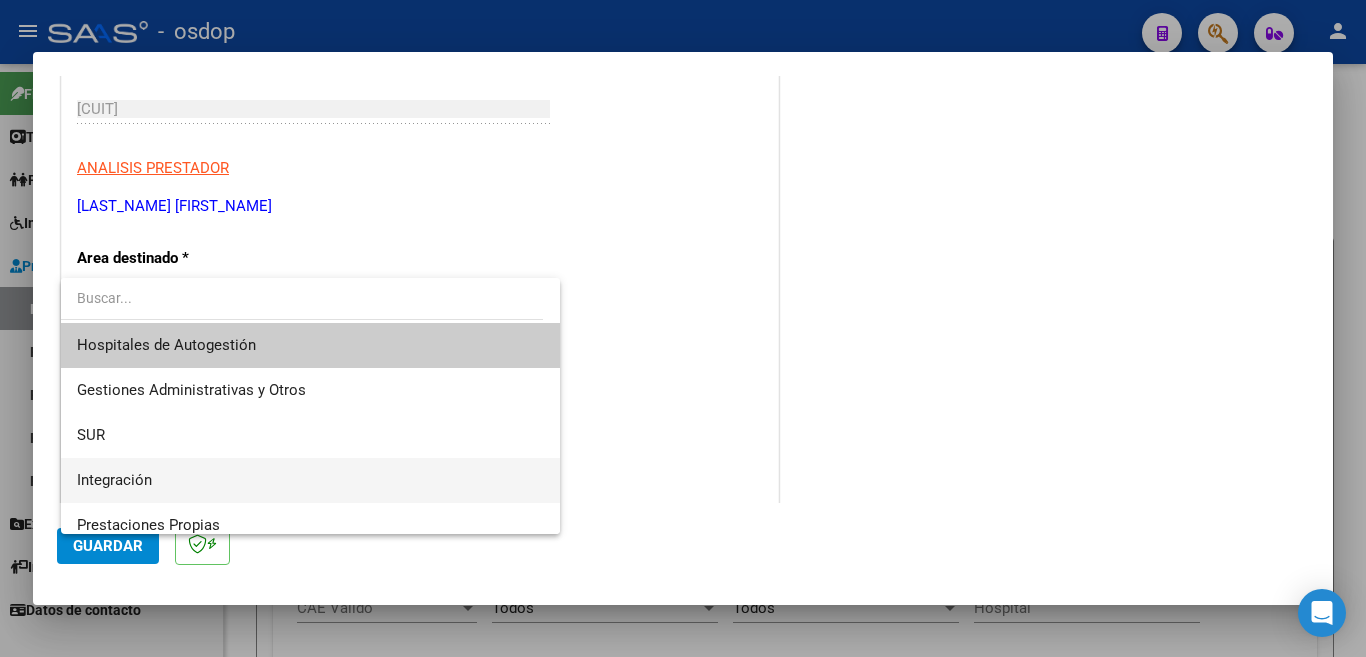 click on "Integración" at bounding box center (310, 480) 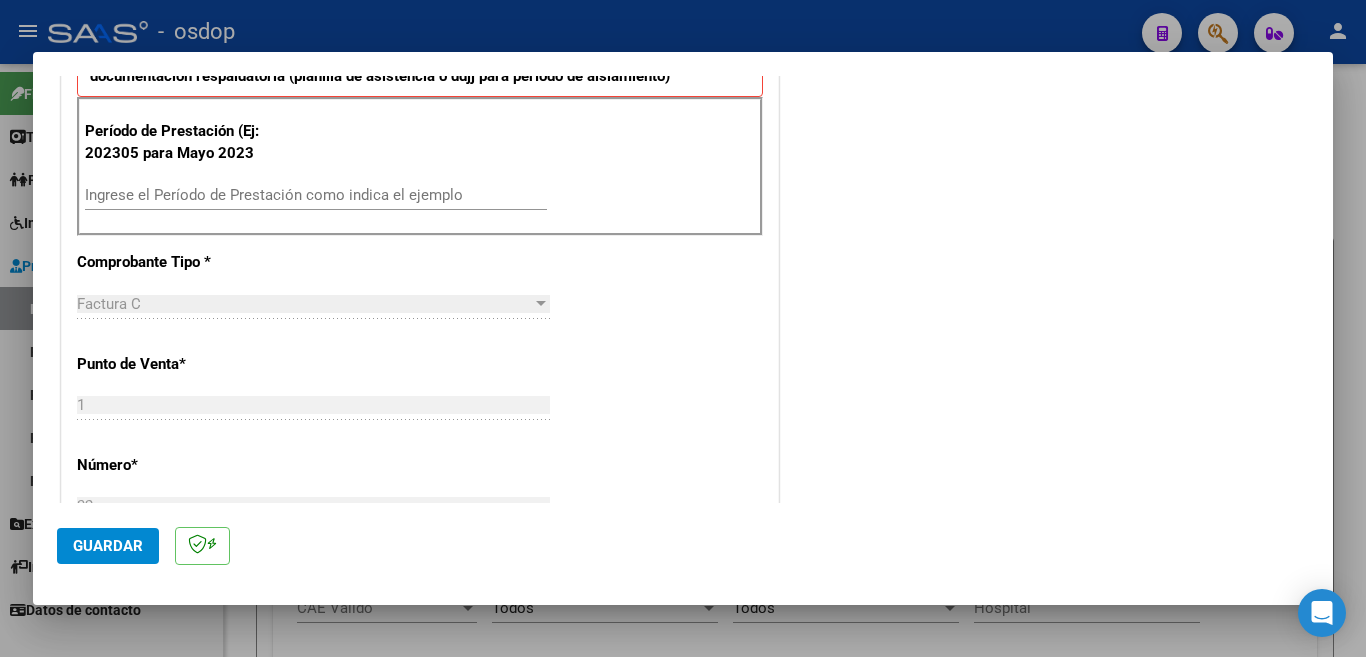 scroll, scrollTop: 600, scrollLeft: 0, axis: vertical 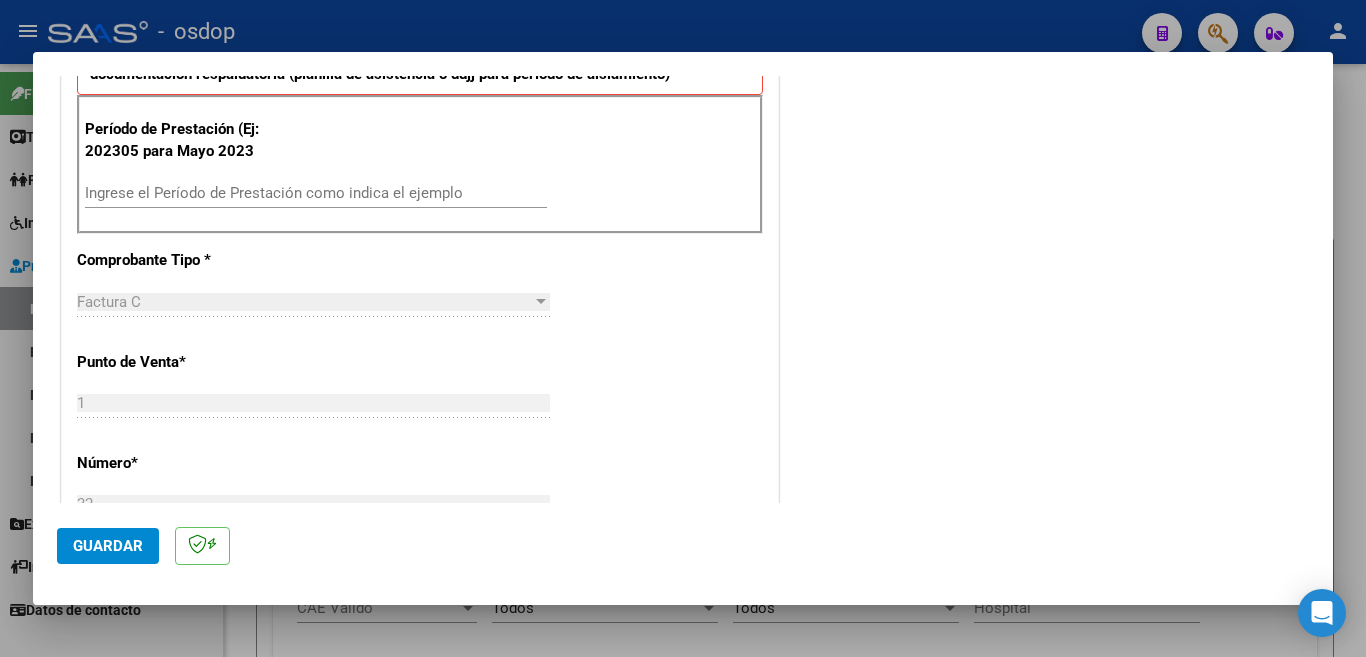 click on "Ingrese el Período de Prestación como indica el ejemplo" at bounding box center [316, 193] 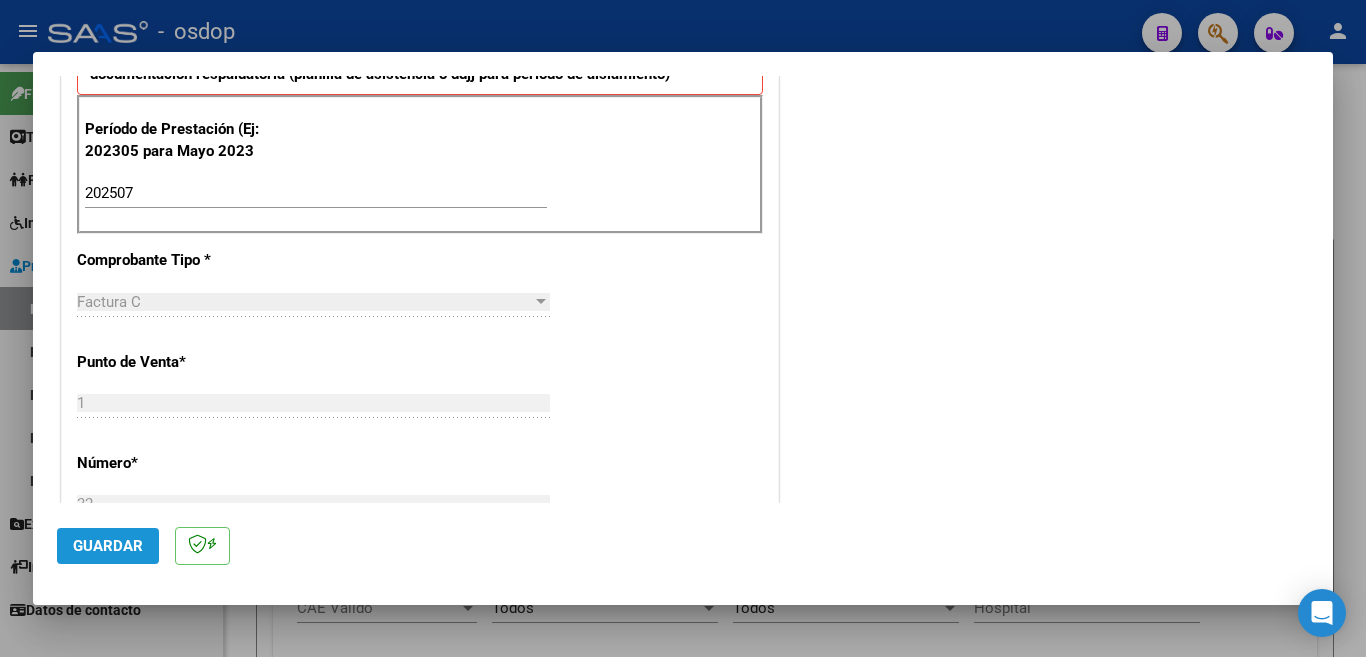 click on "Guardar" 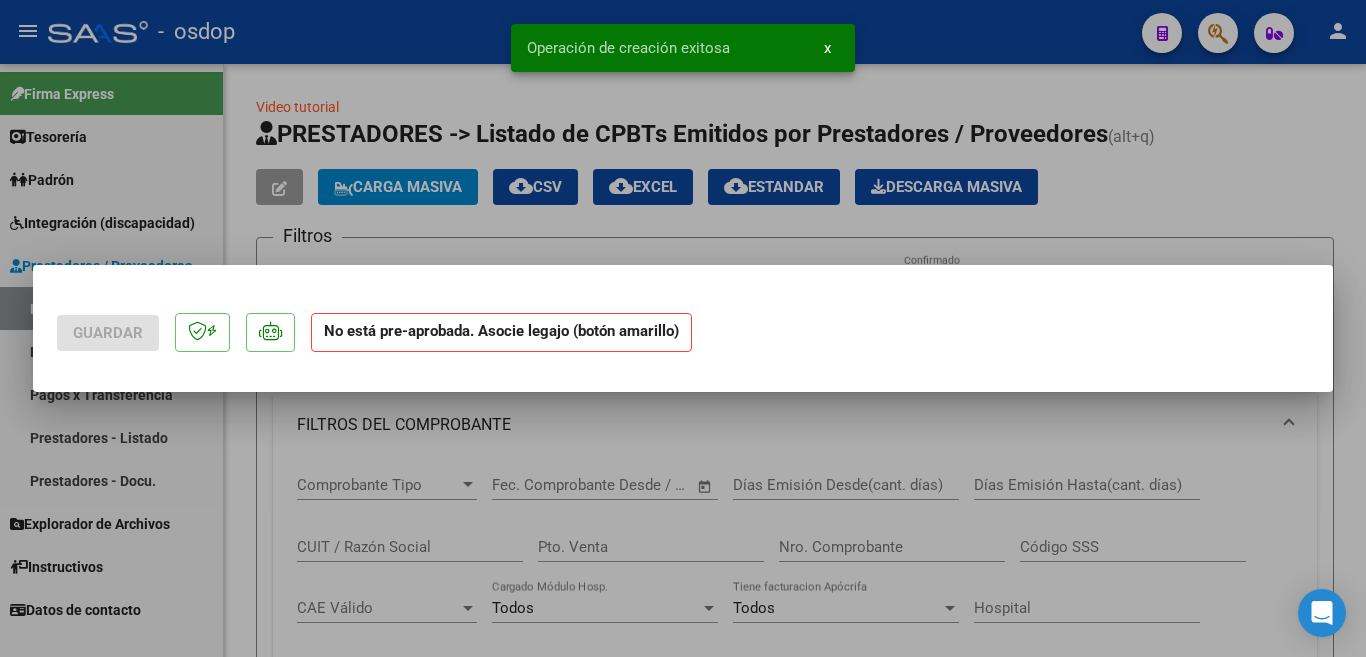 scroll, scrollTop: 0, scrollLeft: 0, axis: both 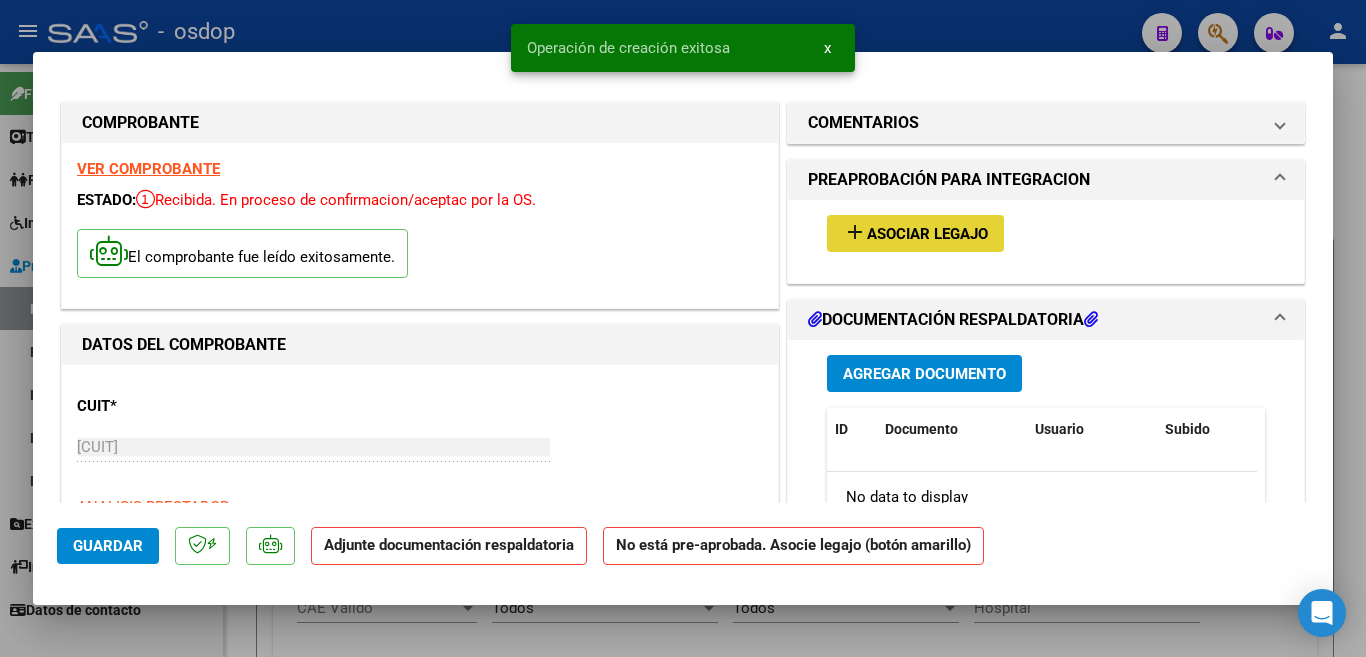 click on "Asociar Legajo" at bounding box center (927, 234) 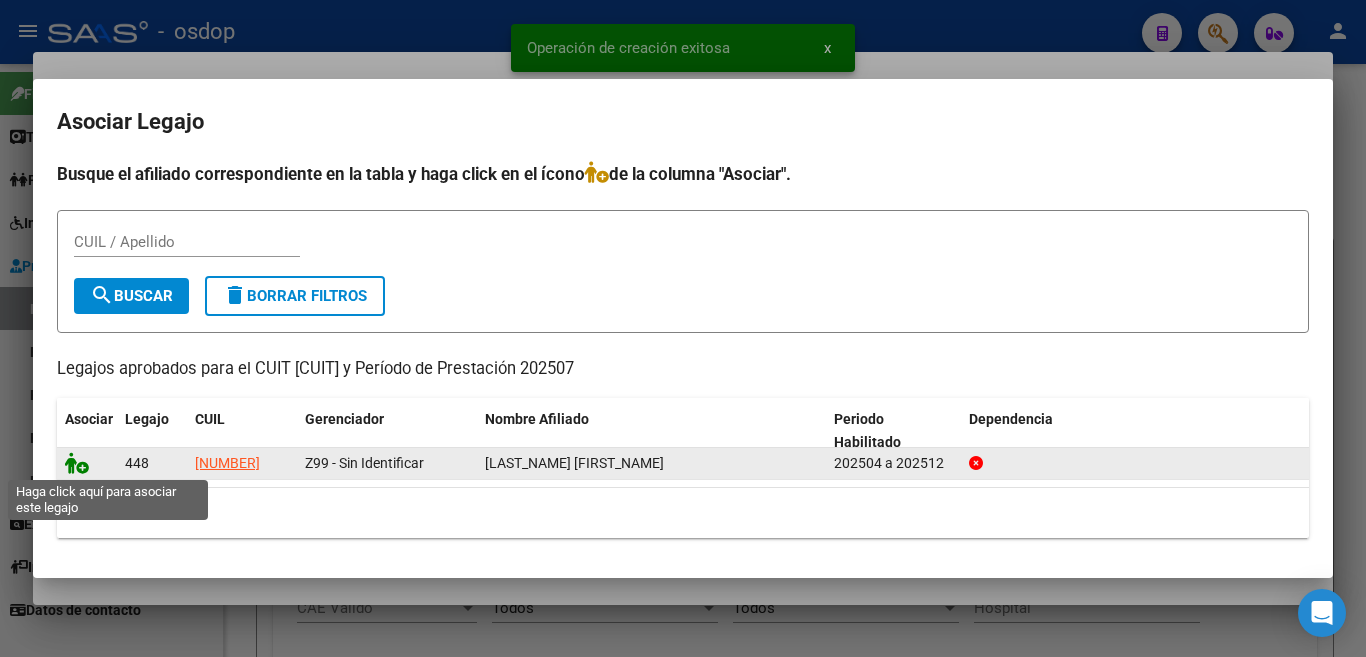 click 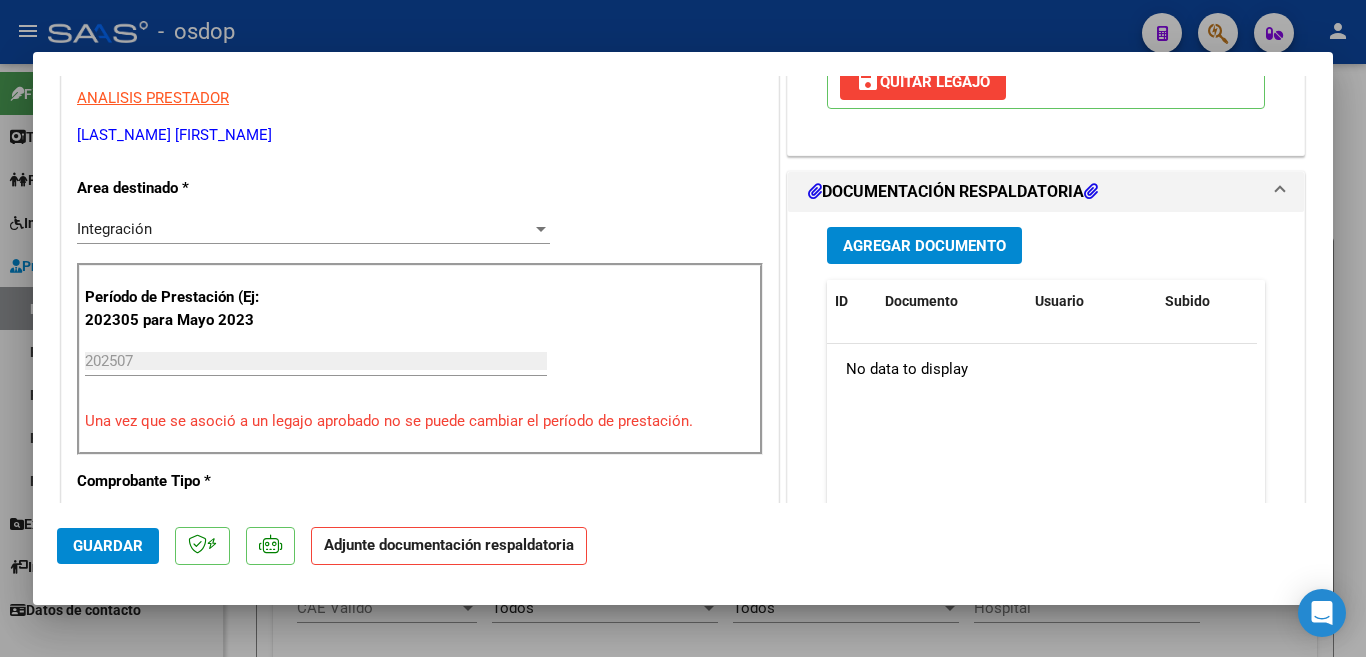 scroll, scrollTop: 500, scrollLeft: 0, axis: vertical 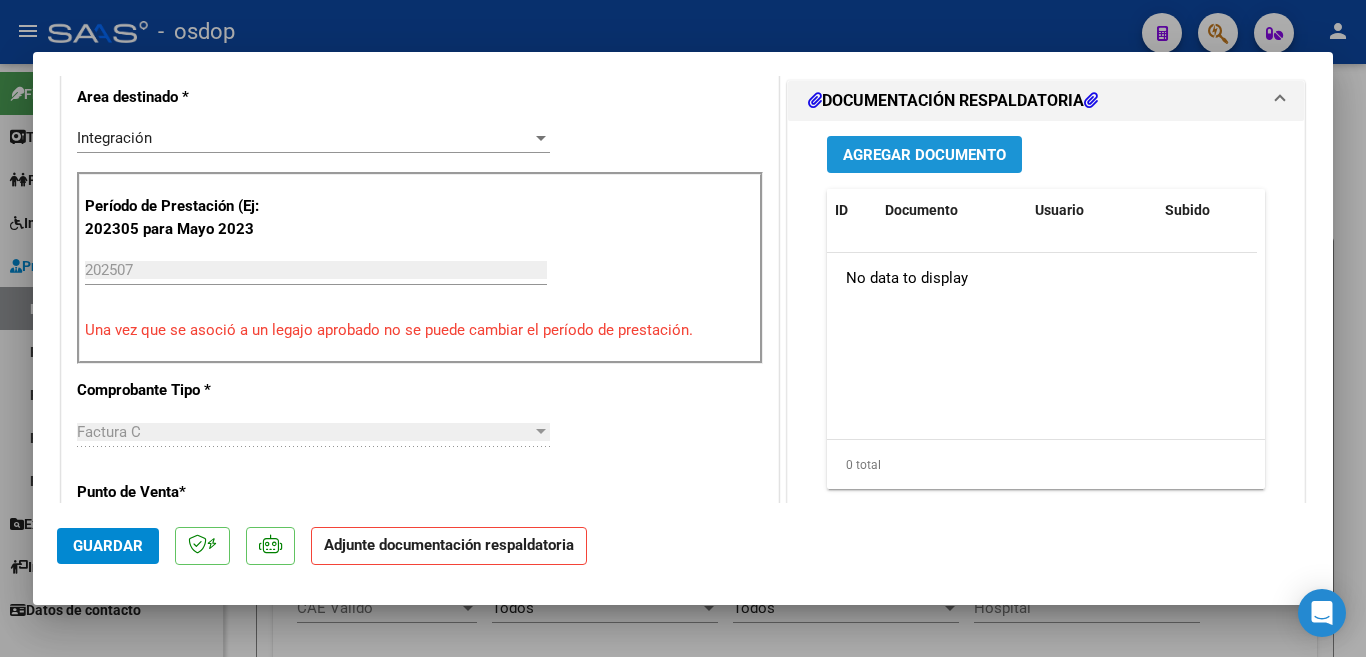 click on "Agregar Documento" at bounding box center [924, 155] 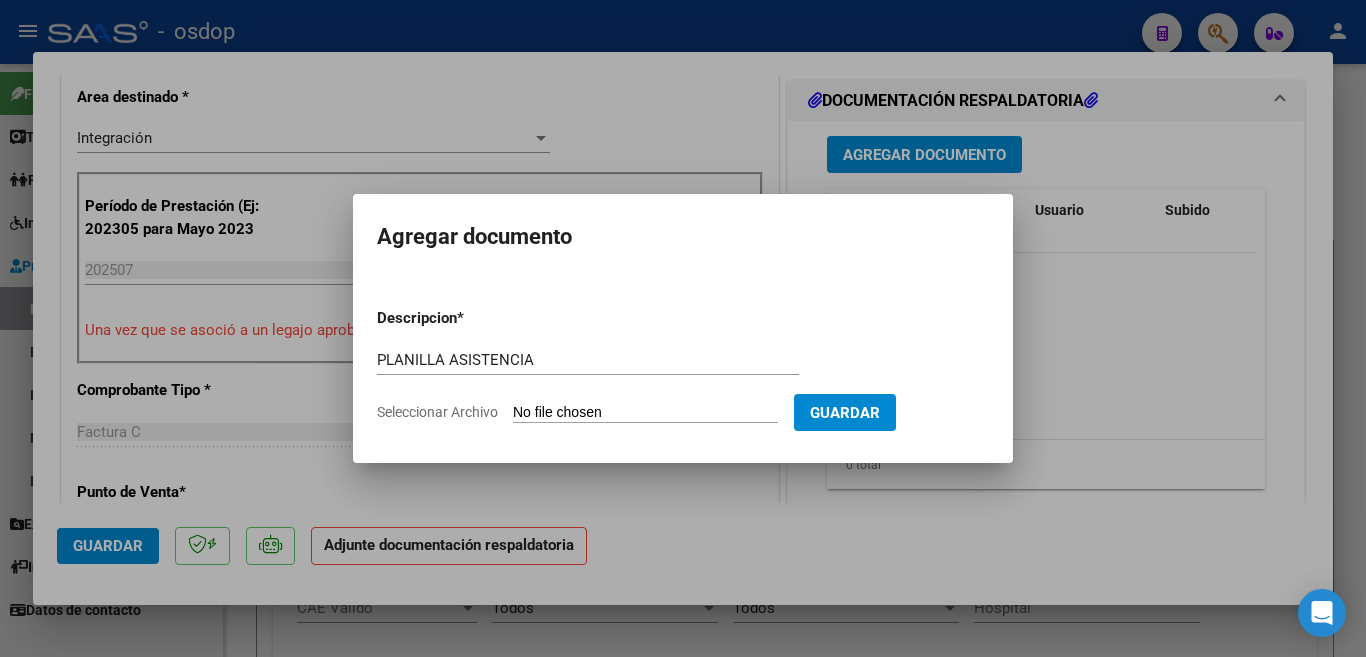 click on "Seleccionar Archivo" at bounding box center (645, 413) 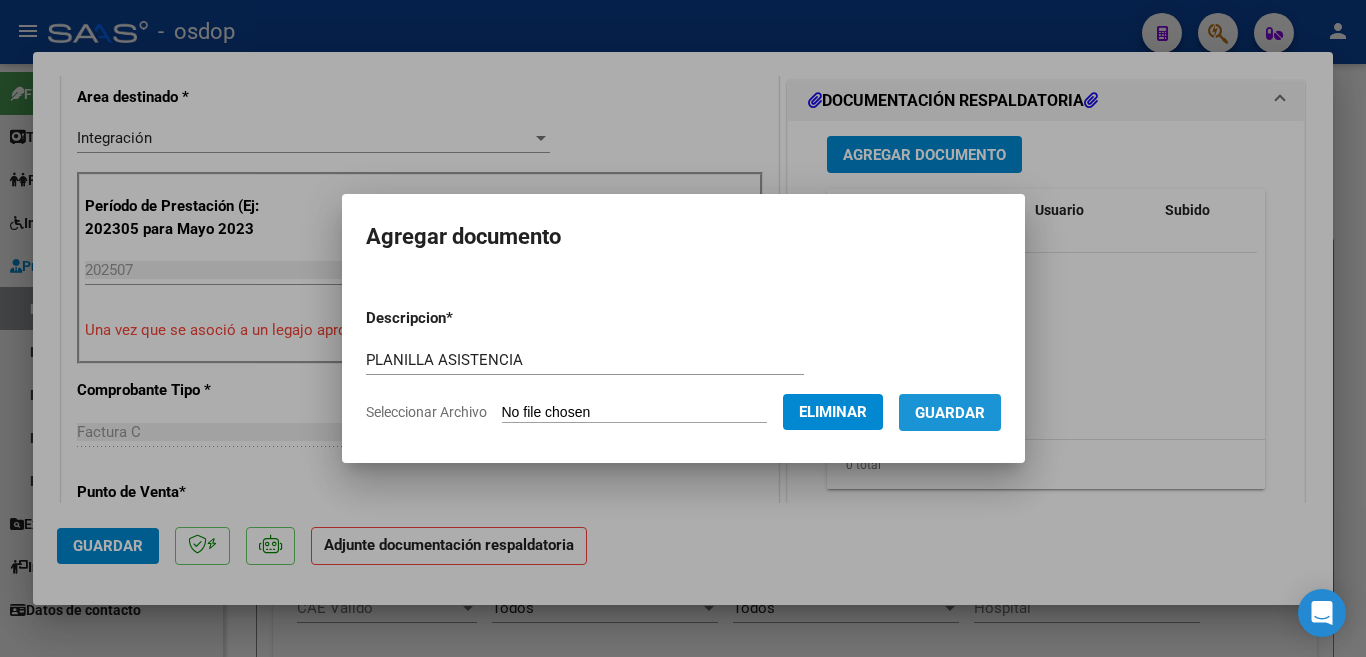 click on "Guardar" at bounding box center (950, 413) 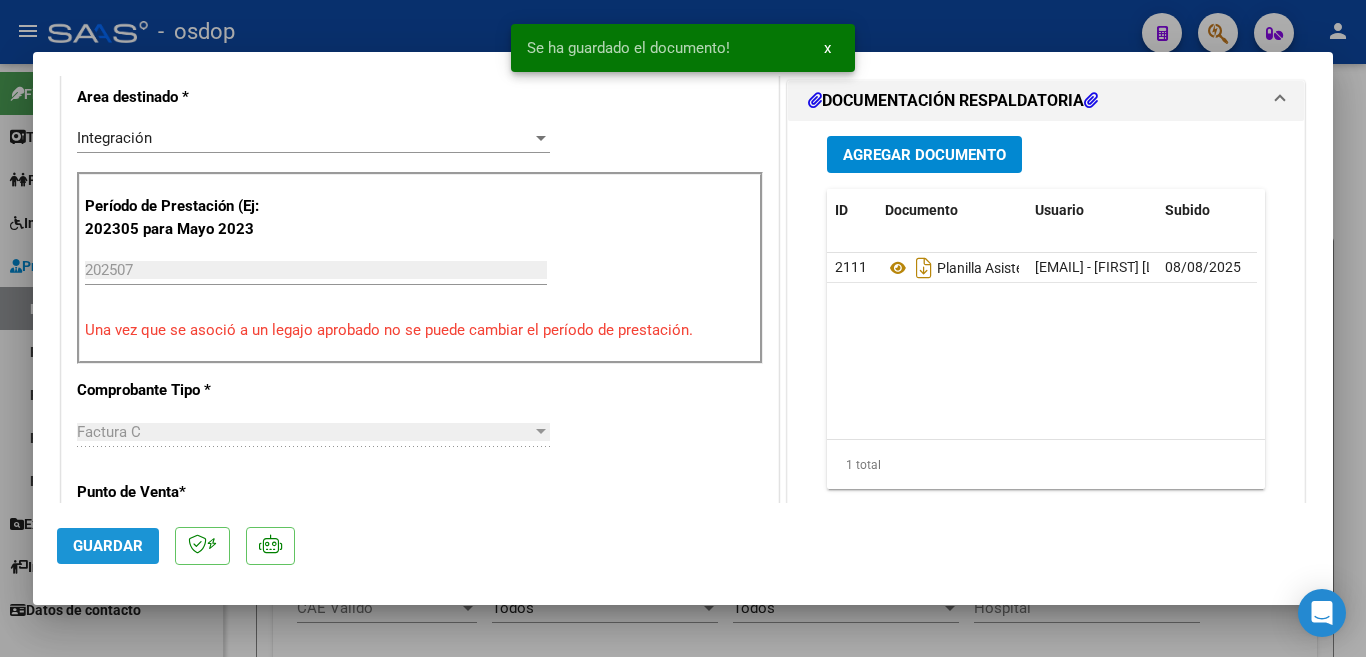 click on "Guardar" 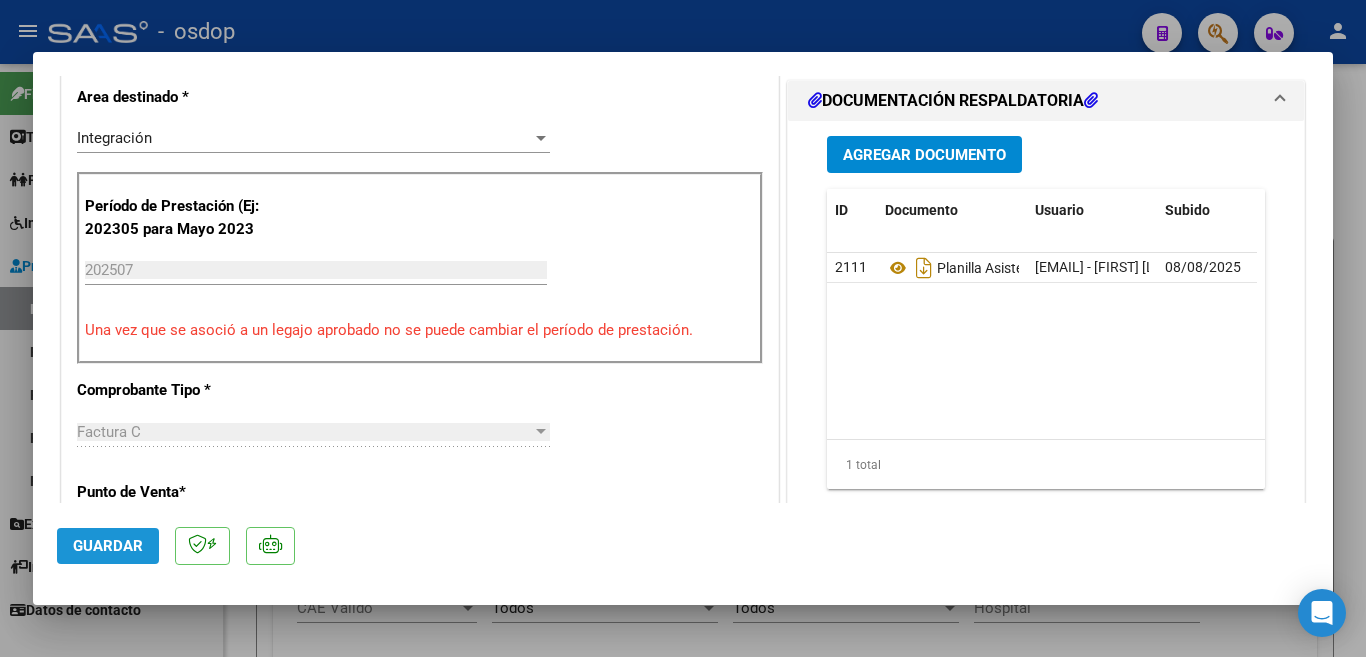 click on "Guardar" 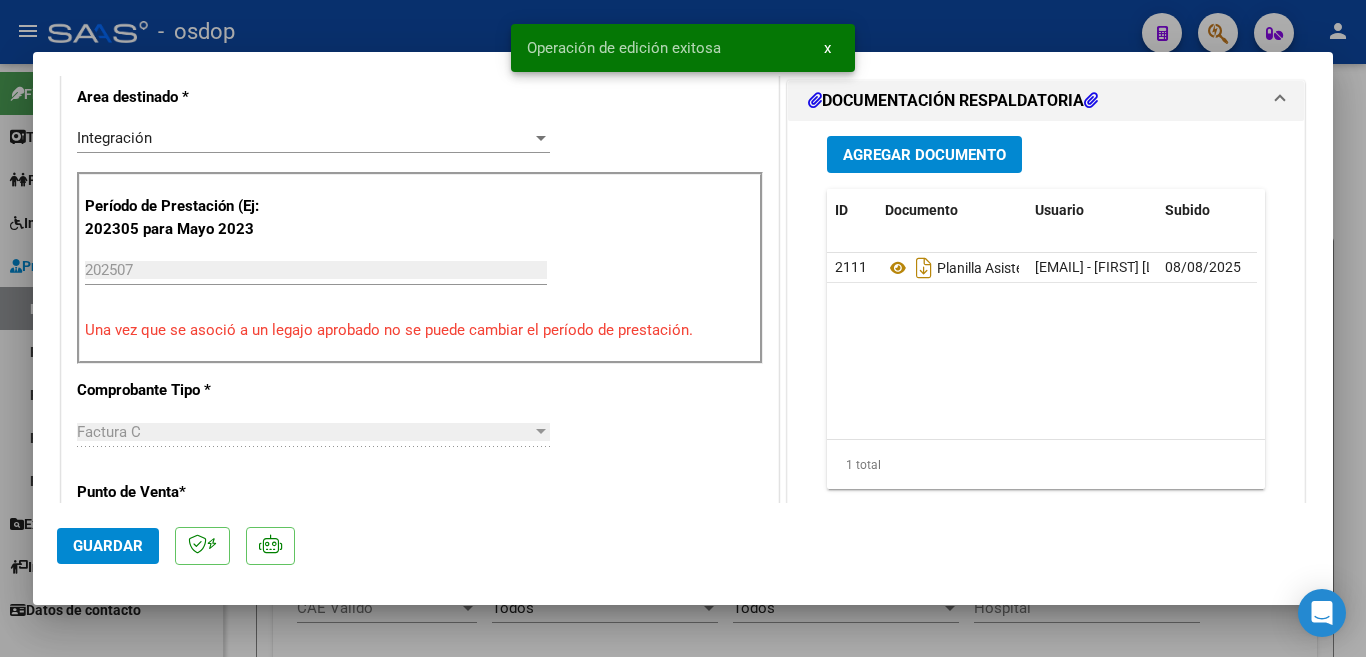 click at bounding box center [683, 328] 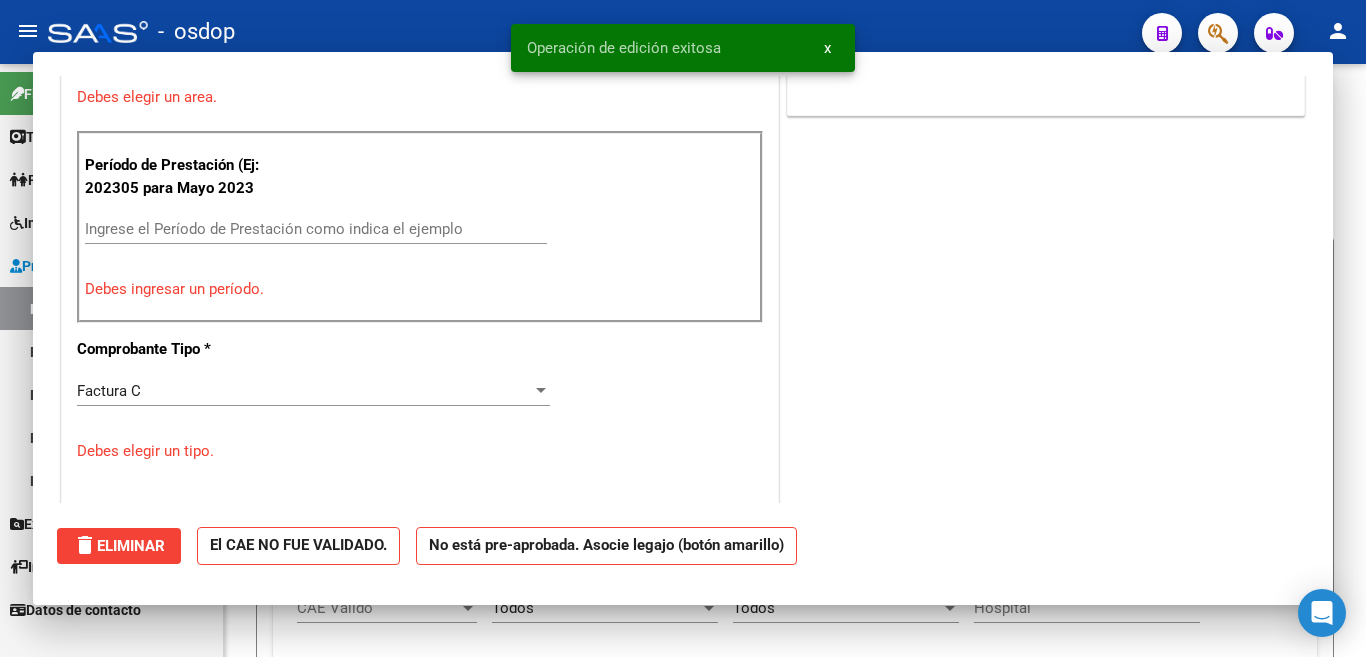 scroll, scrollTop: 414, scrollLeft: 0, axis: vertical 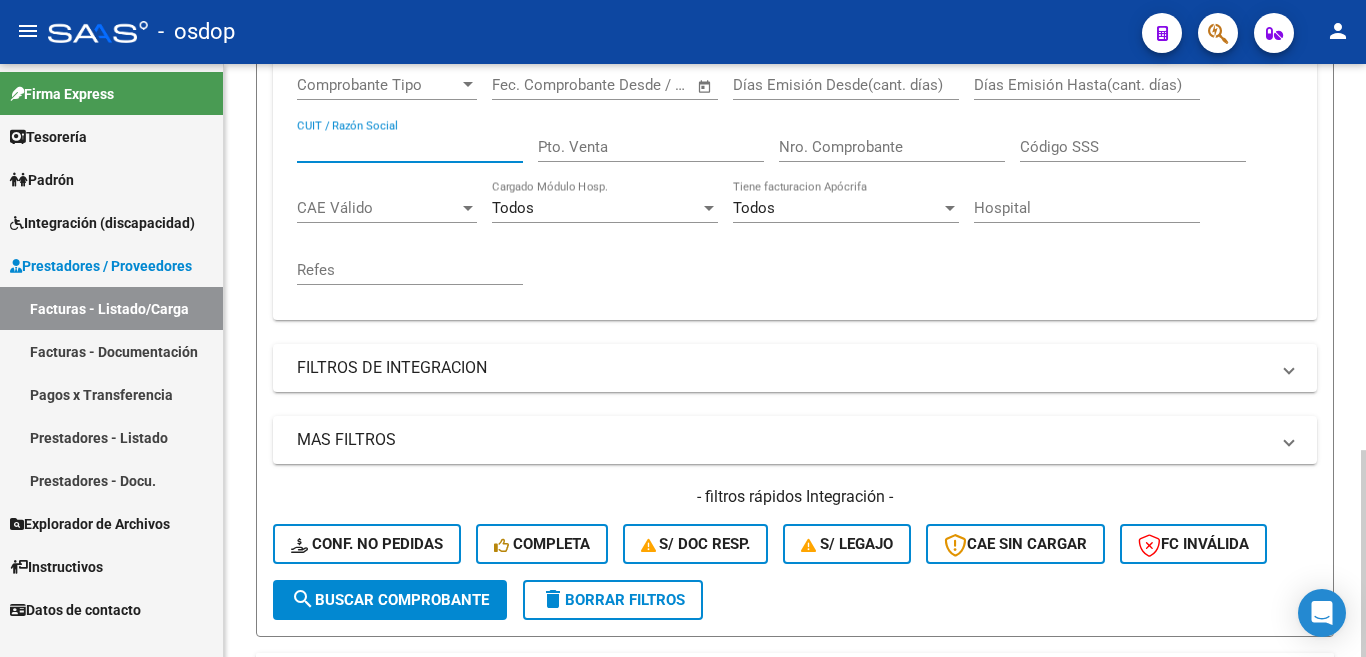 click on "CUIT / Razón Social" at bounding box center [410, 147] 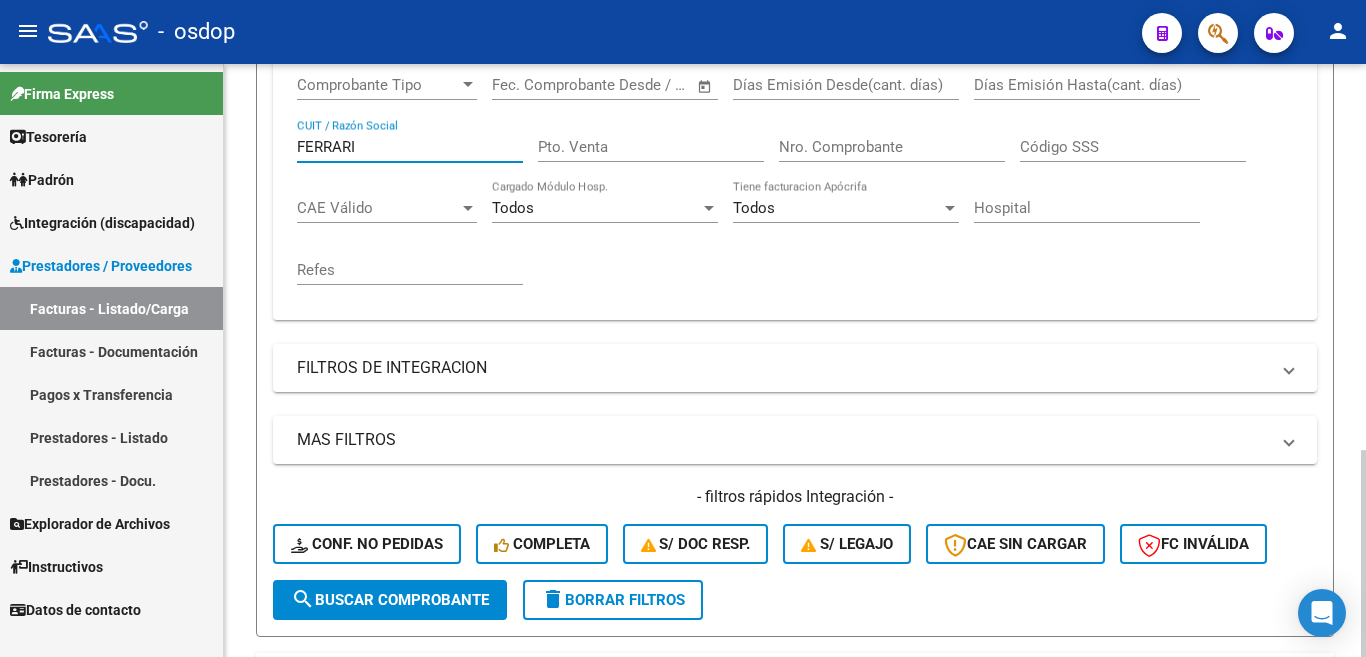 click on "search  Buscar Comprobante" 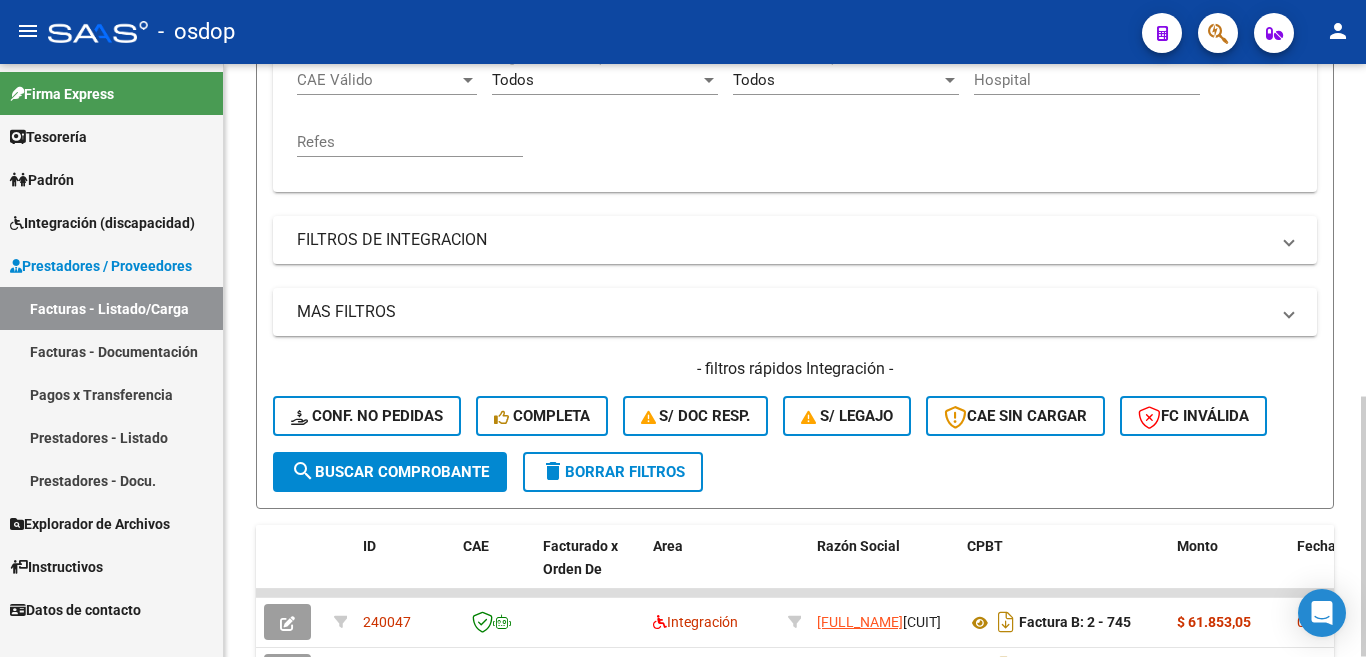 scroll, scrollTop: 757, scrollLeft: 0, axis: vertical 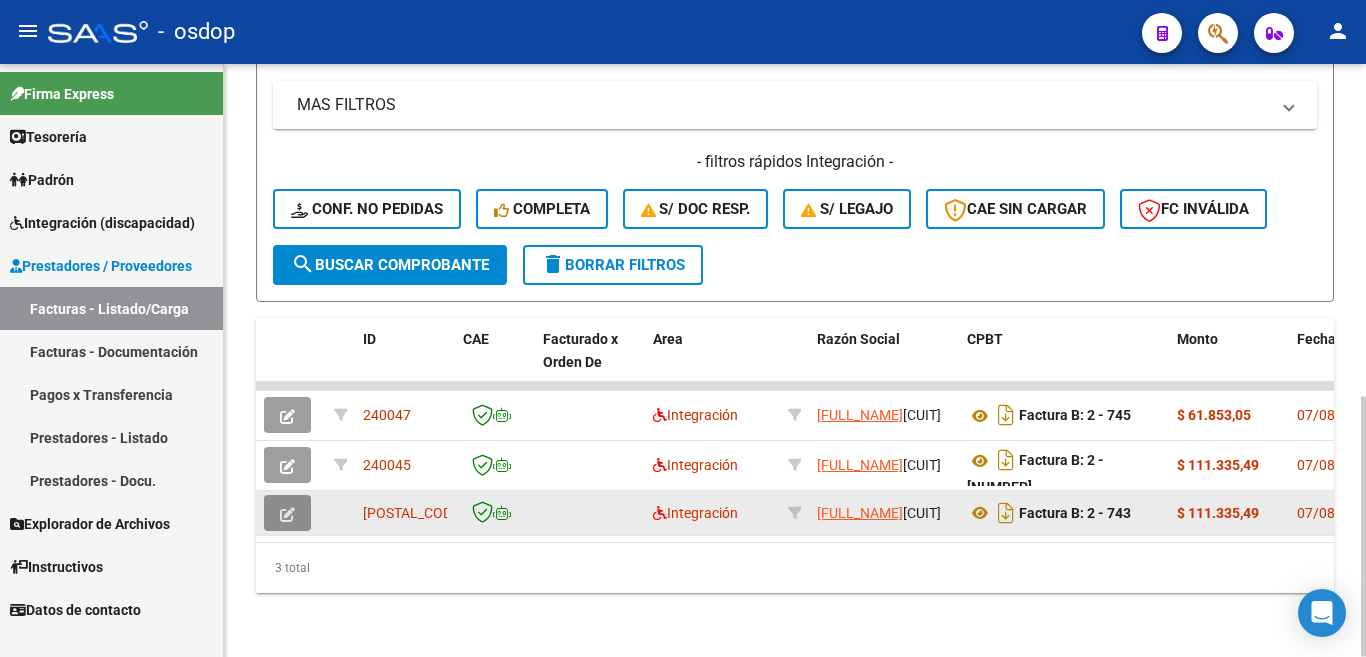 click 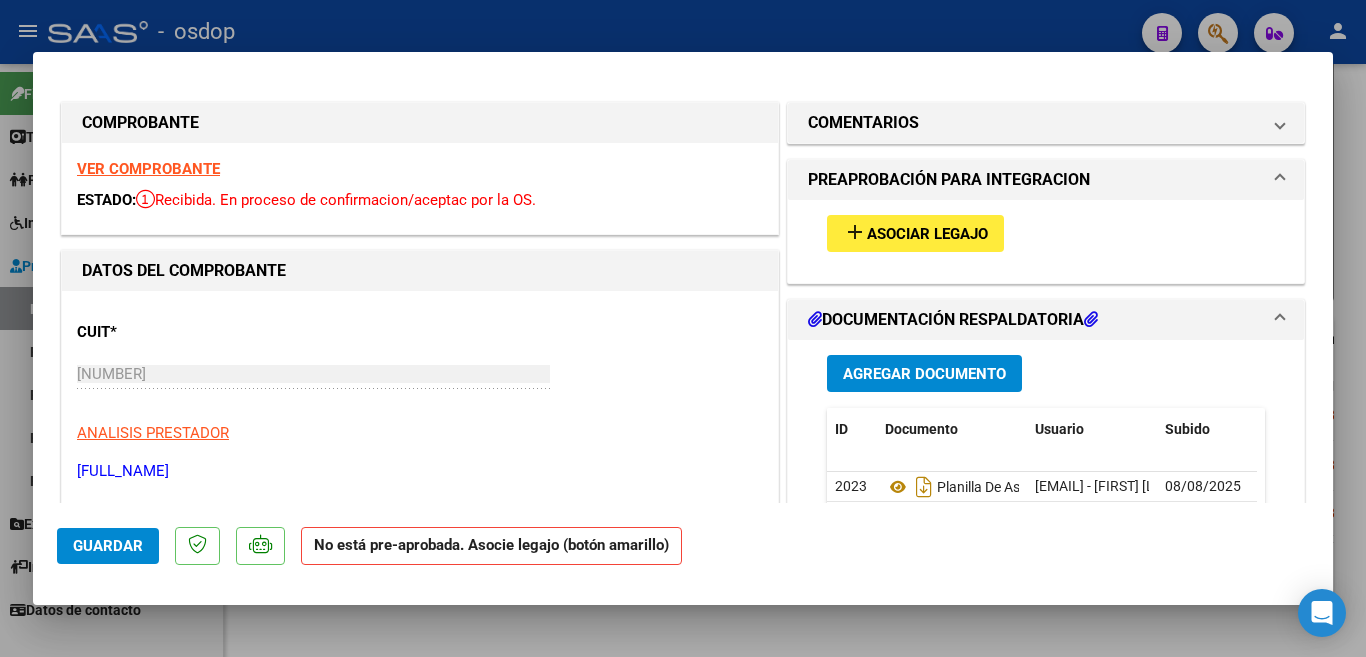 click on "add Asociar Legajo" at bounding box center [1046, 233] 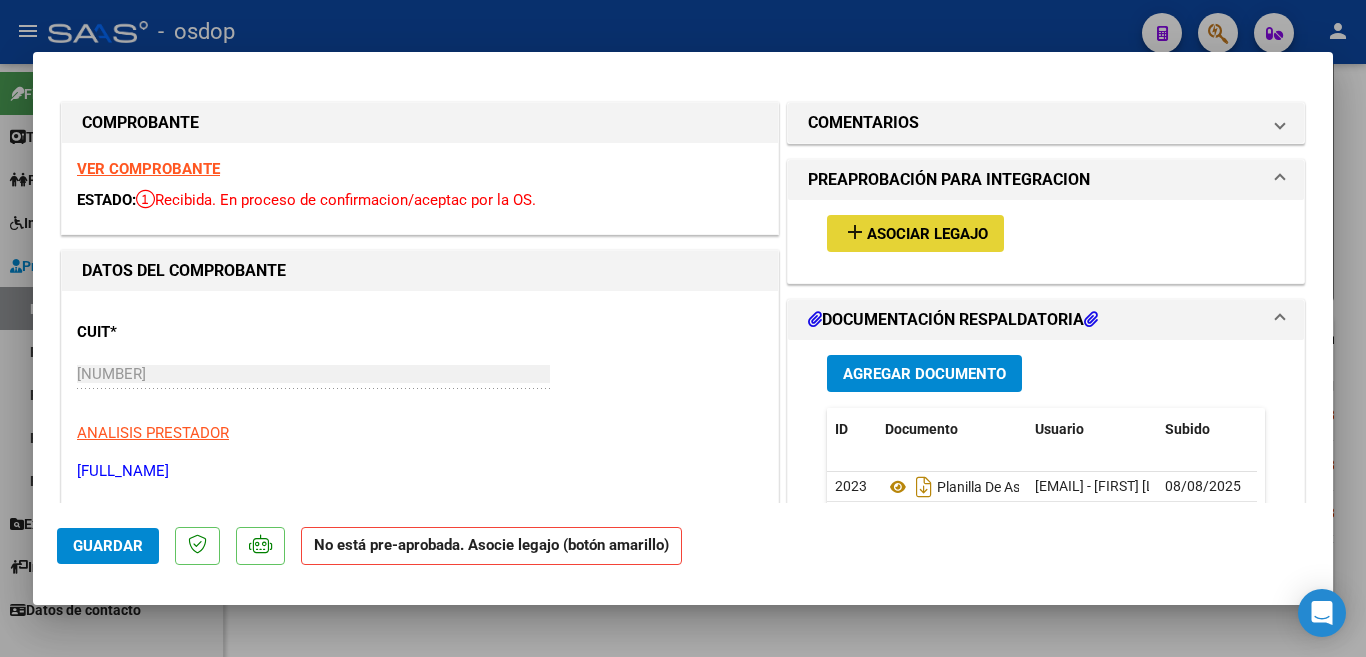 click on "add Asociar Legajo" at bounding box center (915, 233) 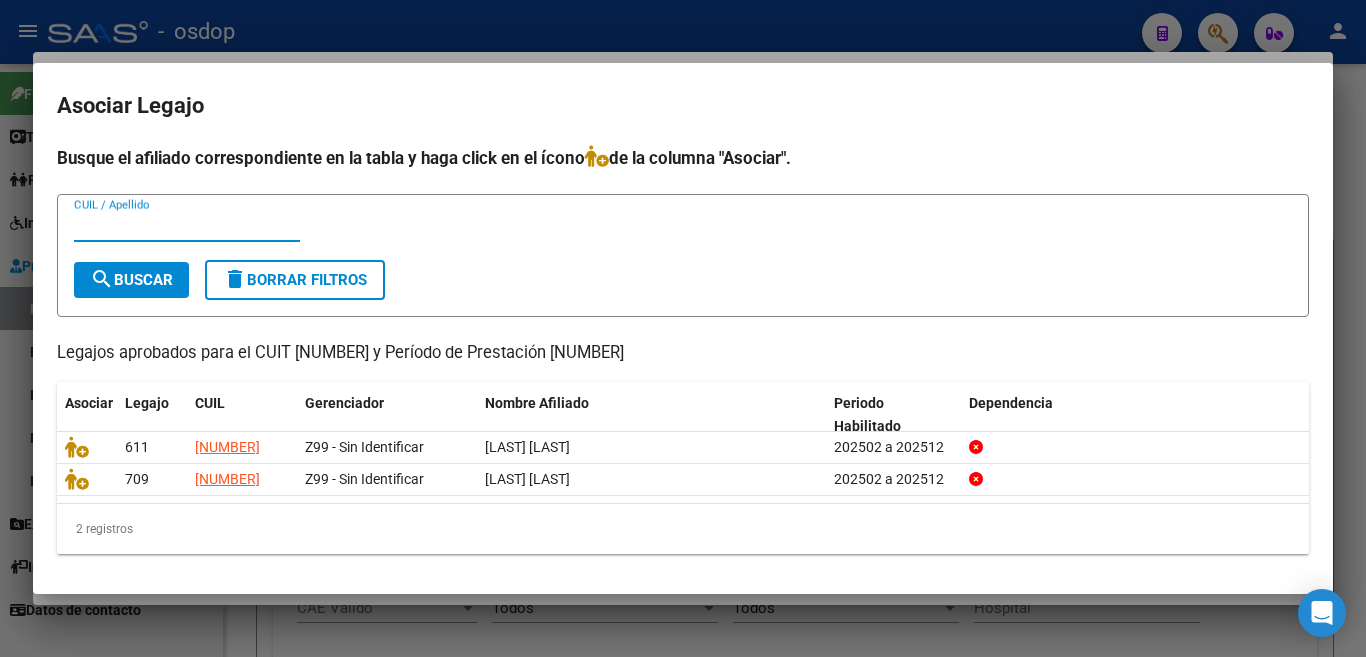 scroll, scrollTop: 0, scrollLeft: 0, axis: both 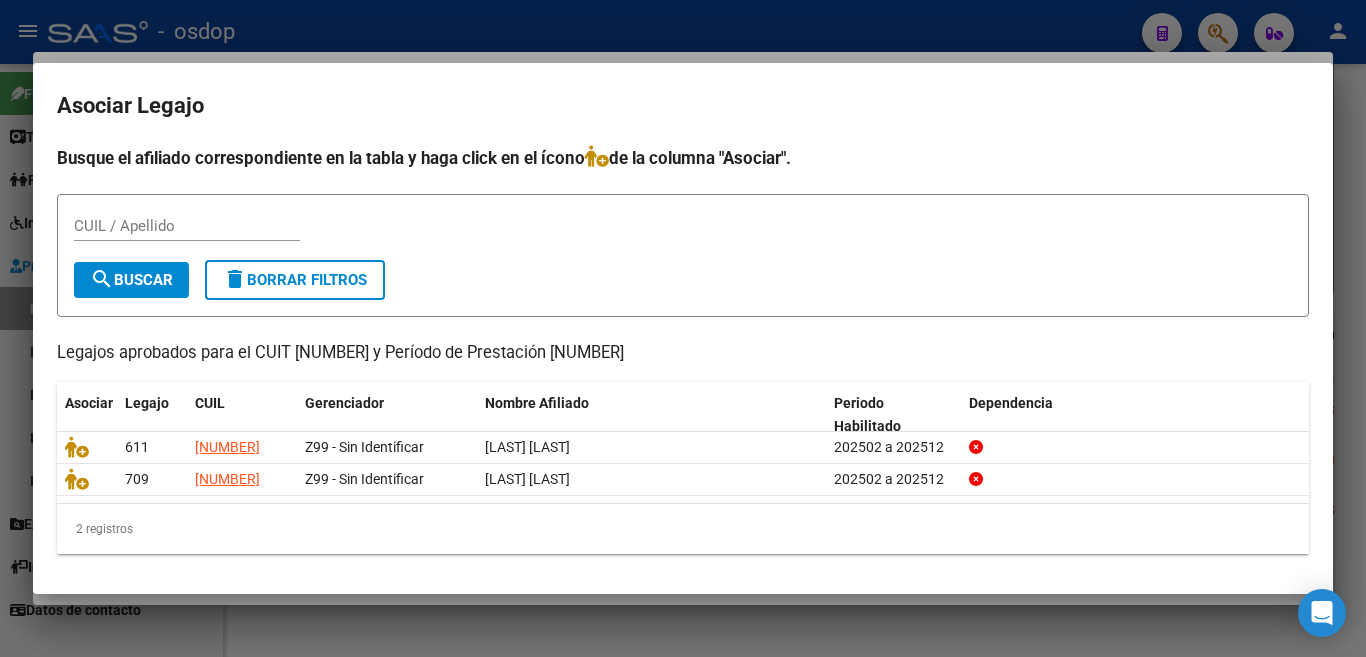 click at bounding box center (683, 328) 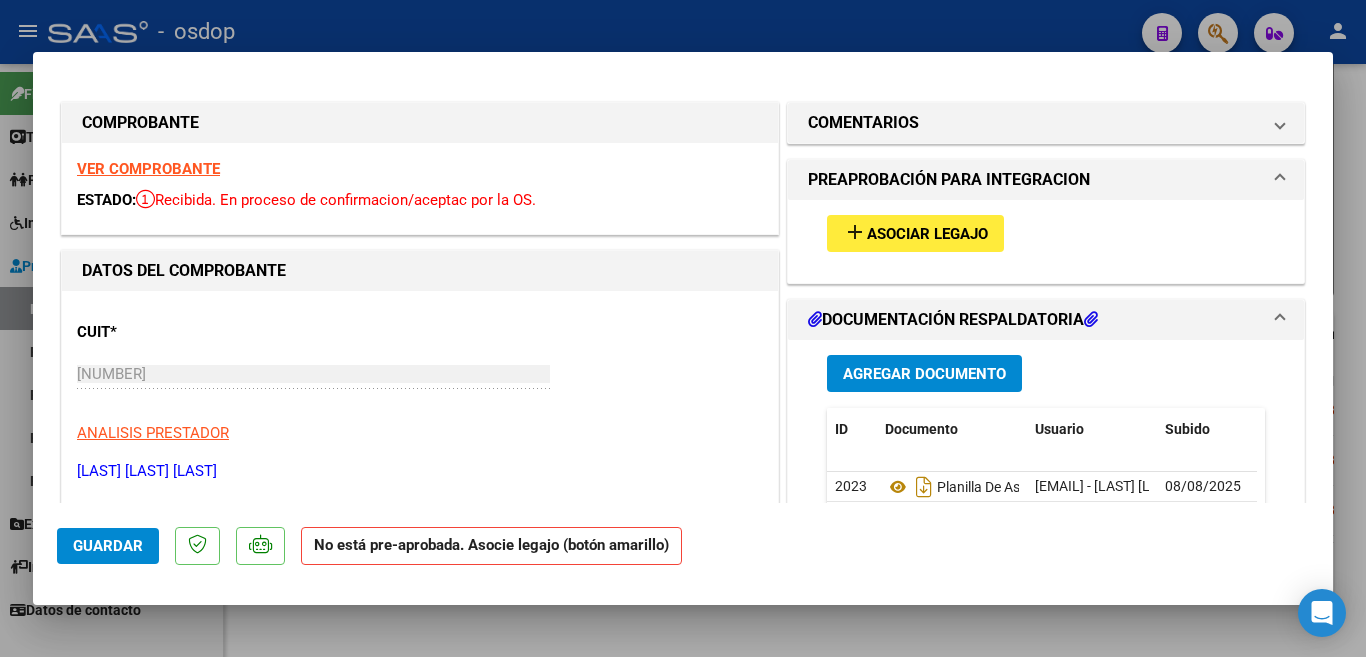 click at bounding box center [683, 328] 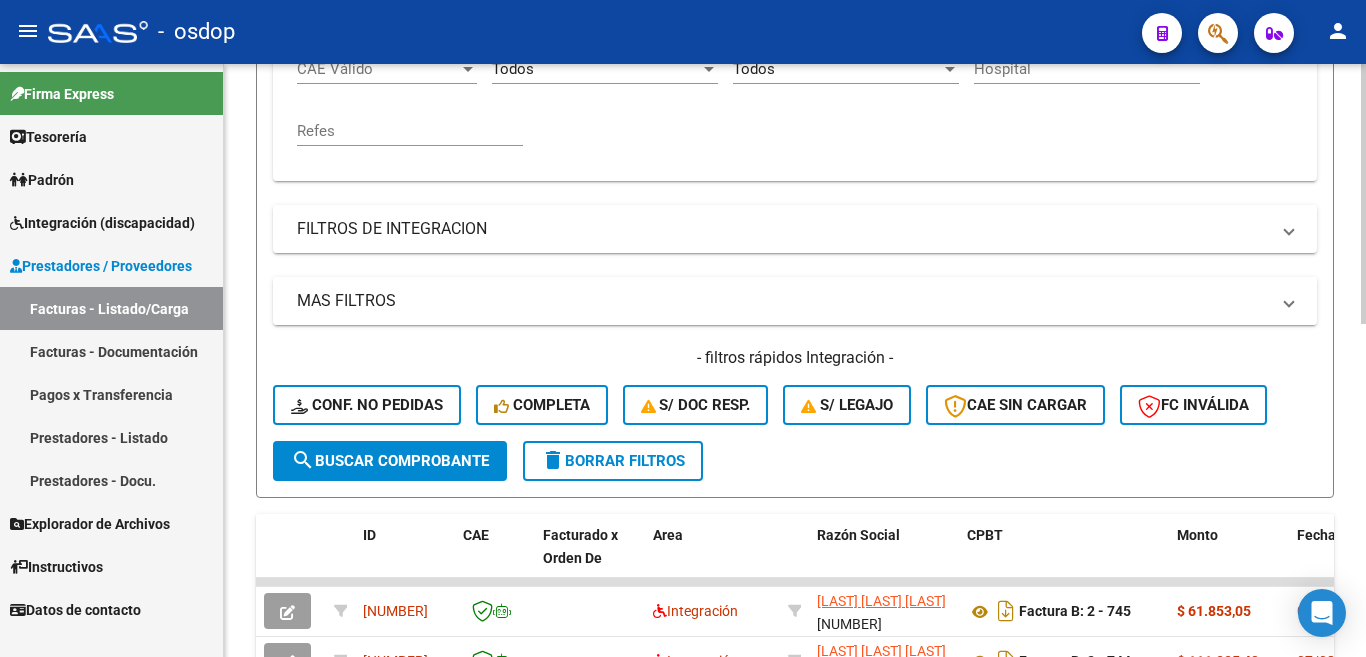 scroll, scrollTop: 557, scrollLeft: 0, axis: vertical 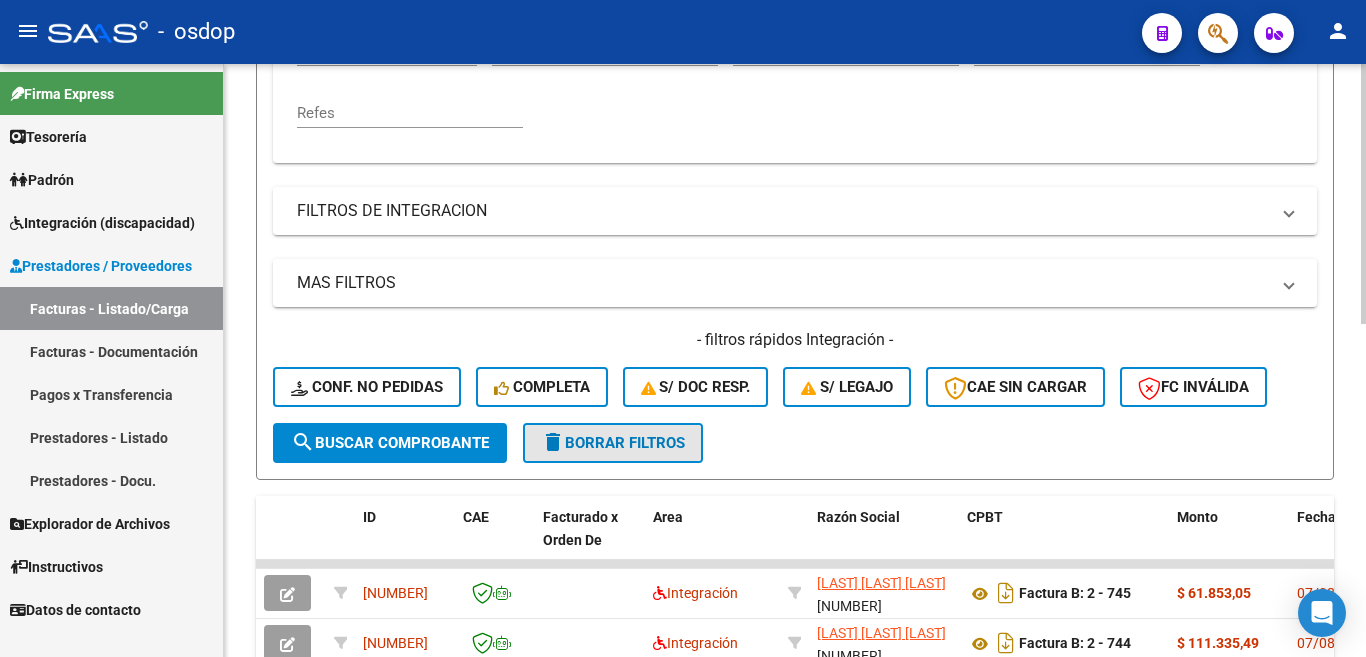 click on "delete  Borrar Filtros" 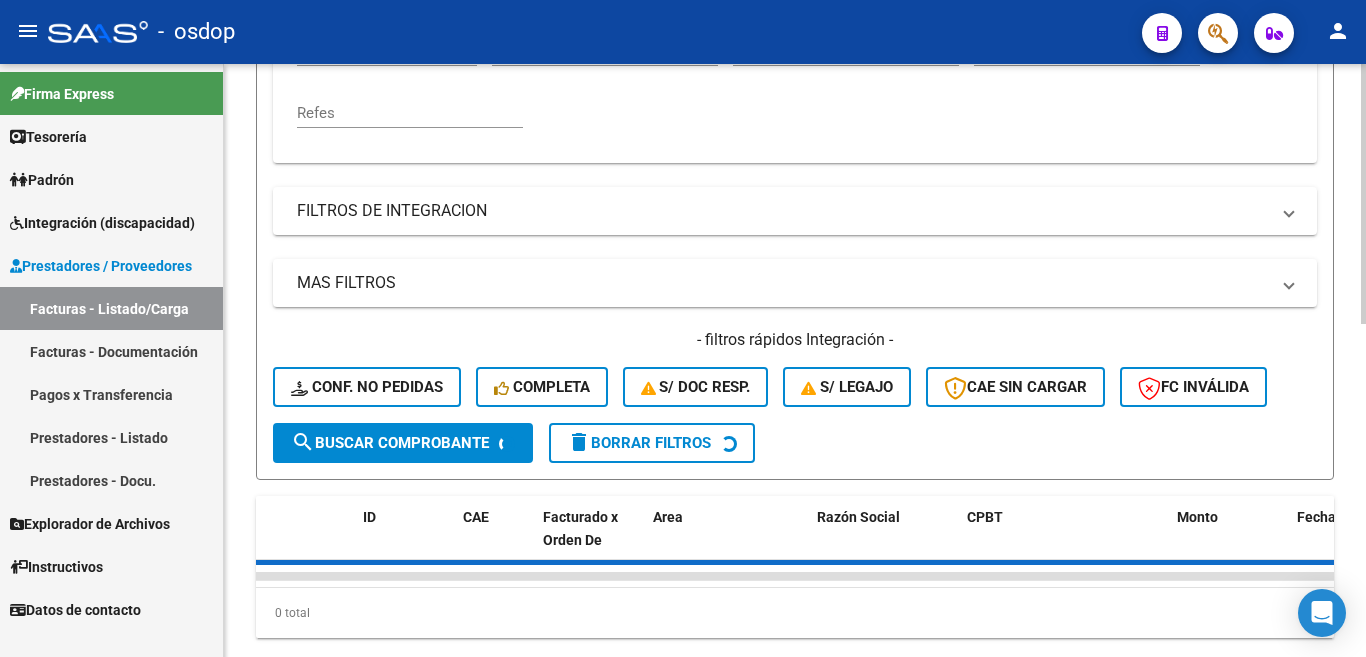 type 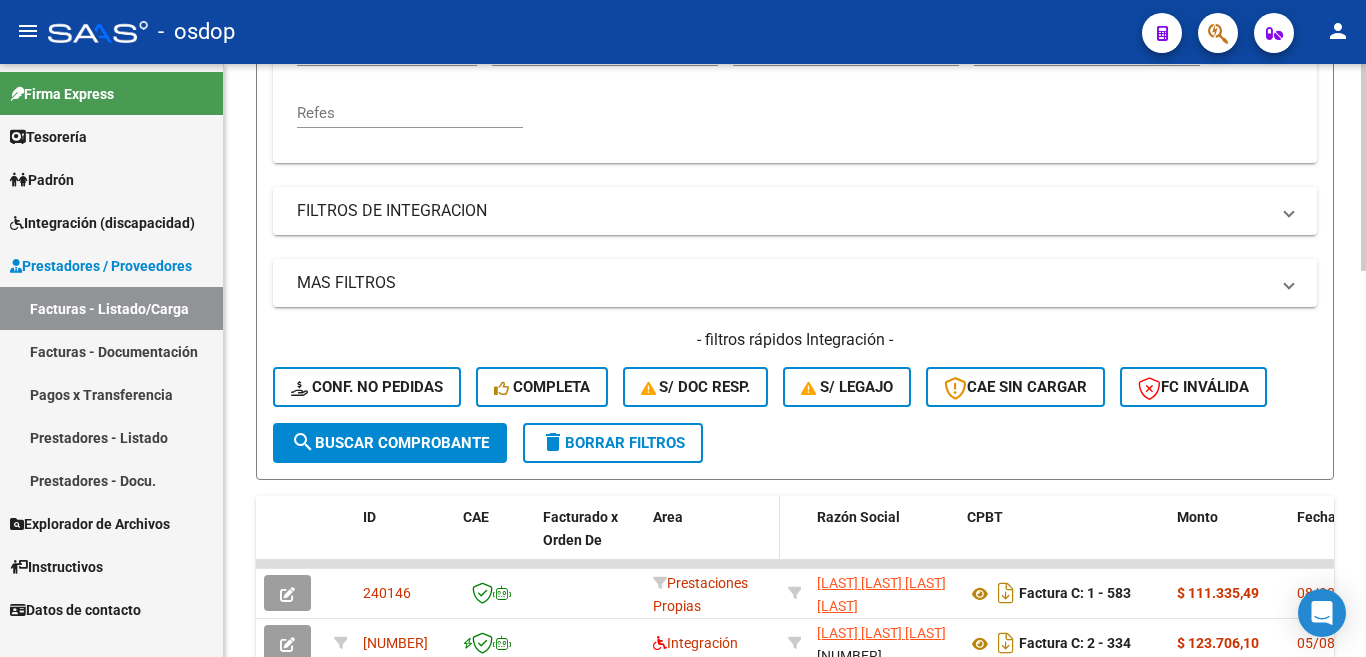 scroll, scrollTop: 3, scrollLeft: 0, axis: vertical 